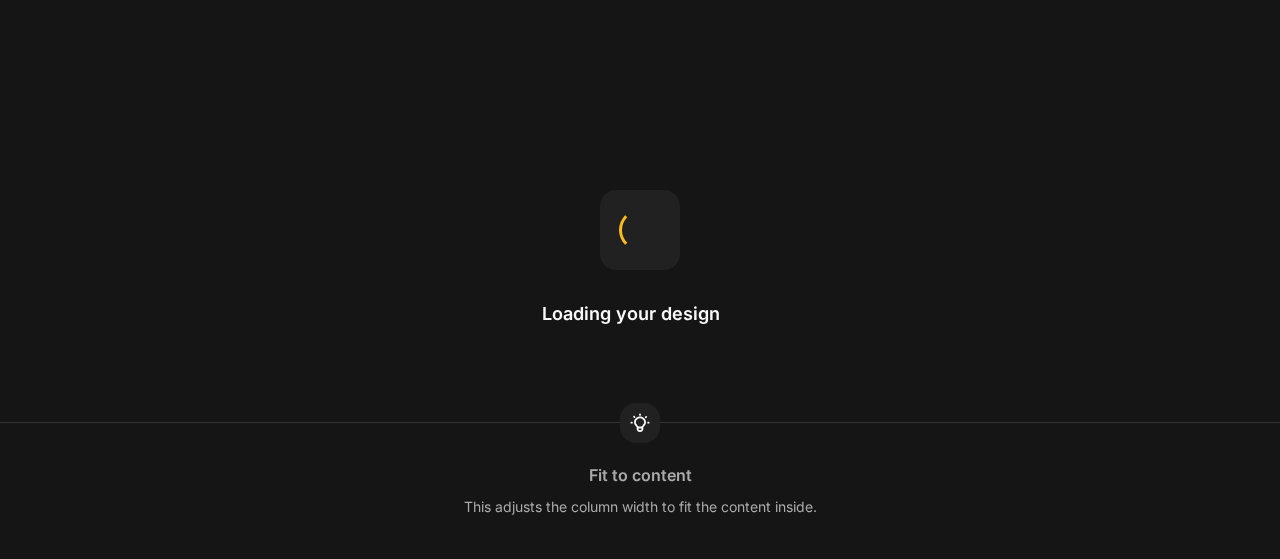 scroll, scrollTop: 0, scrollLeft: 0, axis: both 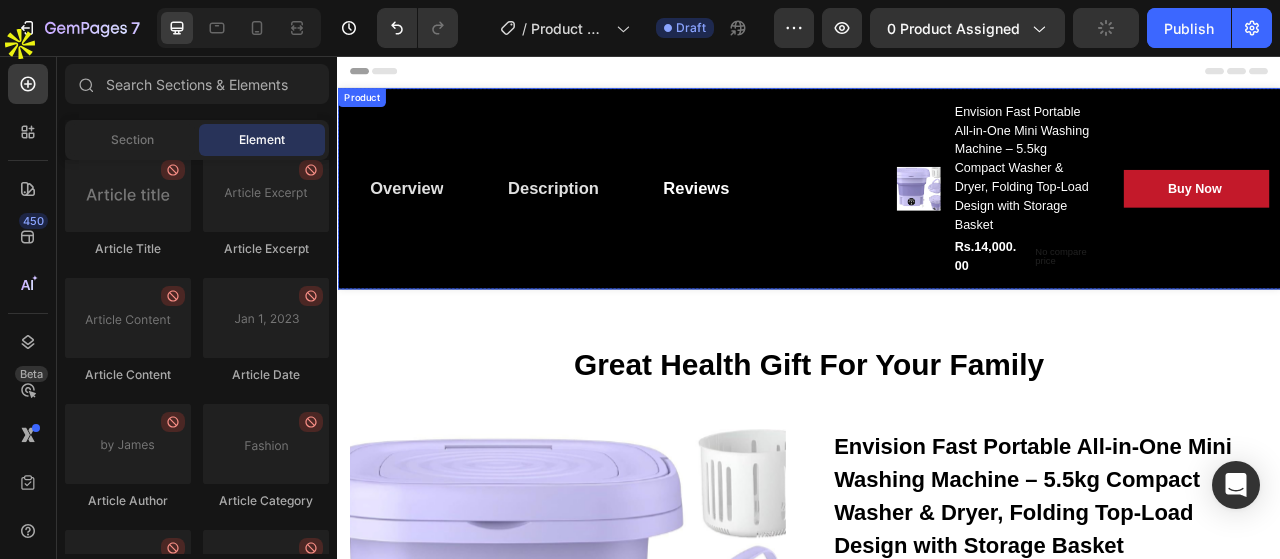 click on "Overview Button Description Button Reviews Button Row" at bounding box center (684, 225) 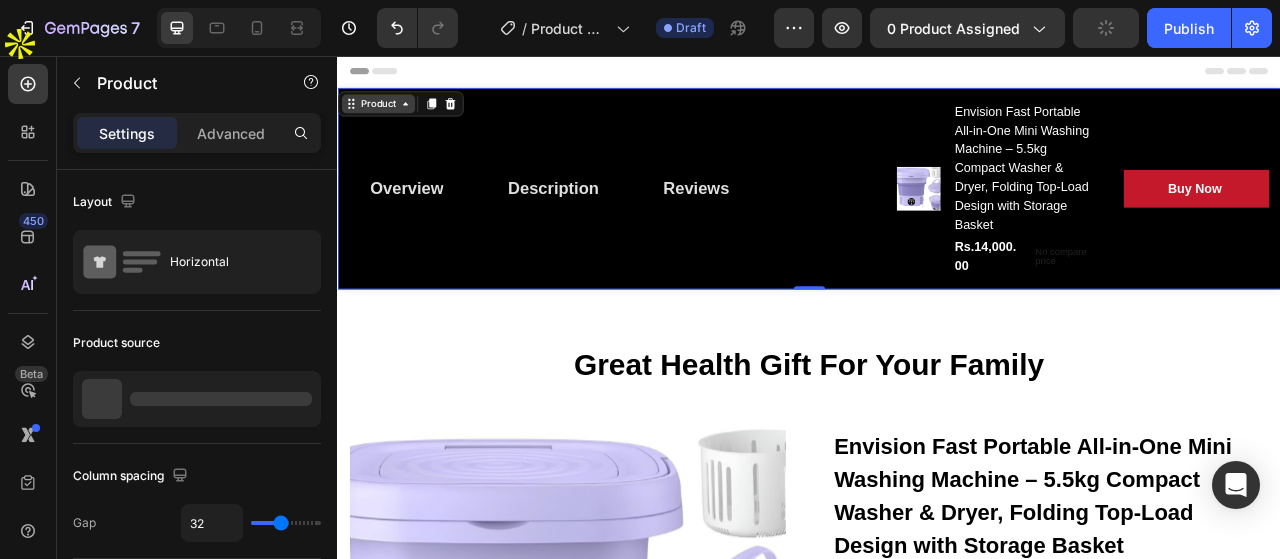 click on "Product" at bounding box center (388, 117) 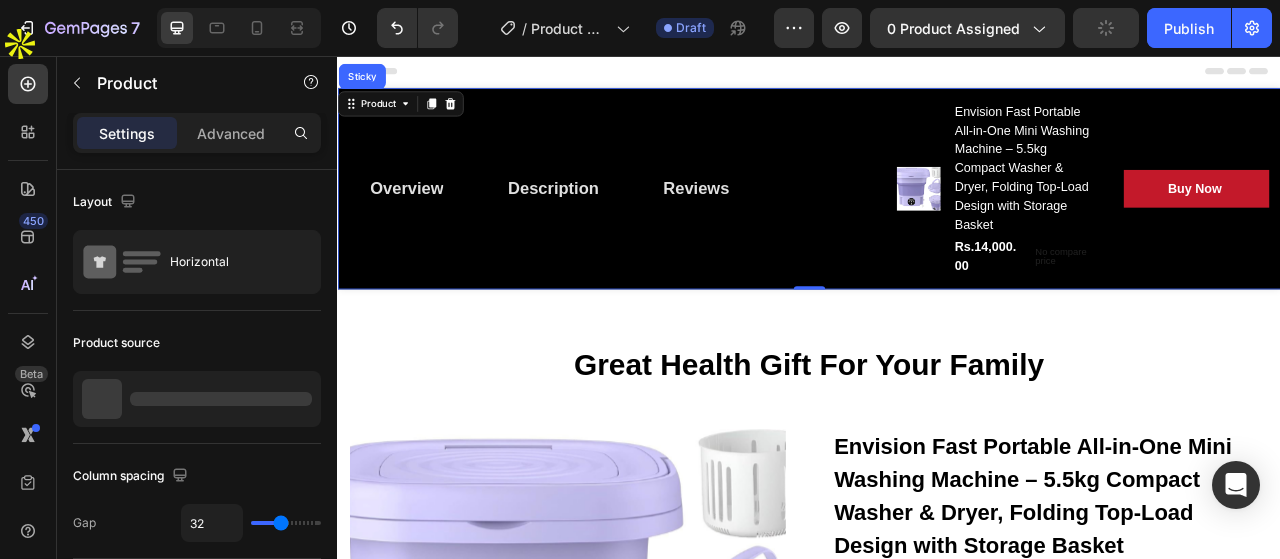 click on "Product Sticky" at bounding box center (417, 117) 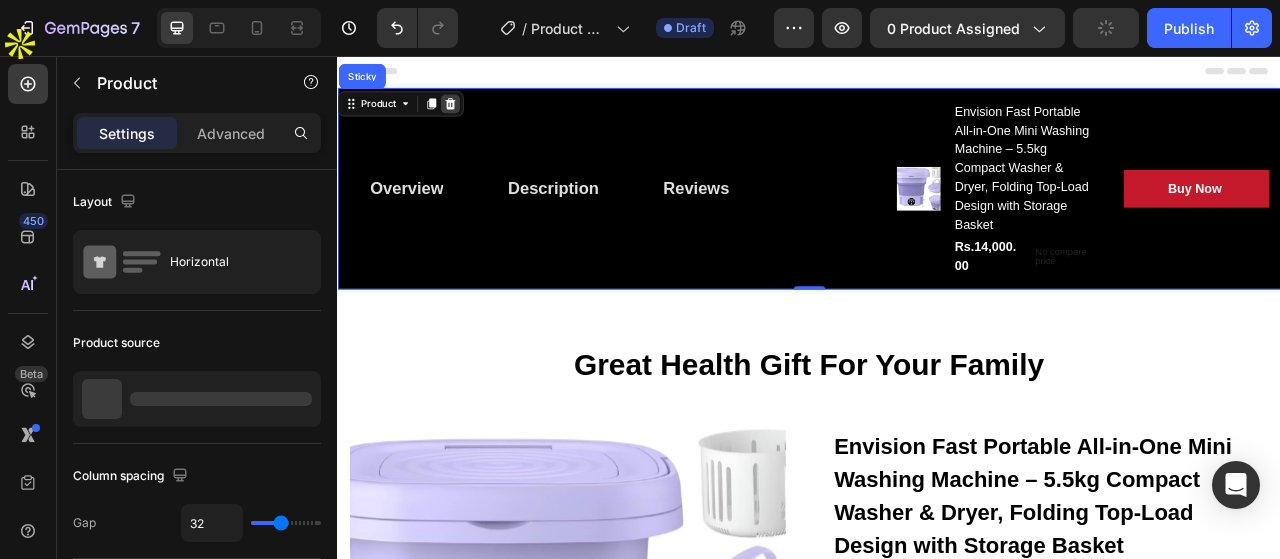 click 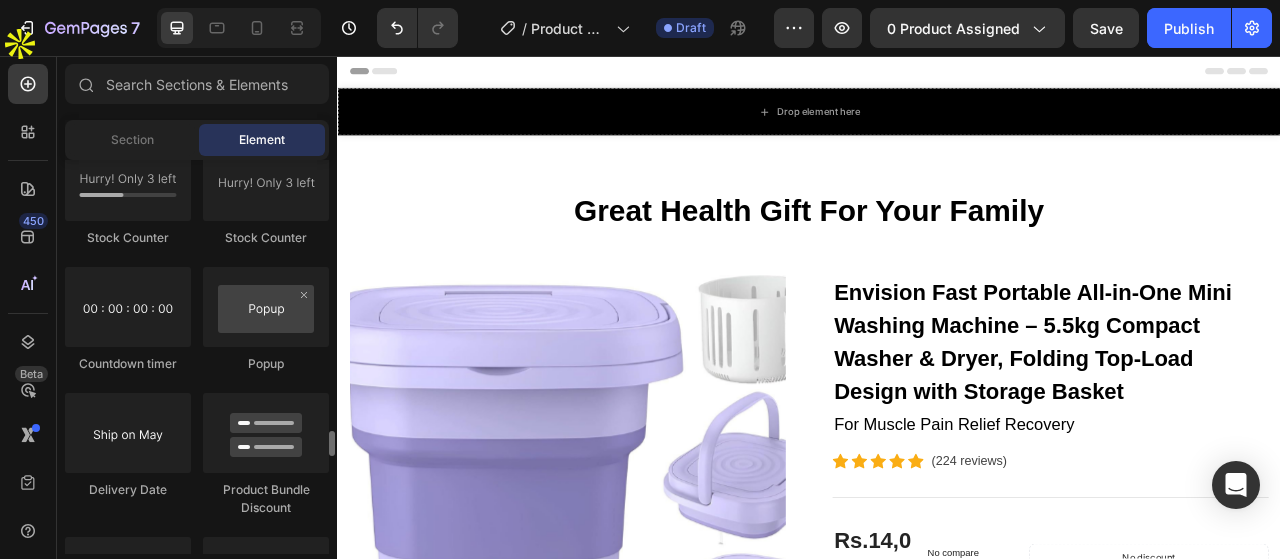 scroll, scrollTop: 4065, scrollLeft: 0, axis: vertical 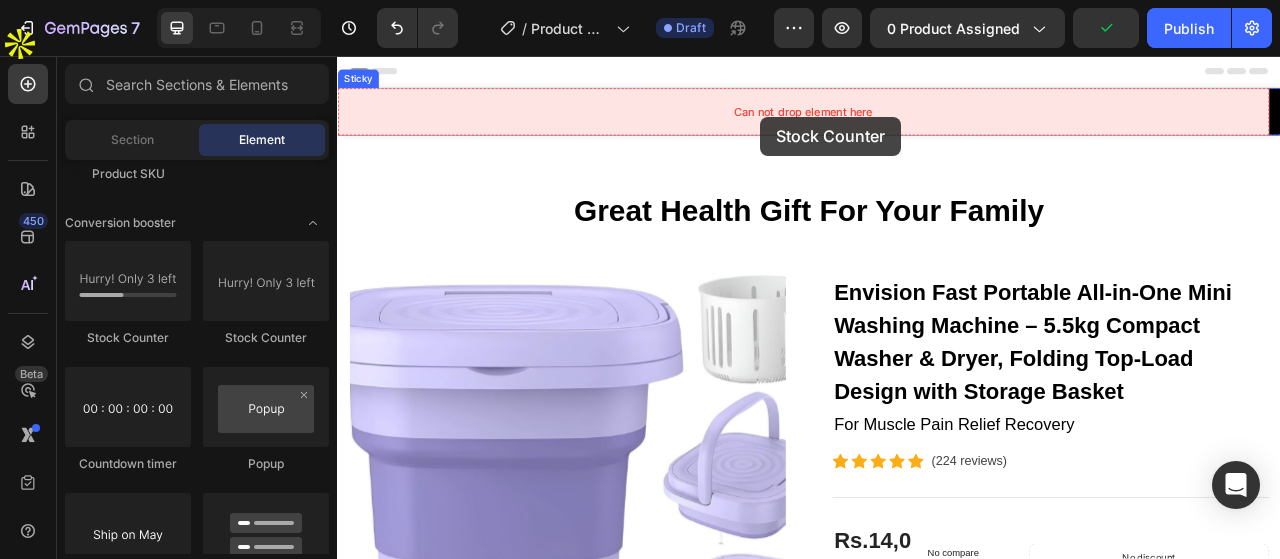 drag, startPoint x: 507, startPoint y: 365, endPoint x: 875, endPoint y: 134, distance: 434.49396 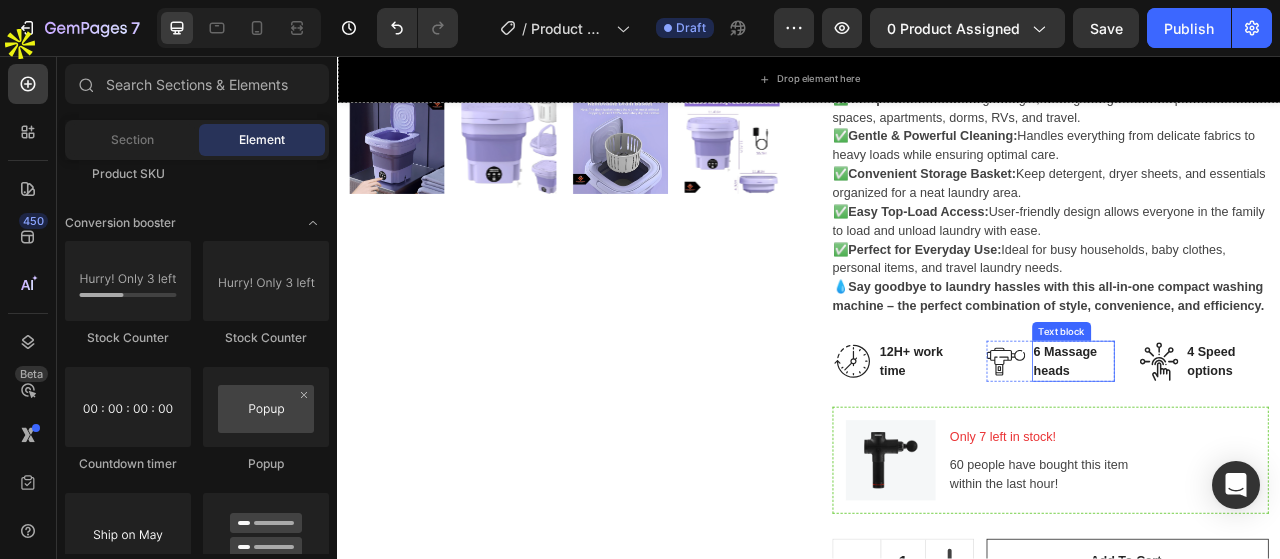 scroll, scrollTop: 1000, scrollLeft: 0, axis: vertical 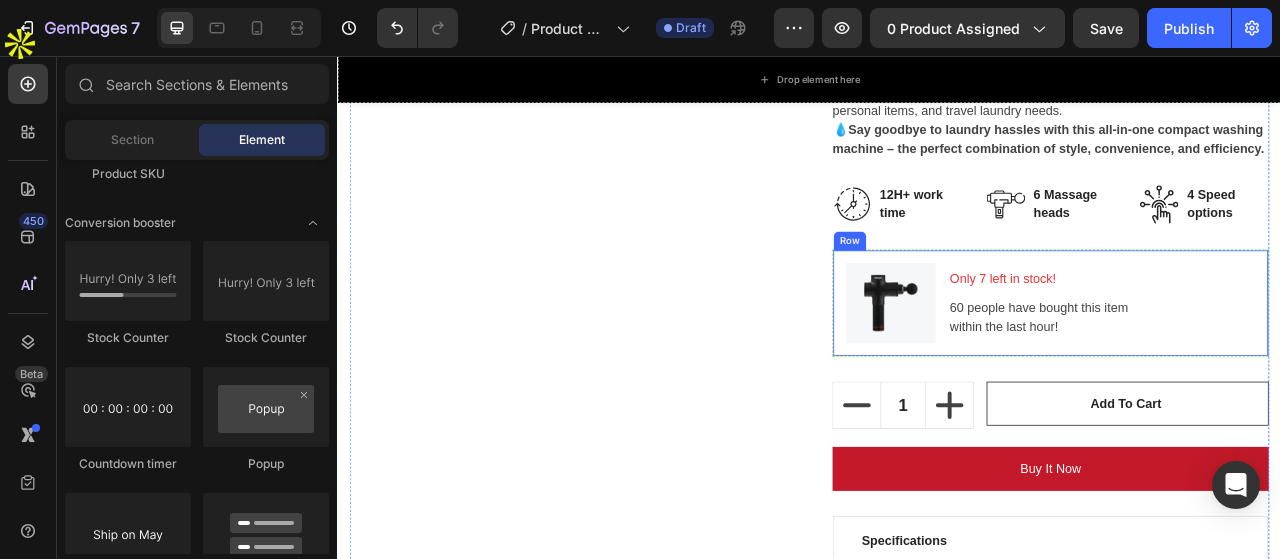 click on "Image Only 7 left in stock! Text block 60 people have bought this item within the last hour! Text block Row" at bounding box center [1244, 371] 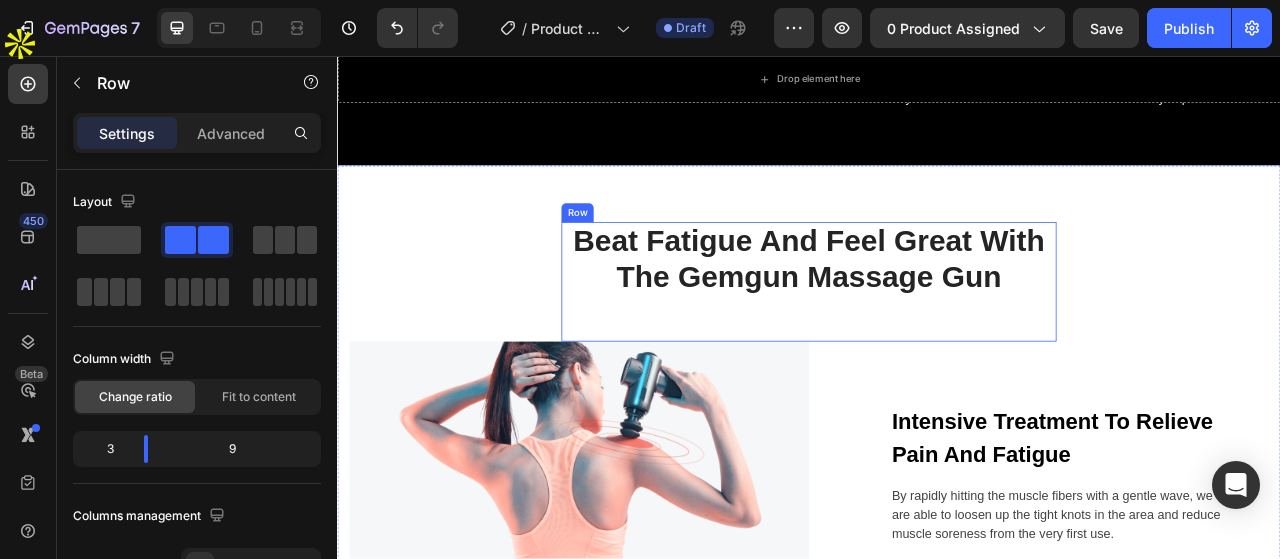 scroll, scrollTop: 2100, scrollLeft: 0, axis: vertical 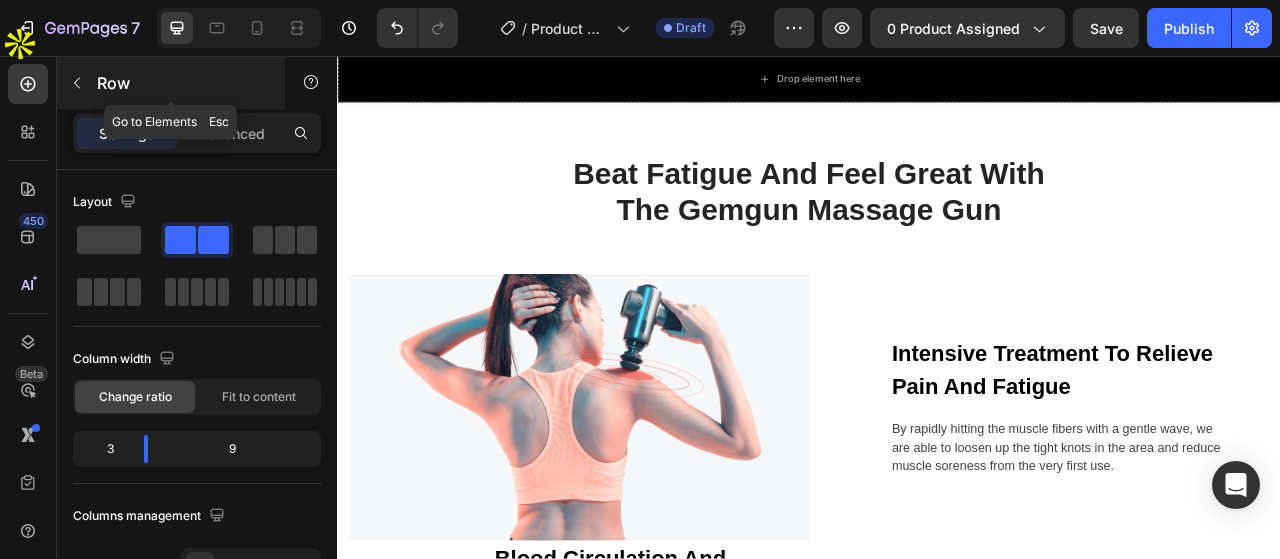 click 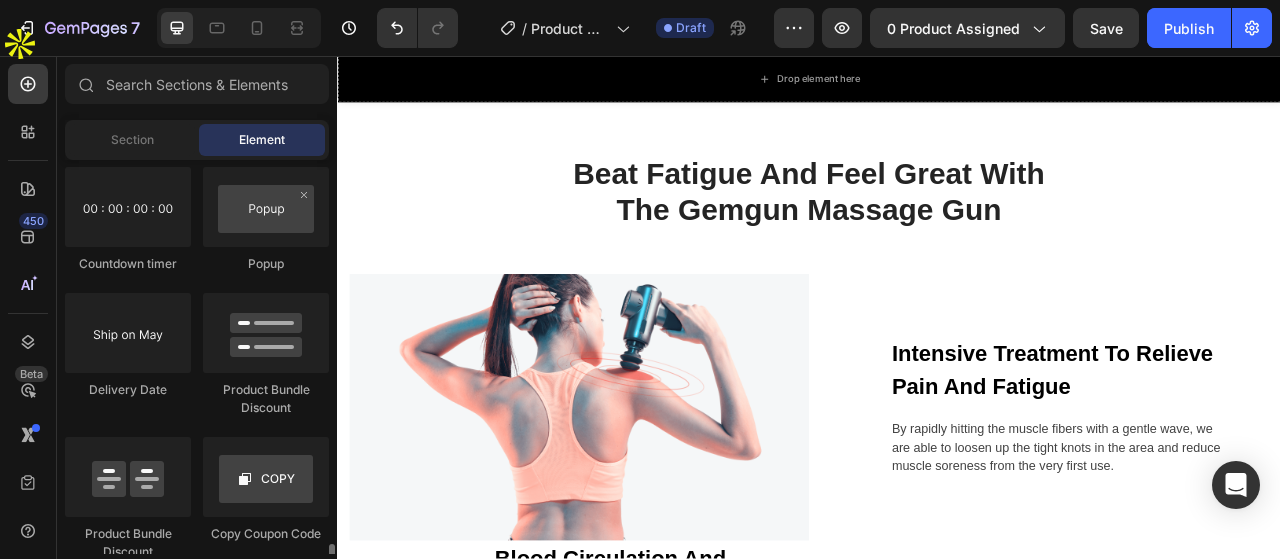 scroll, scrollTop: 4365, scrollLeft: 0, axis: vertical 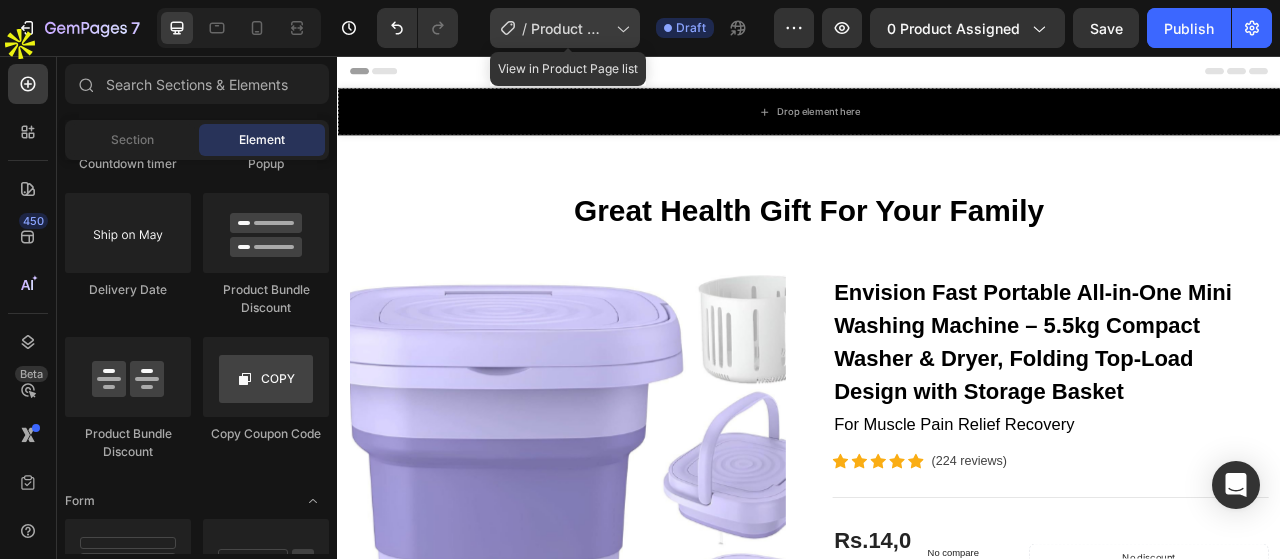 click on "Product Page - Aug 2, 21:04:35" at bounding box center (569, 28) 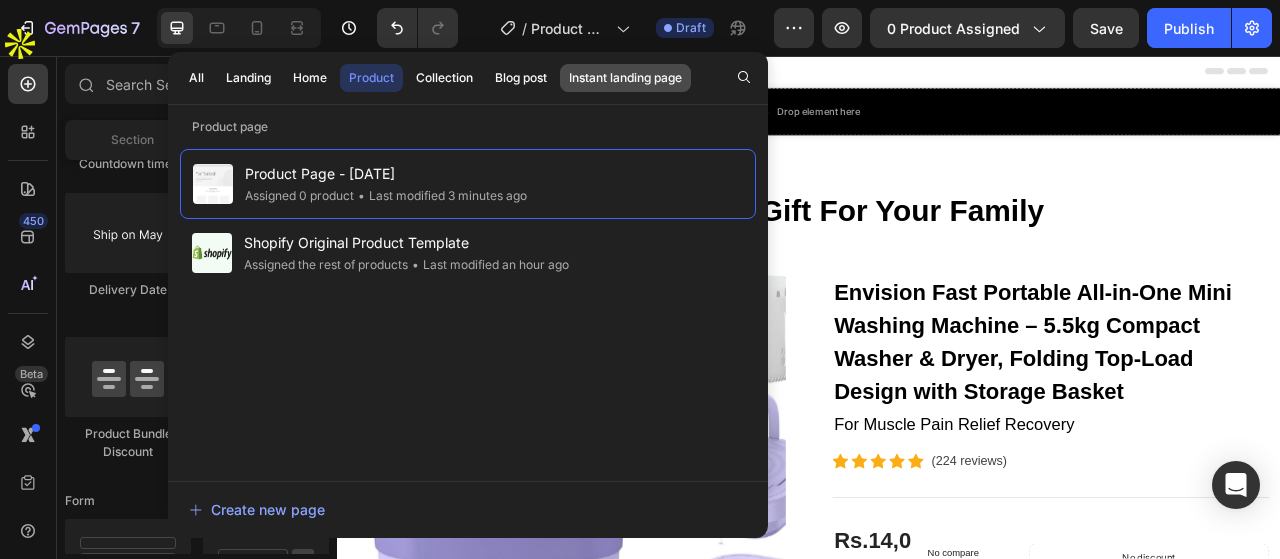 click on "Instant landing page" at bounding box center [625, 78] 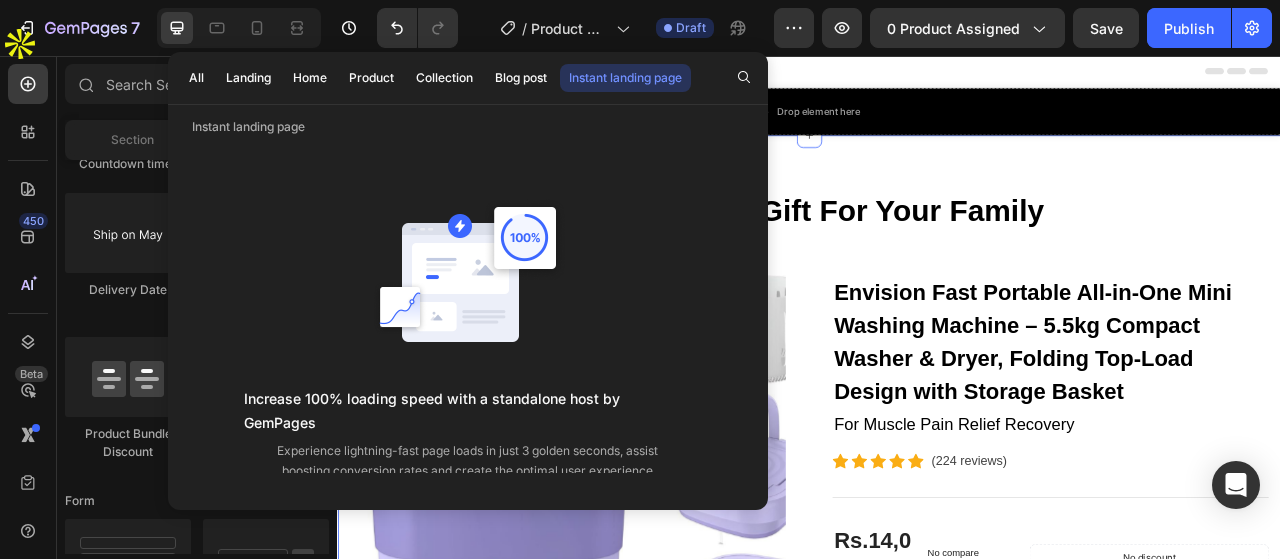 click on "Great Health Gift For Your Family Heading Row Product Images Envision Fast Portable All-in-One Mini Washing Machine – 5.5kg Compact Washer & Dryer, Folding Top-Load Design with Storage Basket (P) Title For Muscle Pain Relief Recovery Text block                Icon                Icon                Icon                Icon                Icon Icon List Hoz (224 reviews) Text block Row                Title Line Rs.14,000.00 (P) Price (P) Price No compare price (P) Price Row No discount   Not be displayed when published Product Badge Row Transform your laundry experience with the  Envision Fast Portable All-in-One Mini Washing Machine , designed for modern homes and busy lifestyles. This stylish 5.5kg top-loading washer combines  washing and drying  in one compact unit, saving you space, time, and effort.
✅  2-in-1 Washer & Dryer:  Built-in drying function lets you wash and dry clothes in one machine, eliminating the need for multiple appliances. ✅  Compact & Portable: ✅  Gentle & Powerful Cleaning:" at bounding box center (937, 1047) 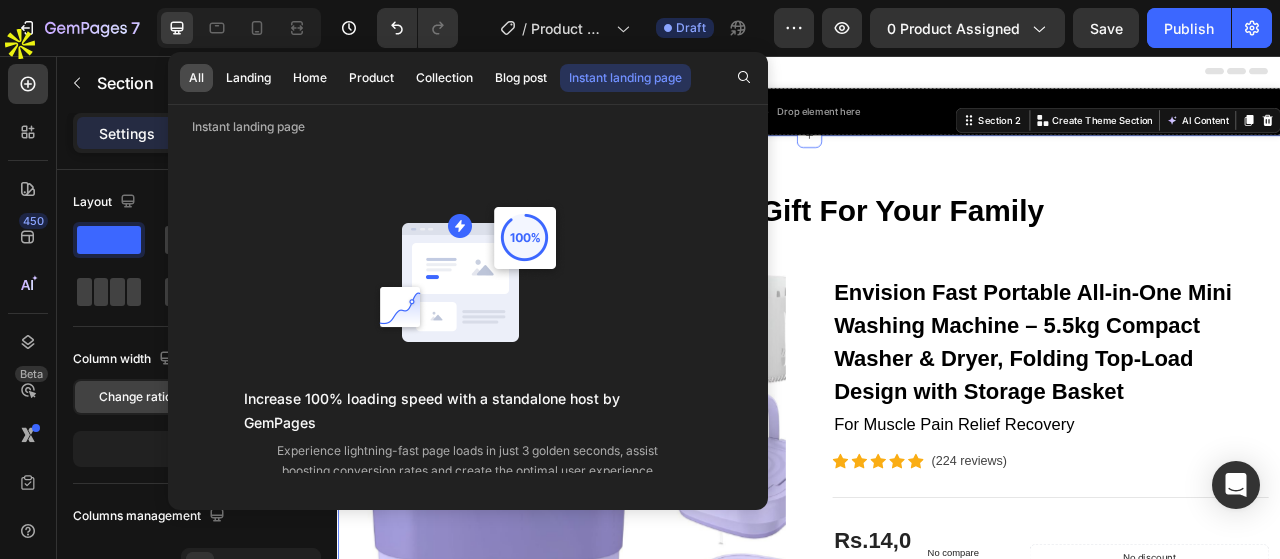 click on "All" at bounding box center [196, 78] 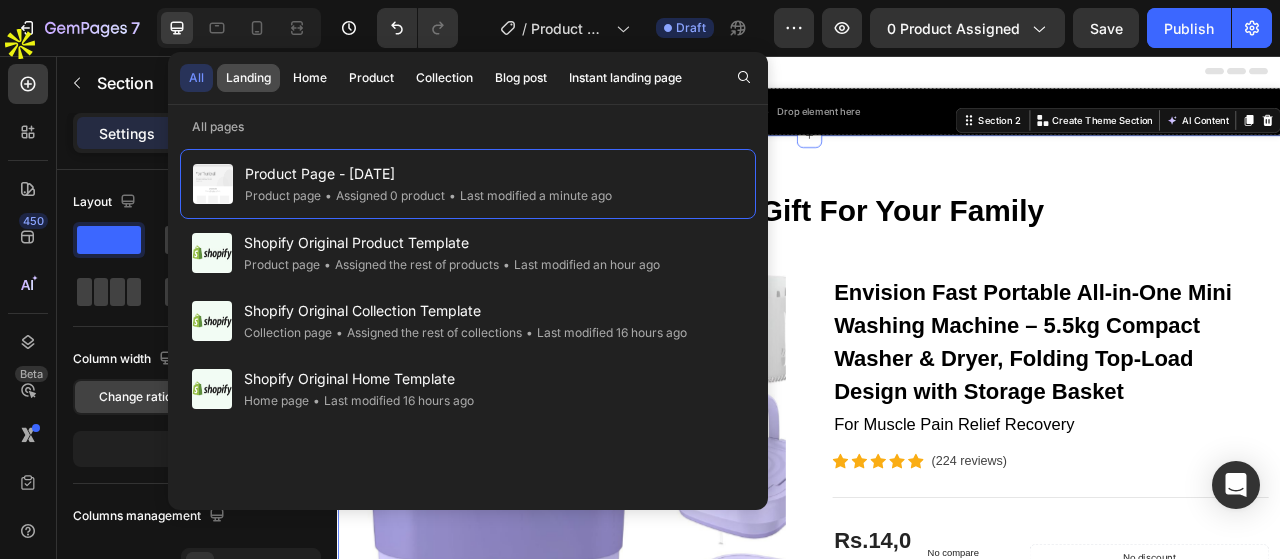 click on "Landing" at bounding box center (248, 78) 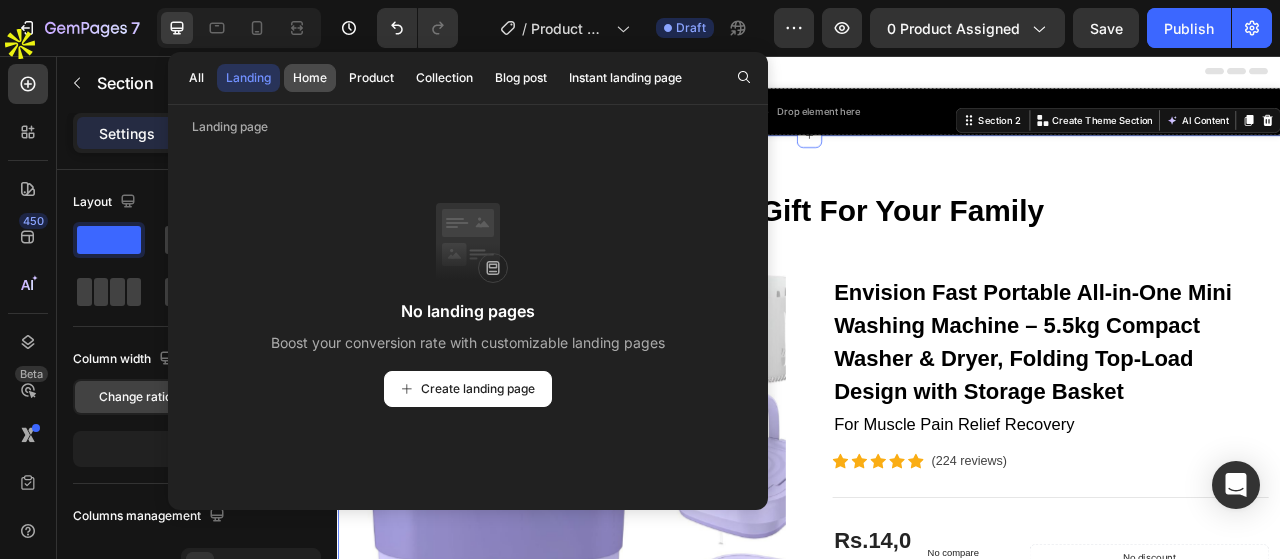 click on "Home" at bounding box center [310, 78] 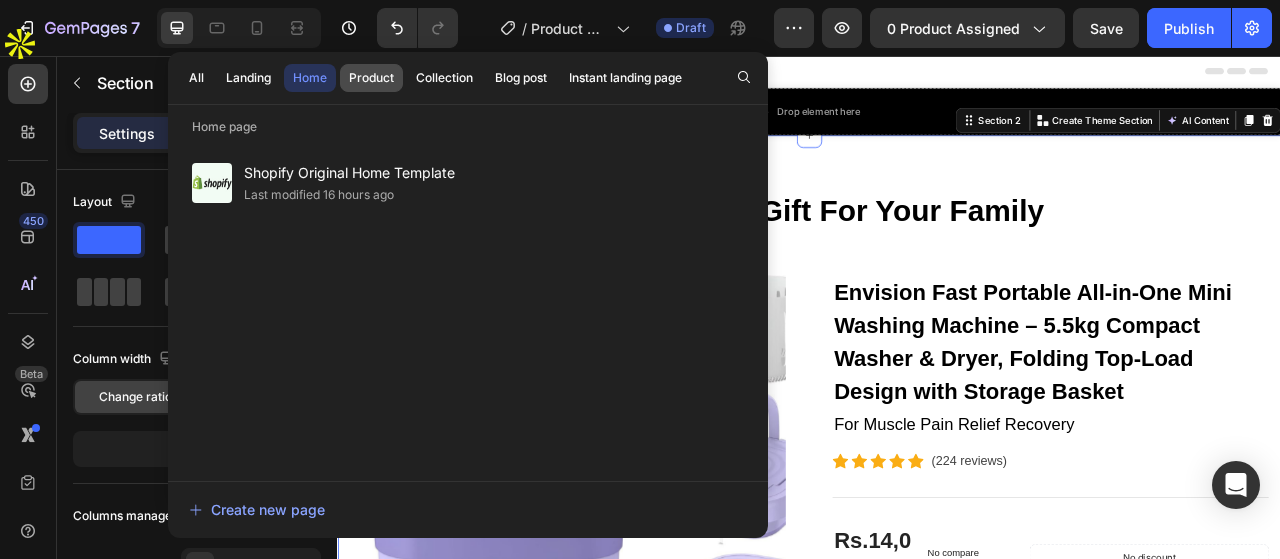 click on "Product" at bounding box center [371, 78] 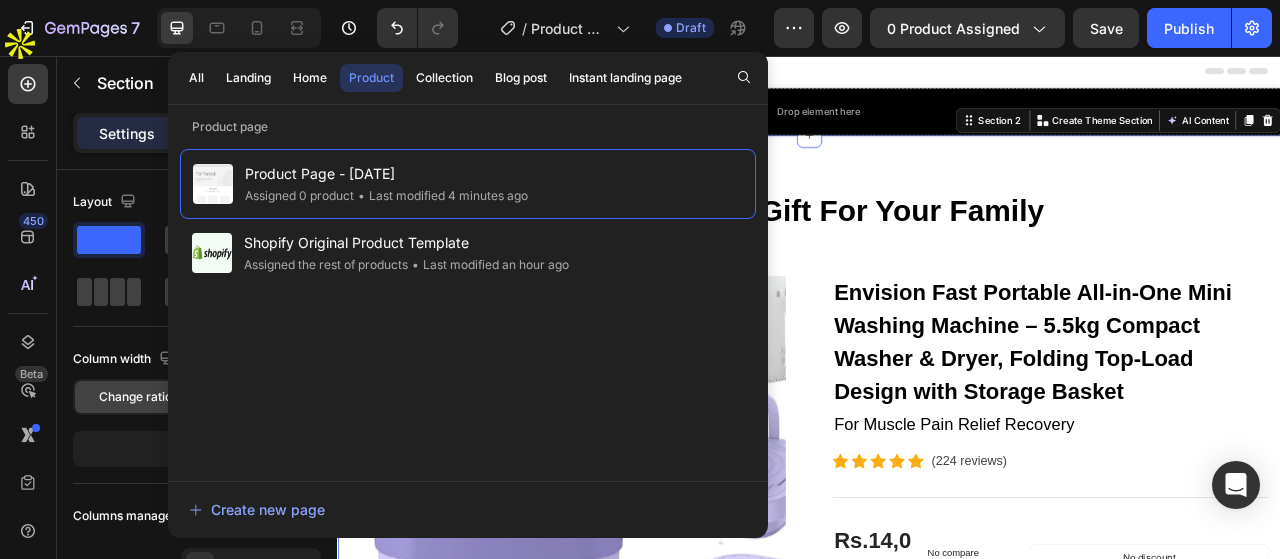 click on "Drop element here" at bounding box center [937, 127] 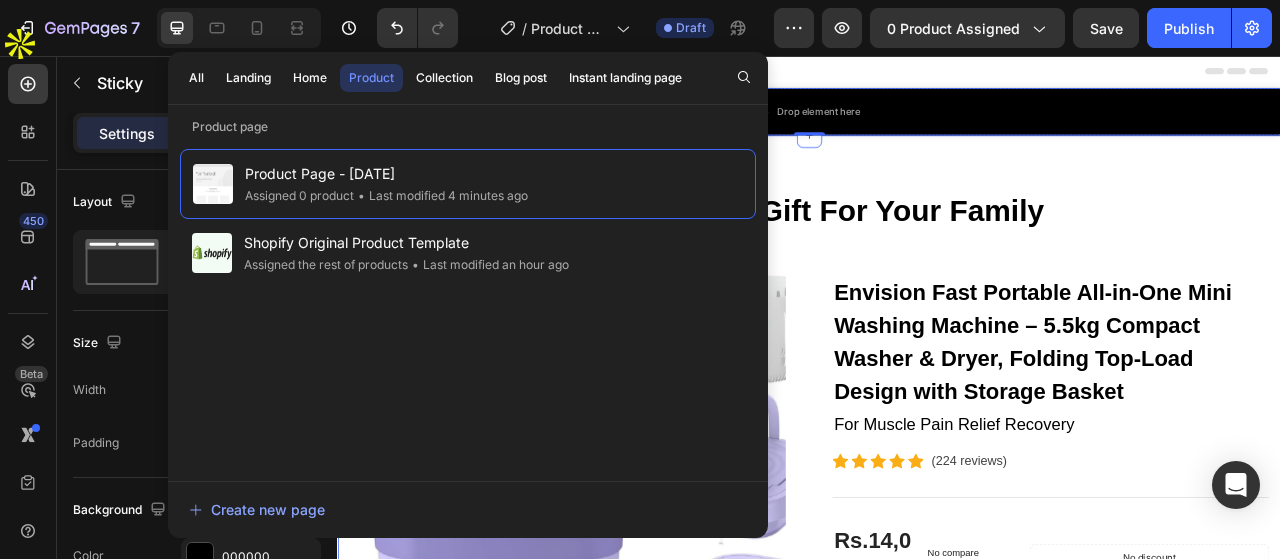 click on "Great Health Gift For Your Family Heading Row Product Images Envision Fast Portable All-in-One Mini Washing Machine – 5.5kg Compact Washer & Dryer, Folding Top-Load Design with Storage Basket (P) Title For Muscle Pain Relief Recovery Text block                Icon                Icon                Icon                Icon                Icon Icon List Hoz (224 reviews) Text block Row                Title Line Rs.14,000.00 (P) Price (P) Price No compare price (P) Price Row No discount   Not be displayed when published Product Badge Row Transform your laundry experience with the  Envision Fast Portable All-in-One Mini Washing Machine , designed for modern homes and busy lifestyles. This stylish 5.5kg top-loading washer combines  washing and drying  in one compact unit, saving you space, time, and effort.
✅  2-in-1 Washer & Dryer:  Built-in drying function lets you wash and dry clothes in one machine, eliminating the need for multiple appliances. ✅  Compact & Portable: ✅  Gentle & Powerful Cleaning:" at bounding box center (937, 1047) 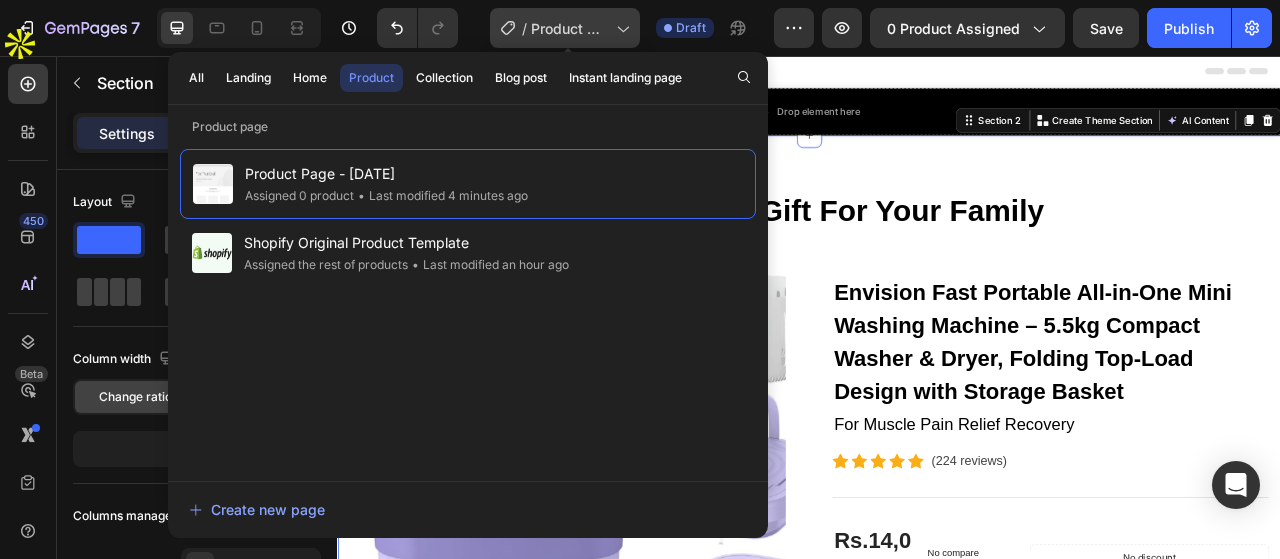 click on "Product Page - Aug 2, 21:04:35" at bounding box center [569, 28] 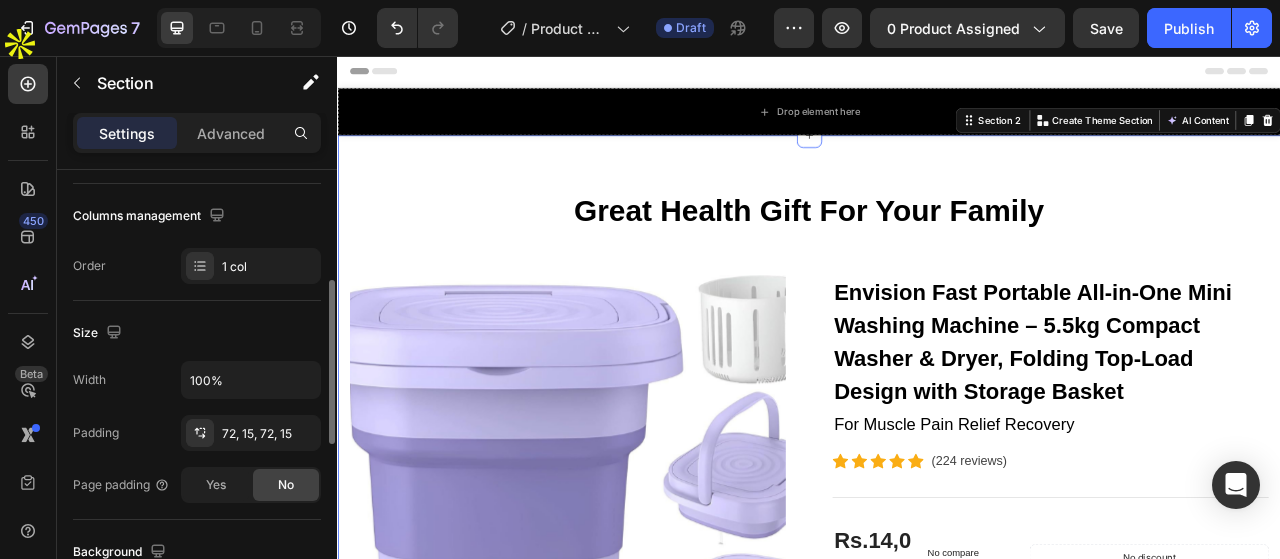 scroll, scrollTop: 771, scrollLeft: 0, axis: vertical 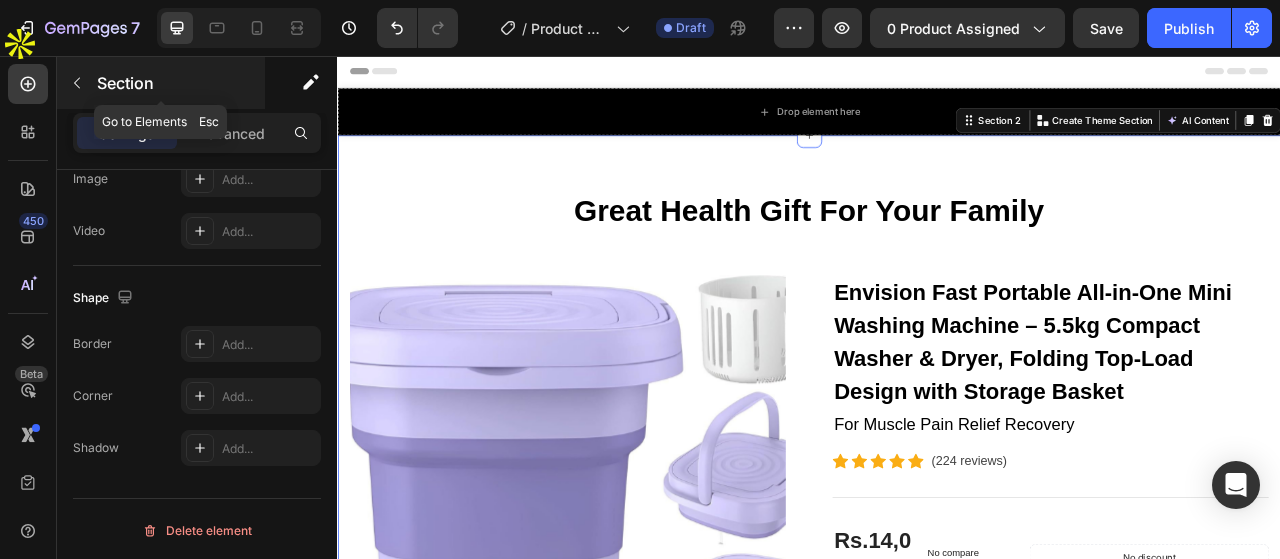 click at bounding box center (77, 83) 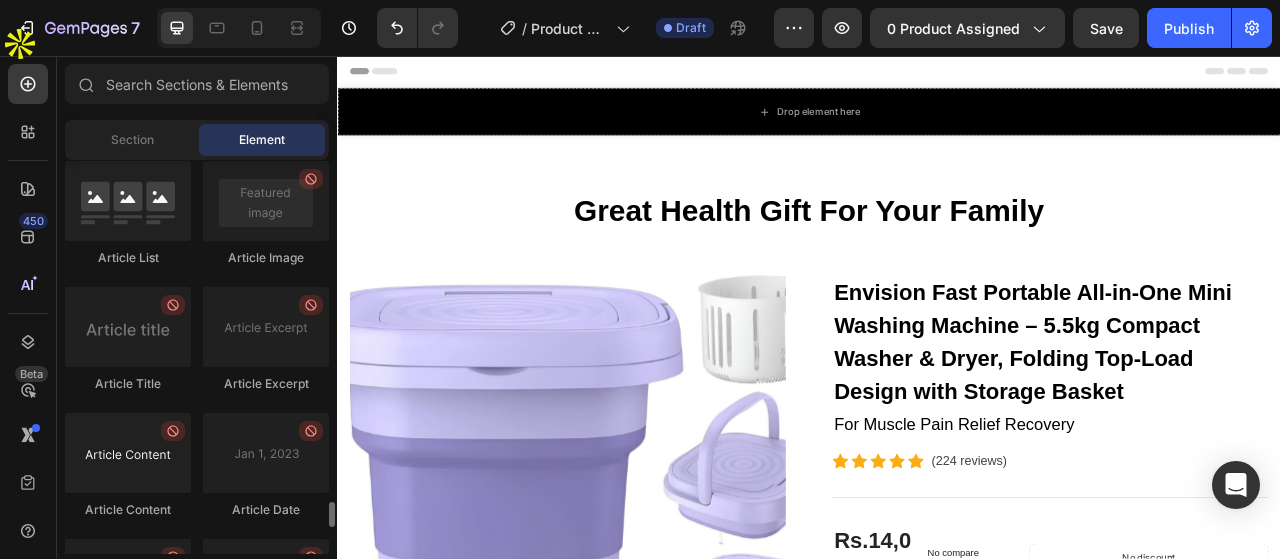 scroll, scrollTop: 5665, scrollLeft: 0, axis: vertical 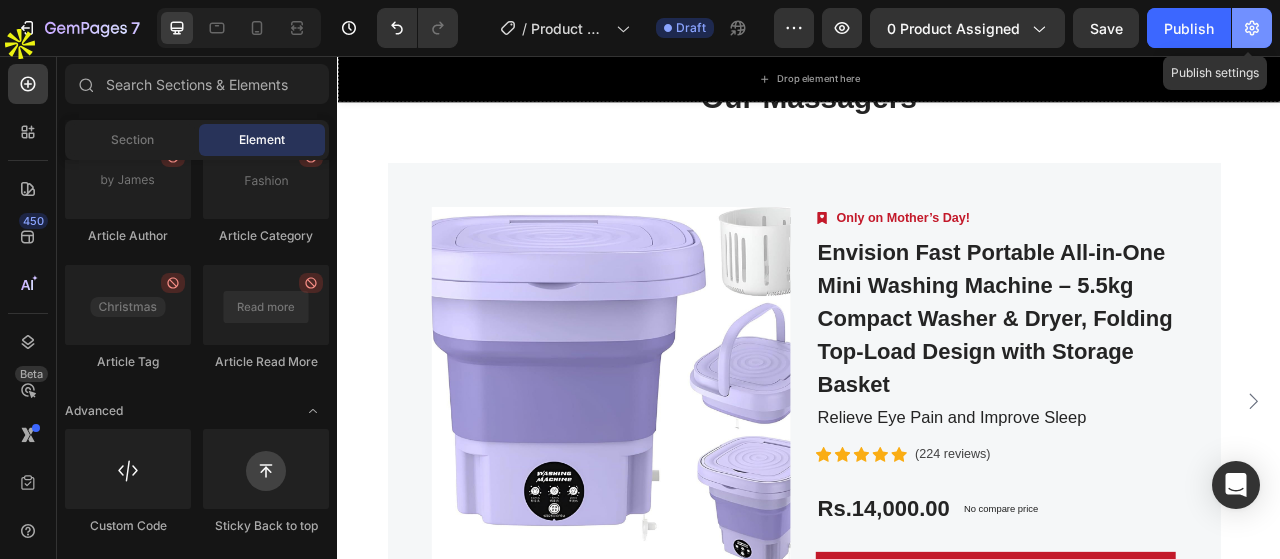 click 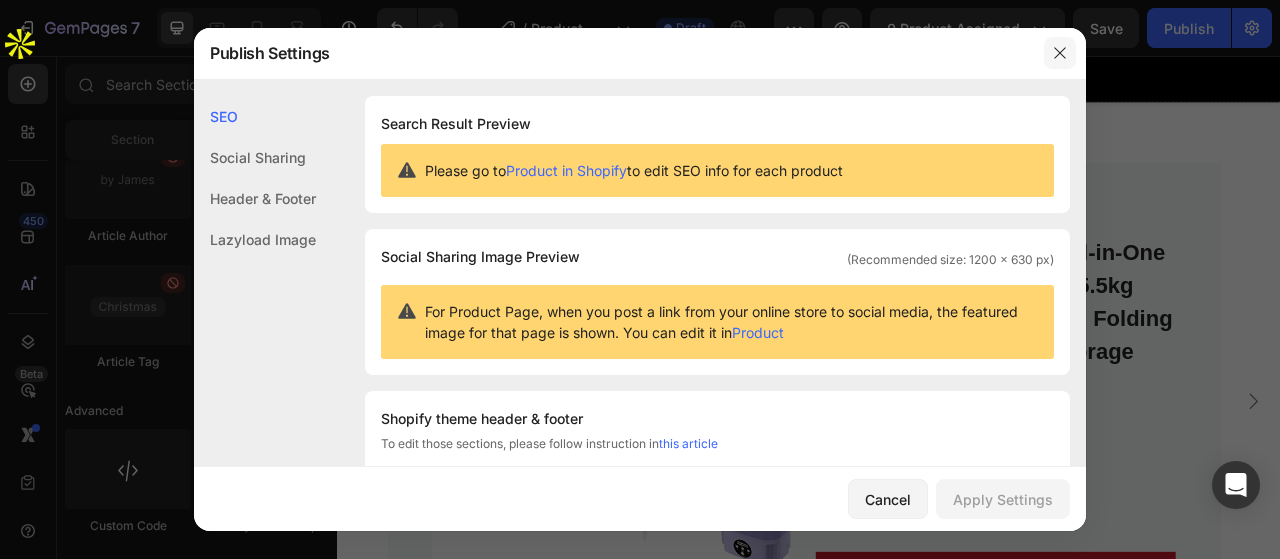 click 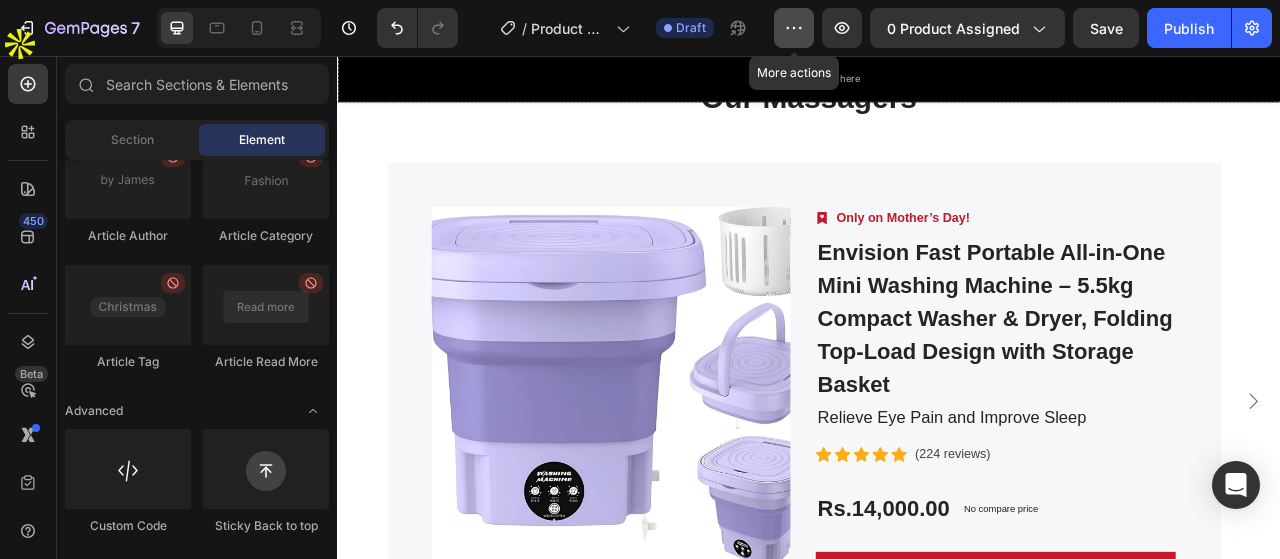 click 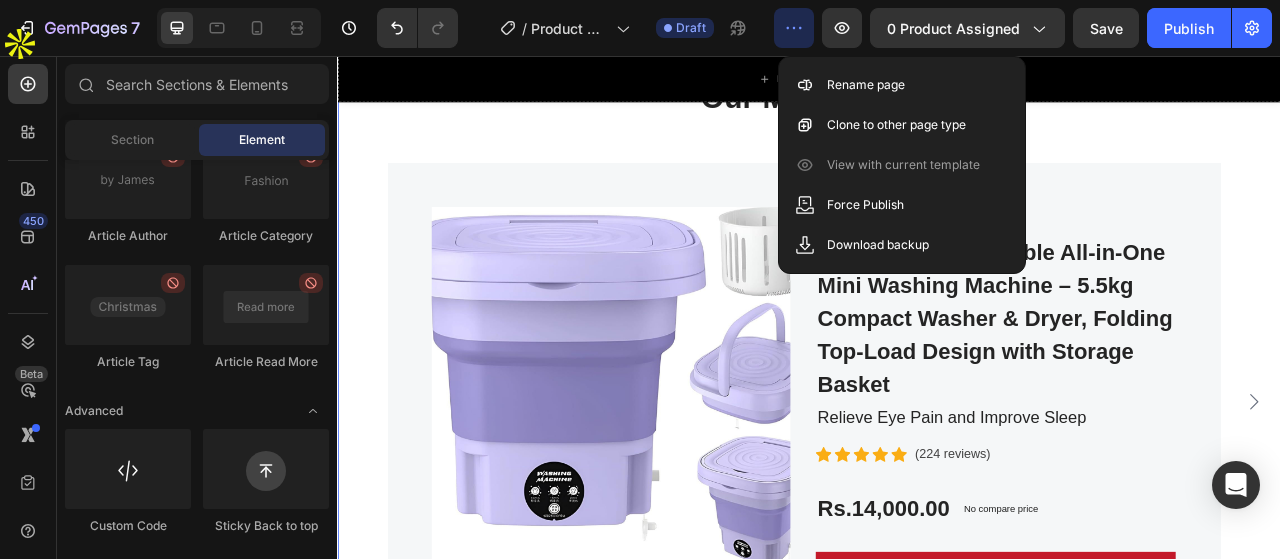 click on "Strengthen Your Health With  Our Massagers Heading Row
Product Images Image Only on Mother’s Day! Text block Row Envision Fast Portable All-in-One Mini Washing Machine – 5.5kg Compact Washer & Dryer, Folding Top-Load Design with Storage Basket (P) Title Relieve Eye Pain and Improve Sleep Text block                Icon                Icon                Icon                Icon                Icon Icon List Hoz (224 reviews) Text block Row Rs.14,000.00 (P) Price (P) Price No compare price (P) Price Row Buy Now (P) Cart Button Row Product Product Images Image Only on Mother’s Day! Text block Row Envision Fast Portable All-in-One Mini Washing Machine – 5.5kg Compact Washer & Dryer, Folding Top-Load Design with Storage Basket (P) Title Relieve Eye Pain and Improve Sleep Text block                Icon                Icon                Icon                Icon                Icon Icon List Hoz (224 reviews) Text block Row Rs.14,000.00 (P) Price (P) Price No compare price (P) Price Row Row" at bounding box center [937, 420] 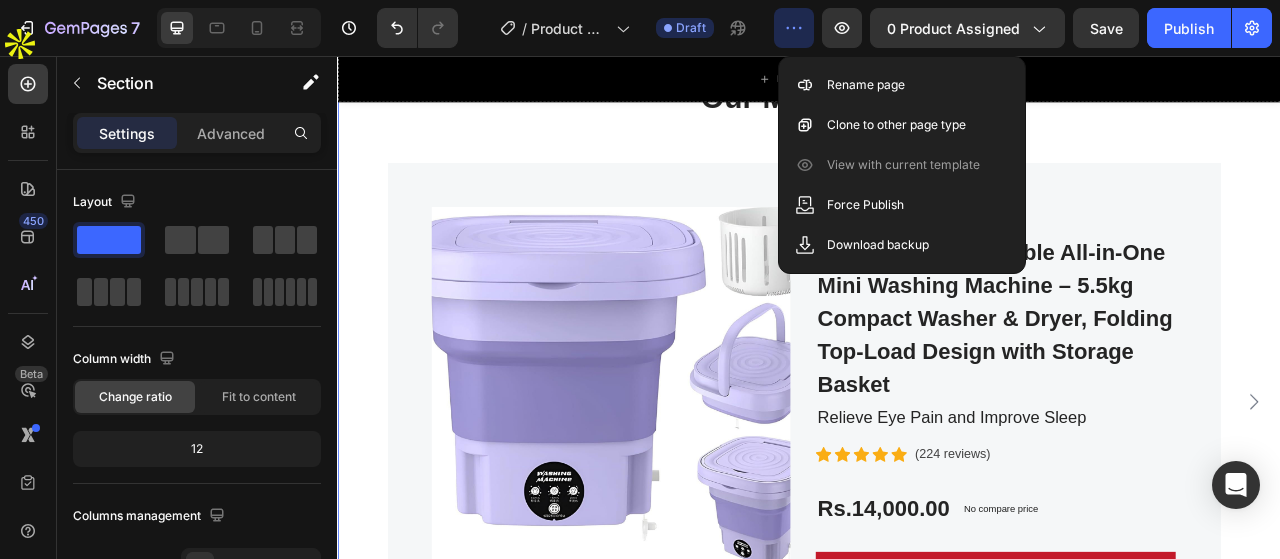 click 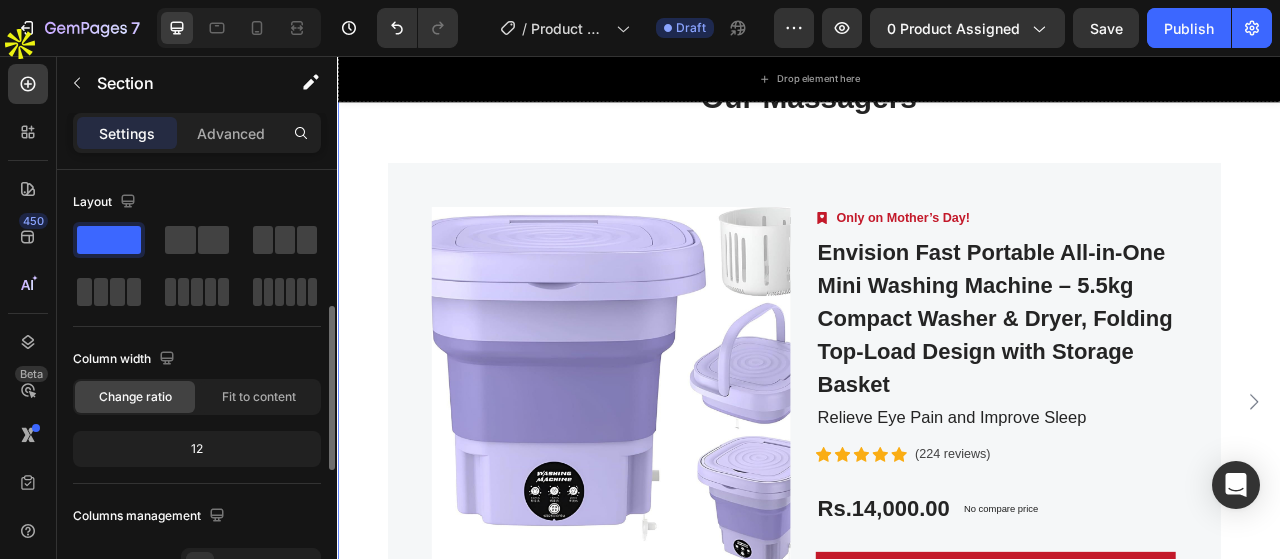 scroll, scrollTop: 100, scrollLeft: 0, axis: vertical 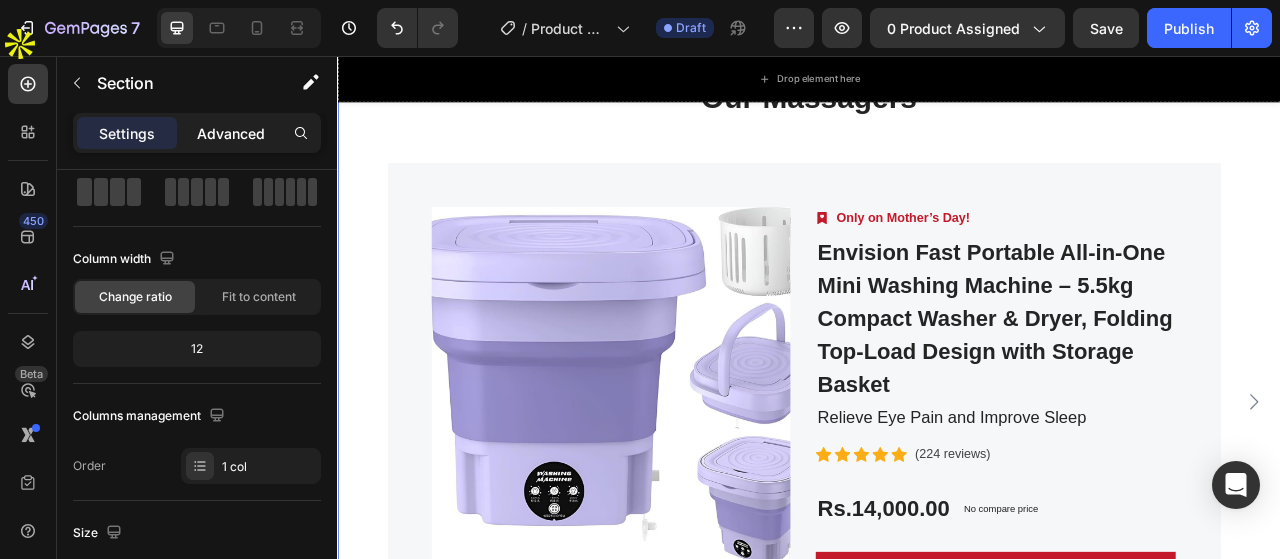 click on "Advanced" at bounding box center (231, 133) 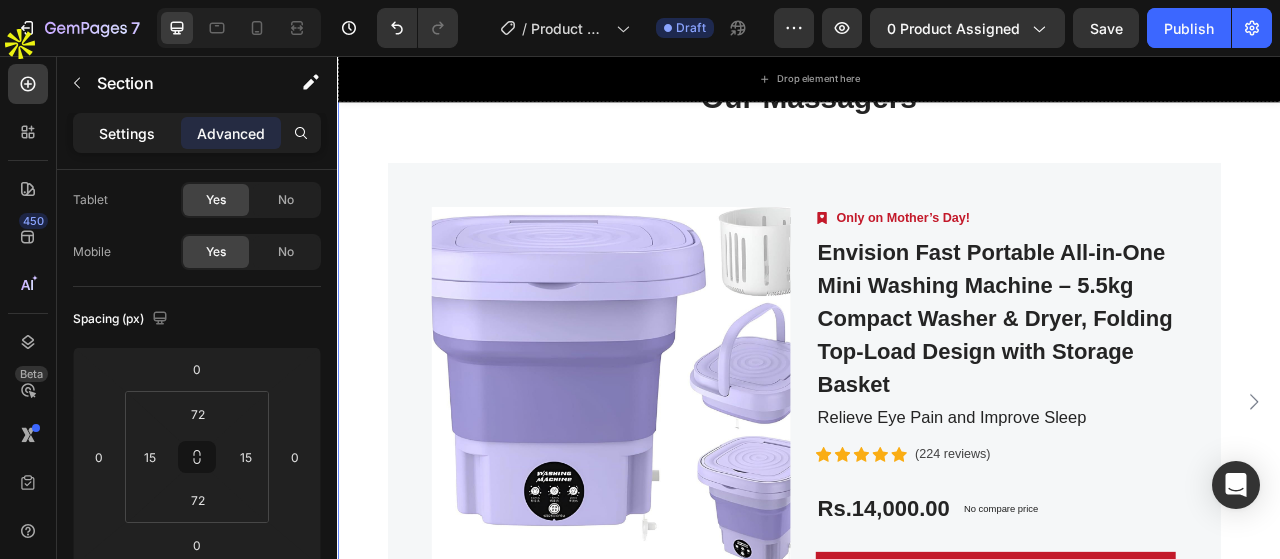 click on "Settings" at bounding box center (127, 133) 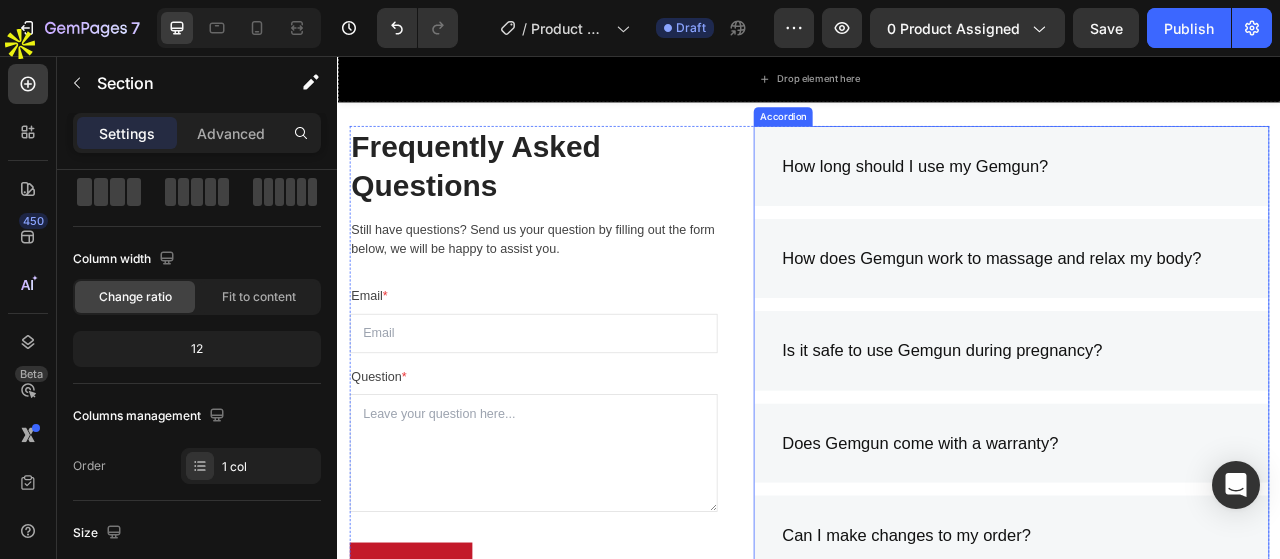 scroll, scrollTop: 6800, scrollLeft: 0, axis: vertical 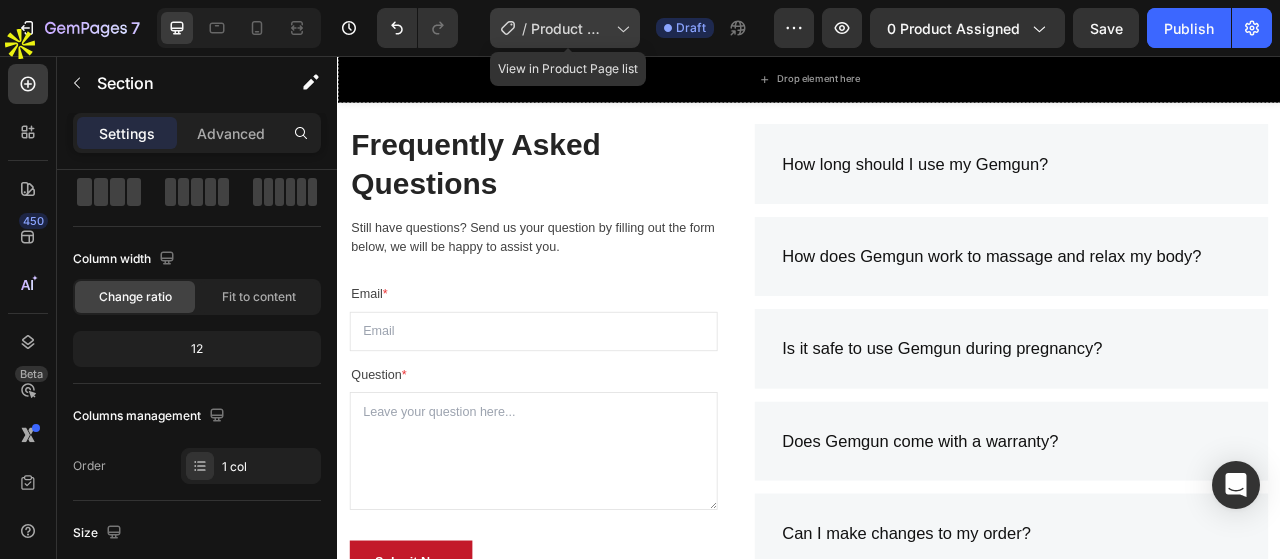 click on "Product Page - Aug 2, 21:04:35" at bounding box center [569, 28] 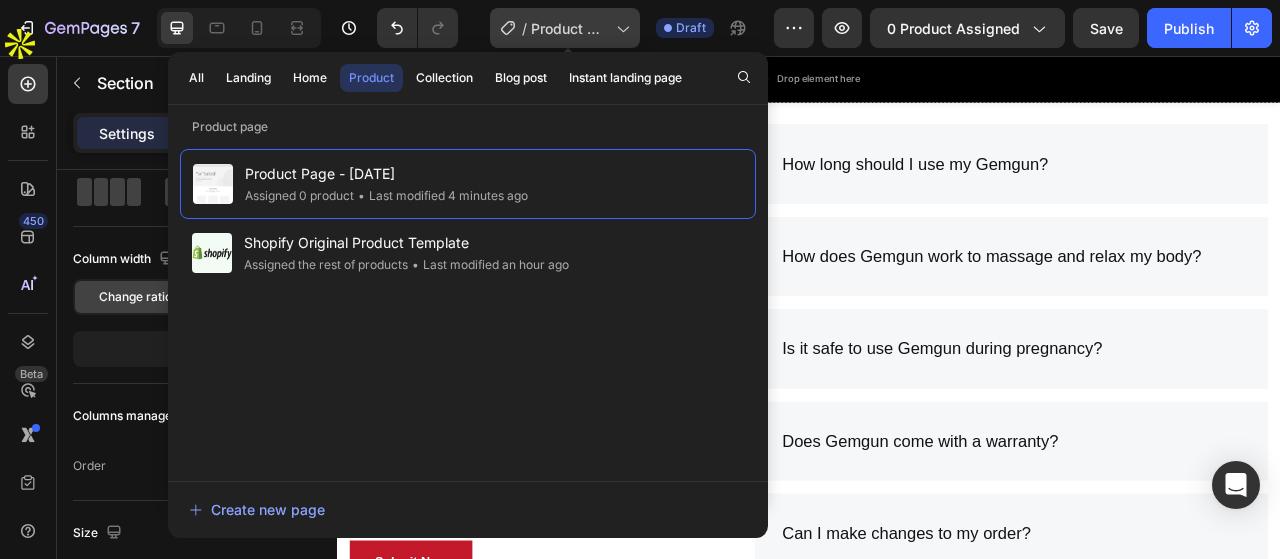 click on "Product Page - Aug 2, 21:04:35" at bounding box center [569, 28] 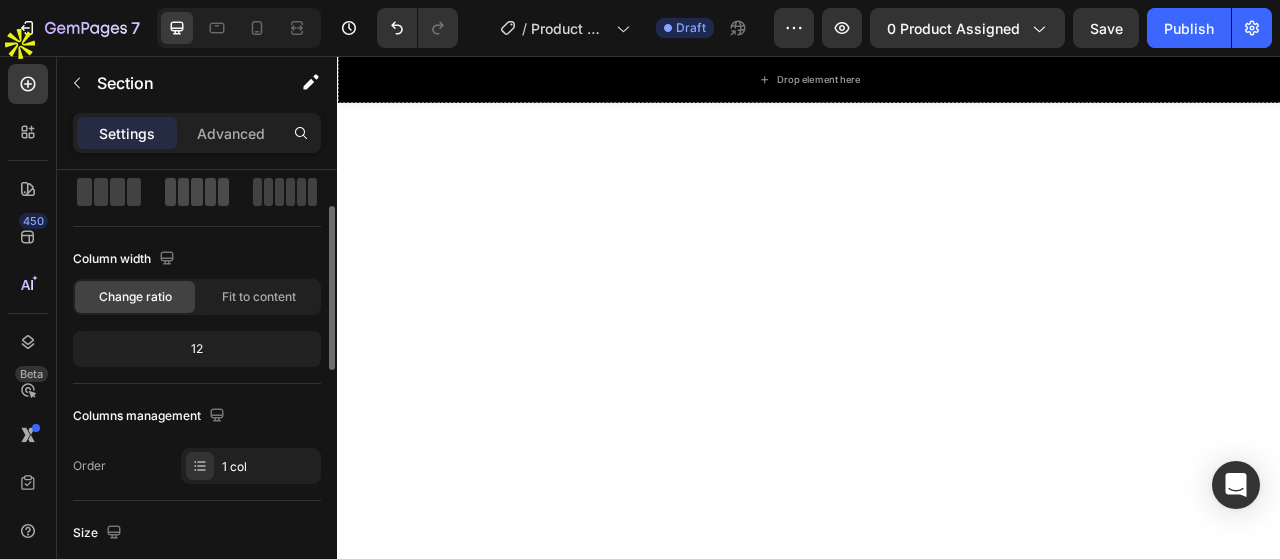 scroll, scrollTop: 2158, scrollLeft: 0, axis: vertical 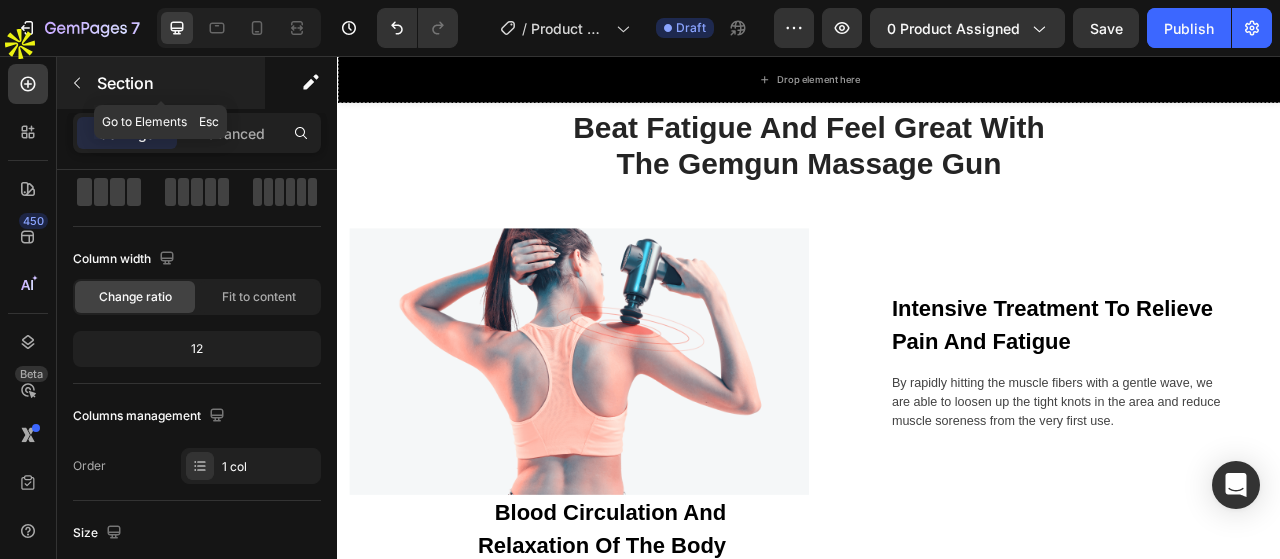 click at bounding box center (77, 83) 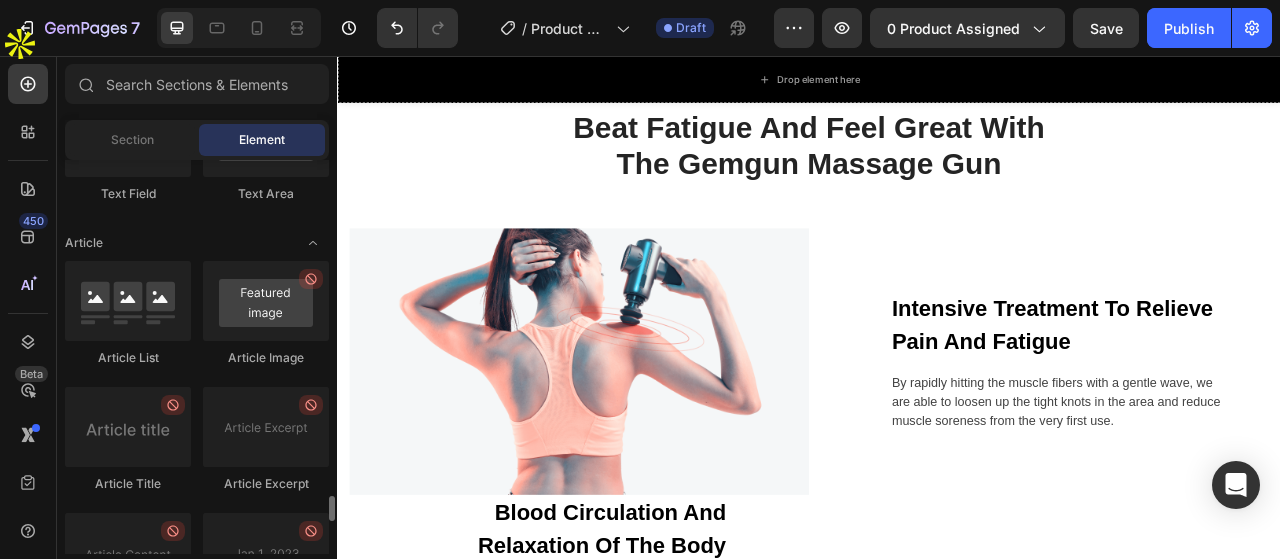 scroll, scrollTop: 4465, scrollLeft: 0, axis: vertical 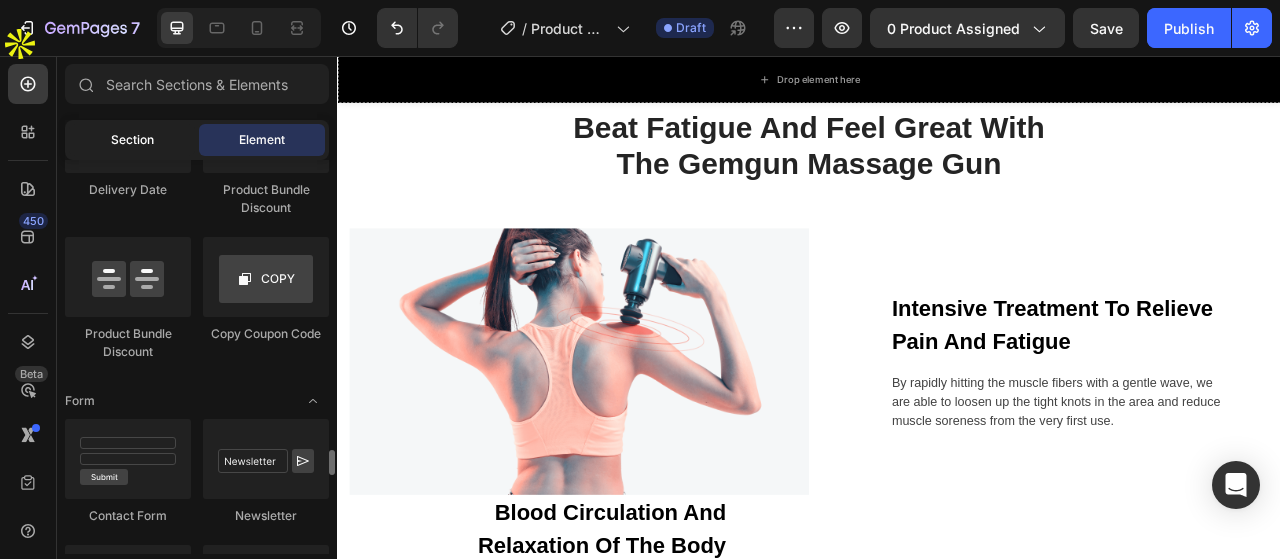 click on "Section" 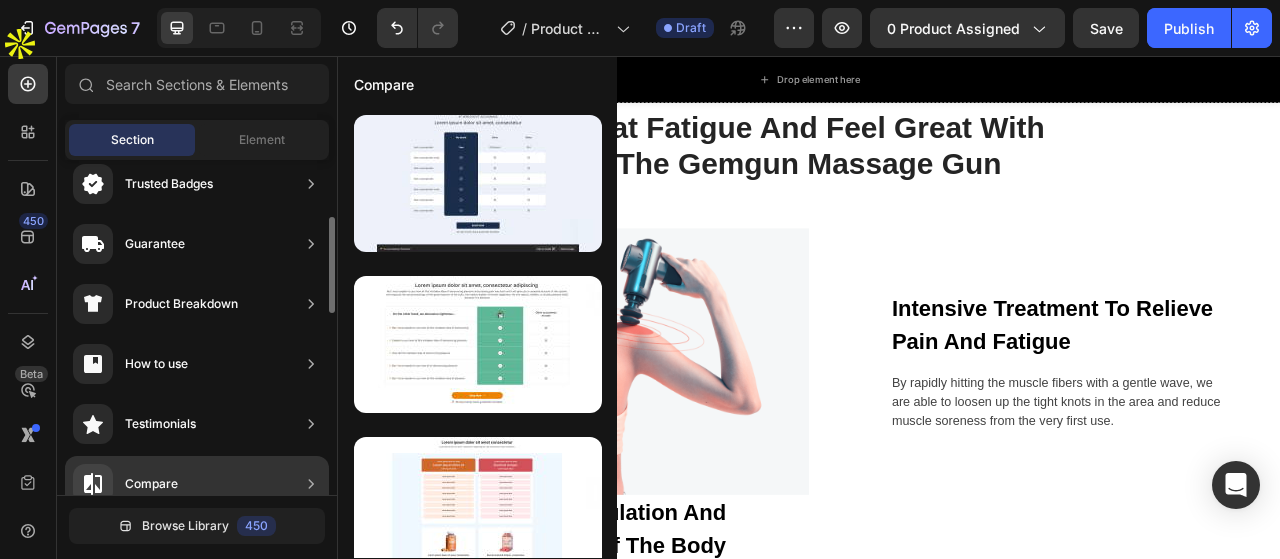 scroll, scrollTop: 600, scrollLeft: 0, axis: vertical 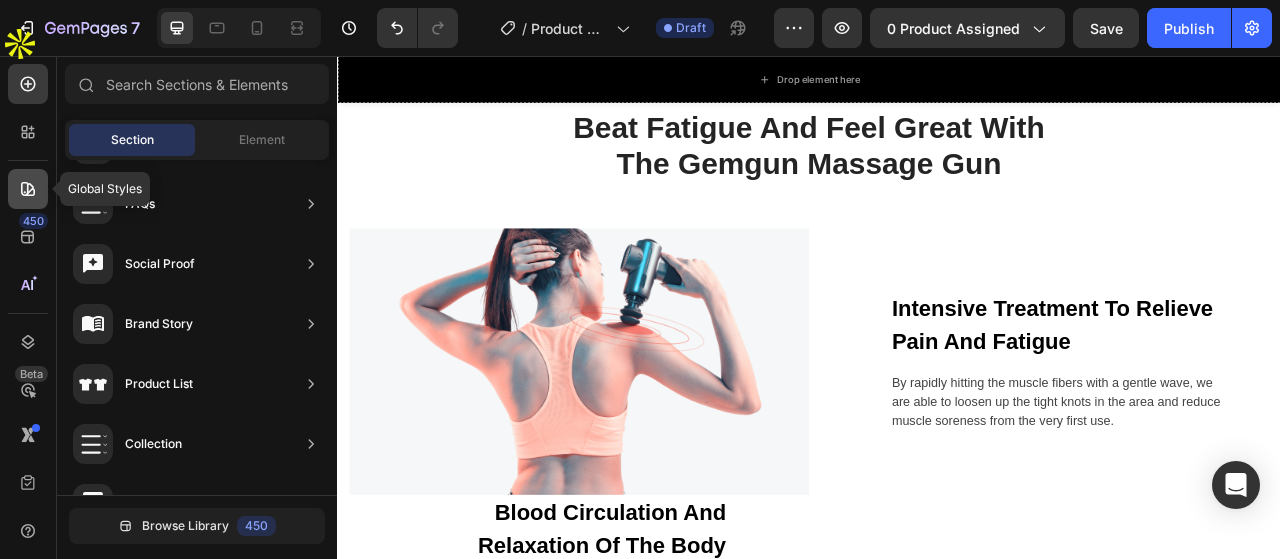 click 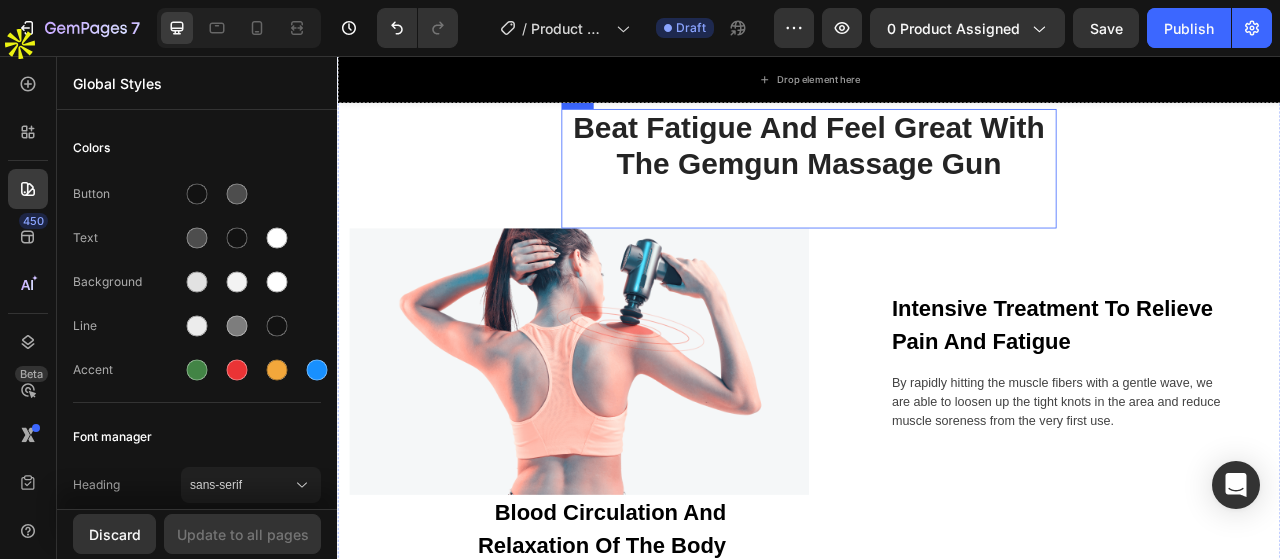 click on "Beat Fatigue And Feel Great With The Gemgun Massage Gun Heading" at bounding box center [937, 199] 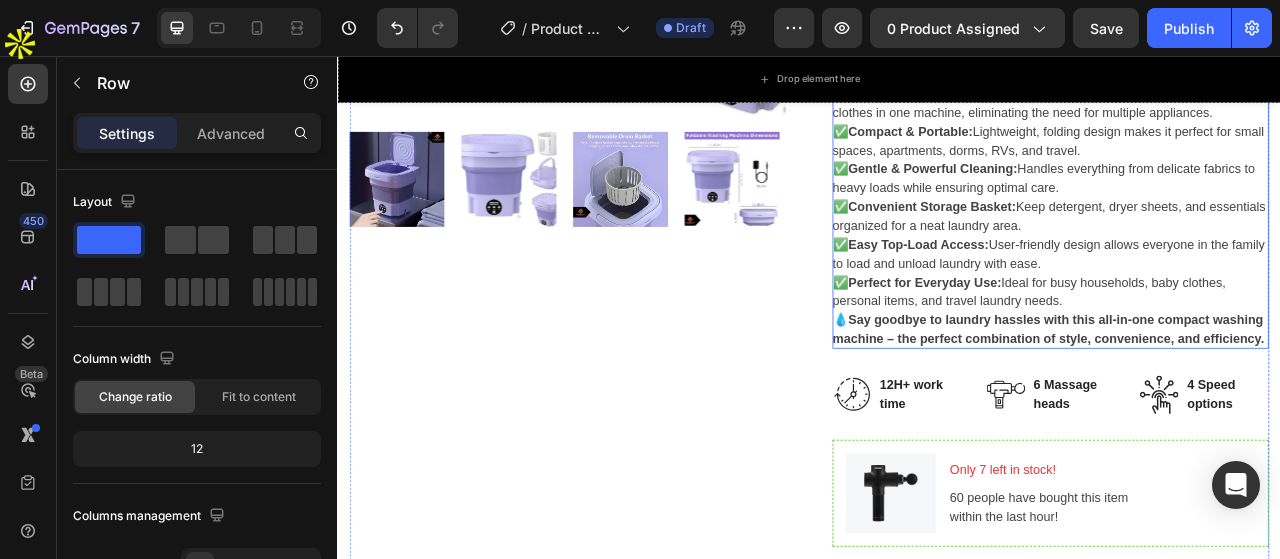 scroll, scrollTop: 458, scrollLeft: 0, axis: vertical 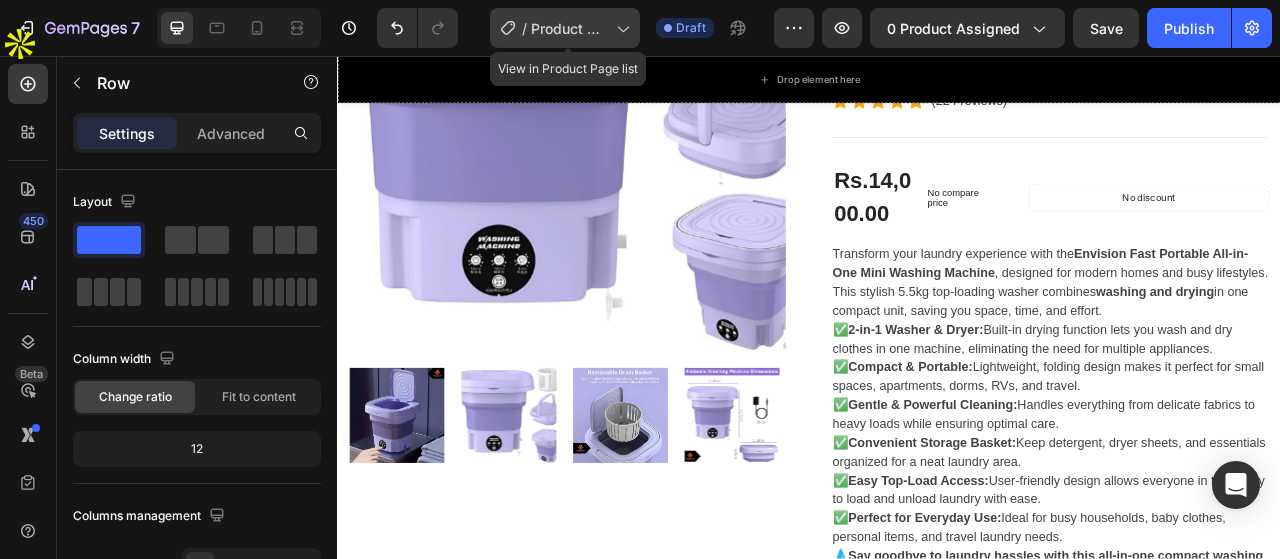 click 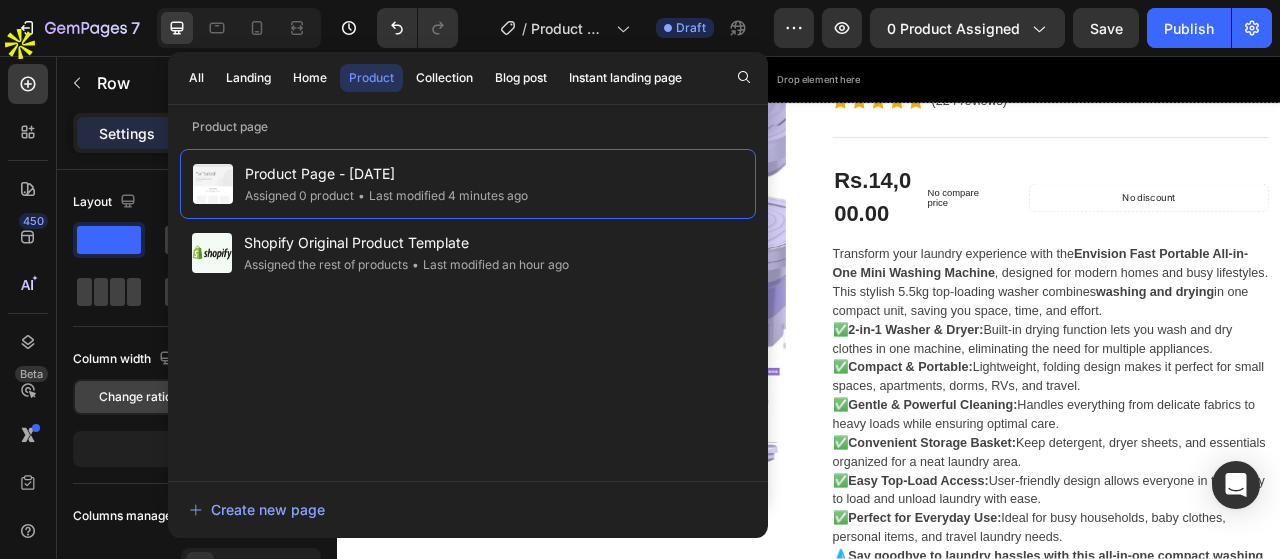 click on "All Landing Home Product Collection Blog post Instant landing page" at bounding box center [435, 78] 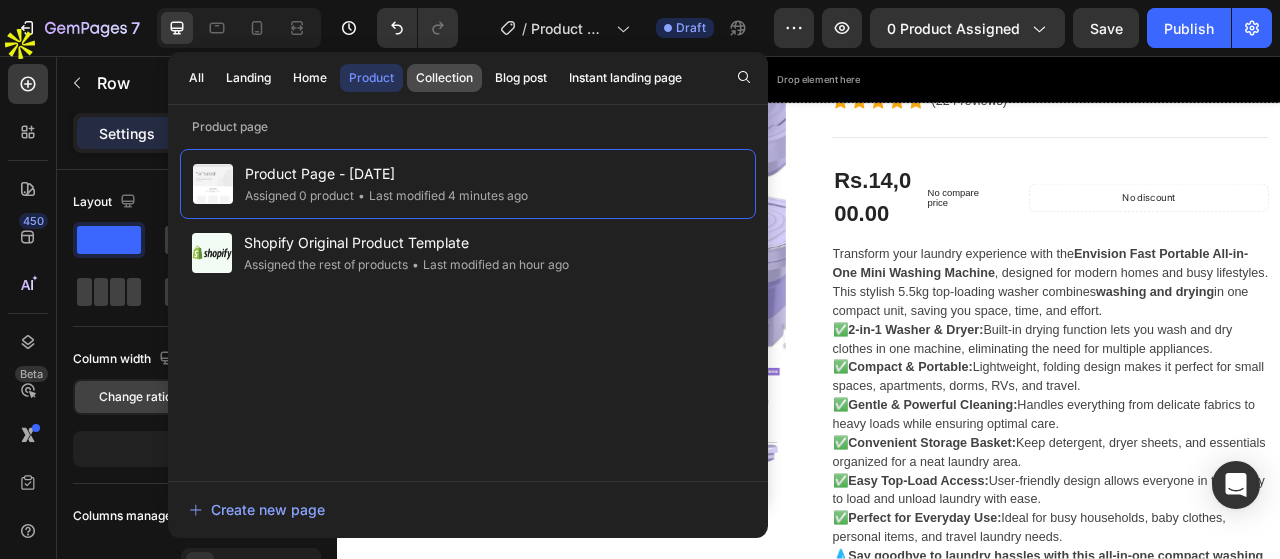 click on "Collection" at bounding box center [444, 78] 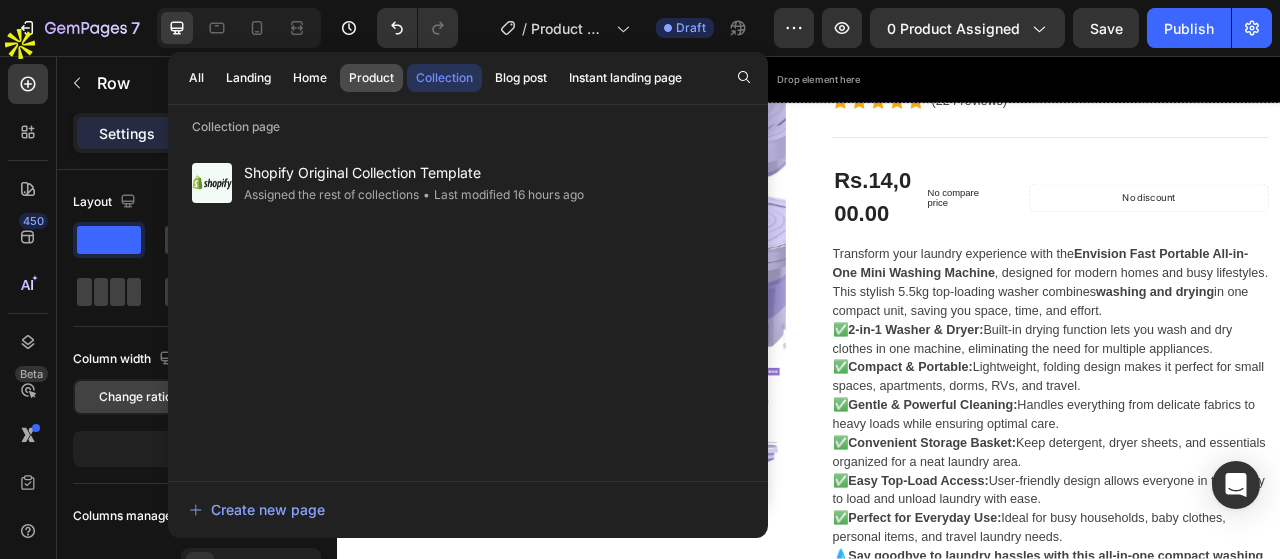 click on "Product" at bounding box center [371, 78] 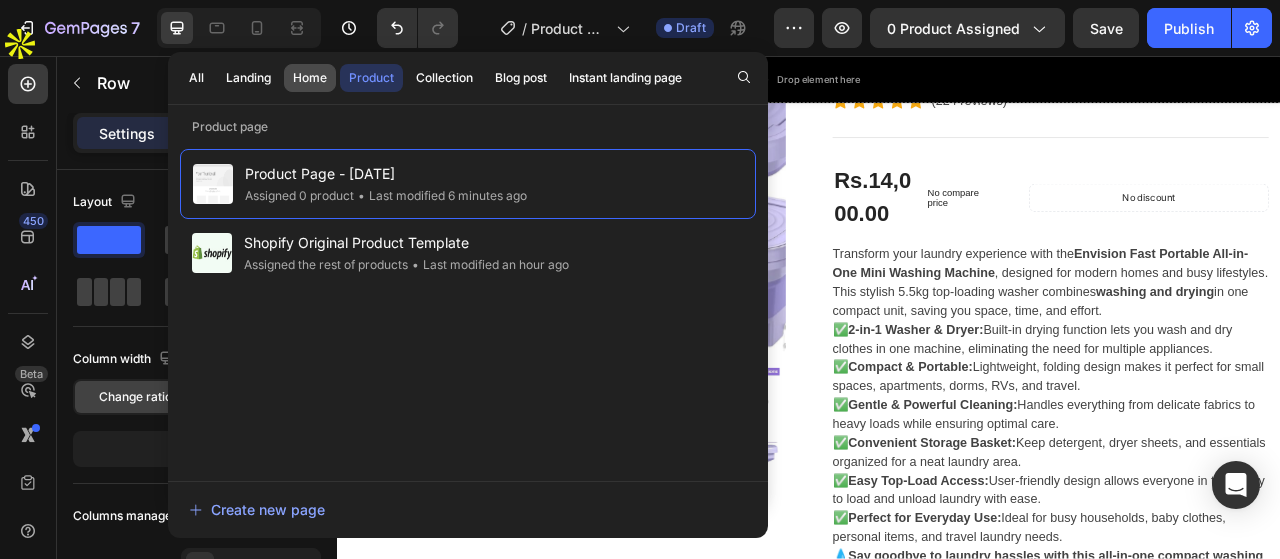 click on "Home" at bounding box center [310, 78] 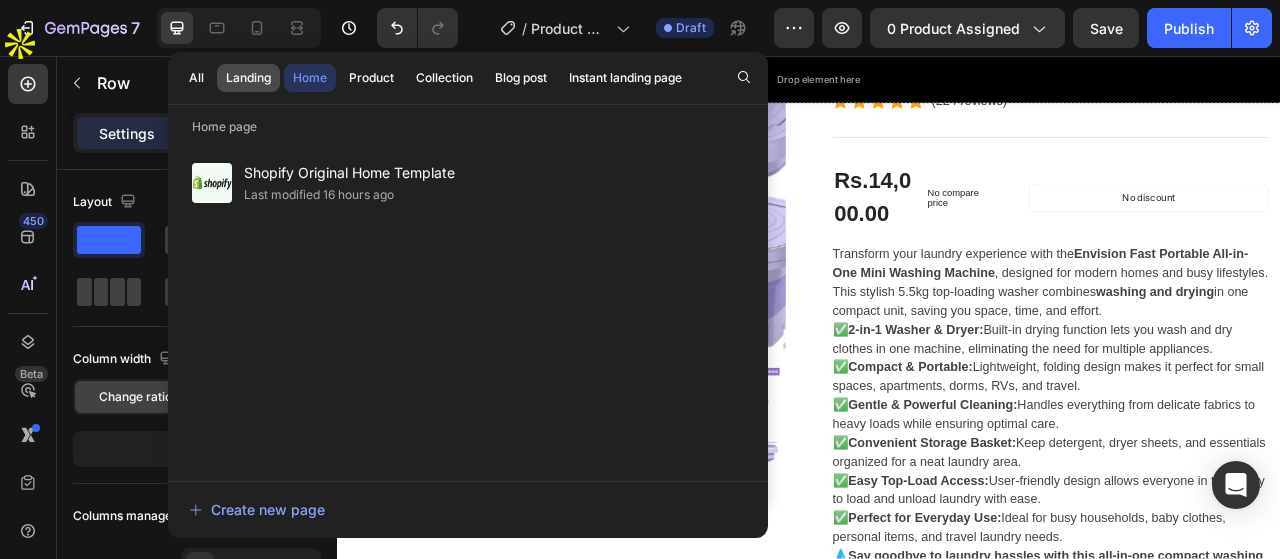 click on "Landing" at bounding box center (248, 78) 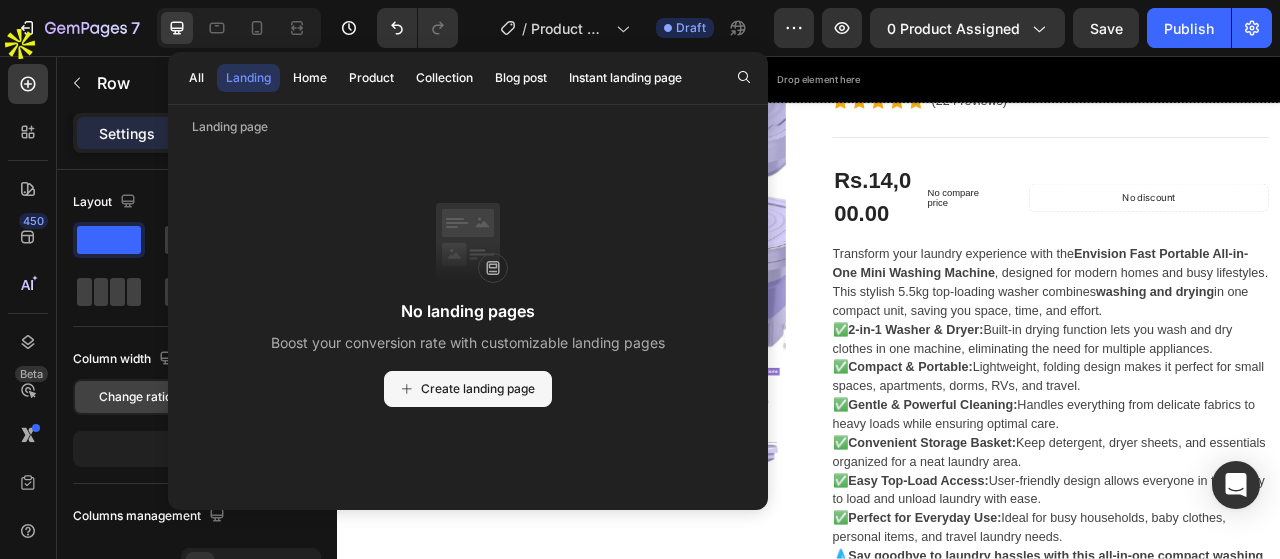 click on "Create landing page" 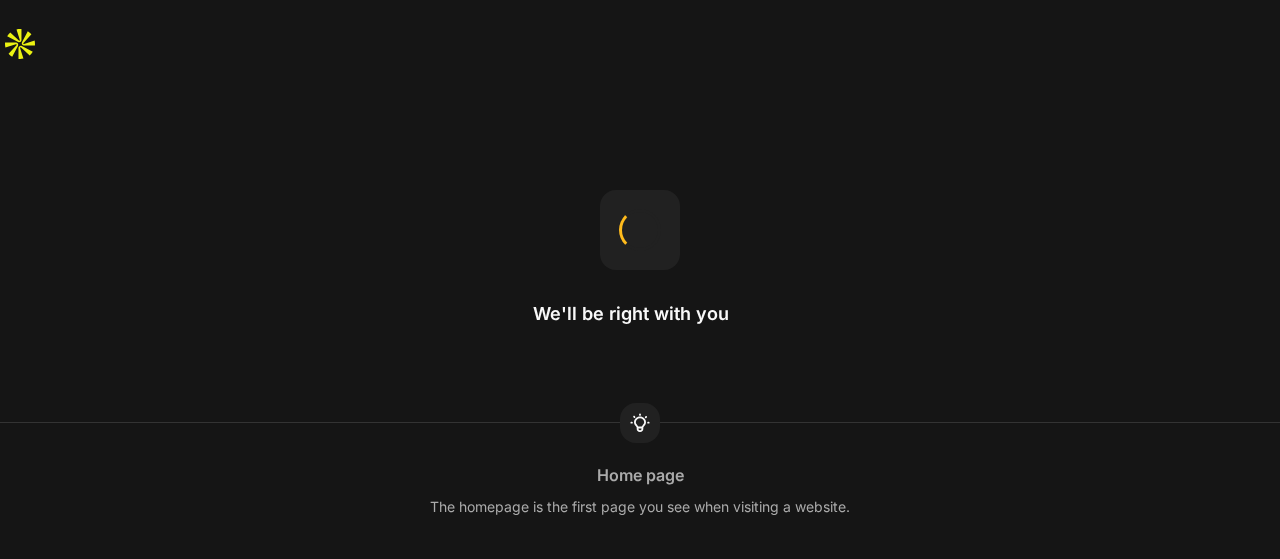 scroll, scrollTop: 0, scrollLeft: 0, axis: both 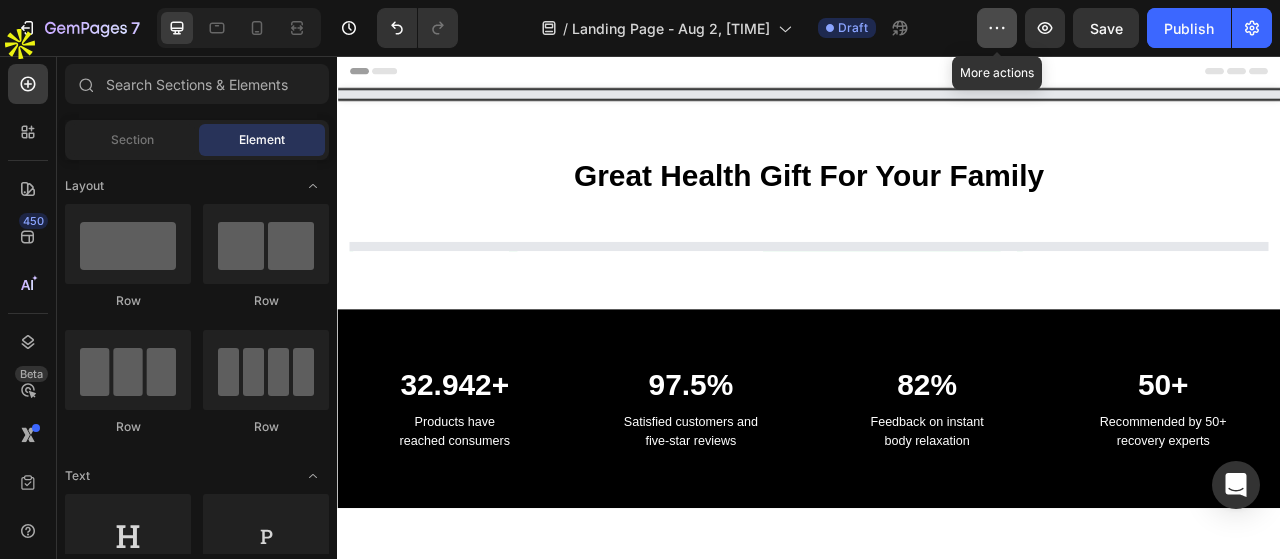 click 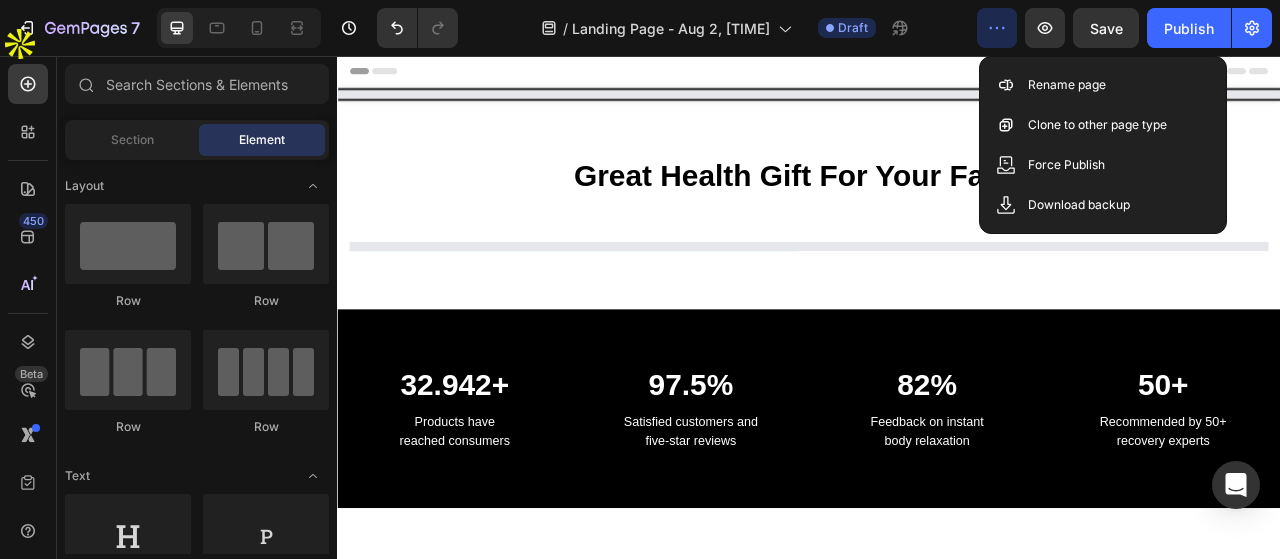 click 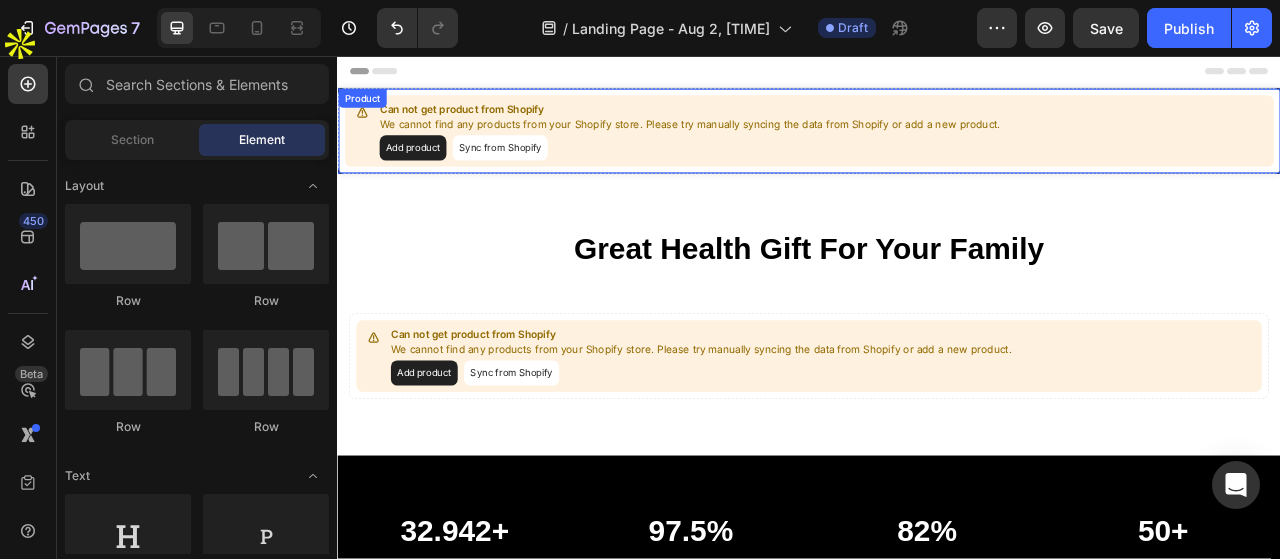 click on "Sync from Shopify" at bounding box center (543, 173) 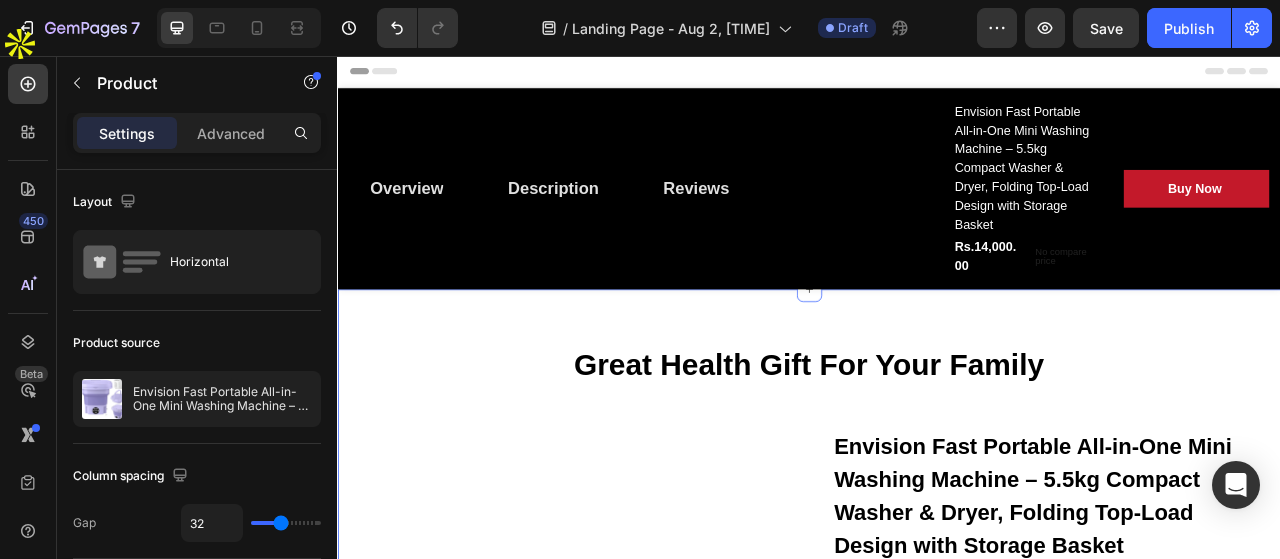 scroll, scrollTop: 300, scrollLeft: 0, axis: vertical 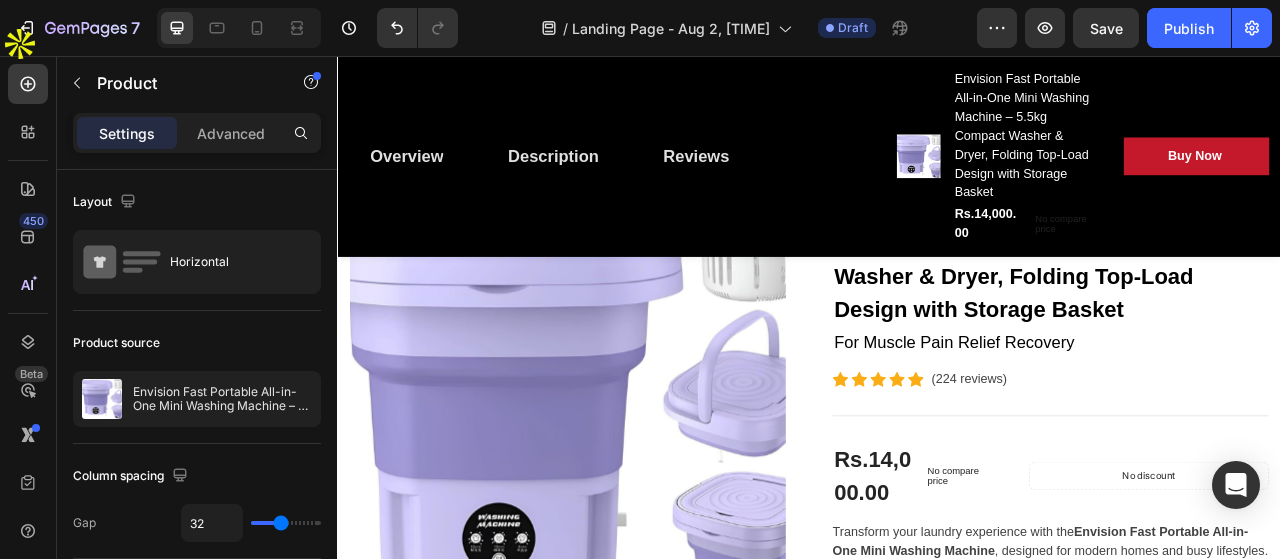 click on "Overview Button Description Button Reviews Button Row" at bounding box center (684, 184) 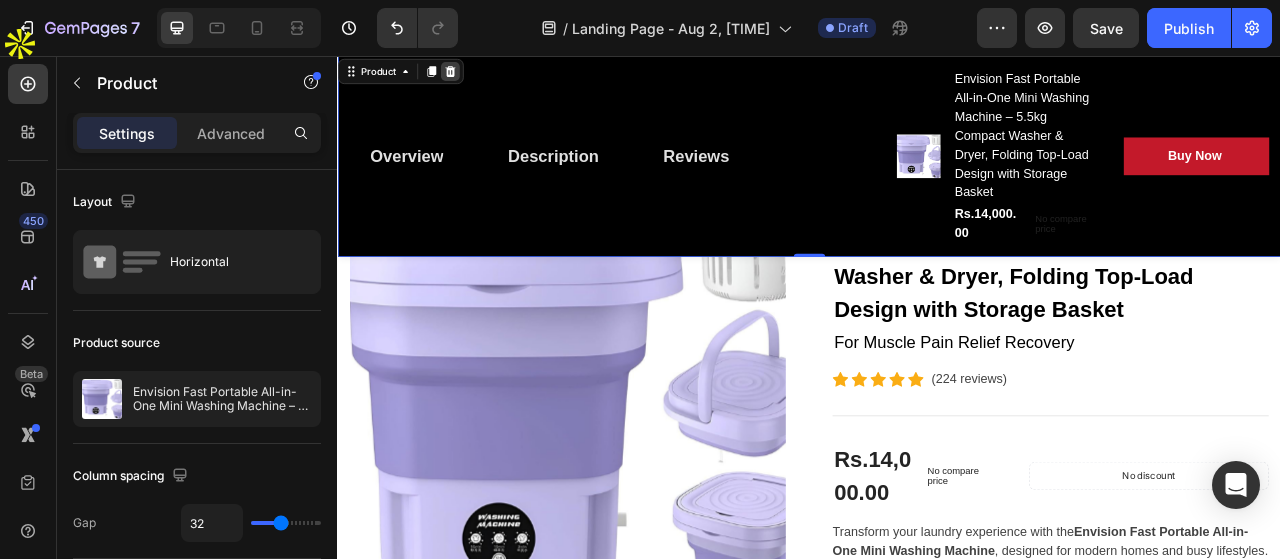 click 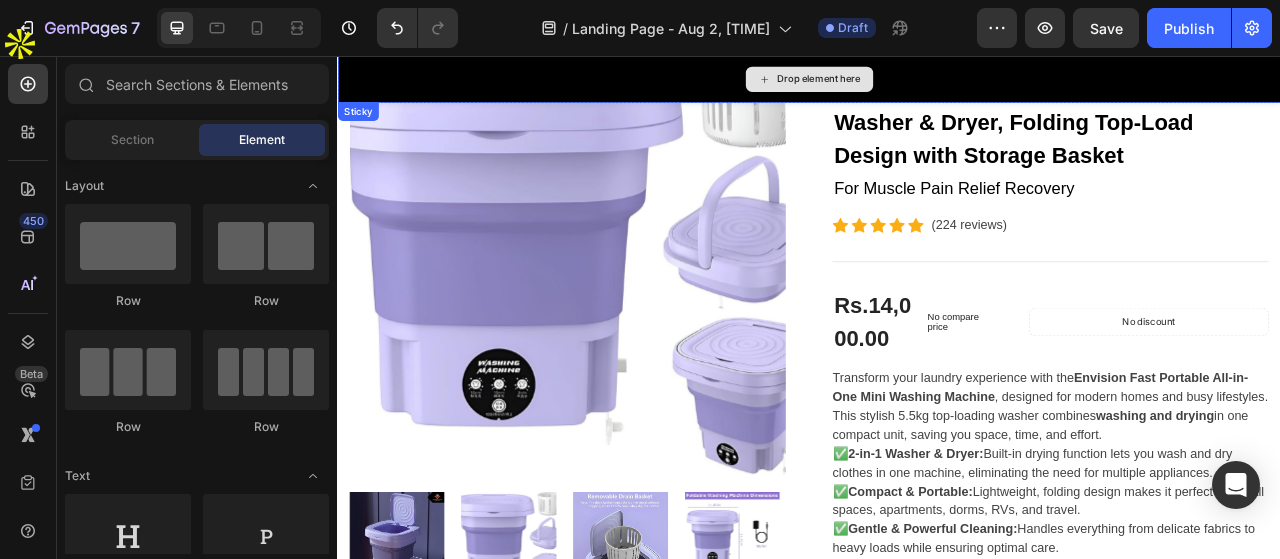 scroll, scrollTop: 104, scrollLeft: 0, axis: vertical 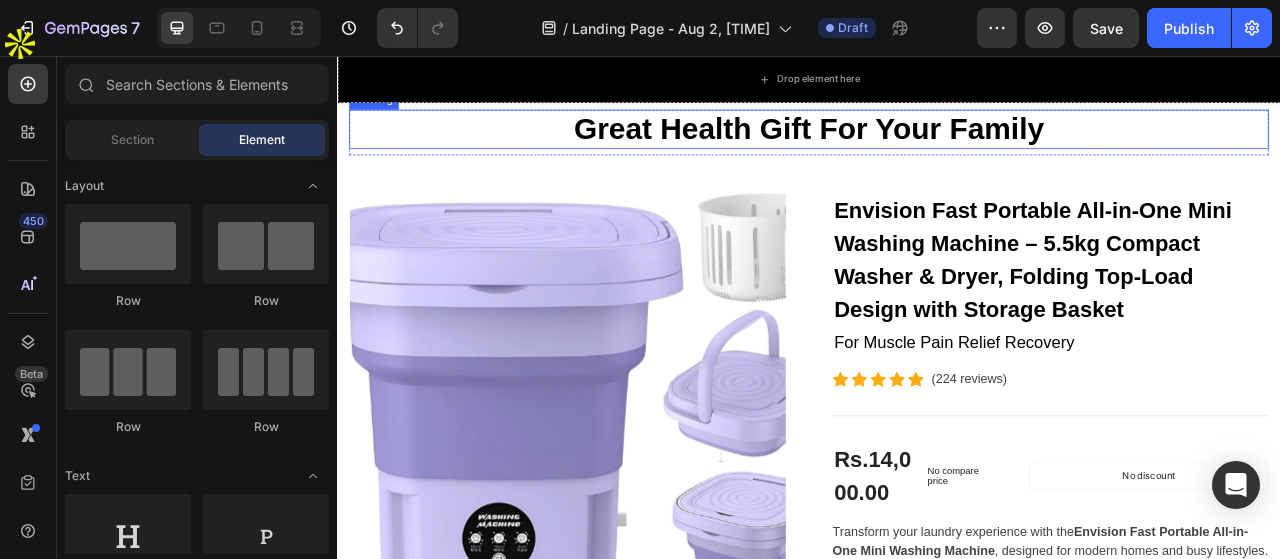 click on "Great Health Gift For Your Family" at bounding box center [937, 150] 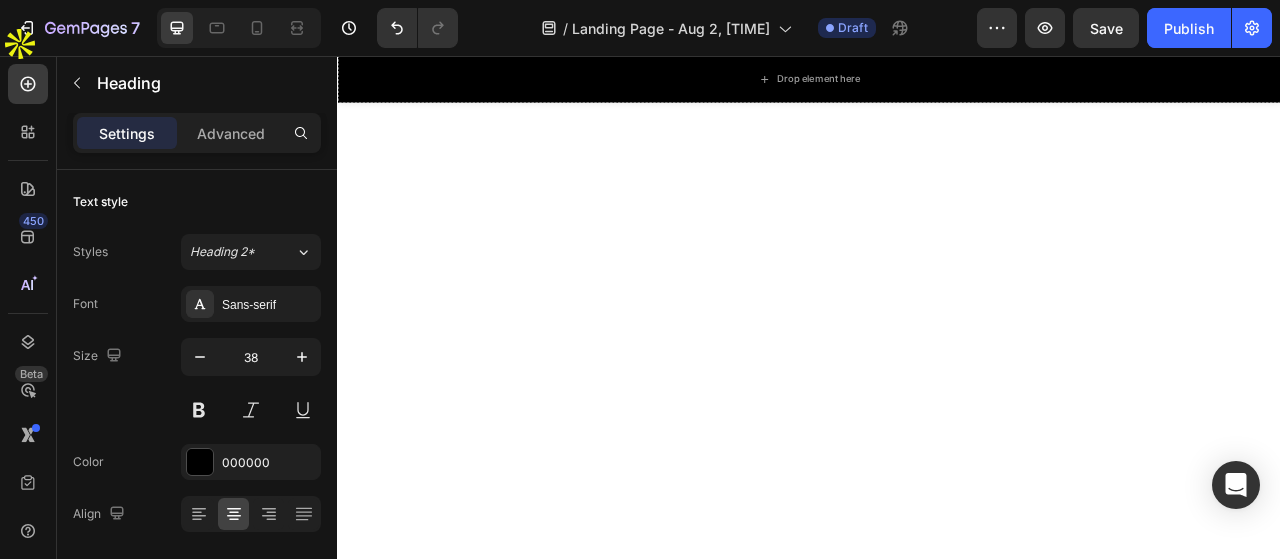 scroll, scrollTop: 0, scrollLeft: 0, axis: both 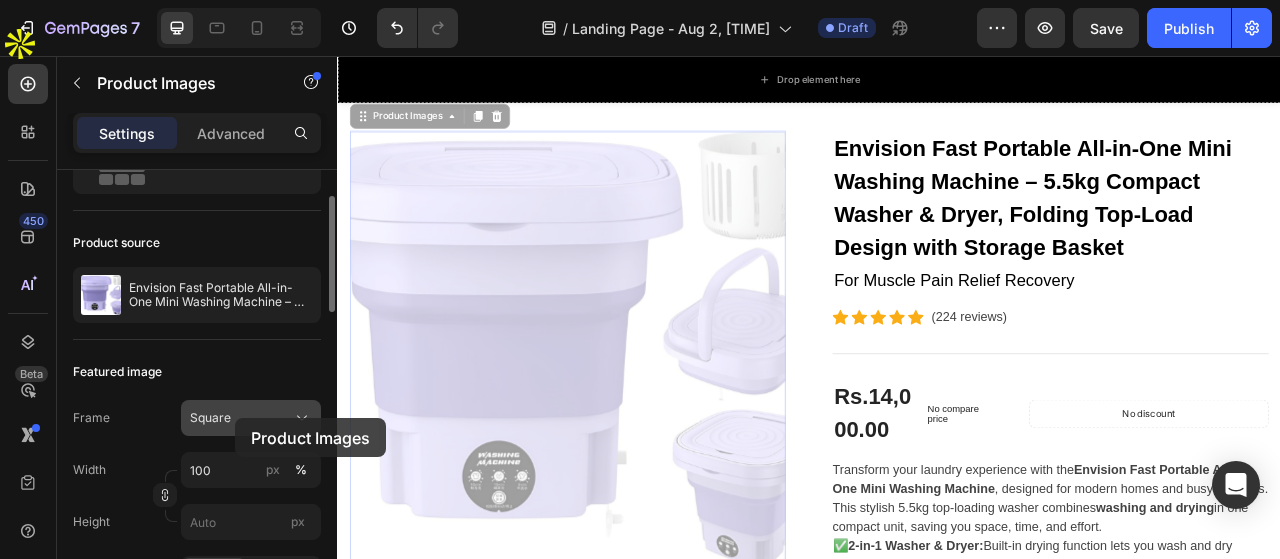 click on "Square" 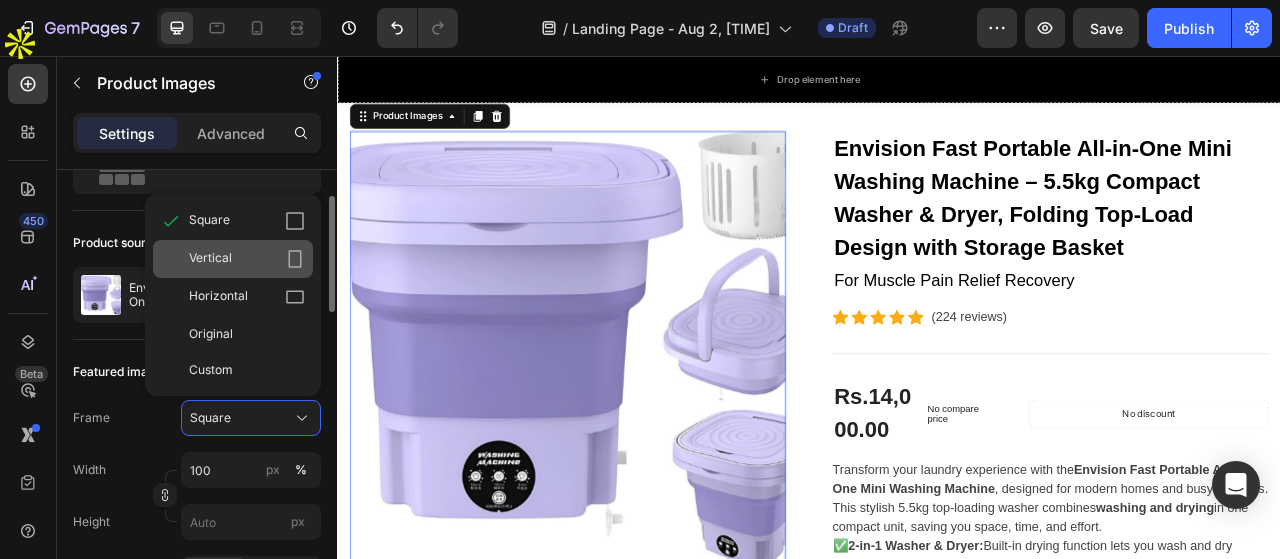 click on "Vertical" at bounding box center [247, 259] 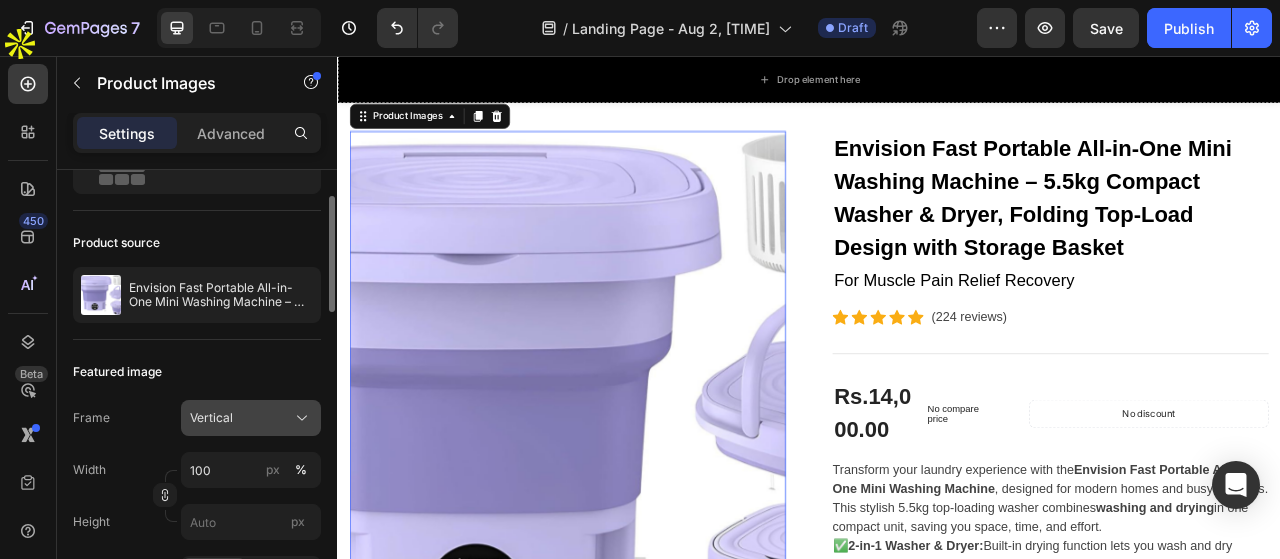 click on "Vertical" at bounding box center [251, 418] 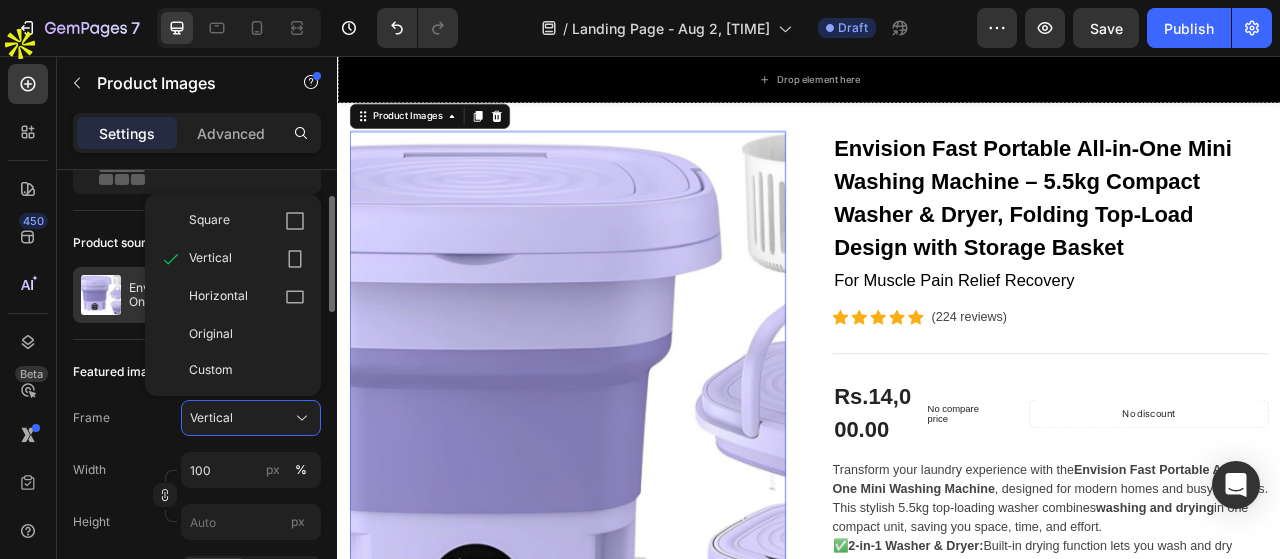 click on "Horizontal" at bounding box center [218, 297] 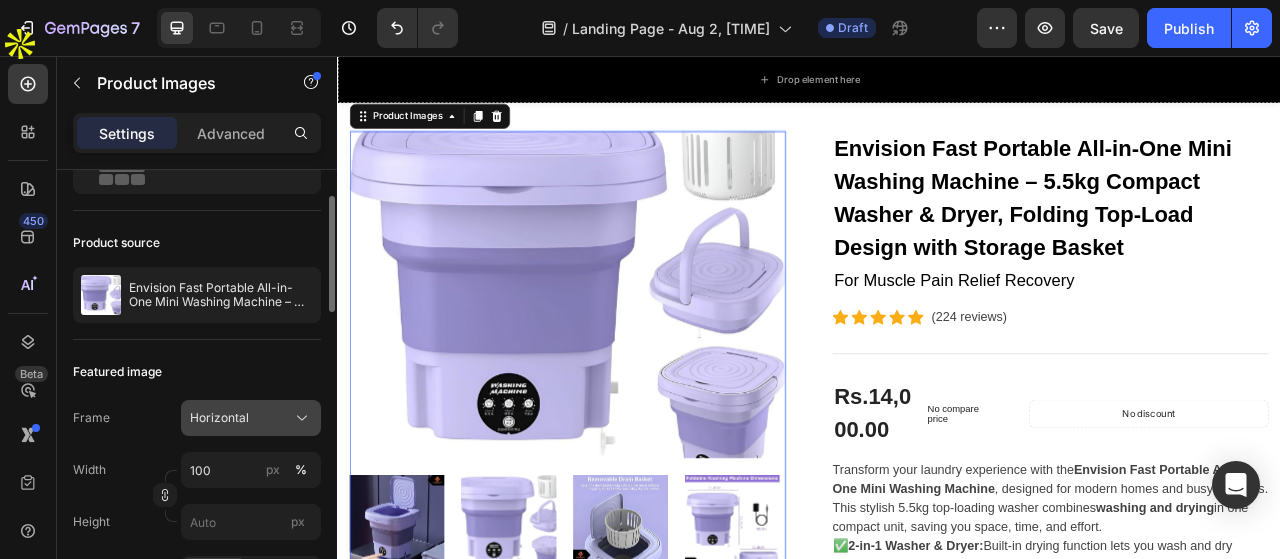 click on "Horizontal" 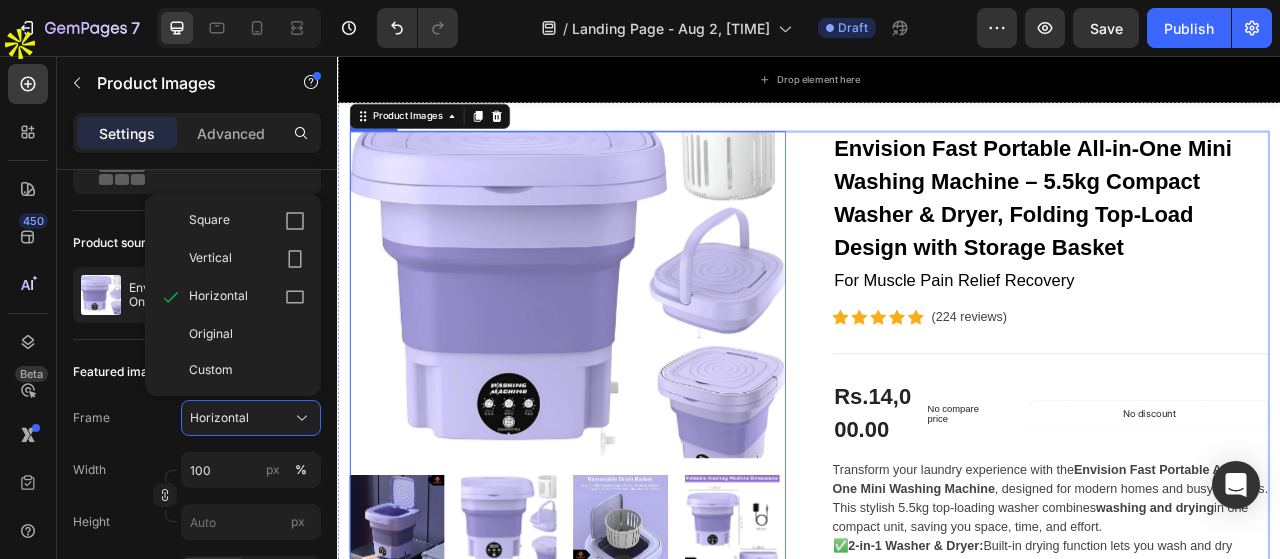 scroll, scrollTop: 0, scrollLeft: 0, axis: both 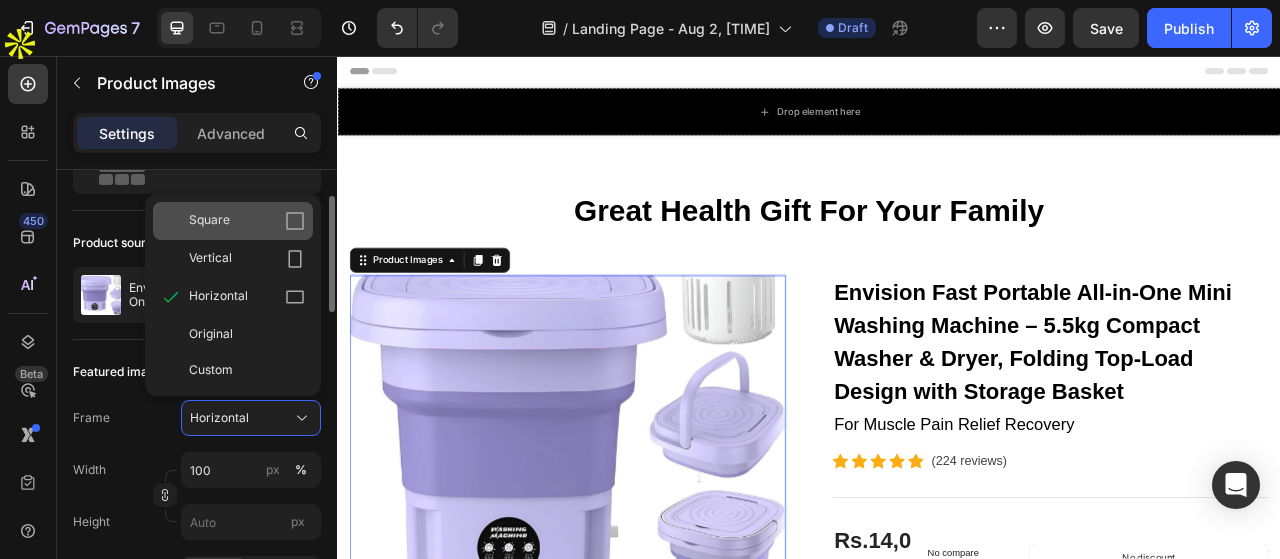 click 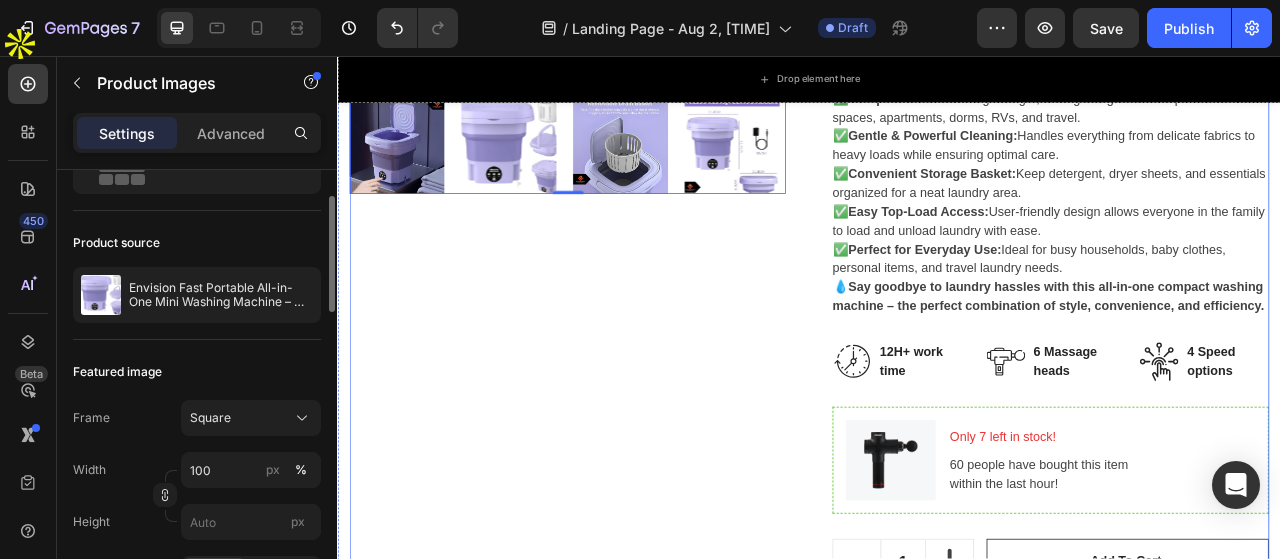 scroll, scrollTop: 1000, scrollLeft: 0, axis: vertical 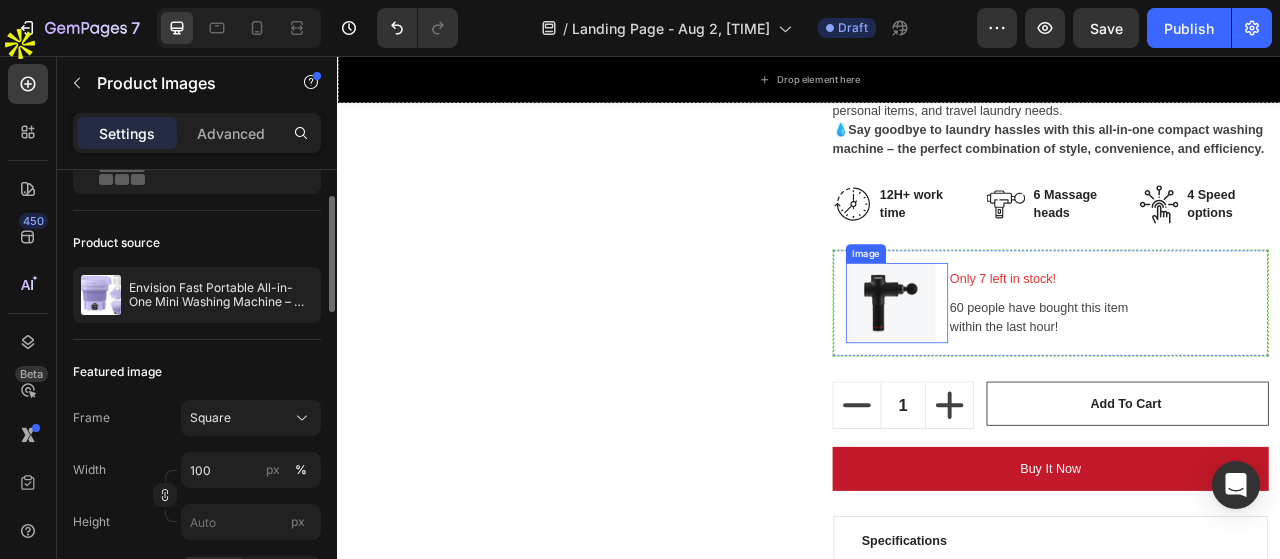 click at bounding box center [1041, 371] 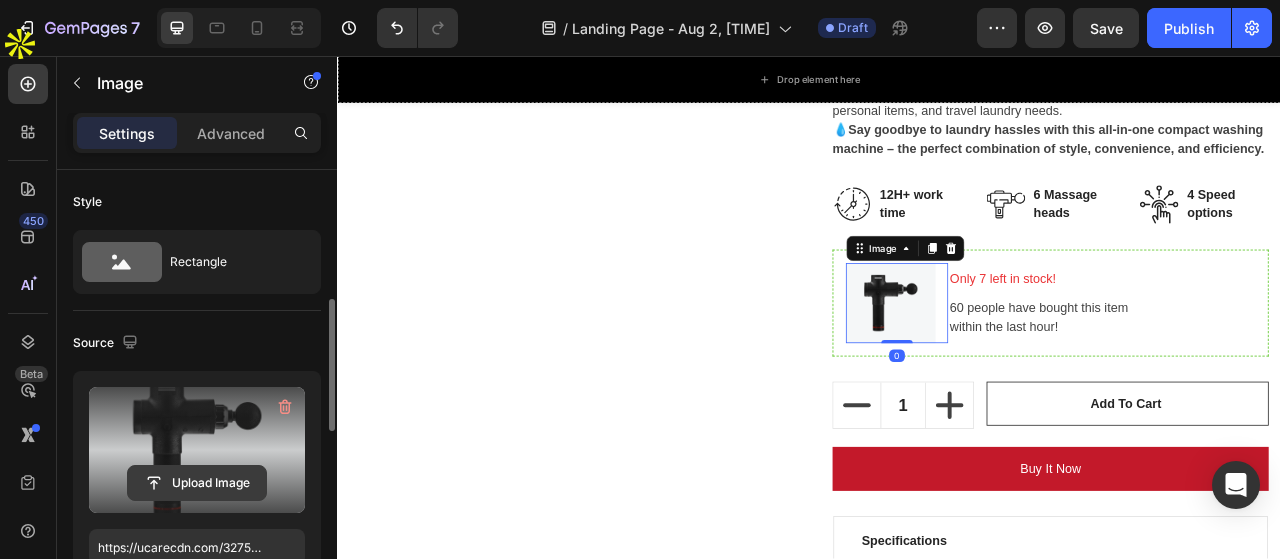 scroll, scrollTop: 100, scrollLeft: 0, axis: vertical 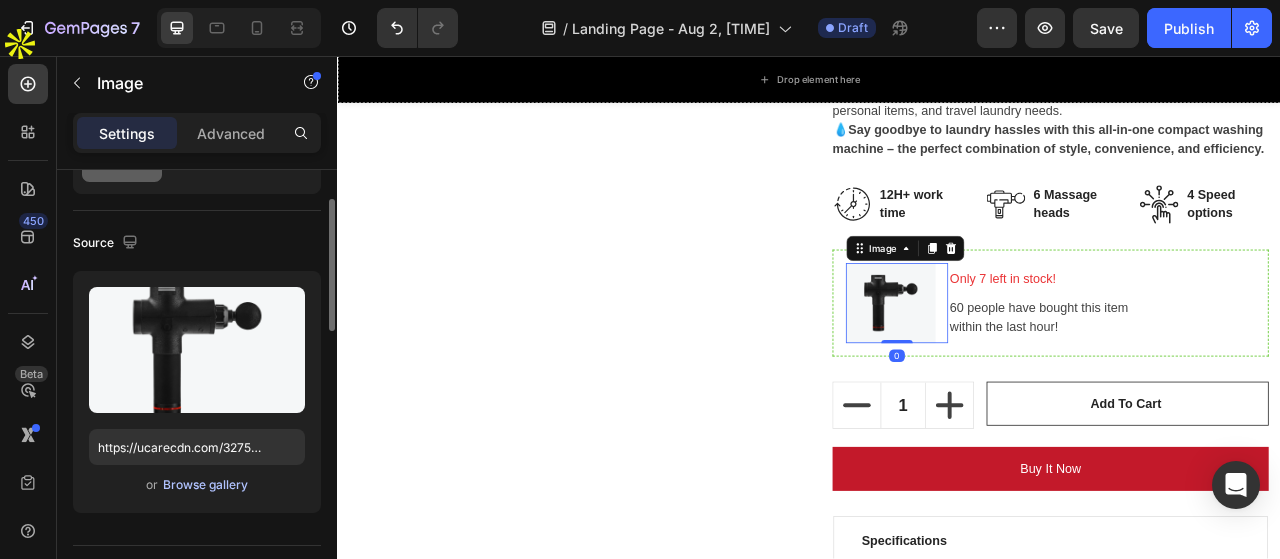 click on "Browse gallery" at bounding box center [205, 485] 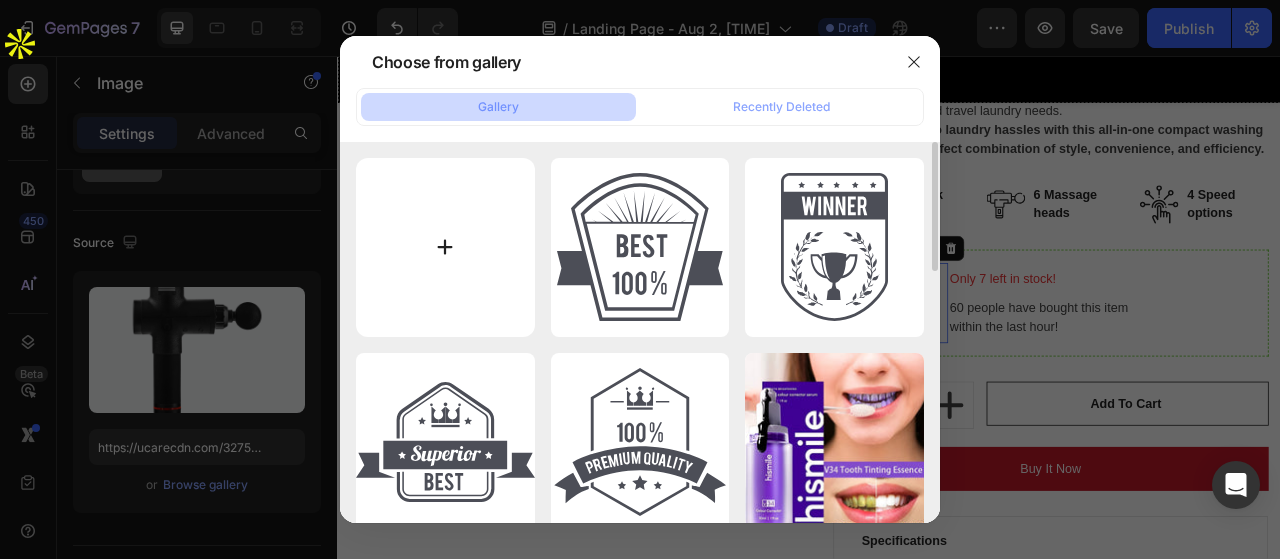 click at bounding box center [445, 247] 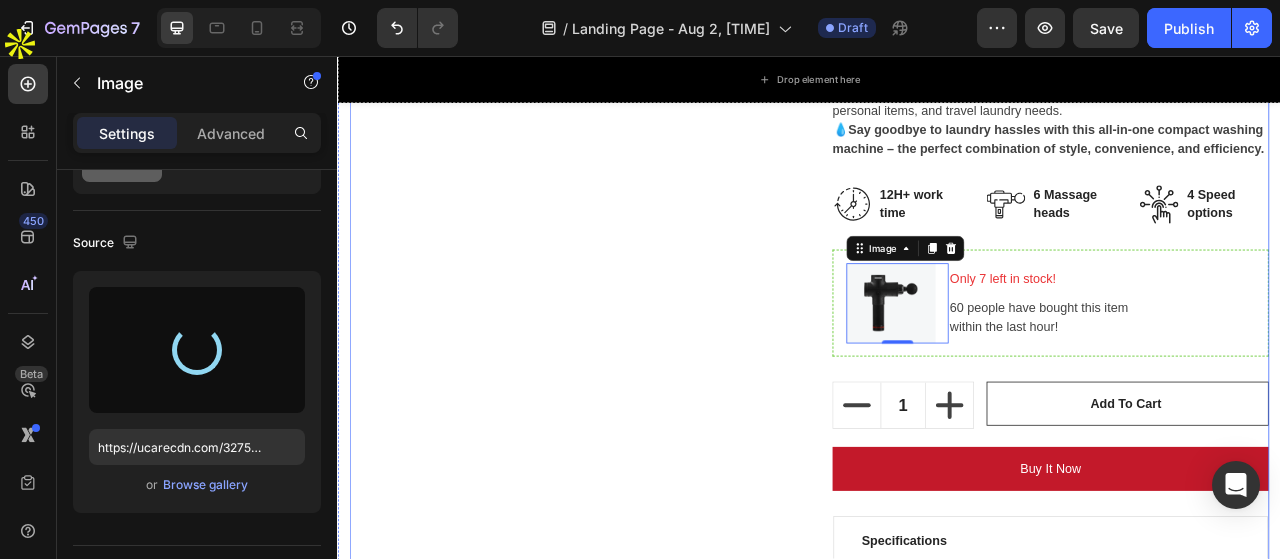 type on "https://cdn.shopify.com/s/files/1/0950/5793/6516/files/gempages_578079969167541010-2206e739-e8e6-4649-88cd-9347b5c28751.jpg" 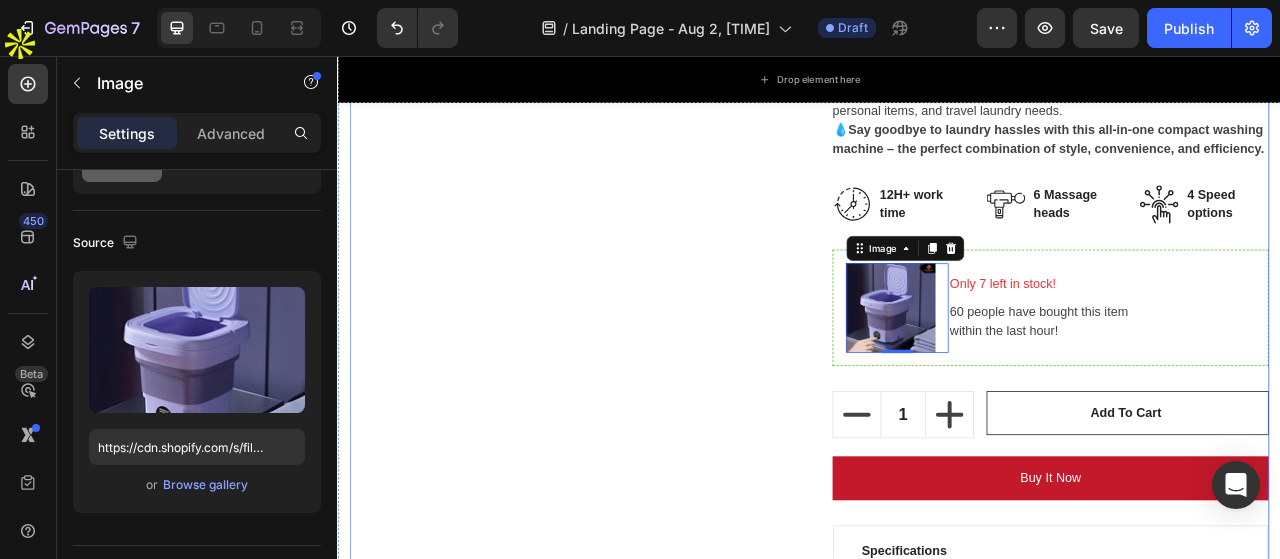 click on "Product Images" at bounding box center (629, 107) 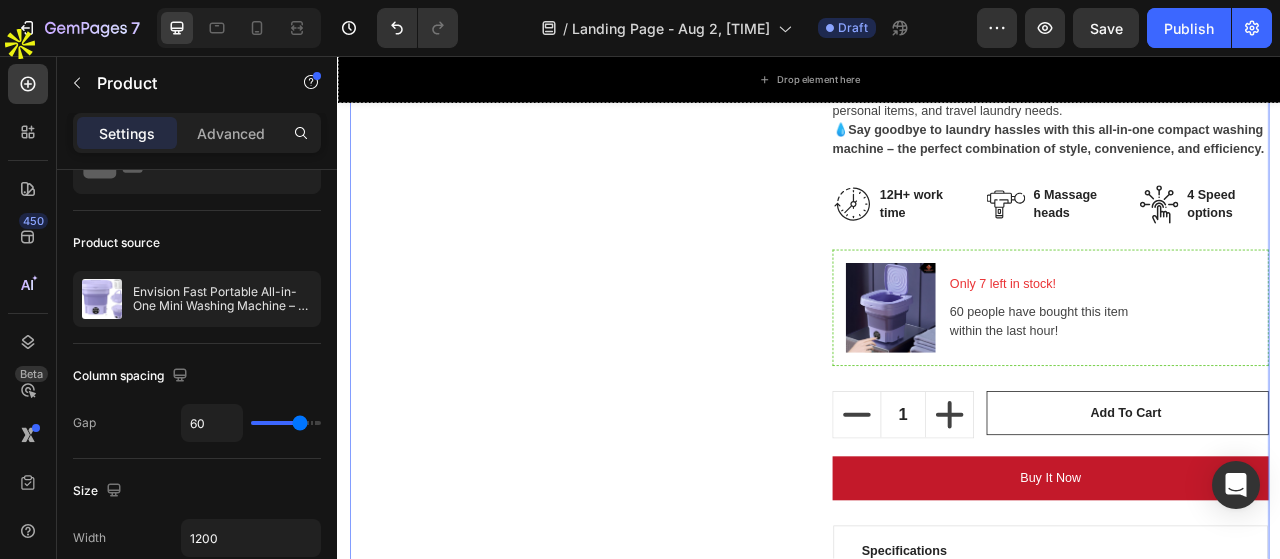 scroll, scrollTop: 0, scrollLeft: 0, axis: both 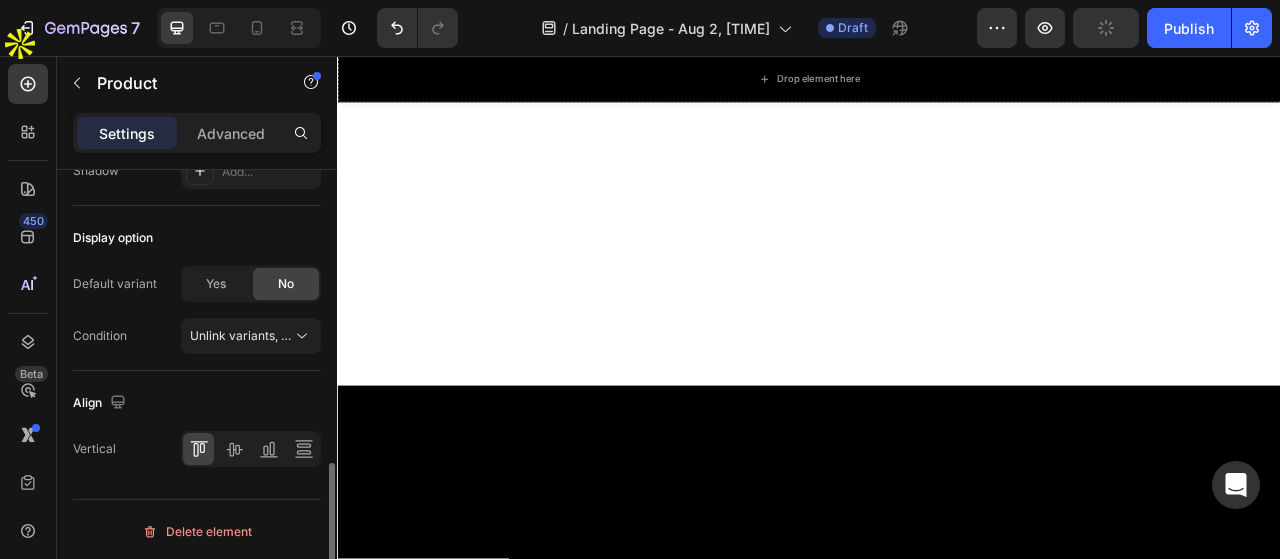 click on "Envision Fast Portable All-in-One Mini Washing Machine – 5.5kg Compact Washer & Dryer, Folding Top-Load Design with Storage Basket" 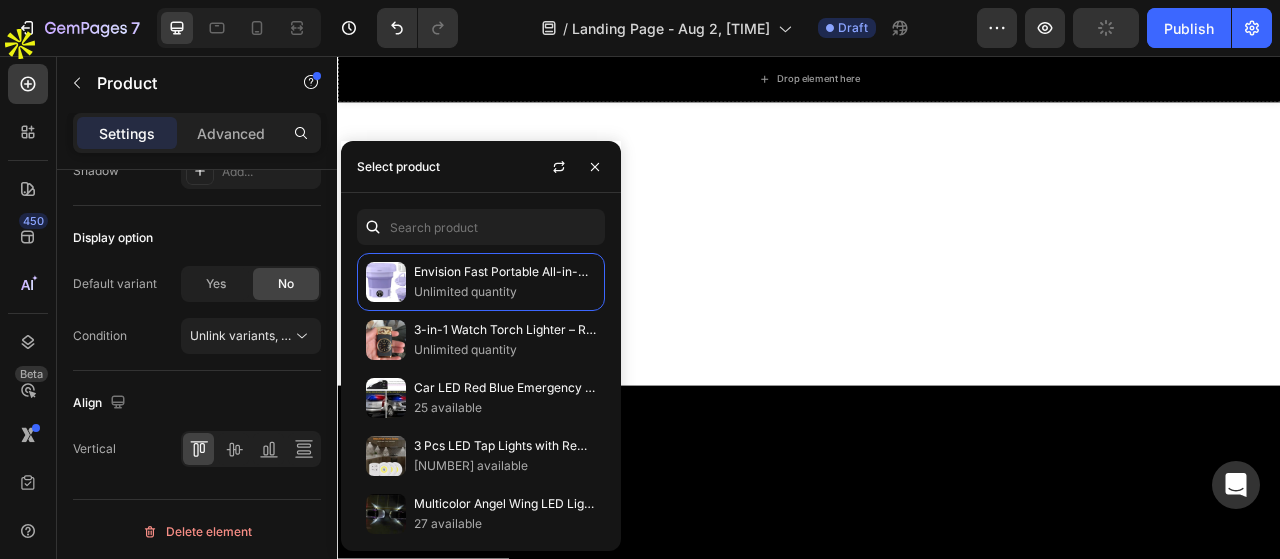 scroll, scrollTop: 2800, scrollLeft: 0, axis: vertical 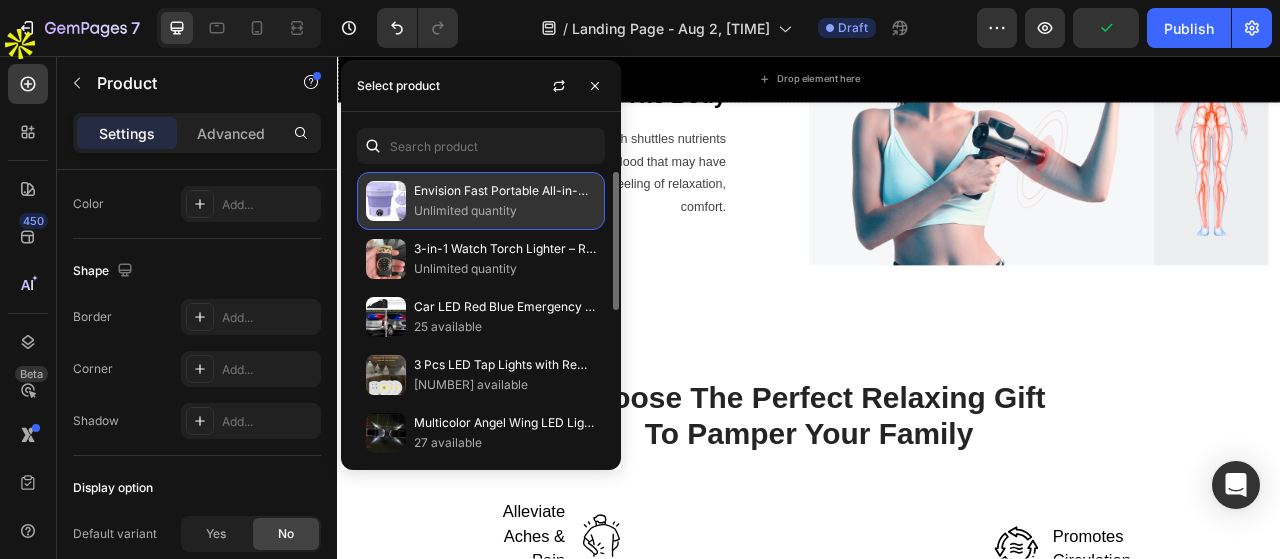 click on "Unlimited quantity" at bounding box center (505, 211) 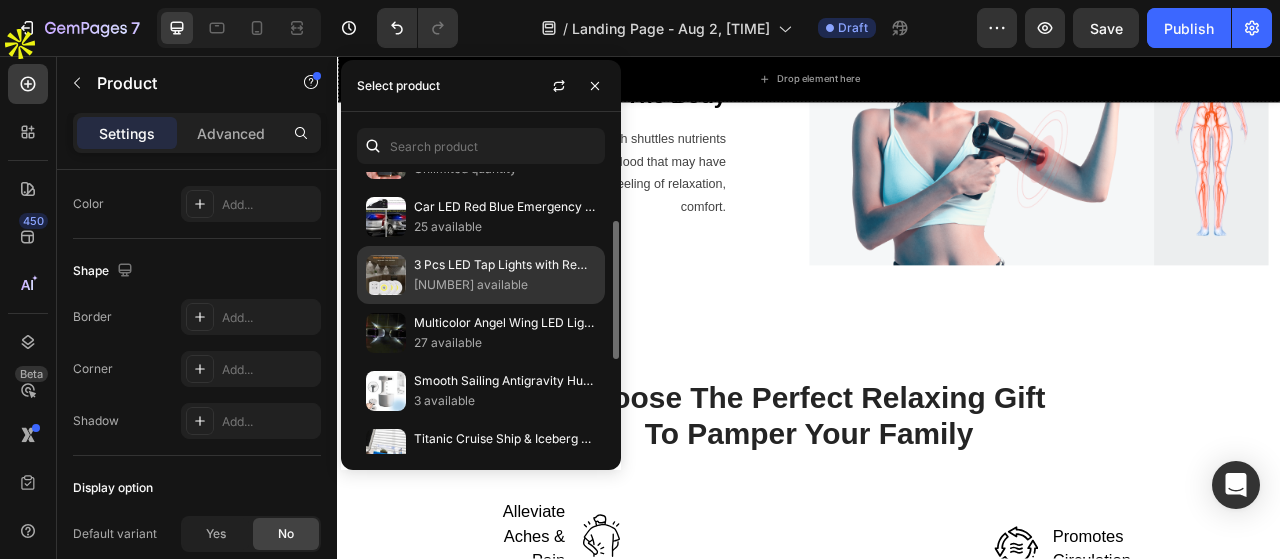 scroll, scrollTop: 0, scrollLeft: 0, axis: both 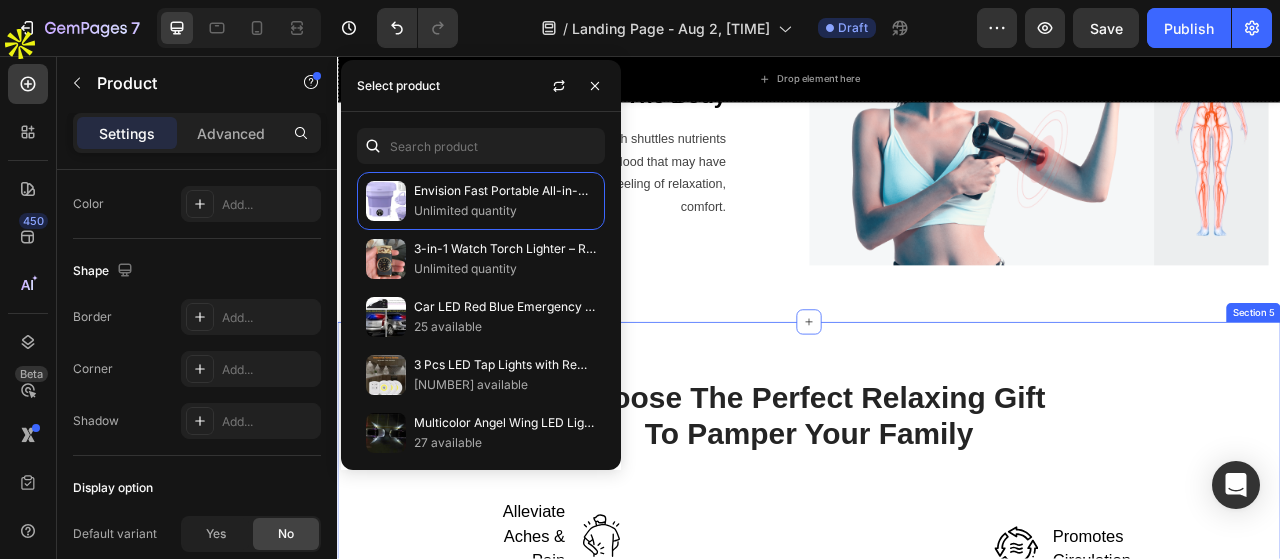 click on "Choose The Perfect Relaxing Gift To Pamper Your Family Heading Row Alleviate Aches & Pain Text block Image Row Post-Workout Recovery Text block Image Row Better Sleep & Improved Mood Text block Image Row Image Image Promotes Circulation Text block Row Image Muscle Activation & Recovery Text block Row Image Lightweight & Easy-To-Use Text block Row Row Section 5" at bounding box center (937, 736) 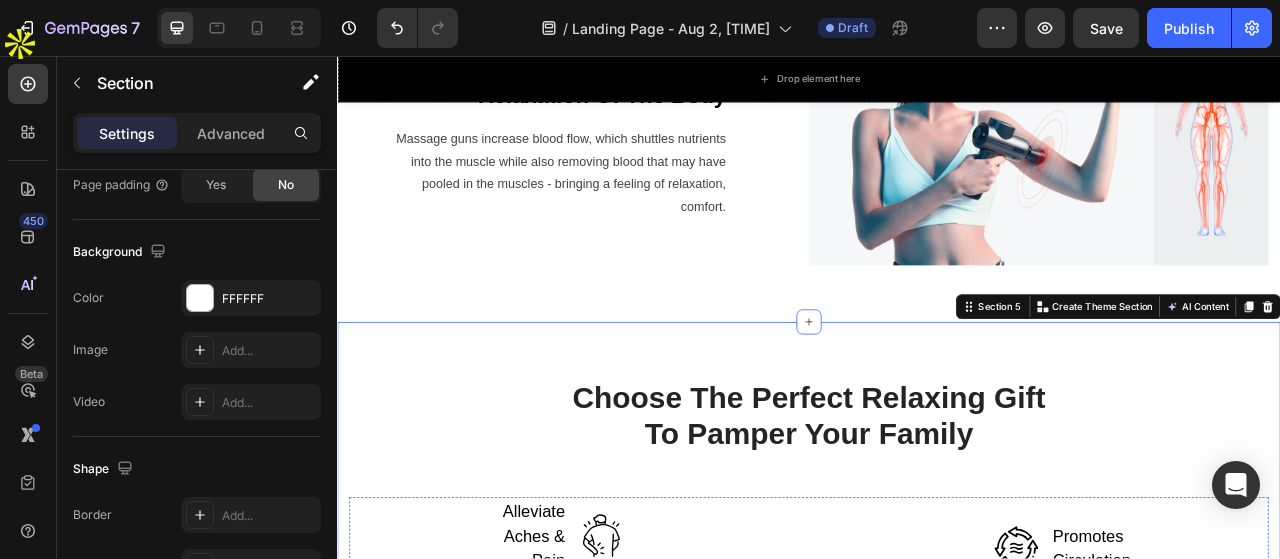 scroll, scrollTop: 3100, scrollLeft: 0, axis: vertical 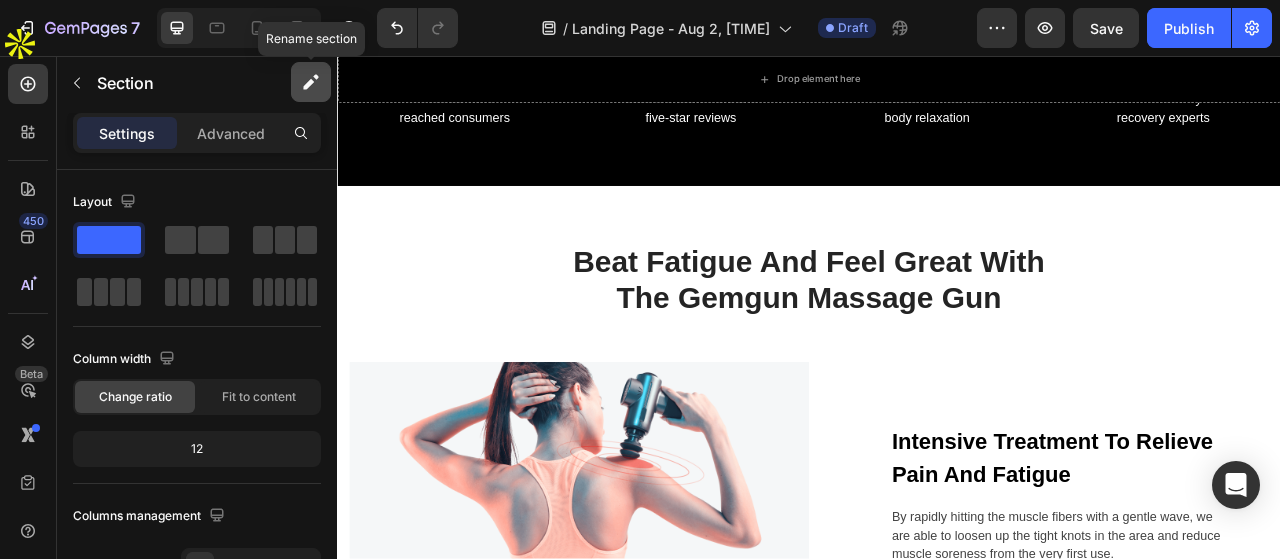click 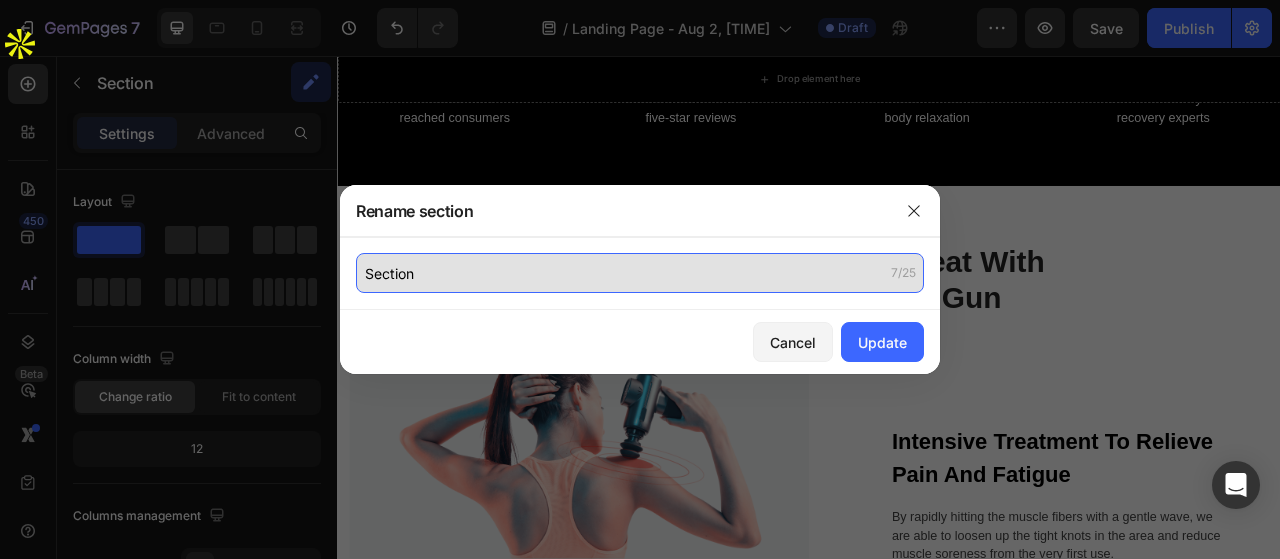click on "Section" 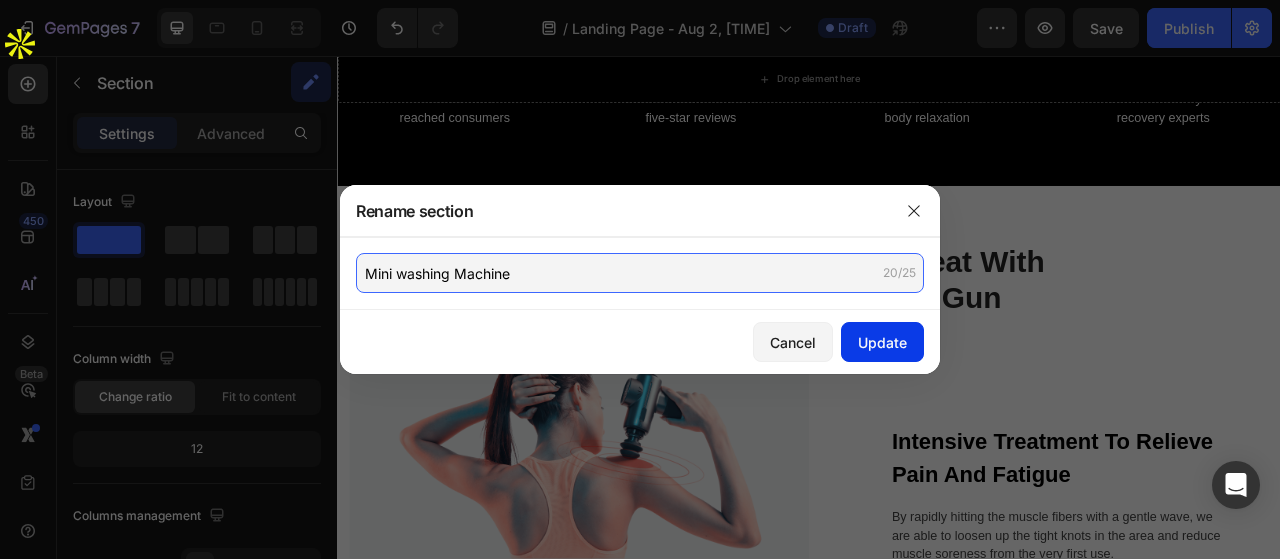 type on "Mini washing Machine" 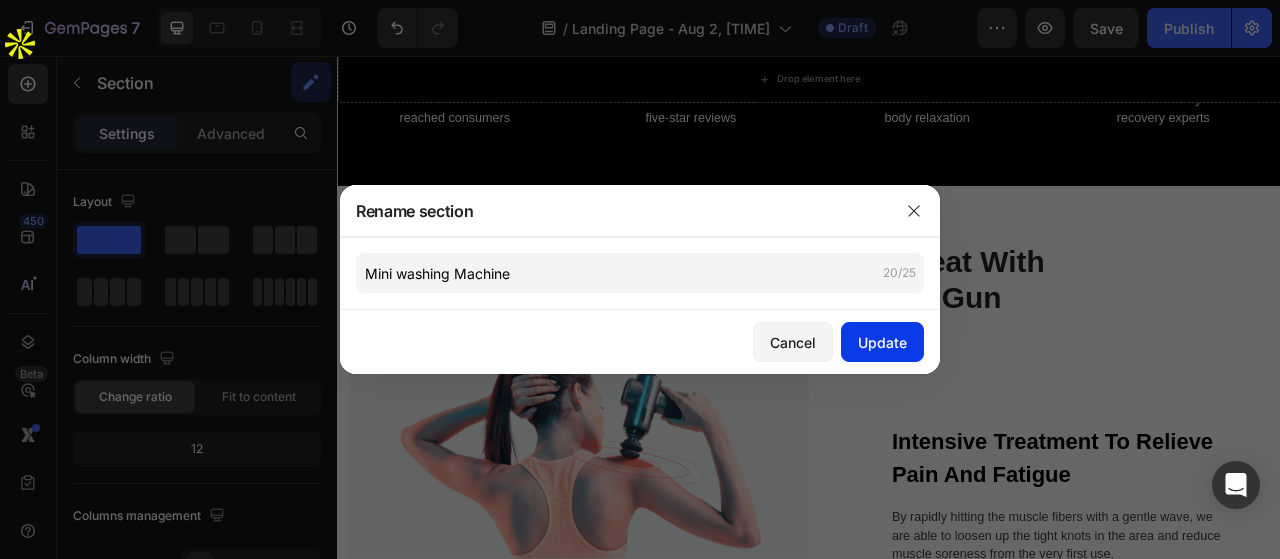 click on "Update" 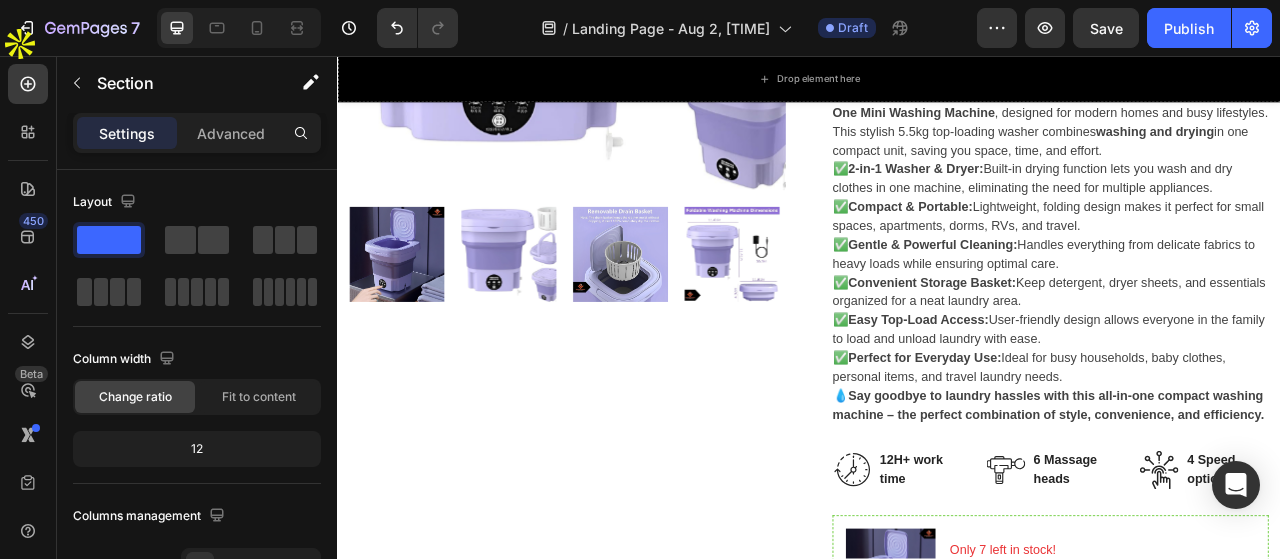 scroll, scrollTop: 500, scrollLeft: 0, axis: vertical 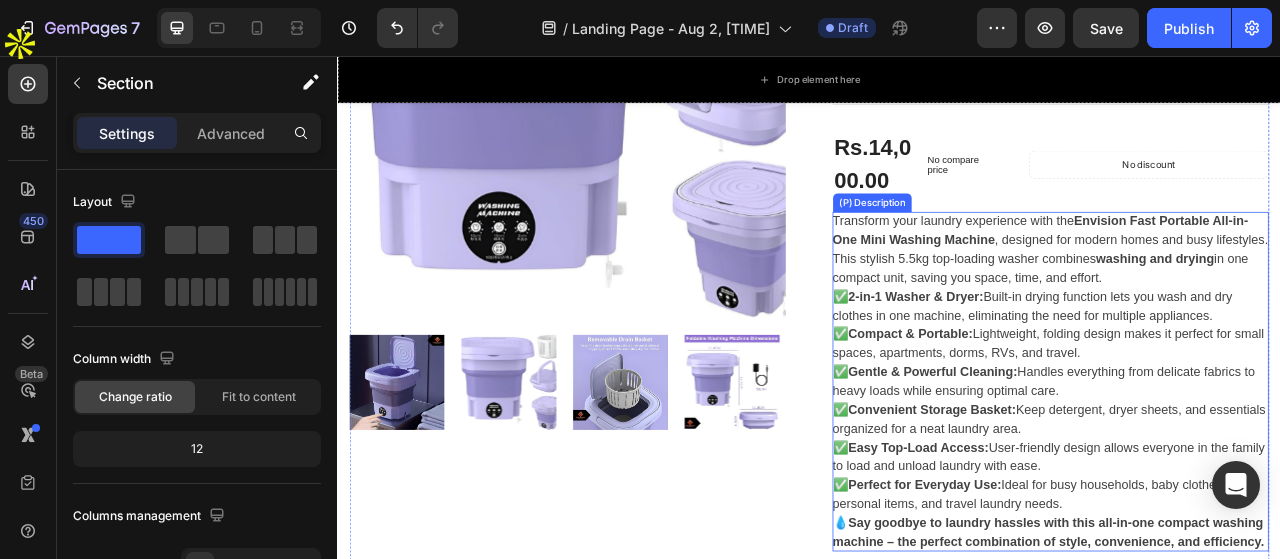click on "Easy Top-Load Access:" at bounding box center [1076, 554] 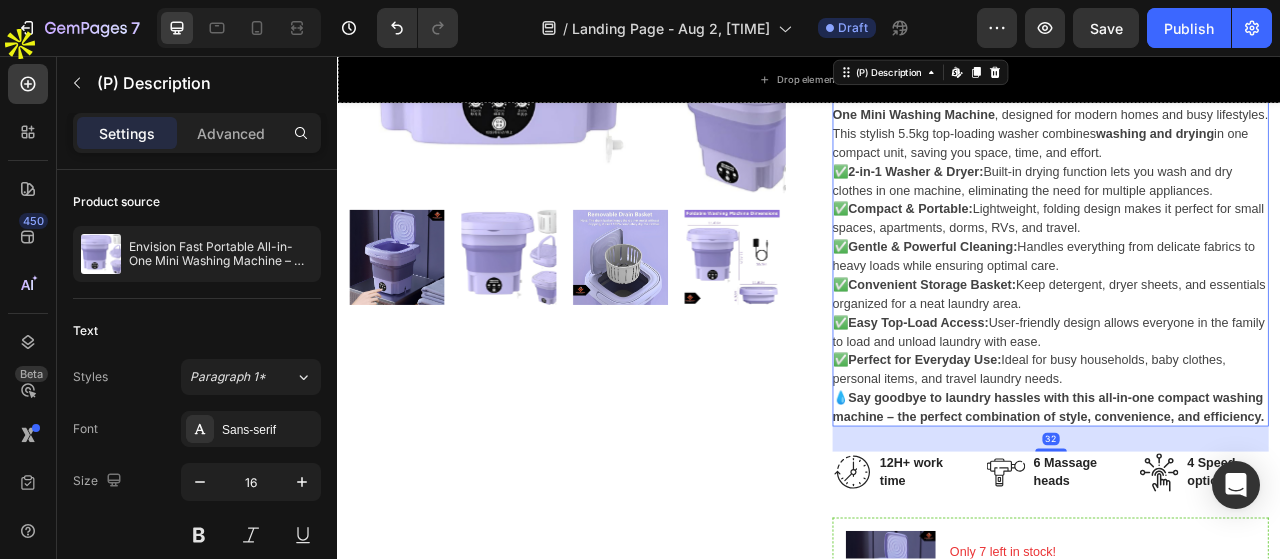 scroll, scrollTop: 700, scrollLeft: 0, axis: vertical 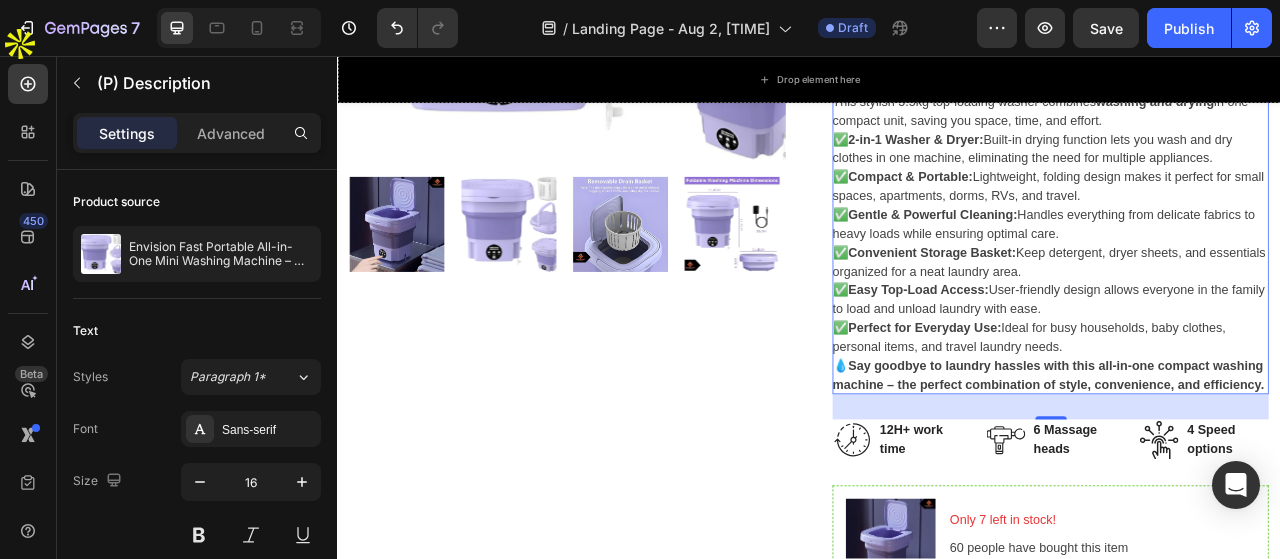 click on "Say goodbye to laundry hassles with this all-in-one compact washing machine – the perfect combination of style, convenience, and efficiency." at bounding box center (1241, 462) 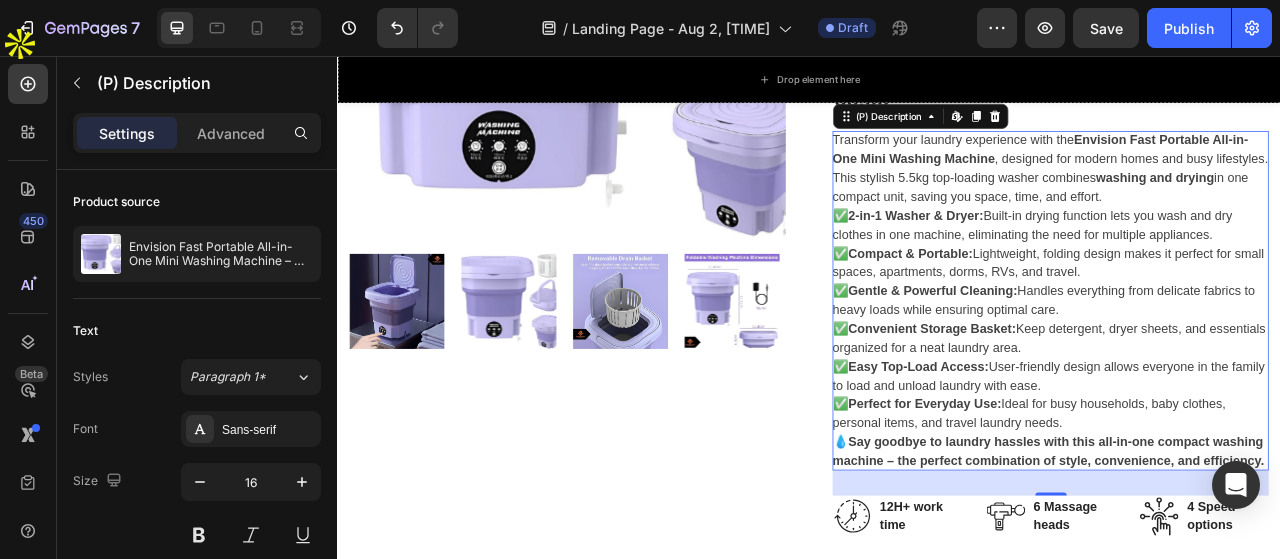 scroll, scrollTop: 600, scrollLeft: 0, axis: vertical 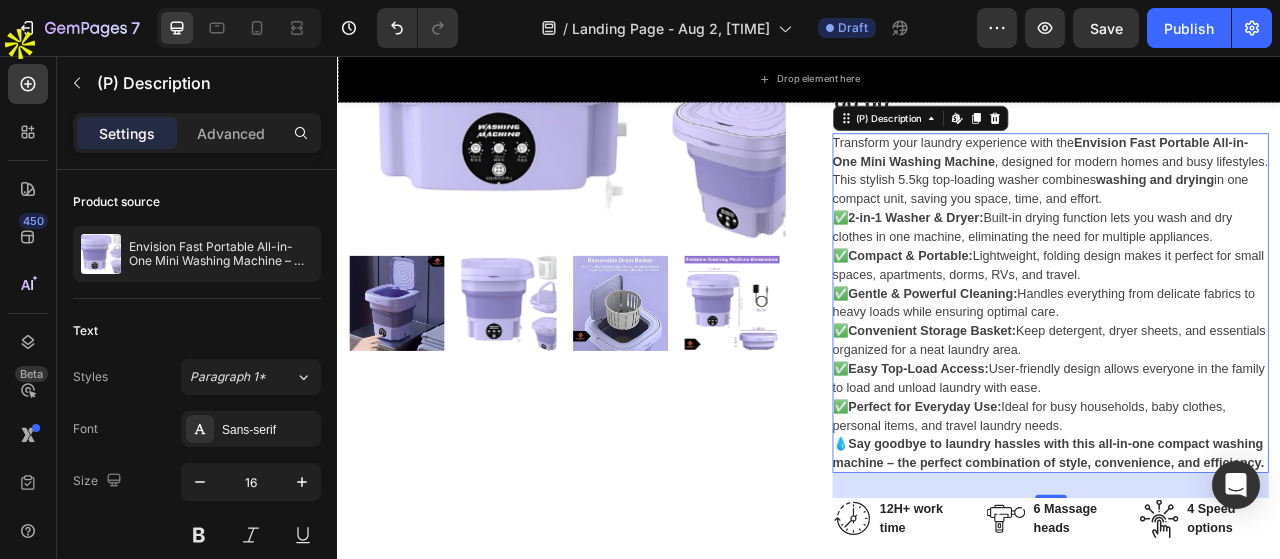 click on "Transform your laundry experience with the  Envision Fast Portable All-in-One Mini Washing Machine , designed for modern homes and busy lifestyles. This stylish 5.5kg top-loading washer combines  washing and drying  in one compact unit, saving you space, time, and effort.
✅  2-in-1 Washer & Dryer:  Built-in drying function lets you wash and dry clothes in one machine, eliminating the need for multiple appliances. ✅  Compact & Portable:  Lightweight, folding design makes it perfect for small spaces, apartments, dorms, RVs, and travel. ✅  Gentle & Powerful Cleaning:  Handles everything from delicate fabrics to heavy loads while ensuring optimal care. ✅  Convenient Storage Basket:  Keep detergent, dryer sheets, and essentials organized for a neat laundry area. ✅  Easy Top-Load Access:  User-friendly design allows everyone in the family to load and unload laundry with ease. ✅  Perfect for Everyday Use:  Ideal for busy households, baby clothes, personal items, and travel laundry needs.
💧" at bounding box center (1244, 371) 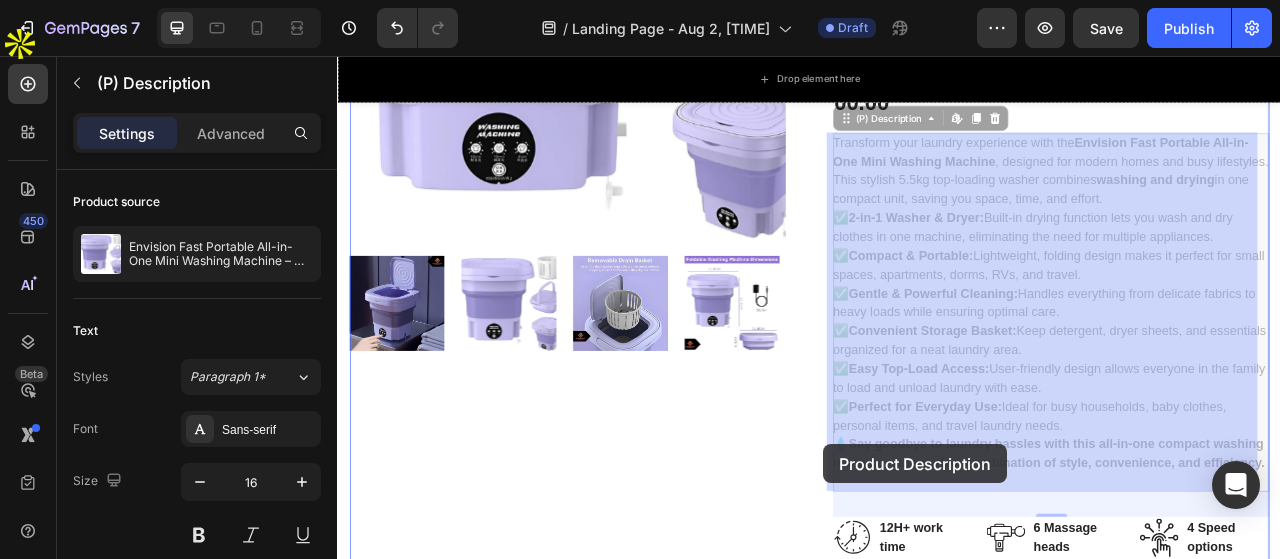 drag, startPoint x: 1052, startPoint y: 592, endPoint x: 955, endPoint y: 549, distance: 106.10372 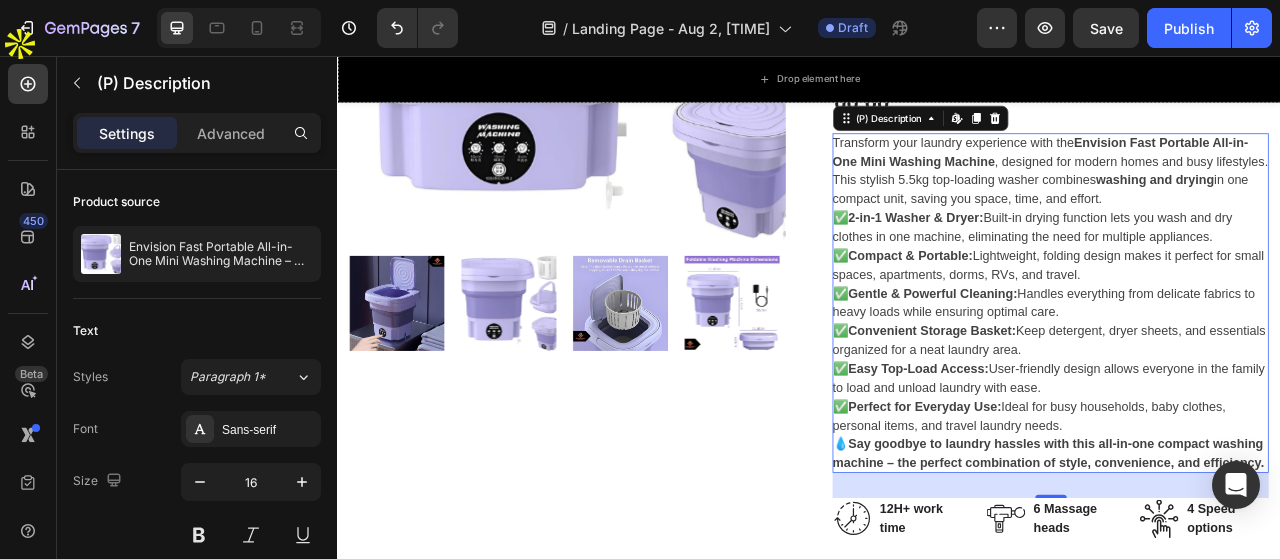 click on "Perfect for Everyday Use:" at bounding box center [1084, 502] 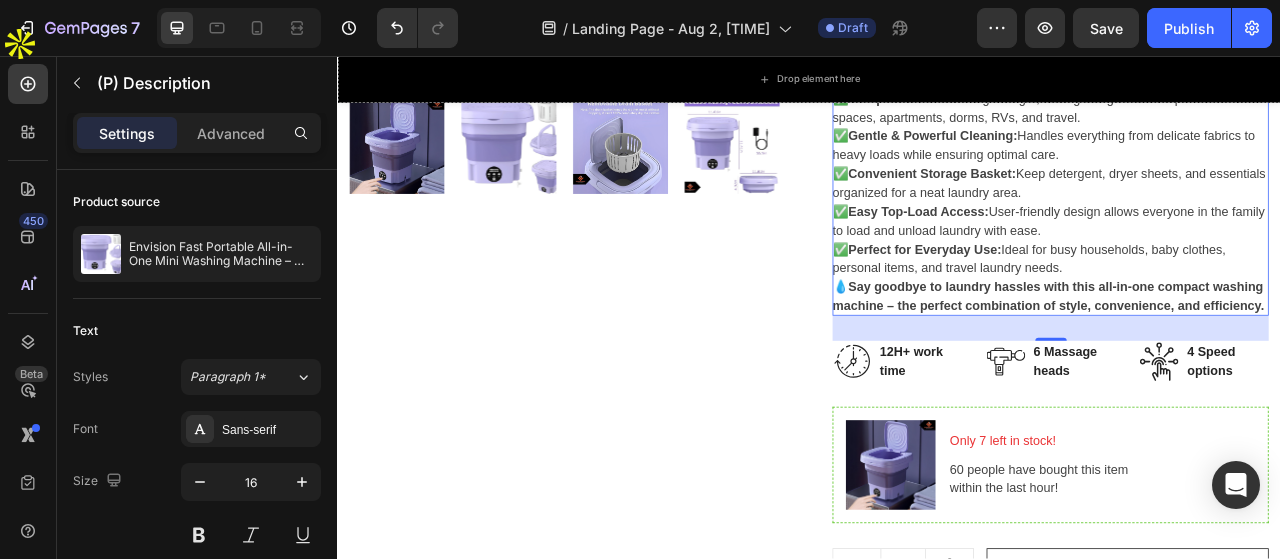 click on "Say goodbye to laundry hassles with this all-in-one compact washing machine – the perfect combination of style, convenience, and efficiency." at bounding box center [1241, 362] 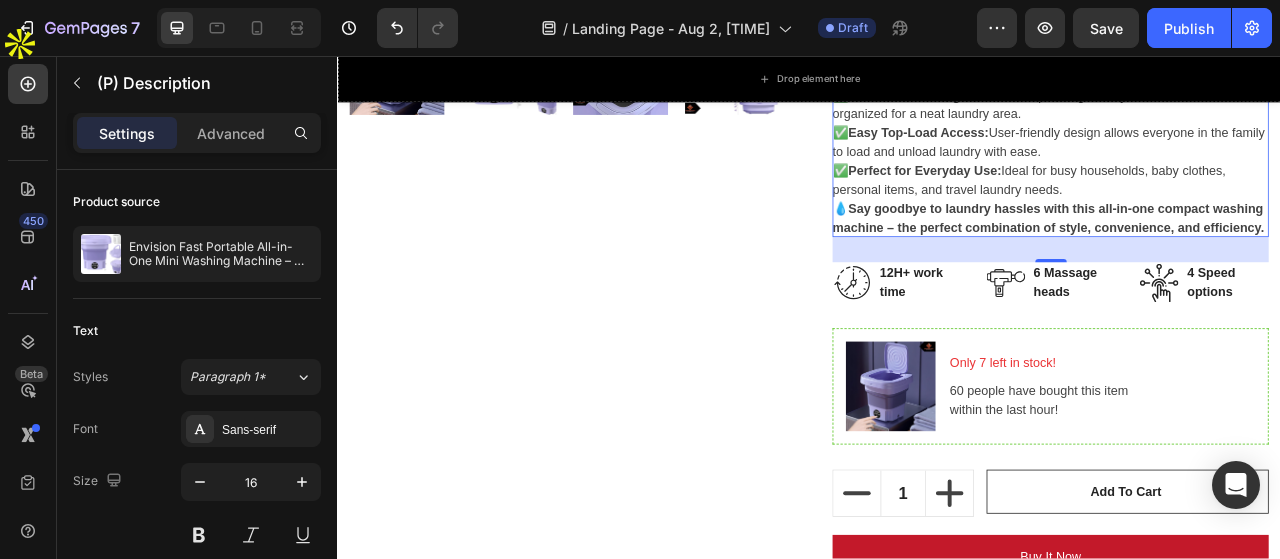 click on "Say goodbye to laundry hassles with this all-in-one compact washing machine – the perfect combination of style, convenience, and efficiency." at bounding box center [1241, 262] 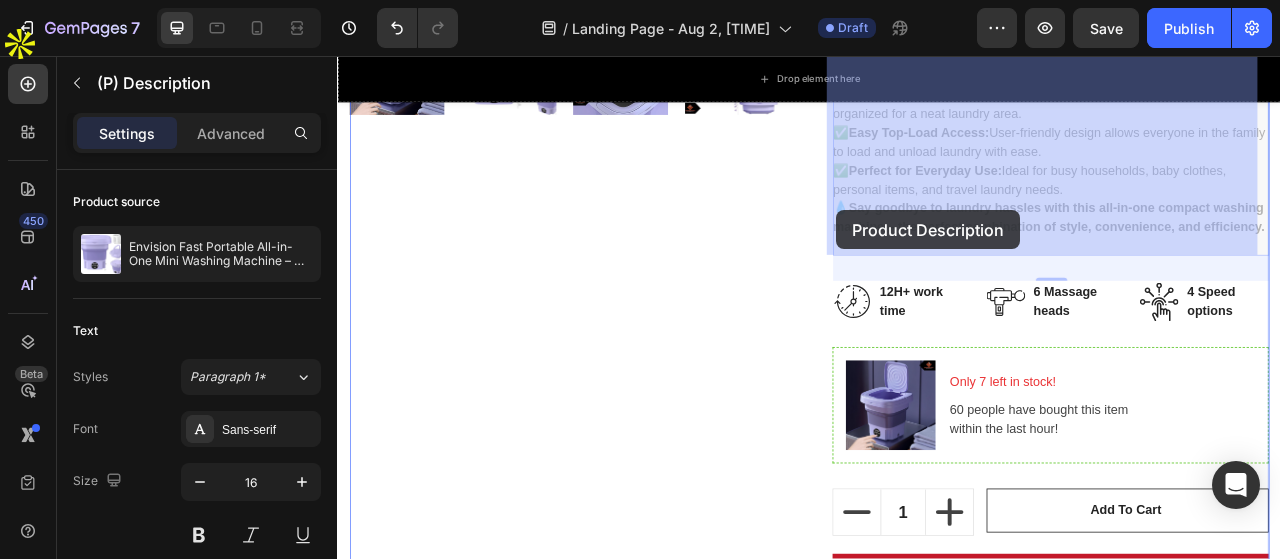 drag, startPoint x: 1044, startPoint y: 307, endPoint x: 972, endPoint y: 252, distance: 90.60353 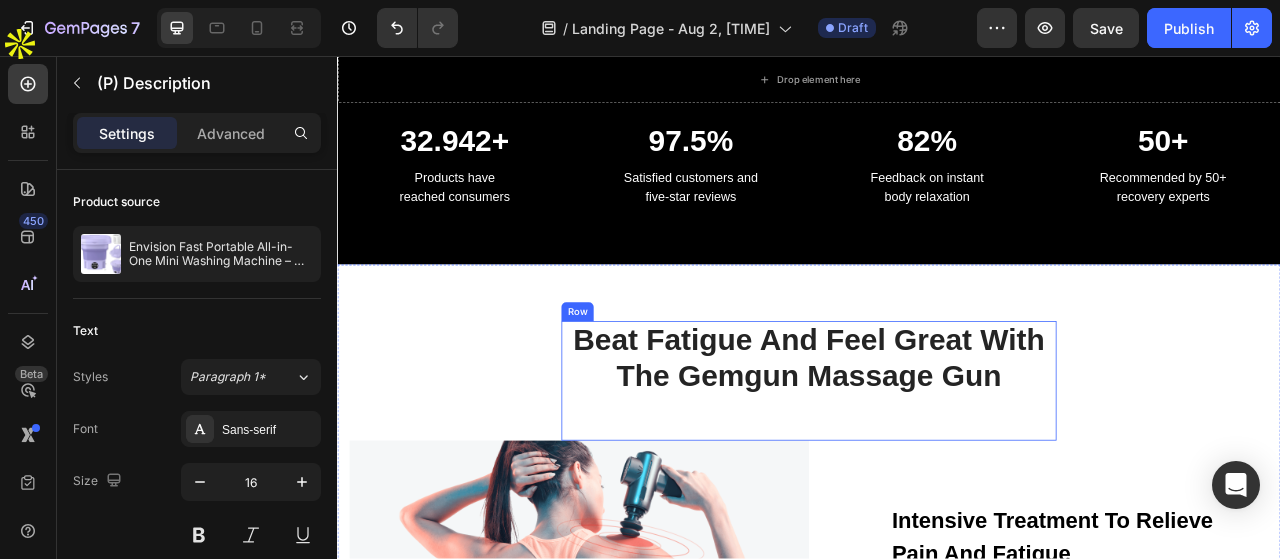 scroll, scrollTop: 2100, scrollLeft: 0, axis: vertical 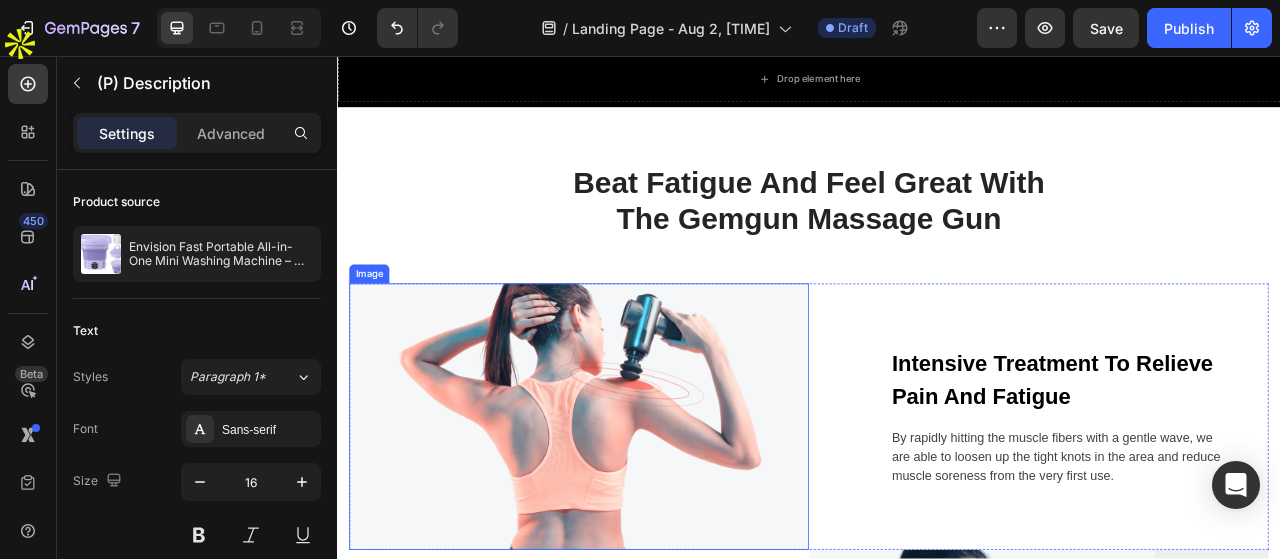 click at bounding box center (644, 515) 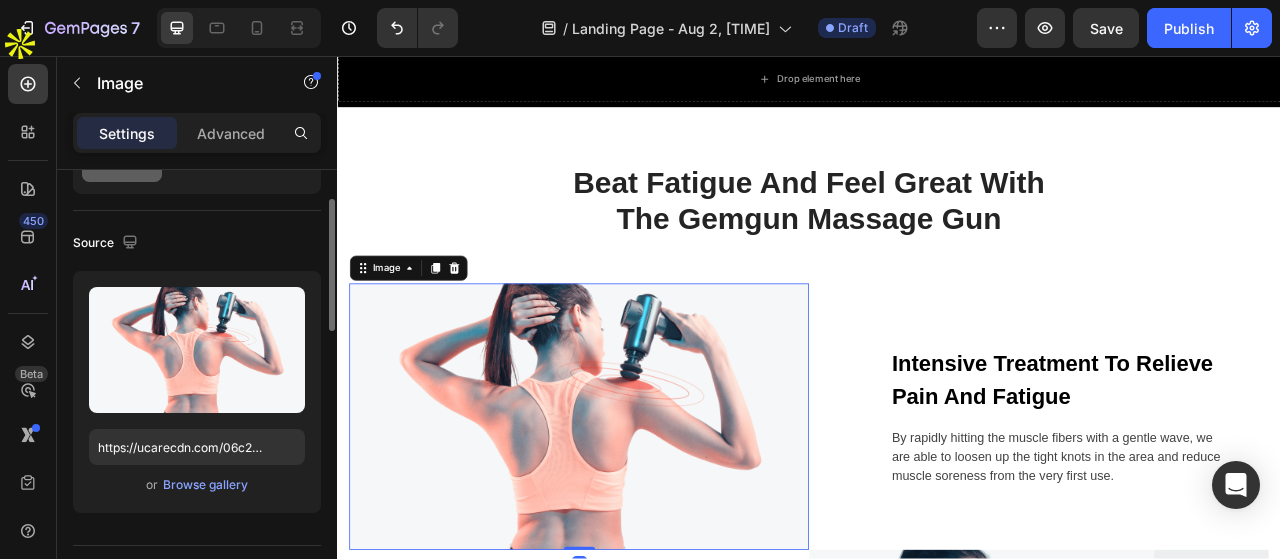 scroll, scrollTop: 300, scrollLeft: 0, axis: vertical 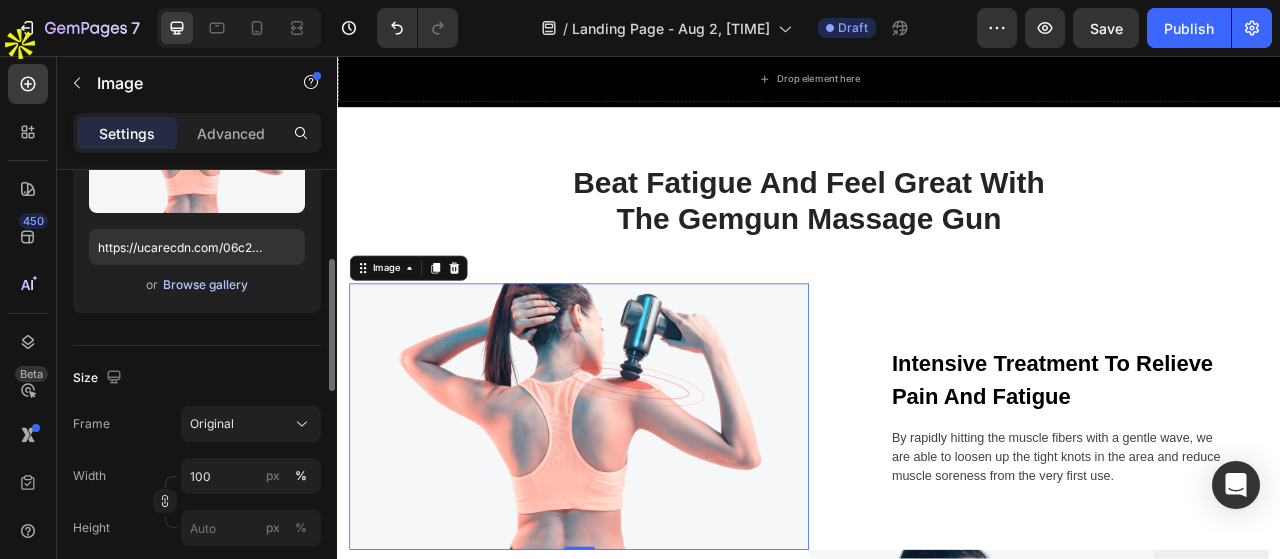 click on "Browse gallery" at bounding box center [205, 285] 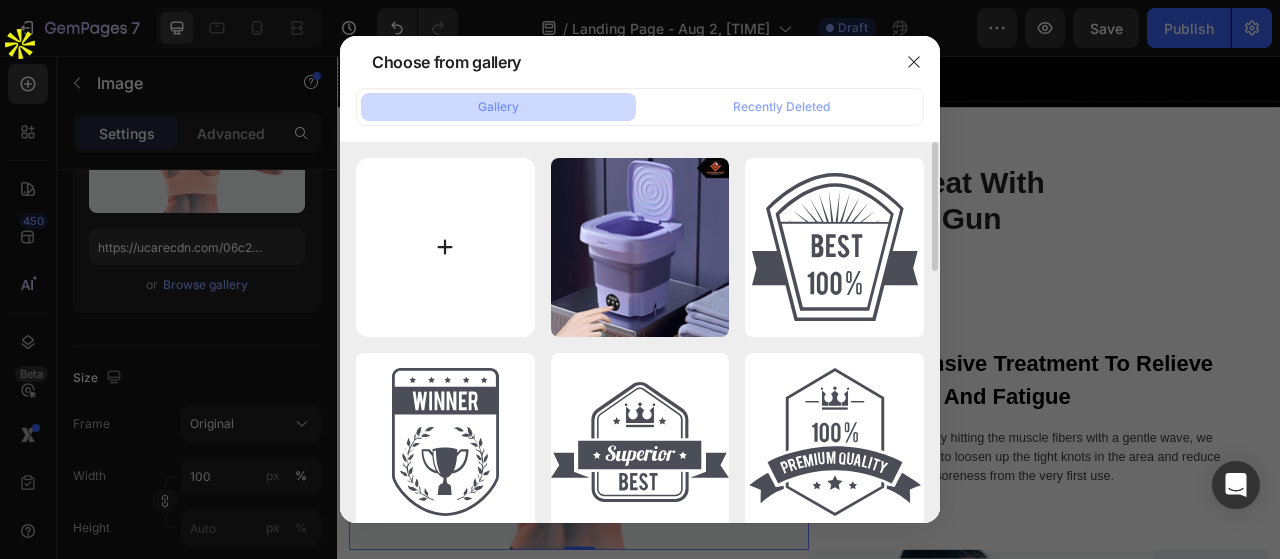 click at bounding box center [445, 247] 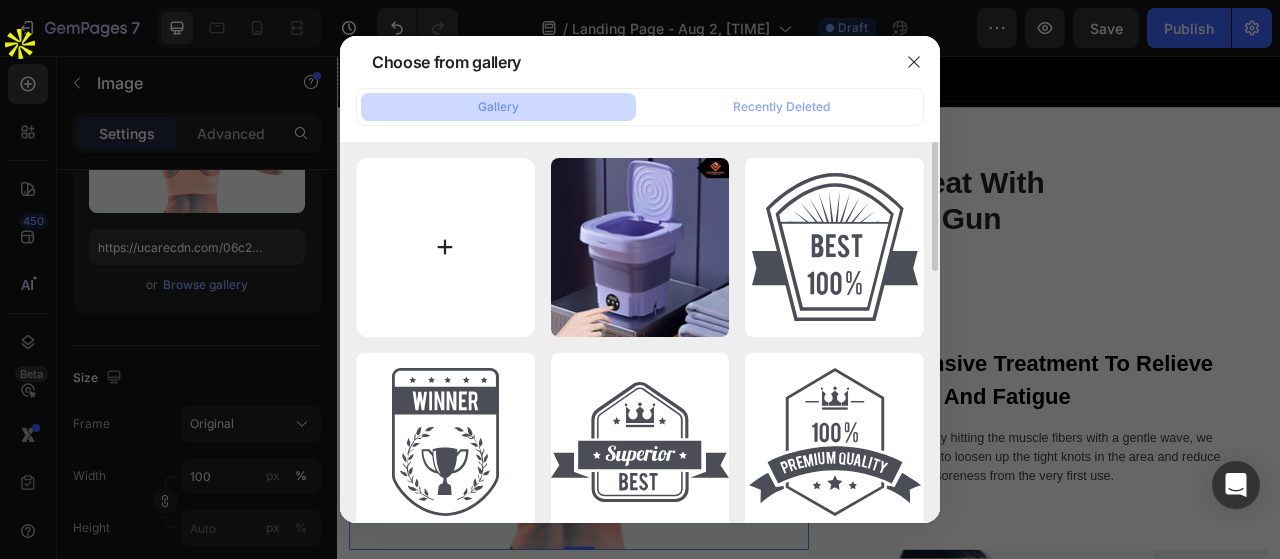 type on "C:\fakepath\mini-washing-machine-454-201.jpg" 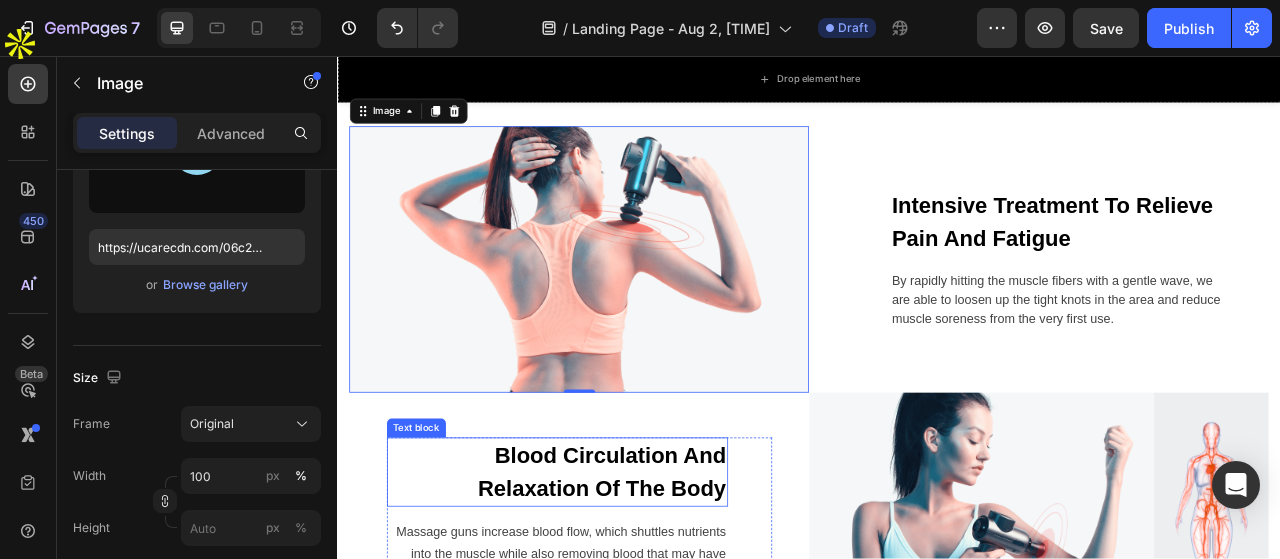 scroll, scrollTop: 2500, scrollLeft: 0, axis: vertical 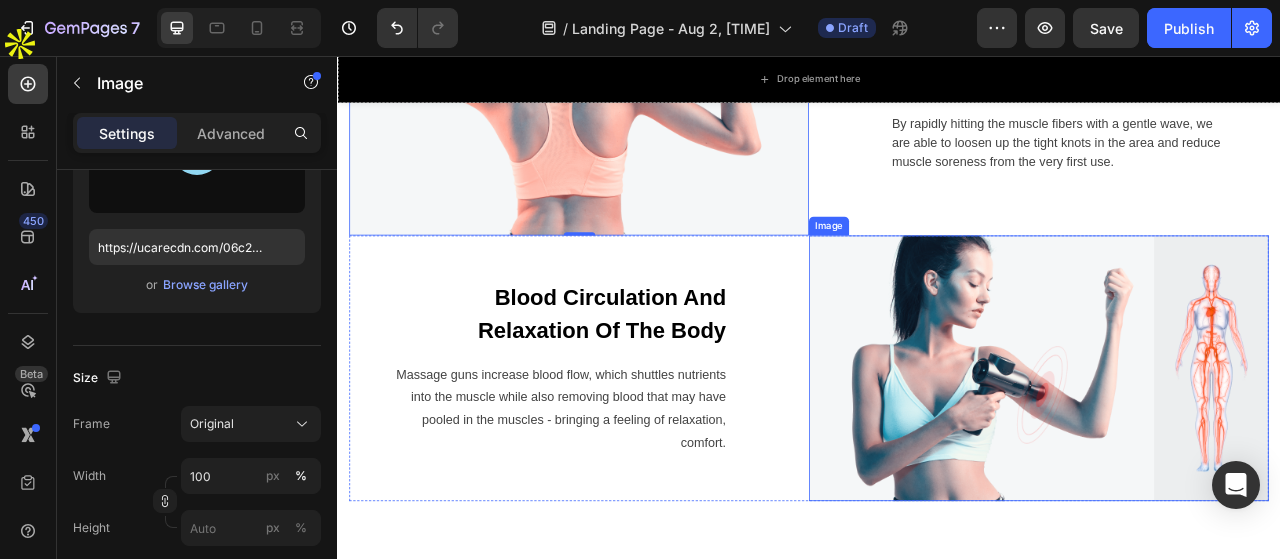 click at bounding box center [1229, 454] 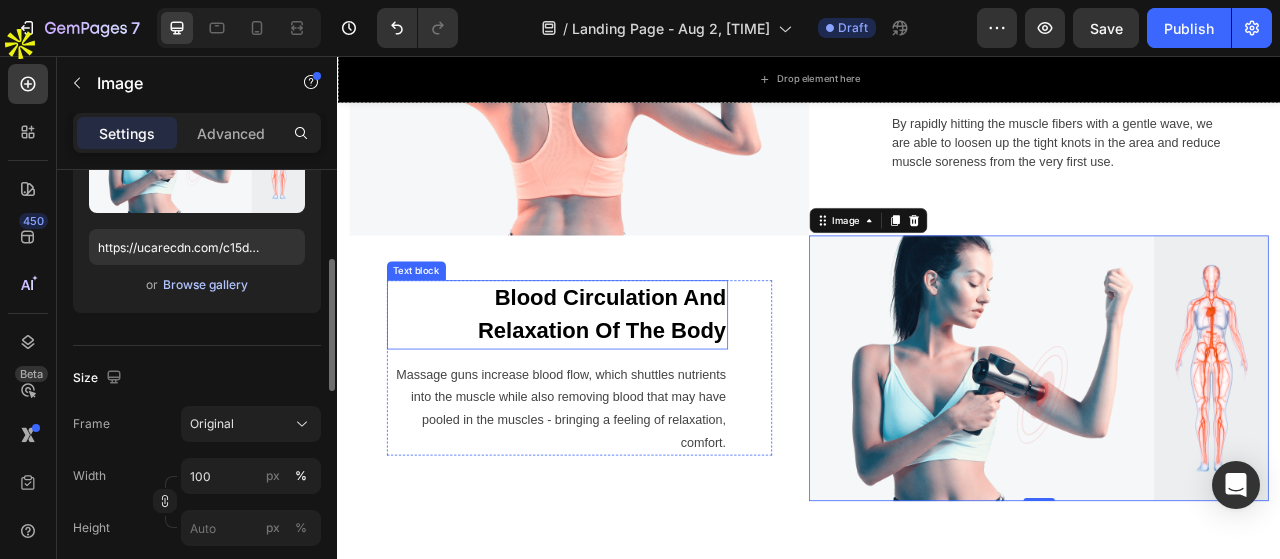 click on "Browse gallery" at bounding box center (205, 285) 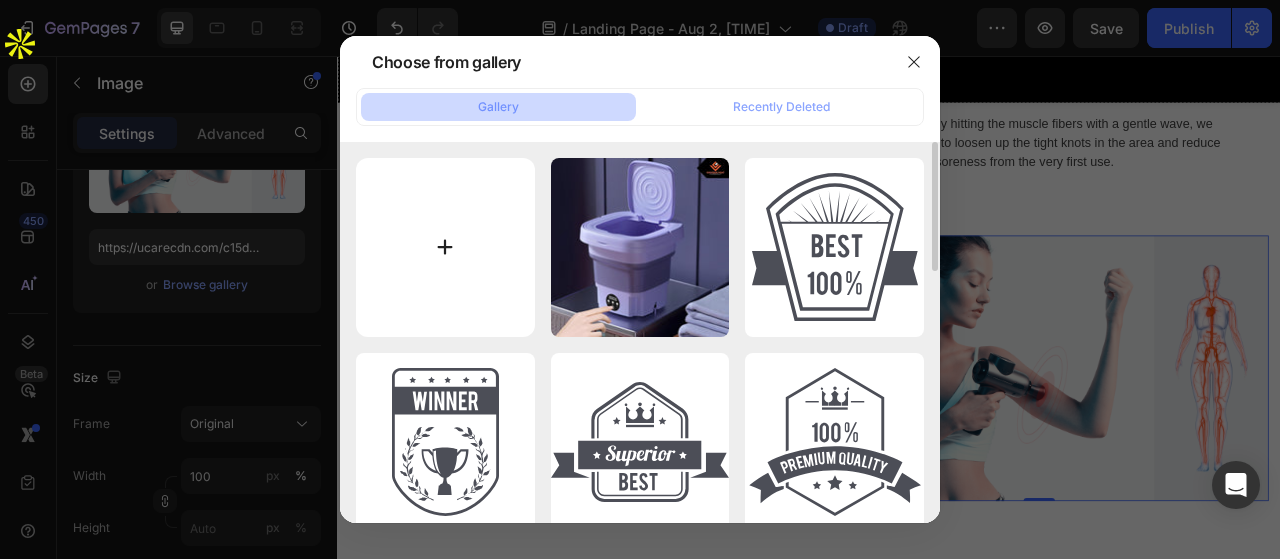 click at bounding box center [445, 247] 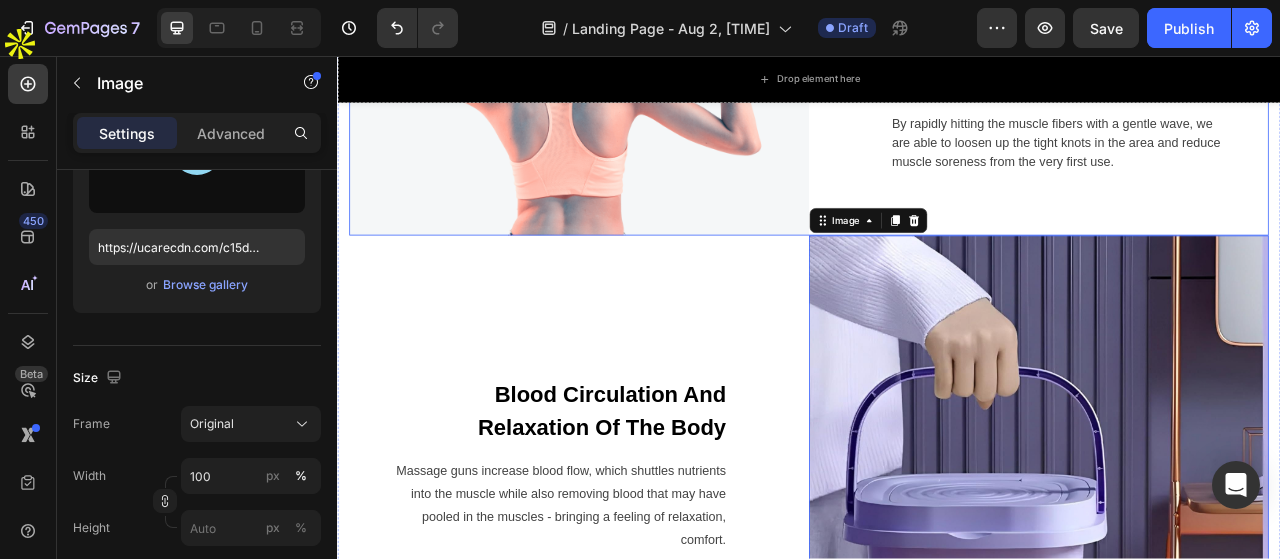 type on "https://cdn.shopify.com/s/files/1/0950/5793/6516/files/gempages_578079969167541010-f2a48757-ec3c-41e1-a15b-2bc4d3a4214a.jpg" 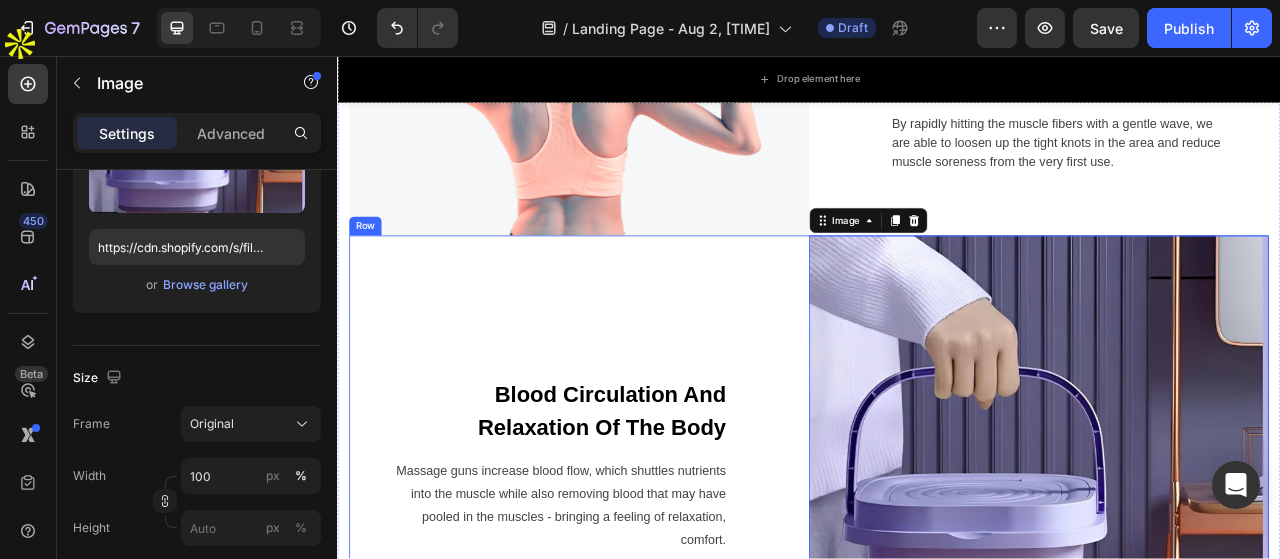 scroll, scrollTop: 2300, scrollLeft: 0, axis: vertical 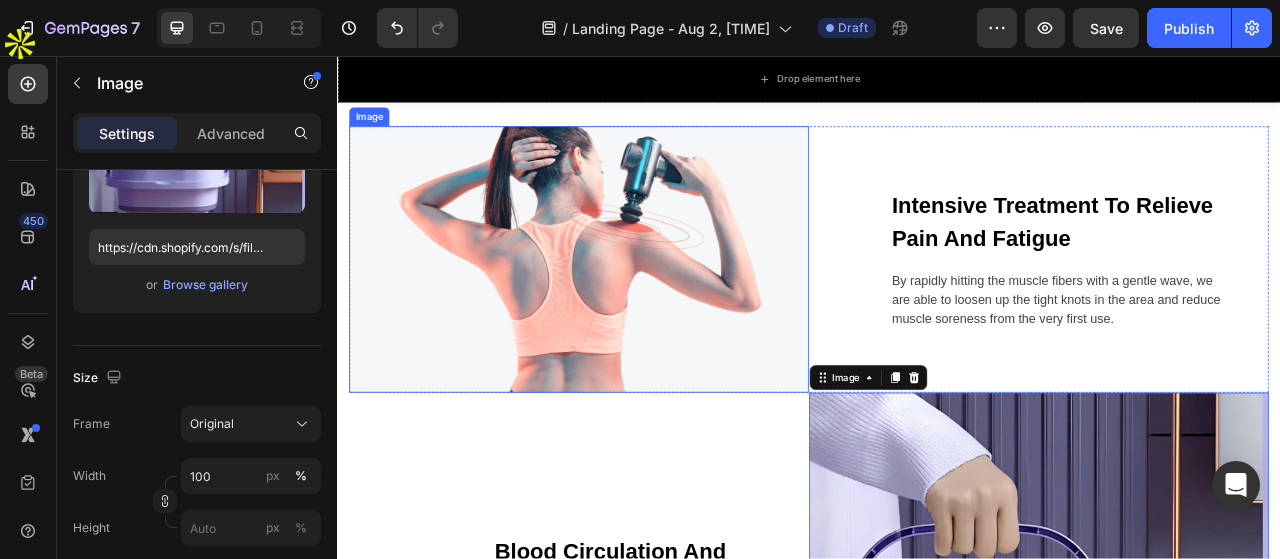 click at bounding box center (644, 315) 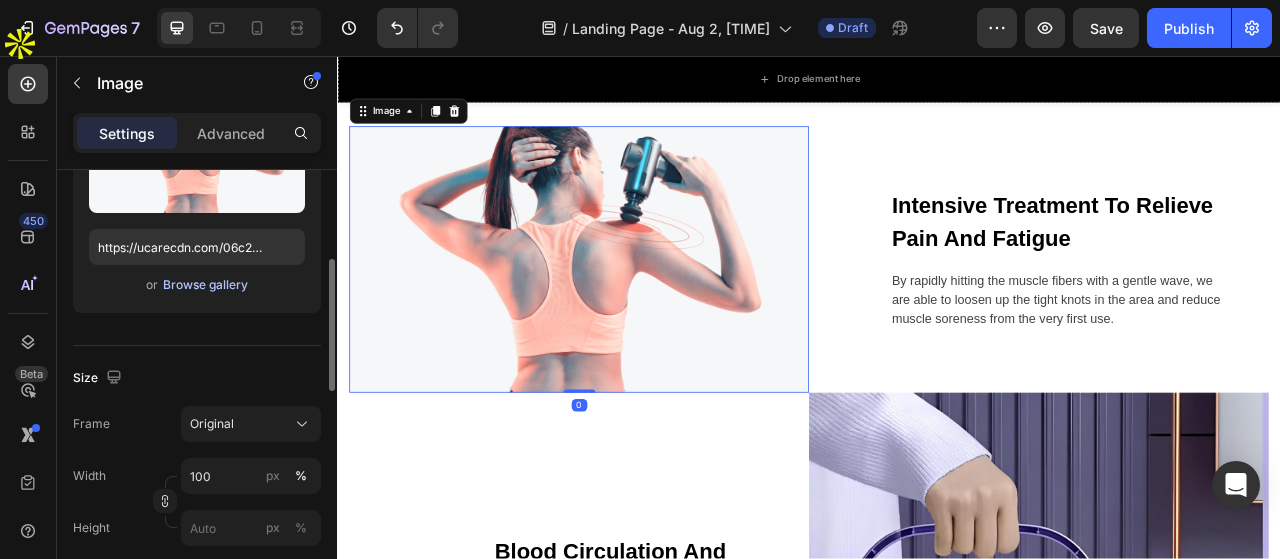click on "Browse gallery" at bounding box center (205, 285) 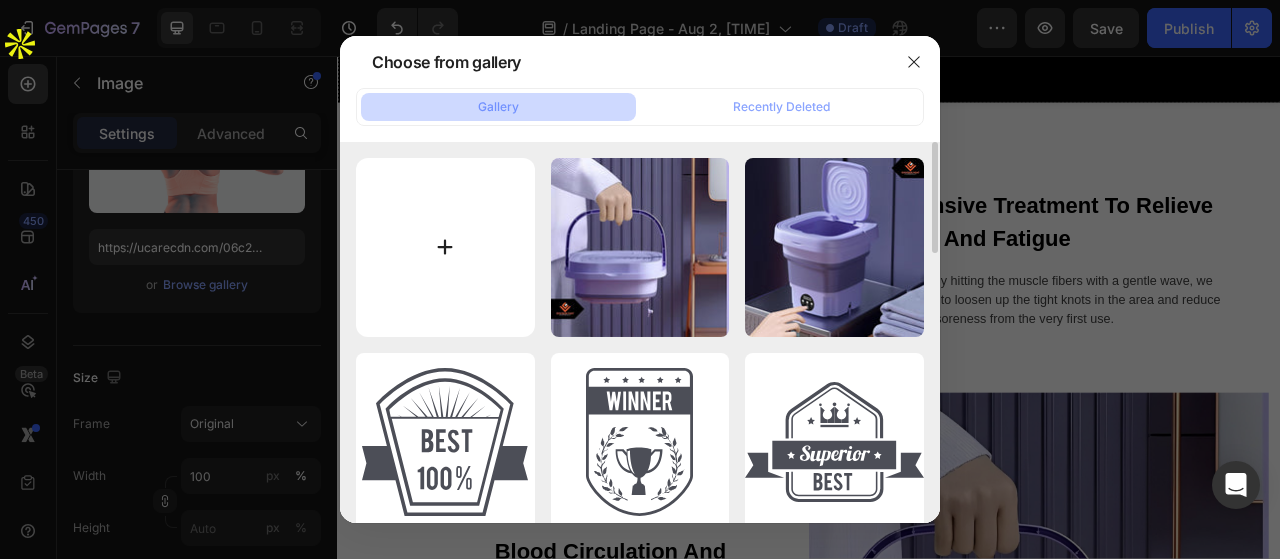 click at bounding box center [445, 247] 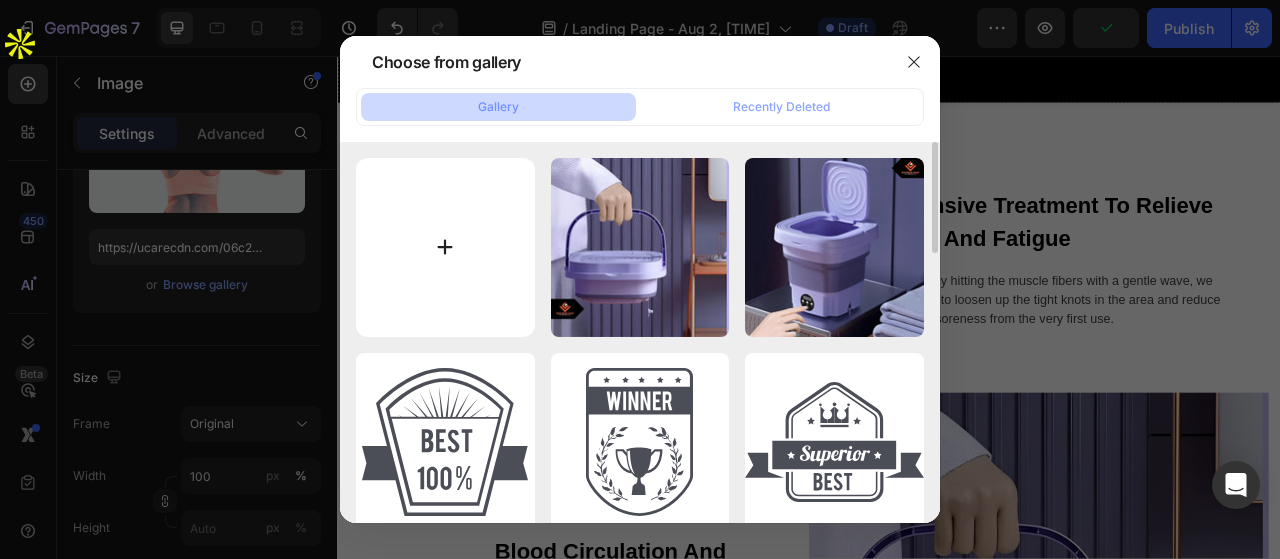 type on "C:\fakepath\mini-washing-machine-454-201.jpg" 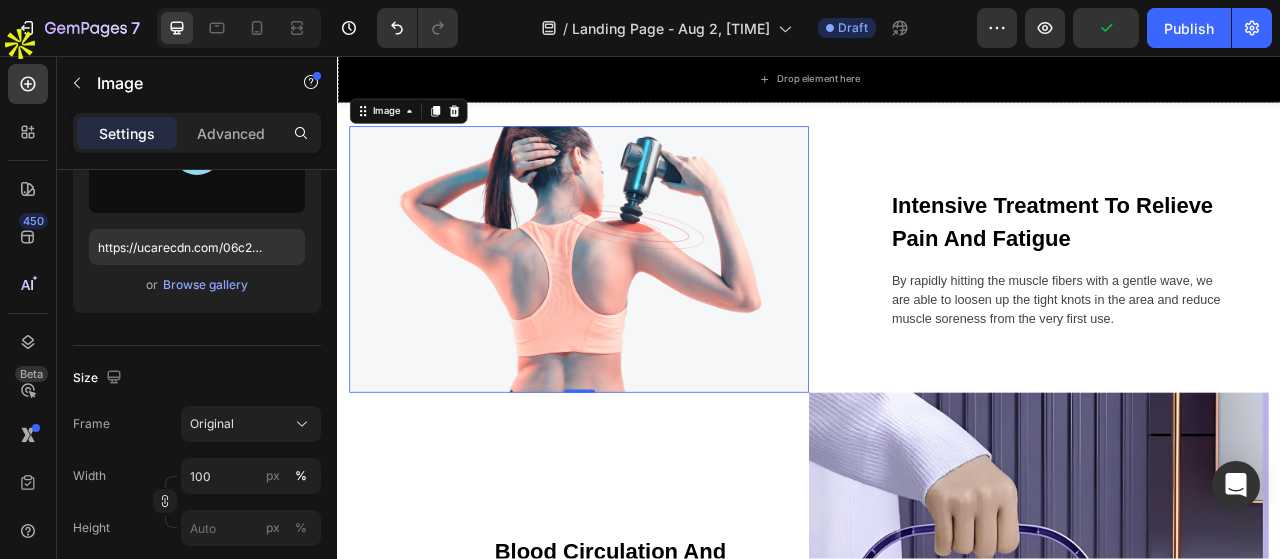 type on "https://cdn.shopify.com/s/files/1/0950/5793/6516/files/gempages_578079969167541010-e0d25015-c5b1-48a1-946c-9fa08edf6d72.jpg" 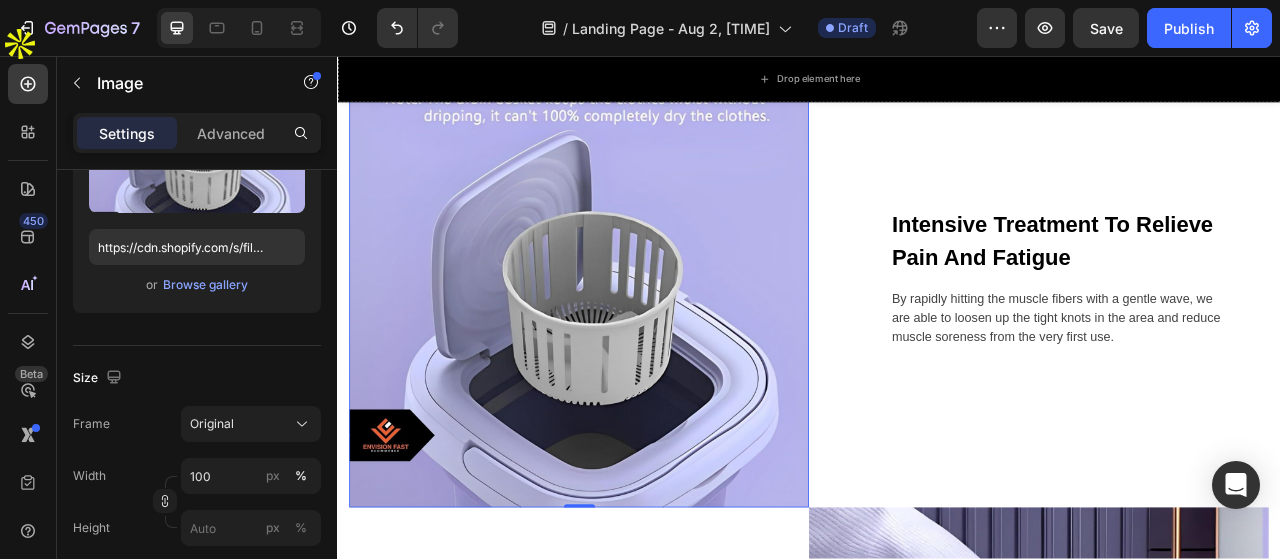 scroll, scrollTop: 2200, scrollLeft: 0, axis: vertical 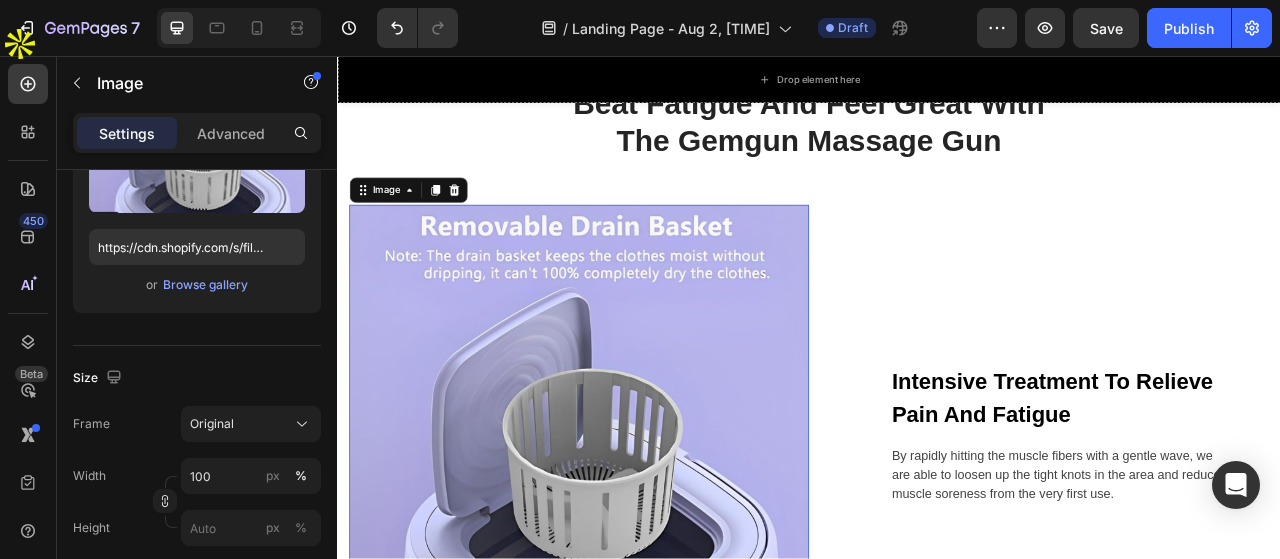click at bounding box center [644, 538] 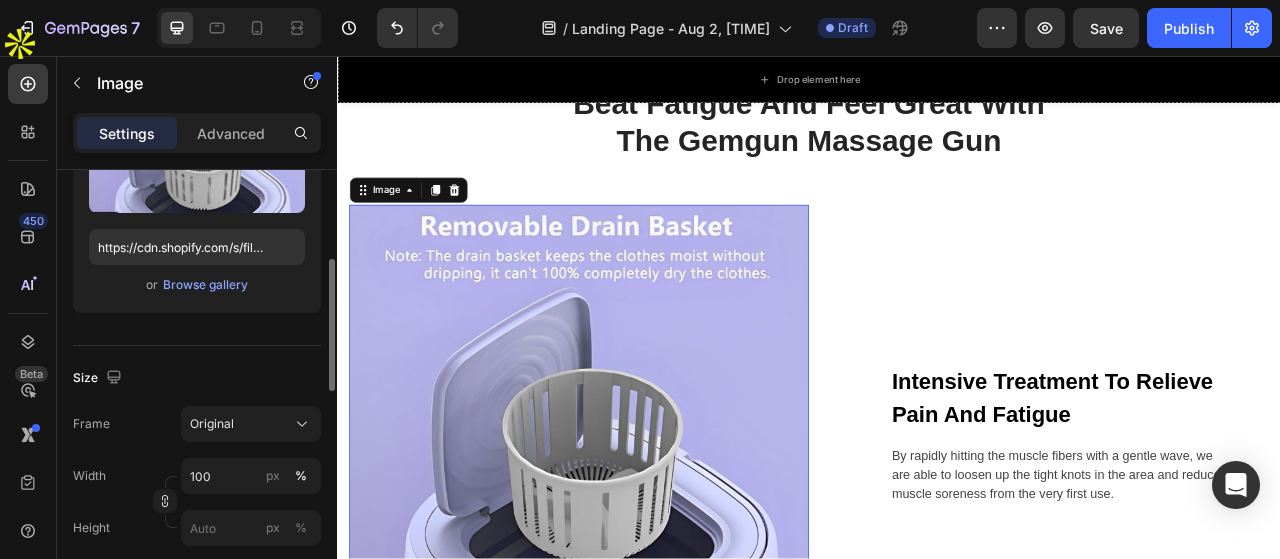scroll, scrollTop: 400, scrollLeft: 0, axis: vertical 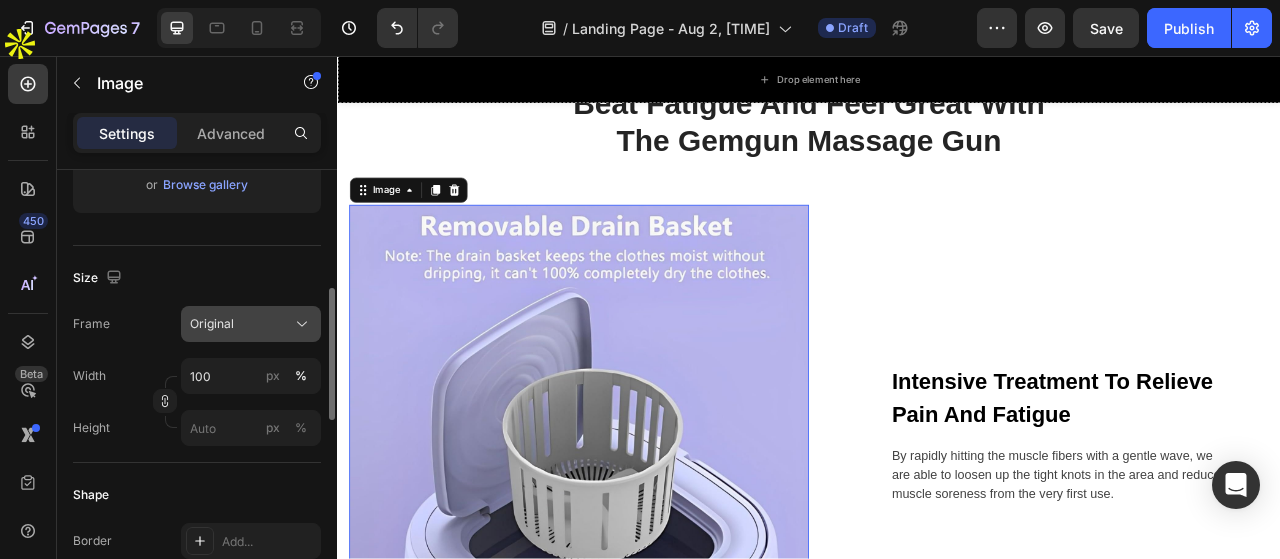 click on "Original" 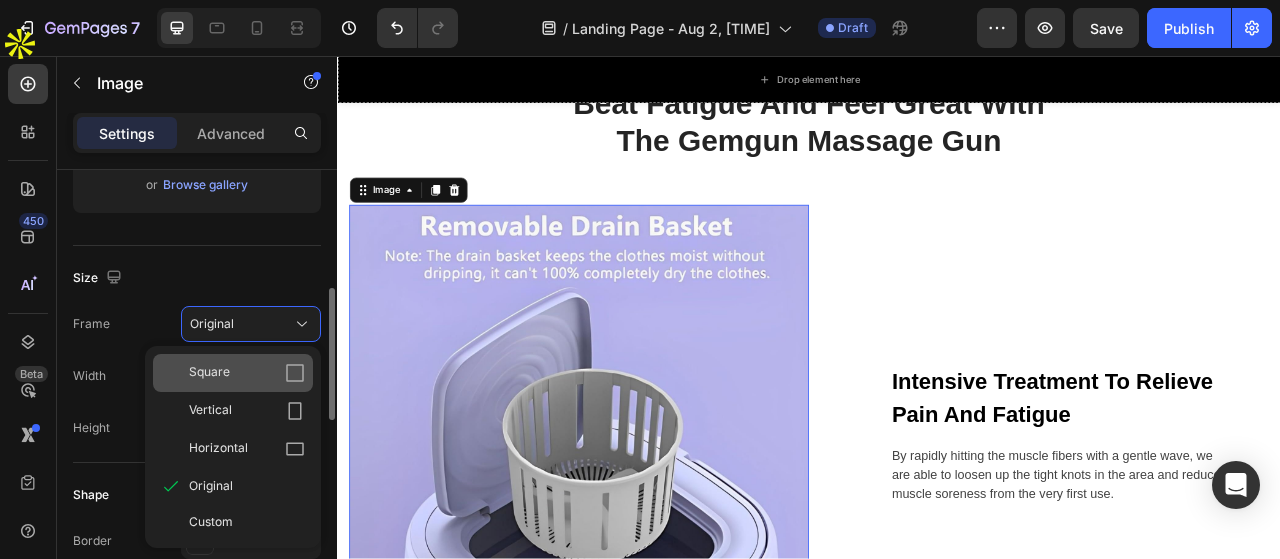 click on "Square" 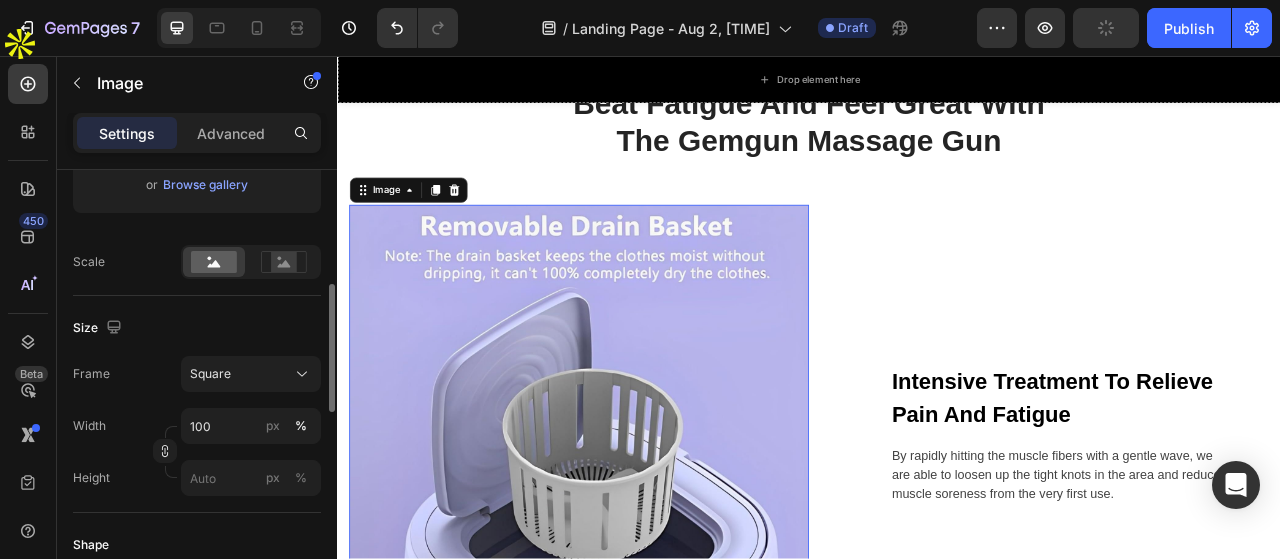 scroll, scrollTop: 2300, scrollLeft: 0, axis: vertical 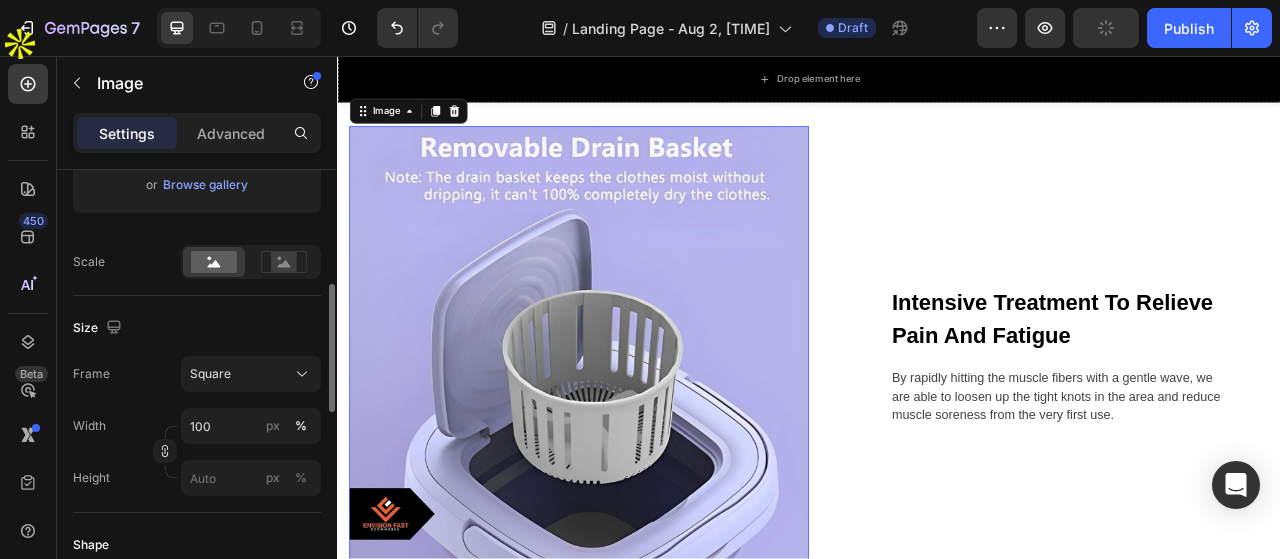 click at bounding box center (644, 438) 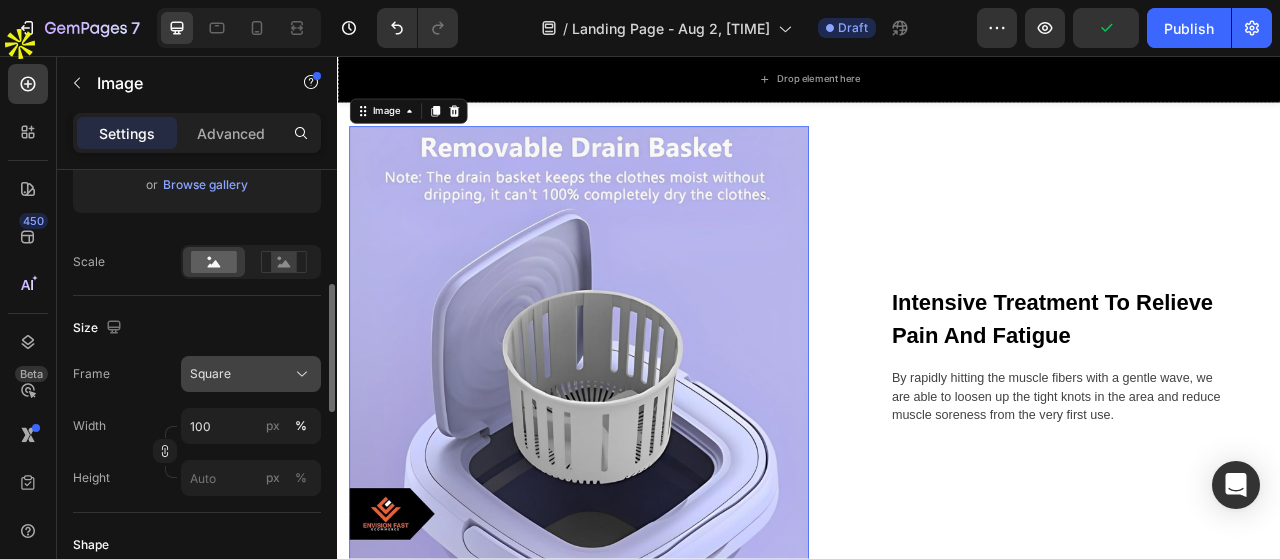 click on "Square" 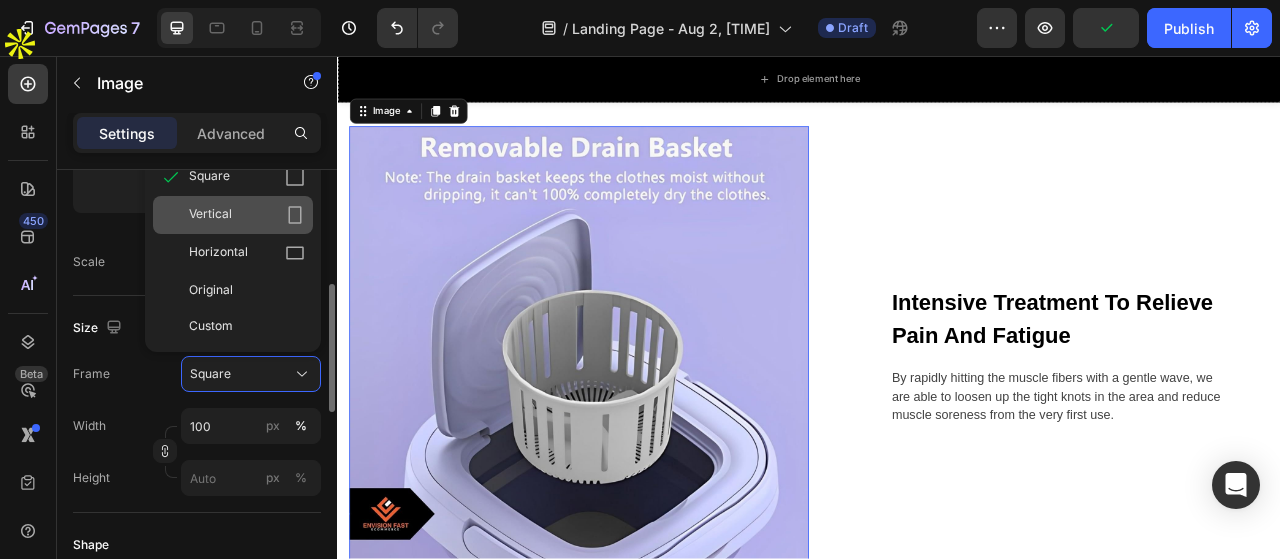 click on "Vertical" at bounding box center (210, 215) 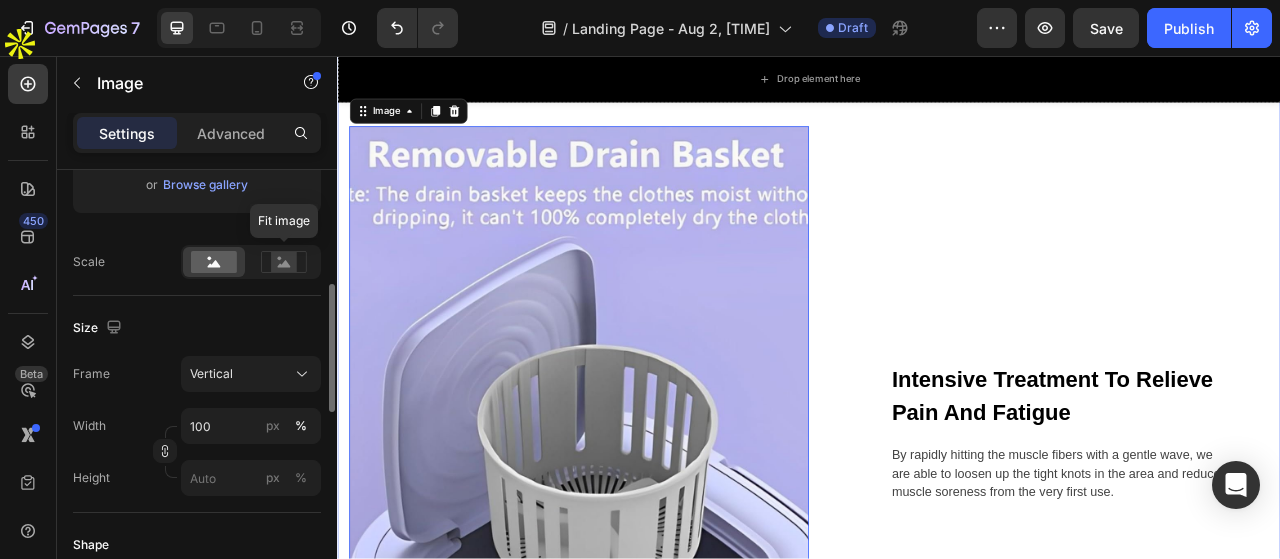 scroll, scrollTop: 300, scrollLeft: 0, axis: vertical 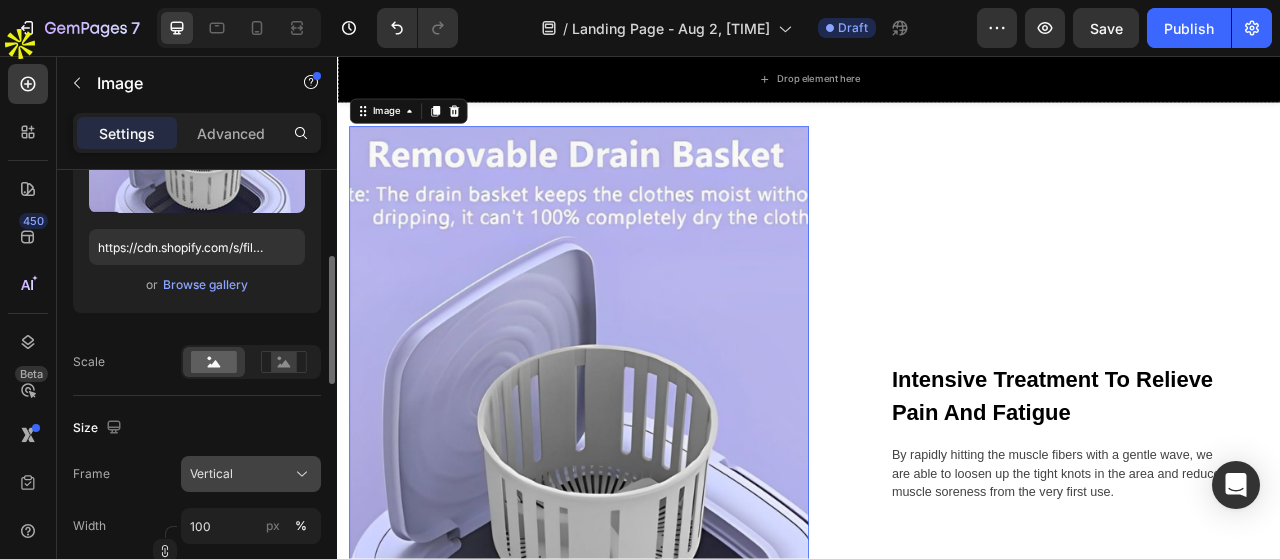 click on "Vertical" 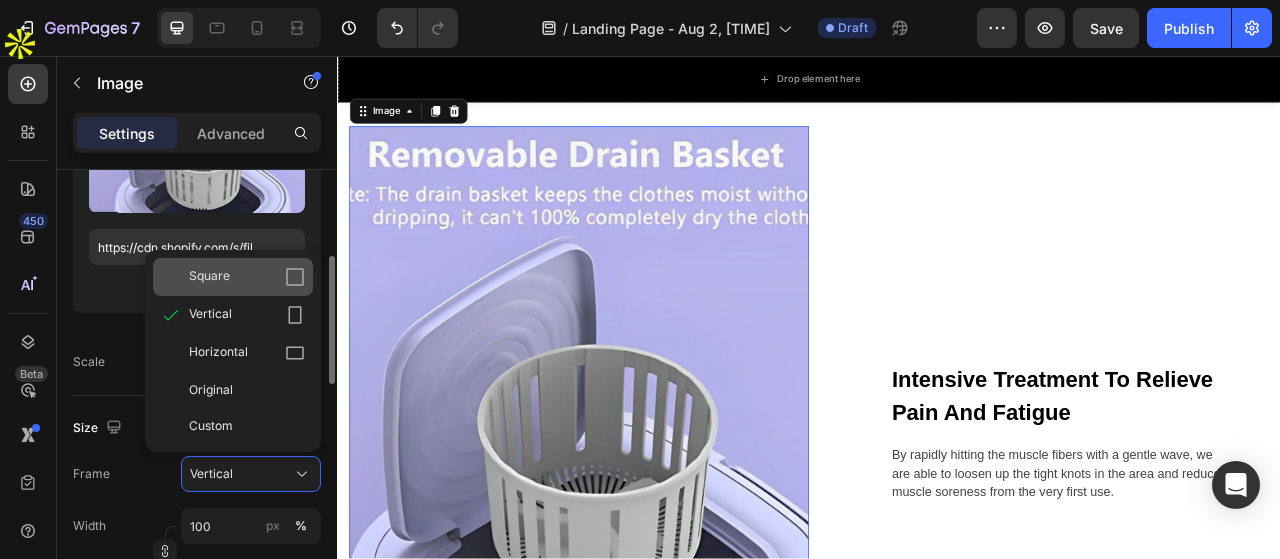 click on "Square" at bounding box center (209, 277) 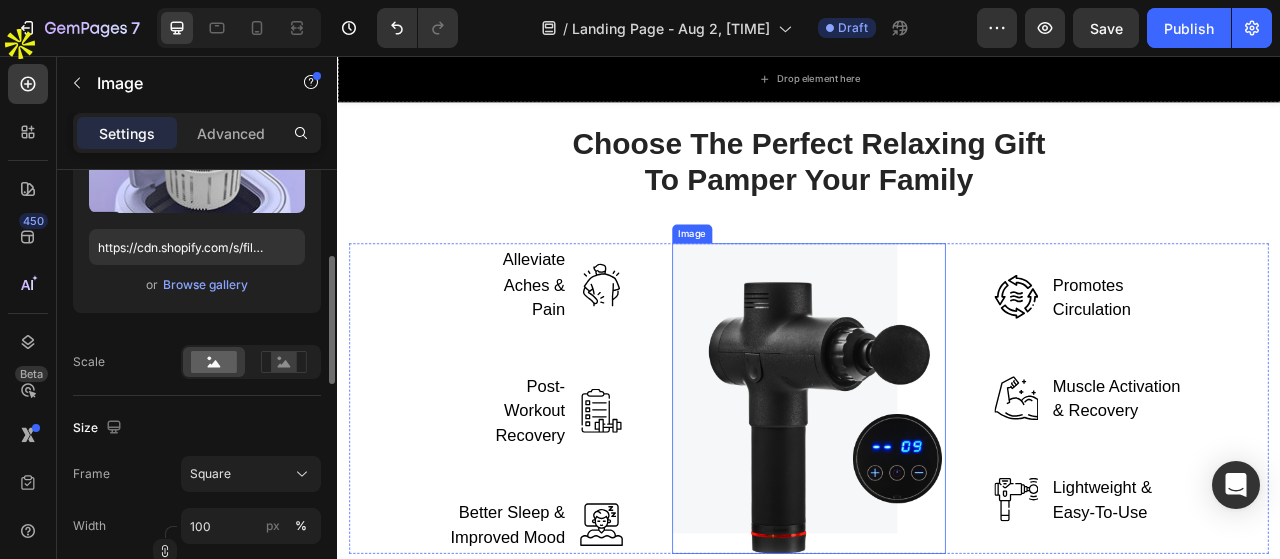 scroll, scrollTop: 3700, scrollLeft: 0, axis: vertical 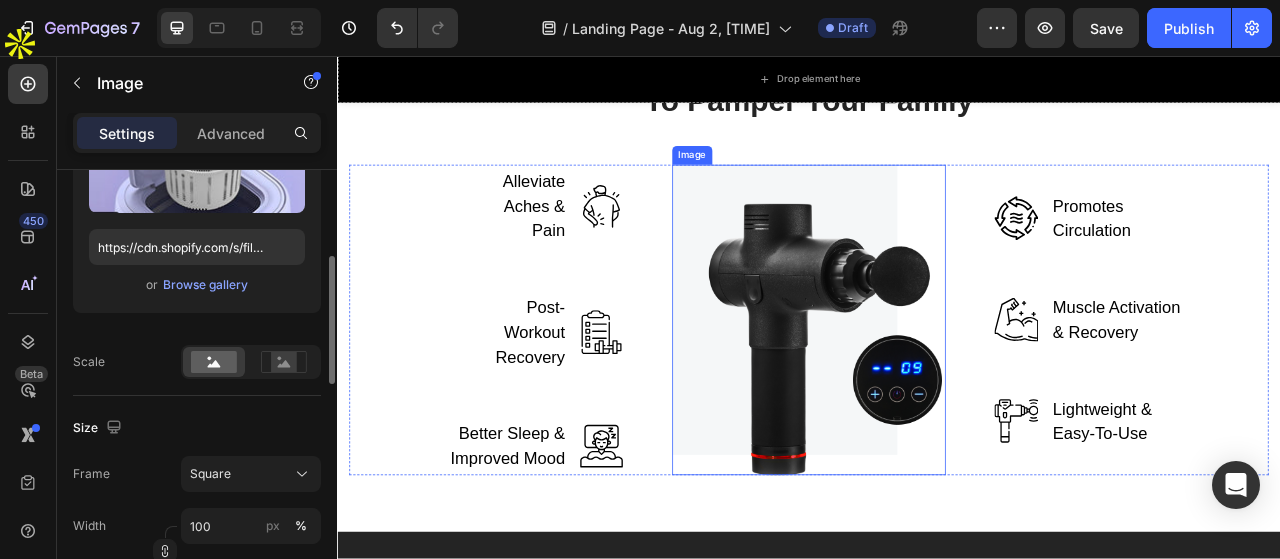 click at bounding box center [937, 392] 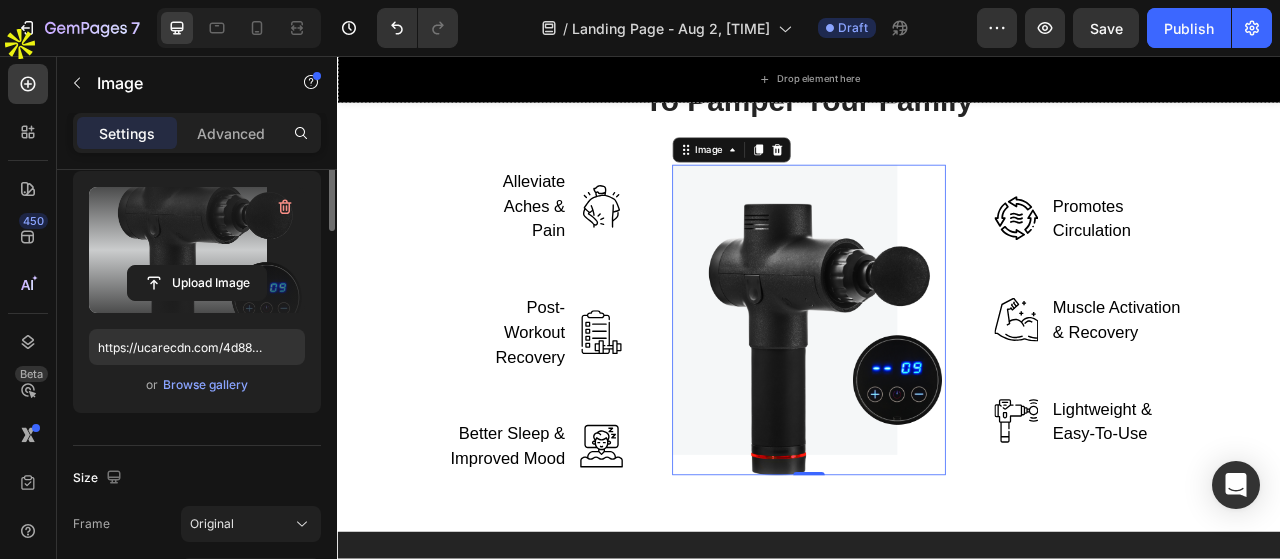 scroll, scrollTop: 100, scrollLeft: 0, axis: vertical 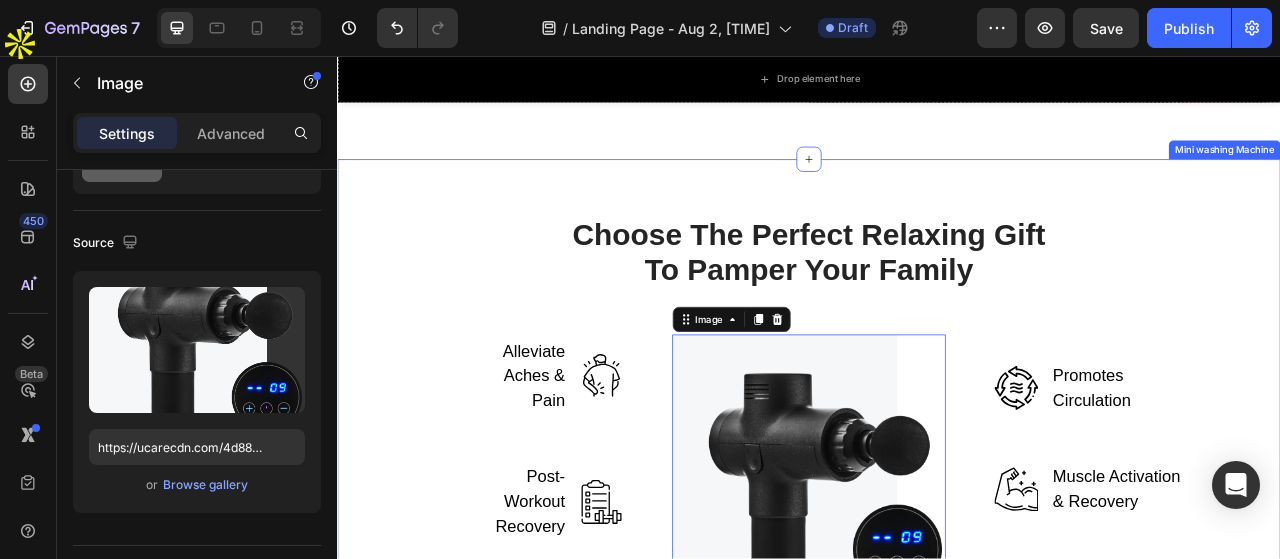 click on "Choose The Perfect Relaxing Gift To Pamper Your Family Heading Row Alleviate Aches & Pain Text block Image Row Post-Workout Recovery Text block Image Row Better Sleep & Improved Mood Text block Image Row Image   0 Image Promotes Circulation Text block Row Image Muscle Activation & Recovery Text block Row Image Lightweight & Easy-To-Use Text block Row Row" at bounding box center [937, 532] 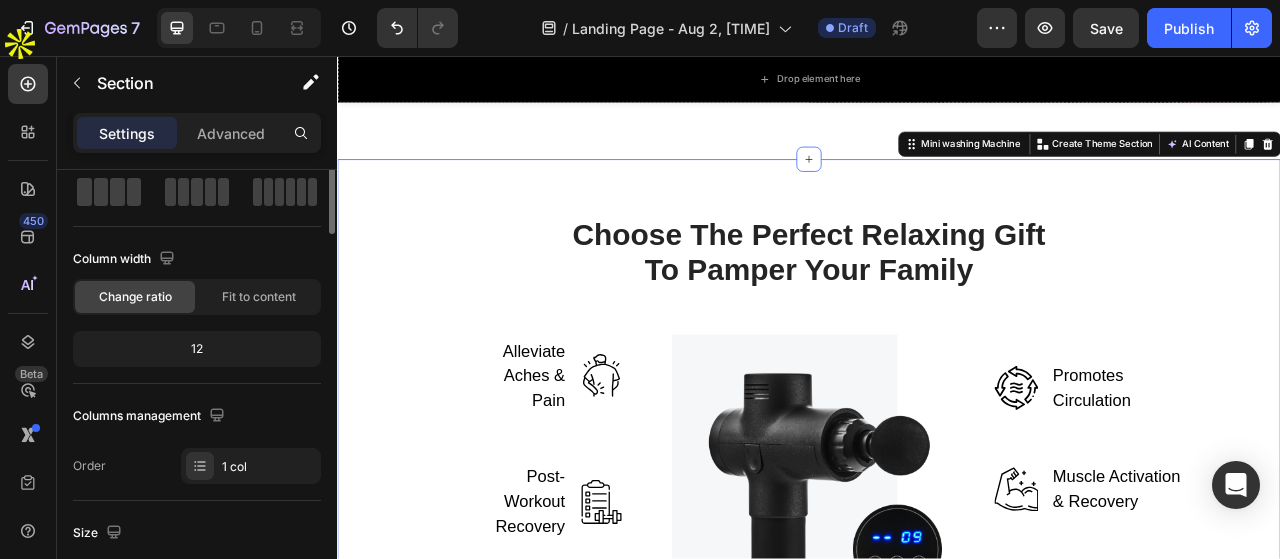 scroll, scrollTop: 0, scrollLeft: 0, axis: both 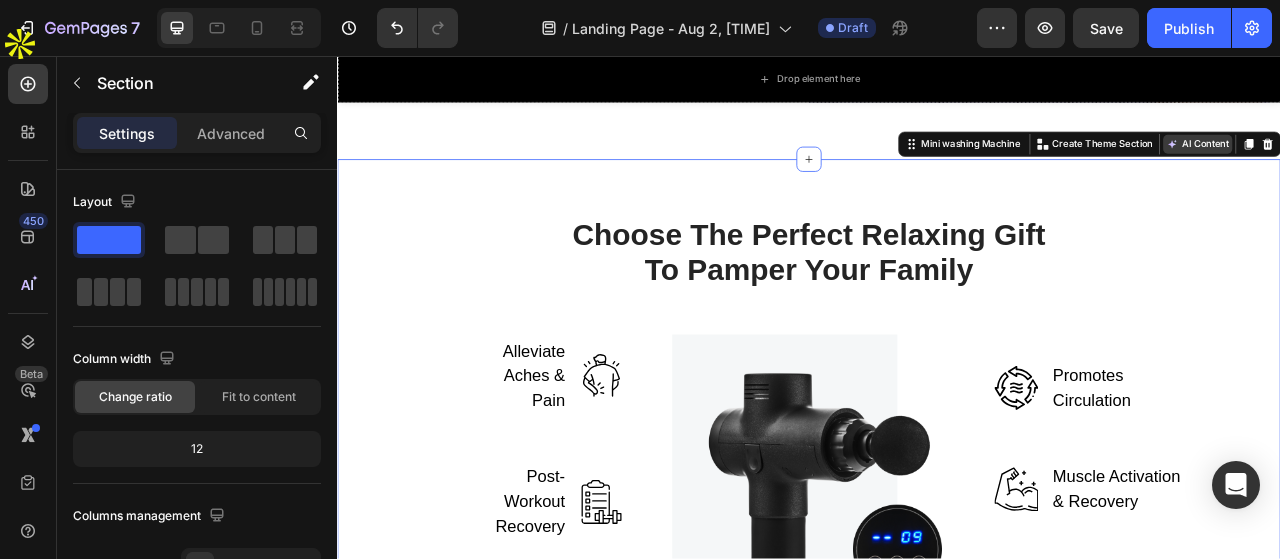 click on "AI Content" at bounding box center (1431, 169) 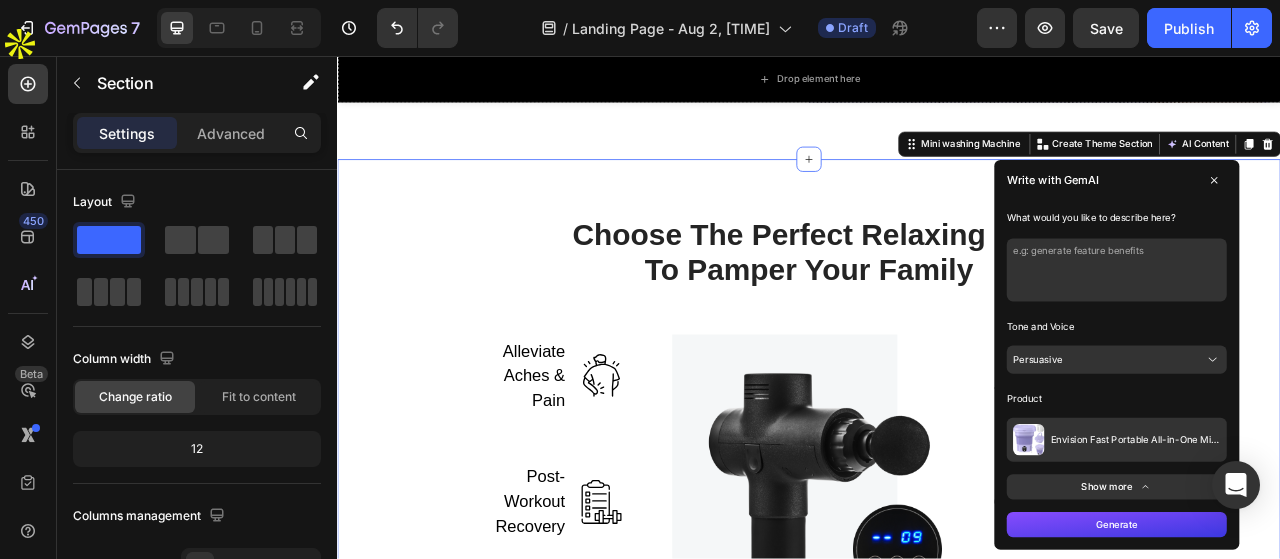 click at bounding box center (1328, 329) 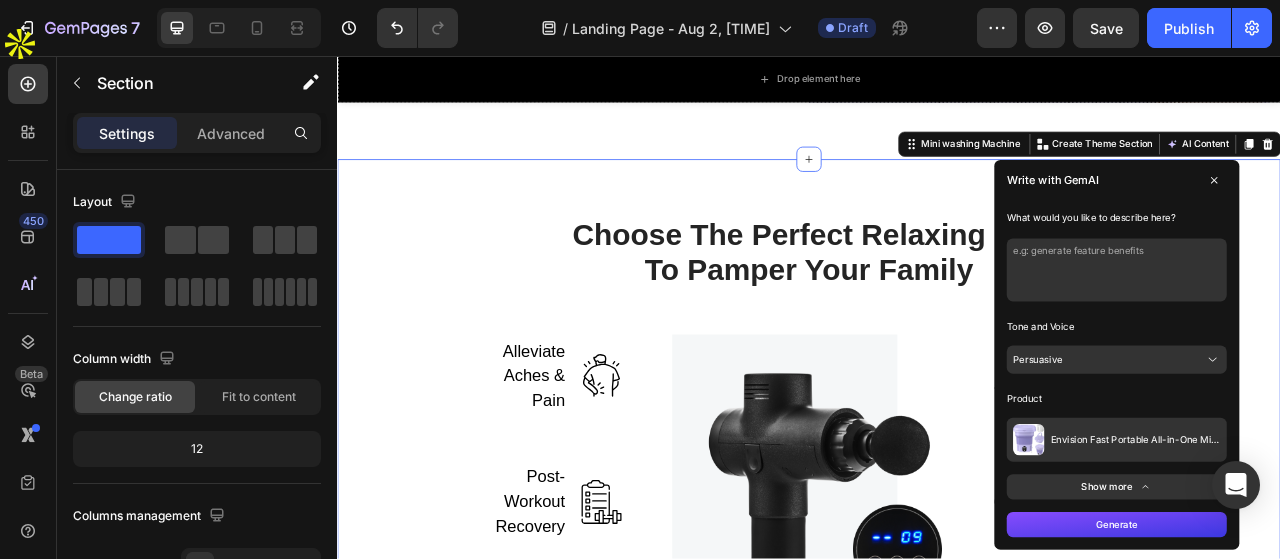 click at bounding box center [1328, 329] 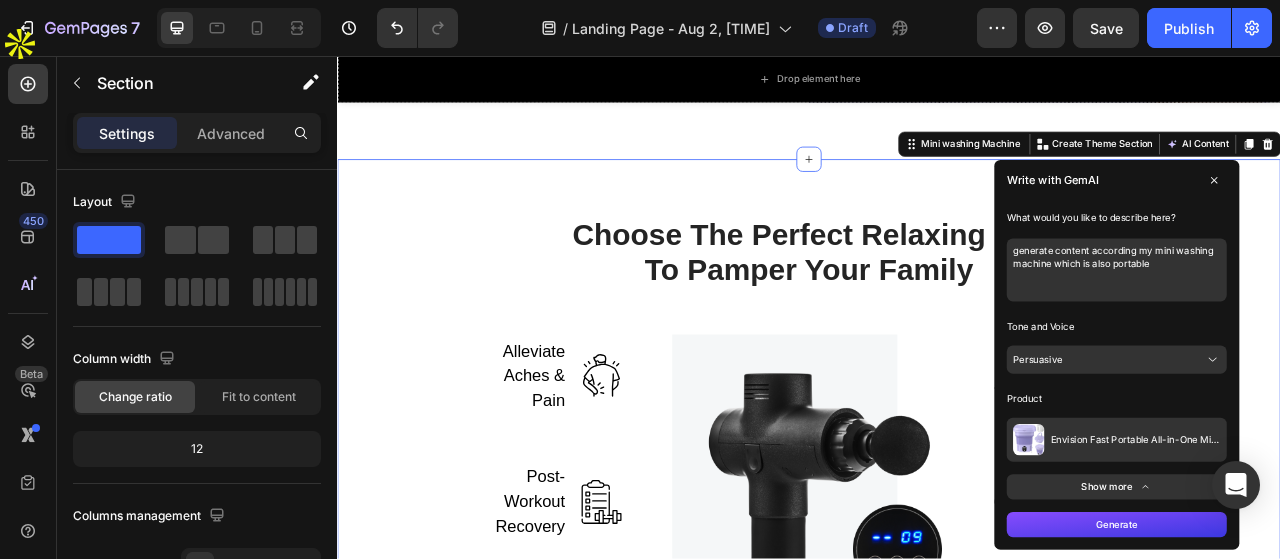 type on "generate content according my mini washing machine which is also portable" 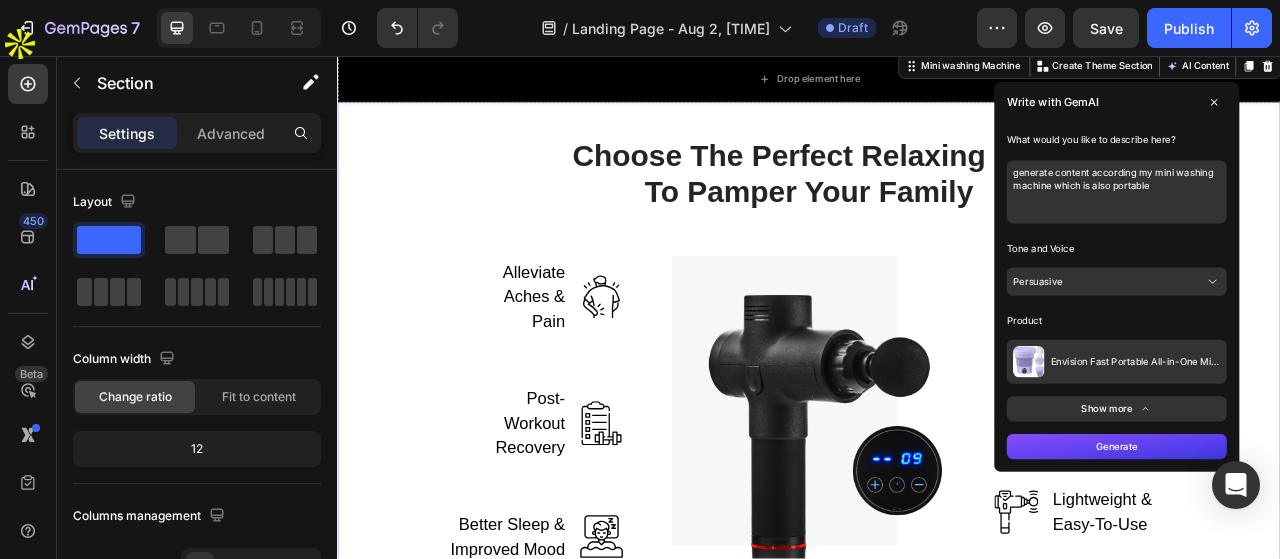 click on "Generate" at bounding box center [1328, 553] 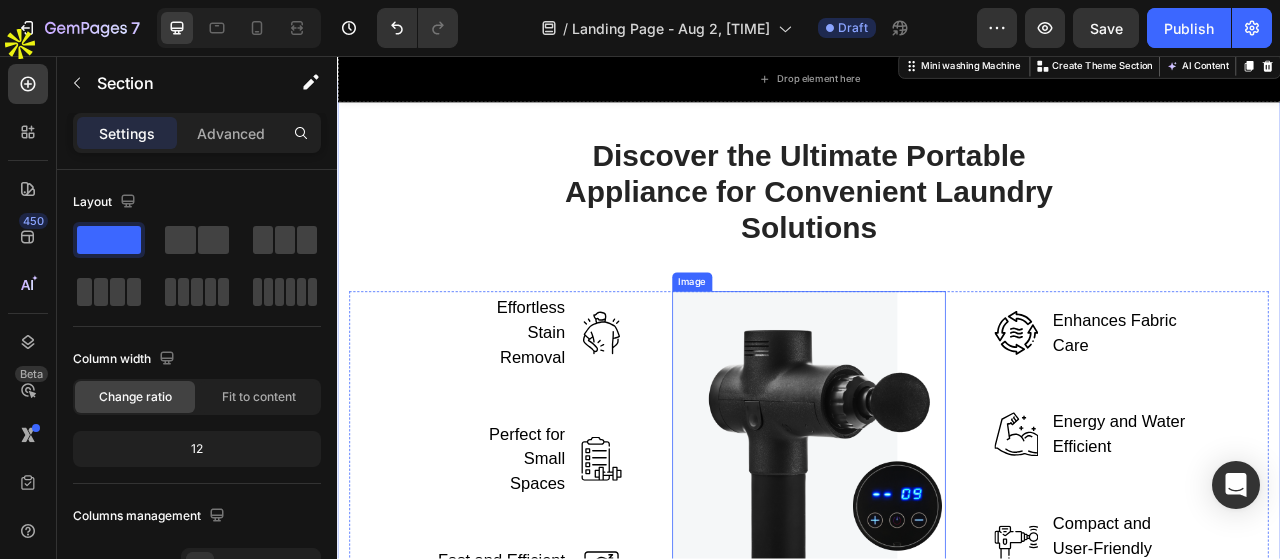 scroll, scrollTop: 3700, scrollLeft: 0, axis: vertical 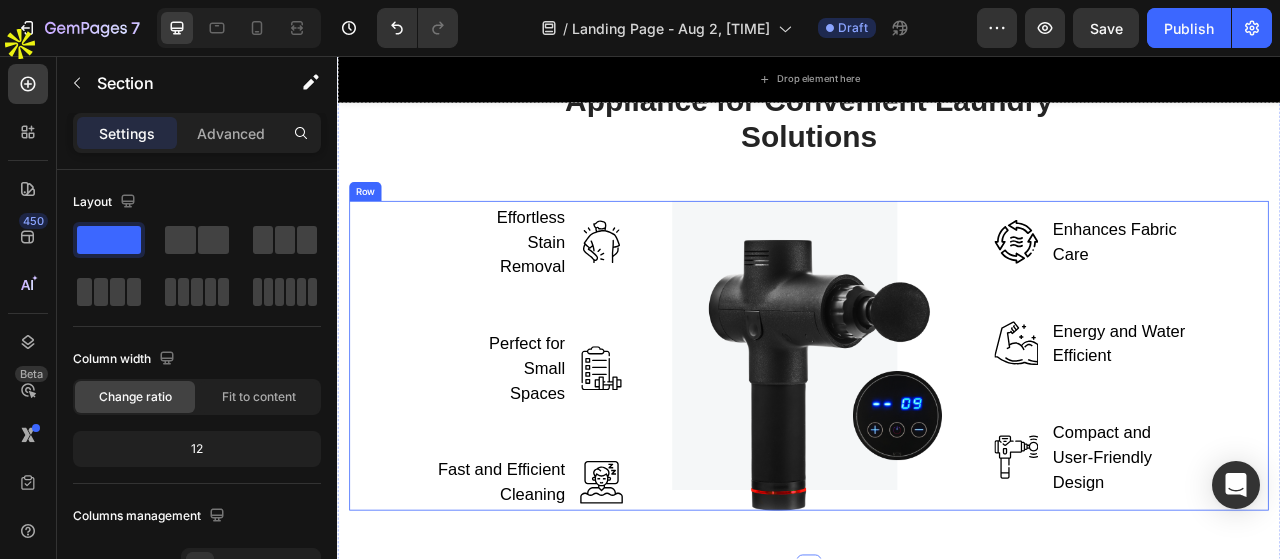 click on "Effortless Stain Removal Text block Image Row Perfect for Small Spaces Text block Image Row Fast and Efficient Cleaning Text block Image Row Image Image Enhances Fabric Care Text block Row Image Energy and Water Efficient Text block Row Image Compact and User-Friendly Design Text block Row Row" at bounding box center [937, 438] 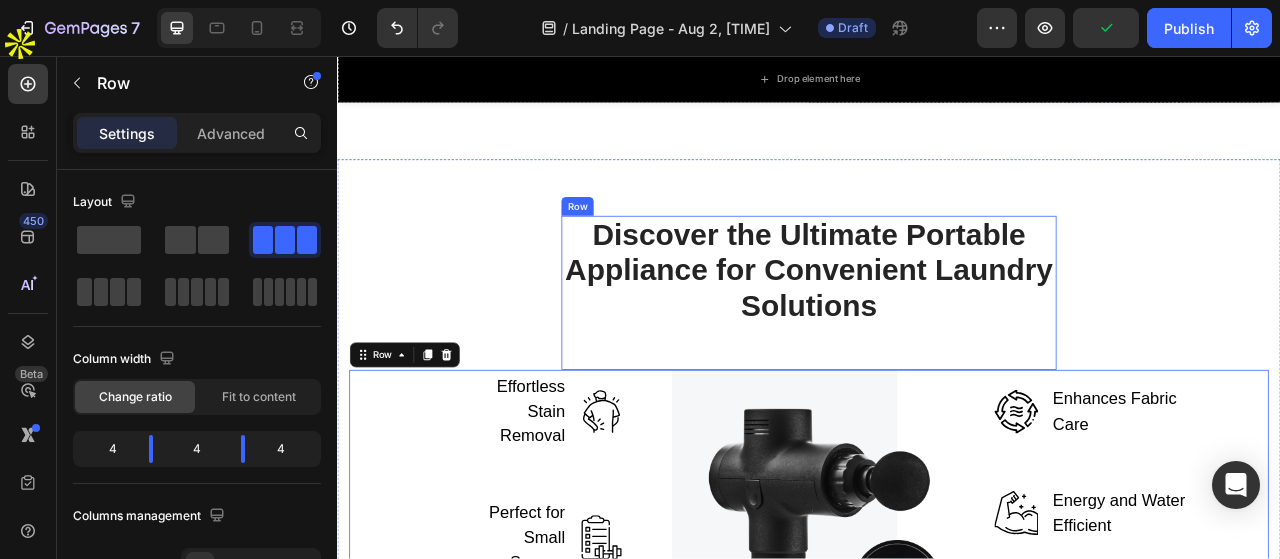 scroll, scrollTop: 3600, scrollLeft: 0, axis: vertical 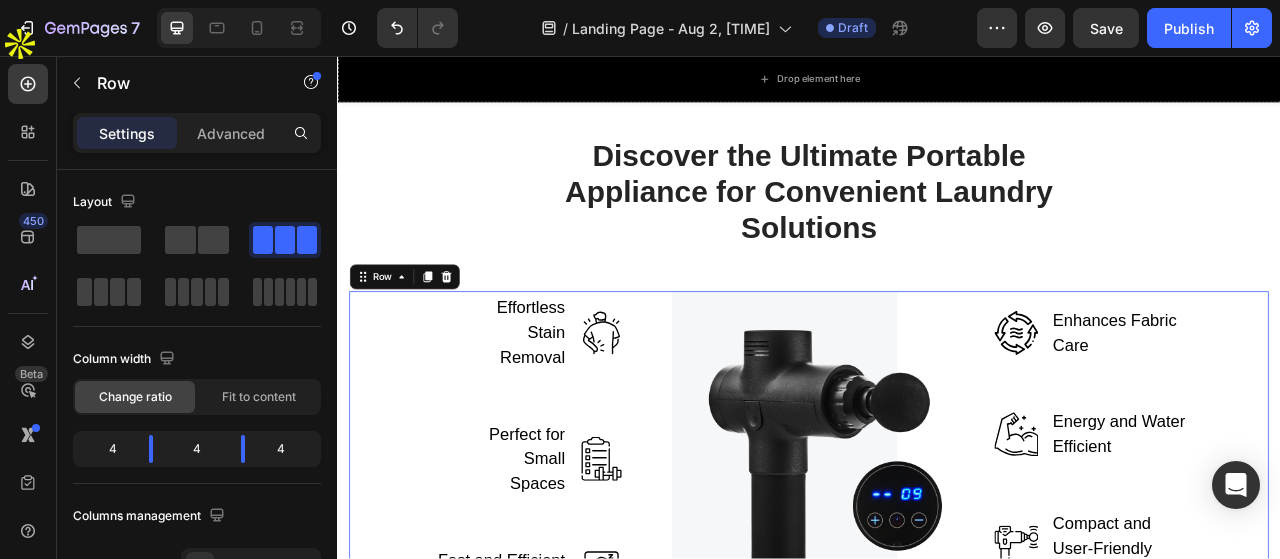click on "Effortless Stain Removal Text block Image Row Perfect for Small Spaces Text block Image Row Fast and Efficient Cleaning Text block Image Row Image Image Enhances Fabric Care Text block Row Image Energy and Water Efficient Text block Row Image Compact and User-Friendly Design Text block Row Row   0" at bounding box center [937, 553] 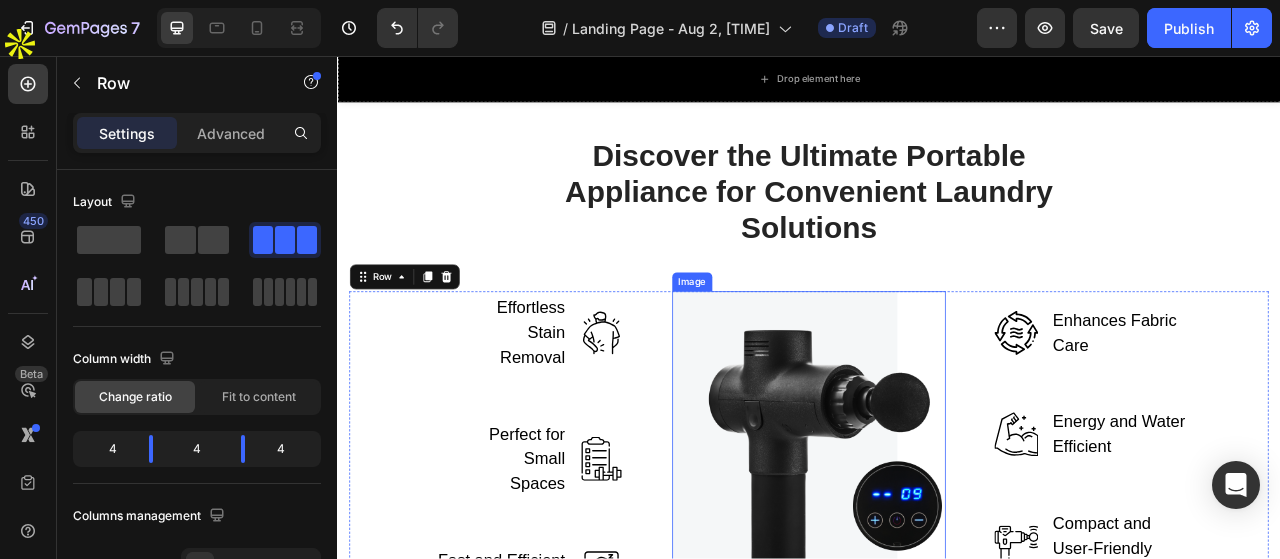 click at bounding box center (937, 553) 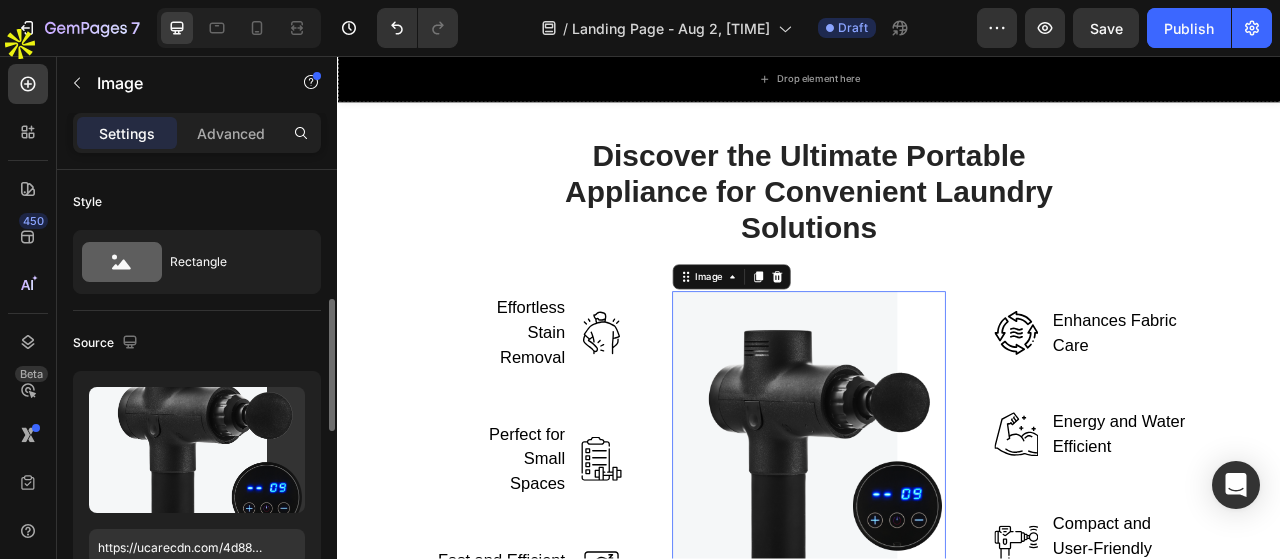 scroll, scrollTop: 100, scrollLeft: 0, axis: vertical 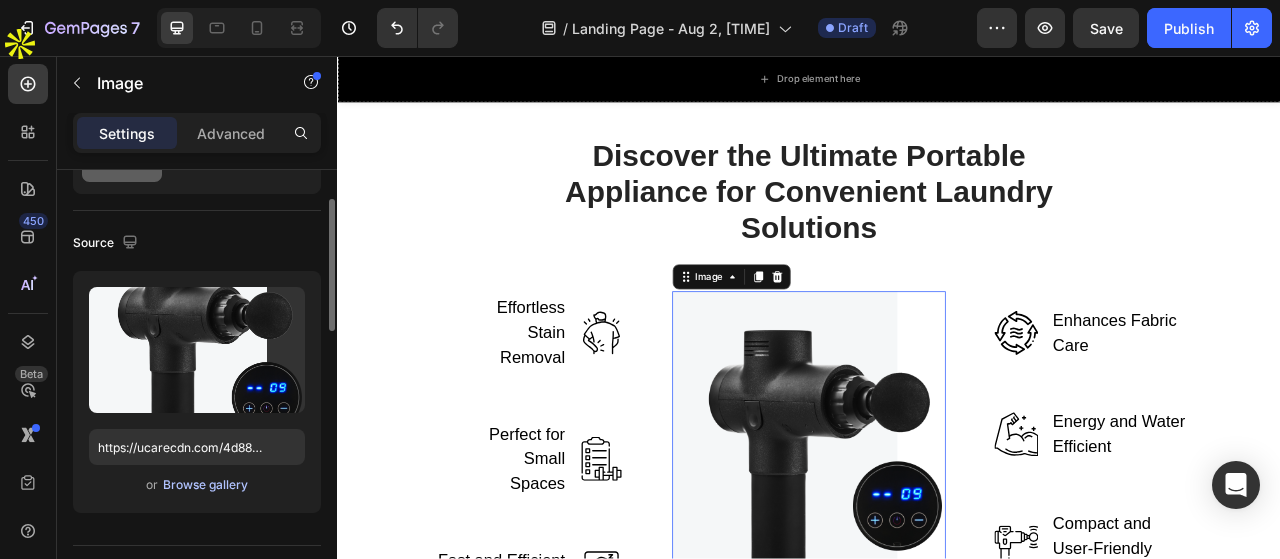click on "Browse gallery" at bounding box center [205, 485] 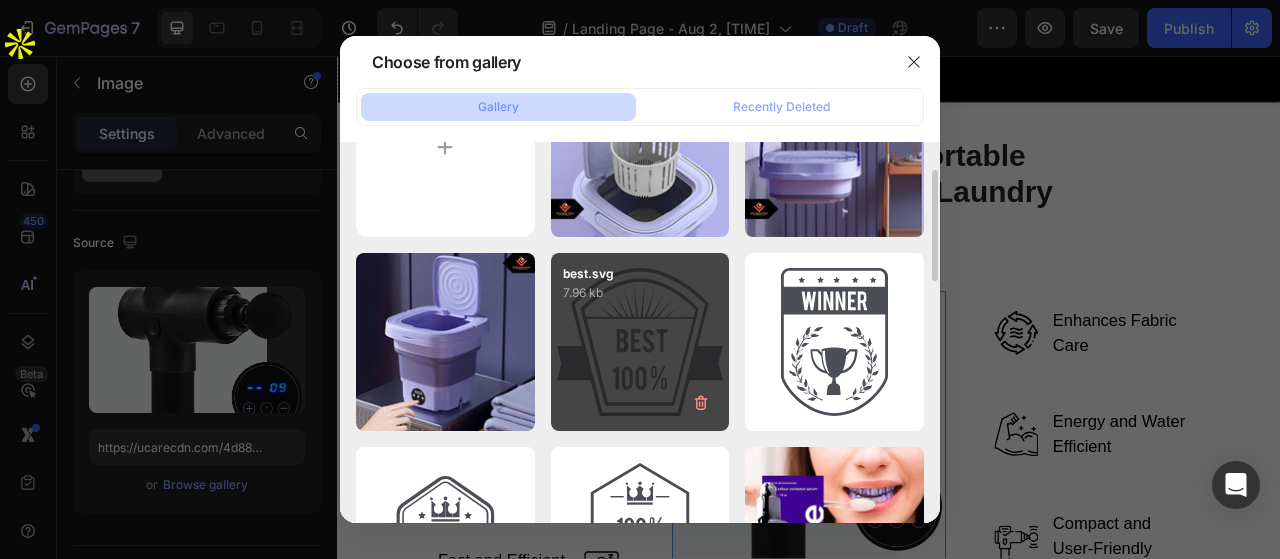scroll, scrollTop: 0, scrollLeft: 0, axis: both 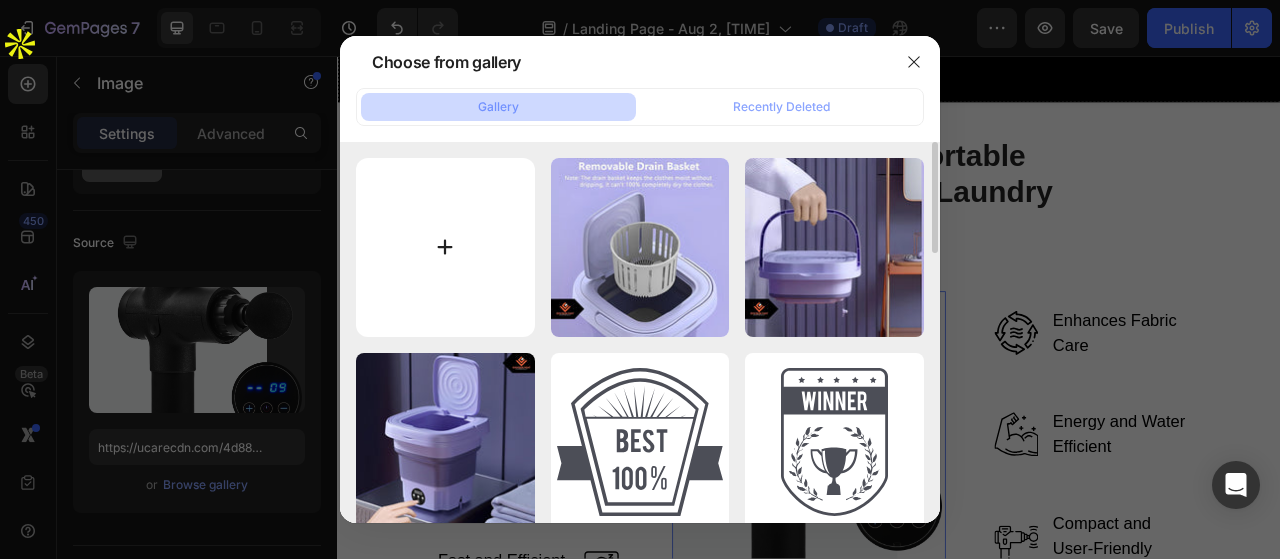 click at bounding box center (445, 247) 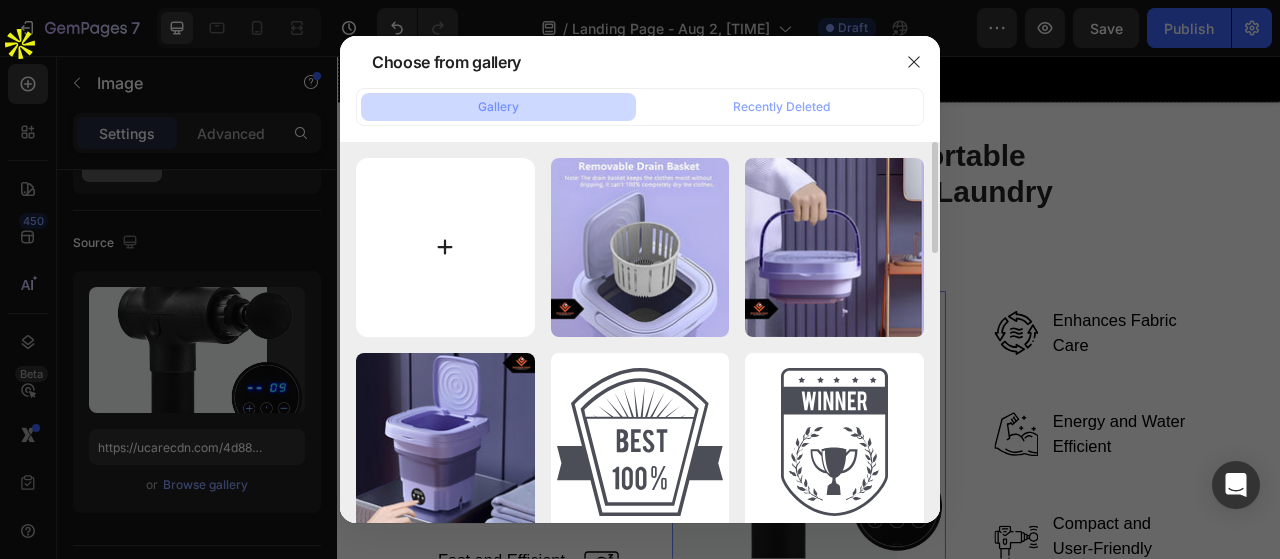 type on "C:\fakepath\mini-washing-machine-454-591.jpg" 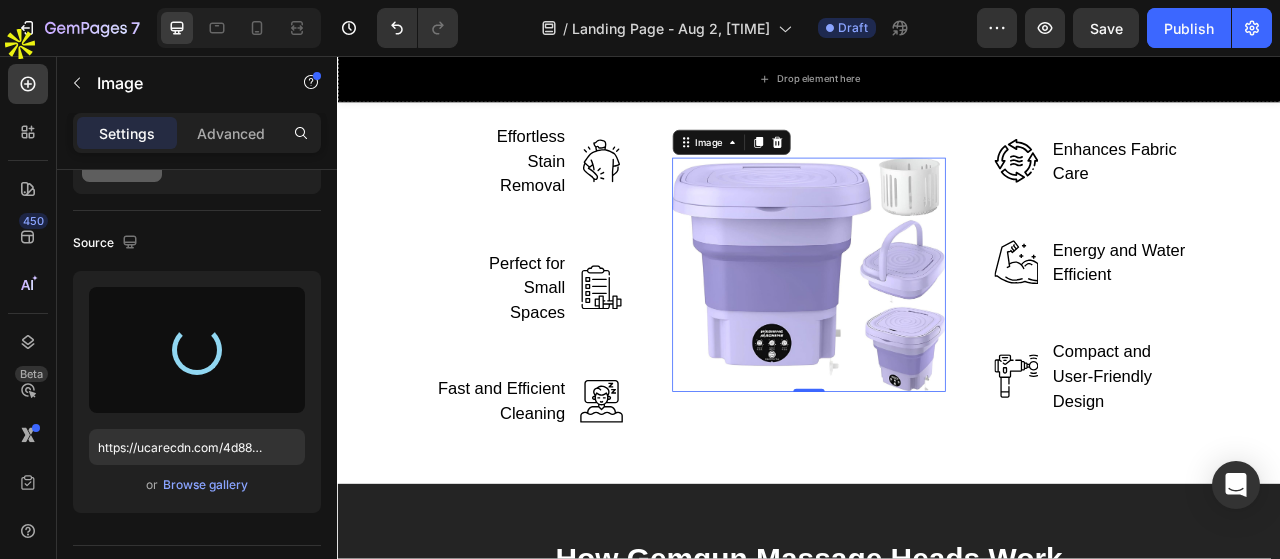 type on "https://cdn.shopify.com/s/files/1/0950/5793/6516/files/gempages_578079969167541010-cc815e63-1785-45f8-9f32-ab0deffe86cc.jpg" 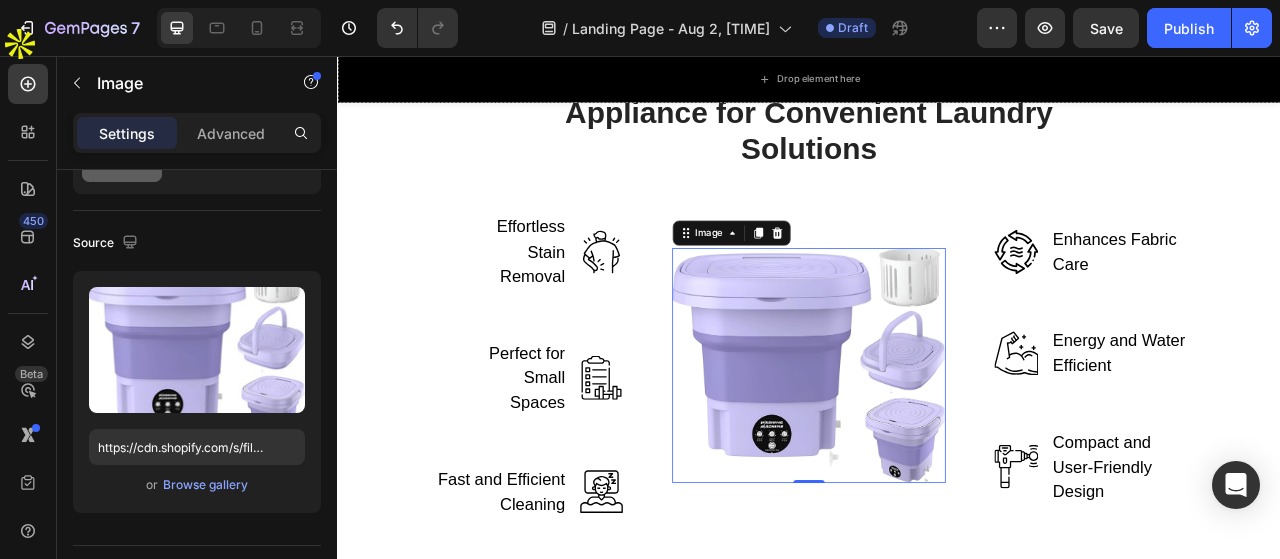 scroll, scrollTop: 3400, scrollLeft: 0, axis: vertical 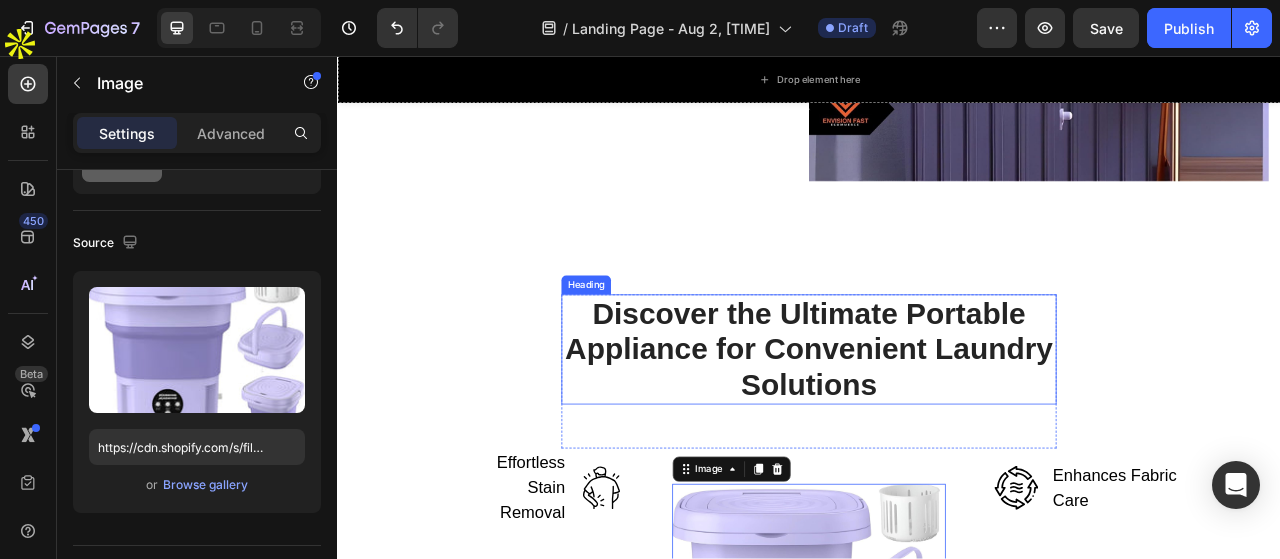 click on "Discover the Ultimate Portable Appliance for Convenient Laundry Solutions" at bounding box center [937, 430] 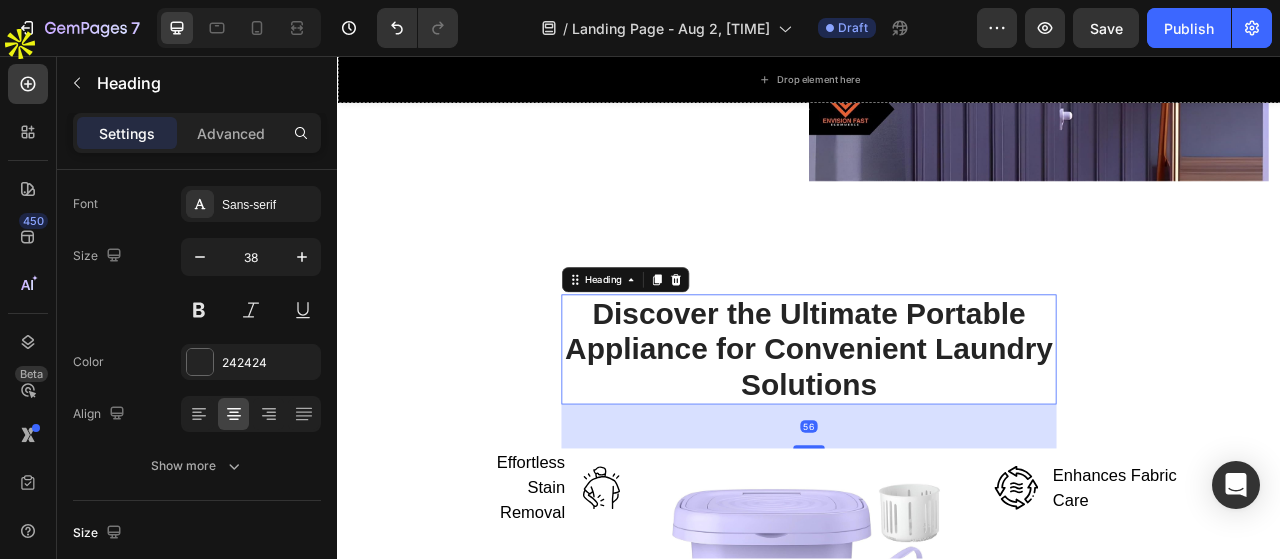 scroll, scrollTop: 0, scrollLeft: 0, axis: both 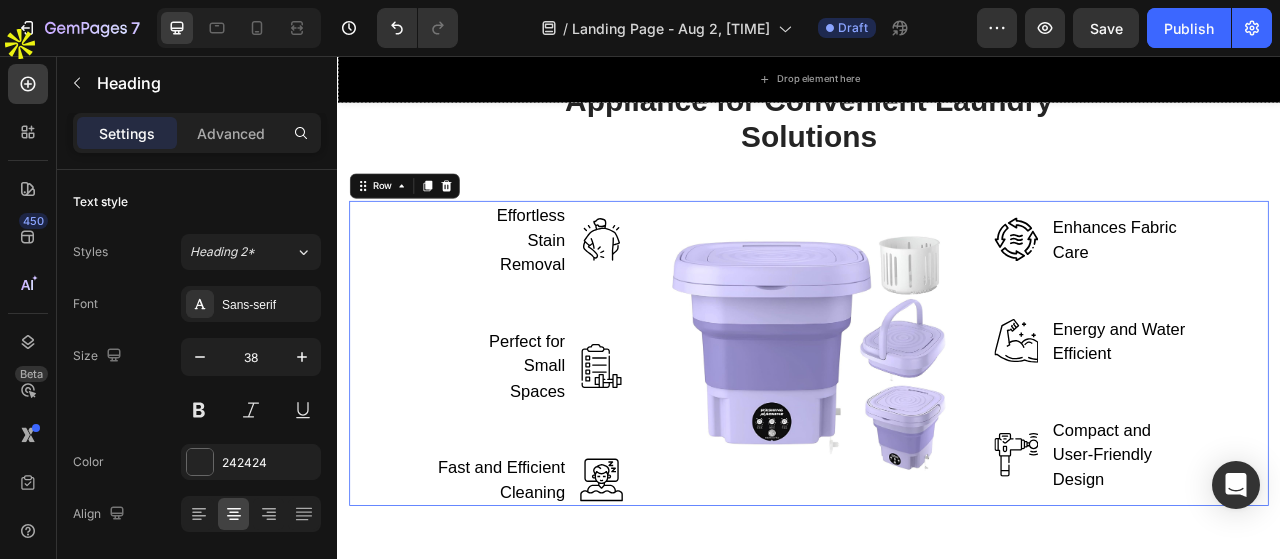 click on "Image Enhances Fabric Care Text block Row Image Energy and Water Efficient Text block Row Image Compact and User-Friendly Design Text block Row" at bounding box center (1347, 435) 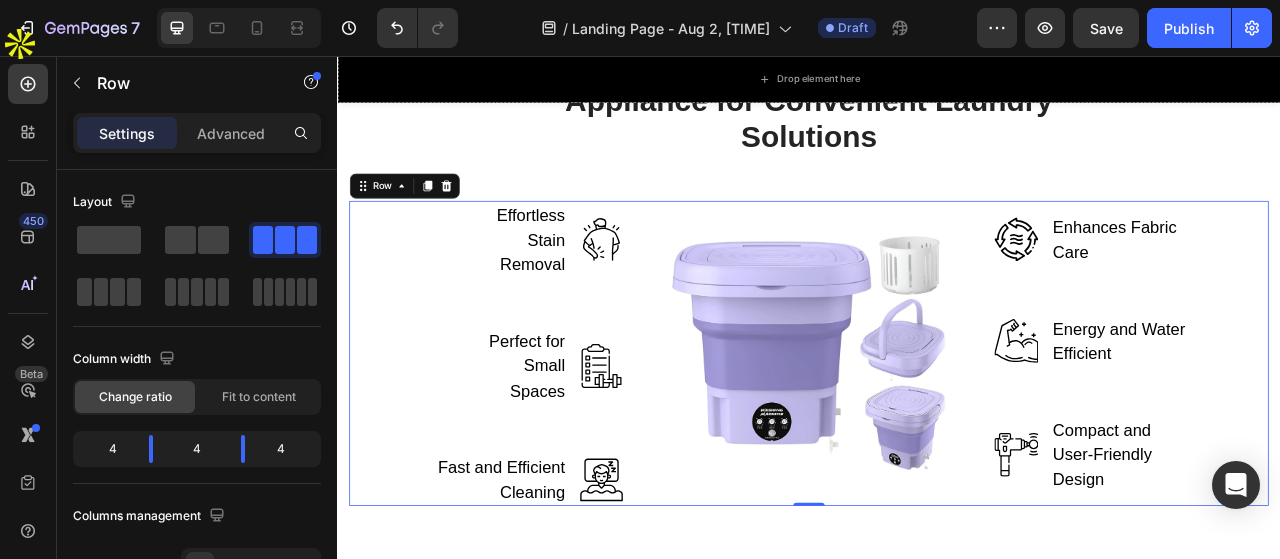 click on "Effortless Stain Removal Text block Image Row Perfect for Small Spaces Text block Image Row Fast and Efficient Cleaning Text block Image Row Image Image Enhances Fabric Care Text block Row Image Energy and Water Efficient Text block Row Image Compact and User-Friendly Design Text block Row Row   0" at bounding box center (937, 435) 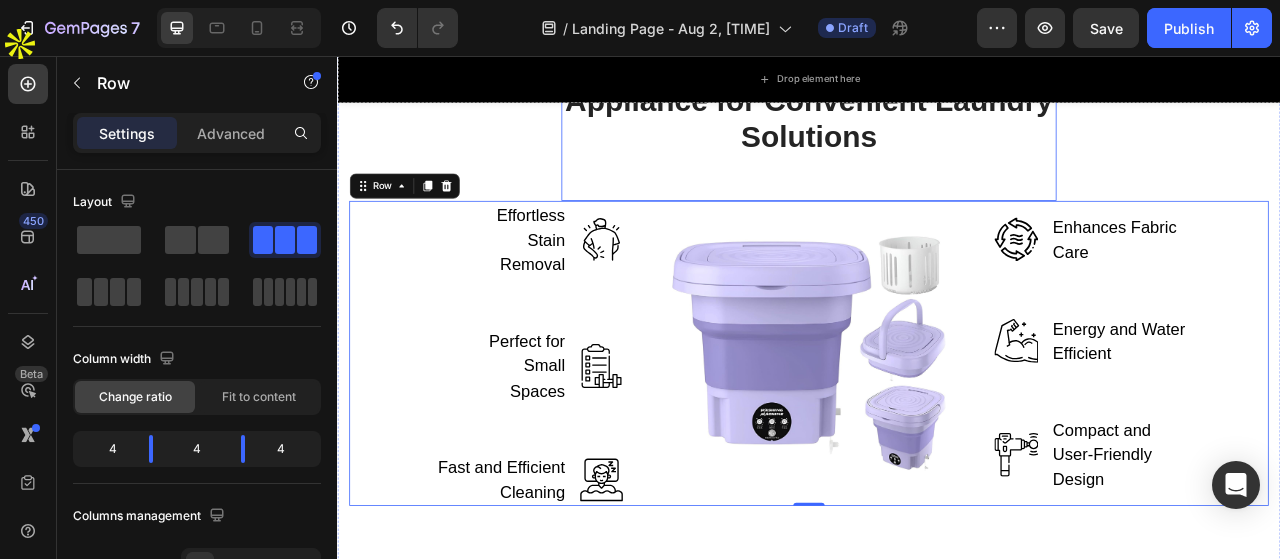 scroll, scrollTop: 3600, scrollLeft: 0, axis: vertical 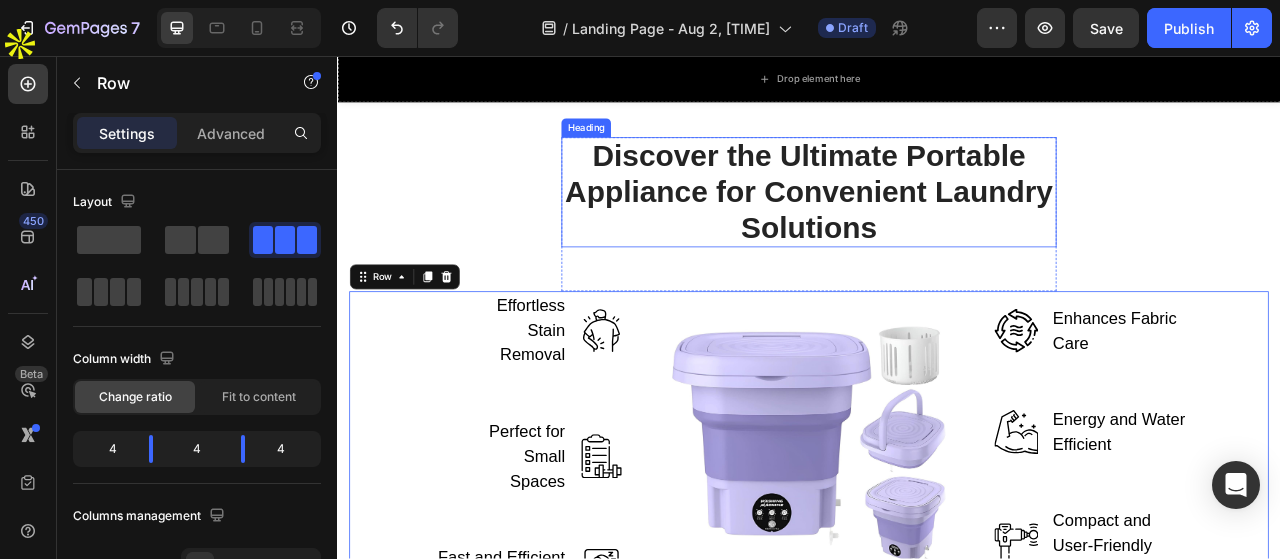 click on "Discover the Ultimate Portable Appliance for Convenient Laundry Solutions" at bounding box center [937, 230] 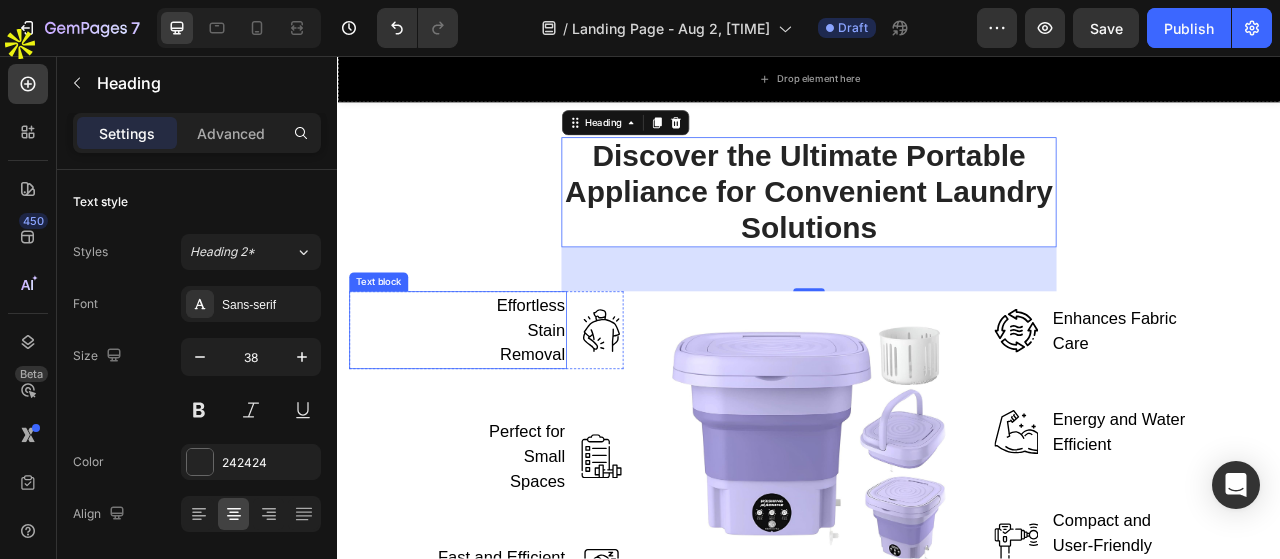 click on "Effortless Stain Removal Text block" at bounding box center (490, 405) 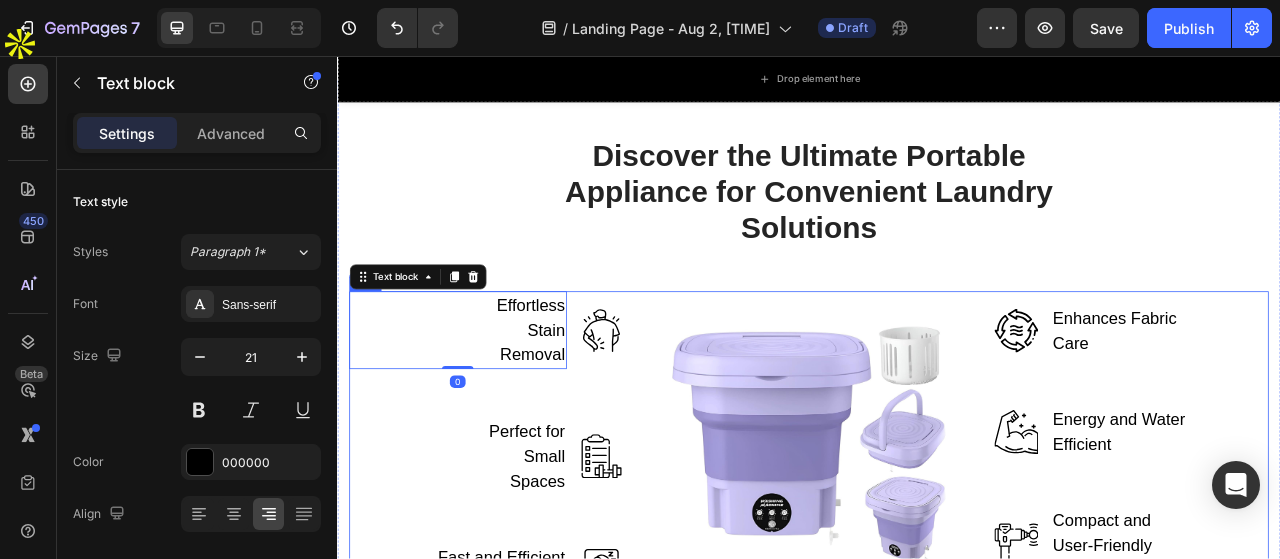 click on "Effortless Stain Removal Text block   0 Image Row Perfect for Small Spaces Text block Image Row Fast and Efficient Cleaning Text block Image Row Image Image Enhances Fabric Care Text block Row Image Energy and Water Efficient Text block Row Image Compact and User-Friendly Design Text block Row Row" at bounding box center (937, 550) 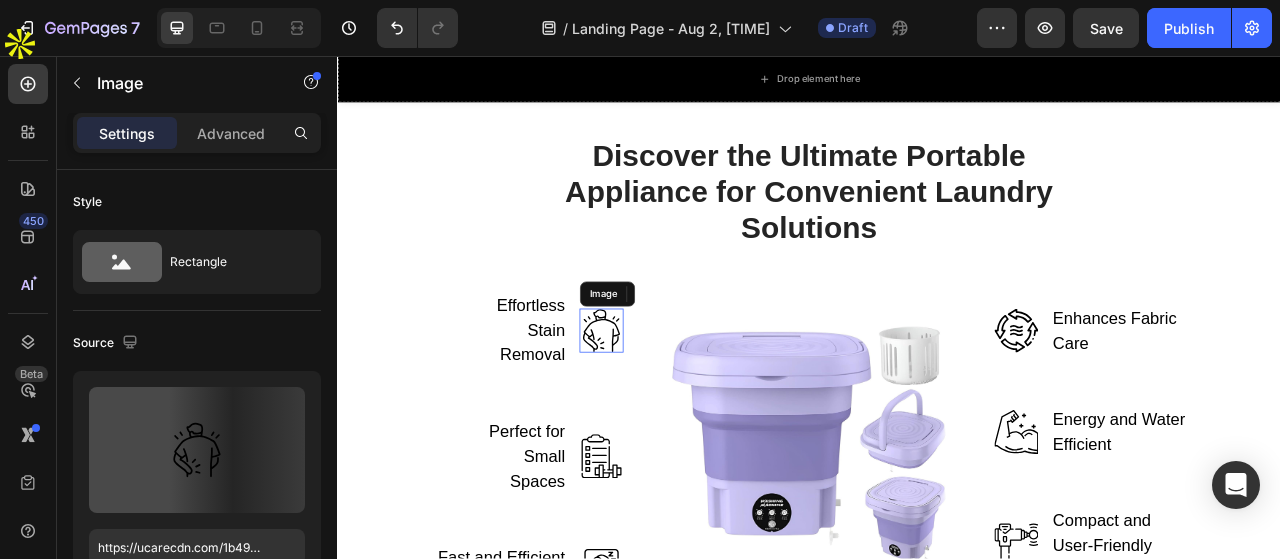 click at bounding box center (673, 406) 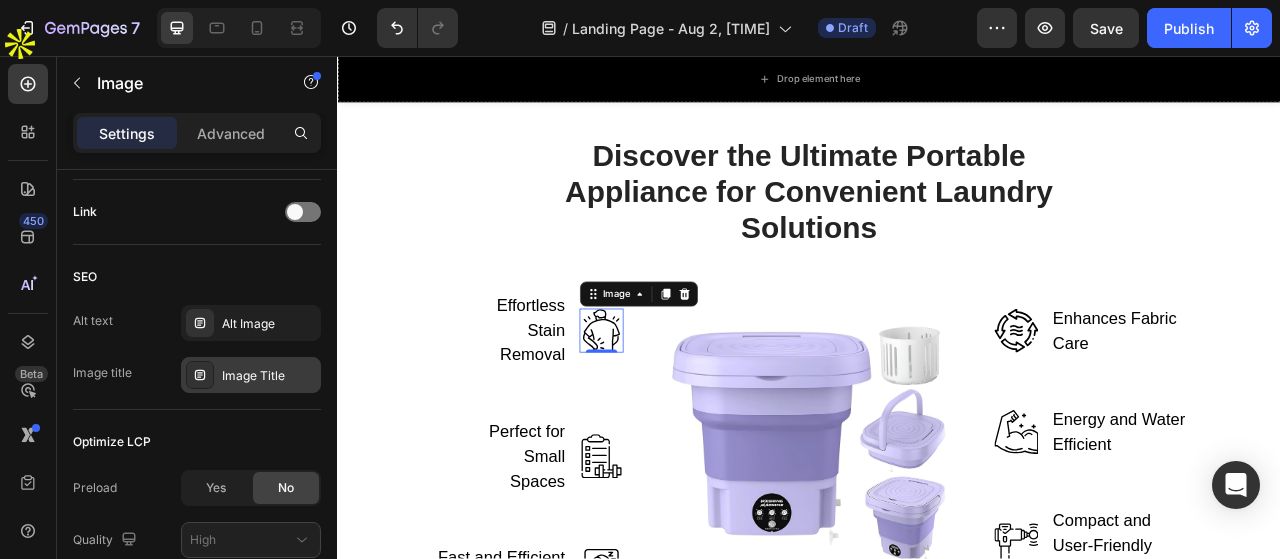 scroll, scrollTop: 1061, scrollLeft: 0, axis: vertical 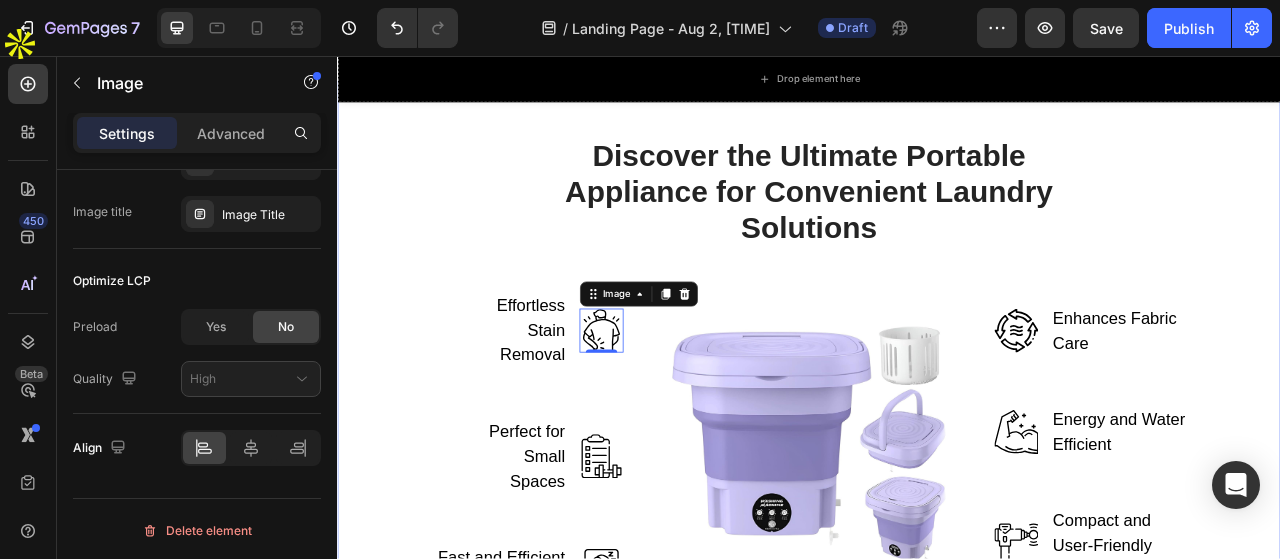 click on "Discover the Ultimate Portable Appliance for Convenient Laundry Solutions Heading Row Effortless Stain Removal Text block Image   0 Row Perfect for Small Spaces Text block Image Row Fast and Efficient Cleaning Text block Image Row Image Image Enhances Fabric Care Text block Row Image Energy and Water Efficient Text block Row Image Compact and User-Friendly Design Text block Row Row" at bounding box center (937, 452) 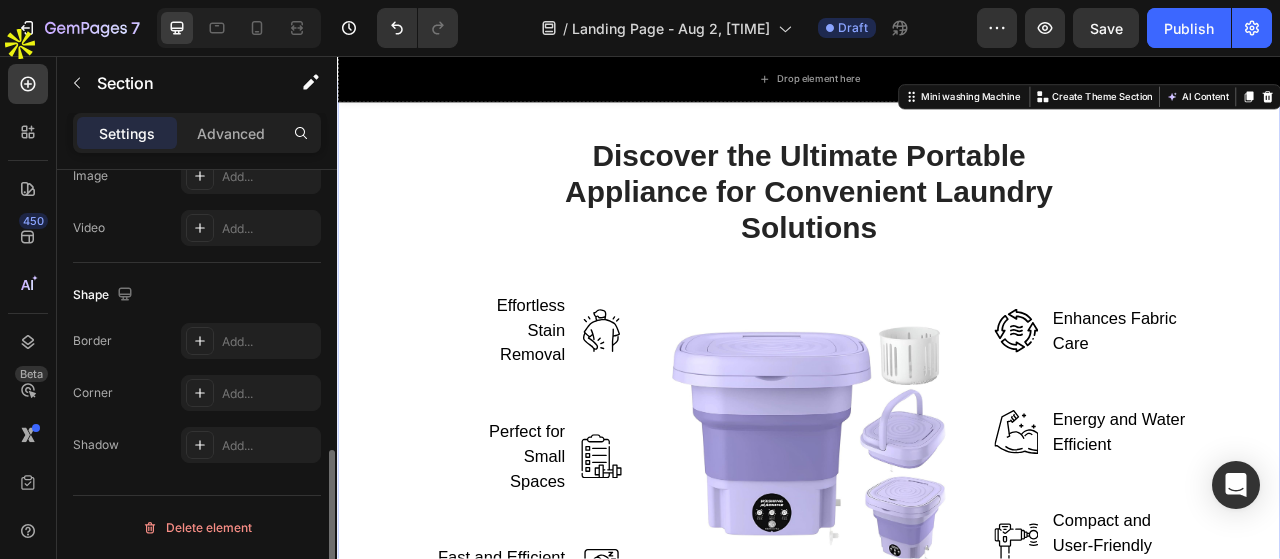 scroll, scrollTop: 0, scrollLeft: 0, axis: both 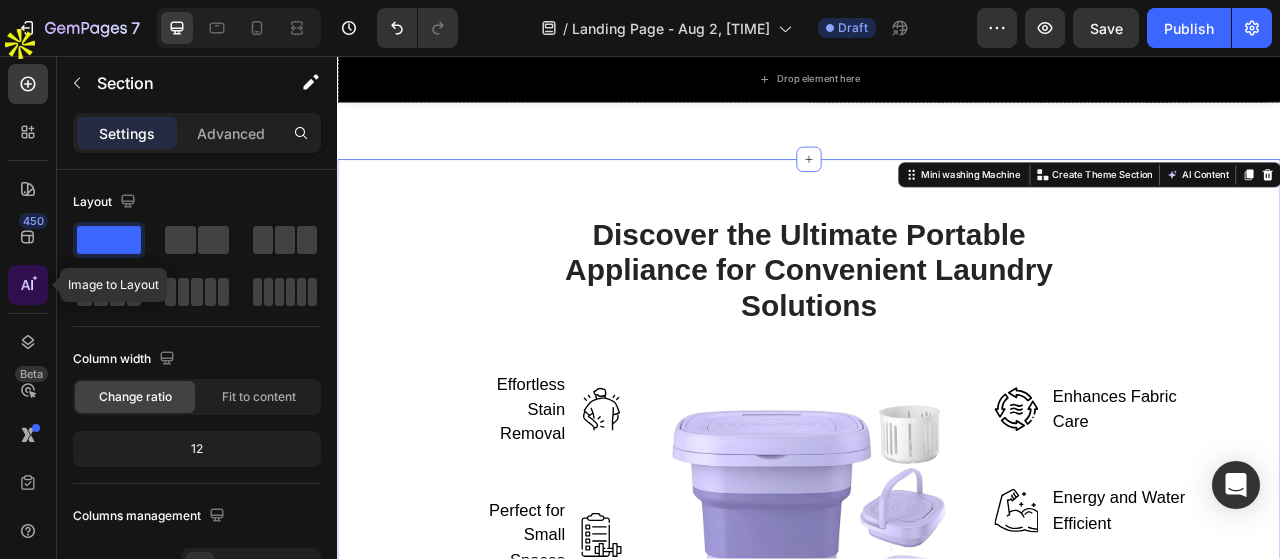 click 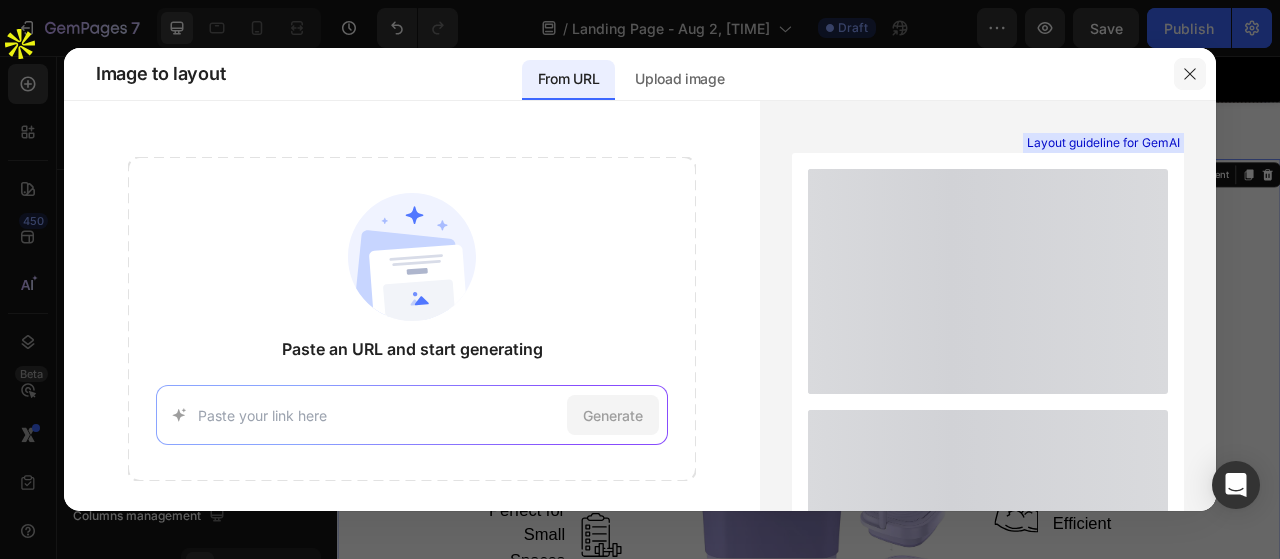 click 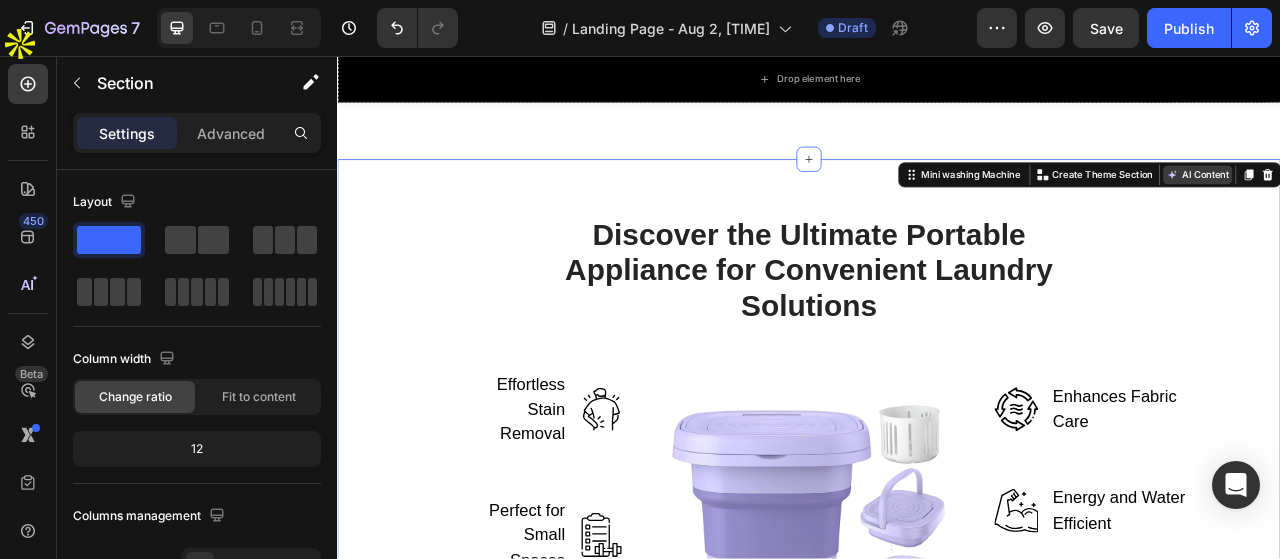 click on "AI Content" at bounding box center [1431, 208] 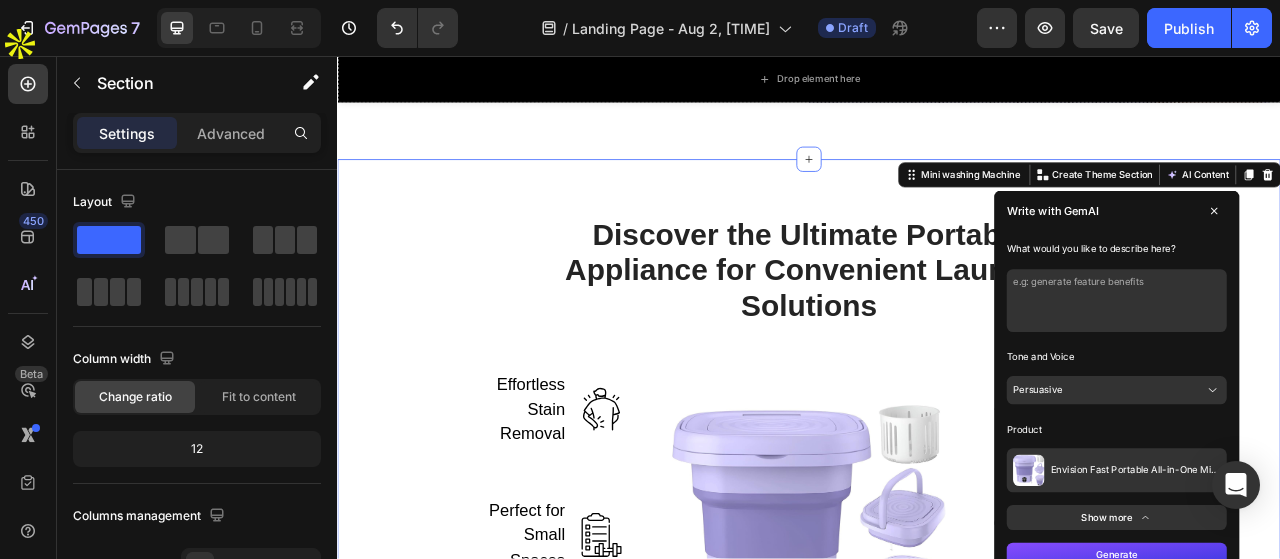 click at bounding box center [1328, 368] 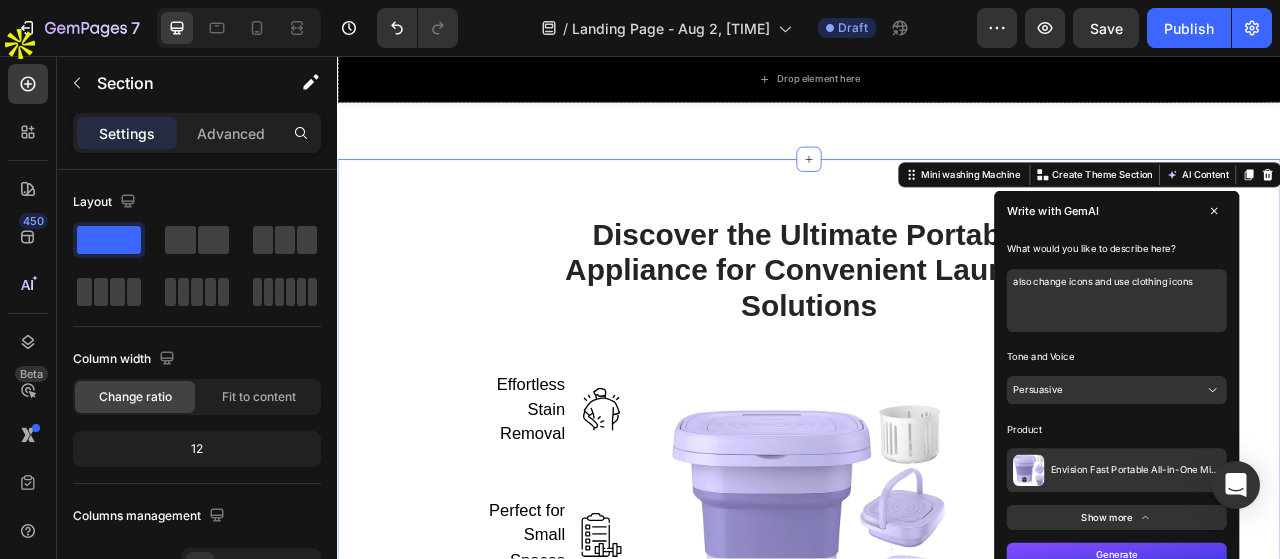 type on "also change icons and use clothing icons" 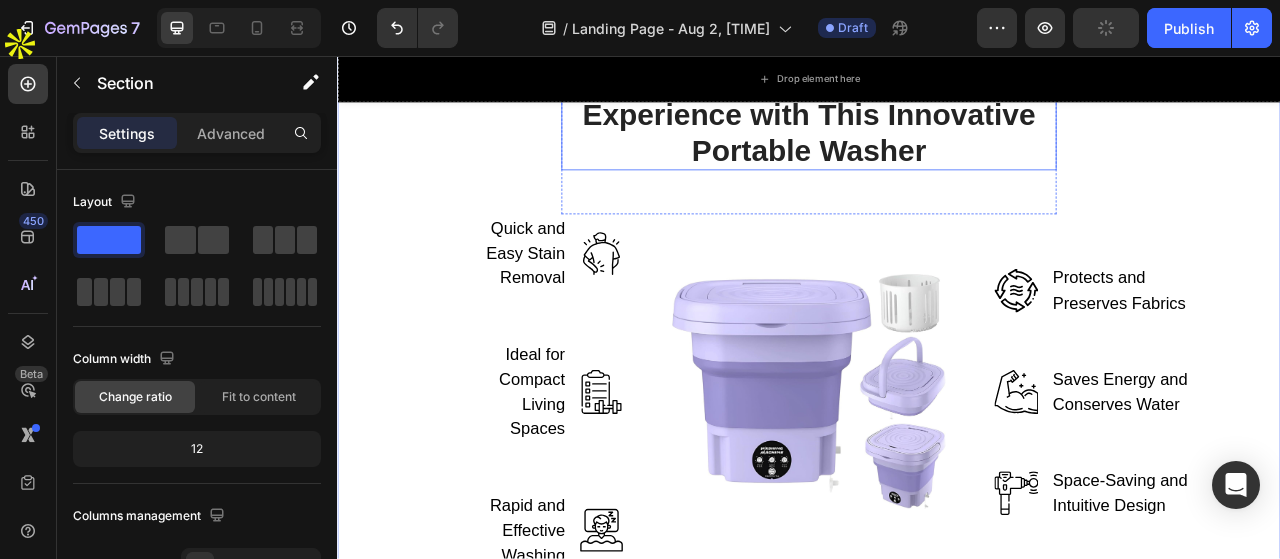 scroll, scrollTop: 3500, scrollLeft: 0, axis: vertical 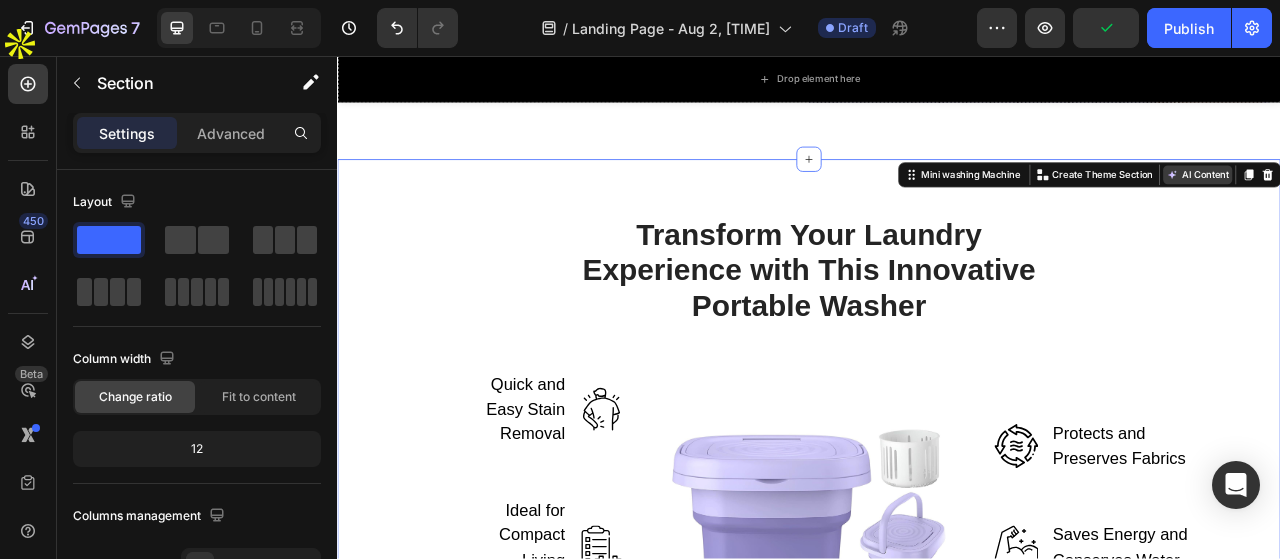 click on "AI Content" at bounding box center (1431, 208) 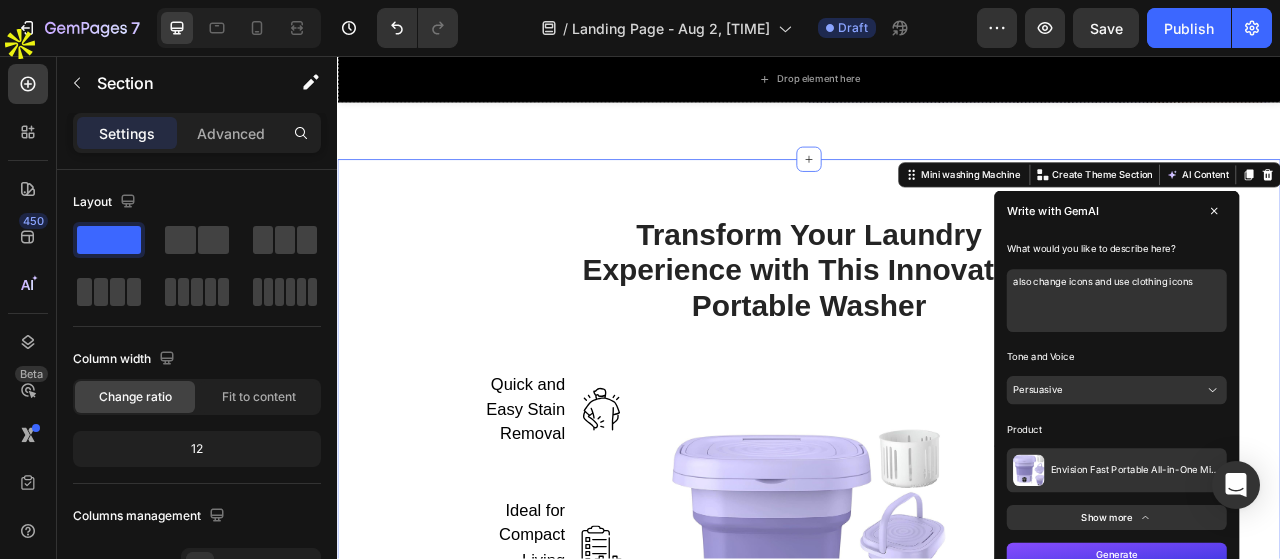 click on "Persuasive" at bounding box center (1328, 482) 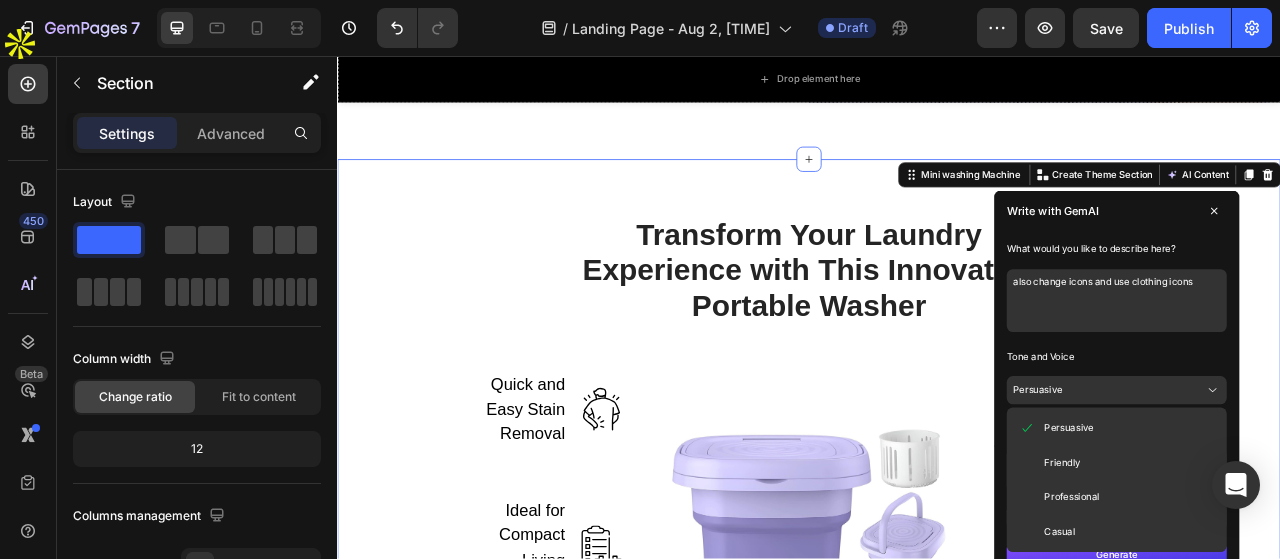 click on "Persuasive" at bounding box center (1328, 482) 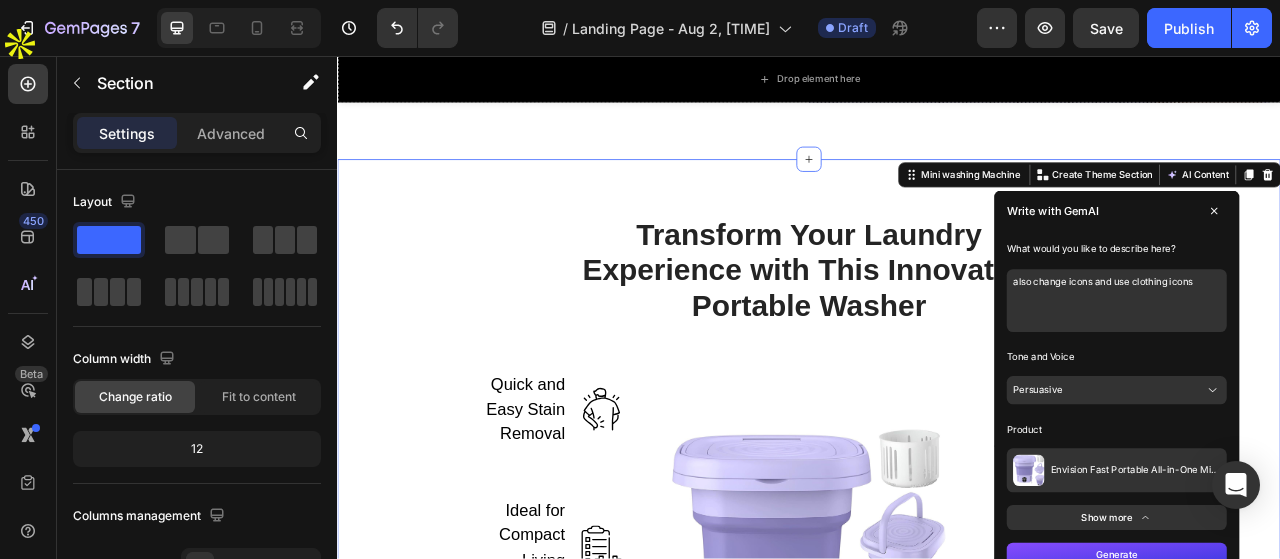 scroll, scrollTop: 3600, scrollLeft: 0, axis: vertical 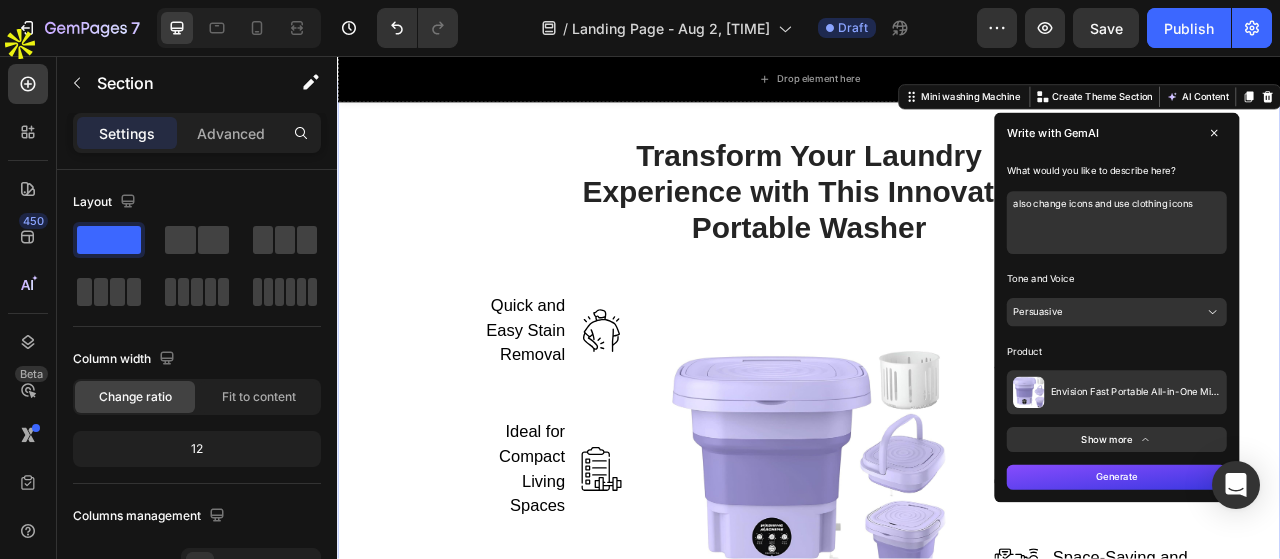 click on "Show more" at bounding box center (1328, 544) 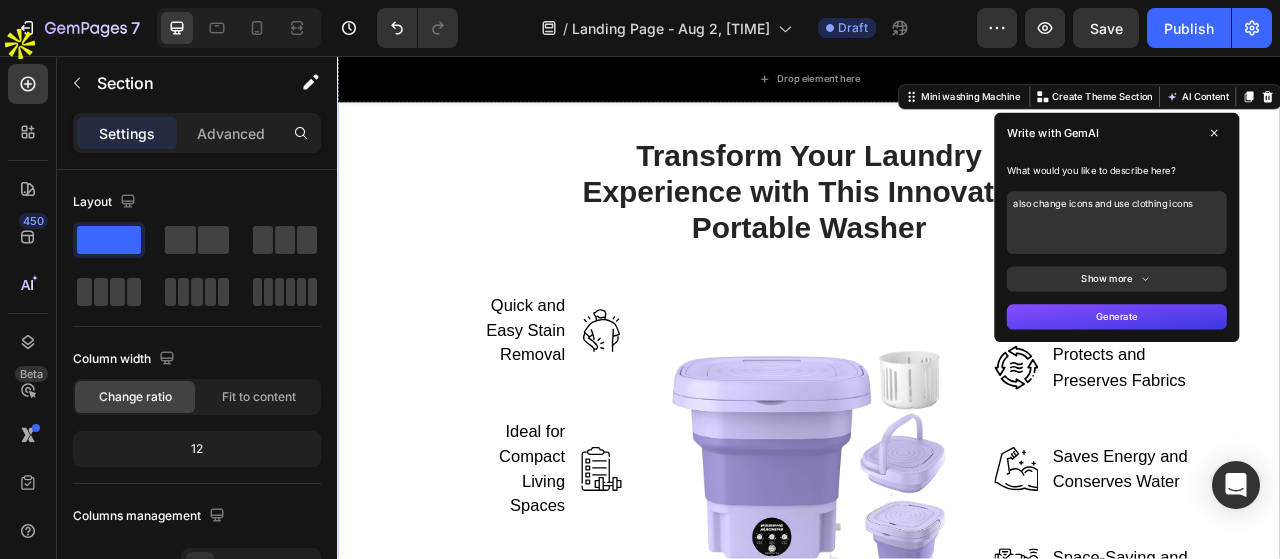 click on "Show more" at bounding box center (1328, 340) 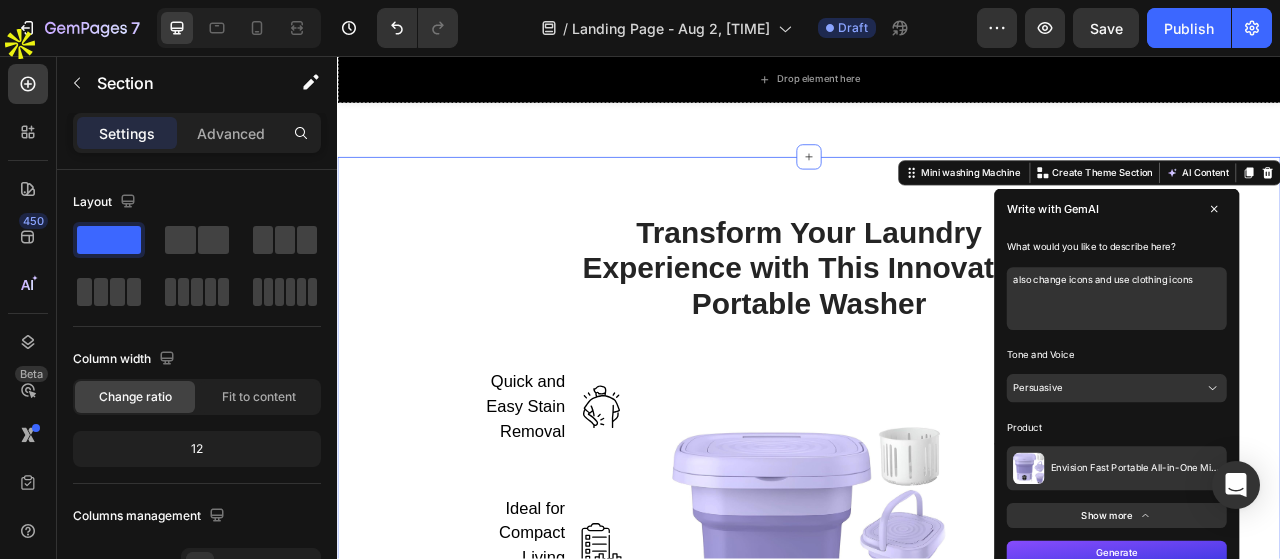 scroll, scrollTop: 3500, scrollLeft: 0, axis: vertical 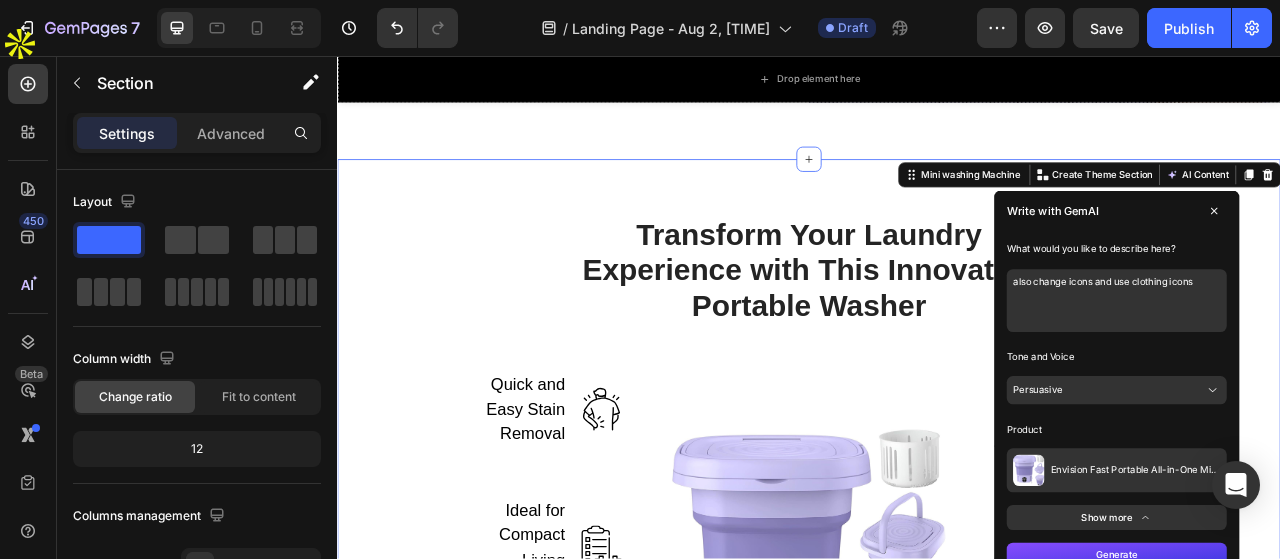 click on "also change icons and use clothing icons" at bounding box center (1328, 368) 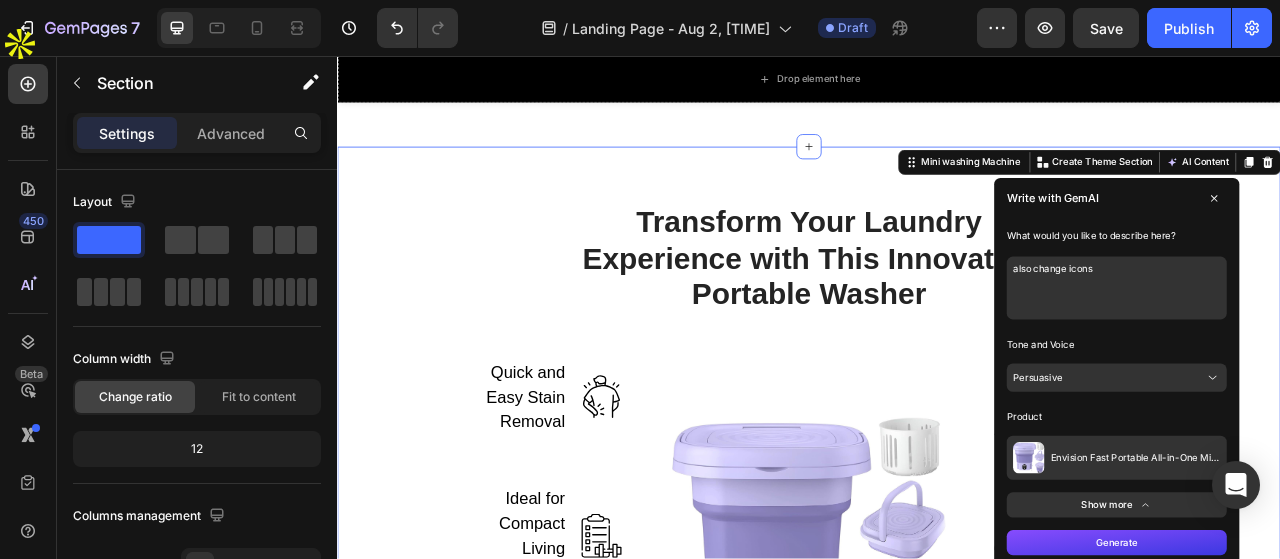 scroll, scrollTop: 3700, scrollLeft: 0, axis: vertical 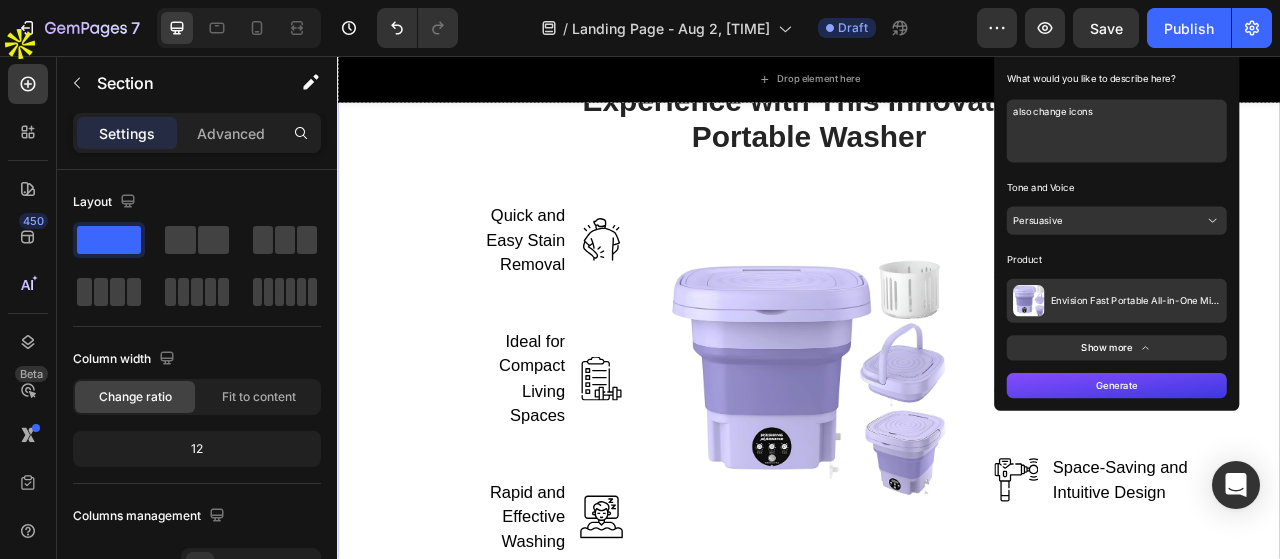 type on "also change icons" 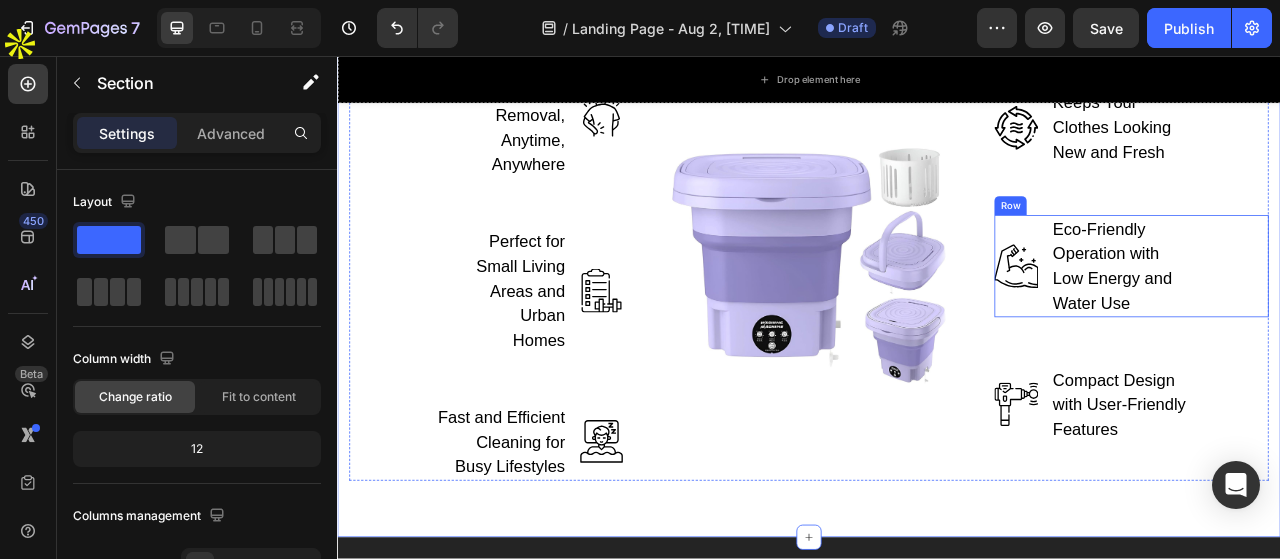scroll, scrollTop: 3900, scrollLeft: 0, axis: vertical 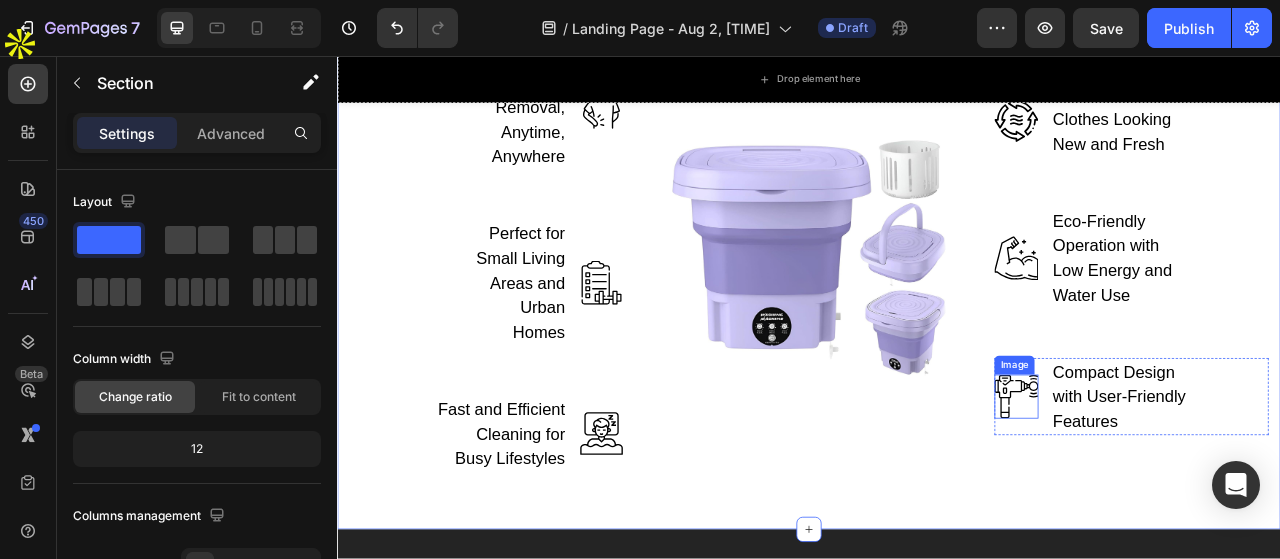 click at bounding box center [1201, 490] 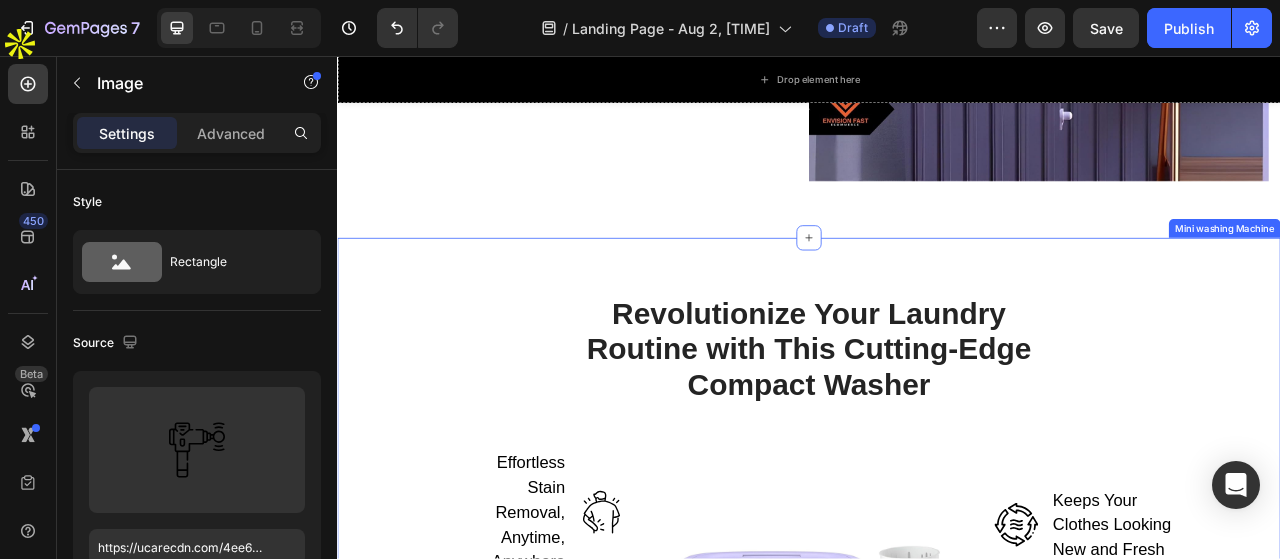 scroll, scrollTop: 3800, scrollLeft: 0, axis: vertical 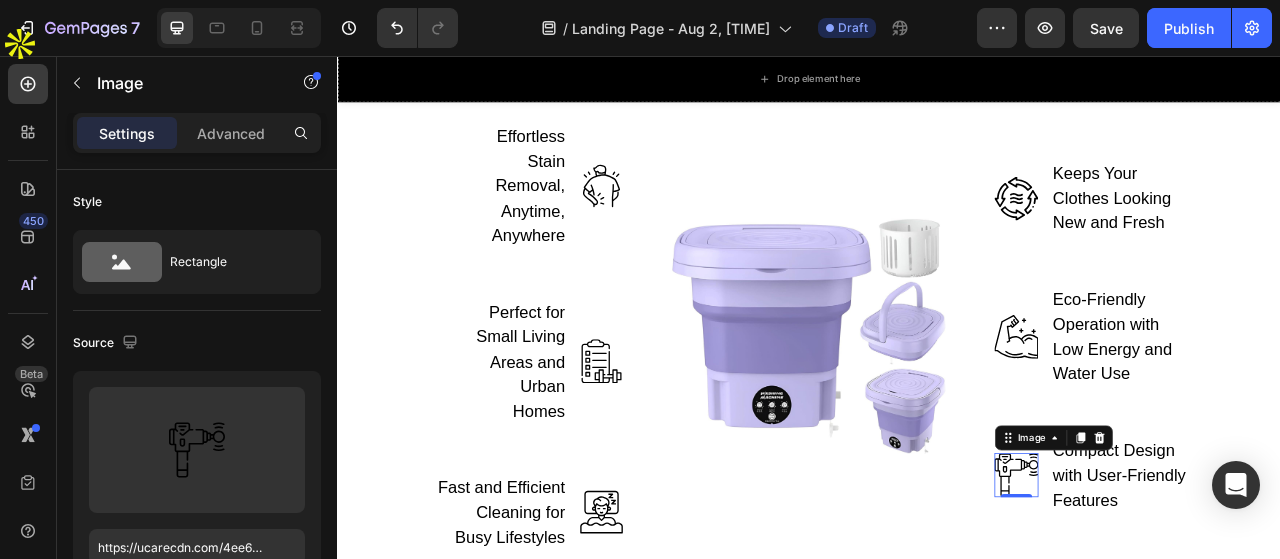 click on "Image" at bounding box center (1248, 543) 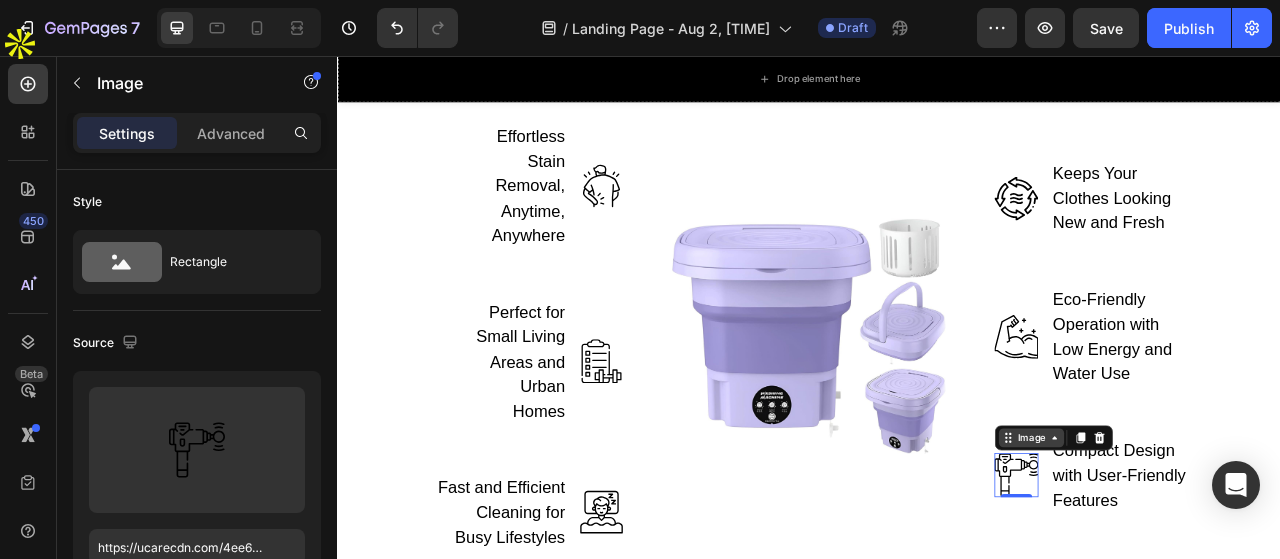 click 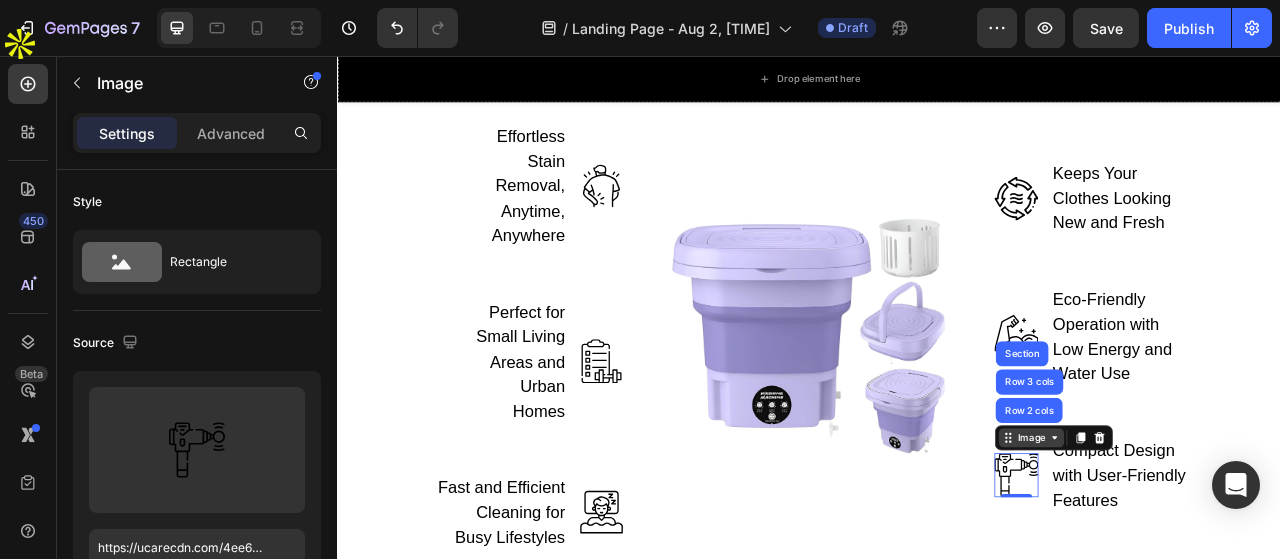 click 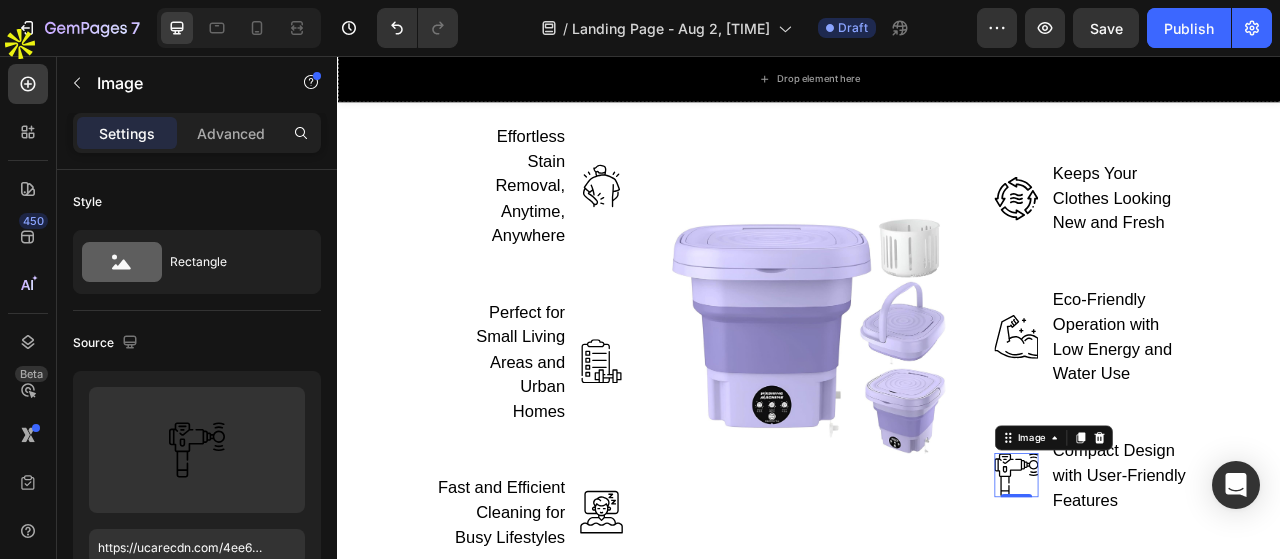 click at bounding box center [1201, 590] 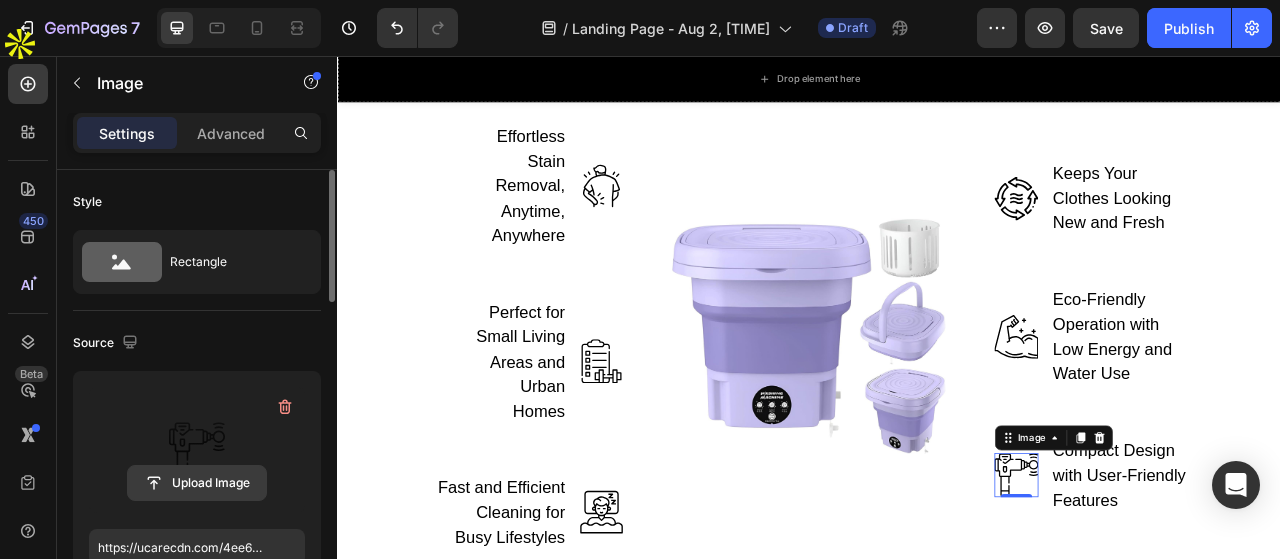 click 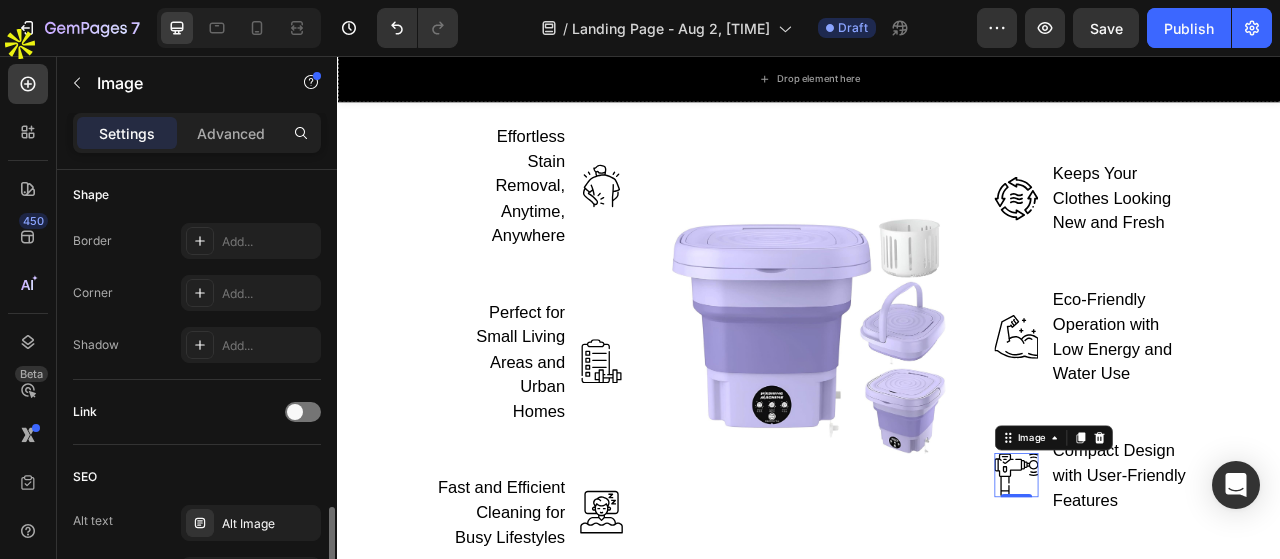 scroll, scrollTop: 800, scrollLeft: 0, axis: vertical 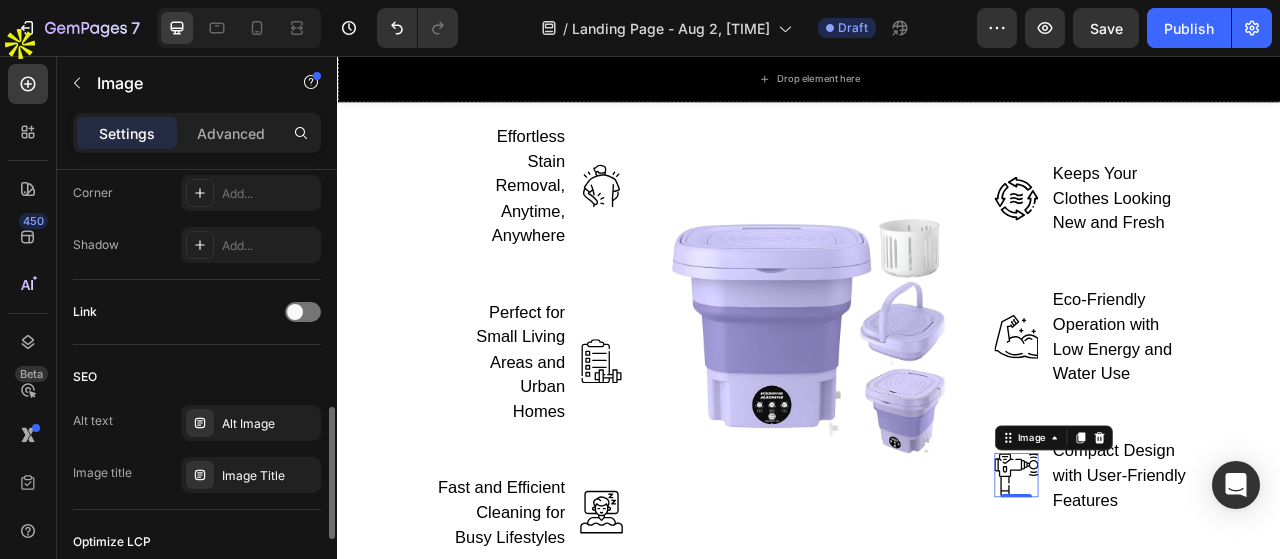 type on "https://cdn.shopify.com/s/files/1/0950/5793/6516/files/gempages_578079969167541010-2206e739-e8e6-4649-88cd-9347b5c28751.jpg" 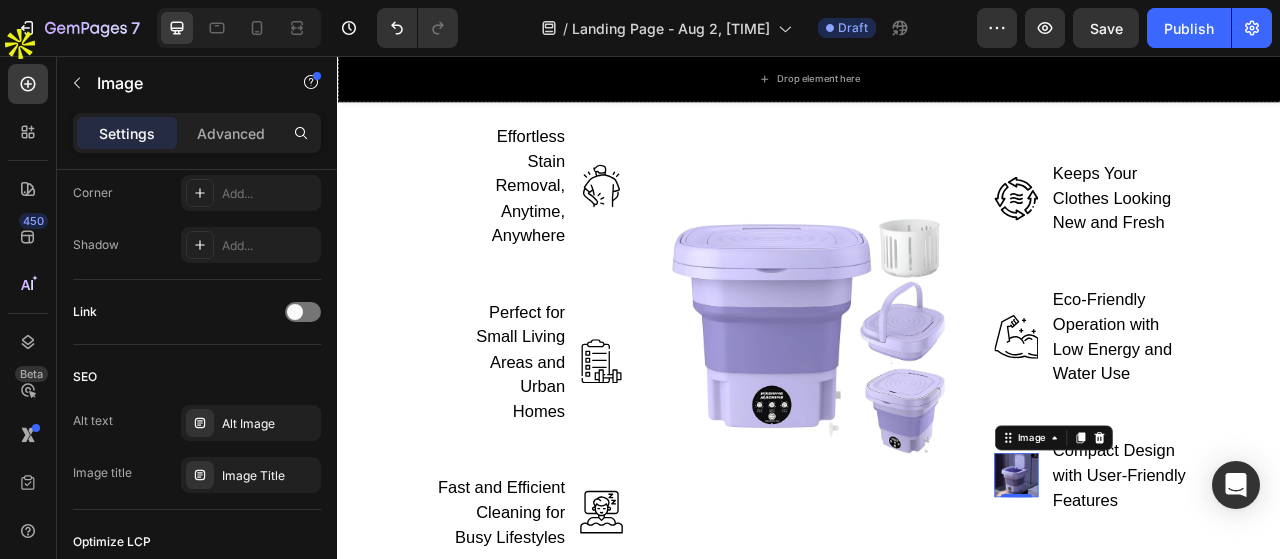 scroll, scrollTop: 1000, scrollLeft: 0, axis: vertical 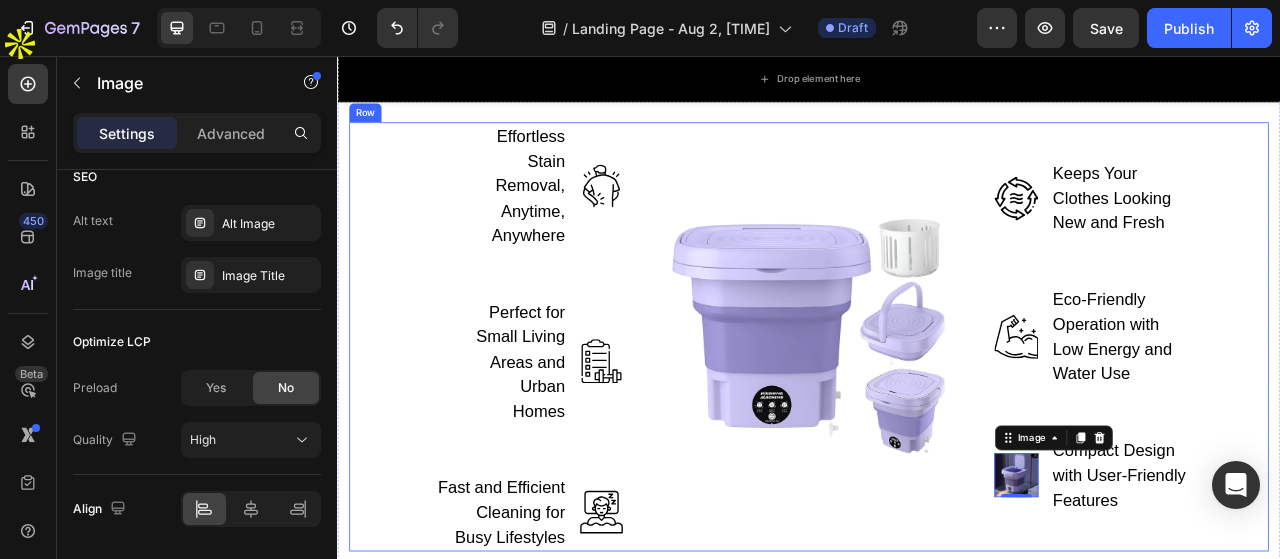 click on "Image" at bounding box center [937, 414] 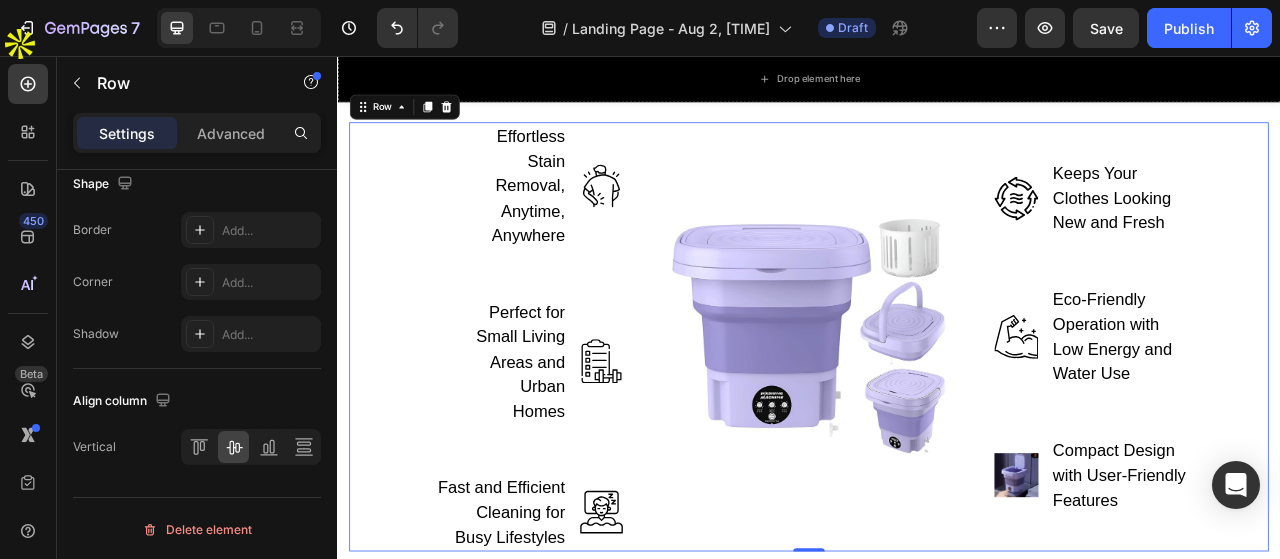 scroll, scrollTop: 0, scrollLeft: 0, axis: both 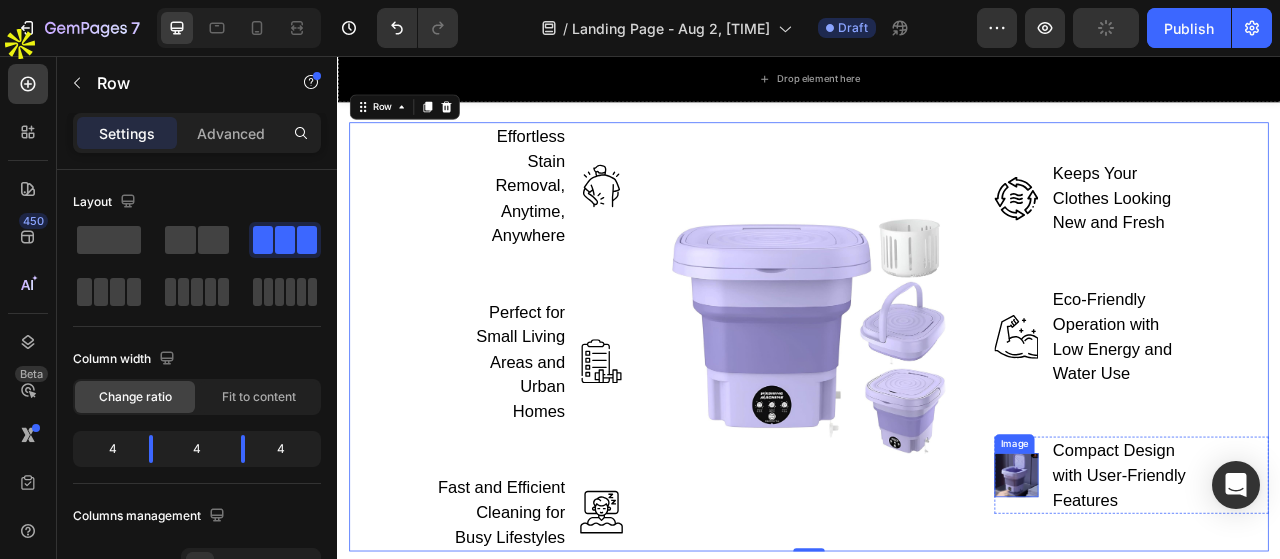click at bounding box center [1201, 590] 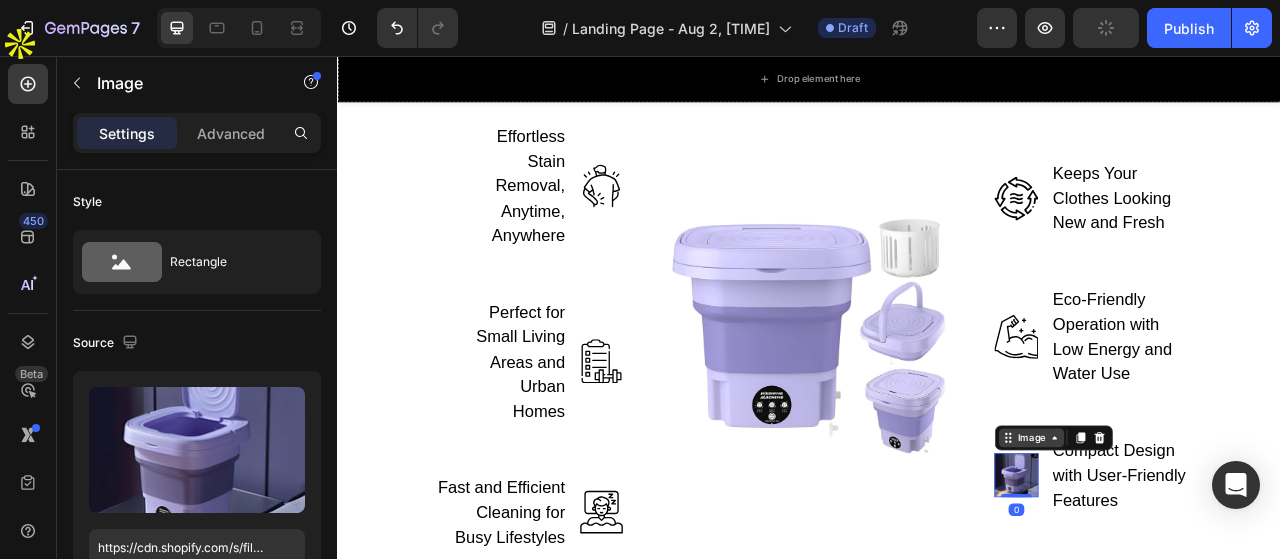 click 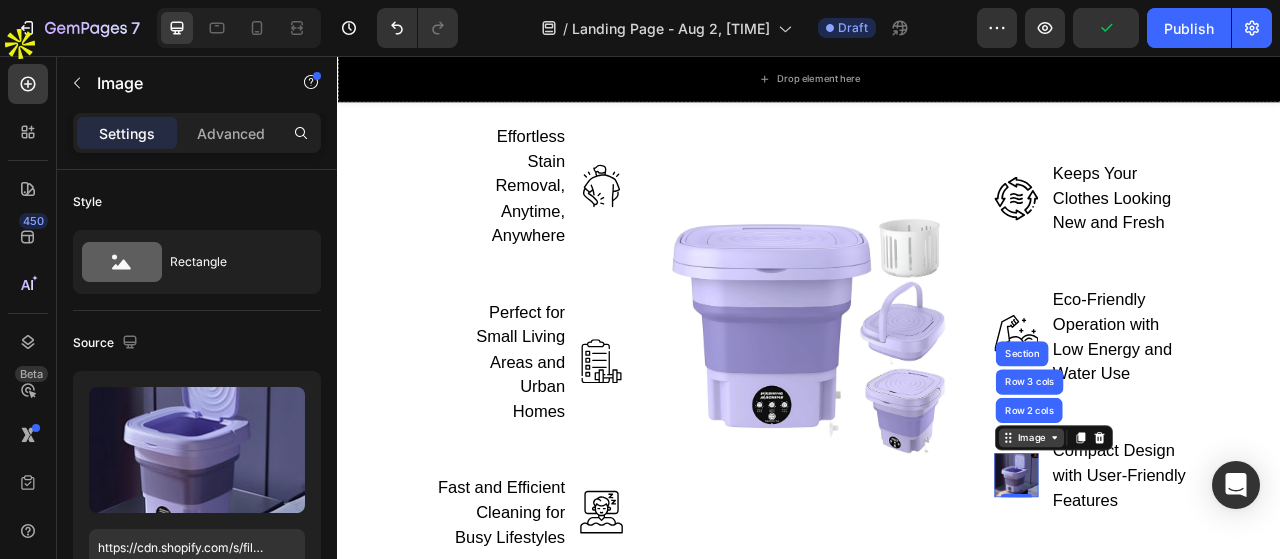 click on "Image" at bounding box center [1219, 543] 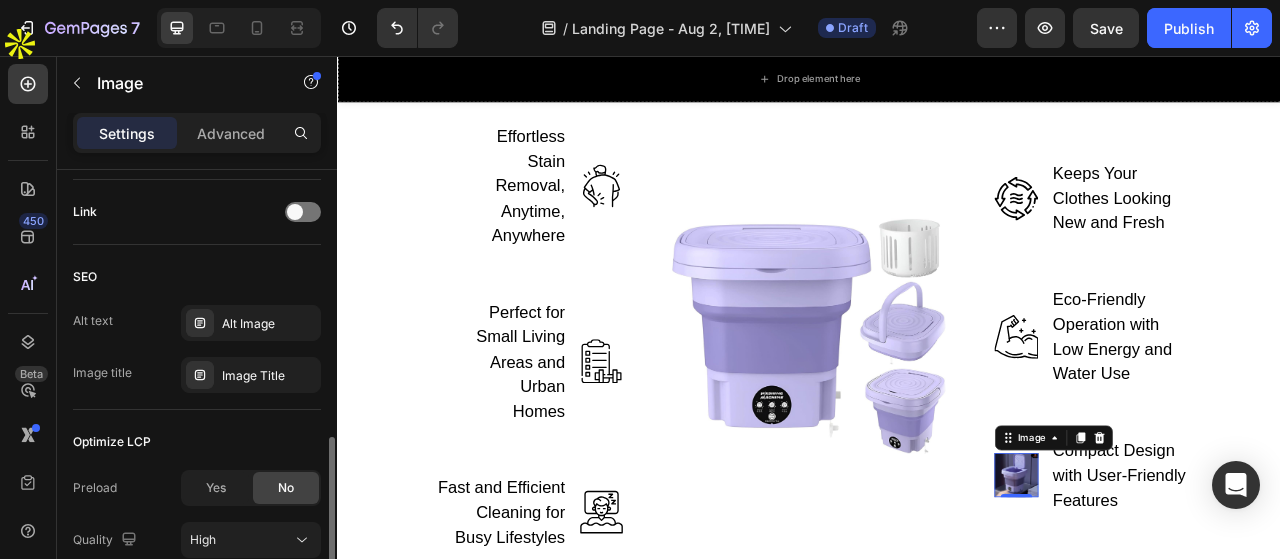 scroll, scrollTop: 1061, scrollLeft: 0, axis: vertical 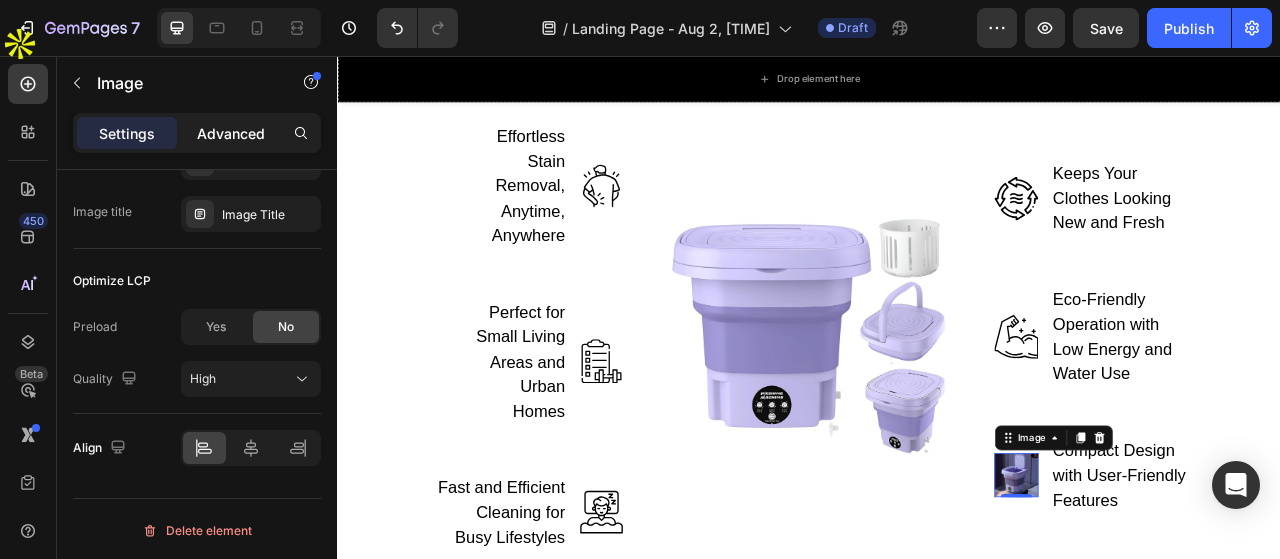 click on "Advanced" at bounding box center (231, 133) 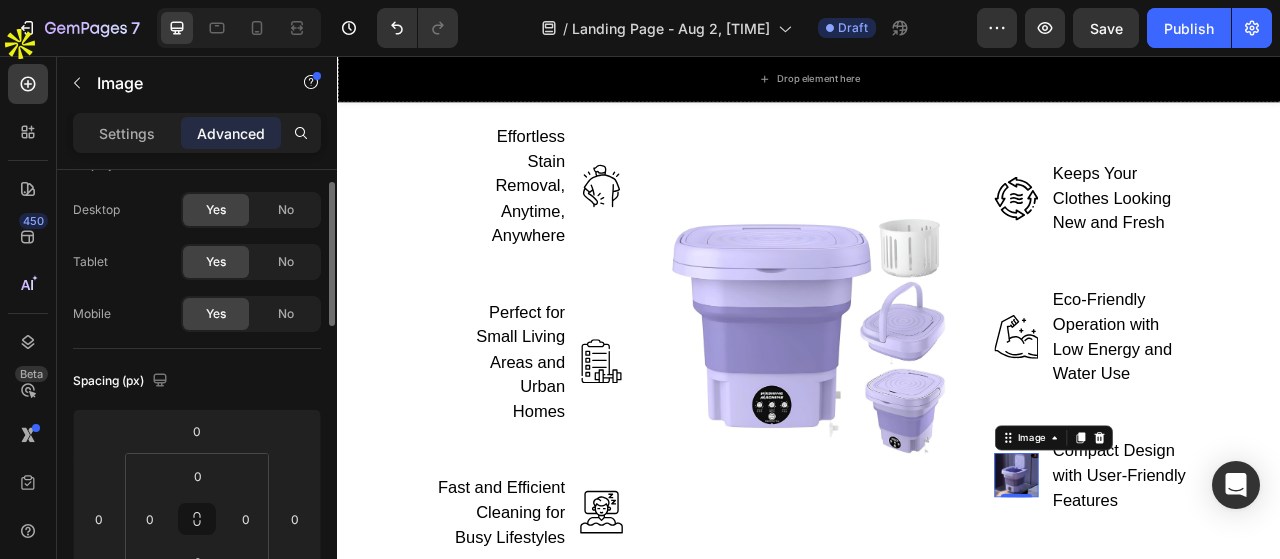 scroll, scrollTop: 0, scrollLeft: 0, axis: both 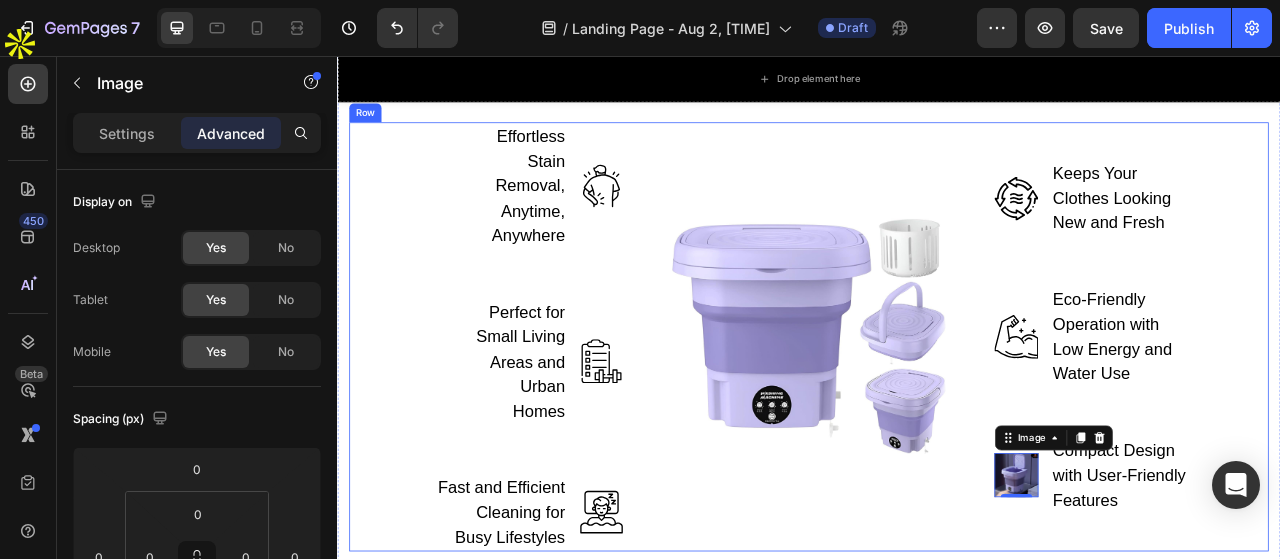 click on "Effortless Stain Removal, Anytime, Anywhere Text block Image Row Perfect for Small Living Areas and Urban Homes Text block Image Row Fast and Efficient Cleaning for Busy Lifestyles Text block Image Row Image Image Keeps Your Clothes Looking New and Fresh Text block Row Image Eco-Friendly Operation with Low Energy and Water Use Text block Row Image   0 Compact Design with User-Friendly Features Text block Row Row" at bounding box center [937, 414] 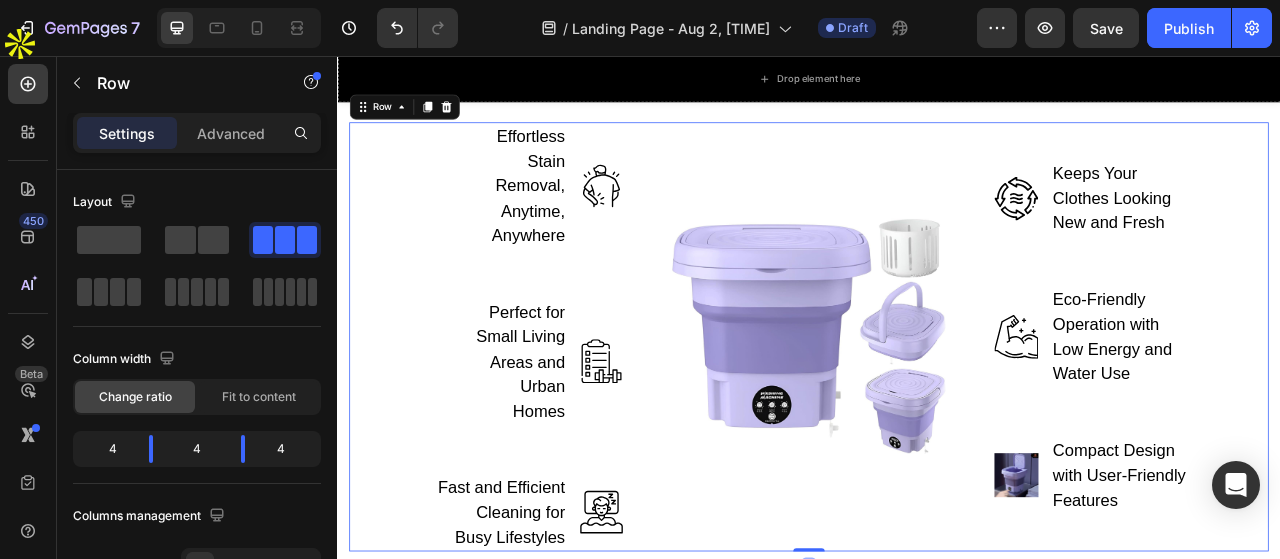 scroll, scrollTop: 3900, scrollLeft: 0, axis: vertical 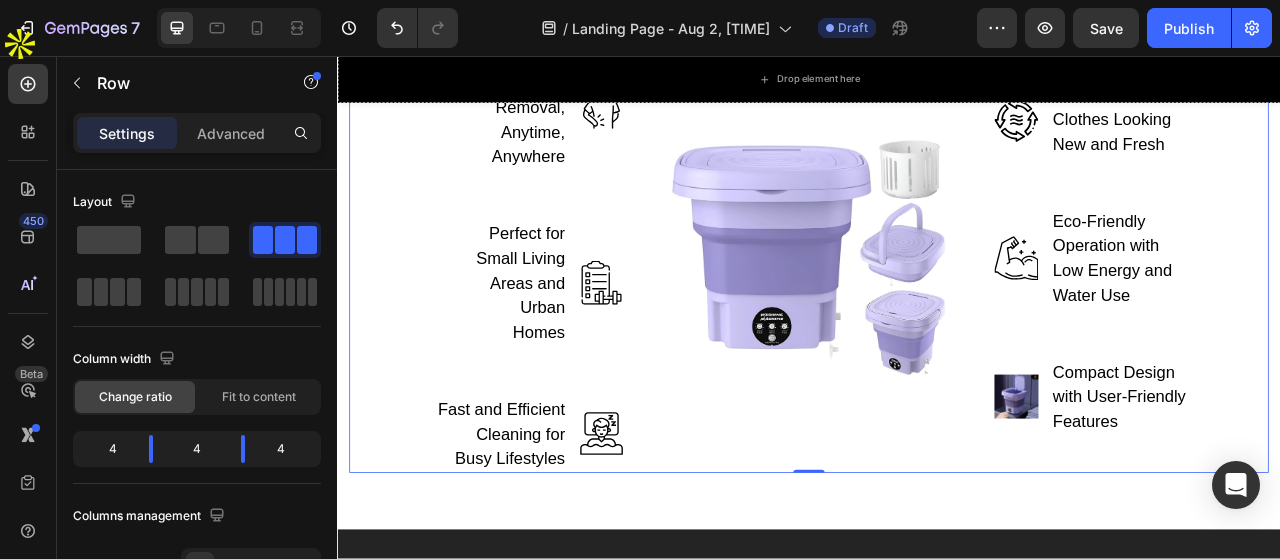click on "Image" at bounding box center [937, 314] 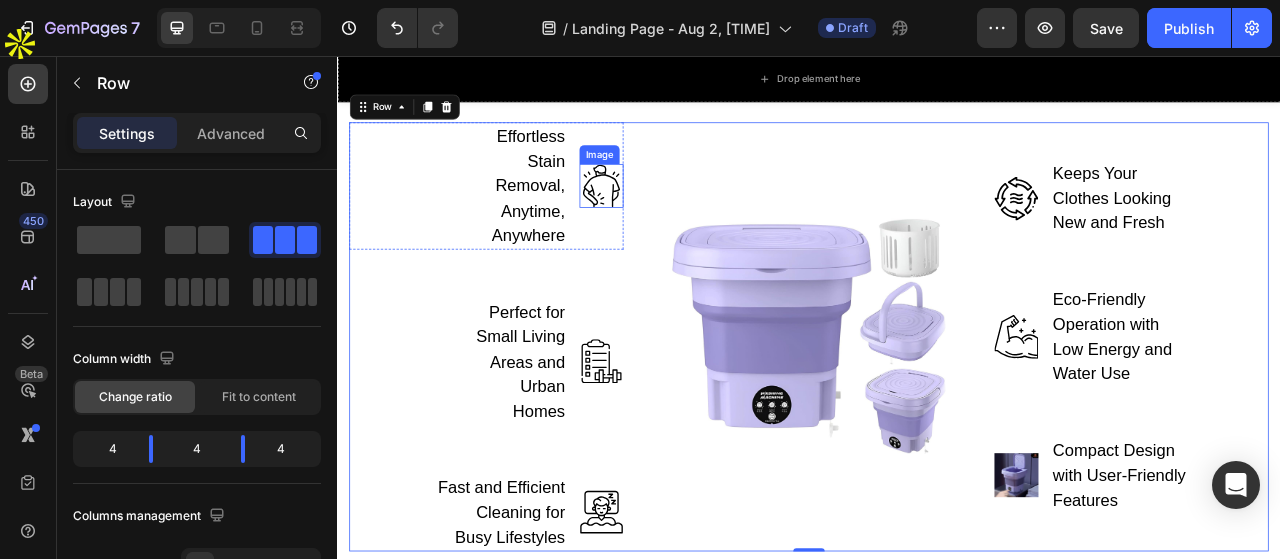 click at bounding box center (673, 222) 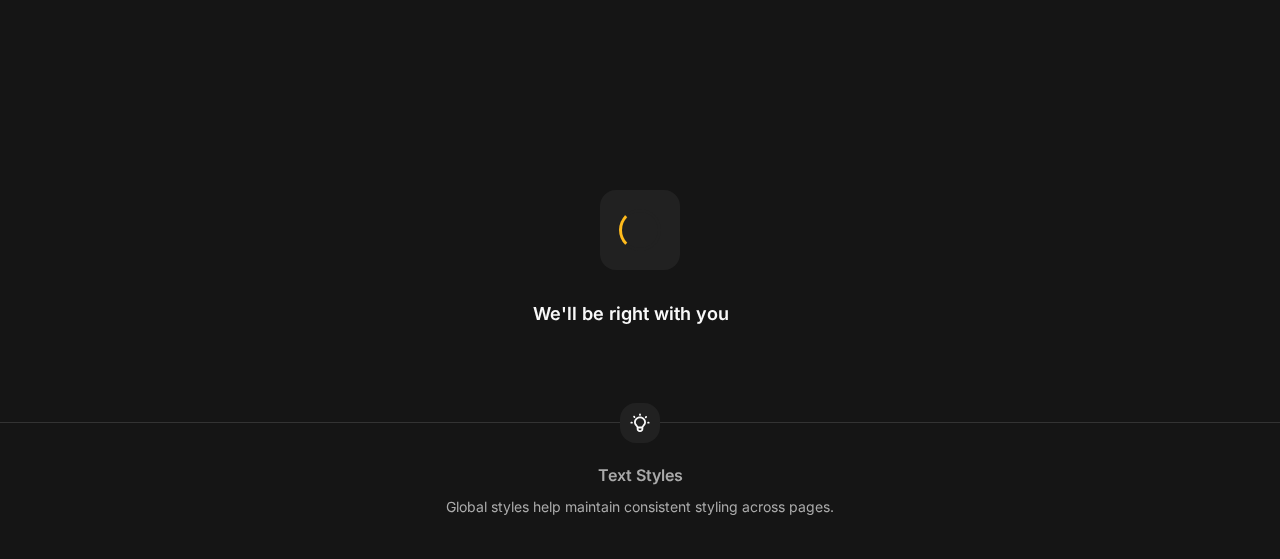 scroll, scrollTop: 0, scrollLeft: 0, axis: both 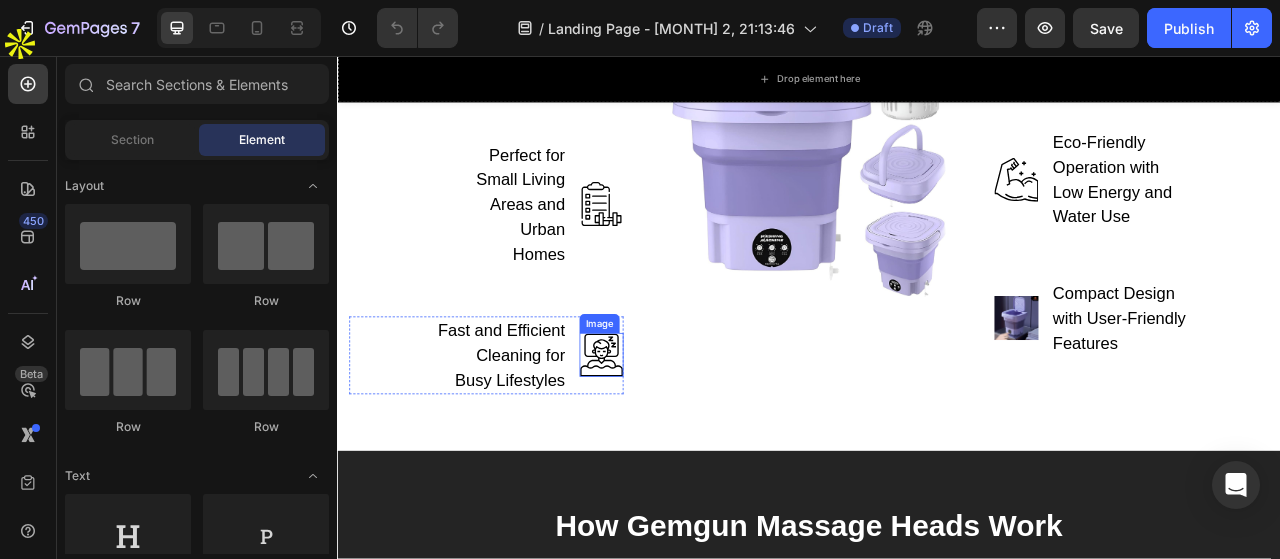 click at bounding box center [673, 437] 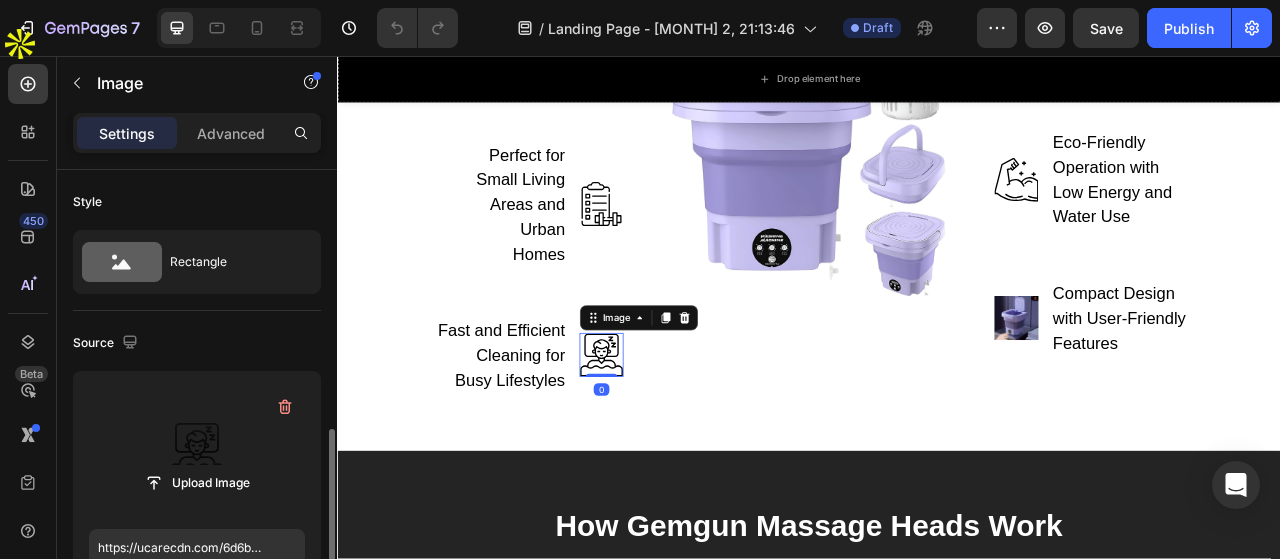 scroll, scrollTop: 200, scrollLeft: 0, axis: vertical 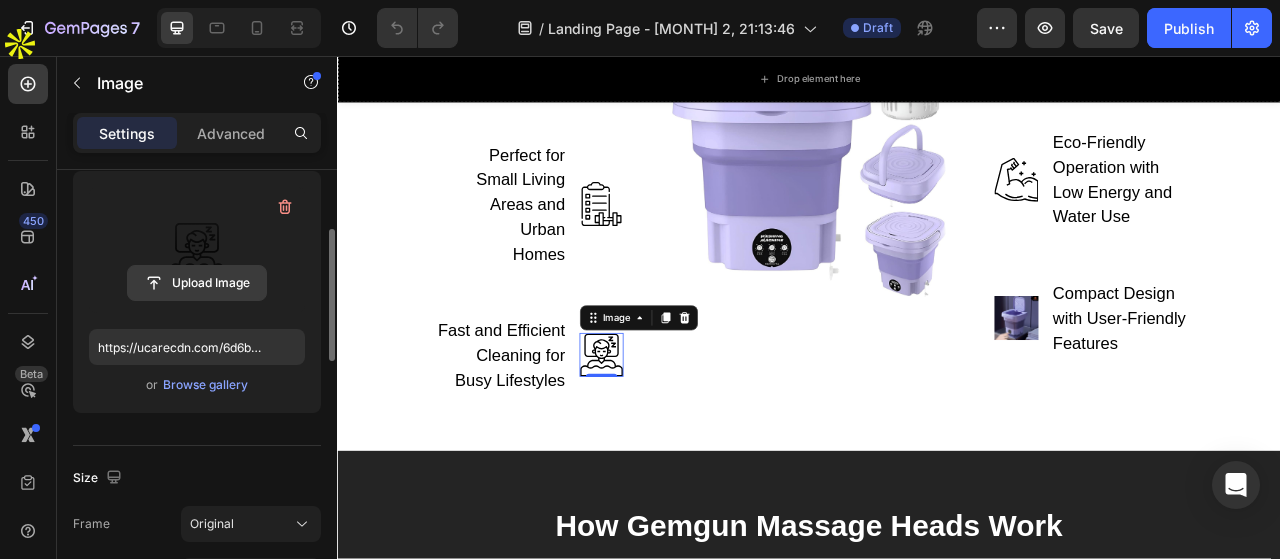 click 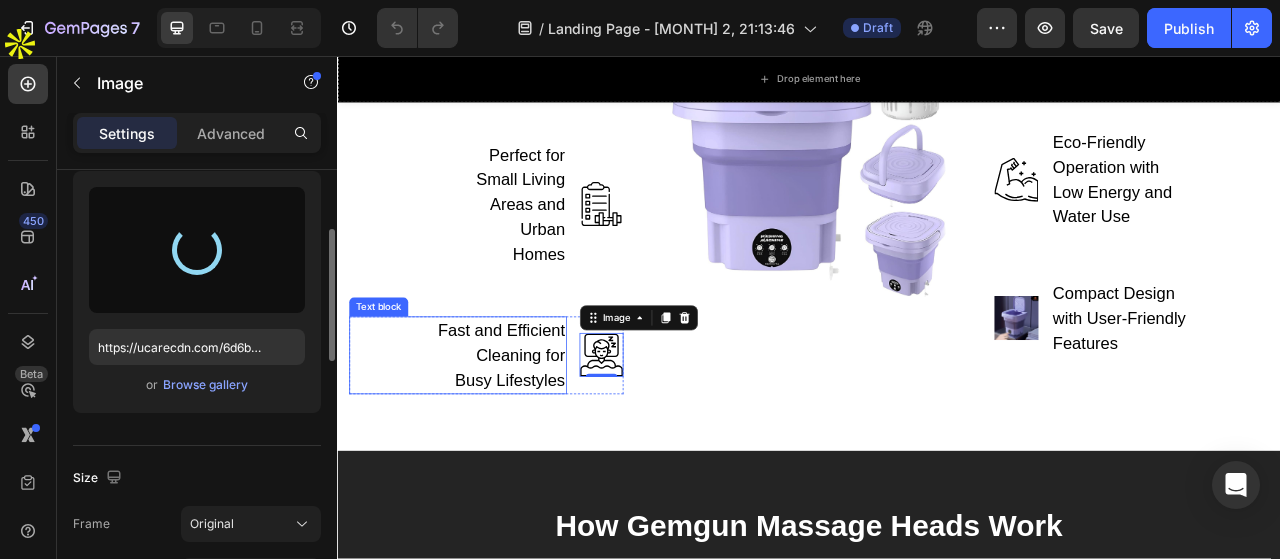 type on "[URL]" 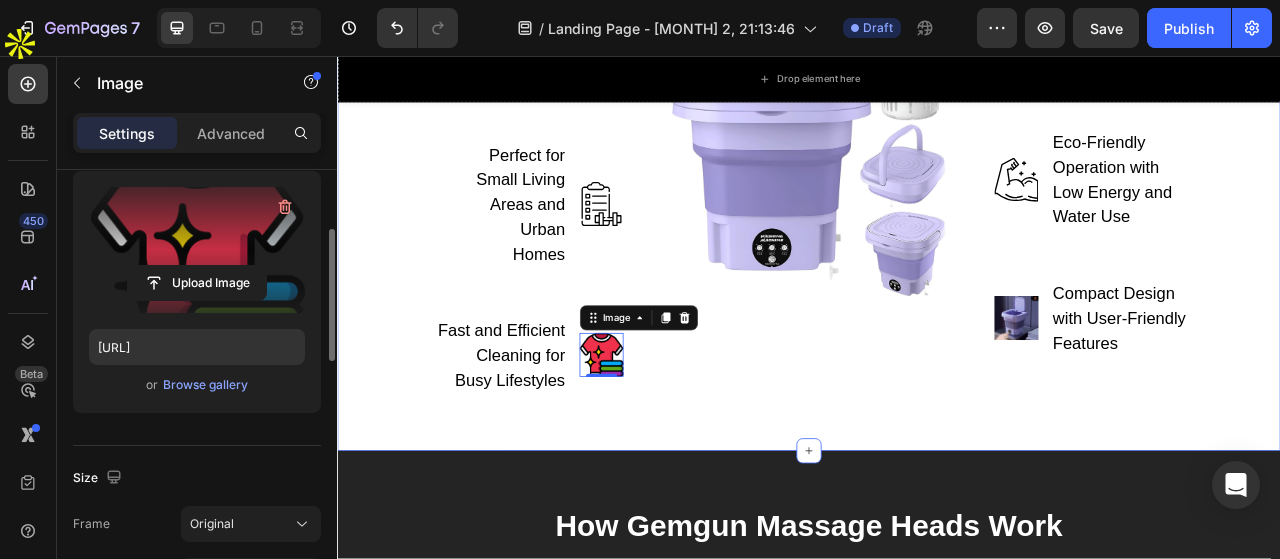 click on "Revolutionize Your Laundry Routine with This Cutting-Edge Compact Washer Heading Row Effortless Stain Removal, Anytime, Anywhere Text block Image Row Perfect for Small Living Areas and Urban Homes Text block Image Row Fast and Efficient Cleaning for Busy Lifestyles Text block Image   0 Row Image Image Keeps Your Clothes Looking New and Fresh Text block Row Image Eco-Friendly Operation with Low Energy and Water Use Text block Row Image Compact Design with User-Friendly Features Text block Row Row Mini washing Machine" at bounding box center (937, 115) 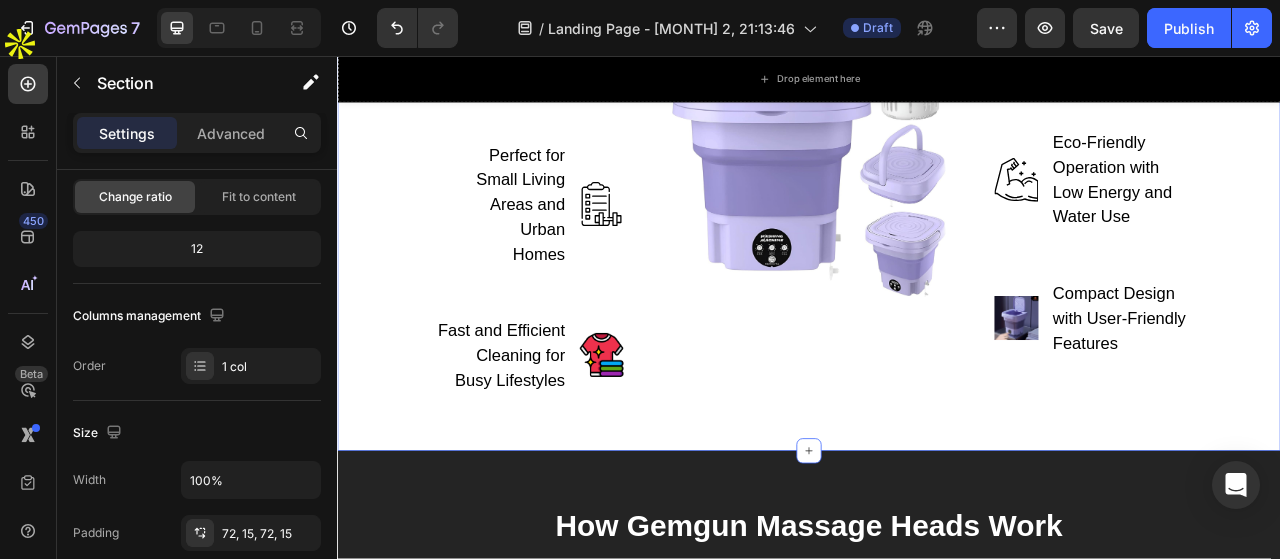 scroll, scrollTop: 0, scrollLeft: 0, axis: both 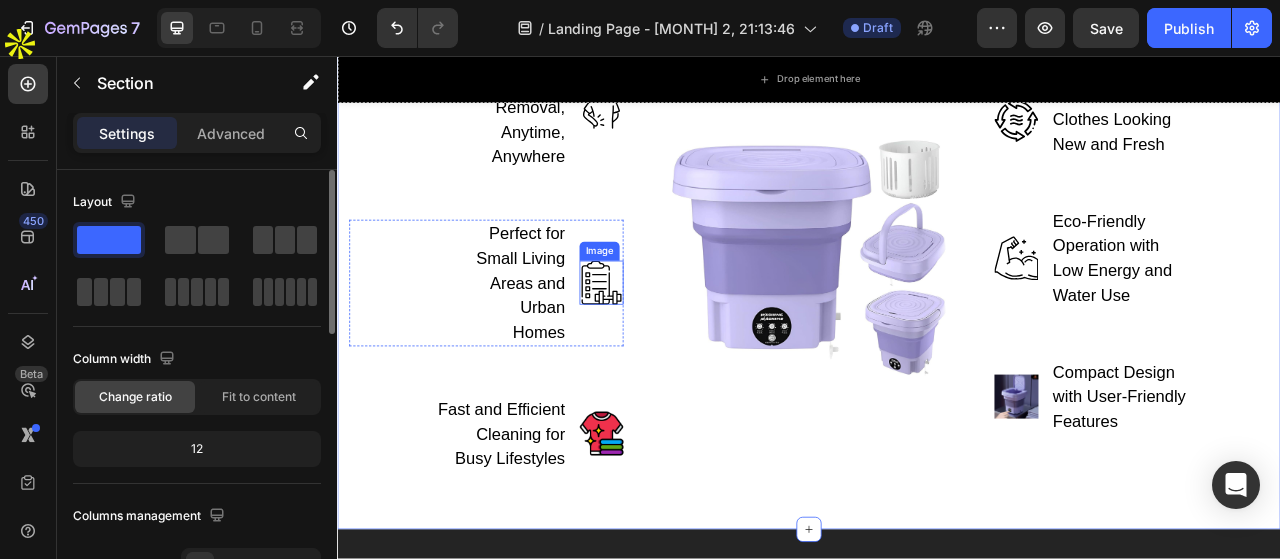 click at bounding box center (673, 345) 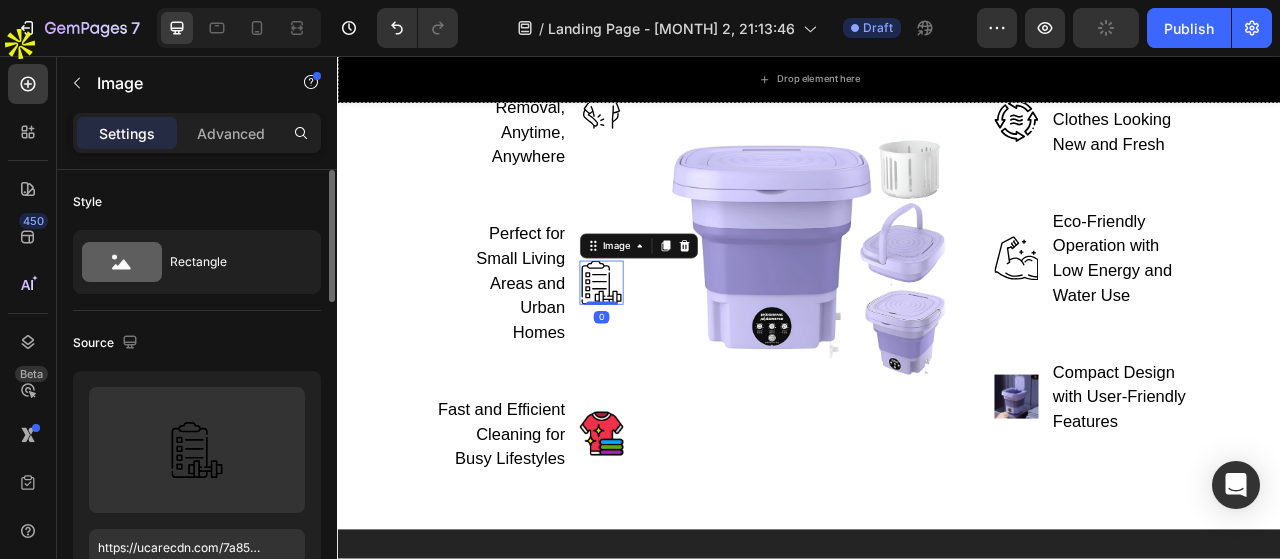 scroll, scrollTop: 200, scrollLeft: 0, axis: vertical 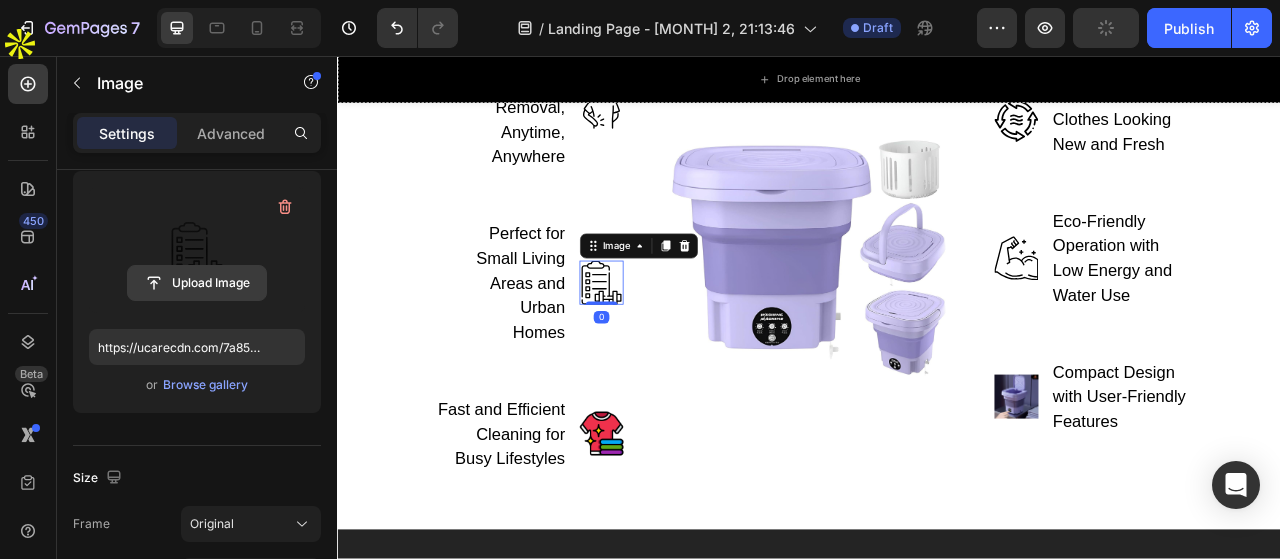 click 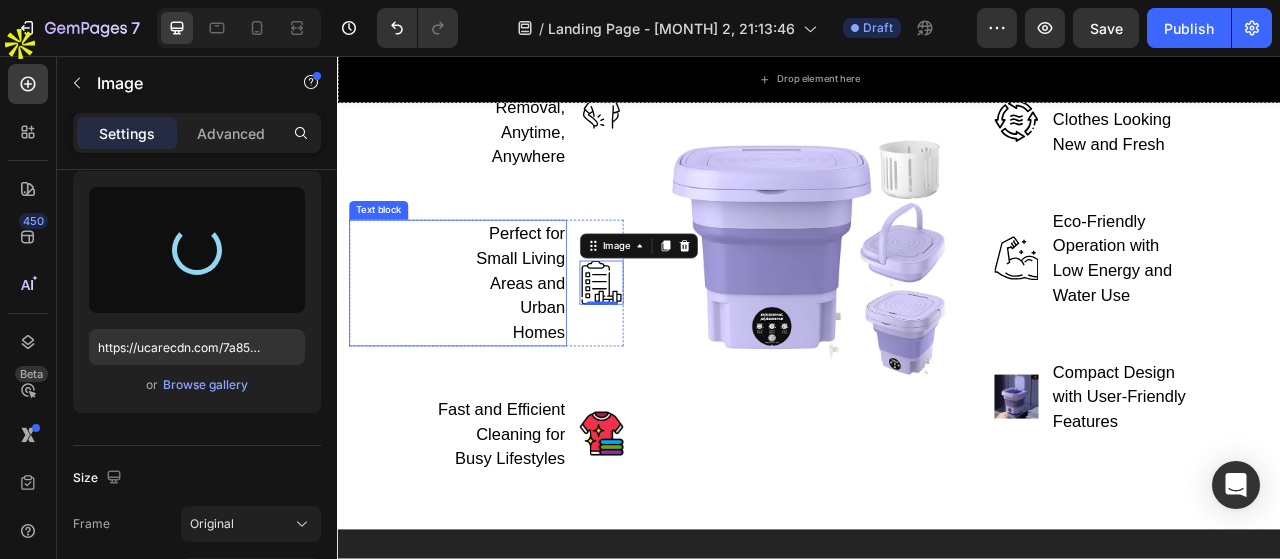 type on "[URL]" 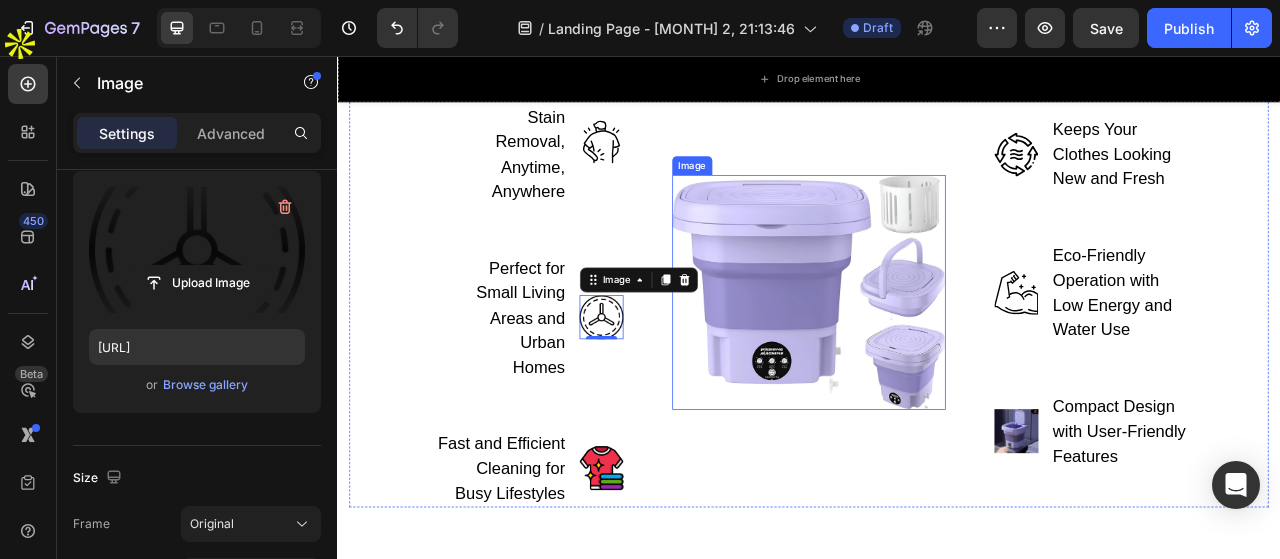 scroll, scrollTop: 3800, scrollLeft: 0, axis: vertical 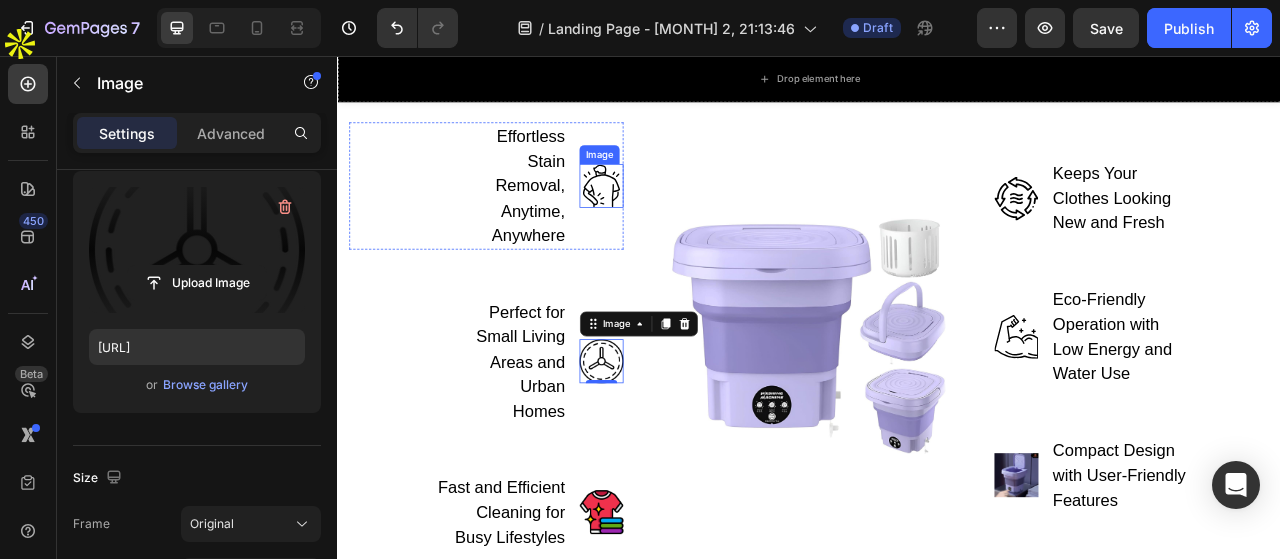 click at bounding box center (673, 222) 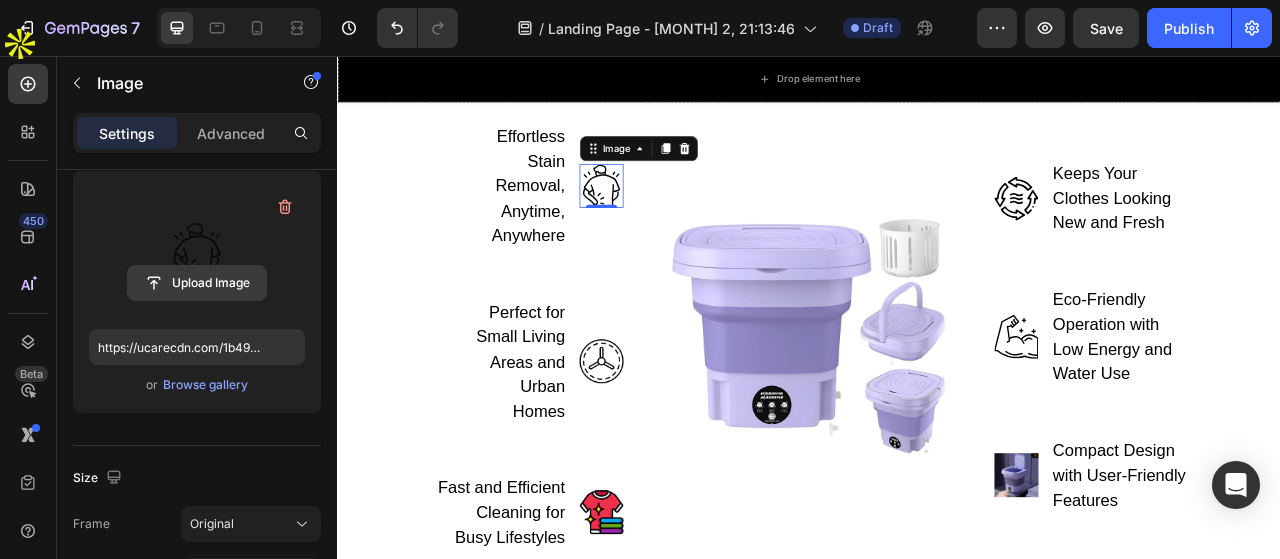 click 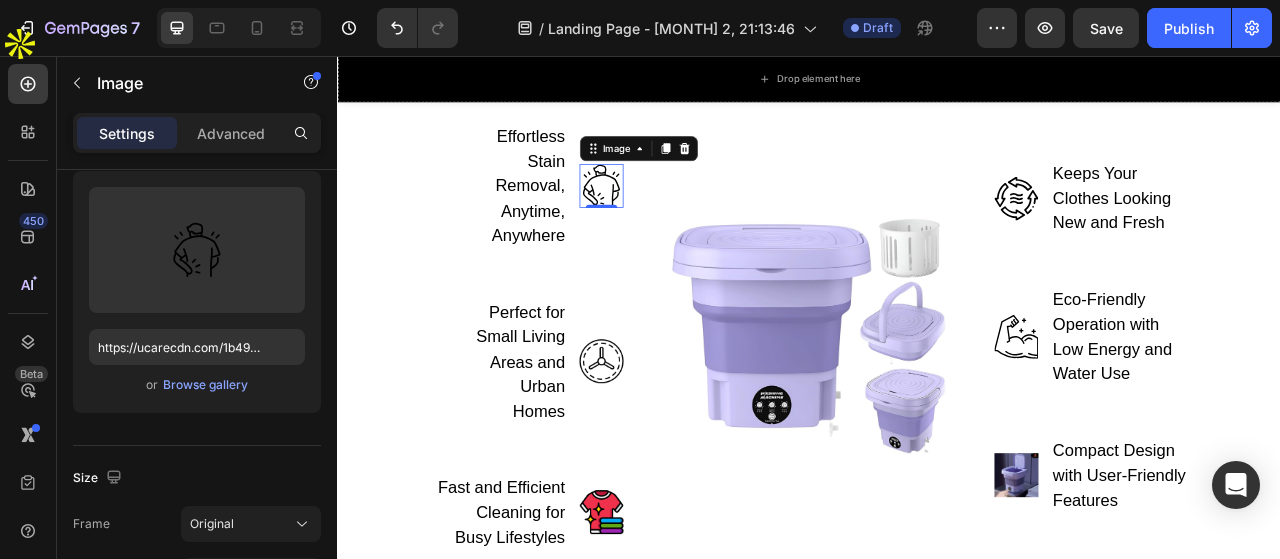 scroll, scrollTop: 4100, scrollLeft: 0, axis: vertical 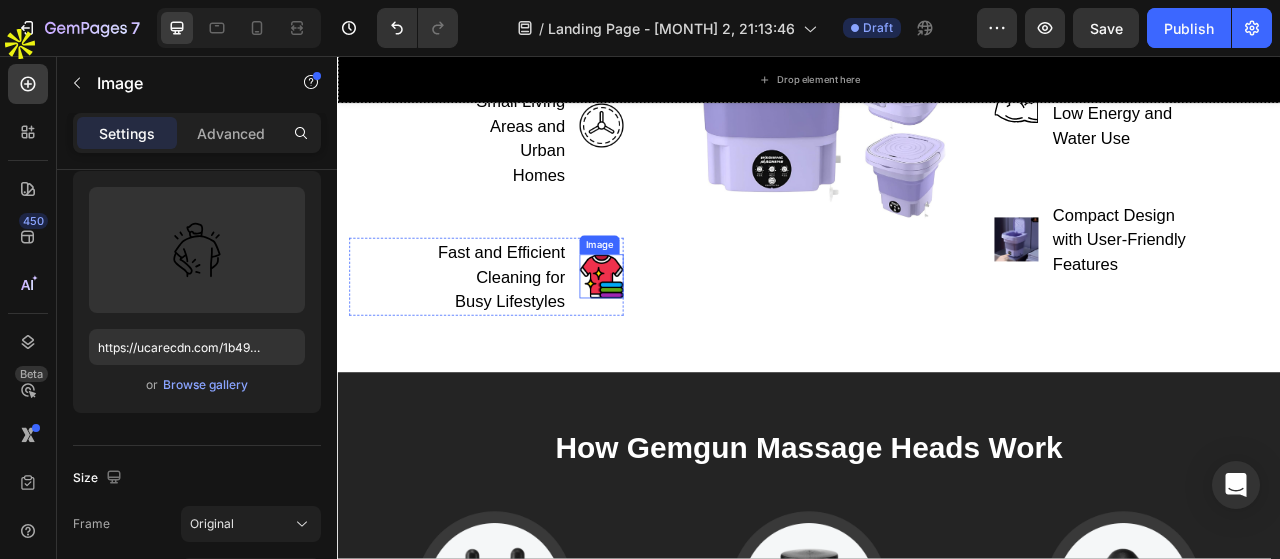 click at bounding box center [673, 337] 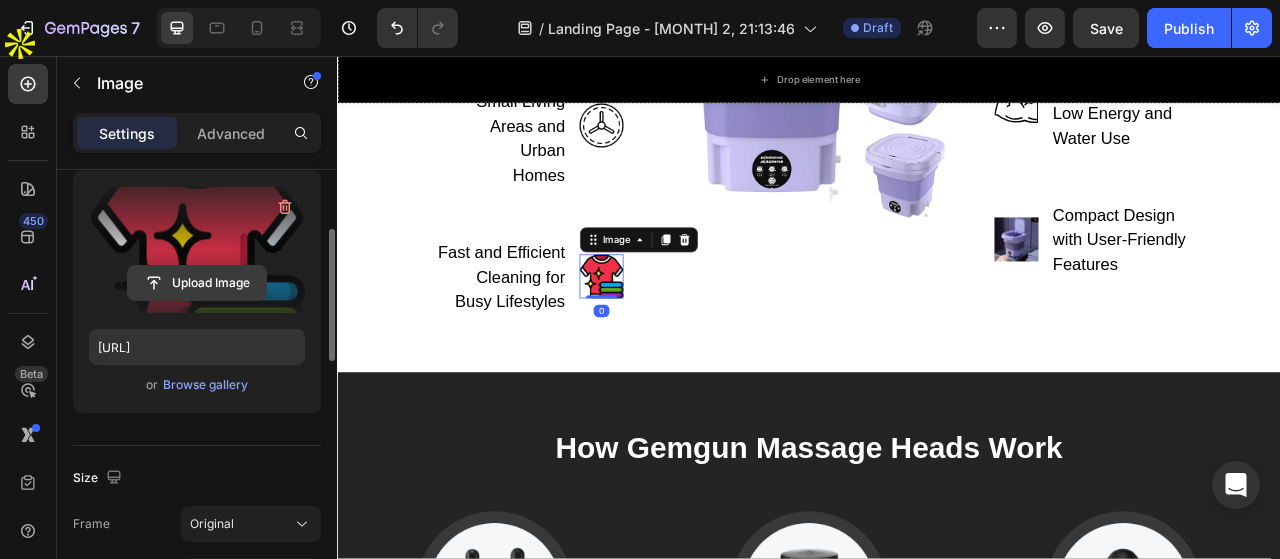 click 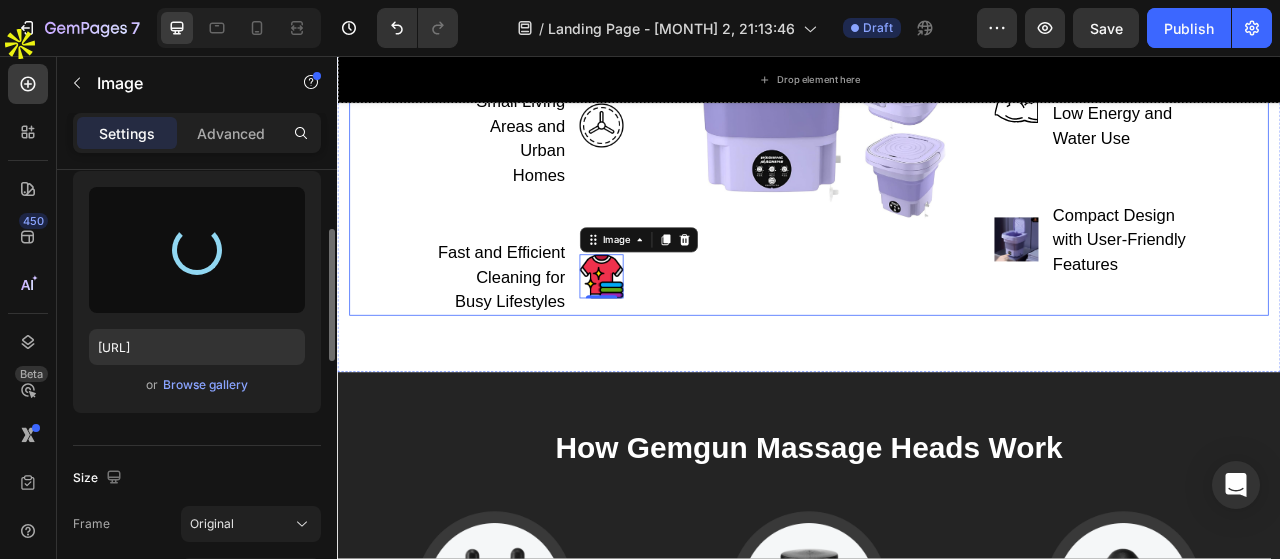 type on "https://cdn.shopify.com/s/files/1/0950/5793/6516/files/gempages_578079969167541010-8bb1a1f1-798d-44c4-a06e-4318d3821020.png" 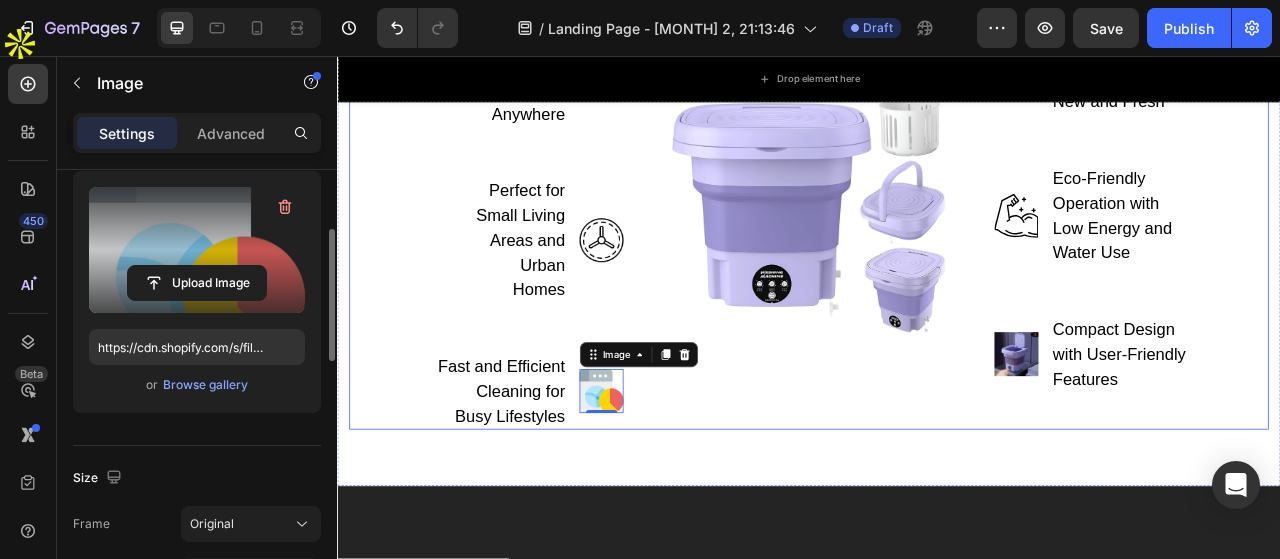 scroll, scrollTop: 3500, scrollLeft: 0, axis: vertical 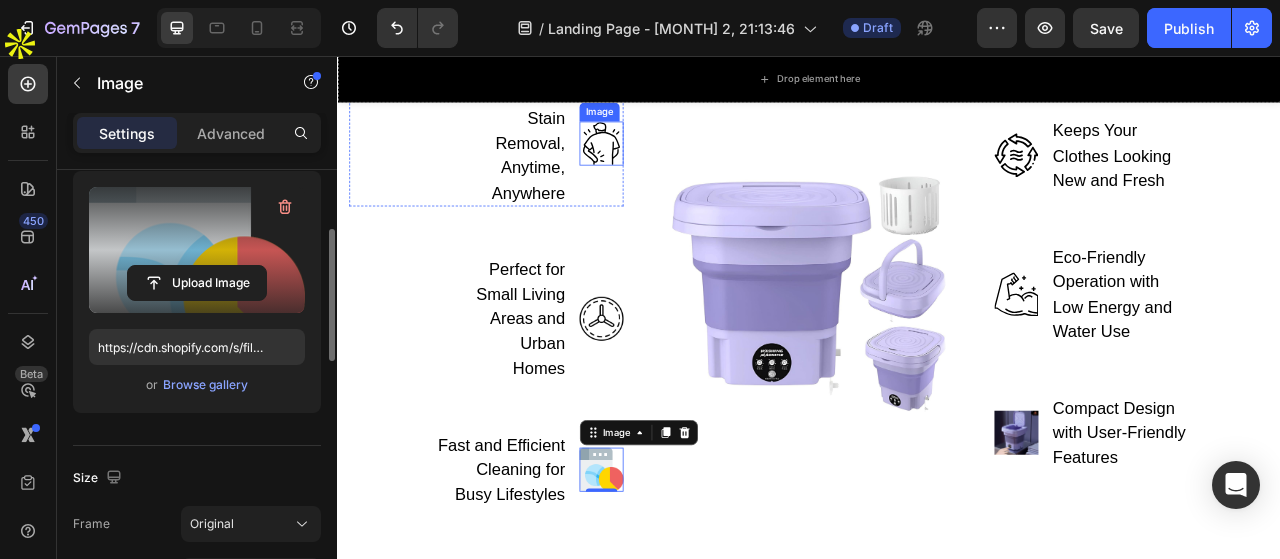 drag, startPoint x: 655, startPoint y: 180, endPoint x: 636, endPoint y: 175, distance: 19.646883 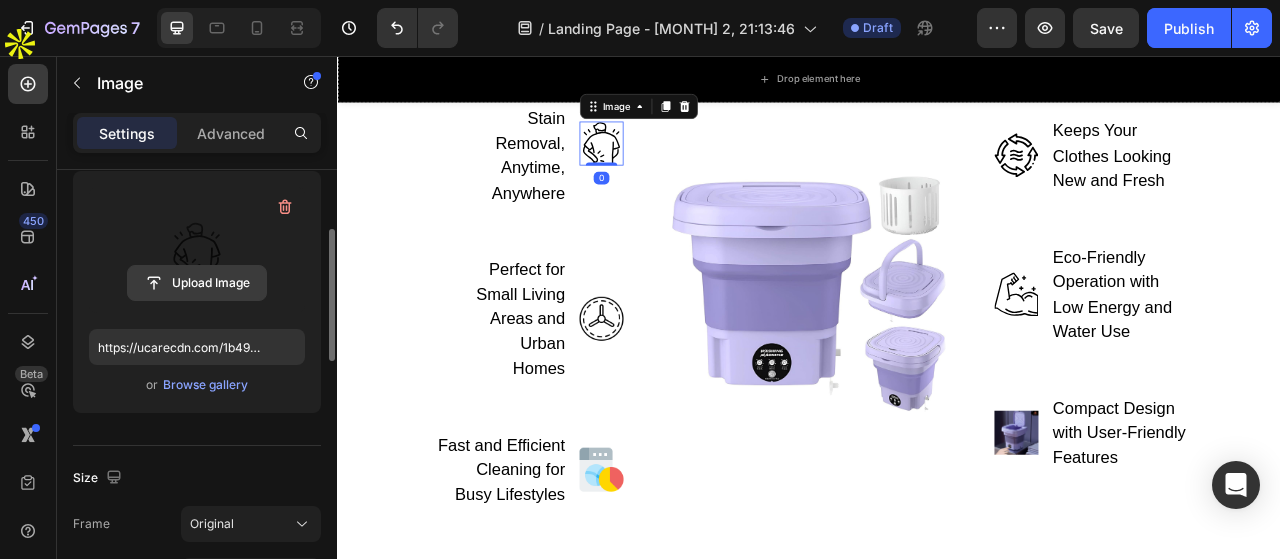 click 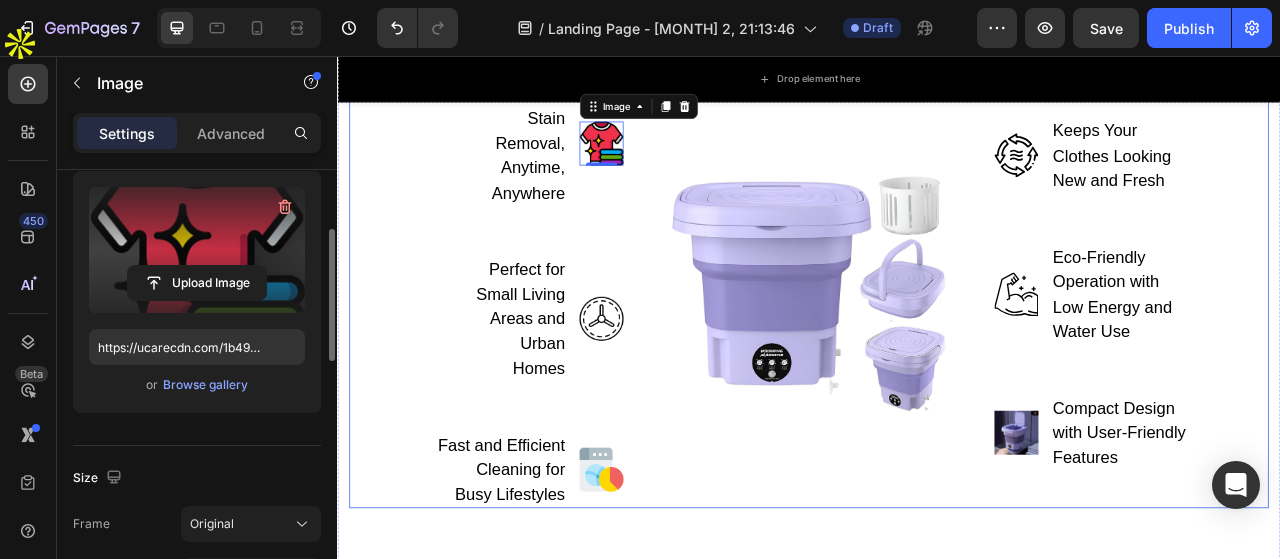 type on "[URL]" 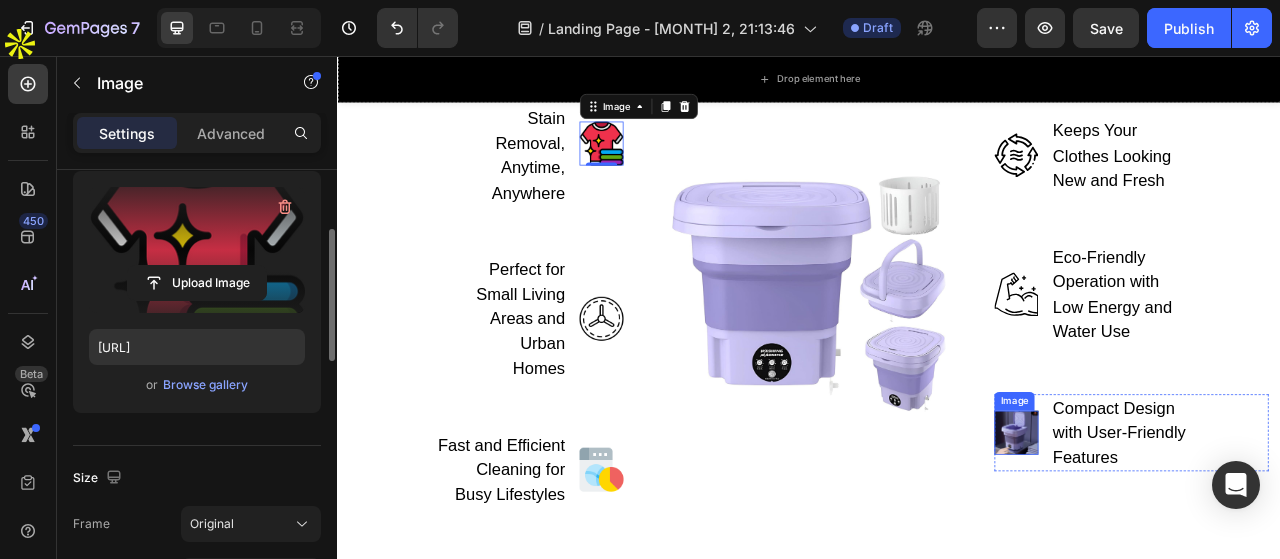 click at bounding box center [1201, 536] 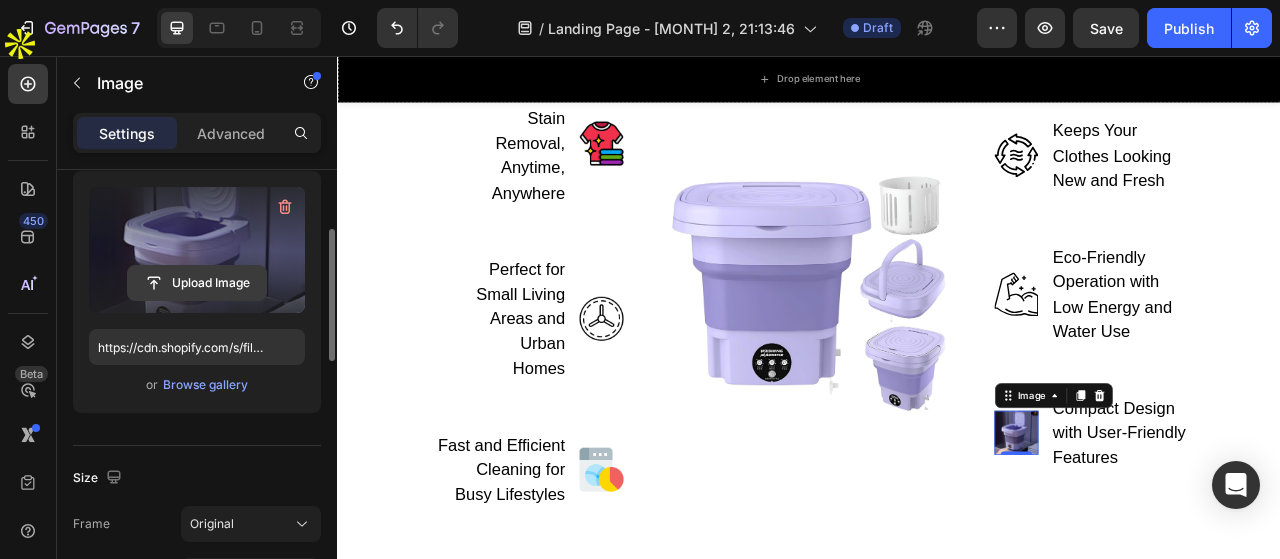 click 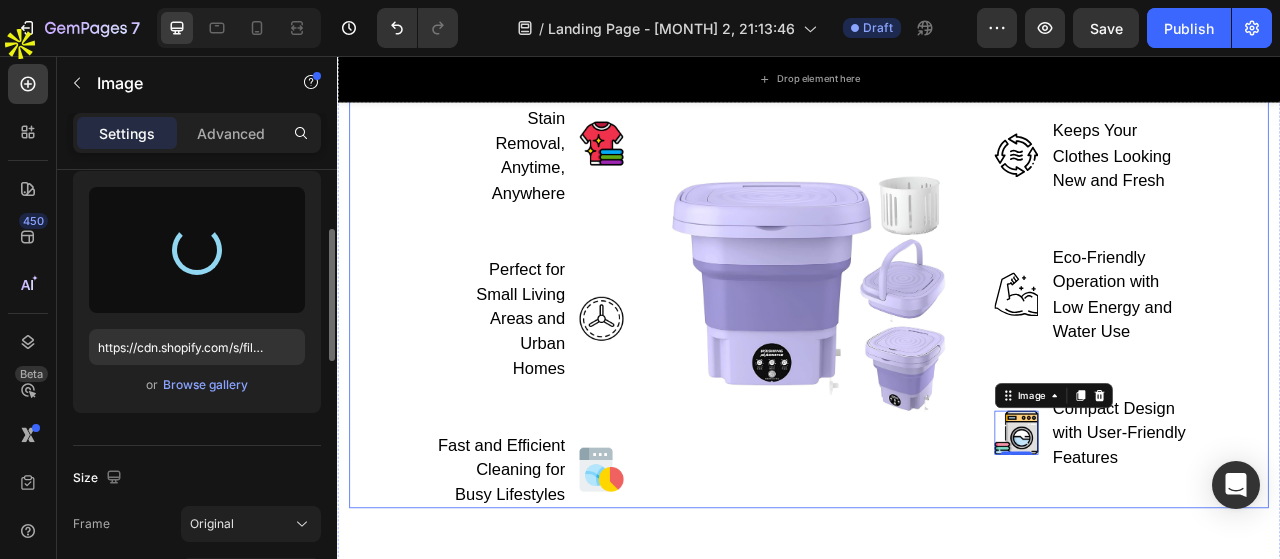 type on "https://cdn.shopify.com/s/files/1/0950/5793/6516/files/gempages_578079969167541010-50b81985-2cf6-492a-94fb-ad292e453053.png" 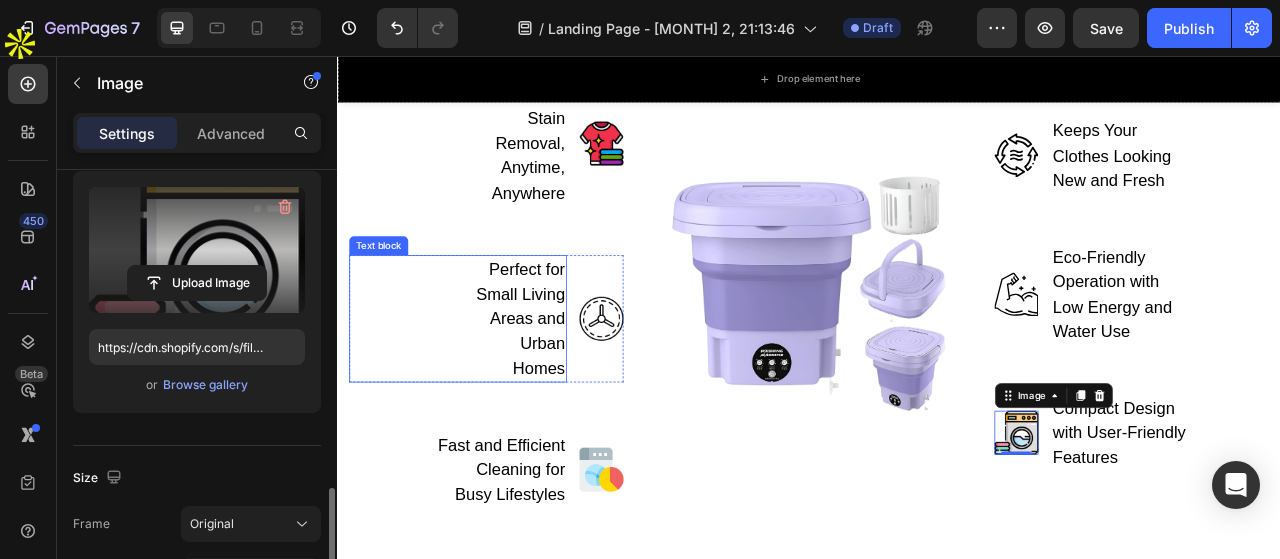 scroll, scrollTop: 400, scrollLeft: 0, axis: vertical 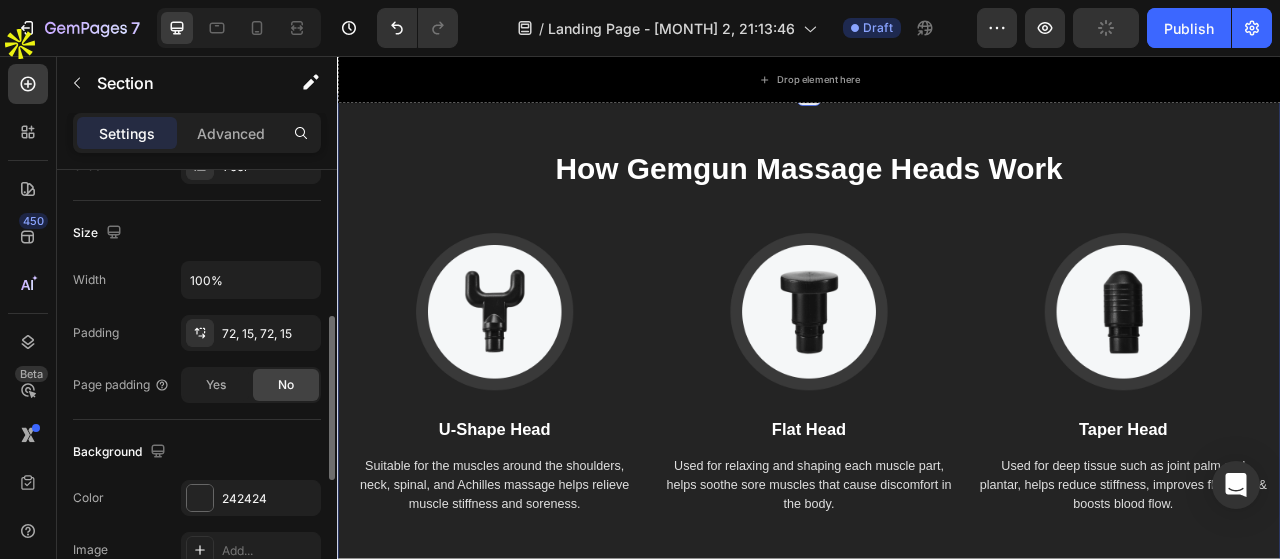 click on "How Gemgun Massage Heads Work Heading Image U-Shape Head Text block Suitable for the muscles around the shoulders, neck, spinal, and Achilles massage helps relieve muscle stiffness and soreness. Text block Image Flat Head Text block Used for relaxing and shaping each muscle part, helps soothe sore muscles that cause discomfort in the body. Text block Image Taper Head Text block Used for deep tissue such as joint palm and plantar, helps reduce stiffness, improves flexibility & boosts blood flow. Text block Row Section 6" at bounding box center (937, 408) 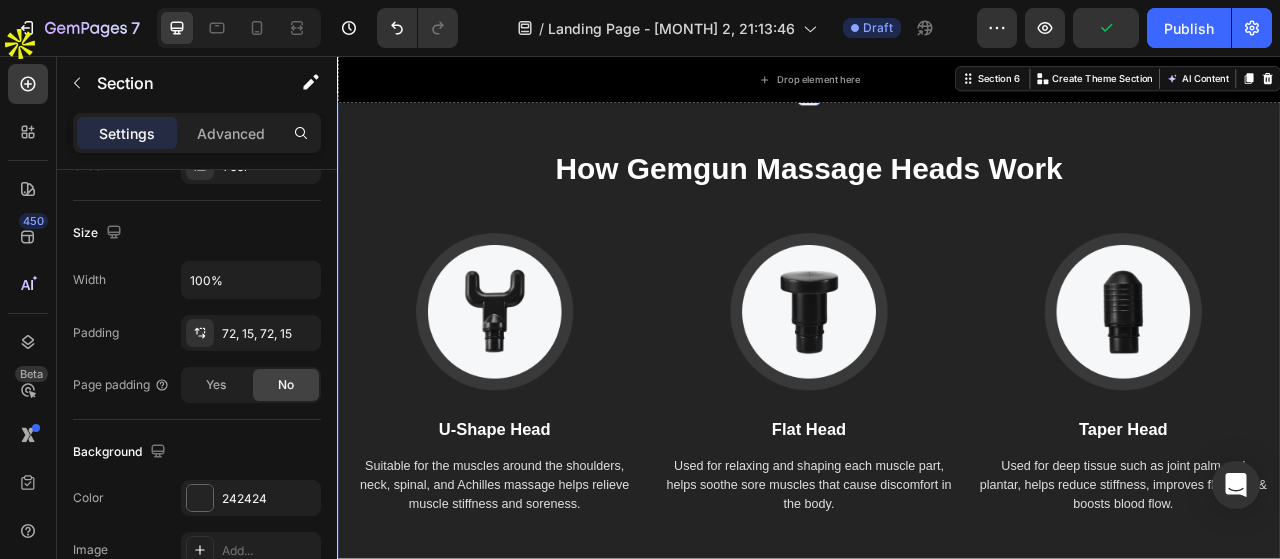 scroll, scrollTop: 4125, scrollLeft: 0, axis: vertical 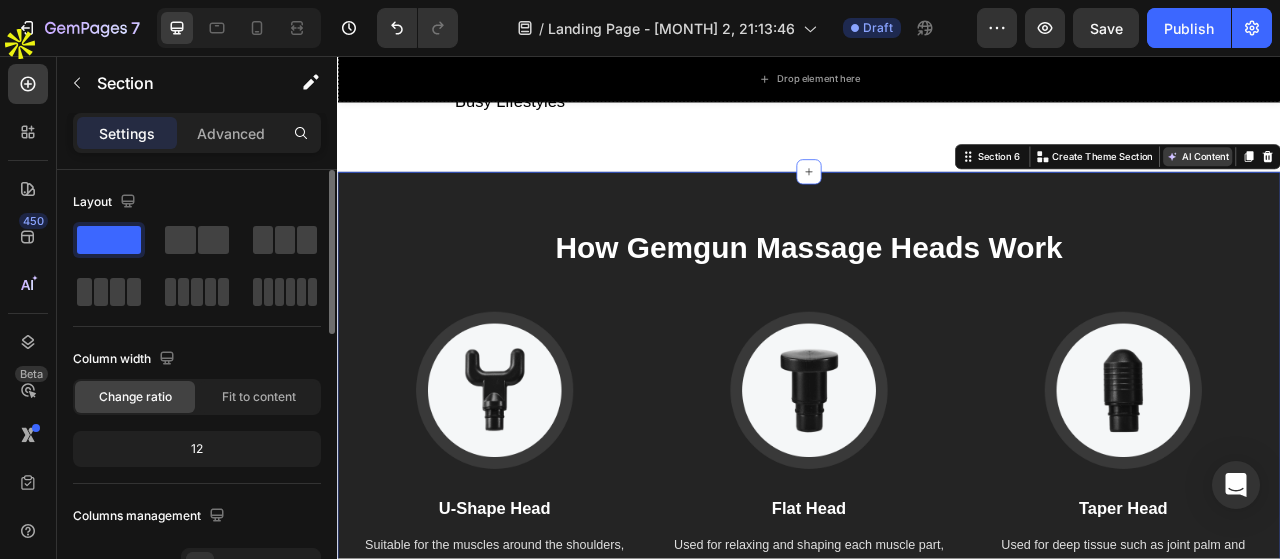 click on "AI Content" at bounding box center [1431, 185] 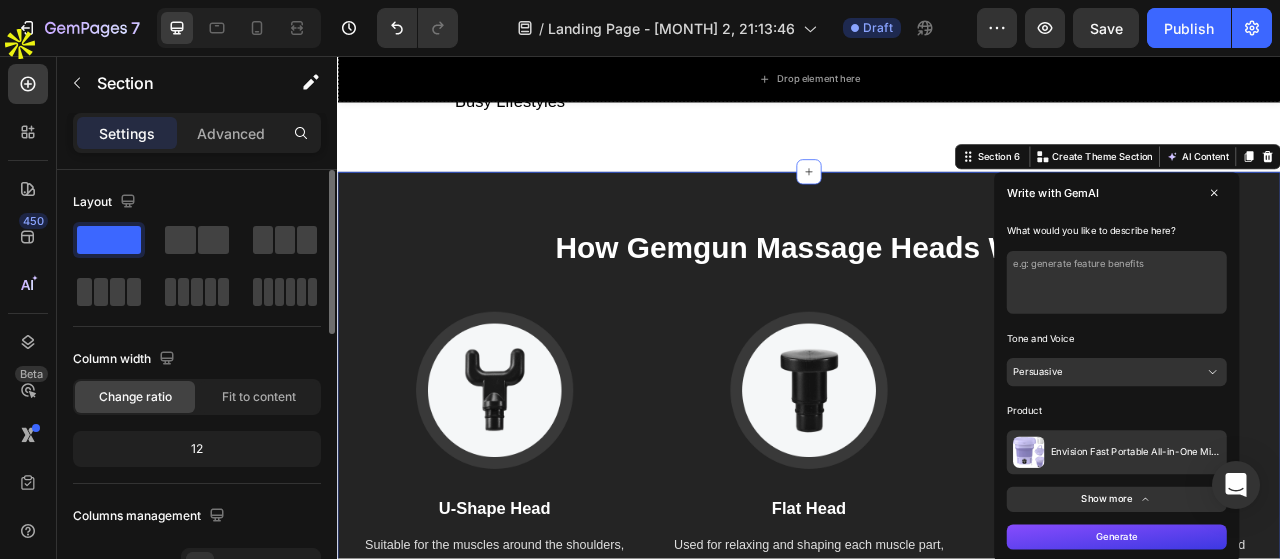 click at bounding box center [1328, 345] 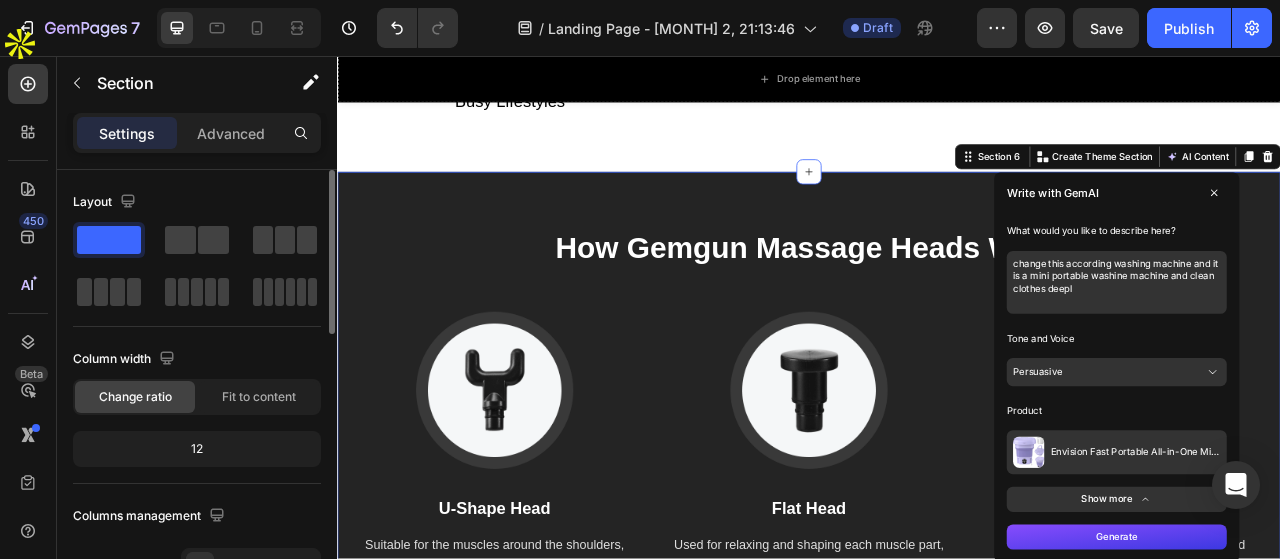 type on "change this according washing machine and it is a mini portable washine machine and clean clothes deeply" 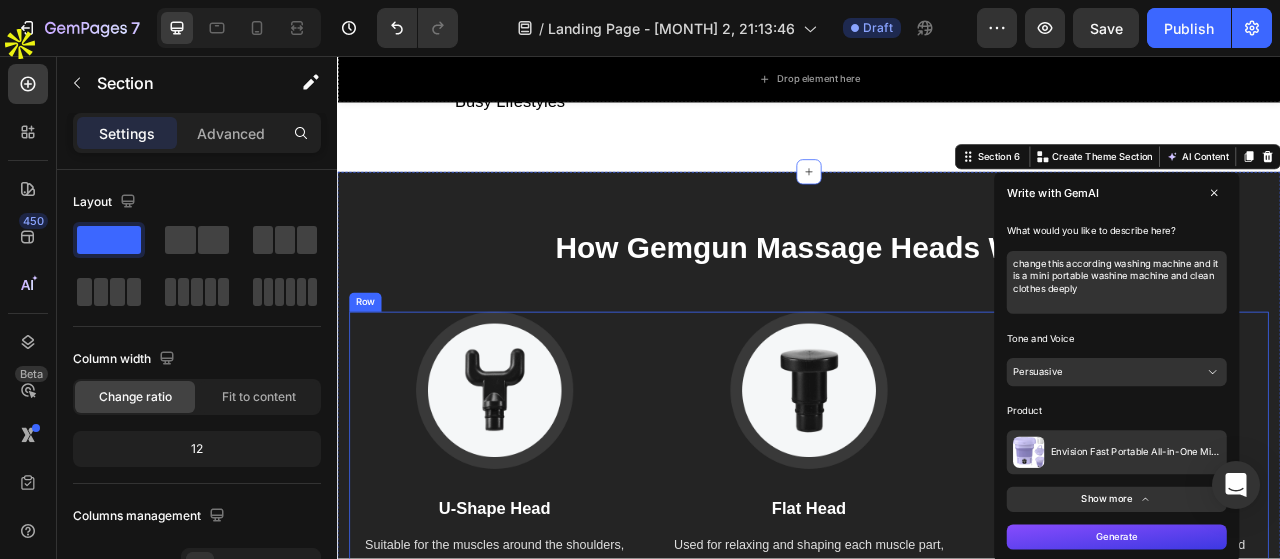 click on "Image U-Shape Head Text block Suitable for the muscles around the shoulders, neck, spinal, and Achilles massage helps relieve muscle stiffness and soreness. Text block" at bounding box center (537, 562) 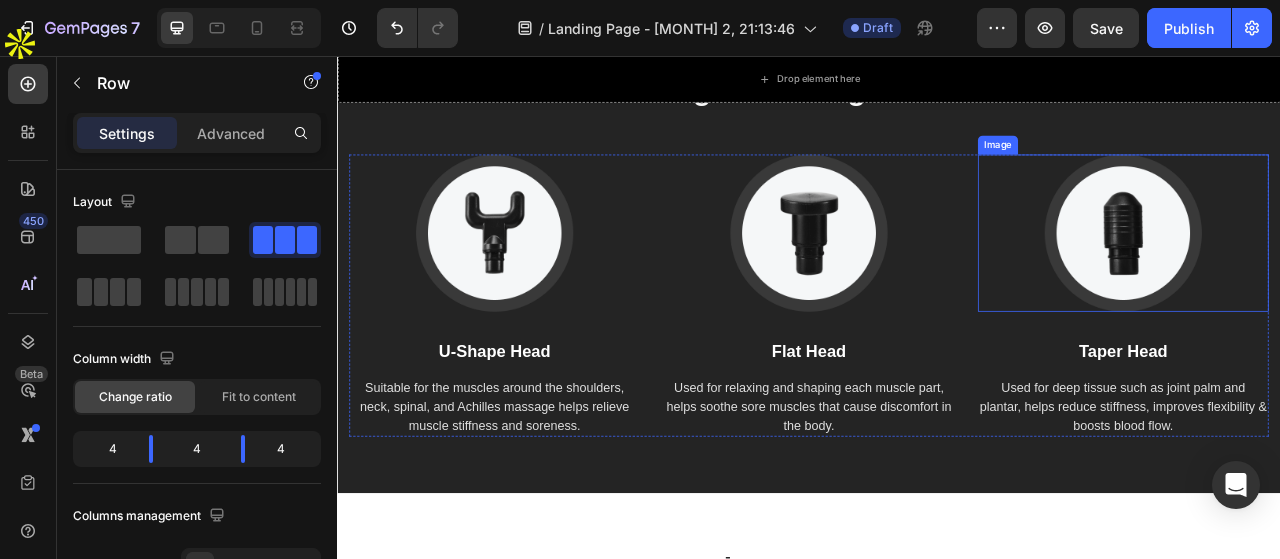 scroll, scrollTop: 4000, scrollLeft: 0, axis: vertical 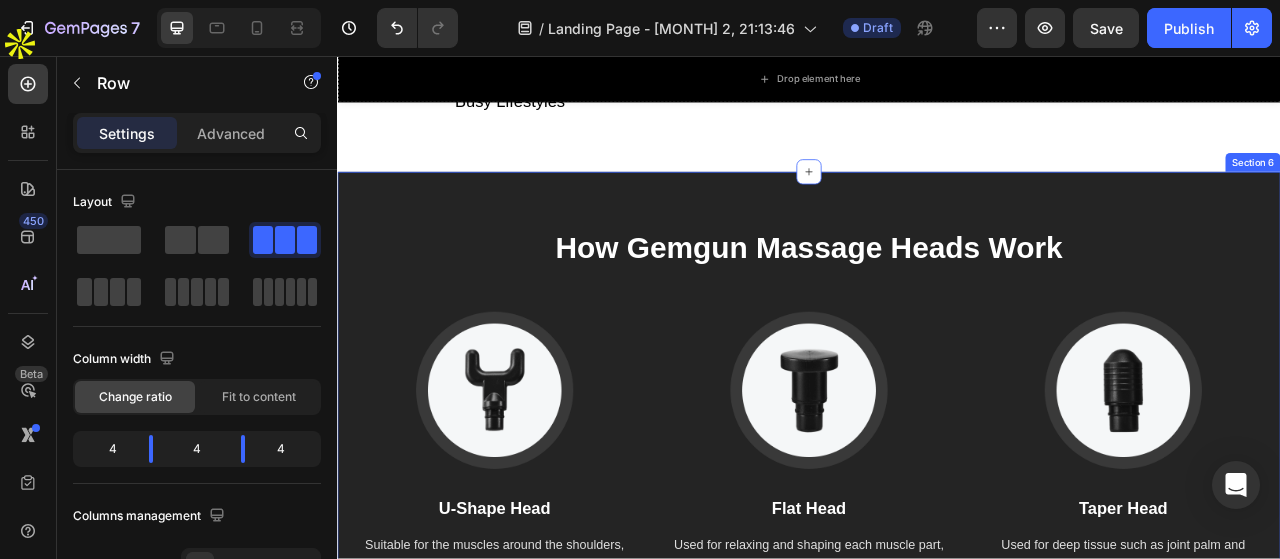 click on "How Gemgun Massage Heads Work Heading Image U-Shape Head Text block Suitable for the muscles around the shoulders, neck, spinal, and Achilles massage helps relieve muscle stiffness and soreness. Text block Image Flat Head Text block Used for relaxing and shaping each muscle part, helps soothe sore muscles that cause discomfort in the body. Text block Image Taper Head Text block Used for deep tissue such as joint palm and plantar, helps reduce stiffness, improves flexibility & boosts blood flow. Text block Row Section 6" at bounding box center (937, 508) 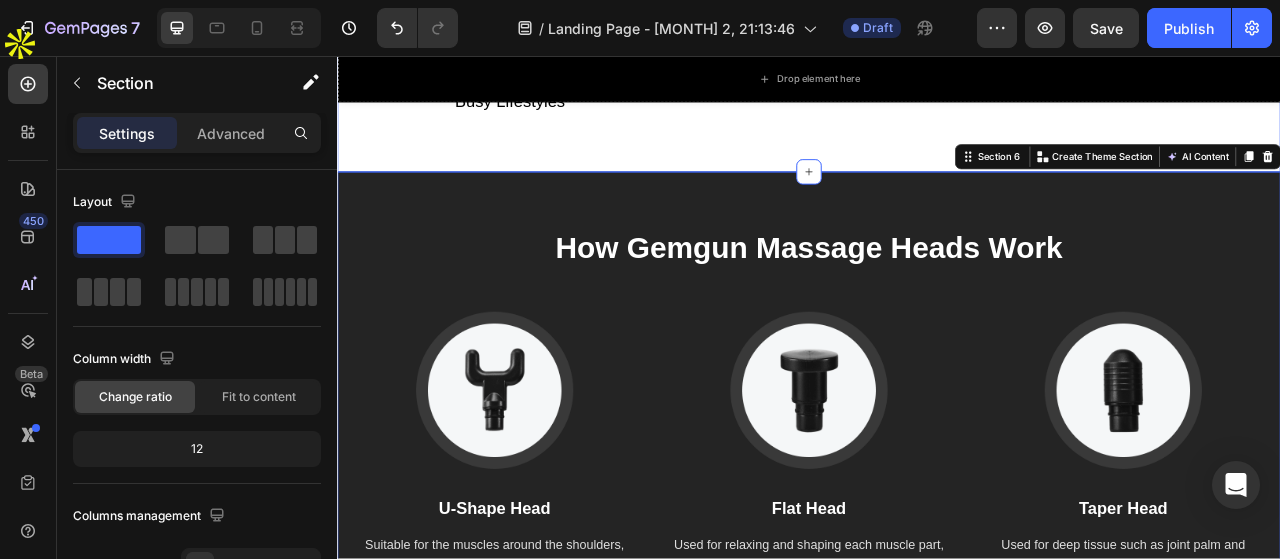 click on "Revolutionize Your Laundry Routine with This Cutting-Edge Compact Washer Heading Row Effortless Stain Removal, Anytime, Anywhere Text block Image Row Perfect for Small Living Areas and Urban Homes Text block Image Row Fast and Efficient Cleaning for Busy Lifestyles Text block Image Row Image Image Keeps Your Clothes Looking New and Fresh Text block Row Image Eco-Friendly Operation with Low Energy and Water Use Text block Row Image Compact Design with User-Friendly Features Text block Row Row Mini washing Machine" at bounding box center [937, -239] 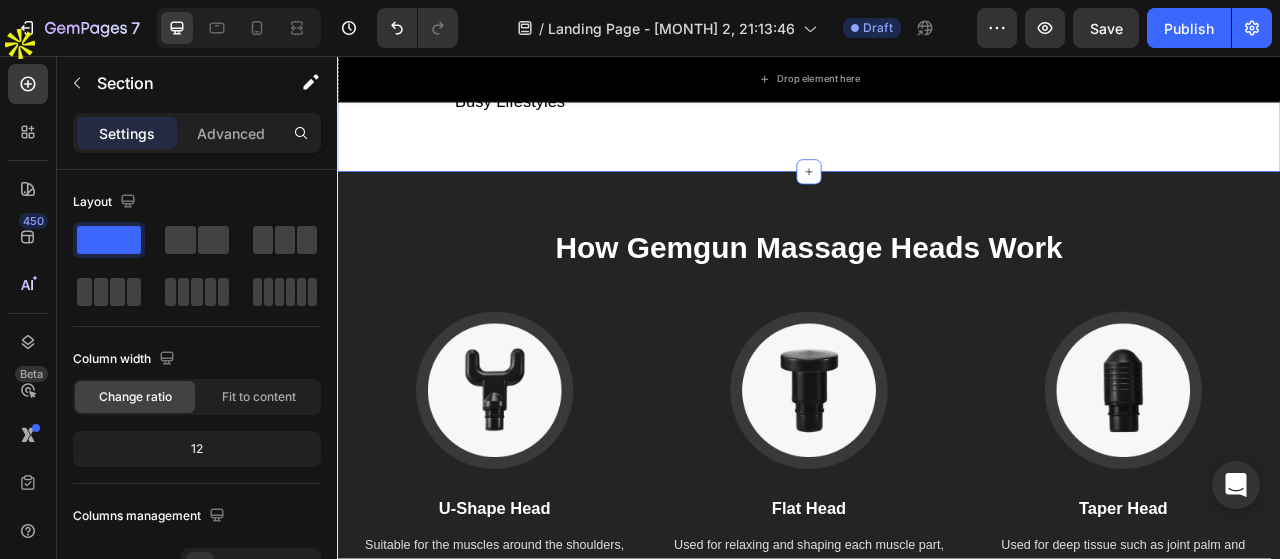 click on "How Gemgun Massage Heads Work Heading Image U-Shape Head Text block Suitable for the muscles around the shoulders, neck, spinal, and Achilles massage helps relieve muscle stiffness and soreness. Text block Image Flat Head Text block Used for relaxing and shaping each muscle part, helps soothe sore muscles that cause discomfort in the body. Text block Image Taper Head Text block Used for deep tissue such as joint palm and plantar, helps reduce stiffness, improves flexibility & boosts blood flow. Text block Row Section 6" at bounding box center (937, 508) 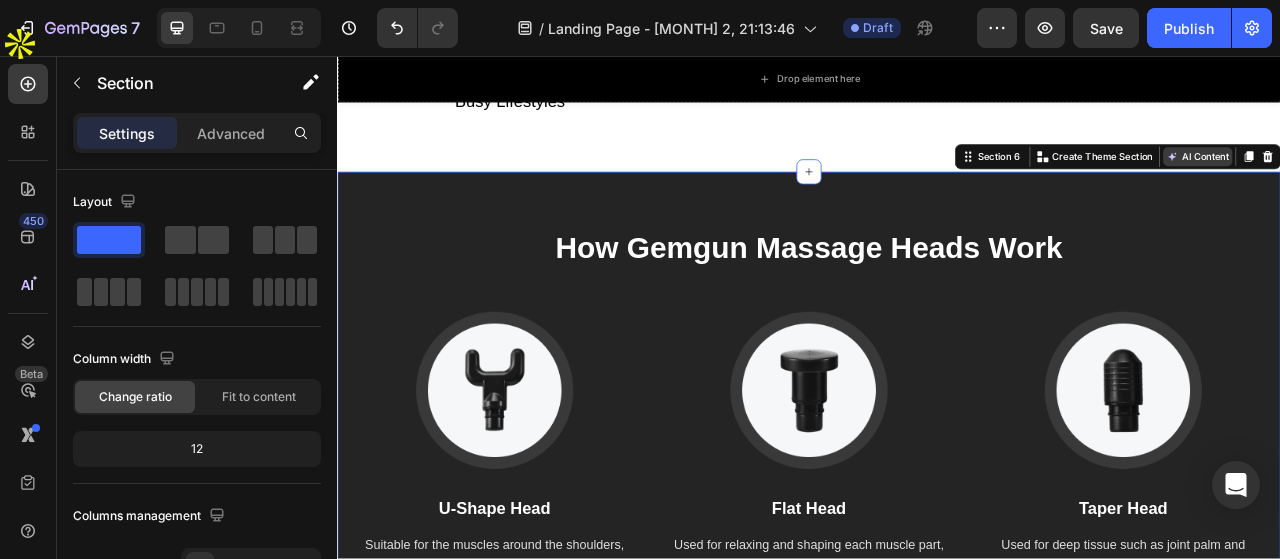 click on "AI Content" at bounding box center (1431, 185) 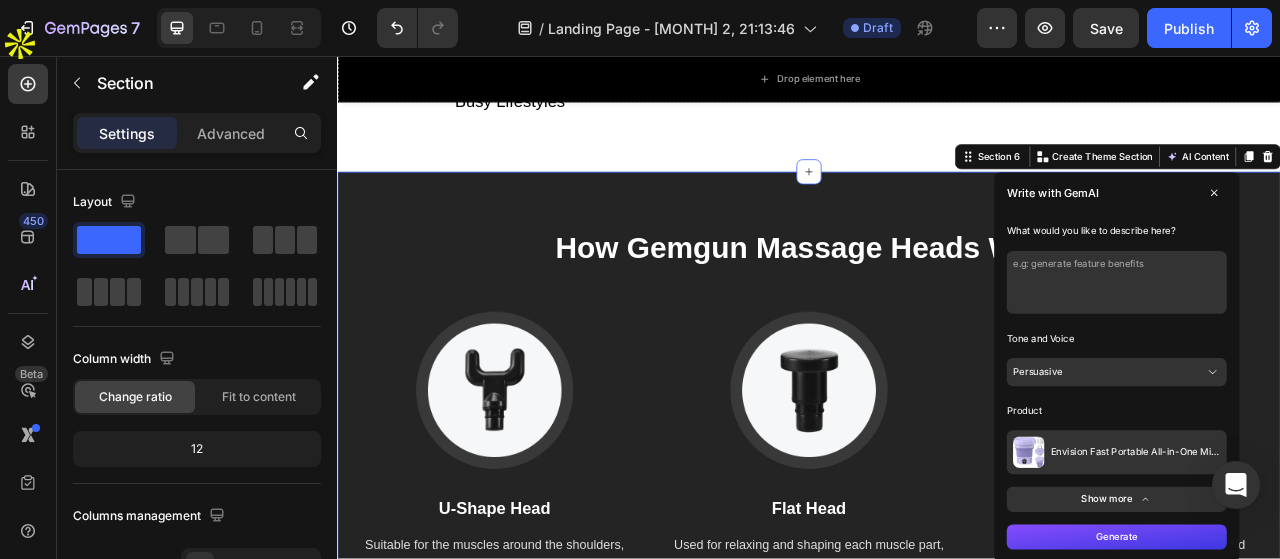 click at bounding box center (1328, 345) 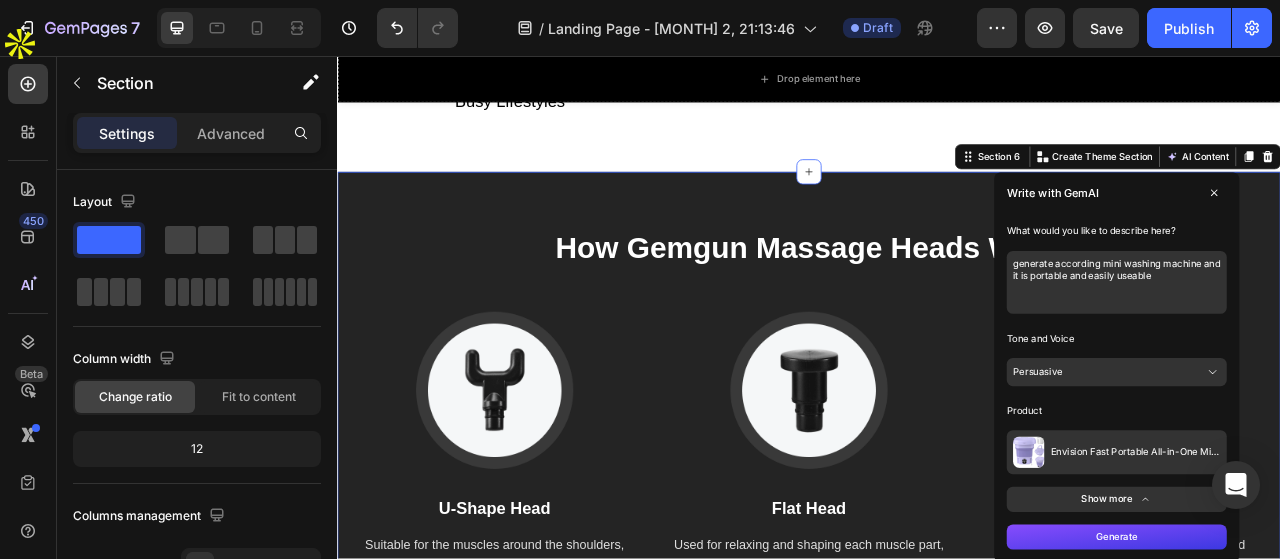 type on "generate according mini washing machine and it is portable and easily useable" 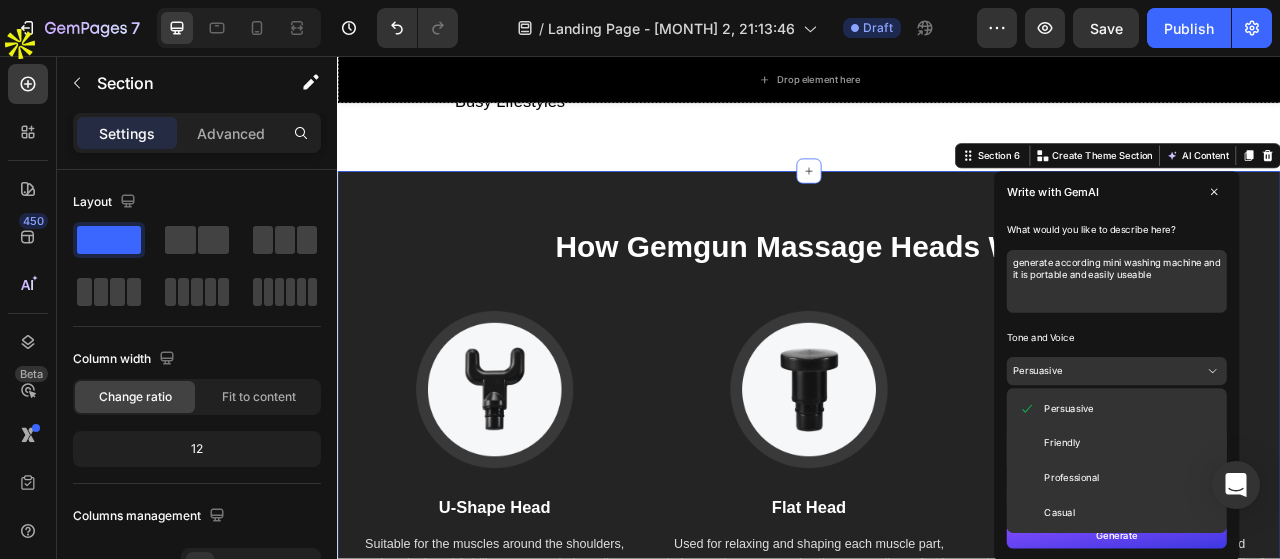 scroll, scrollTop: 4100, scrollLeft: 0, axis: vertical 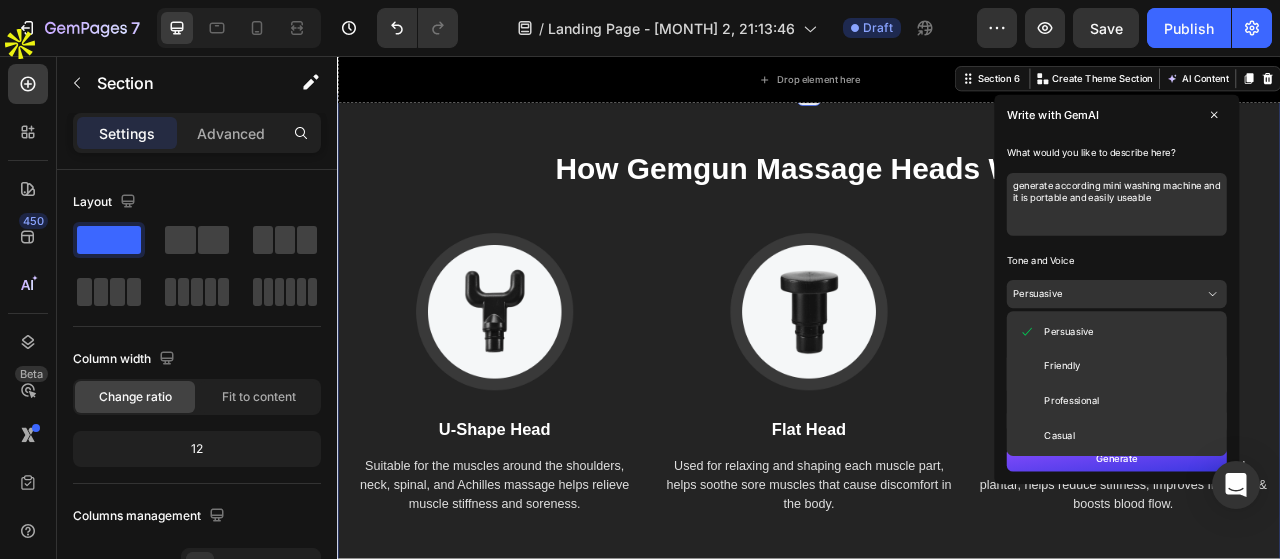 click on "Professional" at bounding box center [1328, 495] 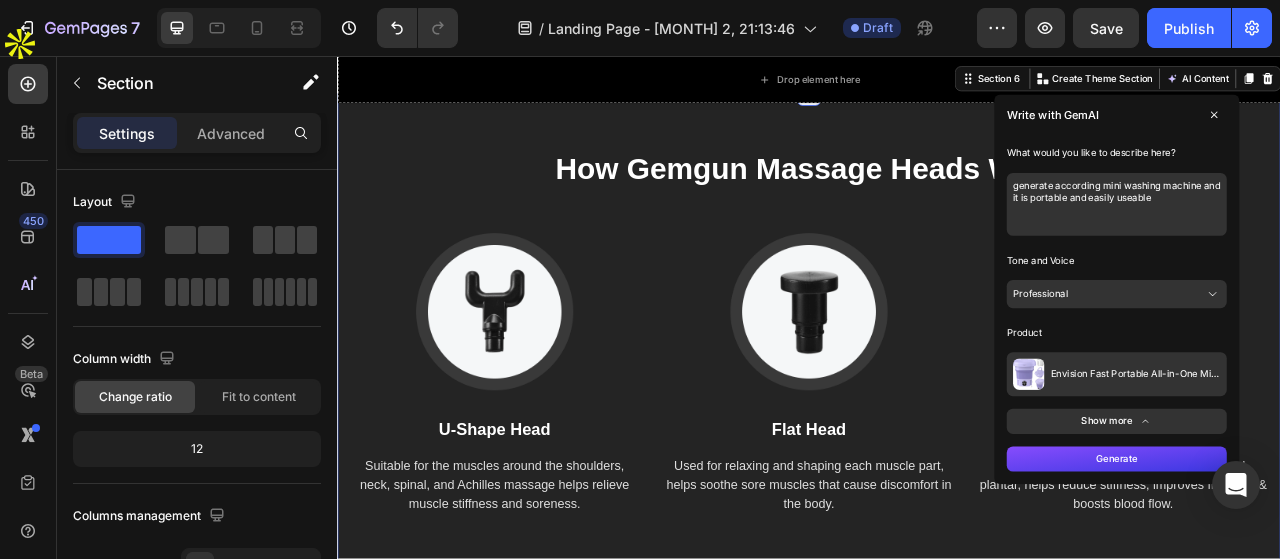 click on "Generate" at bounding box center (1328, 569) 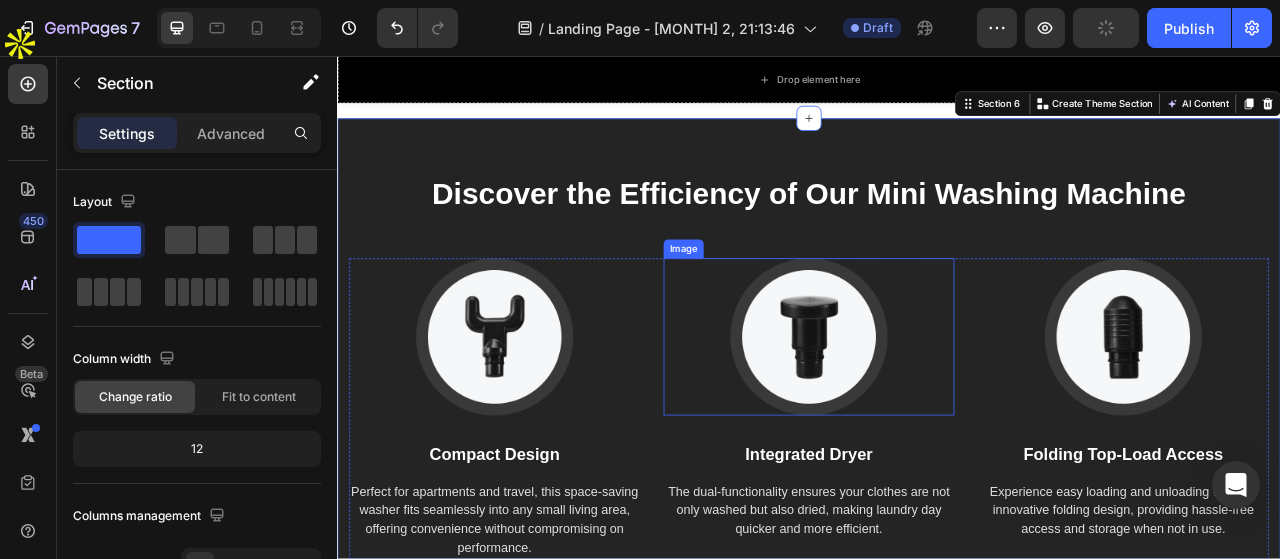 scroll, scrollTop: 4200, scrollLeft: 0, axis: vertical 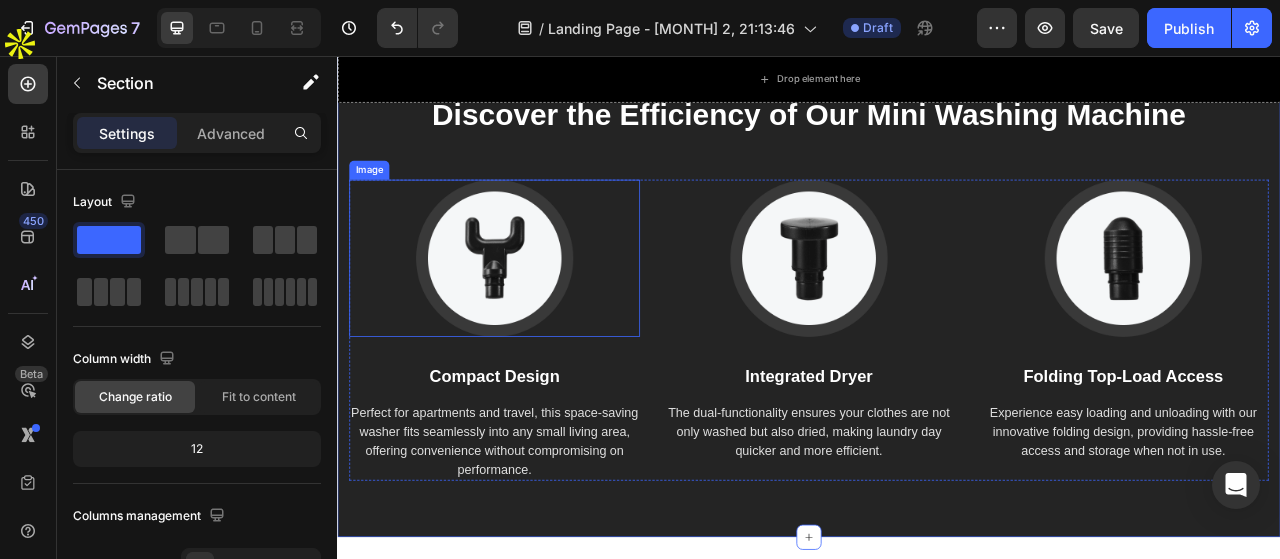 click at bounding box center (537, 314) 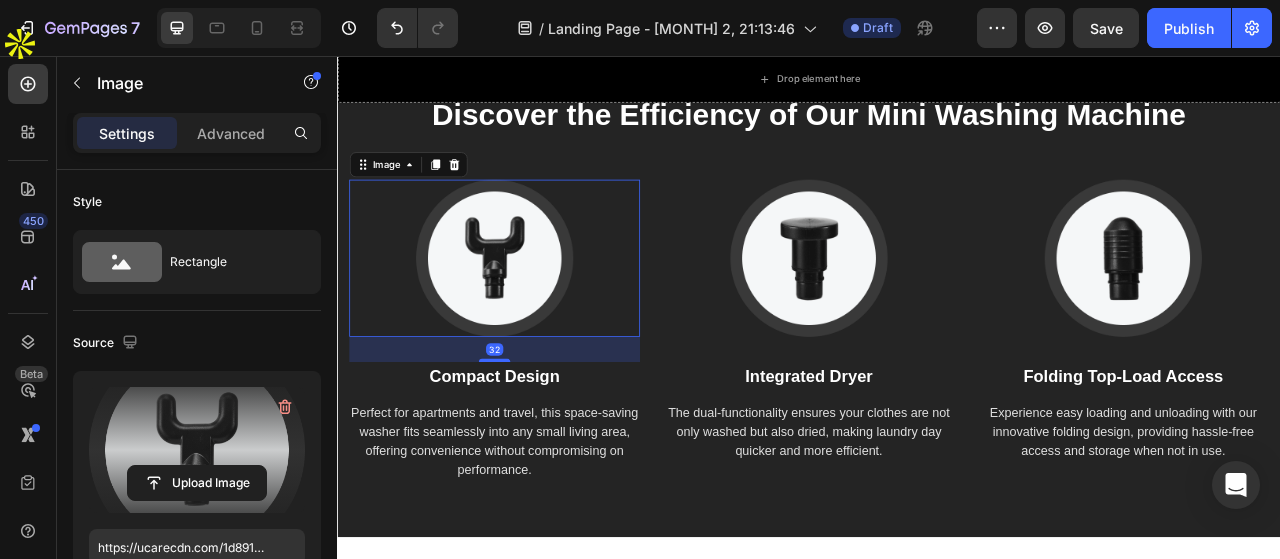 scroll, scrollTop: 200, scrollLeft: 0, axis: vertical 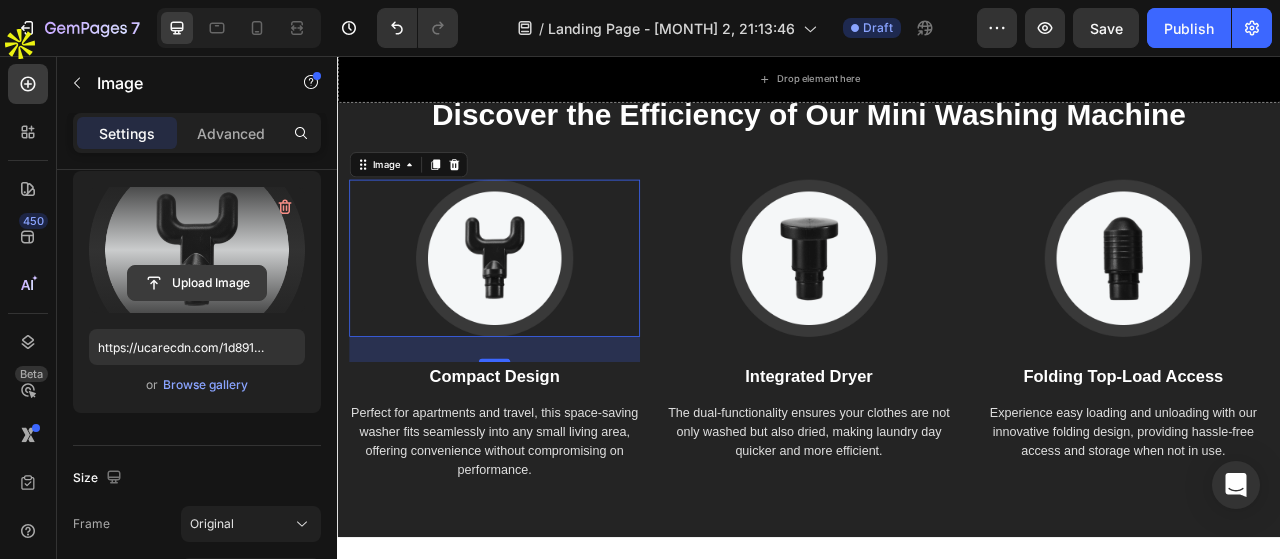 click 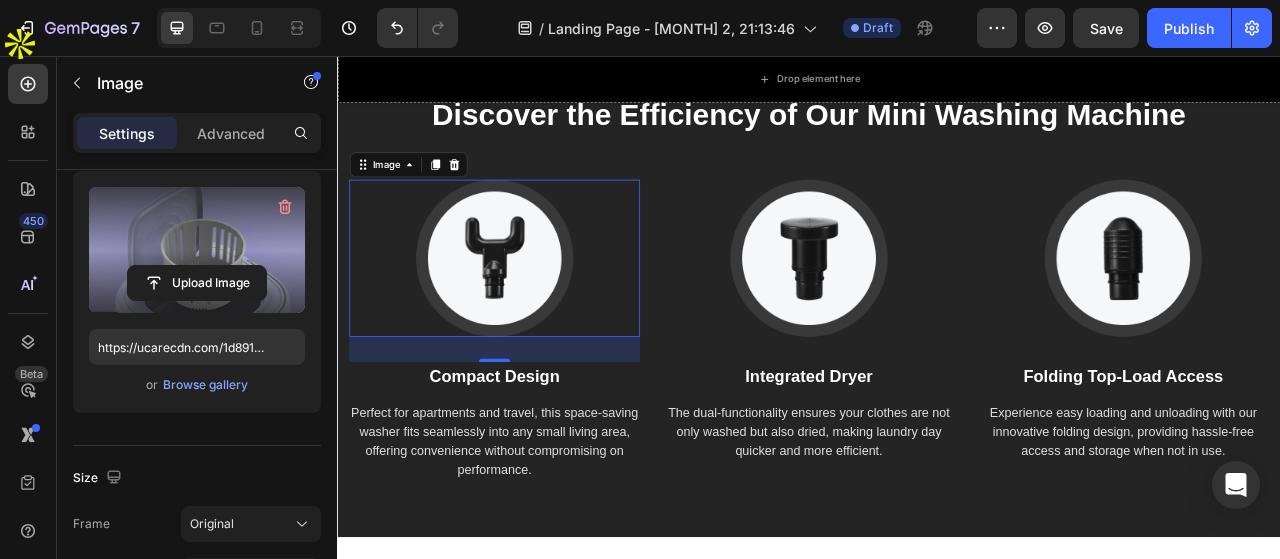 type on "https://cdn.shopify.com/s/files/1/0950/5793/6516/files/gempages_578079969167541010-e0d25015-c5b1-48a1-946c-9fa08edf6d72.jpg" 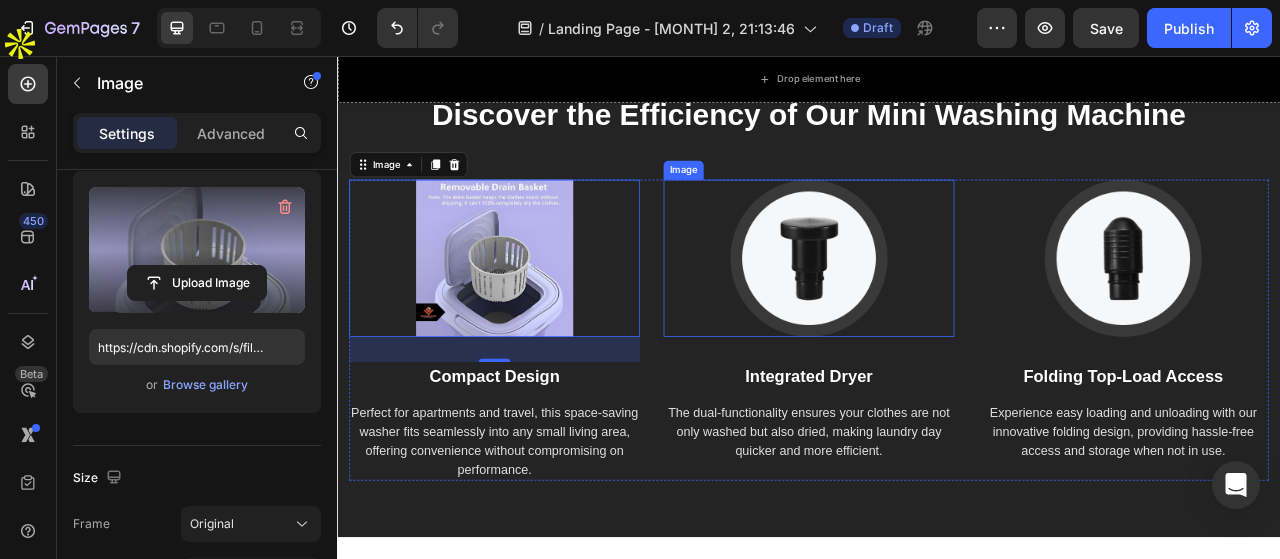 click at bounding box center (937, 314) 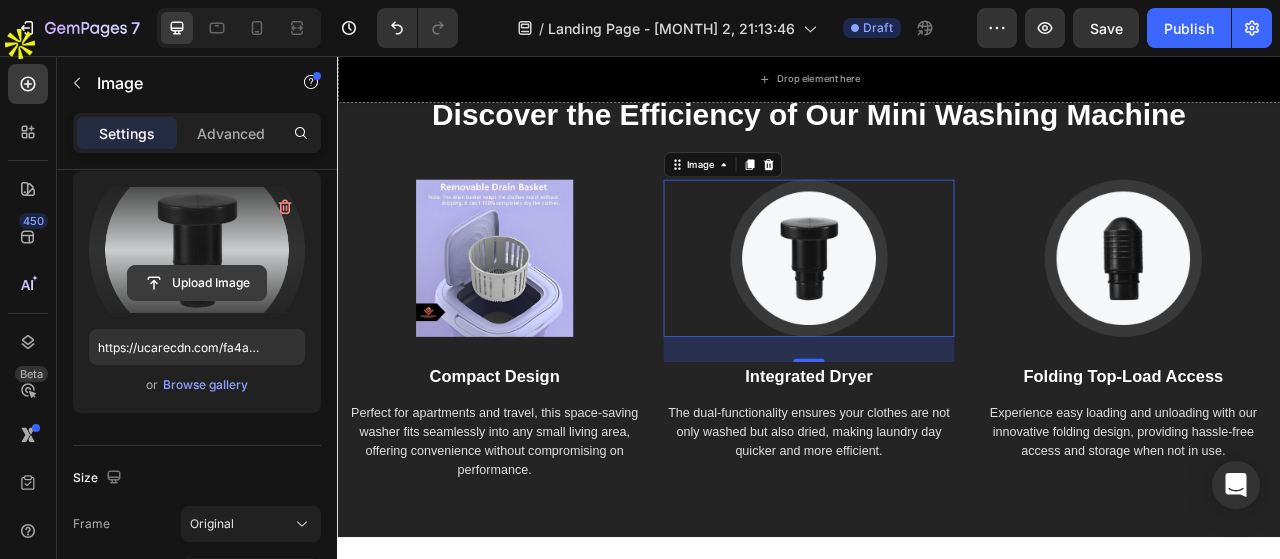 click 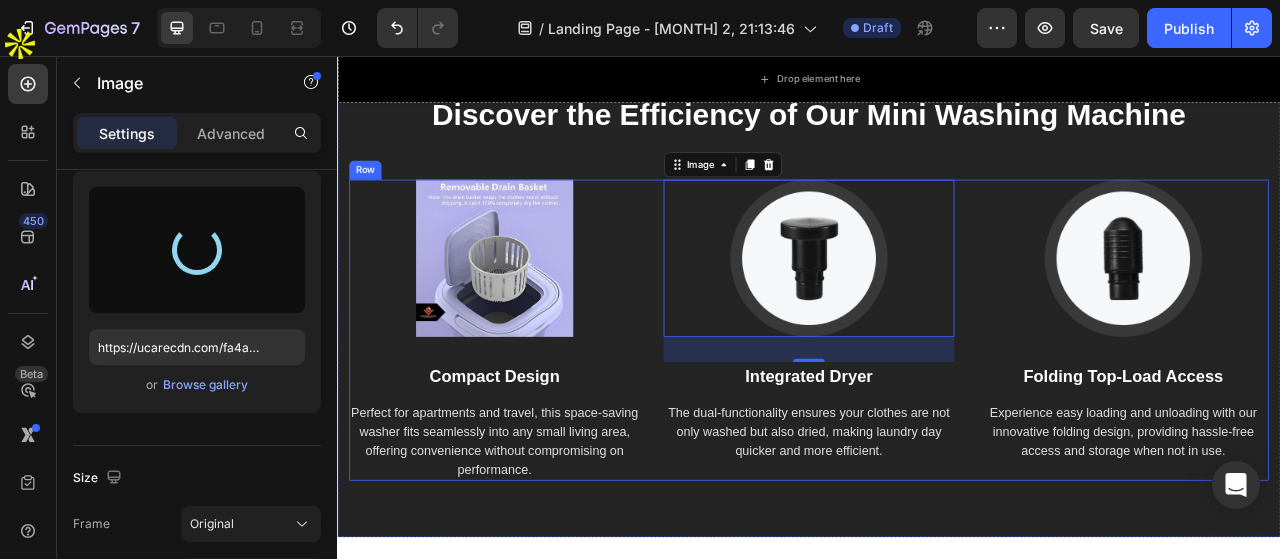 type on "https://cdn.shopify.com/s/files/1/0950/5793/6516/files/gempages_578079969167541010-e0d25015-c5b1-48a1-946c-9fa08edf6d72.jpg" 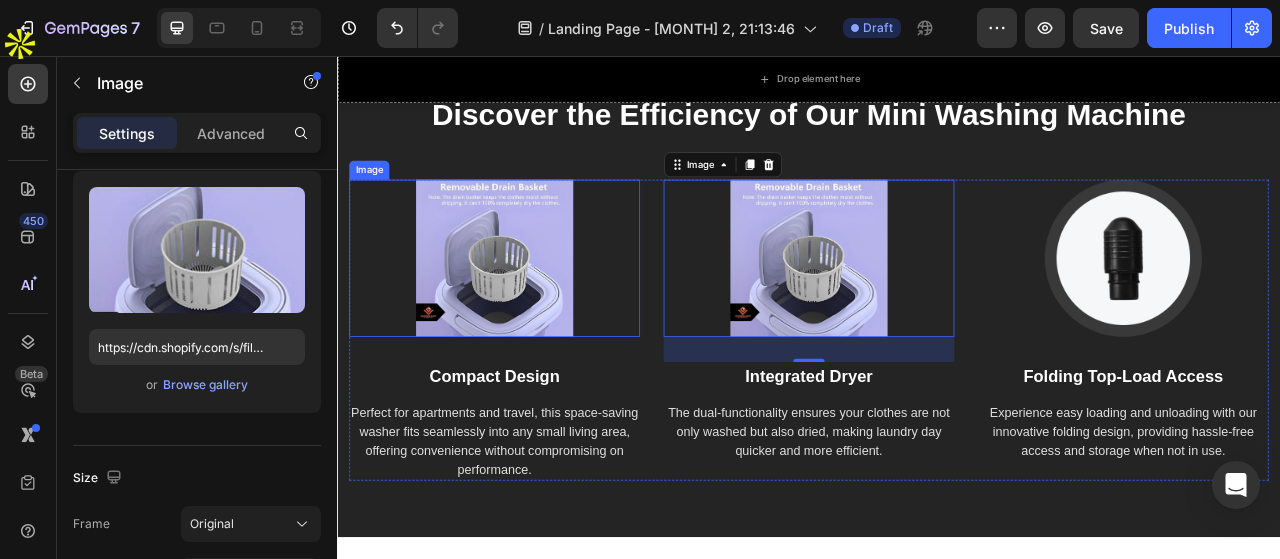 click at bounding box center [537, 314] 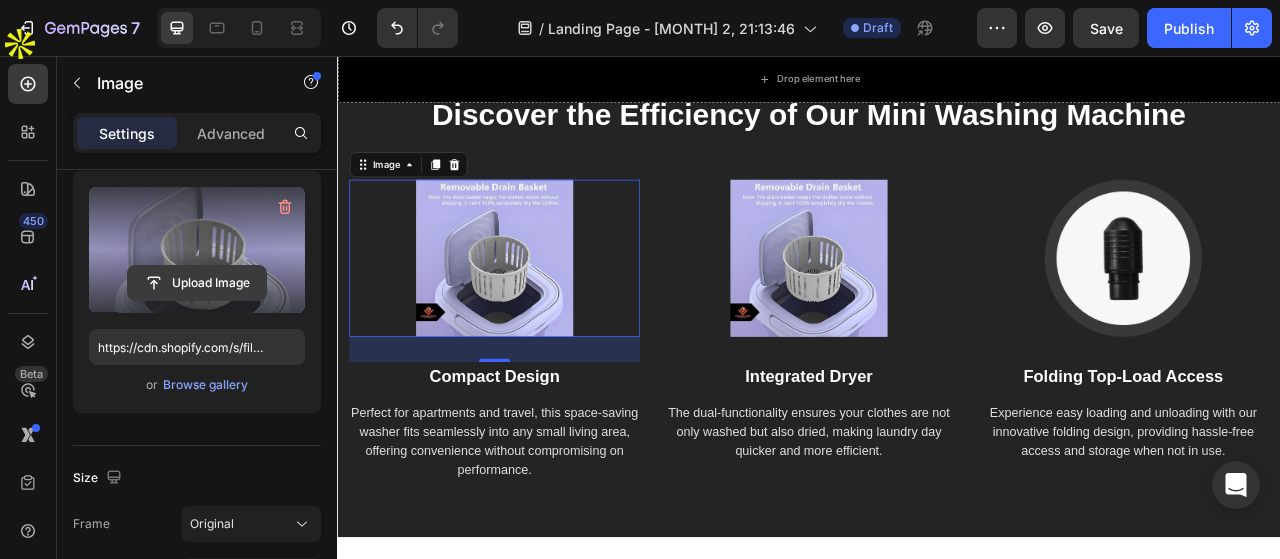 click 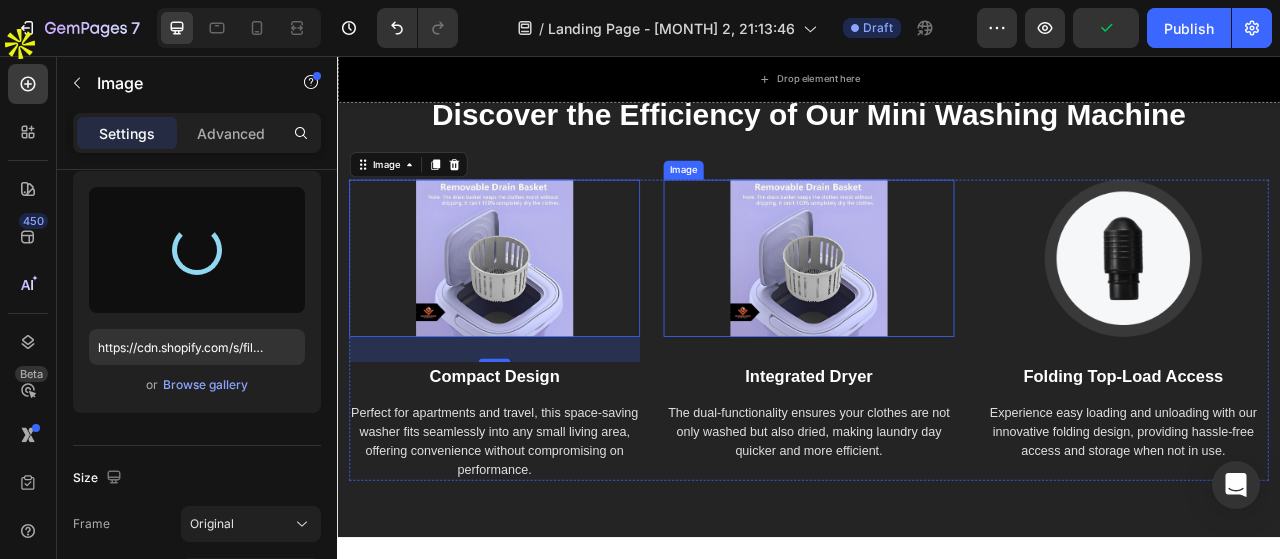 type on "https://cdn.shopify.com/s/files/1/0950/5793/6516/files/gempages_578079969167541010-cc815e63-1785-45f8-9f32-ab0deffe86cc.jpg" 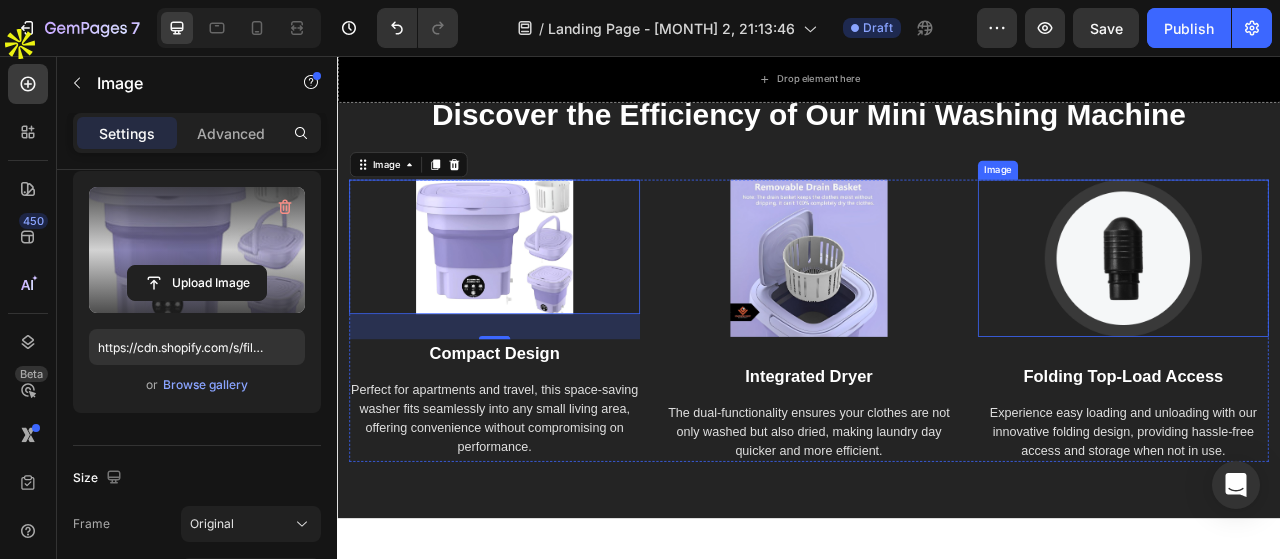 click at bounding box center [1337, 314] 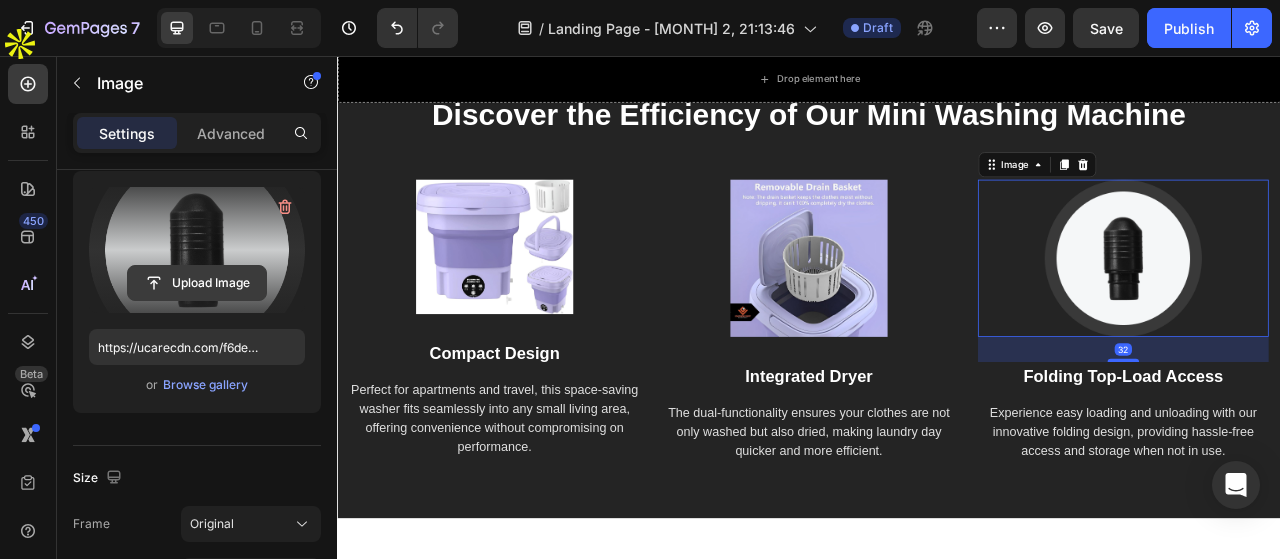 click 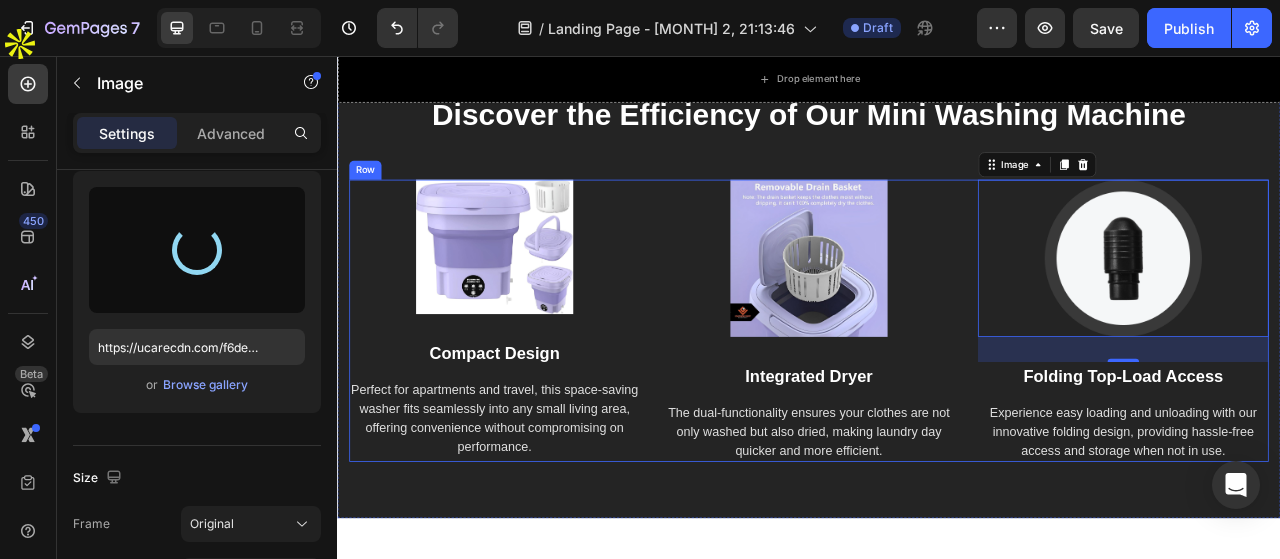 type on "https://cdn.shopify.com/s/files/1/0950/5793/6516/files/gempages_578079969167541010-f2a48757-ec3c-41e1-a15b-2bc4d3a4214a.jpg" 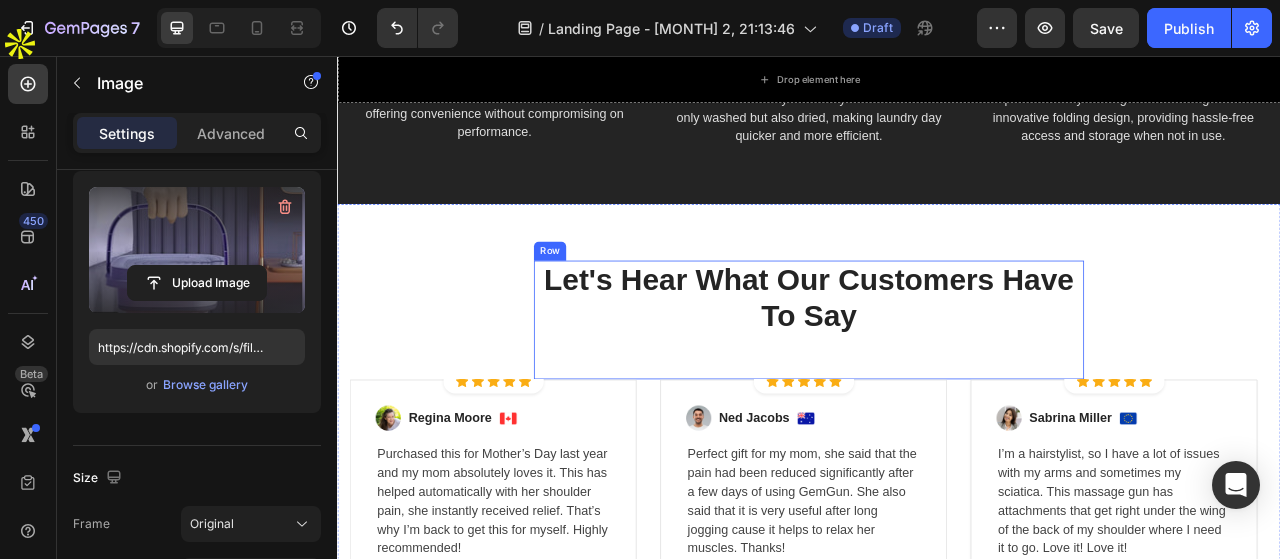scroll, scrollTop: 4800, scrollLeft: 0, axis: vertical 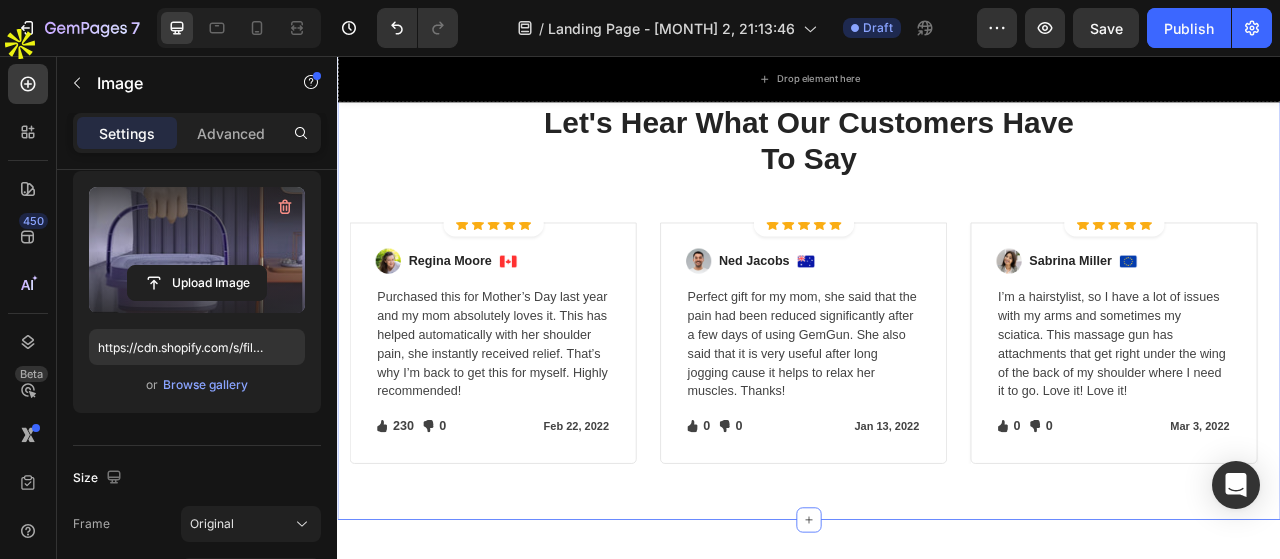 click on "Let's Hear What Our Customers Have To Say Heading Row Image                Icon                Icon                Icon                Icon                Icon Icon List Hoz Row Row Image Regina Moore Text block Image Row Purchased this for Mother’s Day last year and my mom absolutely loves it. This has helped automatically with her shoulder pain, she instantly received relief. That’s why I’m back to get this for myself. Highly recommended! Text block
Icon 230 Text block Icon List
Icon 0 Text block Icon List Row Feb 22, 2022 Text block Row Row Row Image                Icon                Icon                Icon                Icon                Icon Icon List Hoz Row Row Image Ned Jacobs Text block Image Row Perfect gift for my mom, she said that the pain had been reduced significantly after a few days of using GemGun. She also said that it is very useful after long jogging cause it helps to relax her muscles. Thanks! Text block
Icon 0 Text block Icon 0" at bounding box center (937, 346) 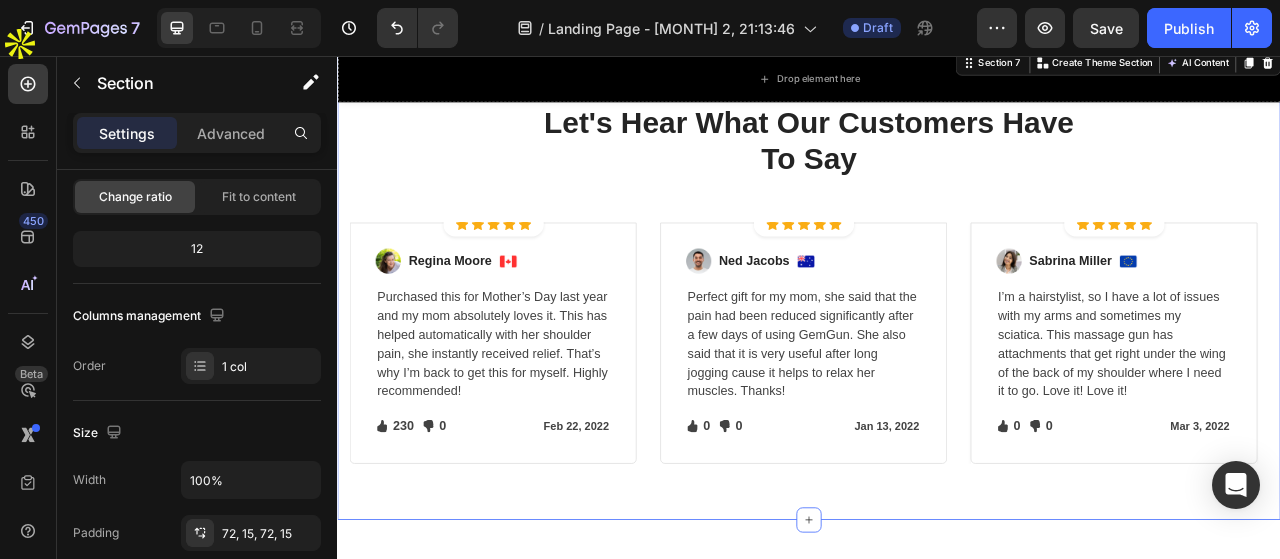scroll, scrollTop: 0, scrollLeft: 0, axis: both 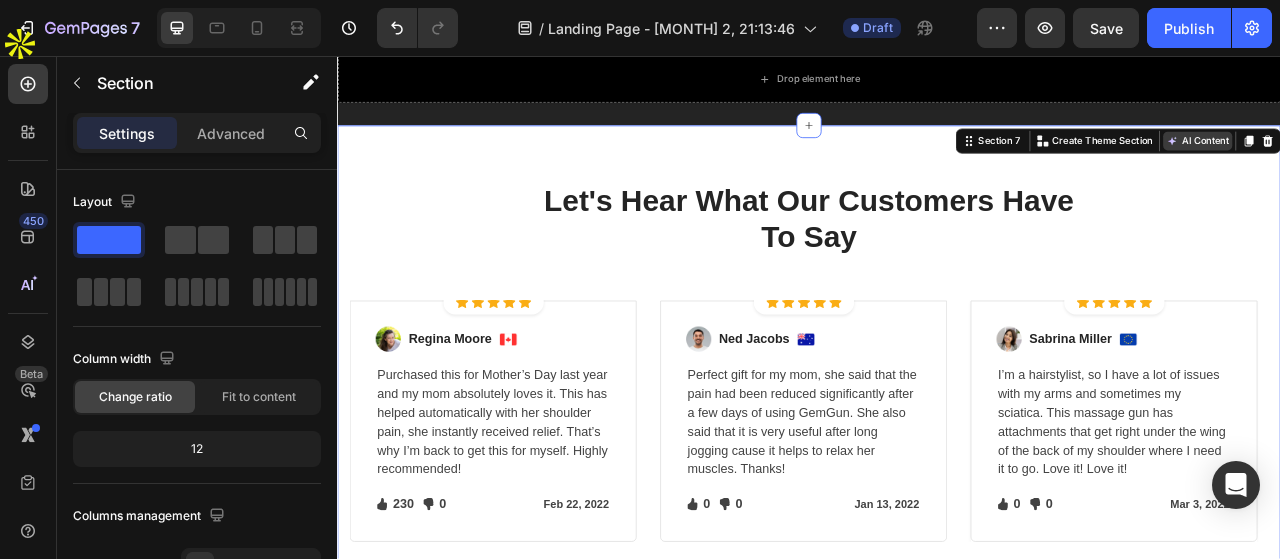 click on "AI Content" at bounding box center [1431, 165] 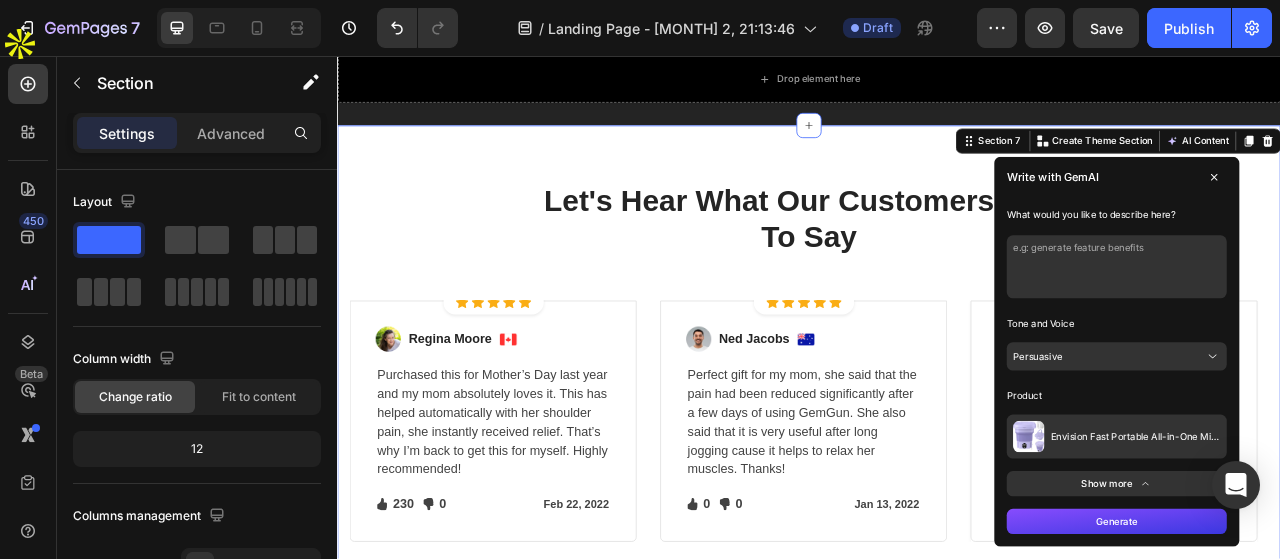 click at bounding box center (1328, 325) 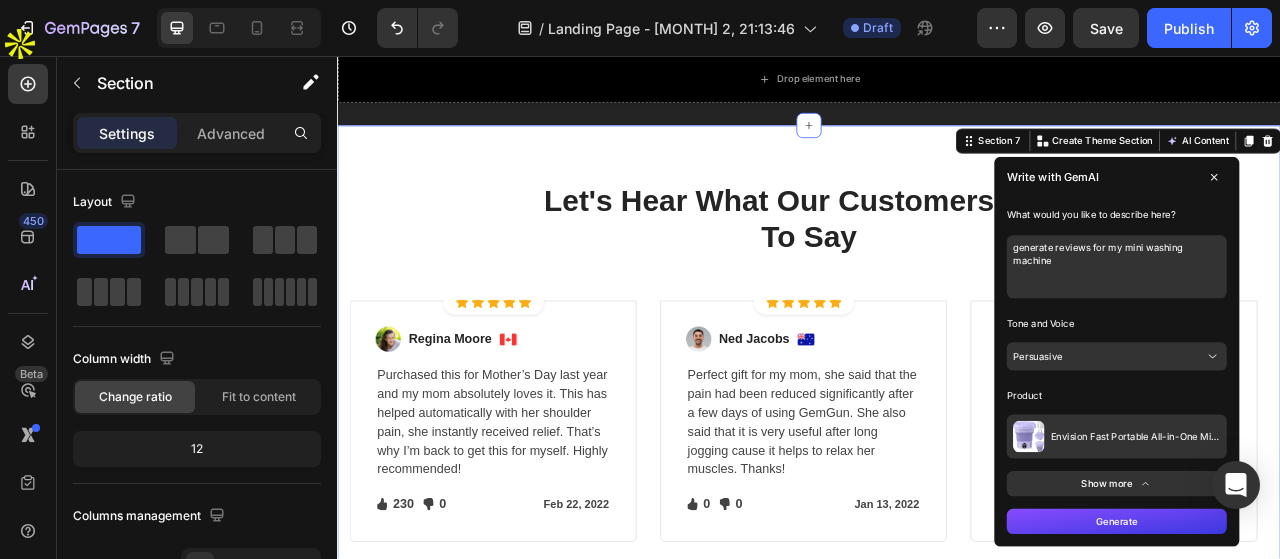 type on "generate reviews for my mini washing machine" 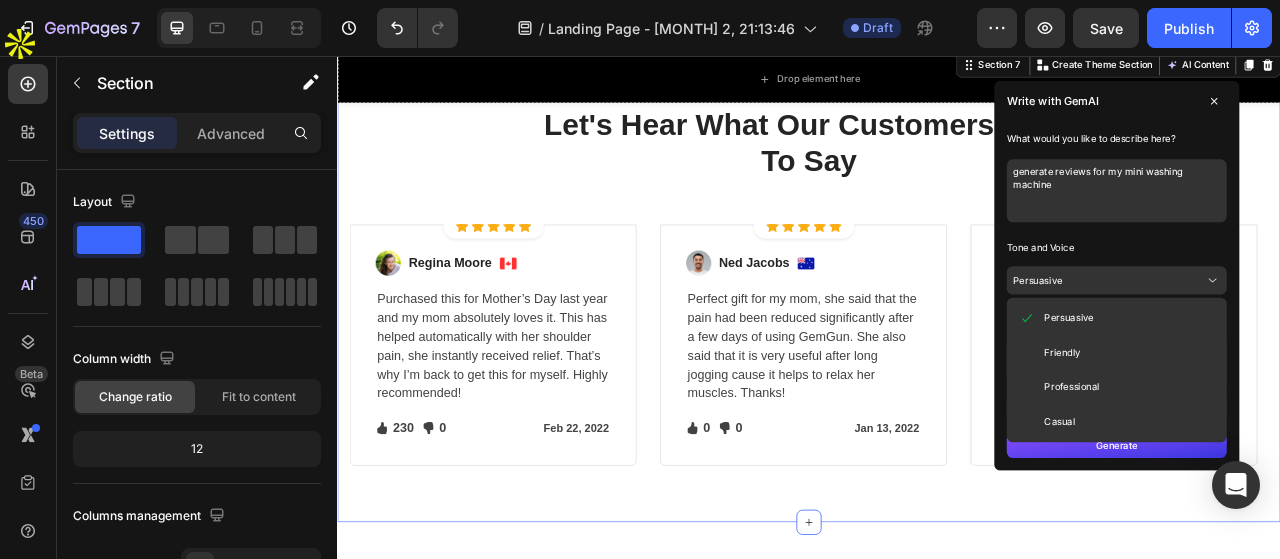 scroll, scrollTop: 4800, scrollLeft: 0, axis: vertical 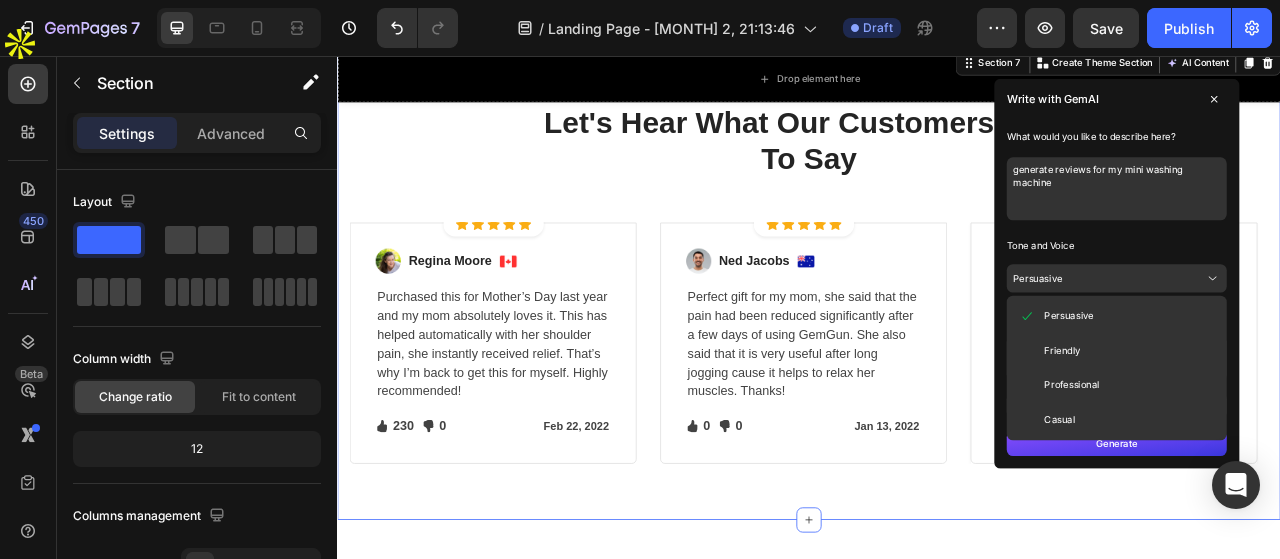 click on "Friendly" at bounding box center [1328, 431] 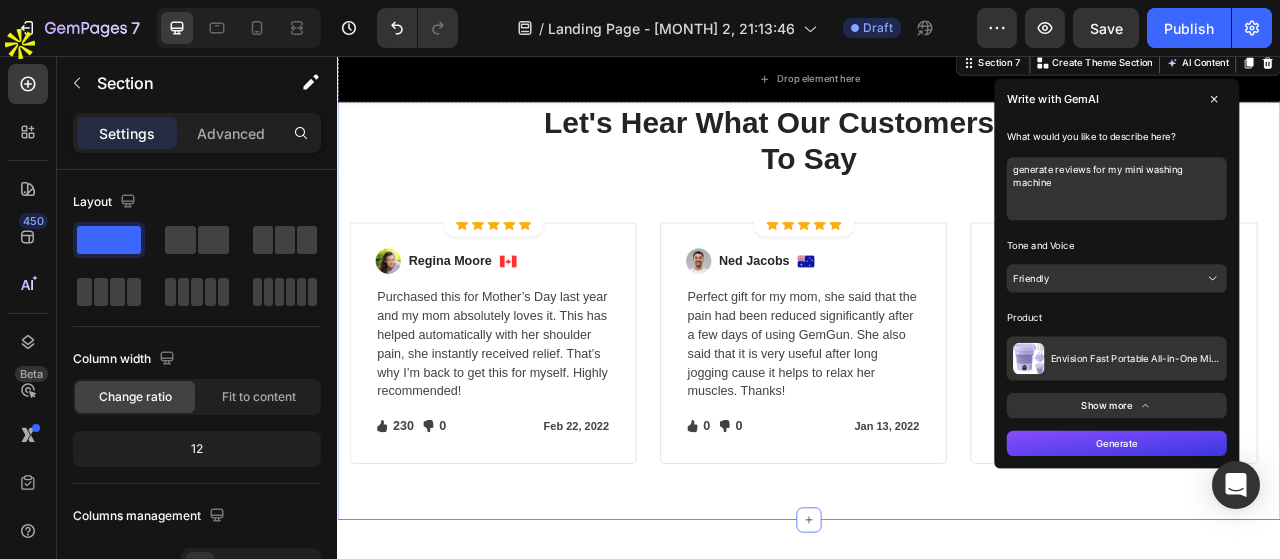 click on "Generate" at bounding box center [1328, 549] 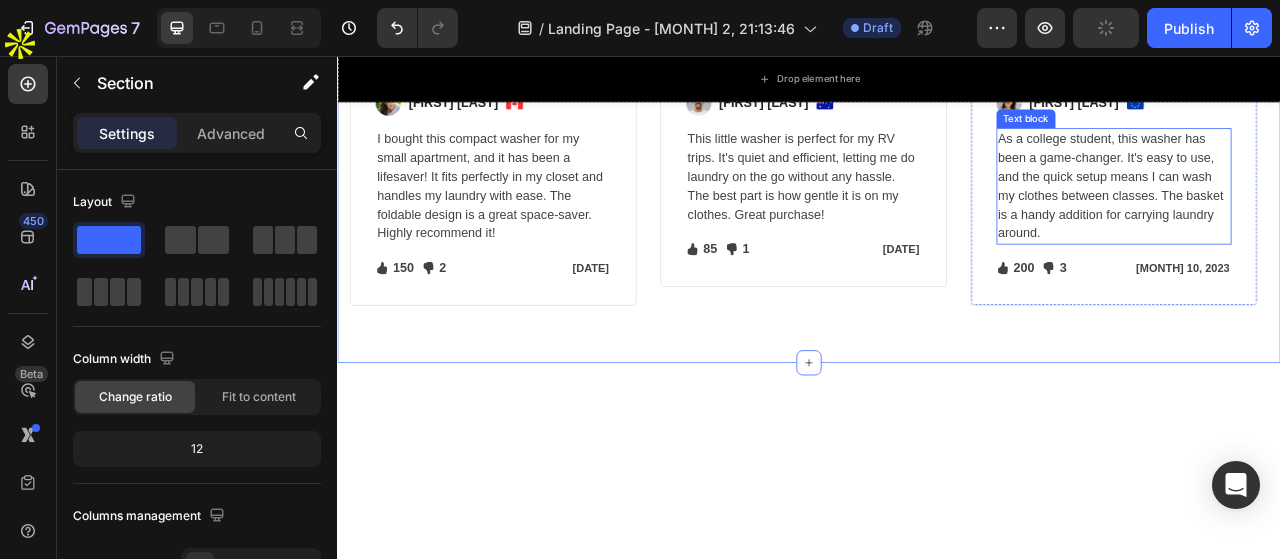 scroll, scrollTop: 4900, scrollLeft: 0, axis: vertical 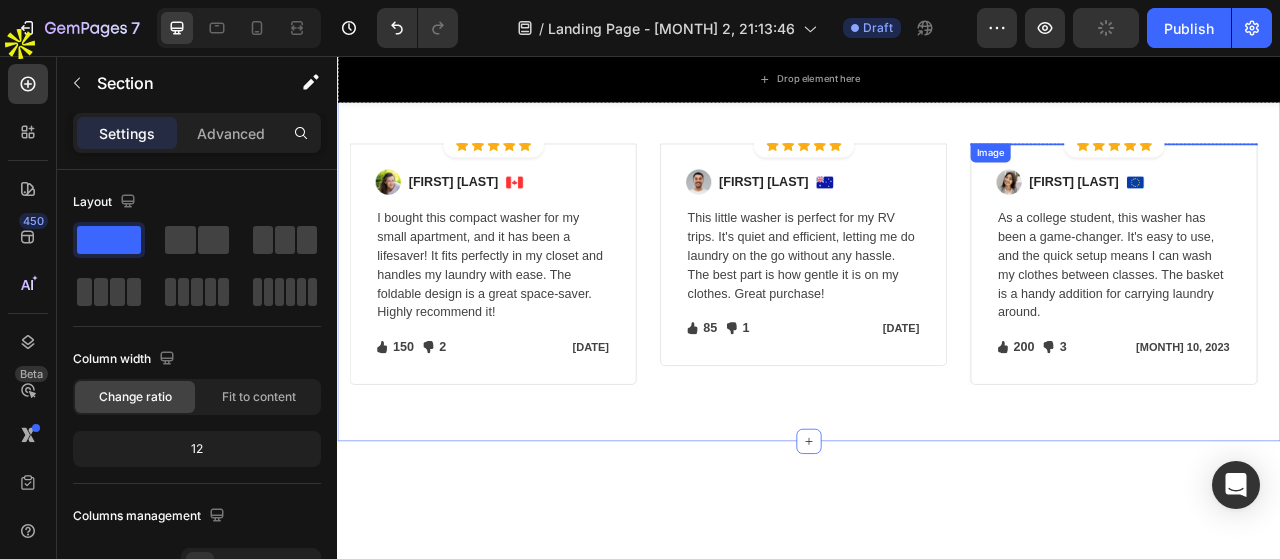 click at bounding box center [1324, 168] 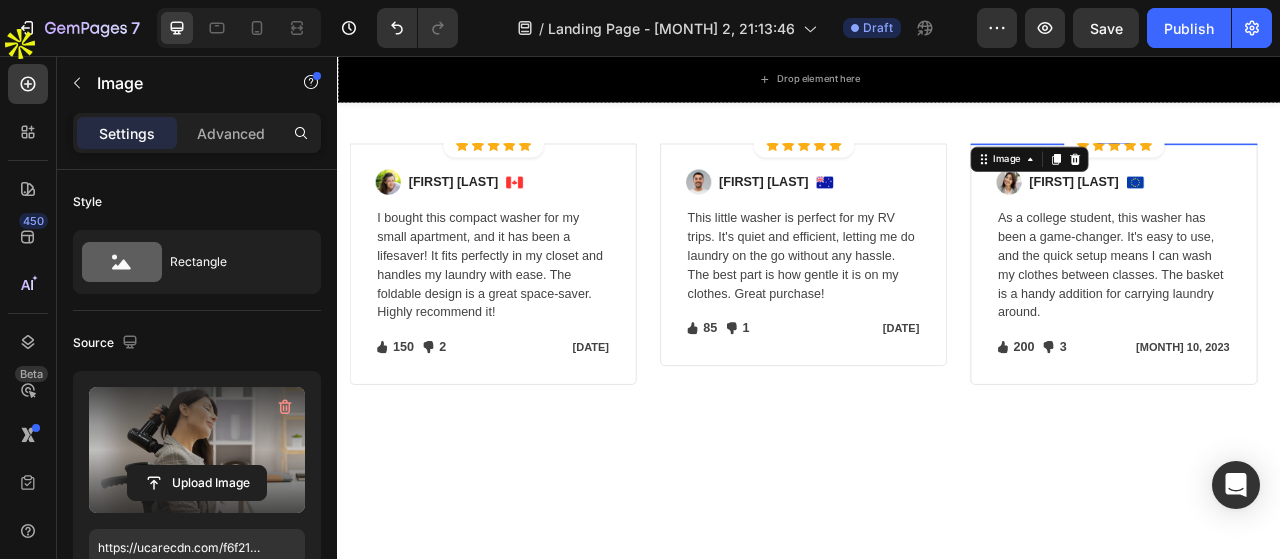 scroll, scrollTop: 100, scrollLeft: 0, axis: vertical 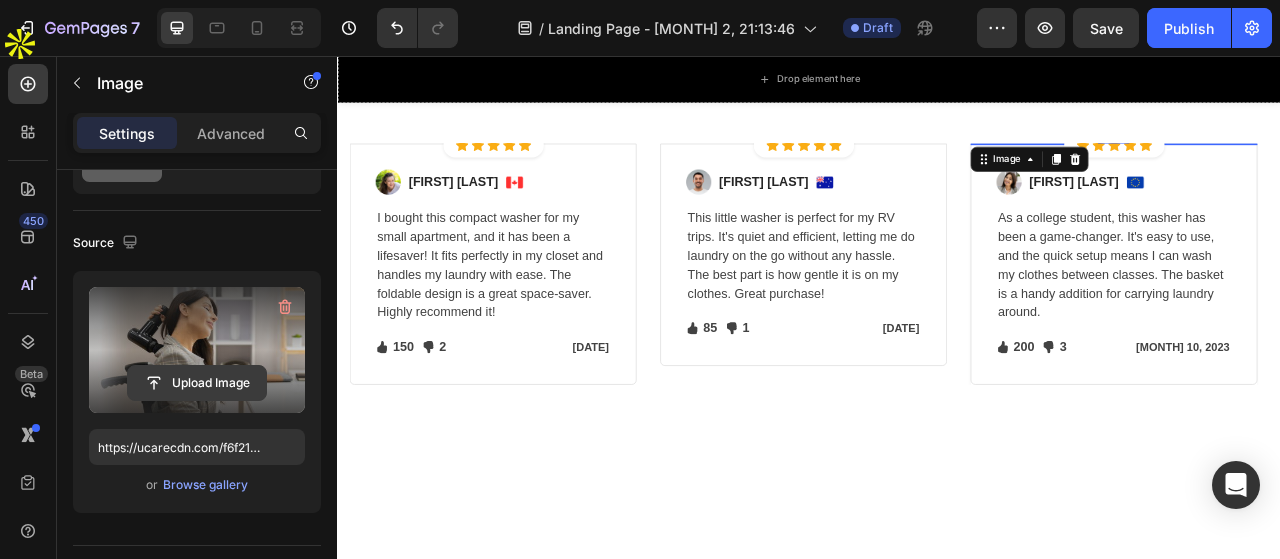 click 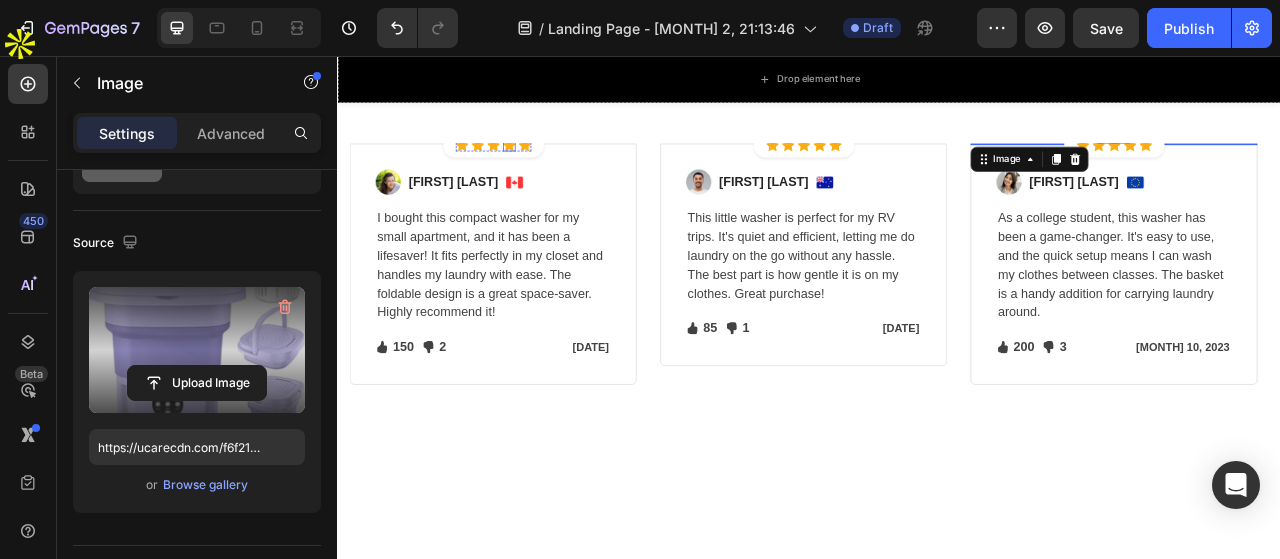 type on "https://cdn.shopify.com/s/files/1/0950/5793/6516/files/gempages_578079969167541010-cc815e63-1785-45f8-9f32-ab0deffe86cc.jpg" 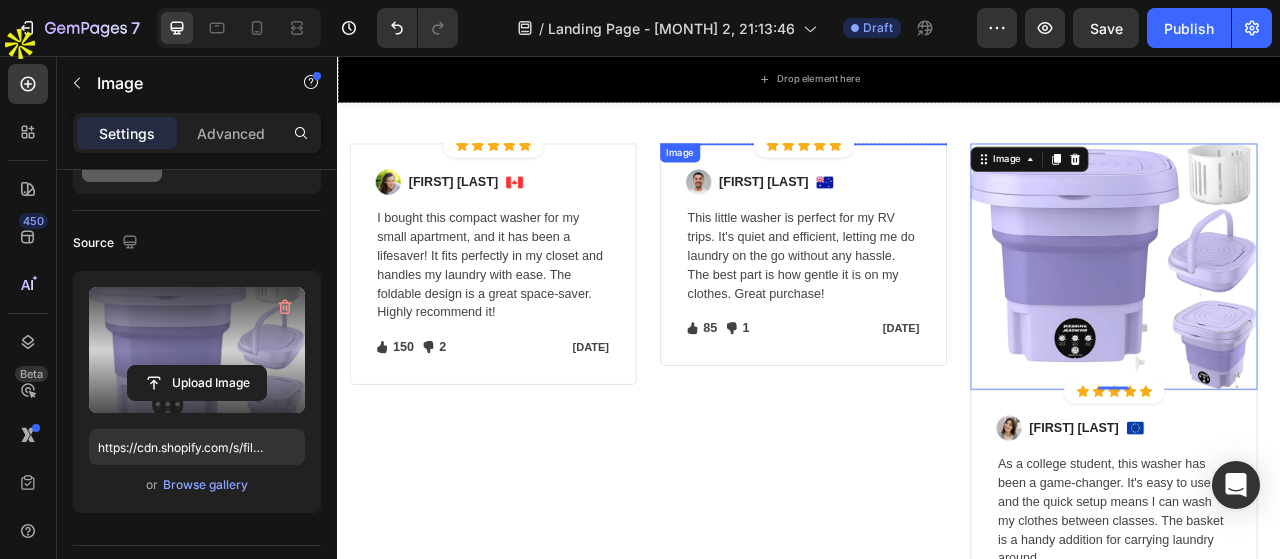 scroll, scrollTop: 5000, scrollLeft: 0, axis: vertical 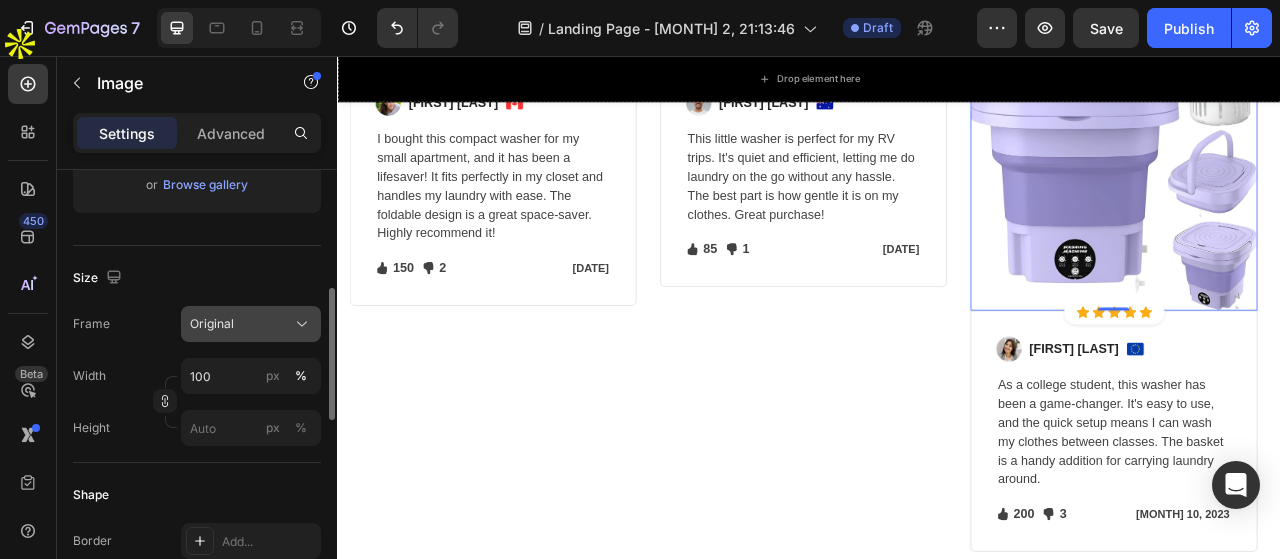 click on "Original" at bounding box center [251, 324] 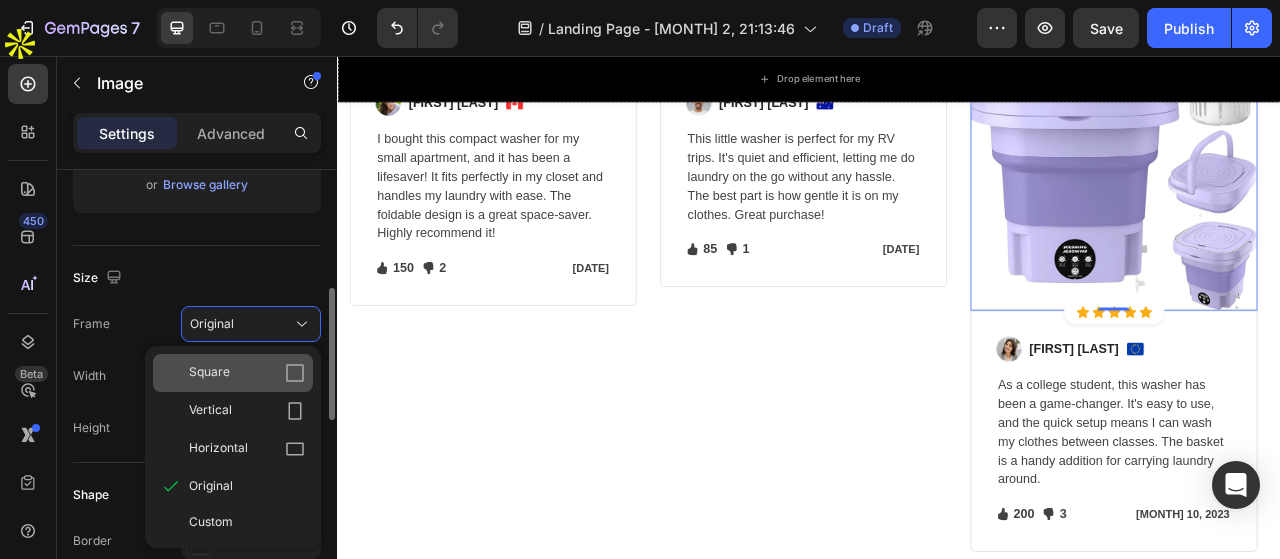 click on "Square" at bounding box center (247, 373) 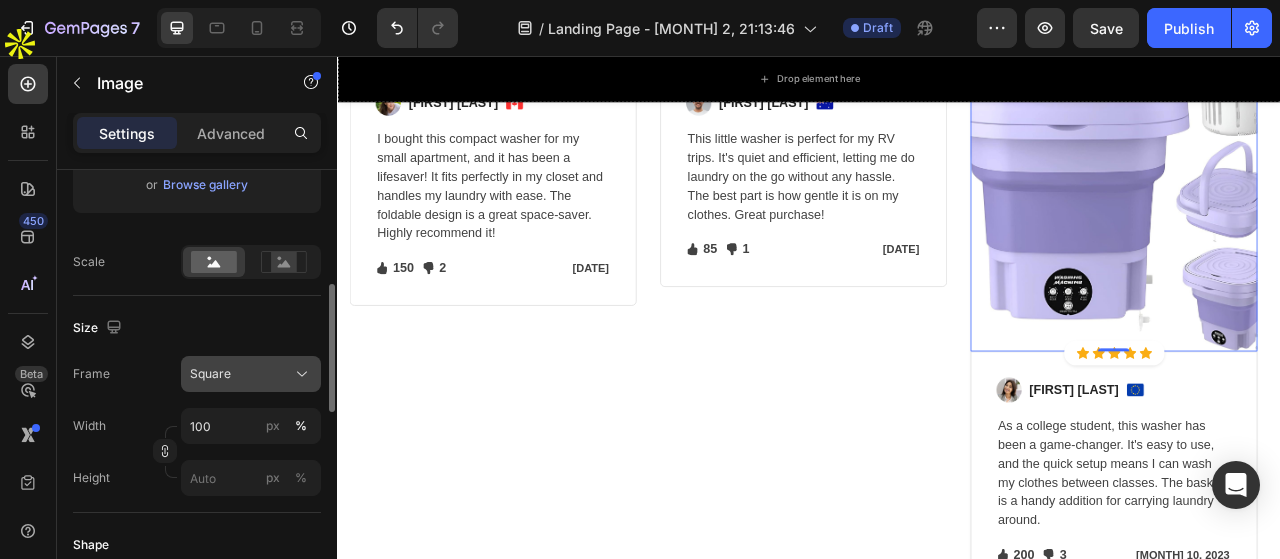 click on "Square" 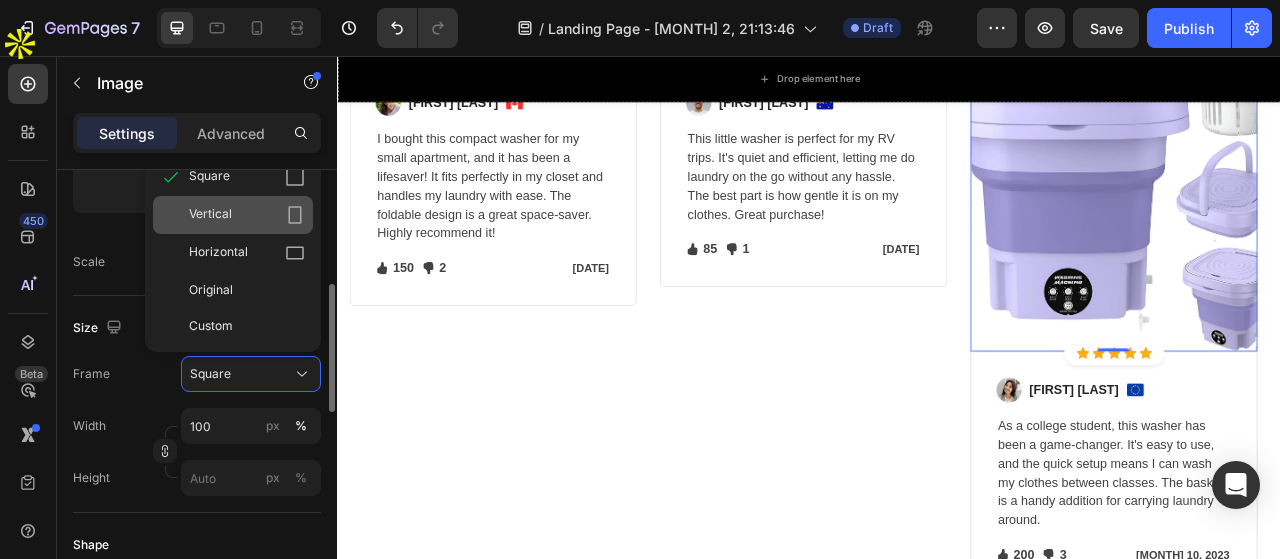 scroll, scrollTop: 300, scrollLeft: 0, axis: vertical 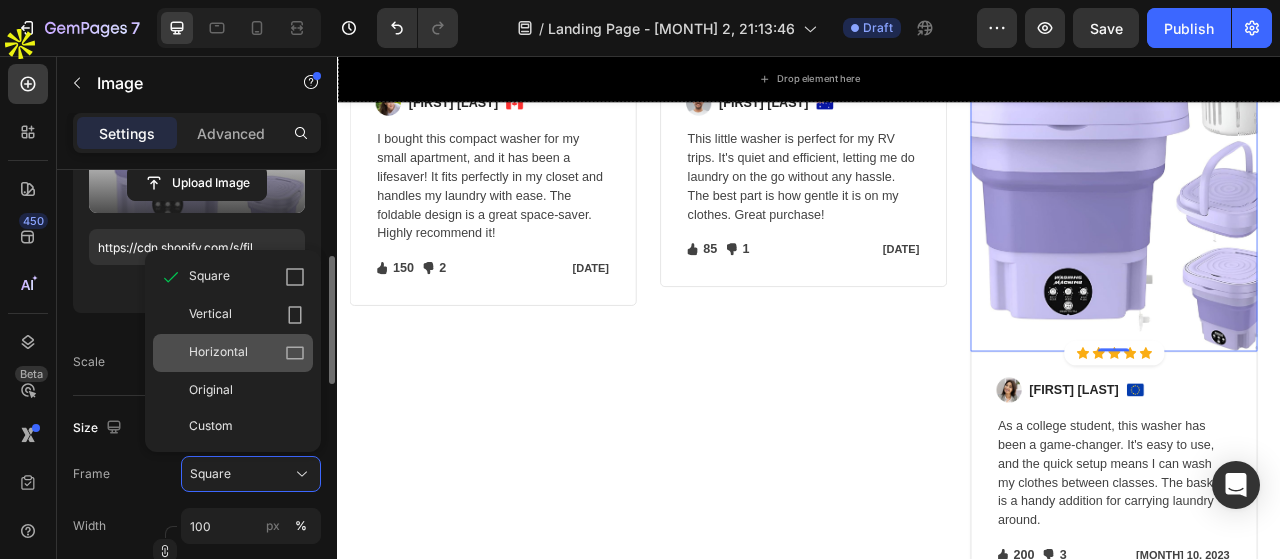 click on "Horizontal" at bounding box center (247, 353) 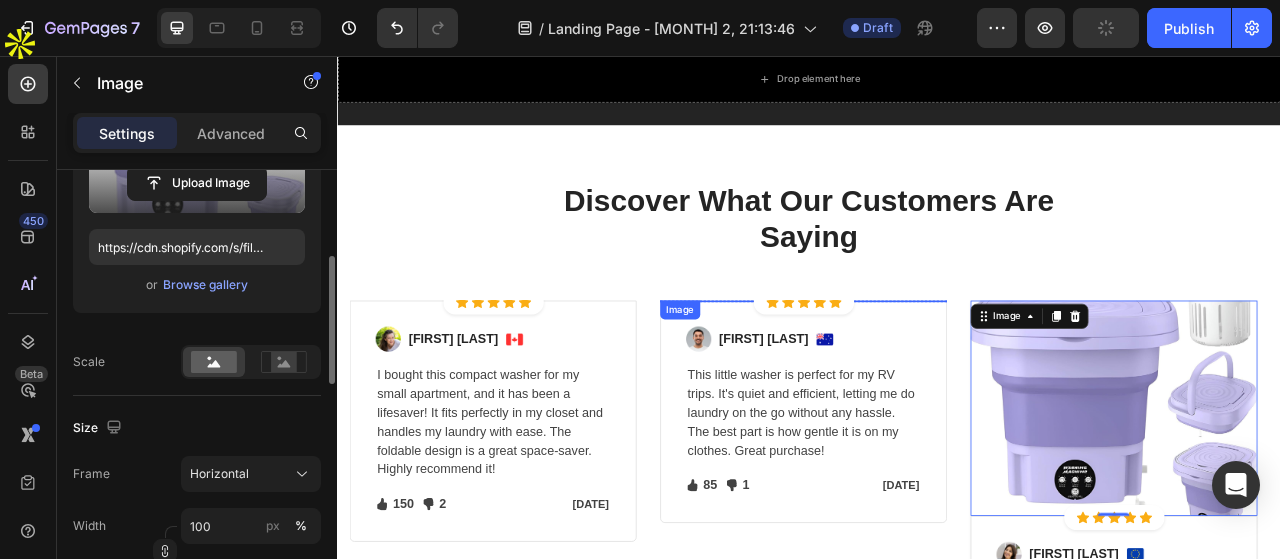 scroll, scrollTop: 5000, scrollLeft: 0, axis: vertical 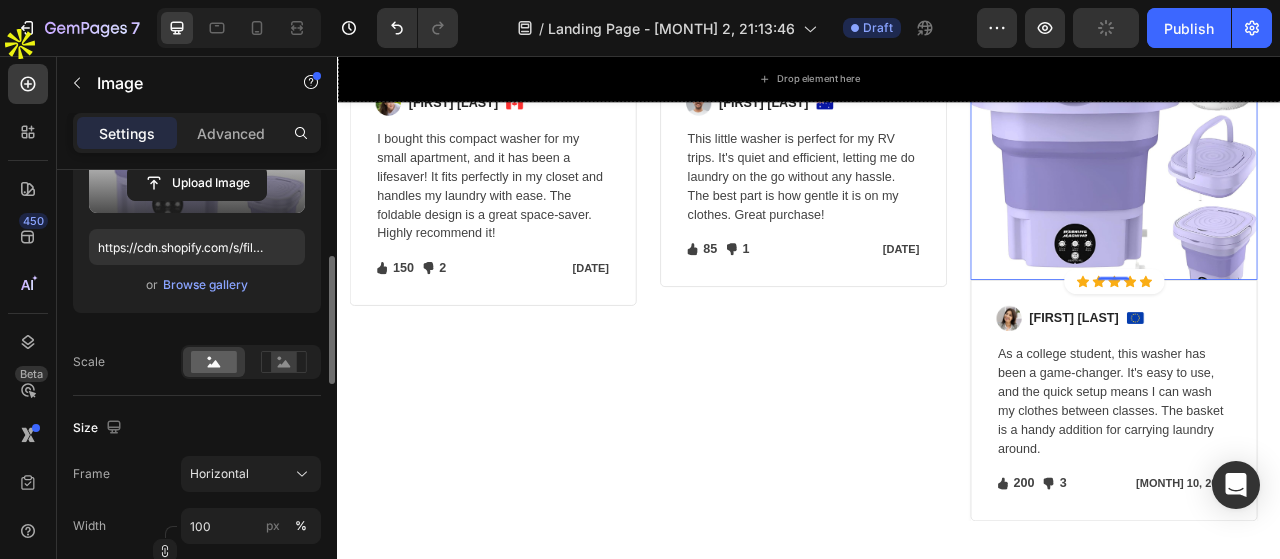 click at bounding box center [534, 68] 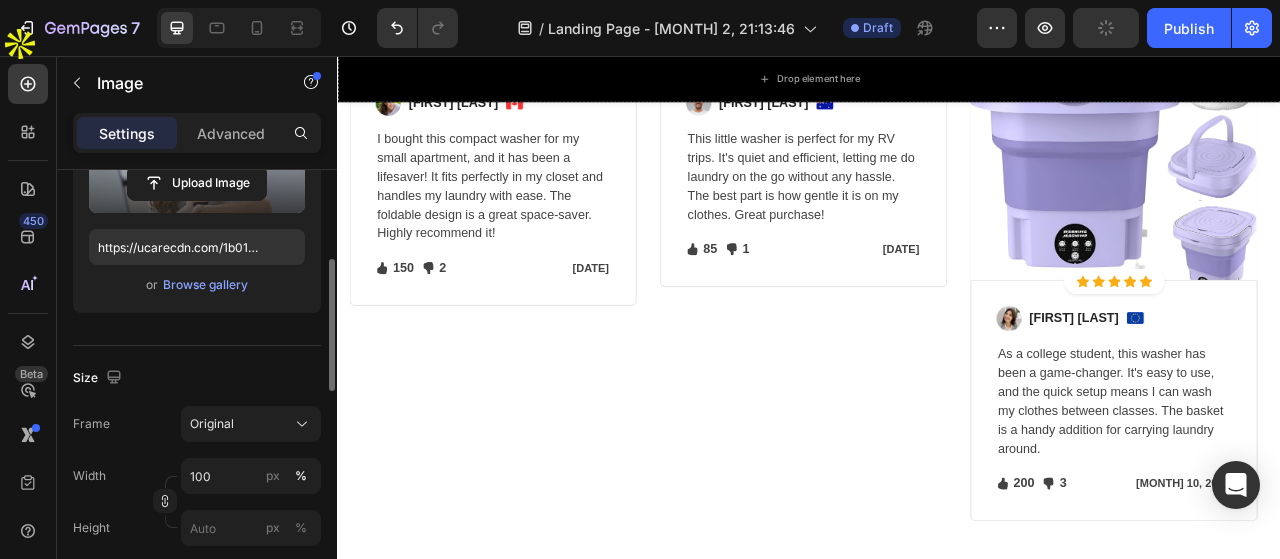 scroll, scrollTop: 200, scrollLeft: 0, axis: vertical 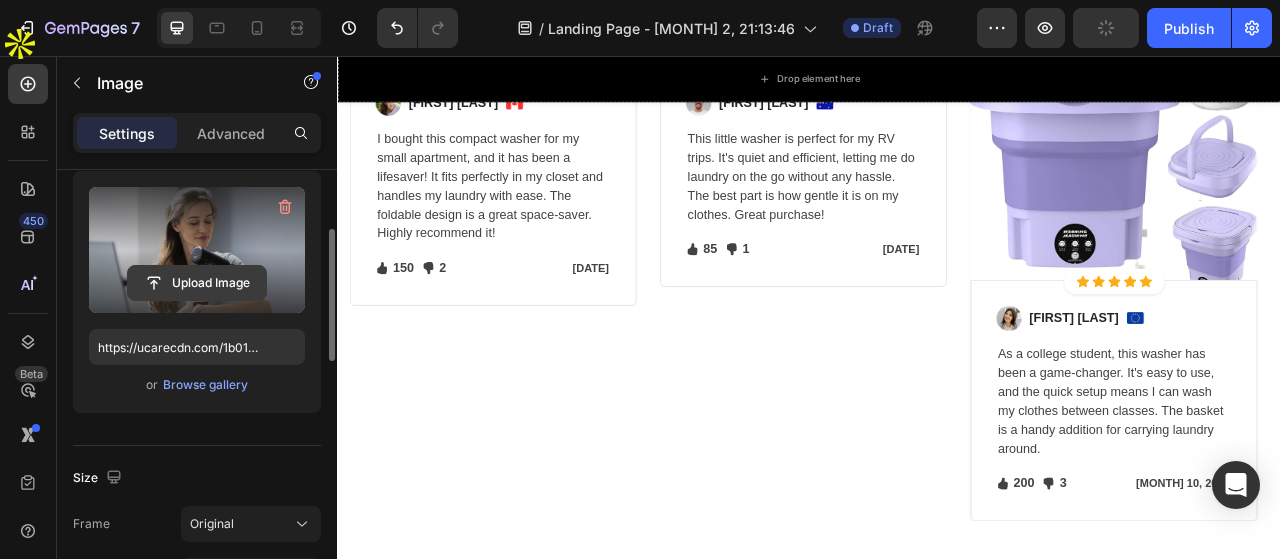 click 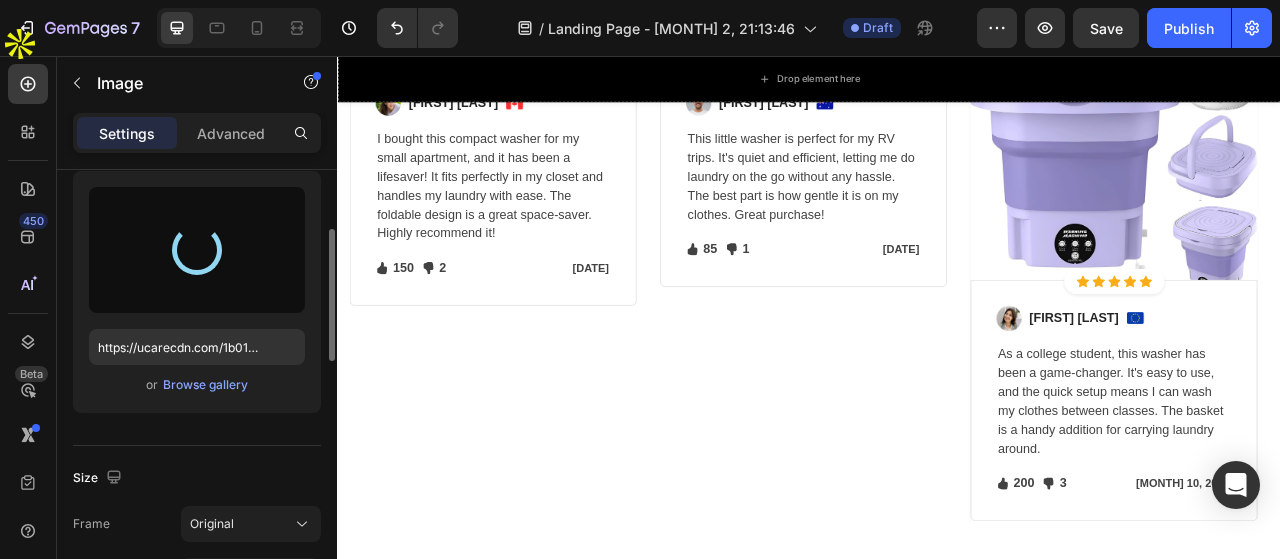 type on "https://cdn.shopify.com/s/files/1/0950/5793/6516/files/gempages_578079969167541010-1ca3b94b-b38d-45a7-9637-d1ffd7407fcf.jpg" 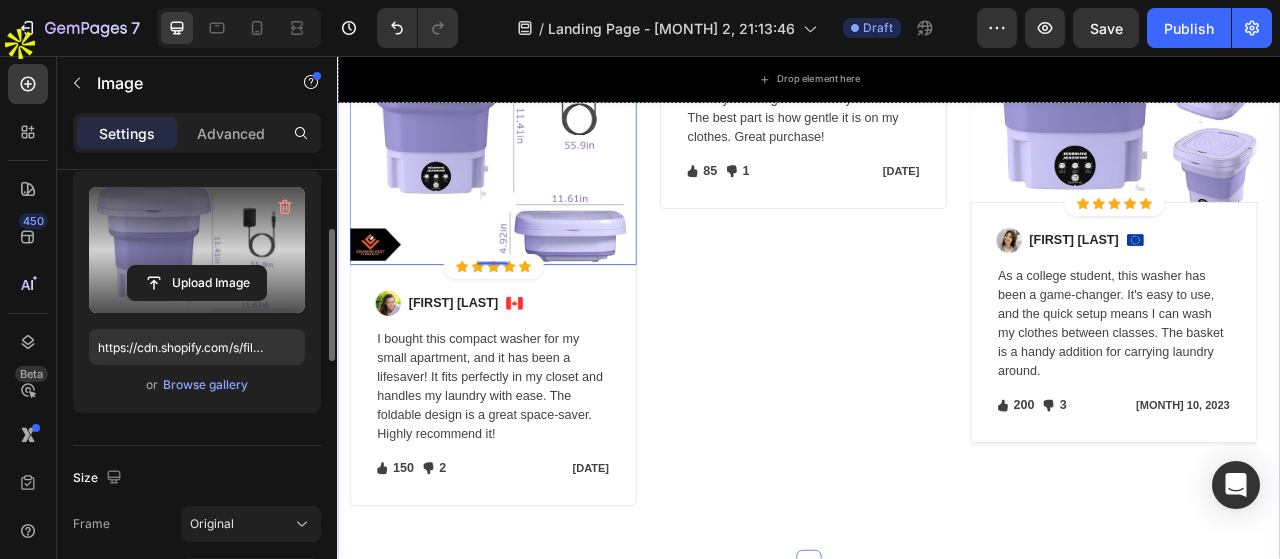 scroll, scrollTop: 5200, scrollLeft: 0, axis: vertical 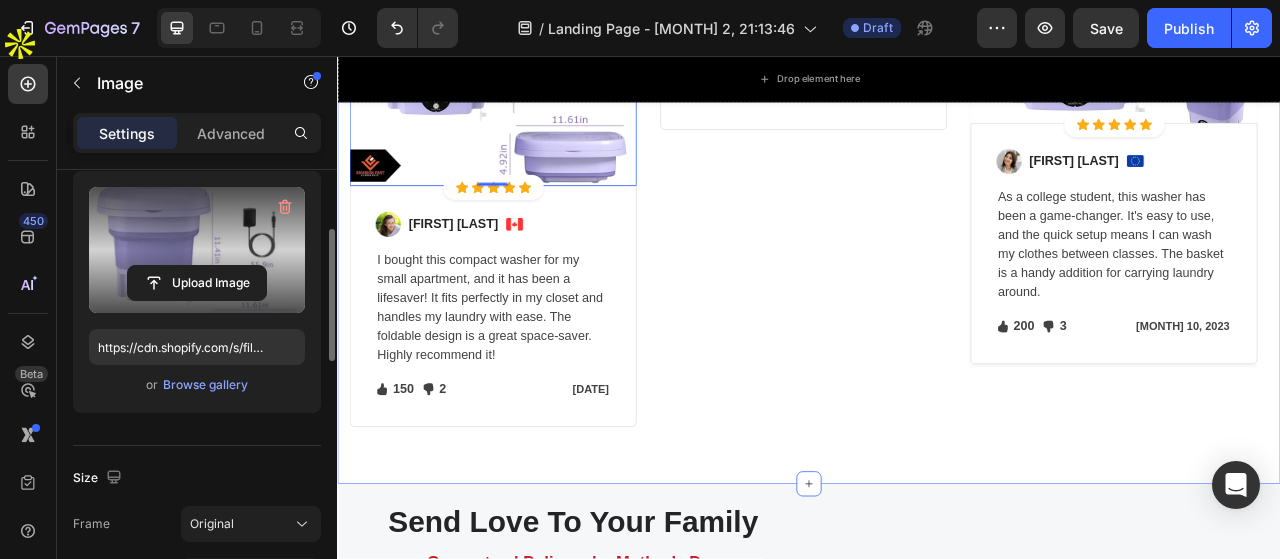 click on "Discover What Our Customers Are Saying Heading Row Image   0                Icon                Icon                Icon                Icon                Icon Icon List Hoz Row Row Image Jamie Lee Text block Image Row I bought this compact washer for my small apartment, and it has been a lifesaver! It fits perfectly in my closet and handles my laundry with ease. The foldable design is a great space-saver. Highly recommend it! Text block
Icon 150 Text block Icon List
Icon 2 Text block Icon List Row Apr 15, 2023 Text block Row Row Row Image                Icon                Icon                Icon                Icon                Icon Icon List Hoz Row Row Image Alex Turner Text block Image Row This little washer is perfect for my RV trips. It's quiet and efficient, letting me do laundry on the go without any hassle. The best part is how gentle it is on my clothes. Great purchase! Text block
Icon 85 Text block Icon List
Icon 1 Text block Row" at bounding box center [937, 123] 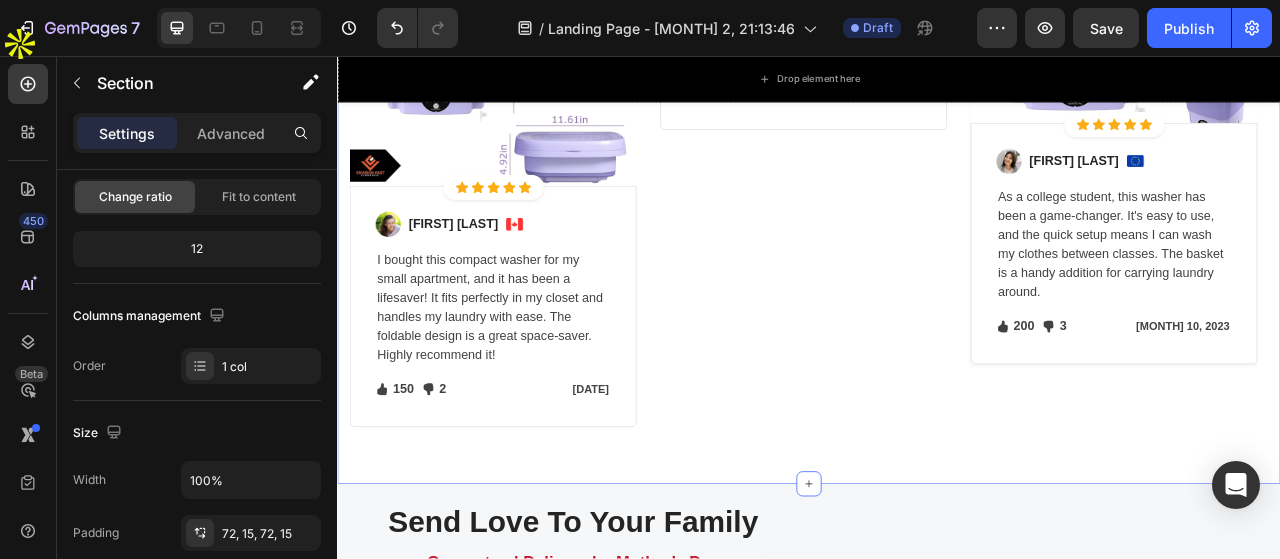 scroll, scrollTop: 0, scrollLeft: 0, axis: both 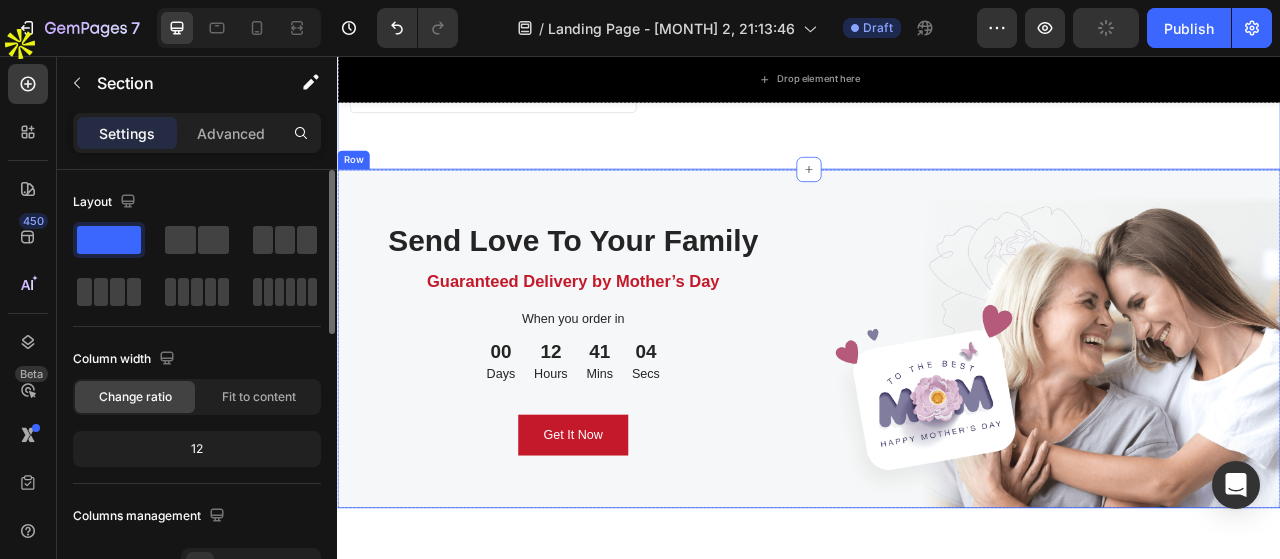 click on "Send Love To Your Family Heading Guaranteed Delivery by Mother’s Day Text block When you order in Text block 00 Days 12 Hours 41 Mins 04 Secs CountDown Timer Get It Now Button Row" at bounding box center (637, 416) 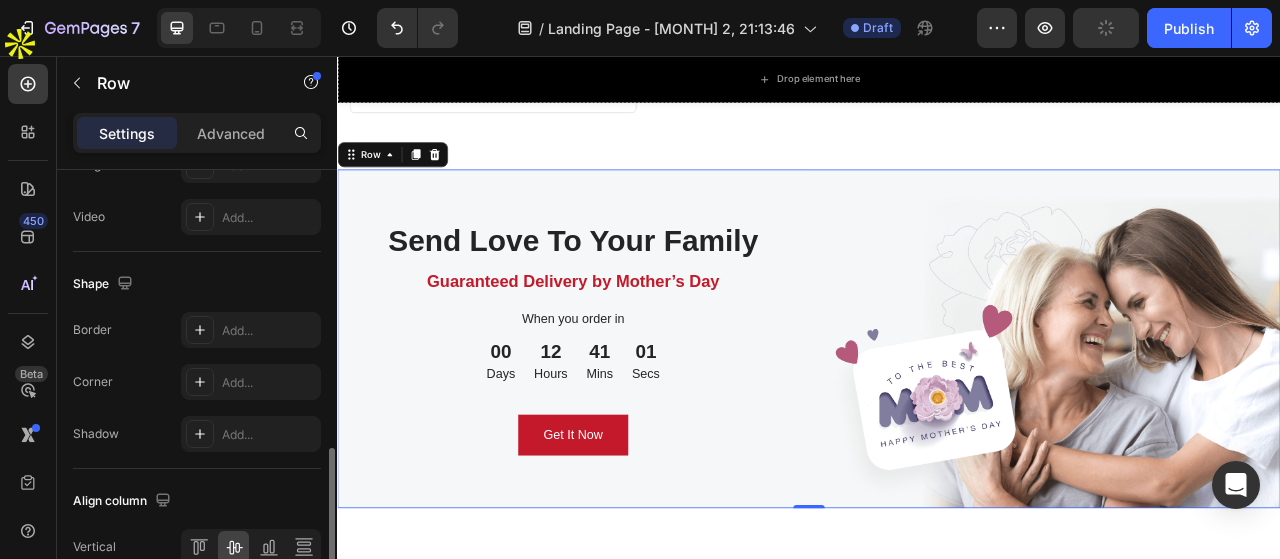 scroll, scrollTop: 998, scrollLeft: 0, axis: vertical 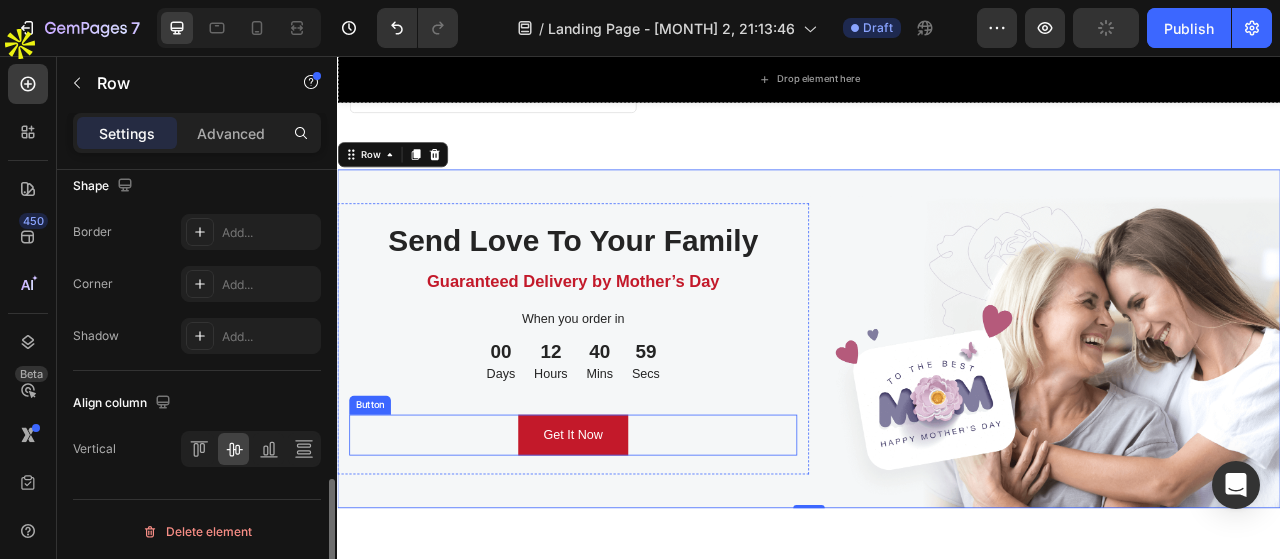 click on "Get It Now Button" at bounding box center (637, 539) 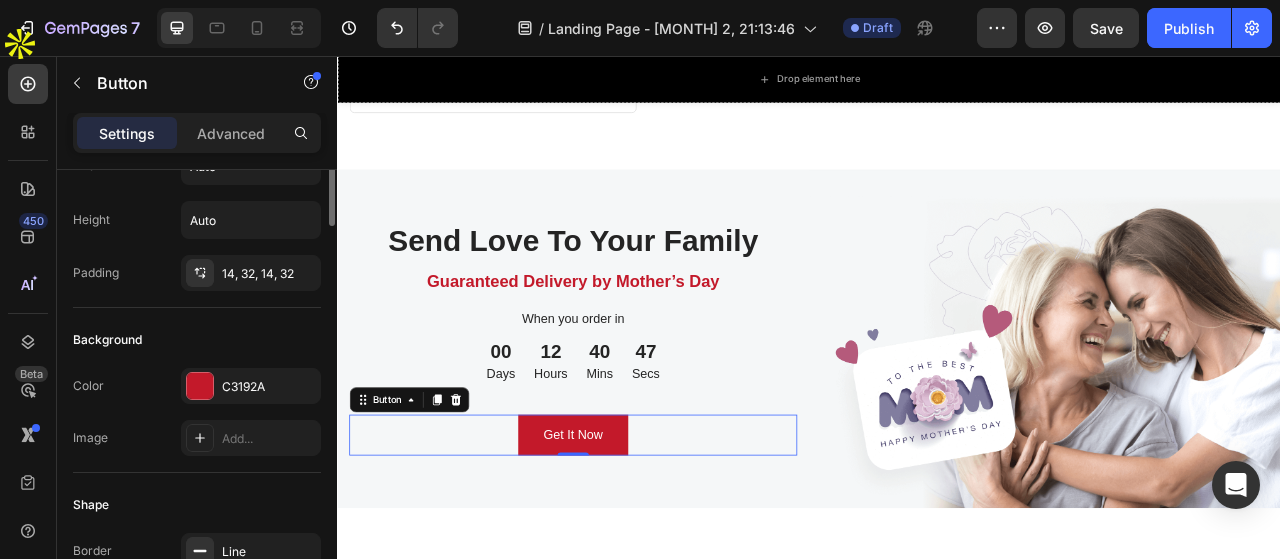 scroll, scrollTop: 0, scrollLeft: 0, axis: both 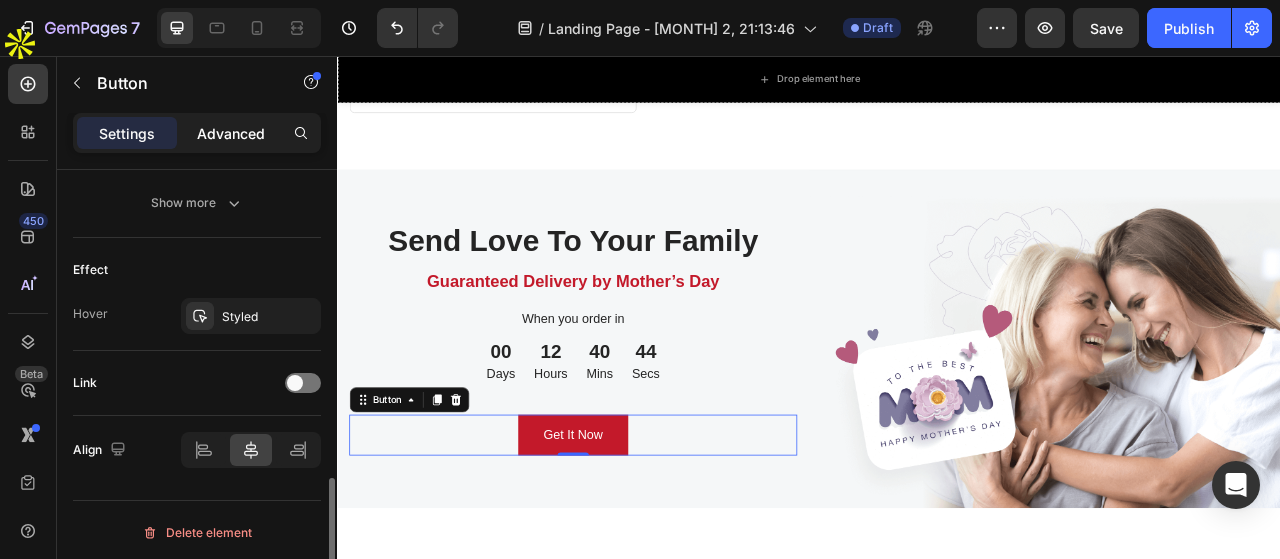 click on "Advanced" at bounding box center (231, 133) 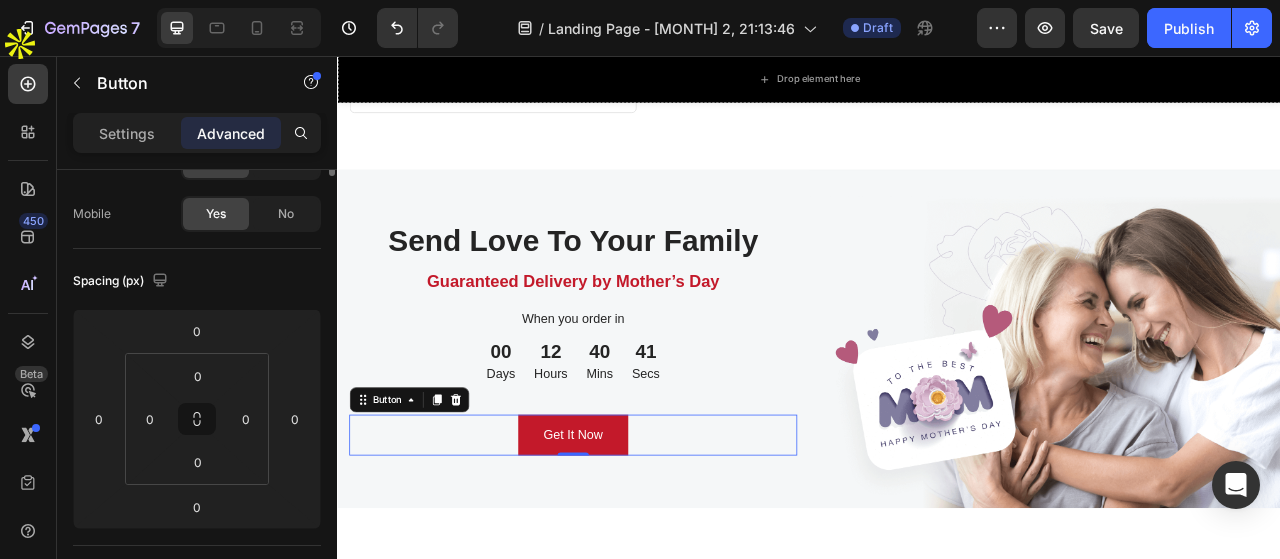 scroll, scrollTop: 0, scrollLeft: 0, axis: both 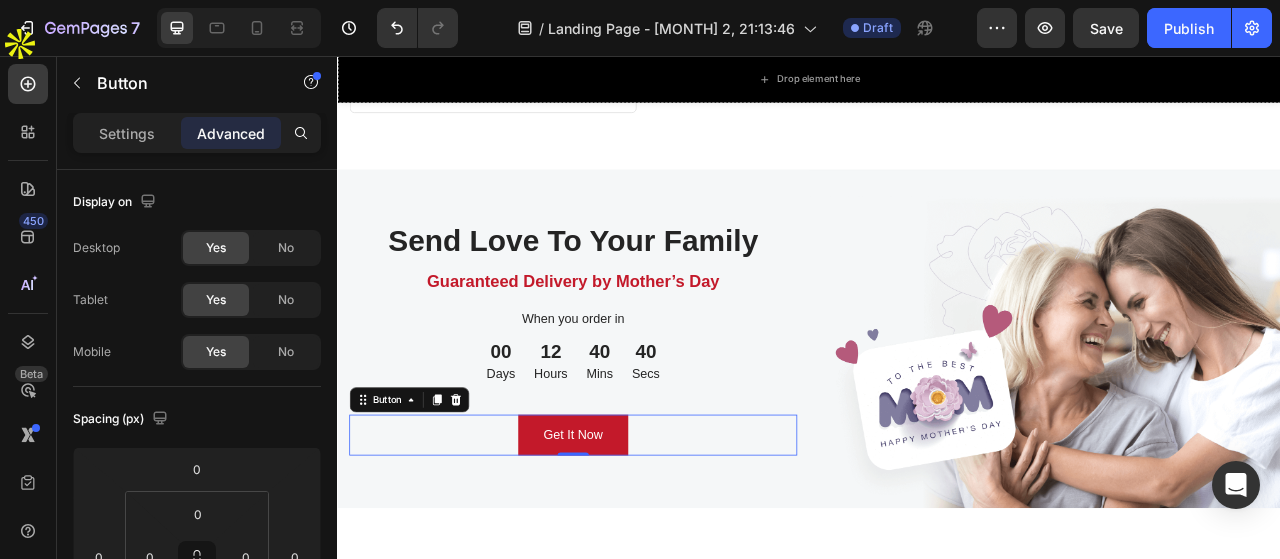click on "Settings" at bounding box center (127, 133) 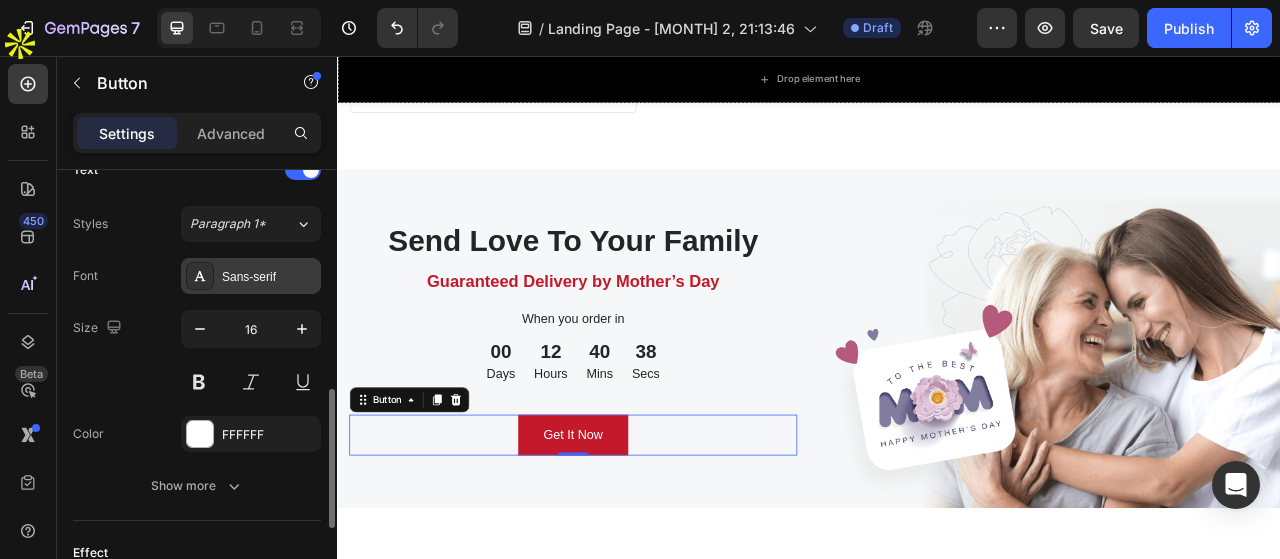 scroll, scrollTop: 983, scrollLeft: 0, axis: vertical 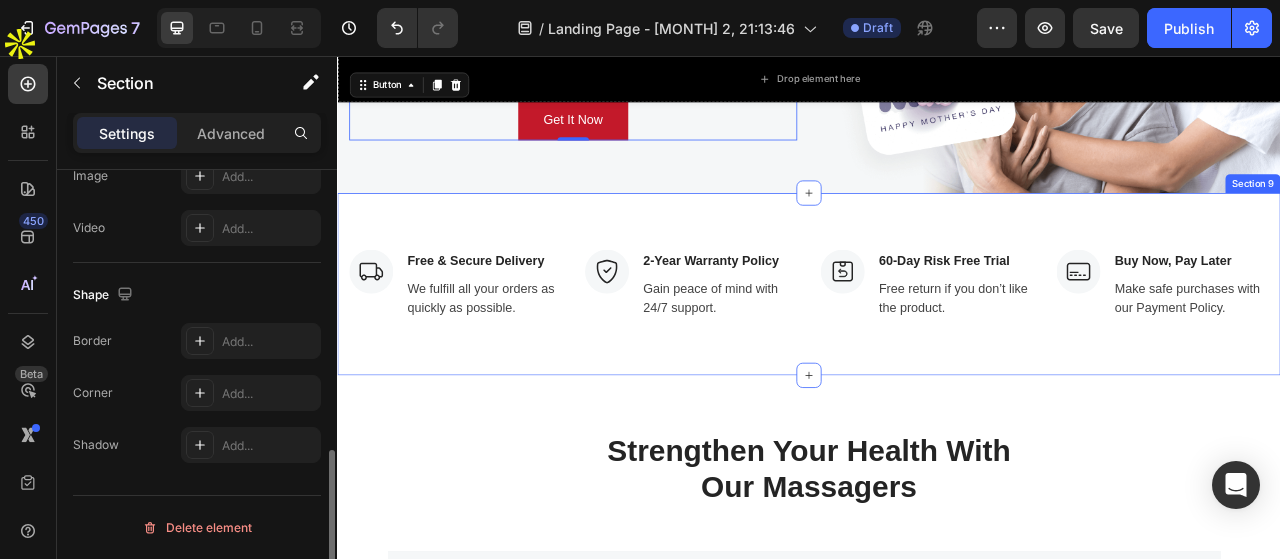 click on "Image Free & Secure Delivery Text block We fulfill all your orders as quickly as possible. Text block Row Image 2-Year Warranty Policy Text block Gain peace of mind with 24/7 support. Text block Row Image 60-Day Risk Free Trial Text block Free return if you don’t like the product. Text block Row Image Buy Now, Pay Later Text block Make safe purchases with our Payment Policy. Text block Row Row Section 9" at bounding box center [937, 347] 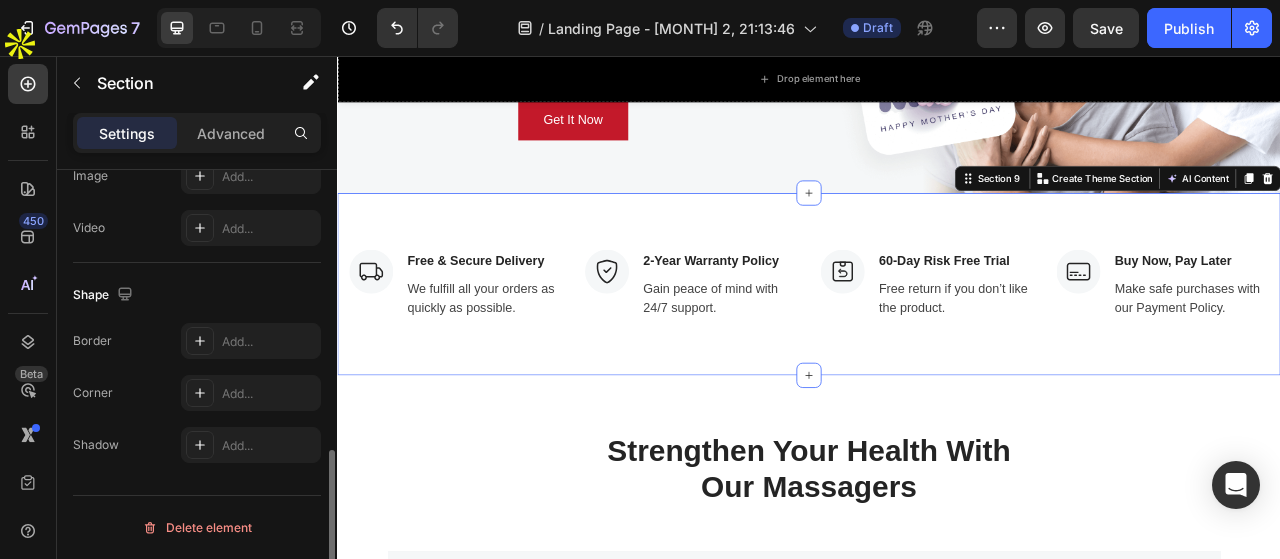 scroll, scrollTop: 0, scrollLeft: 0, axis: both 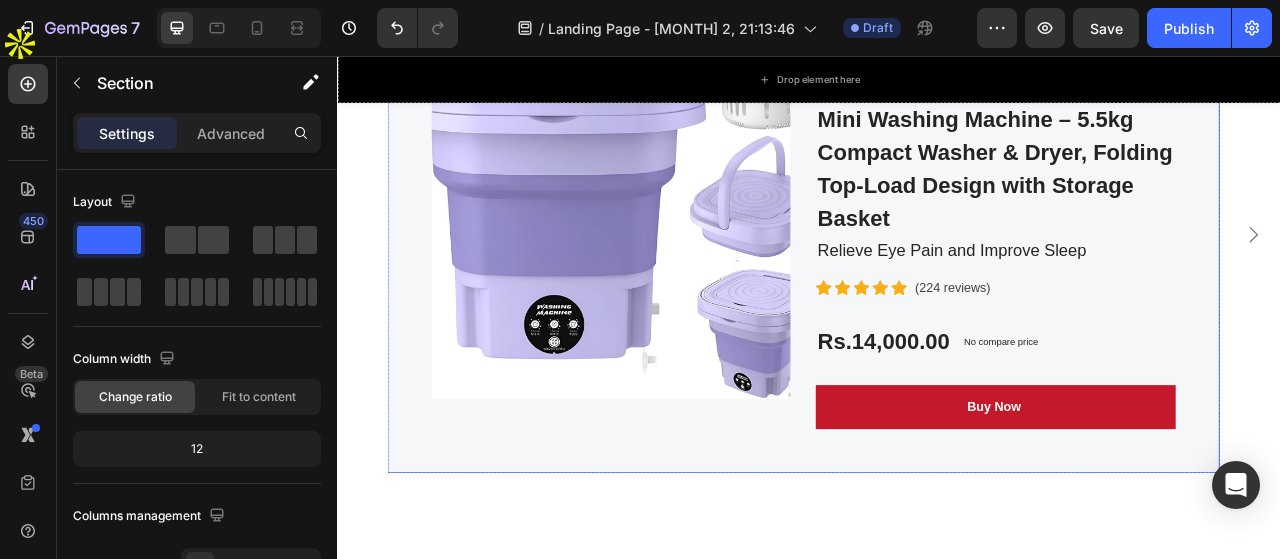 click on "Product Images Image Only on Mother’s Day! Text block Row Envision Fast Portable All-in-One Mini Washing Machine – 5.5kg Compact Washer & Dryer, Folding Top-Load Design with Storage Basket (P) Title Relieve Eye Pain and Improve Sleep Text block                Icon                Icon                Icon                Icon                Icon Icon List Hoz (224 reviews) Text block Row Rs.14,000.00 (P) Price (P) Price No compare price (P) Price Row Buy Now (P) Cart Button Row" at bounding box center (929, 285) 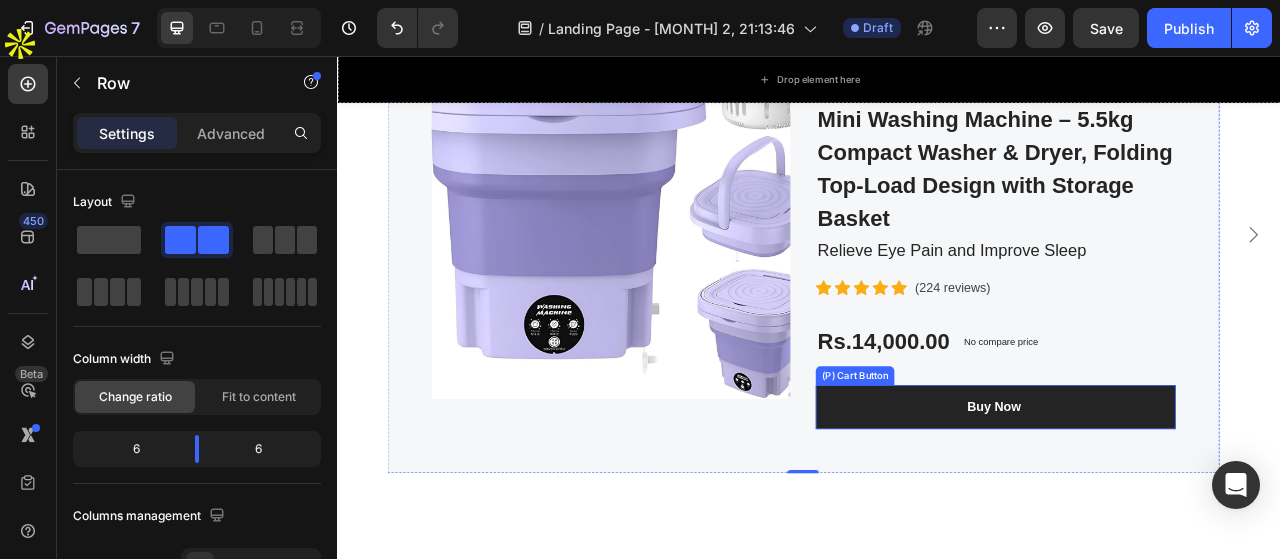 click on "Buy Now" at bounding box center (1173, 504) 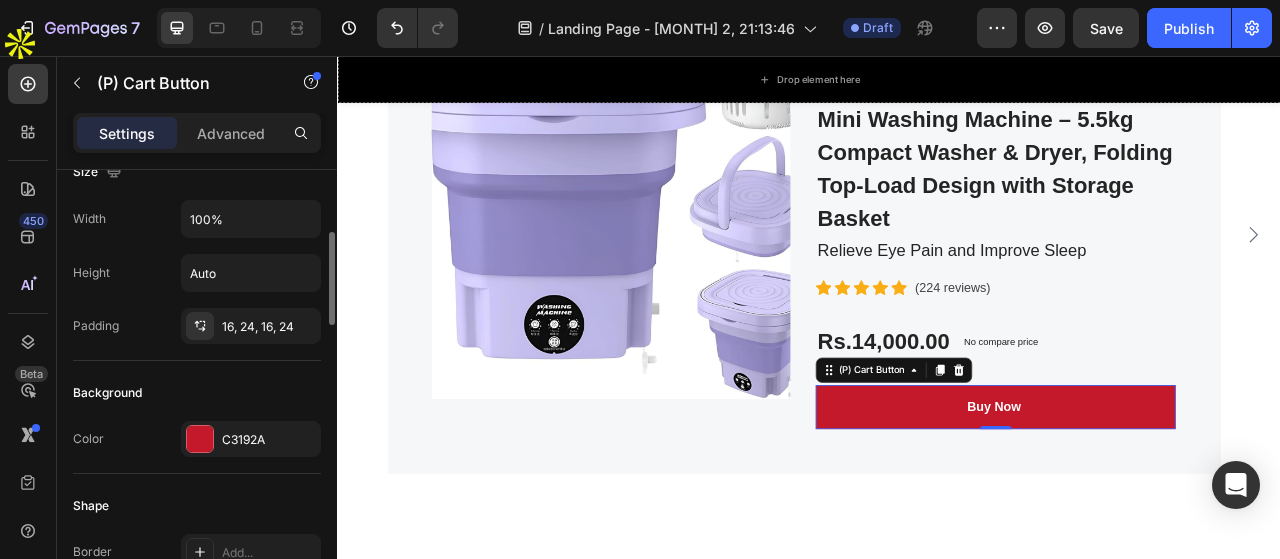 scroll, scrollTop: 400, scrollLeft: 0, axis: vertical 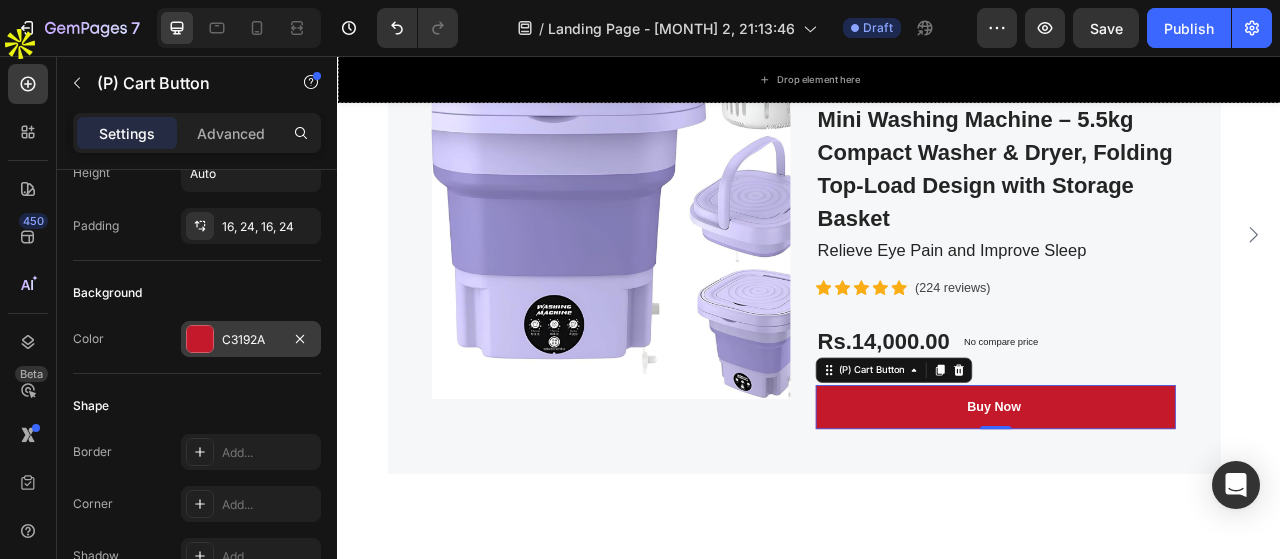 click at bounding box center (200, 339) 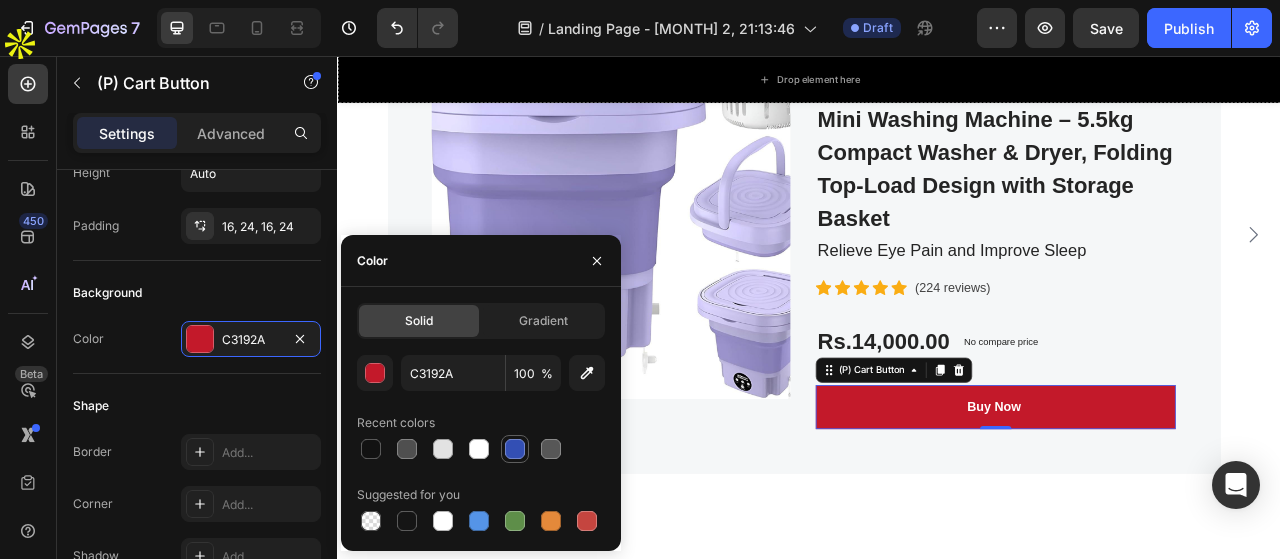 click at bounding box center (515, 449) 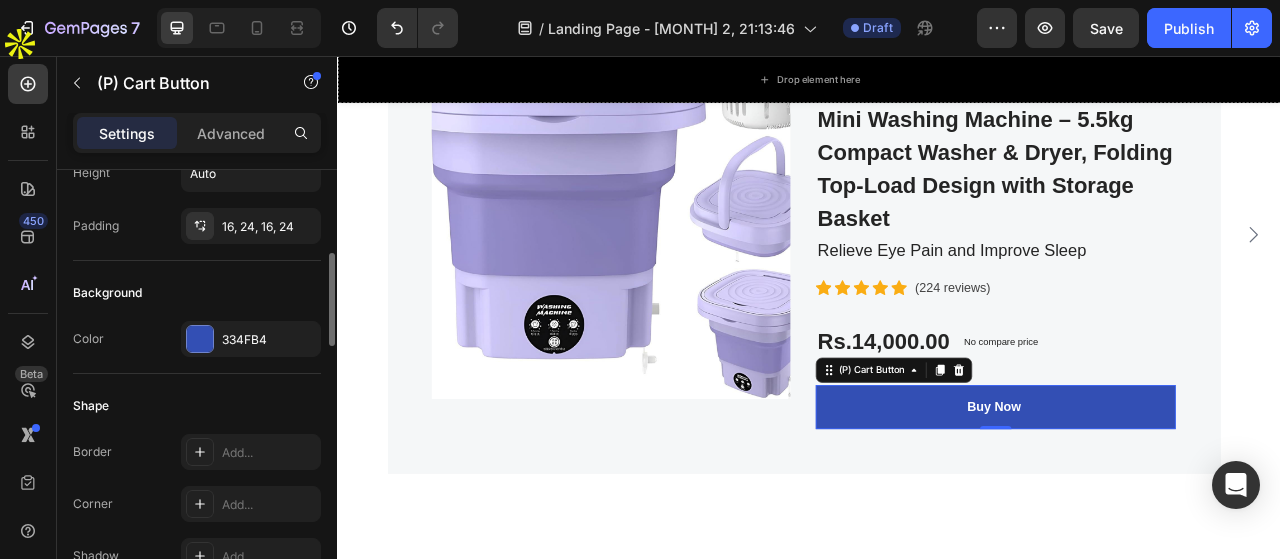 click on "Shape" at bounding box center (197, 406) 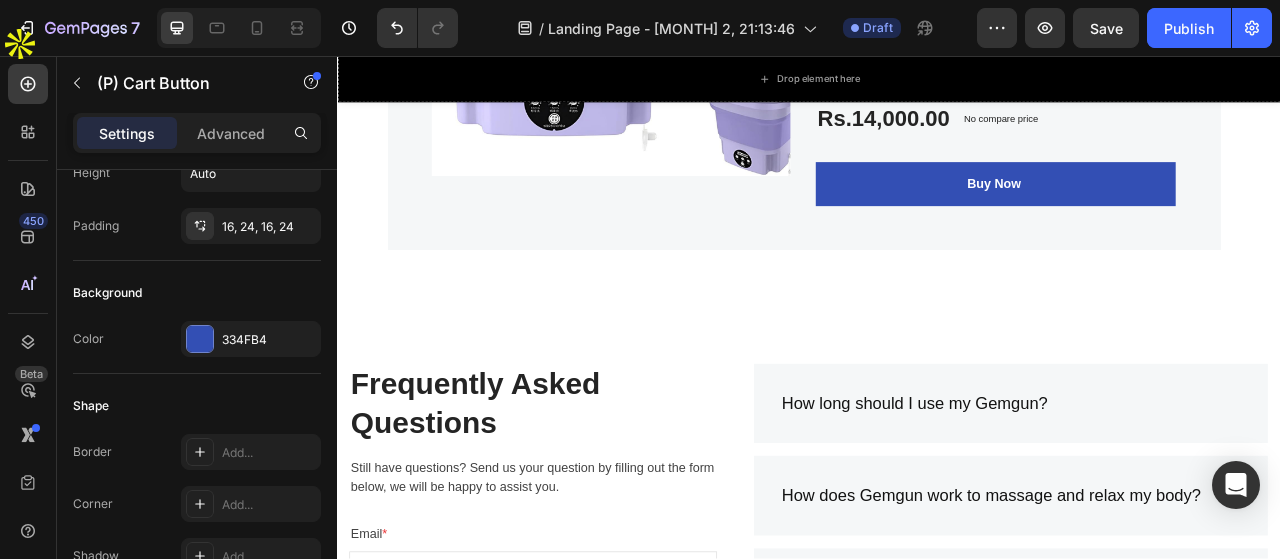 scroll, scrollTop: 6700, scrollLeft: 0, axis: vertical 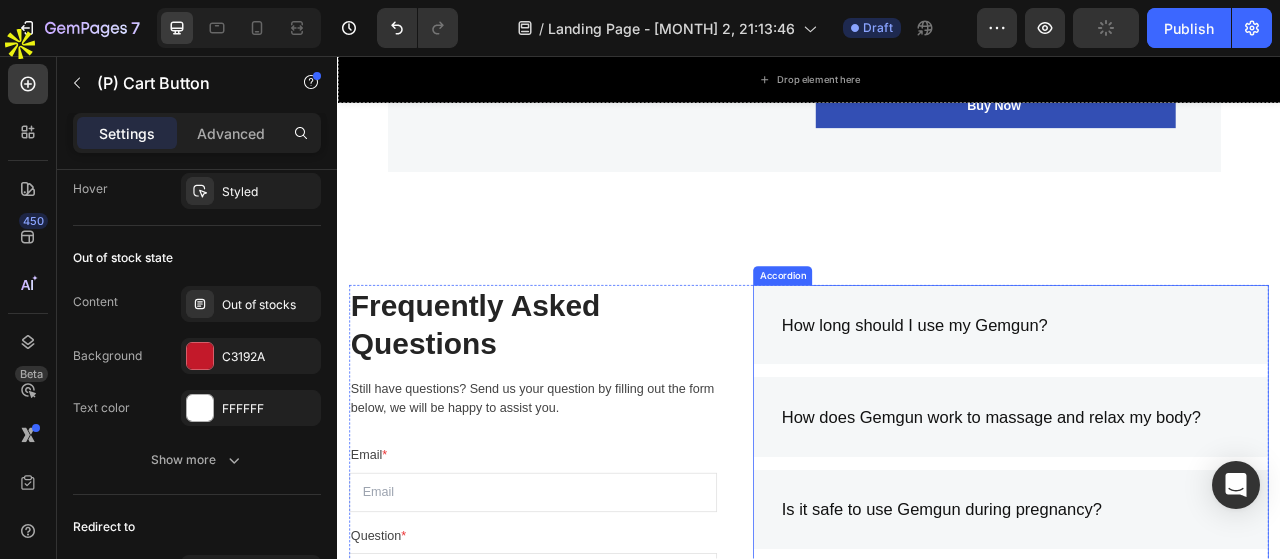 click on "How long should I use my Gemgun?" at bounding box center [1194, 399] 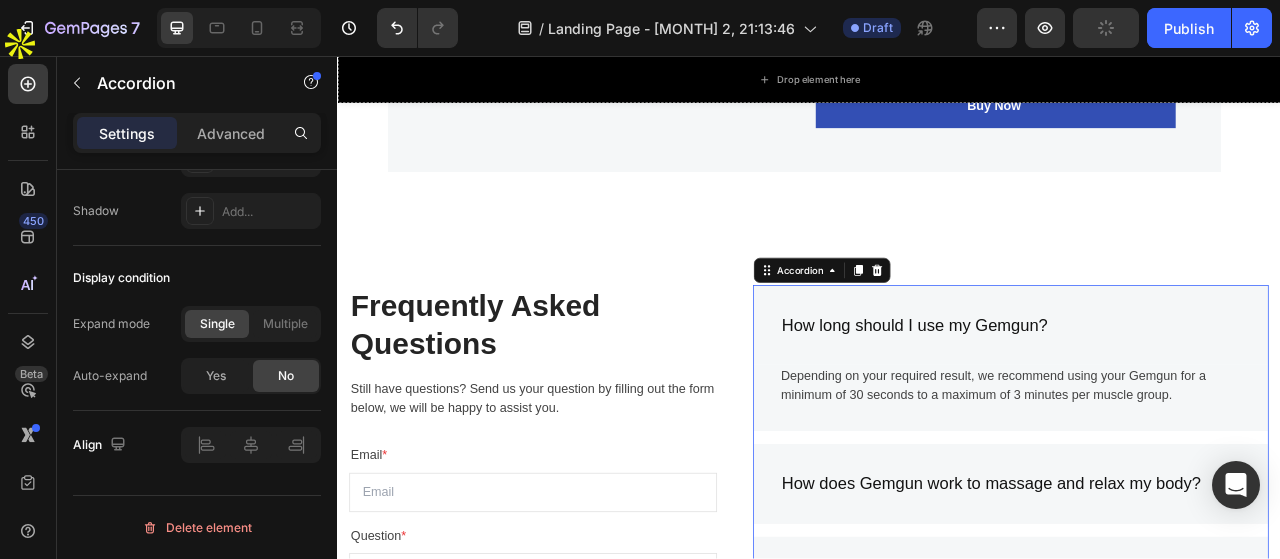 scroll, scrollTop: 0, scrollLeft: 0, axis: both 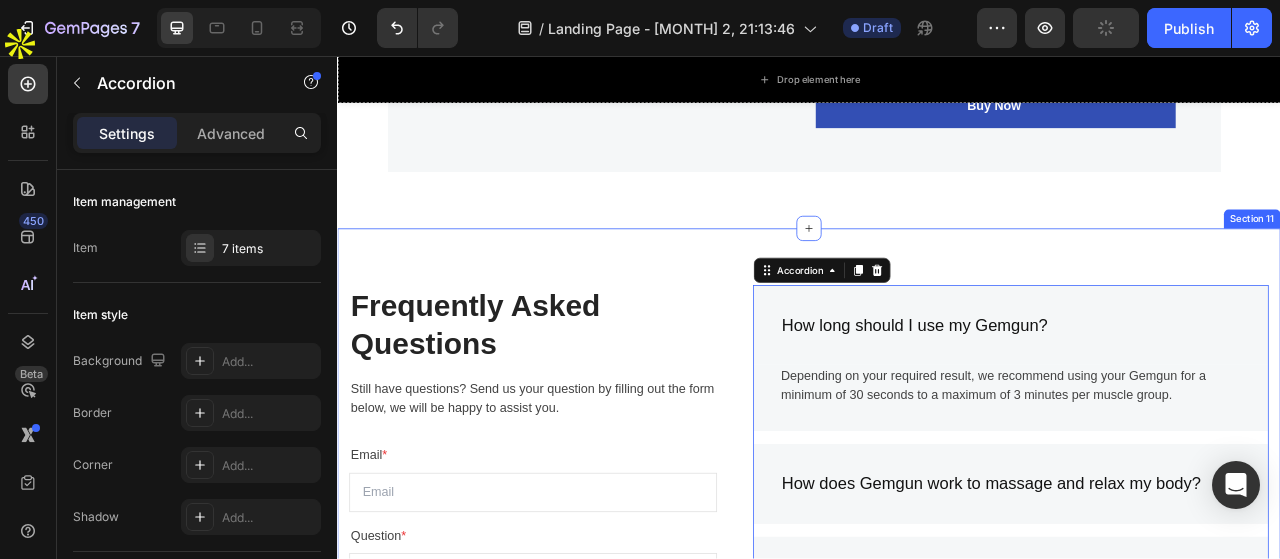 click on "Frequently Asked Questions Heading Still have questions? Send us your question by filling out the form below, we will be happy to assist you. Text block Email  * Text block Email Field Question  * Text block Text Area Submit Now Submit Button Contact Form How long should I use my Gemgun? Depending on your required result, we recommend using your Gemgun for a minimum of 30 seconds to a maximum of 3 minutes per muscle group. Text block Row How does Gemgun work to massage and relax my body? Is it safe to use Gemgun during pregnancy? Does Gemgun come with a warranty? Can I make changes to my order? What is the time limit for returns? How do I return a gift? Accordion   16 Row Section 11" at bounding box center (937, 794) 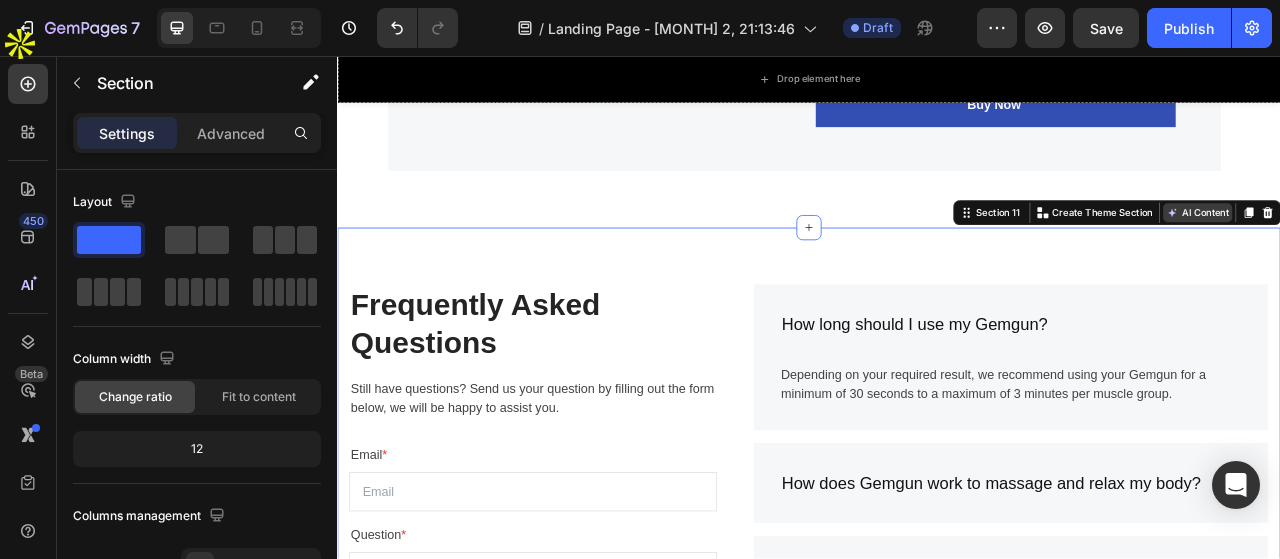 scroll, scrollTop: 7000, scrollLeft: 0, axis: vertical 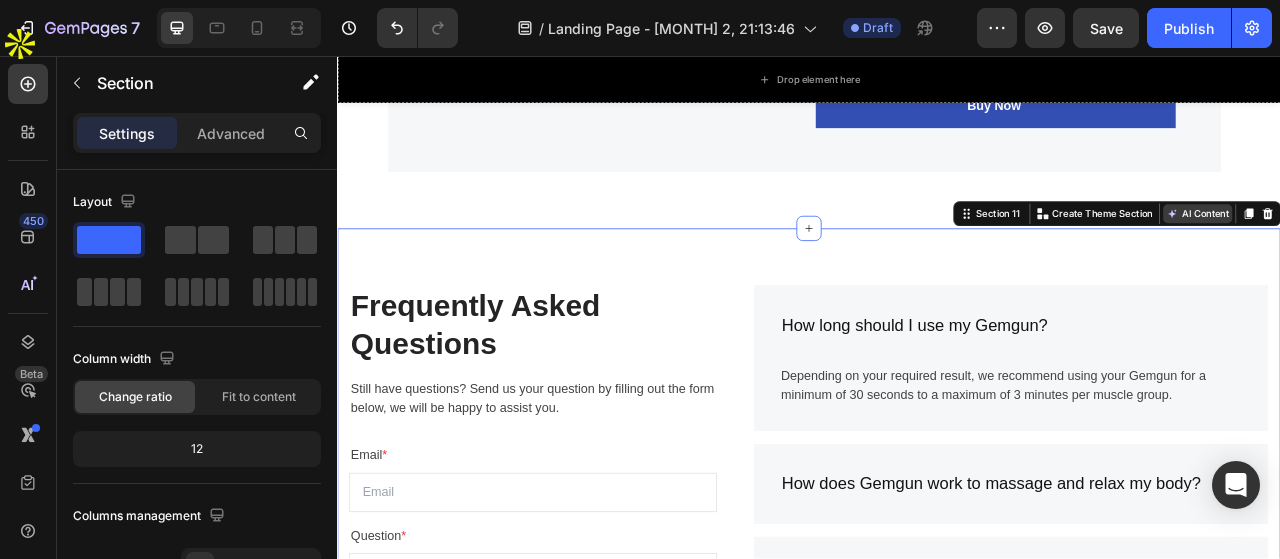 click on "AI Content" at bounding box center [1431, 257] 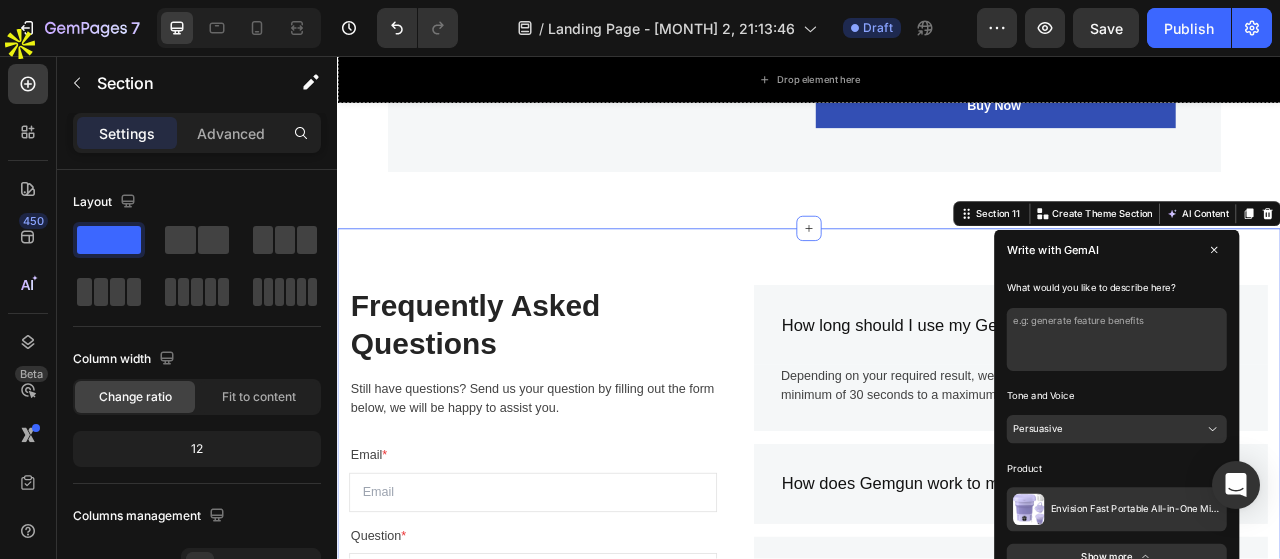 click at bounding box center [1328, 417] 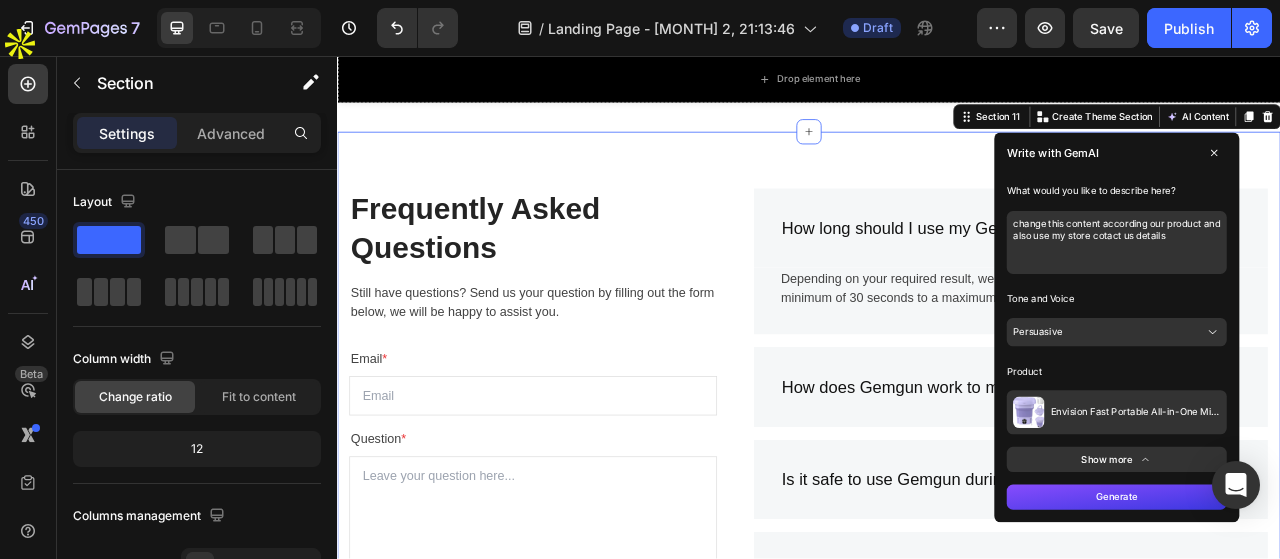 scroll, scrollTop: 7200, scrollLeft: 0, axis: vertical 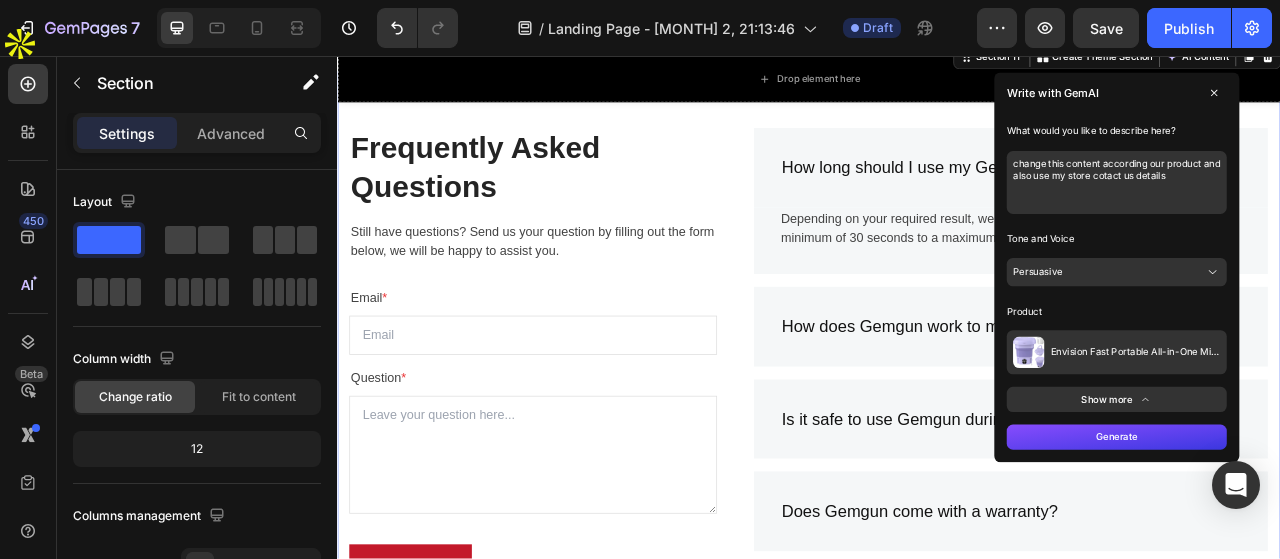 type on "change this content according our product and also use my store cotact us details" 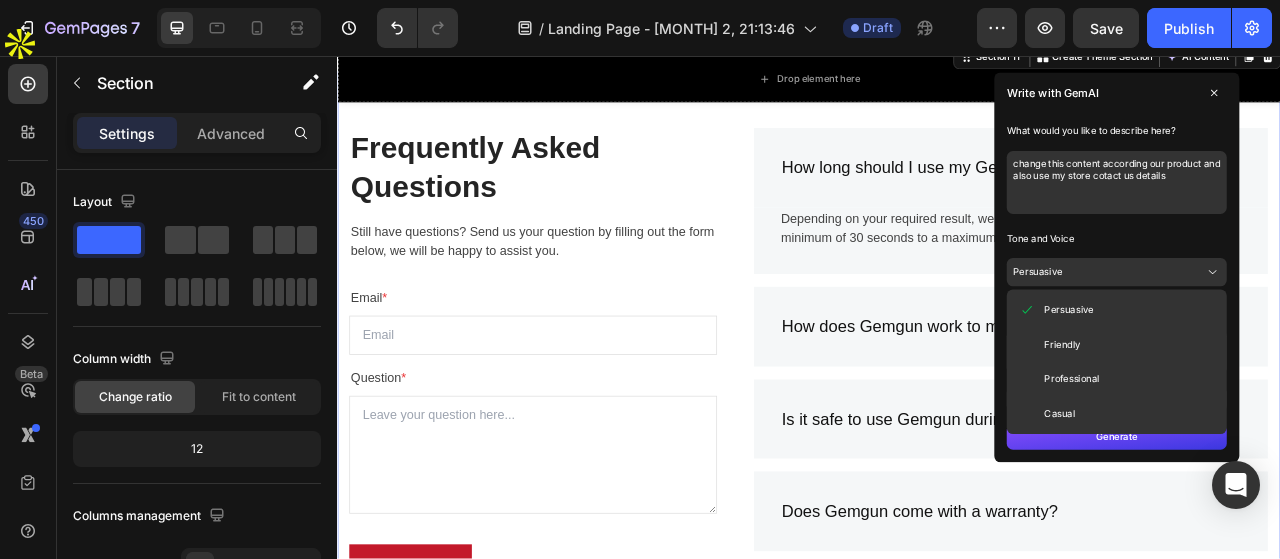 click on "Casual" at bounding box center (1328, 511) 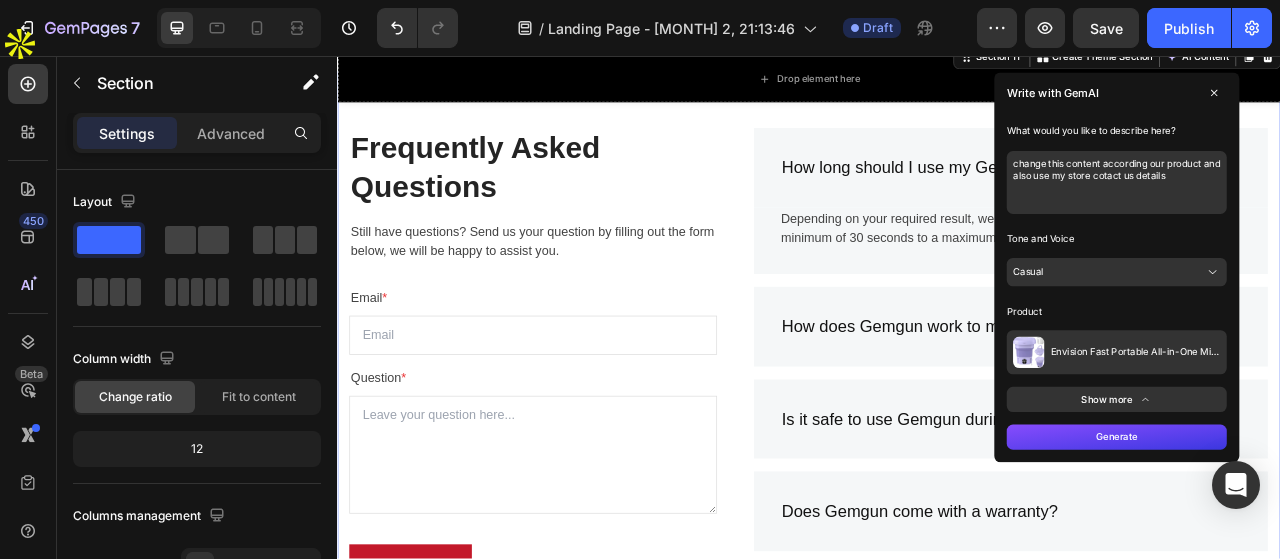 click on "Generate" at bounding box center [1328, 541] 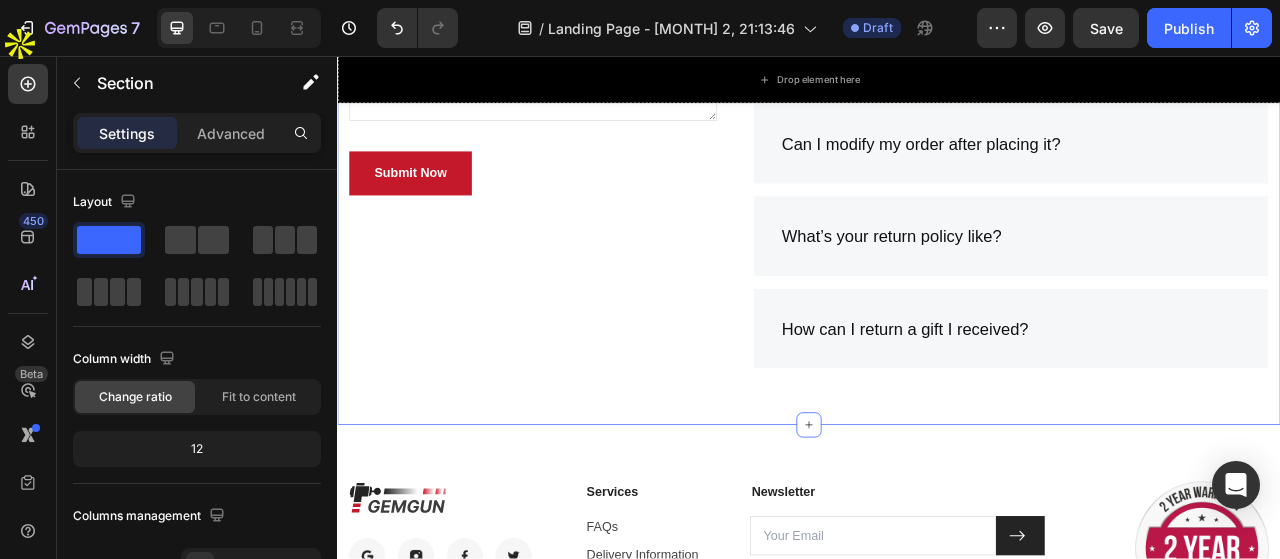 scroll, scrollTop: 8000, scrollLeft: 0, axis: vertical 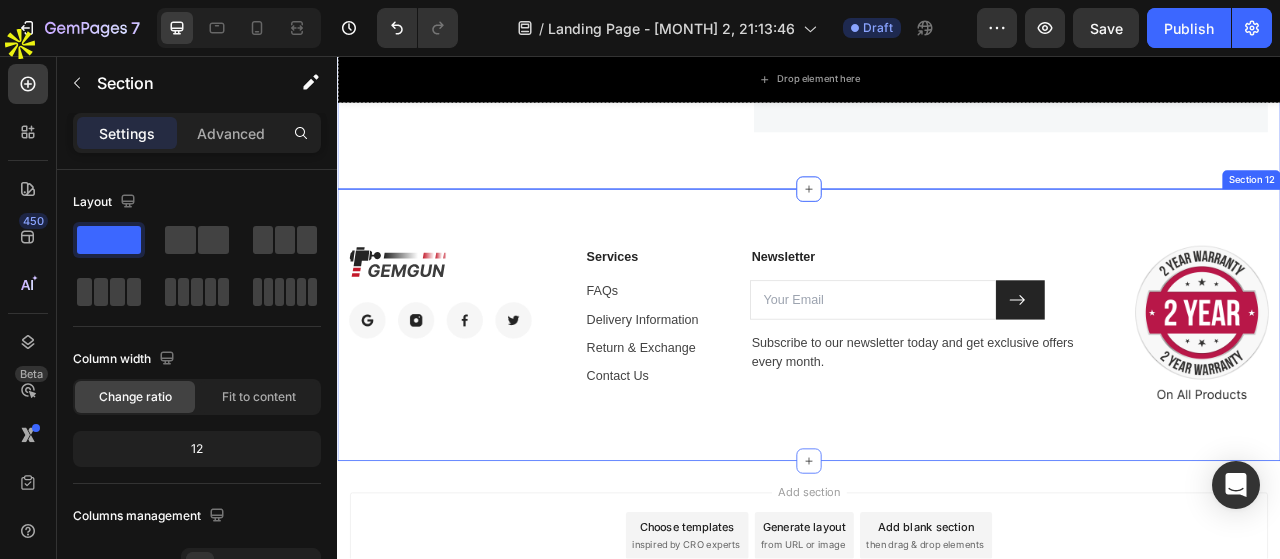 click on "Image Image Image Image Image Row Services Text block FAQs Text block Delivery Information Text block Return & Exchange  Text block Contact Us Text block Newsletter Text block Email Field
Submit Button Row Subscribe to our newsletter today and get exclusive offers every month. Text block Newsletter Image Row Section 12" at bounding box center [937, 399] 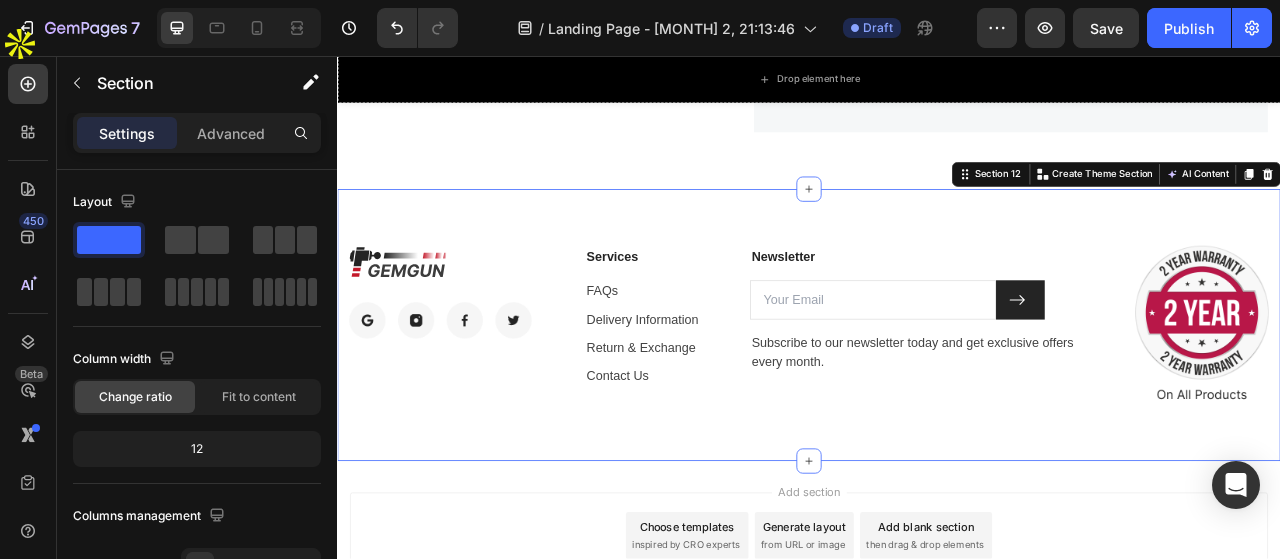 click on "Image Image Image Image Image Row Services Text block FAQs Text block Delivery Information Text block Return & Exchange  Text block Contact Us Text block Newsletter Text block Email Field
Submit Button Row Subscribe to our newsletter today and get exclusive offers every month. Text block Newsletter Image Row Section 12   You can create reusable sections Create Theme Section AI Content Write with GemAI What would you like to describe here? Tone and Voice Persuasive Product Envision Fast Portable All-in-One Mini Washing Machine – 5.5kg Compact Washer & Dryer, Folding Top-Load Design with Storage Basket Show more Generate" at bounding box center (937, 399) 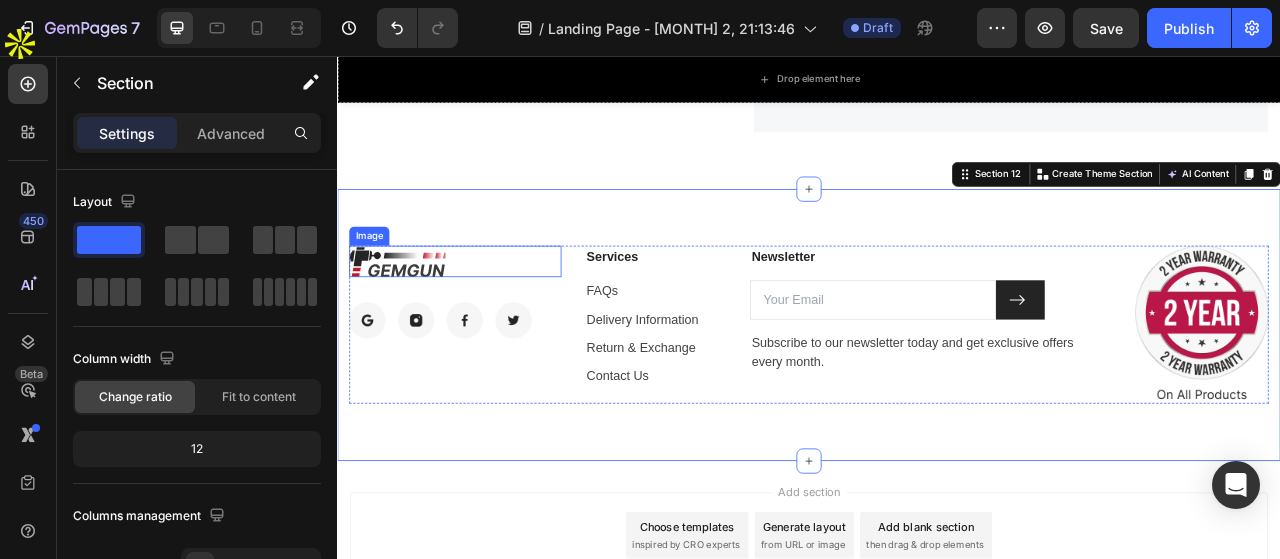 click at bounding box center (414, 318) 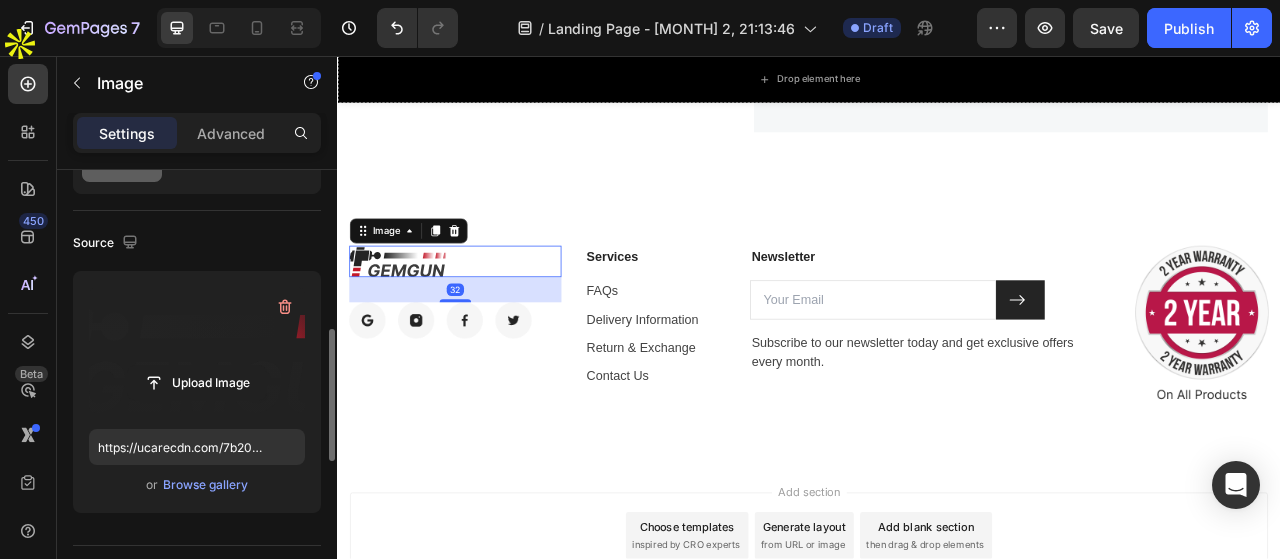 scroll, scrollTop: 200, scrollLeft: 0, axis: vertical 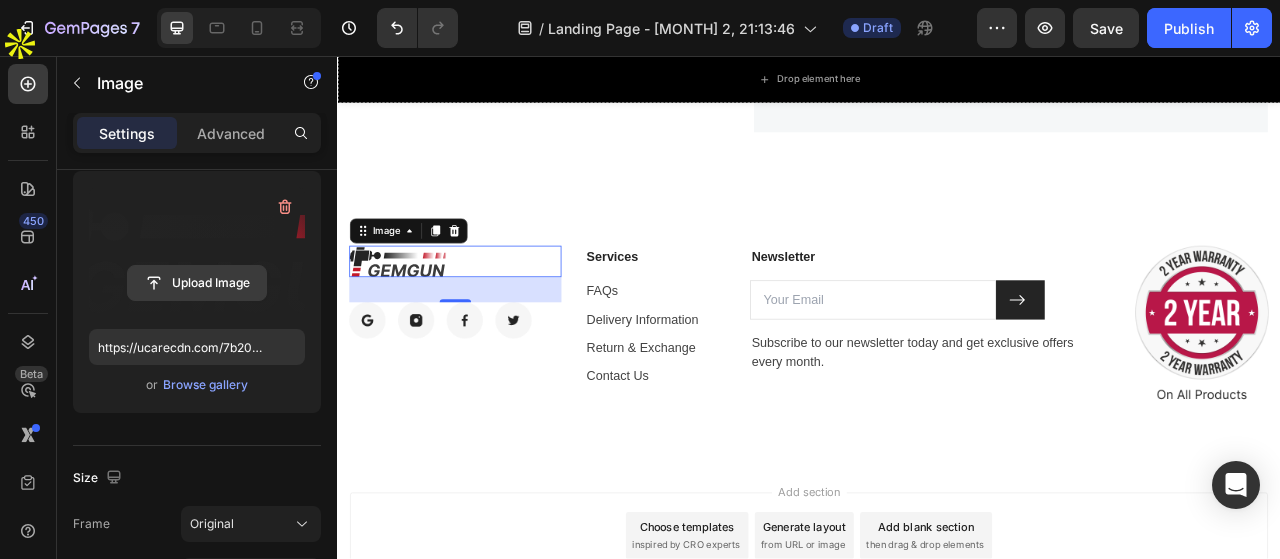click 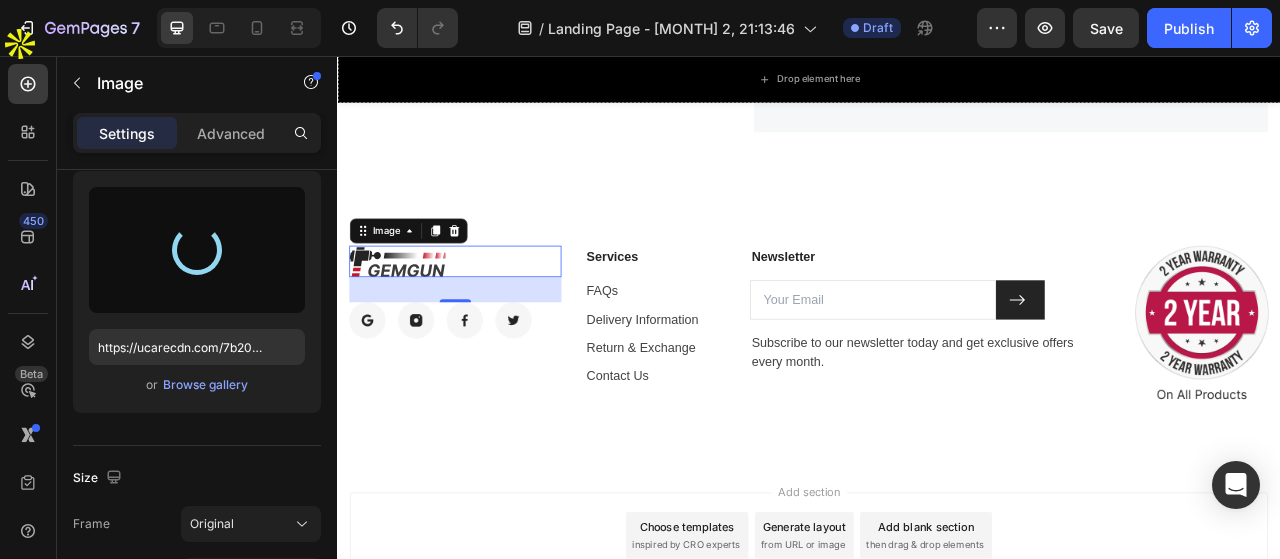 scroll, scrollTop: 8158, scrollLeft: 0, axis: vertical 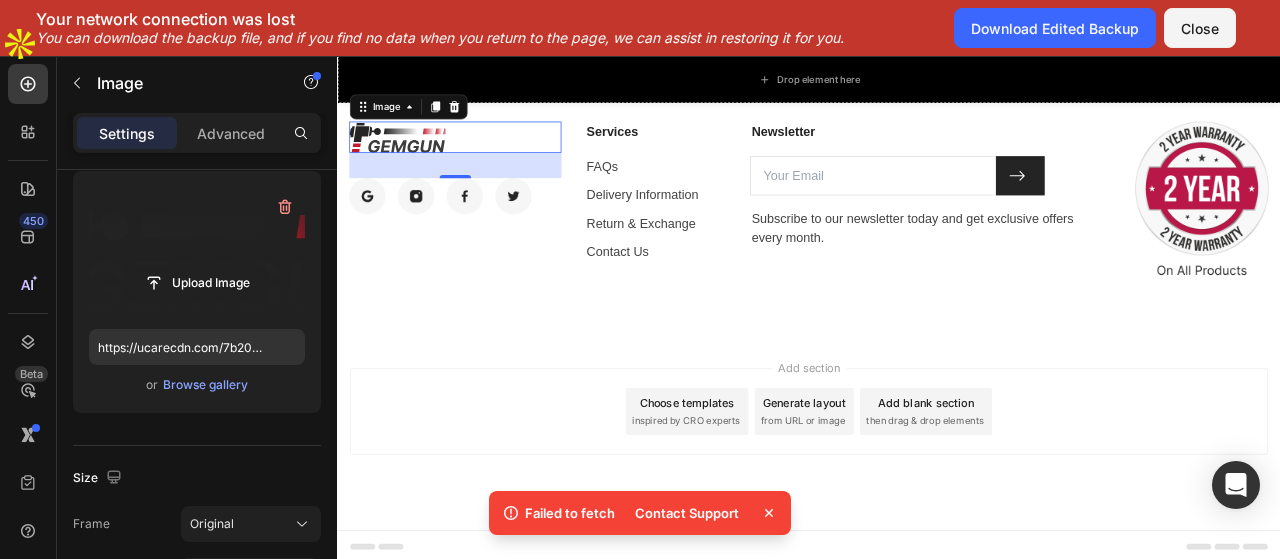 click on "Add section Choose templates inspired by CRO experts Generate layout from URL or image Add blank section then drag & drop elements" at bounding box center (937, 509) 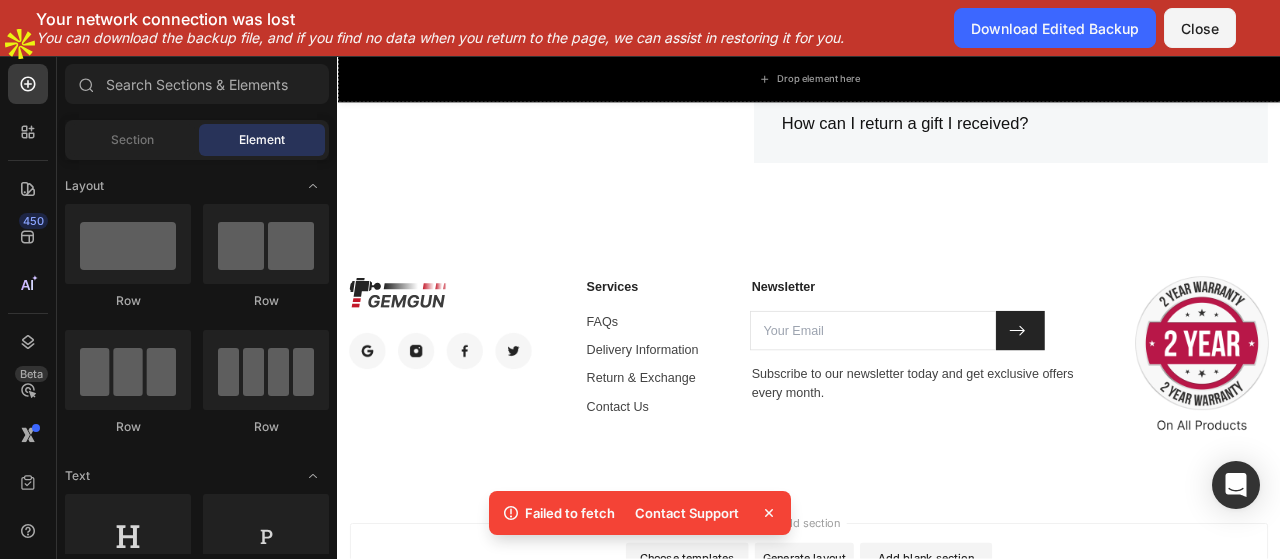 scroll, scrollTop: 7958, scrollLeft: 0, axis: vertical 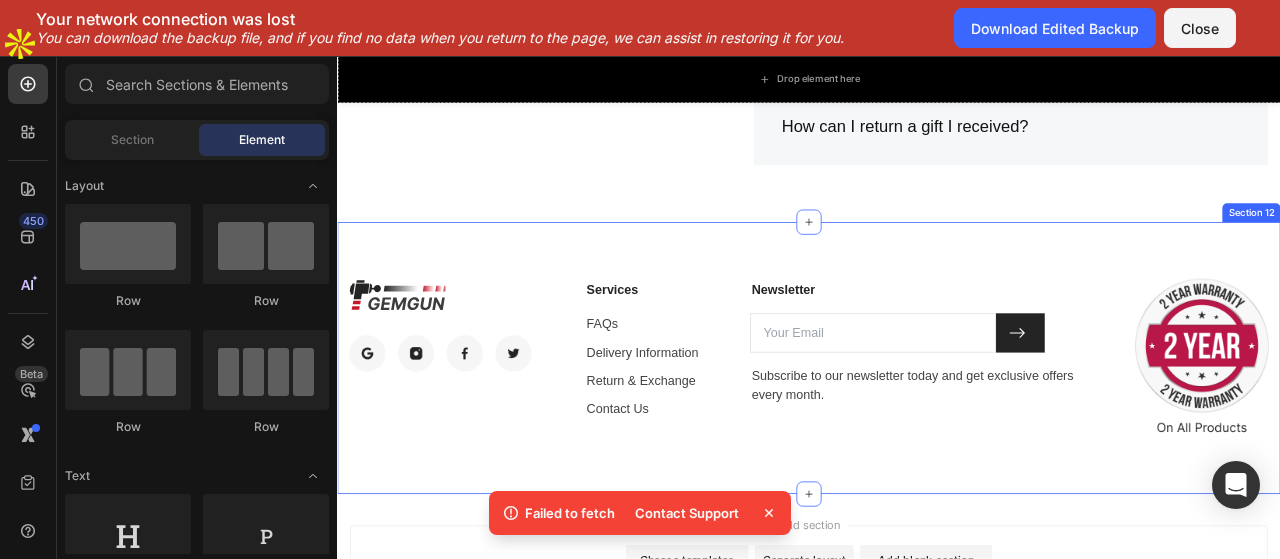 click on "Image Image Image Image Image Row Services Text block FAQs Text block Delivery Information Text block Return & Exchange  Text block Contact Us Text block Newsletter Text block Email Field
Submit Button Row Subscribe to our newsletter today and get exclusive offers every month. Text block Newsletter Image Row Section 12" at bounding box center [937, 441] 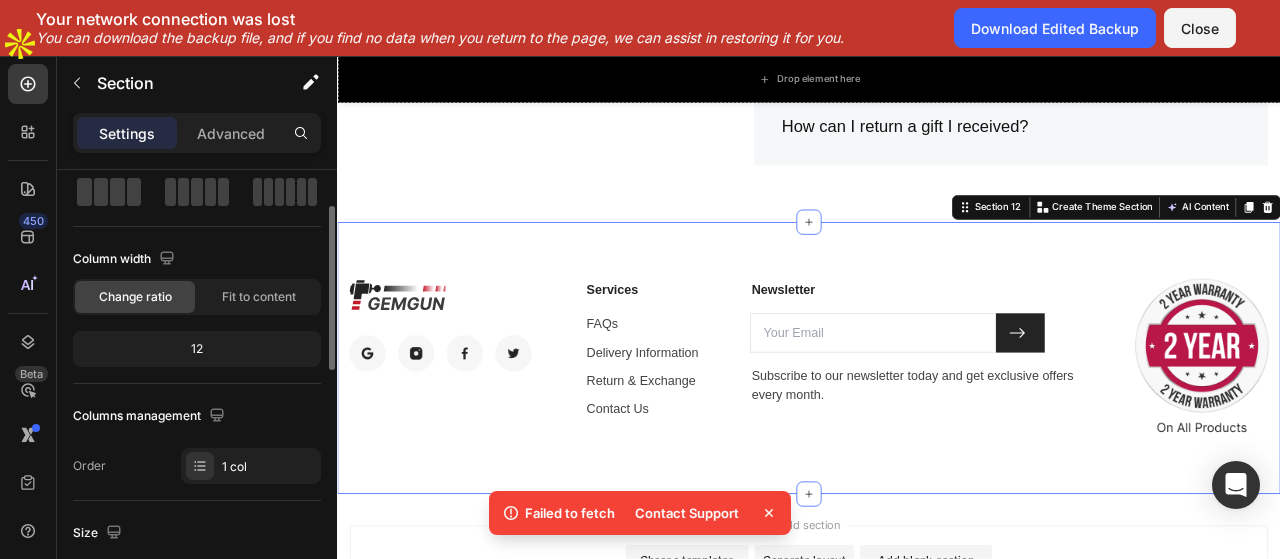 scroll, scrollTop: 300, scrollLeft: 0, axis: vertical 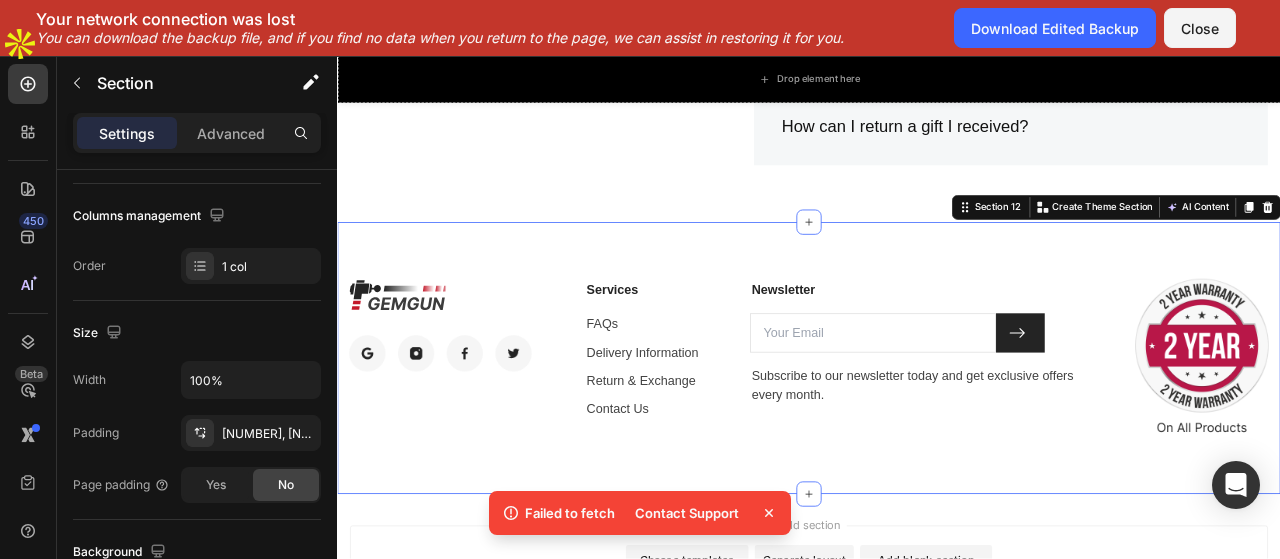 click on "Image Image Image Image Image Row Services Text block FAQs Text block Delivery Information Text block Return & Exchange  Text block Contact Us Text block Newsletter Text block Email Field
Submit Button Row Subscribe to our newsletter today and get exclusive offers every month. Text block Newsletter Image Row Section 12   You can create reusable sections Create Theme Section AI Content Write with GemAI What would you like to describe here? Tone and Voice Persuasive Product Envision Fast Portable All-in-One Mini Washing Machine – 5.5kg Compact Washer & Dryer, Folding Top-Load Design with Storage Basket Show more Generate" at bounding box center (937, 441) 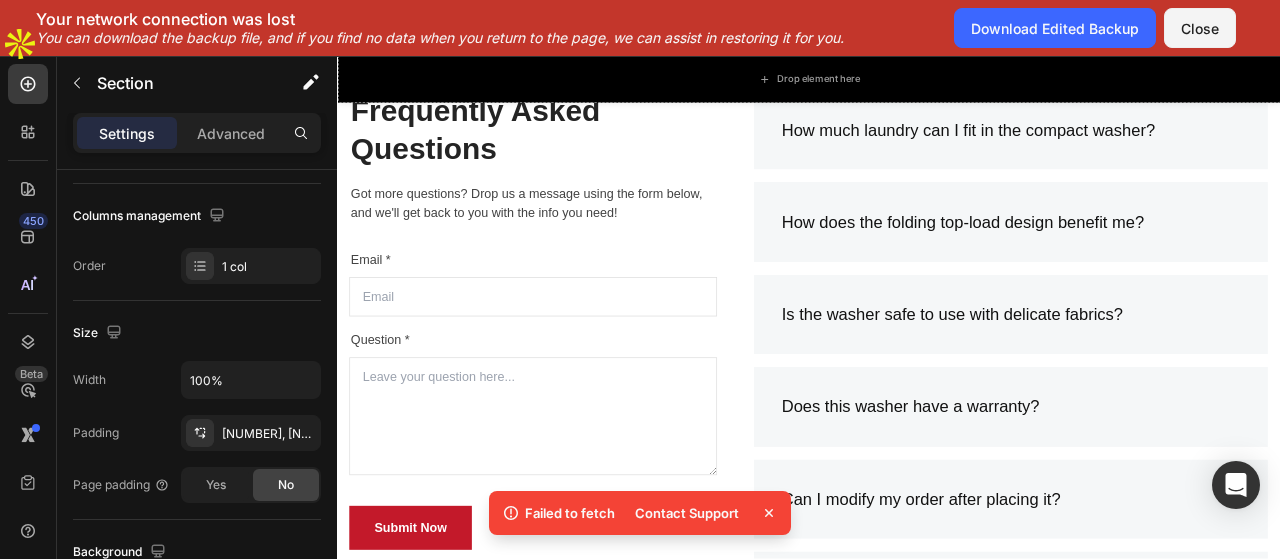 scroll, scrollTop: 6565, scrollLeft: 0, axis: vertical 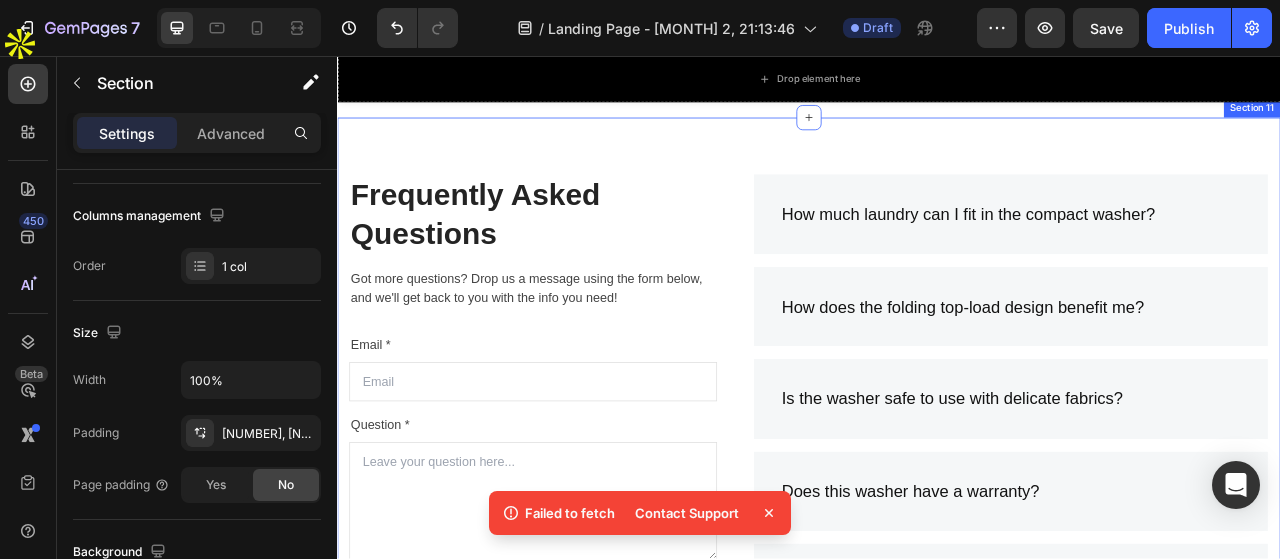 click on "Frequently Asked Questions Heading Got more questions? Drop us a message using the form below, and we'll get back to you with the info you need! Text block Email * Text block Email Field Question * Text block Text Area Submit Now Submit Button Contact Form How much laundry can I fit in the compact washer? How does the folding top-load design benefit me? Is the washer safe to use with delicate fabrics? Does this washer have a warranty? Can I modify my order after placing it? What’s your return policy like? How can I return a gift I received? Accordion Row Section 11" at bounding box center (937, 610) 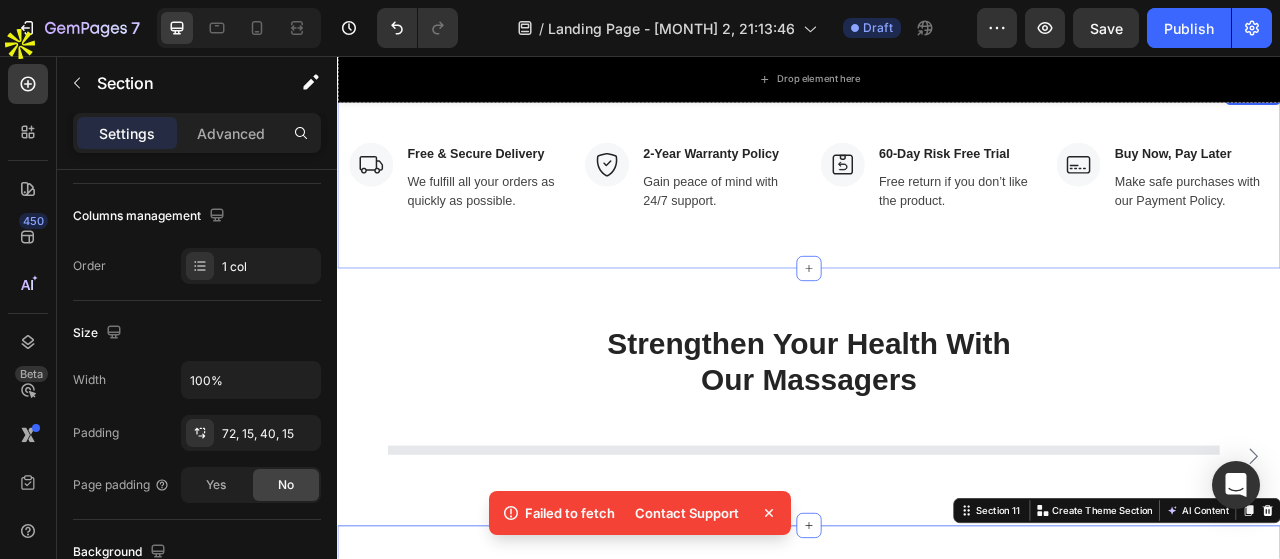 scroll, scrollTop: 6065, scrollLeft: 0, axis: vertical 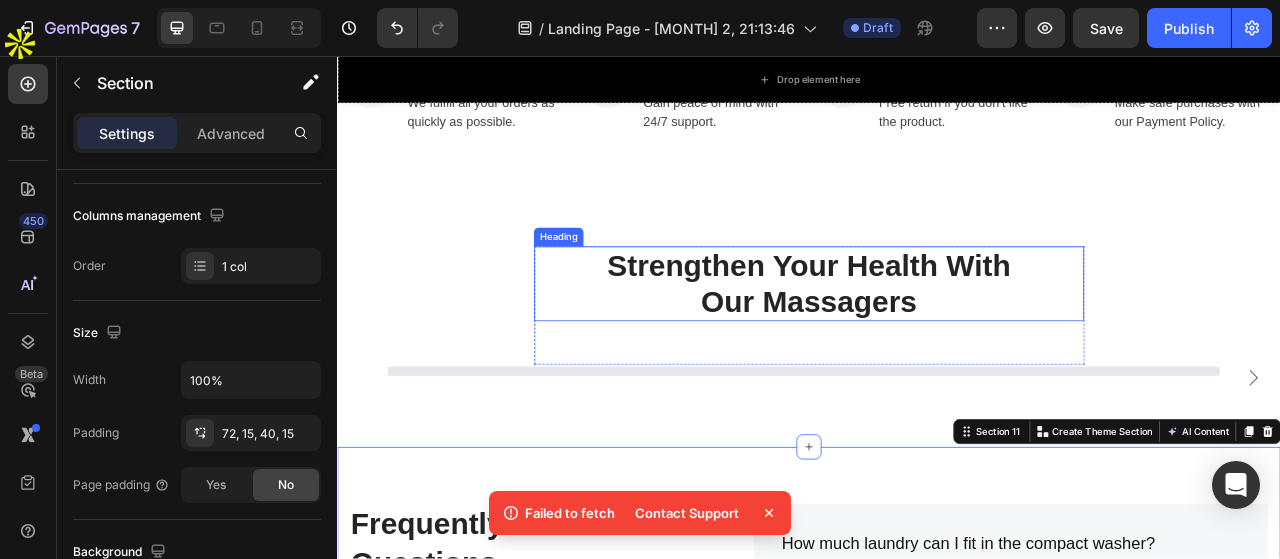 click on "Strengthen Your Health With  Our Massagers" at bounding box center (937, 346) 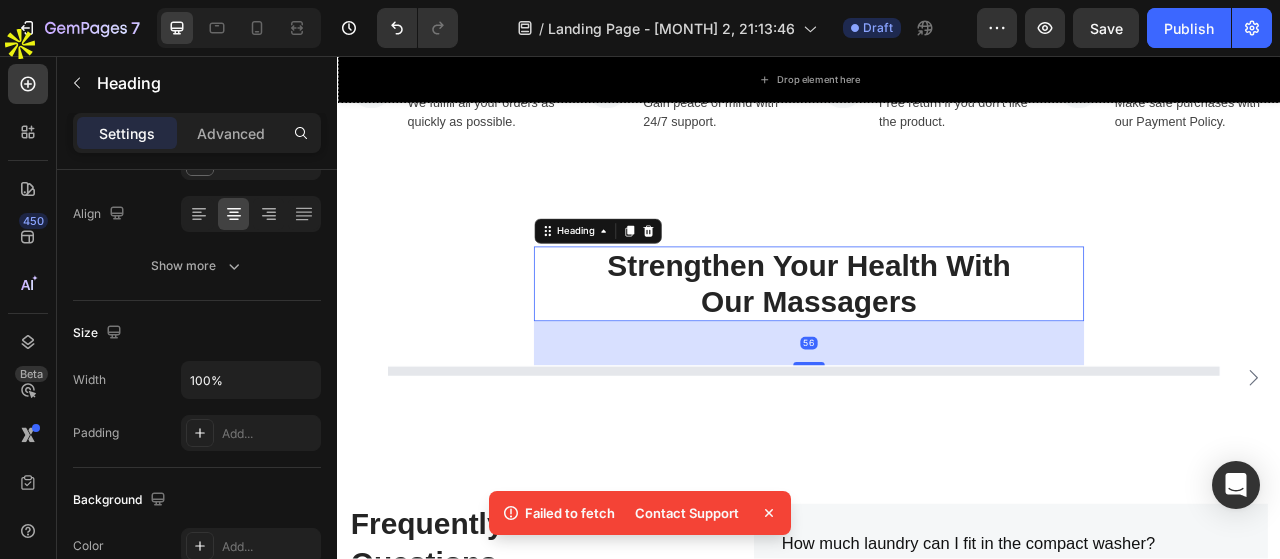 scroll, scrollTop: 0, scrollLeft: 0, axis: both 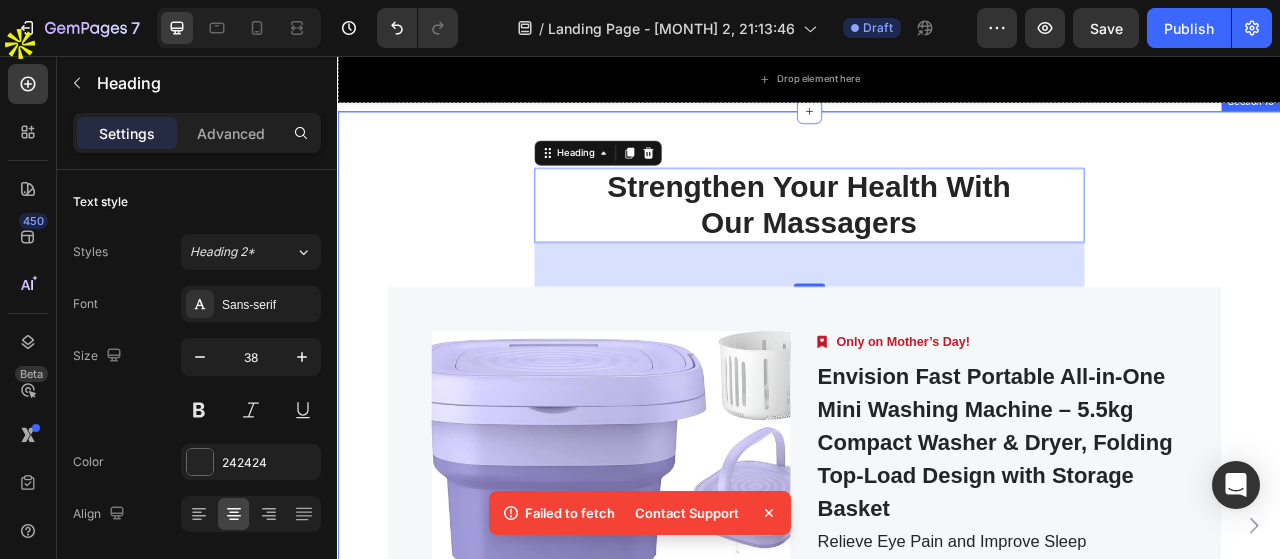 click on "Strengthen Your Health With  Our Massagers Heading   56 Row
Product Images Image Only on Mother’s Day! Text block Row Envision Fast Portable All-in-One Mini Washing Machine – 5.5kg Compact Washer & Dryer, Folding Top-Load Design with Storage Basket (P) Title Relieve Eye Pain and Improve Sleep Text block                Icon                Icon                Icon                Icon                Icon Icon List Hoz (224 reviews) Text block Row Rs.14,000.00 (P) Price (P) Price No compare price (P) Price Row Buy Now (P) Cart Button Row Product Product Images Image Only on Mother’s Day! Text block Row Envision Fast Portable All-in-One Mini Washing Machine – 5.5kg Compact Washer & Dryer, Folding Top-Load Design with Storage Basket (P) Title Relieve Eye Pain and Improve Sleep Text block                Icon                Icon                Icon                Icon                Icon Icon List Hoz (224 reviews) Text block Row Rs.14,000.00 (P) Price (P) Price No compare price (P) Price Row" at bounding box center [937, 578] 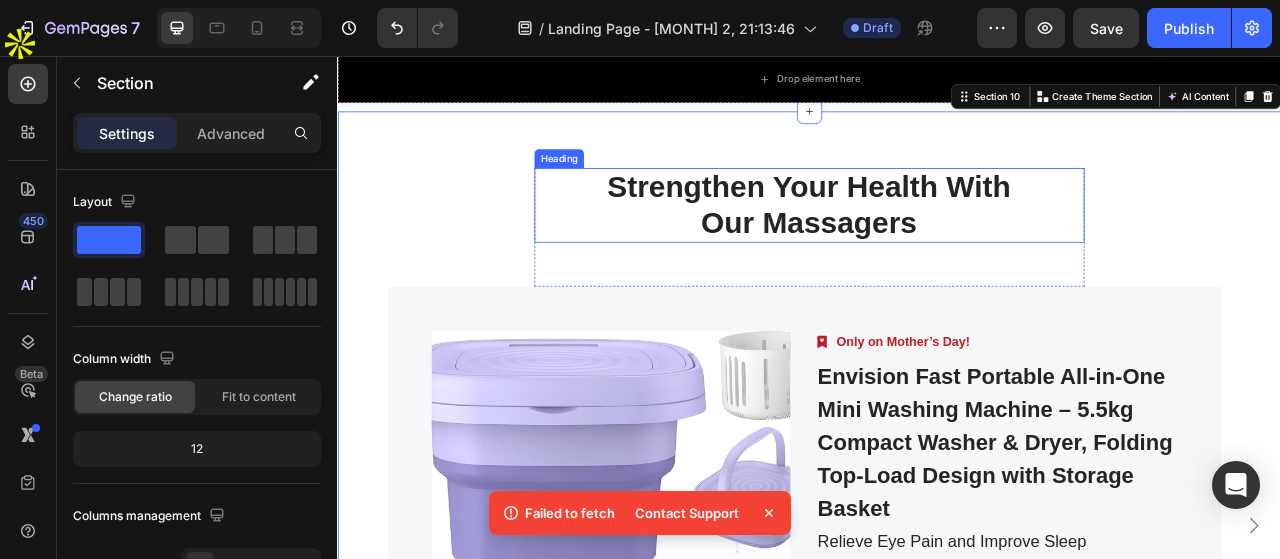 scroll, scrollTop: 6065, scrollLeft: 0, axis: vertical 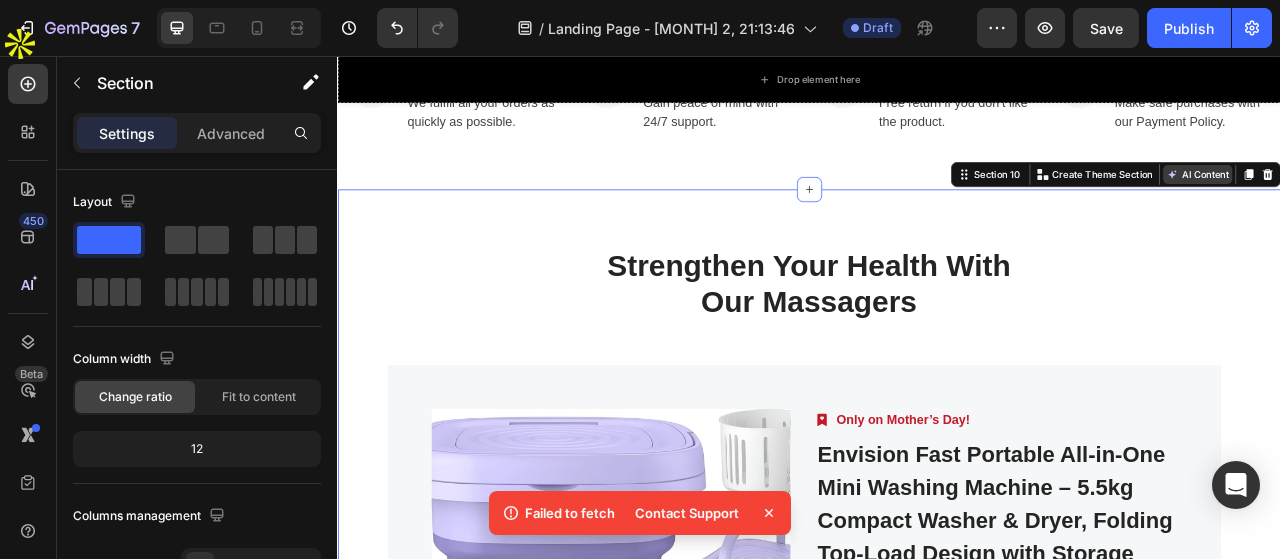 click on "AI Content" at bounding box center [1431, 208] 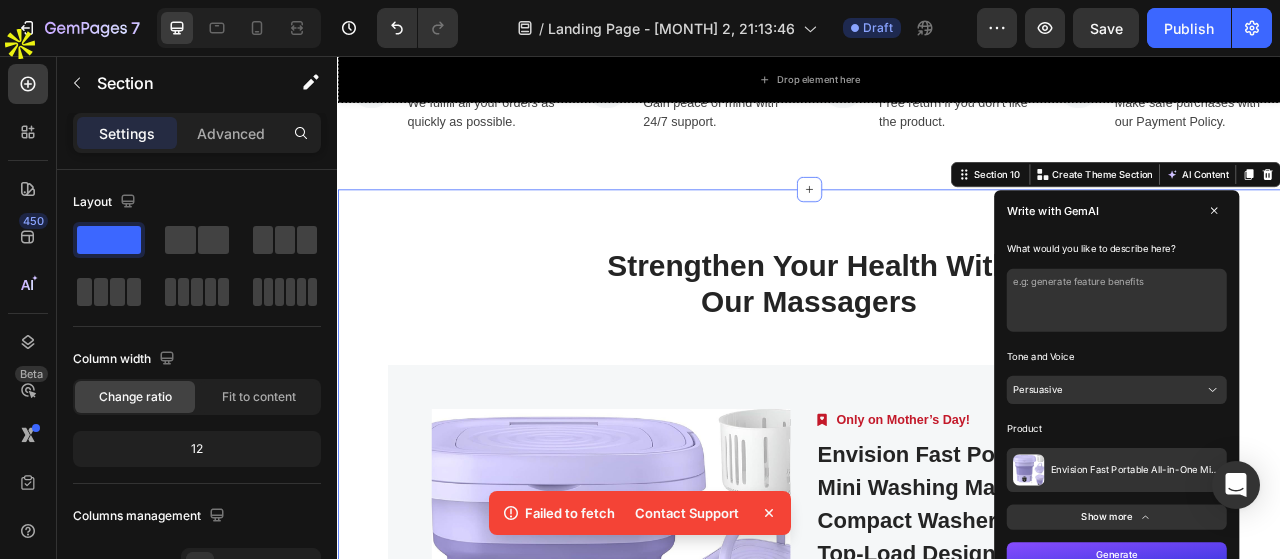 click at bounding box center (1328, 368) 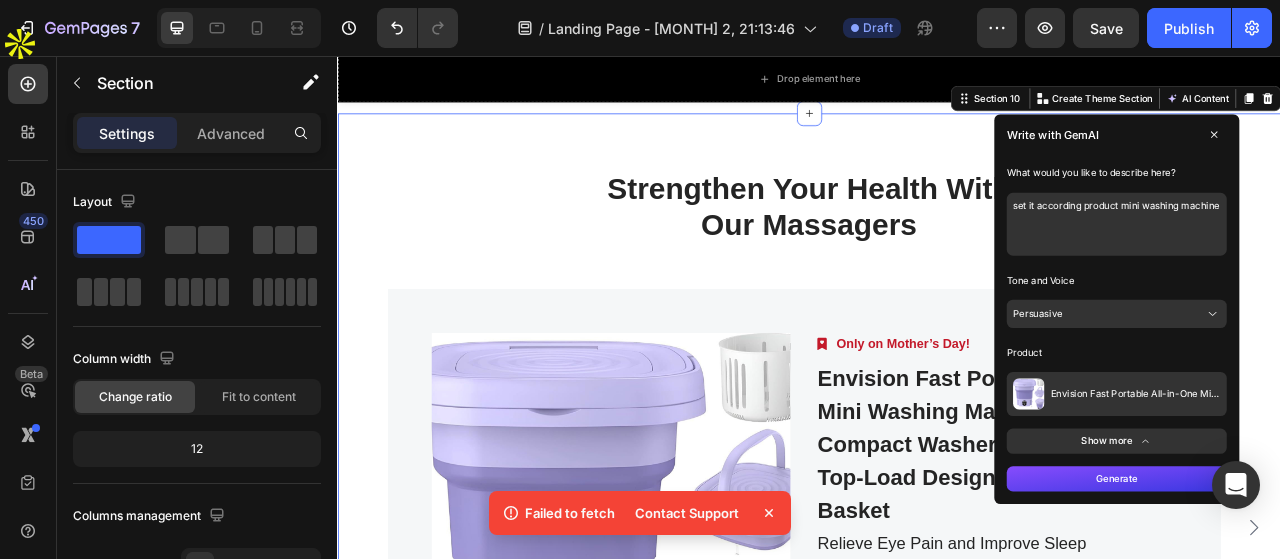 scroll, scrollTop: 6165, scrollLeft: 0, axis: vertical 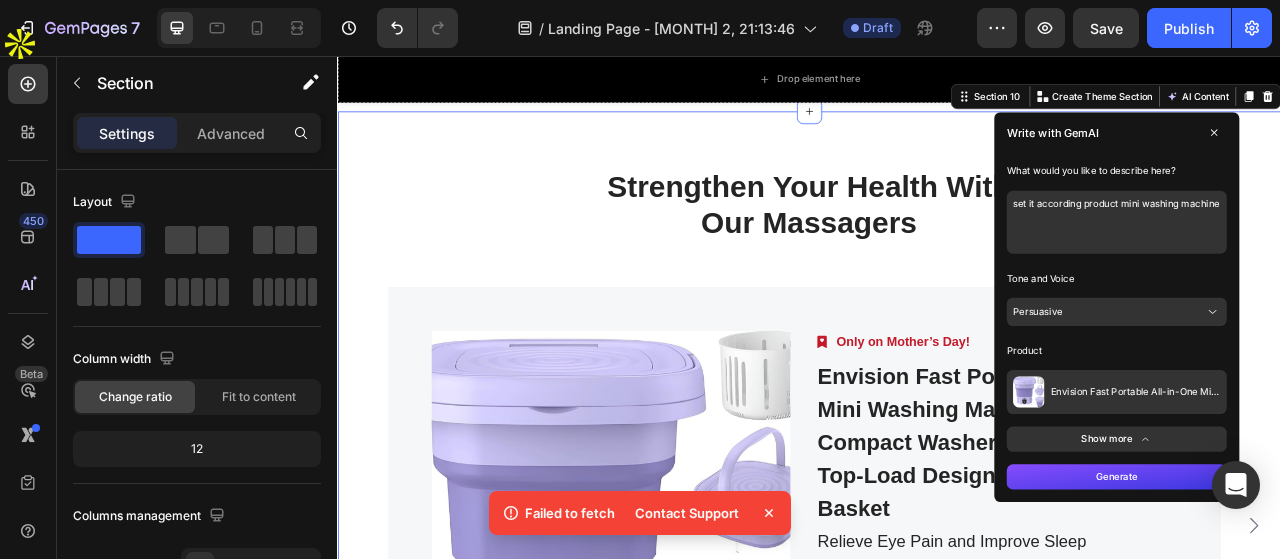 type on "set it according product mini washing machine" 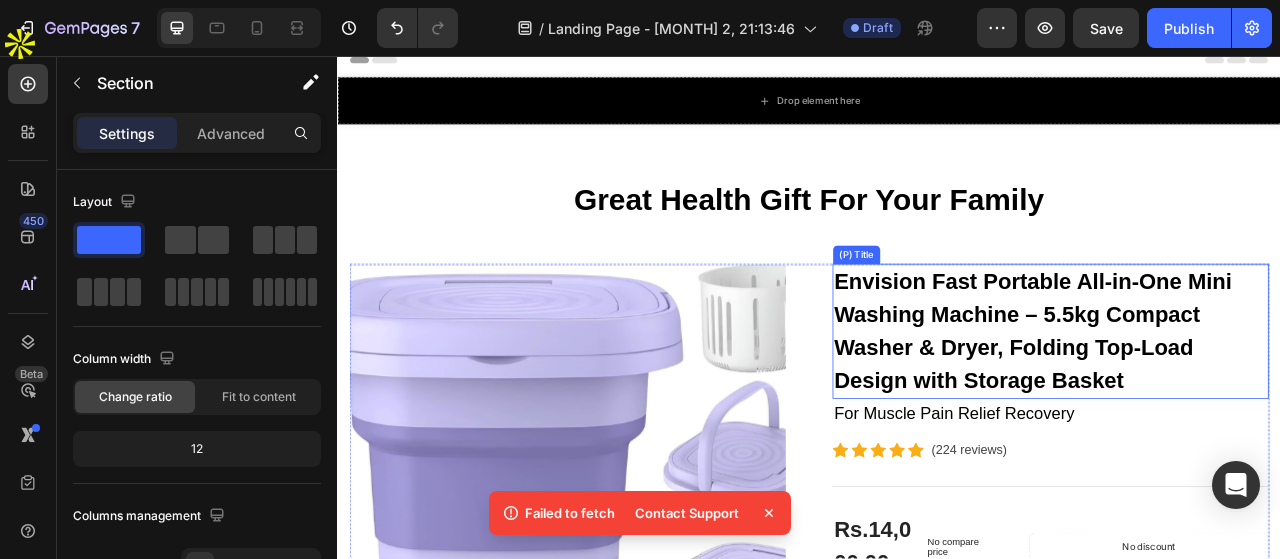 scroll, scrollTop: 0, scrollLeft: 0, axis: both 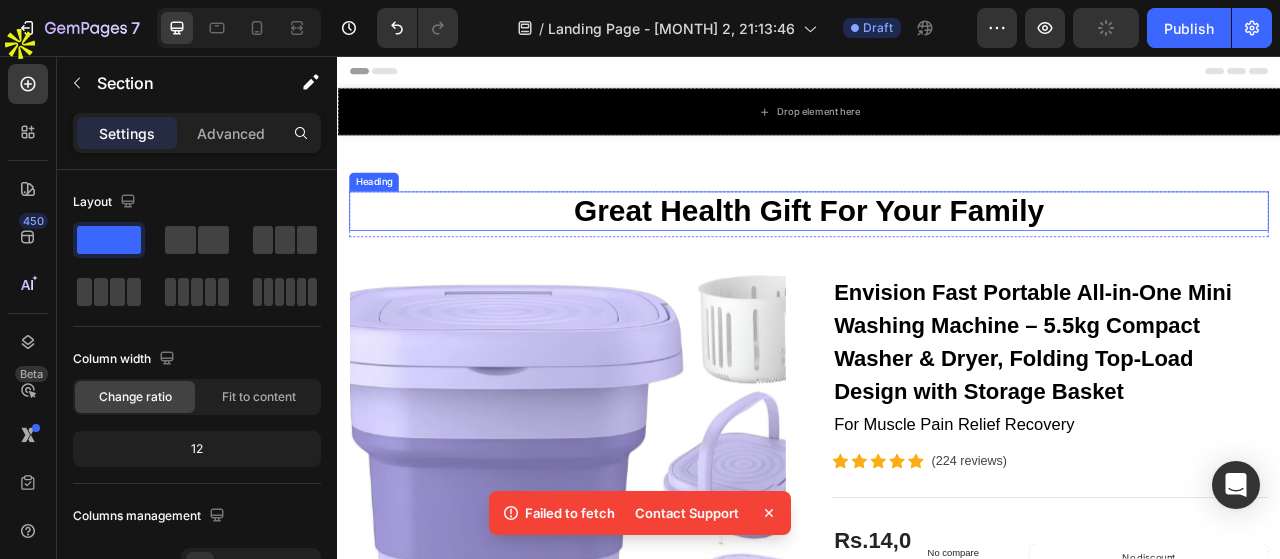 click on "Great Health Gift For Your Family" at bounding box center (937, 254) 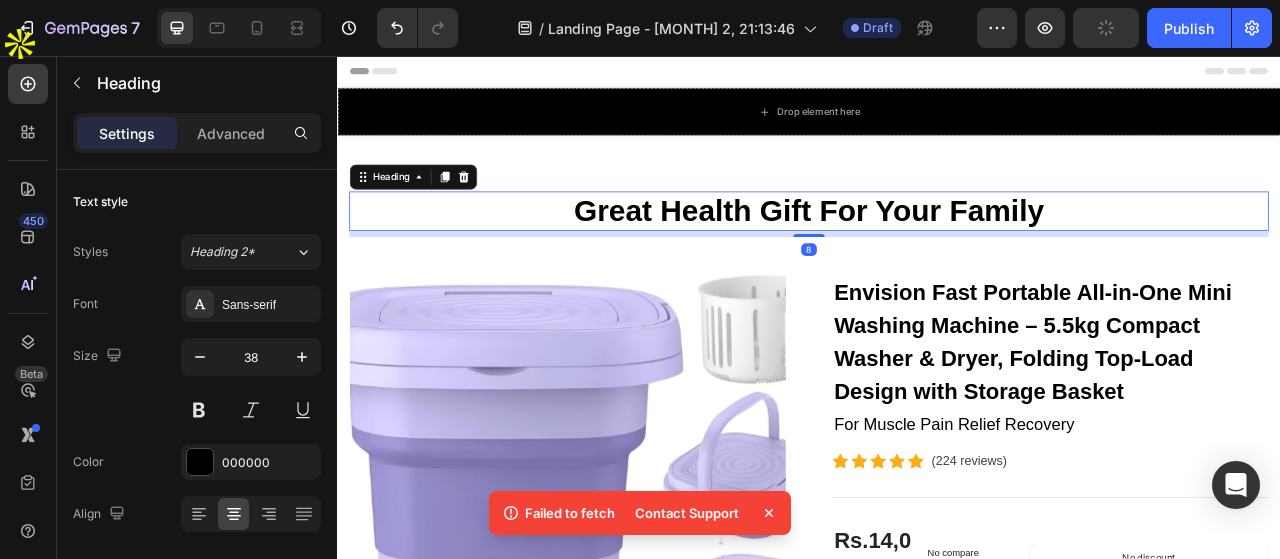 click on "Great Health Gift For Your Family" at bounding box center [937, 254] 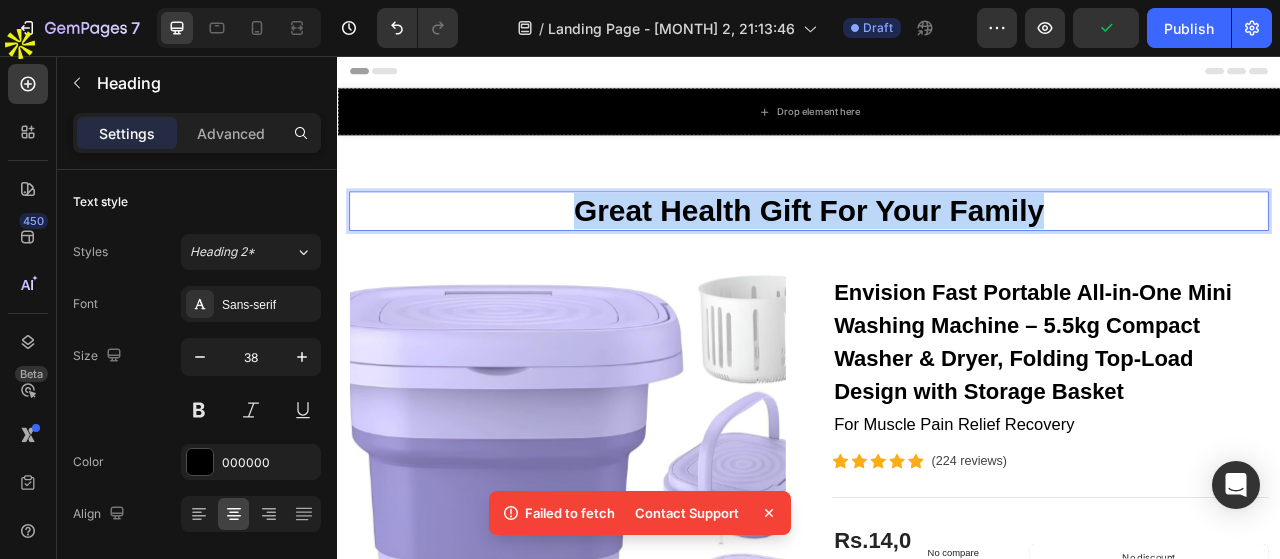 drag, startPoint x: 1256, startPoint y: 248, endPoint x: 637, endPoint y: 235, distance: 619.1365 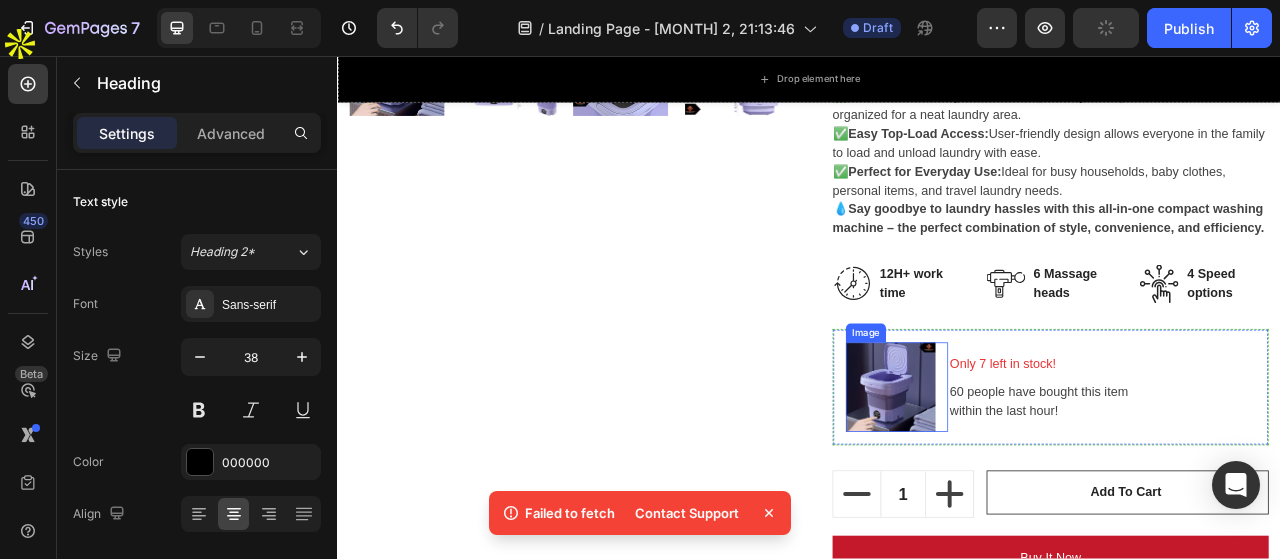 scroll, scrollTop: 900, scrollLeft: 0, axis: vertical 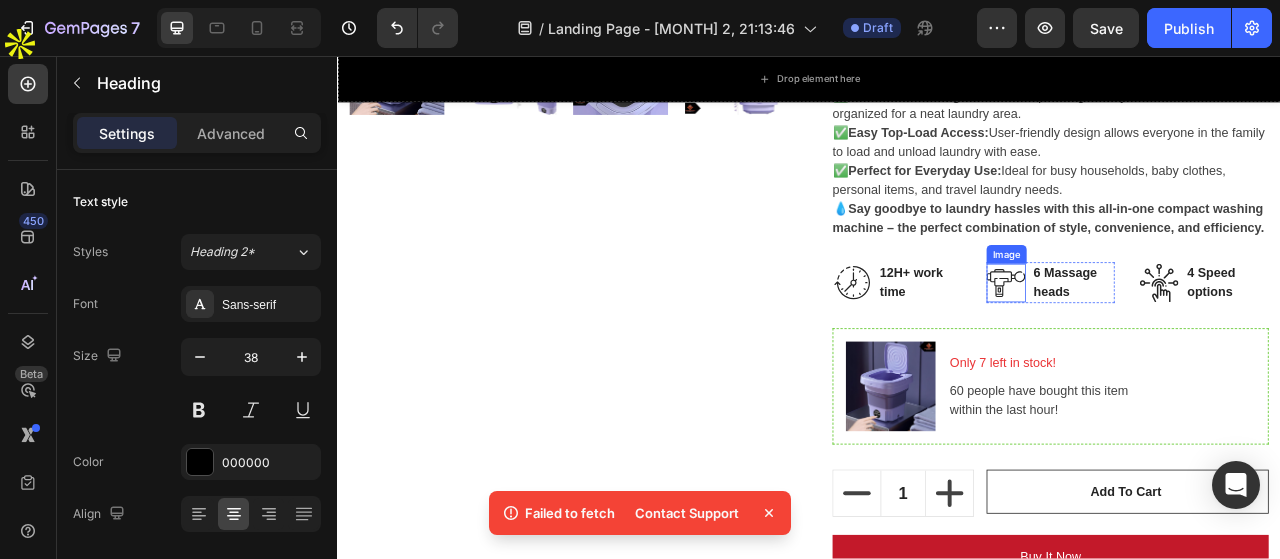 click at bounding box center (1188, 345) 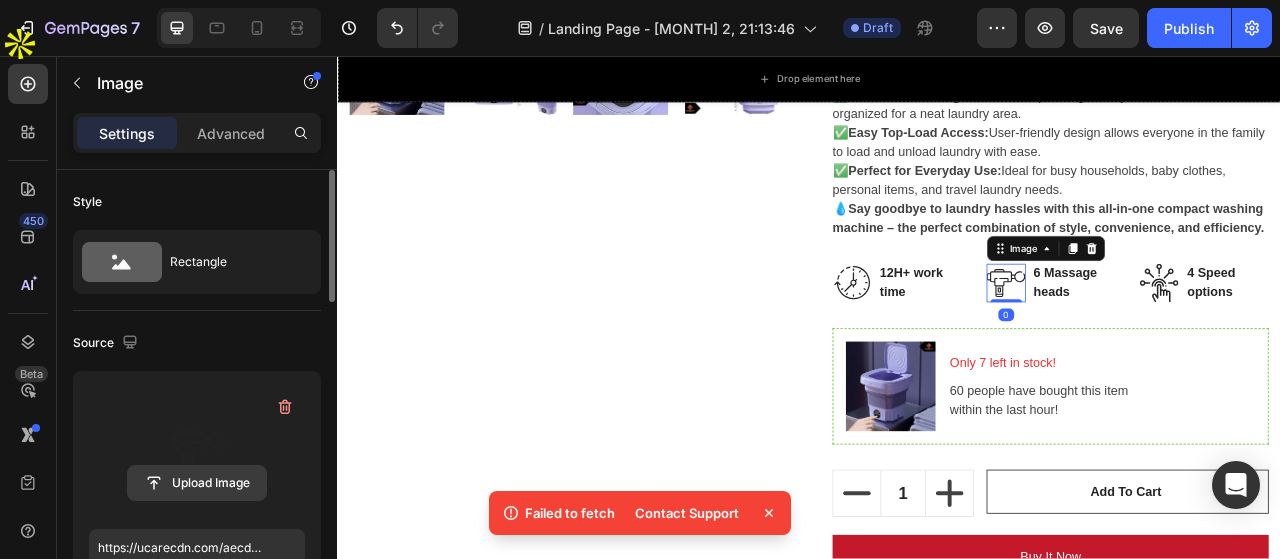 click 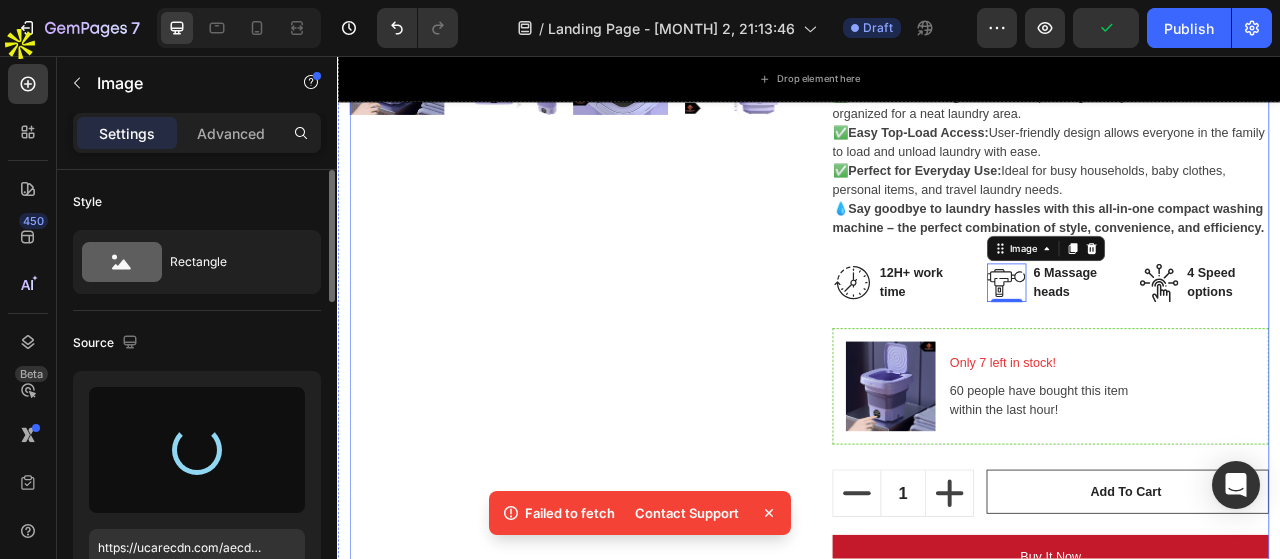 type on "https://cdn.shopify.com/s/files/1/0950/5793/6516/files/gempages_578079969167541010-07eaa05a-70b6-428b-8876-589d98183900.png" 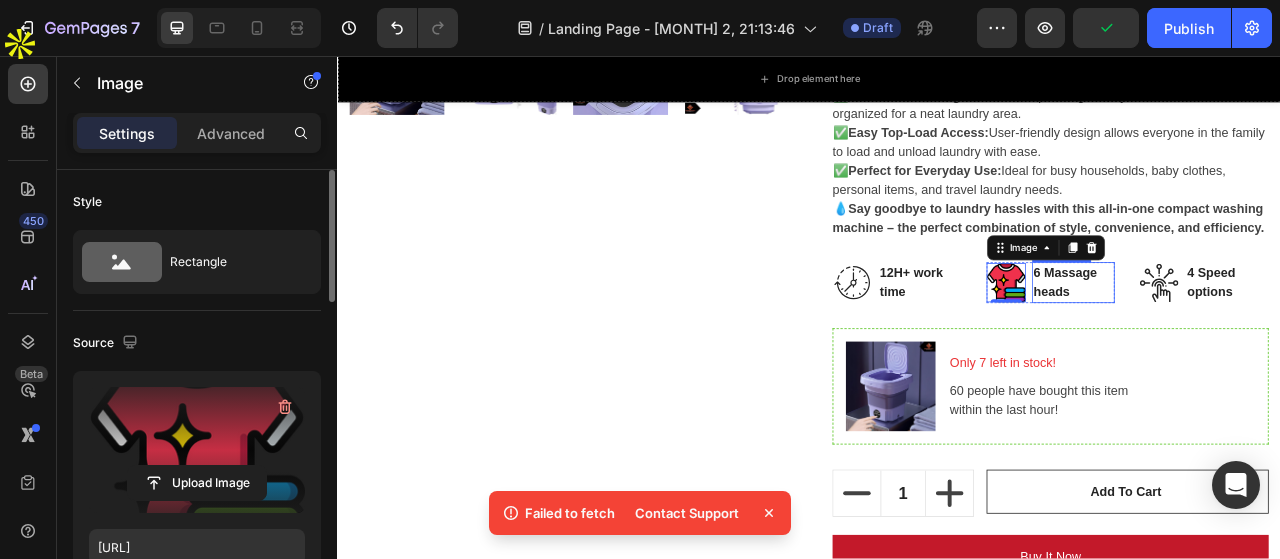 click on "6 Massage heads" at bounding box center [1274, 345] 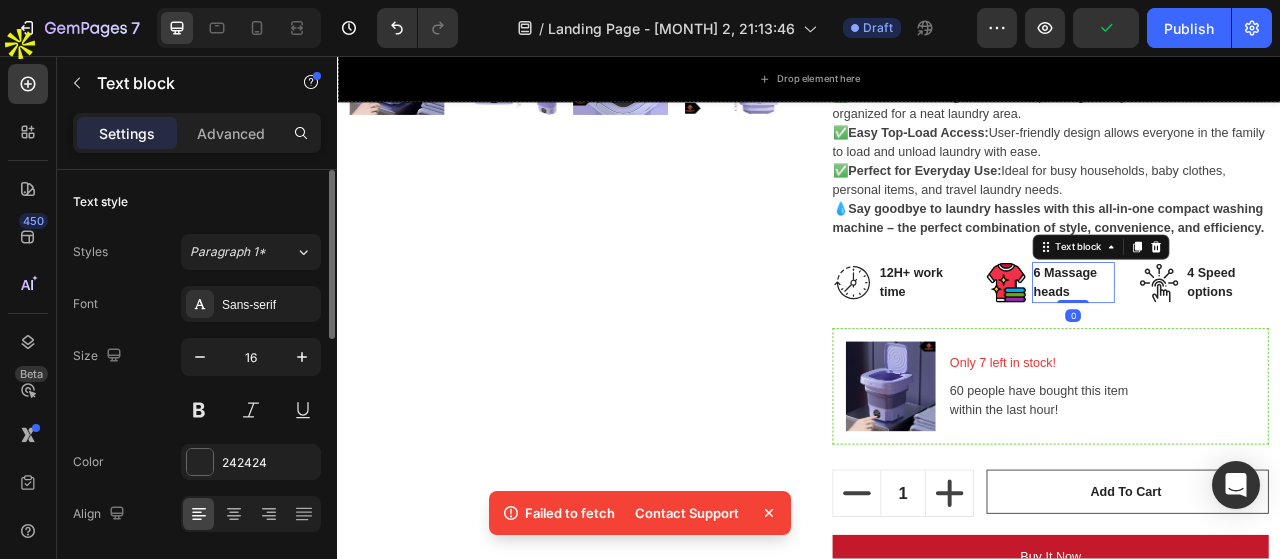 click on "6 Massage heads" at bounding box center (1274, 345) 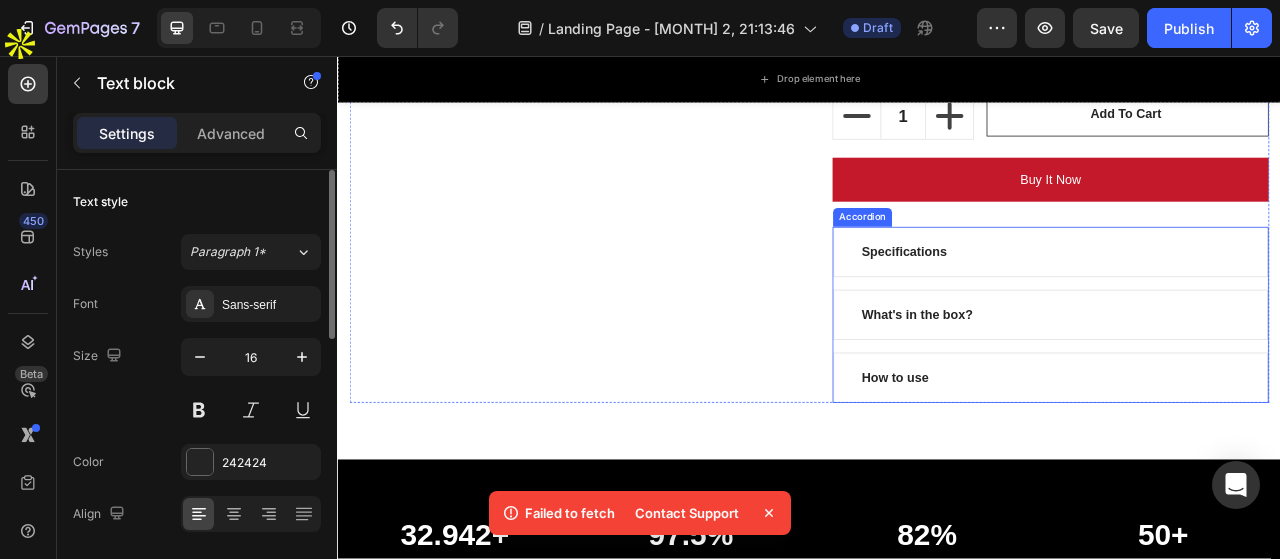 scroll, scrollTop: 1389, scrollLeft: 0, axis: vertical 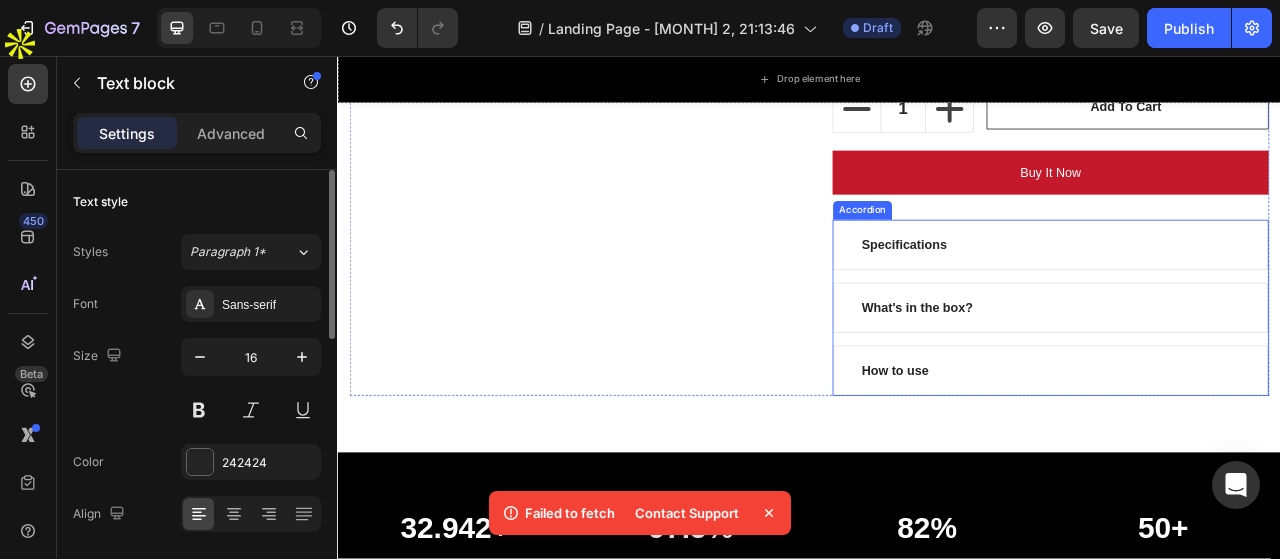 click on "Specifications" at bounding box center [1244, 297] 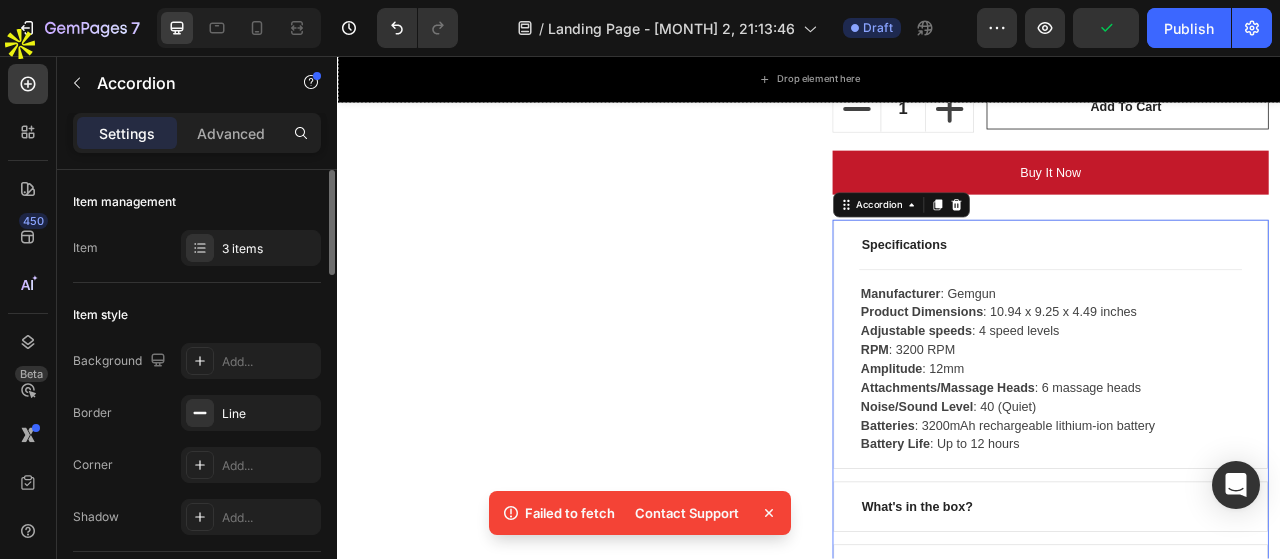 click on "Specifications" at bounding box center [1244, 297] 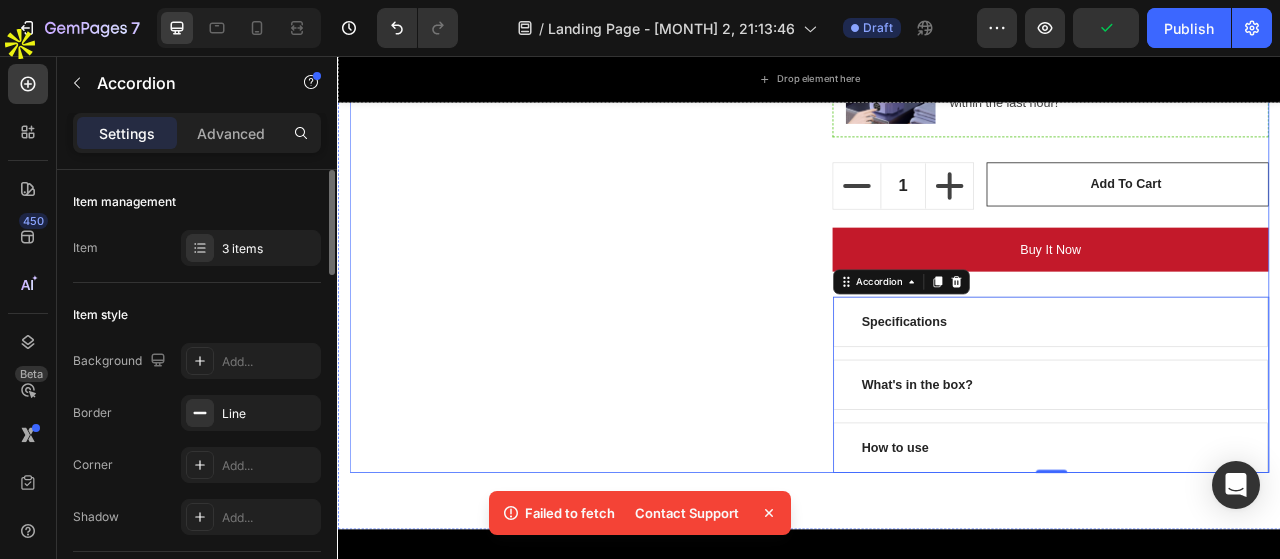 scroll, scrollTop: 1289, scrollLeft: 0, axis: vertical 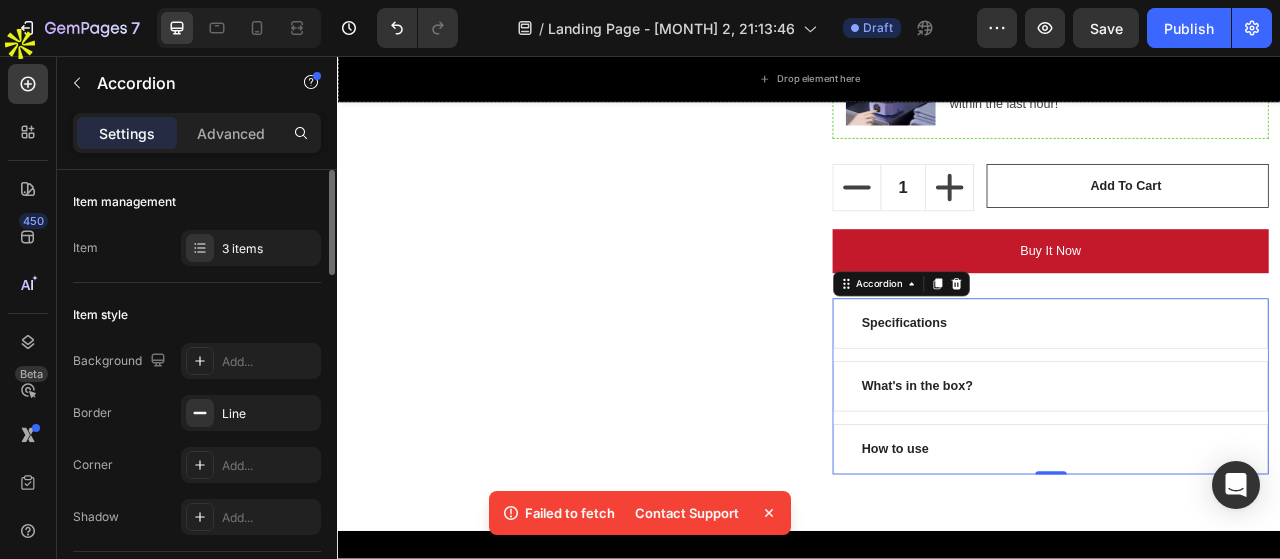 click on "Specifications" at bounding box center [1244, 397] 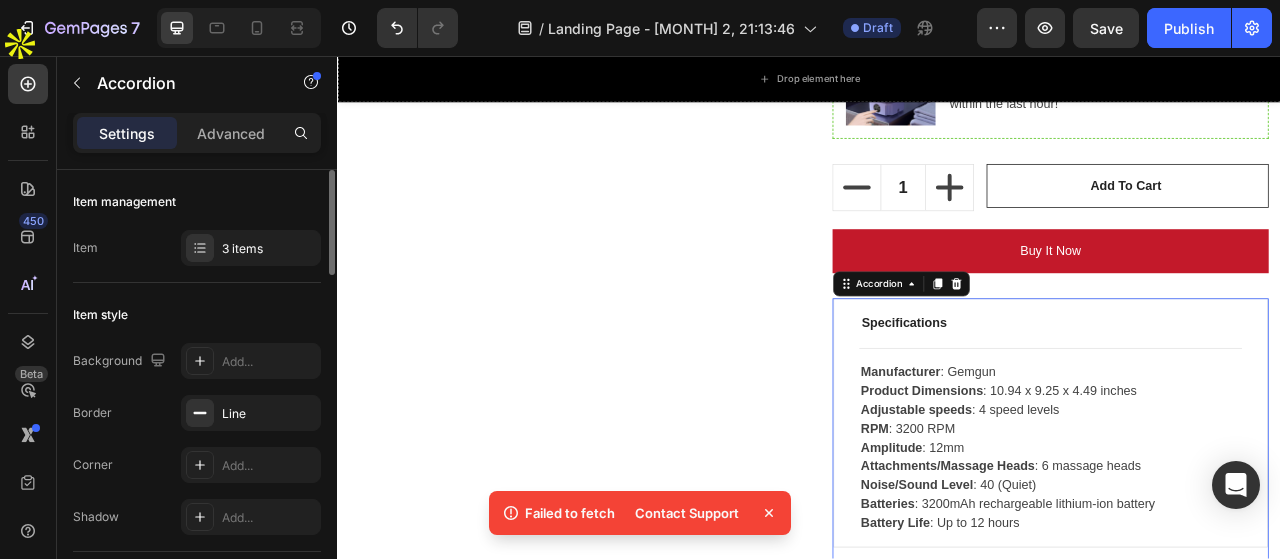 click on "Specifications" at bounding box center [1244, 397] 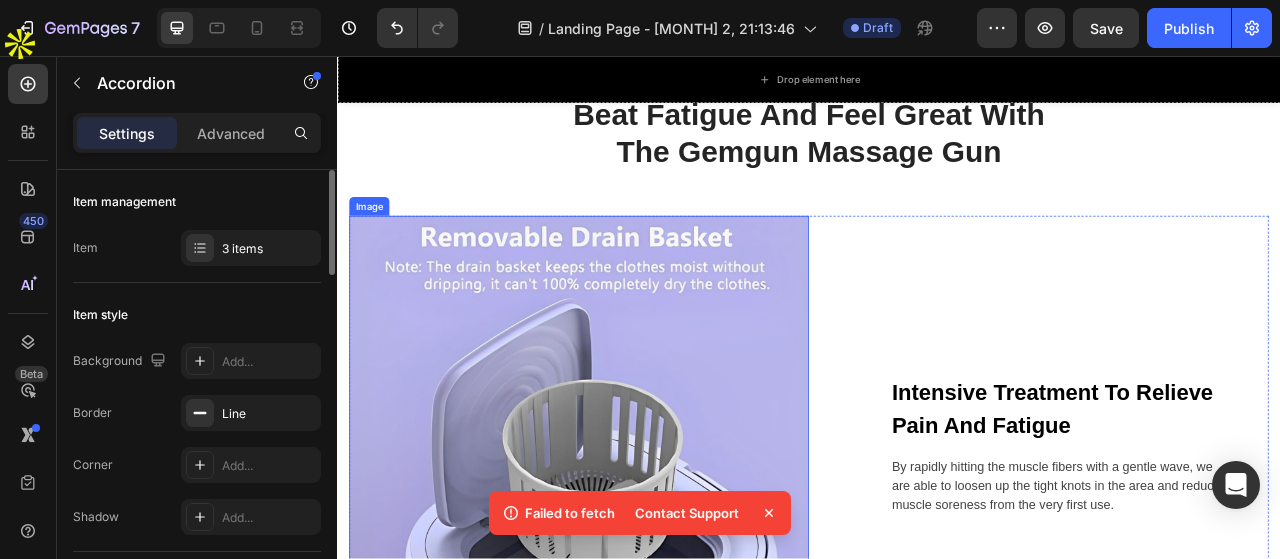 scroll, scrollTop: 2189, scrollLeft: 0, axis: vertical 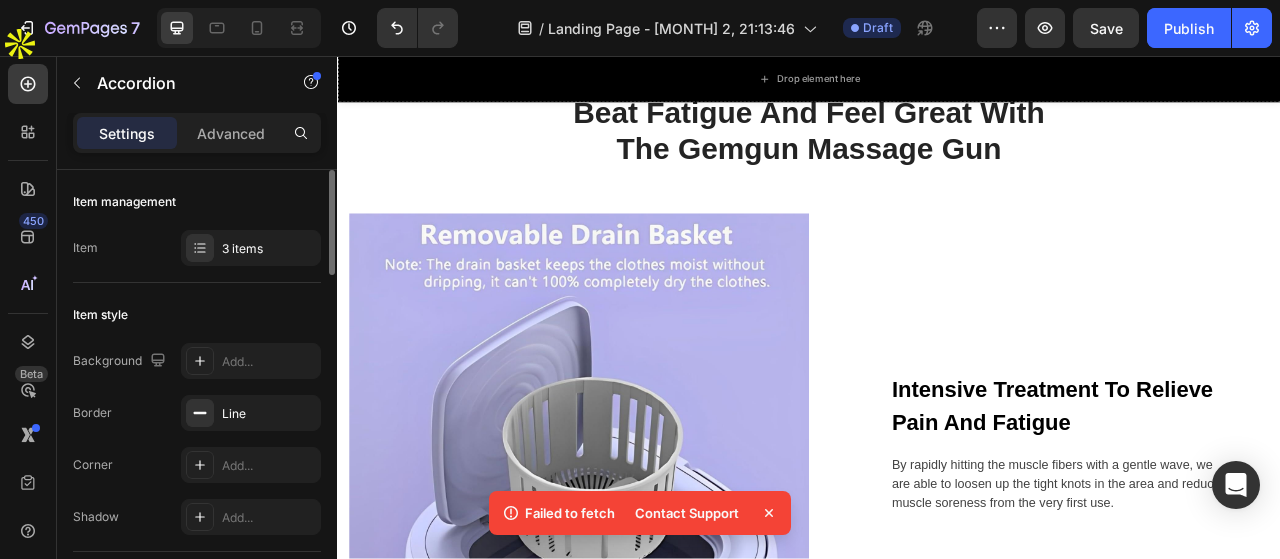 click 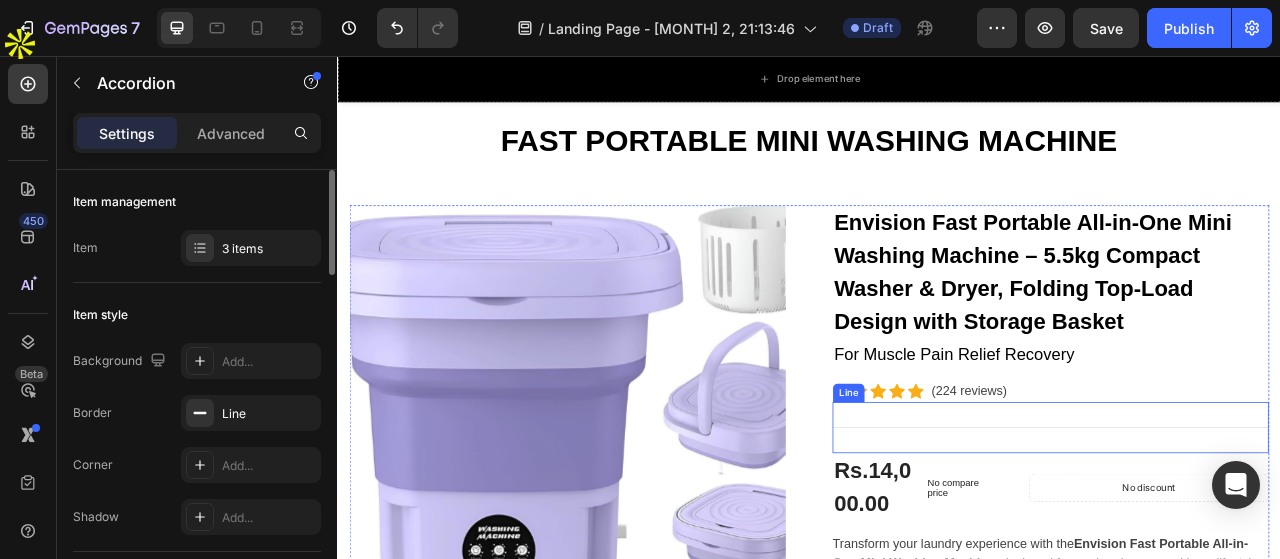 scroll, scrollTop: 0, scrollLeft: 0, axis: both 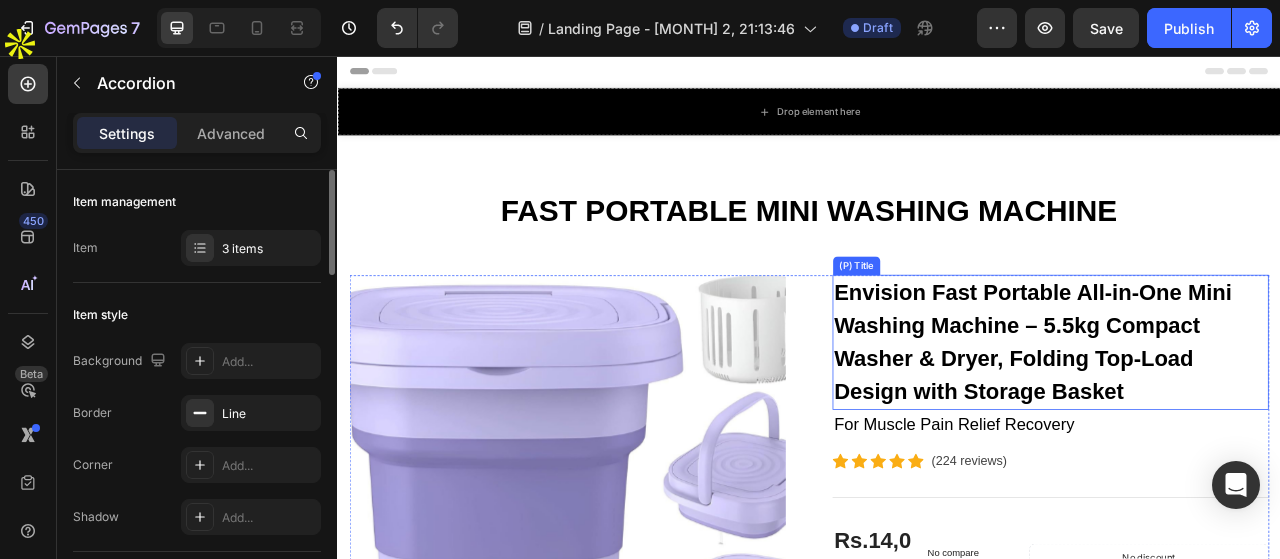 click on "Envision Fast Portable All-in-One Mini Washing Machine – 5.5kg Compact Washer & Dryer, Folding Top-Load Design with Storage Basket" at bounding box center (1244, 421) 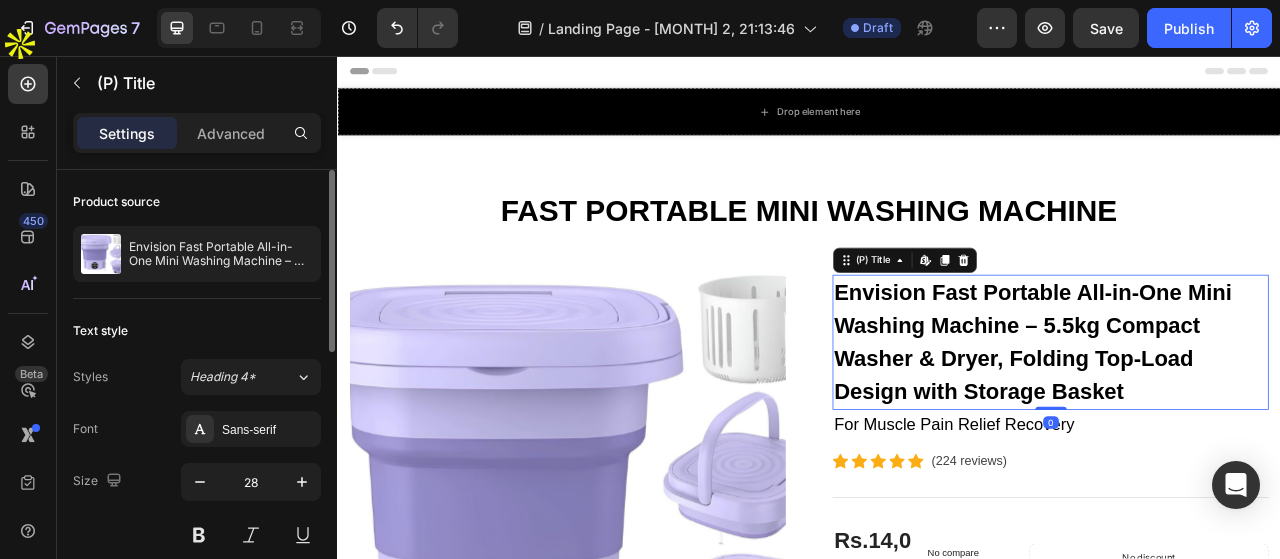 click on "Envision Fast Portable All-in-One Mini Washing Machine – 5.5kg Compact Washer & Dryer, Folding Top-Load Design with Storage Basket" at bounding box center (1244, 421) 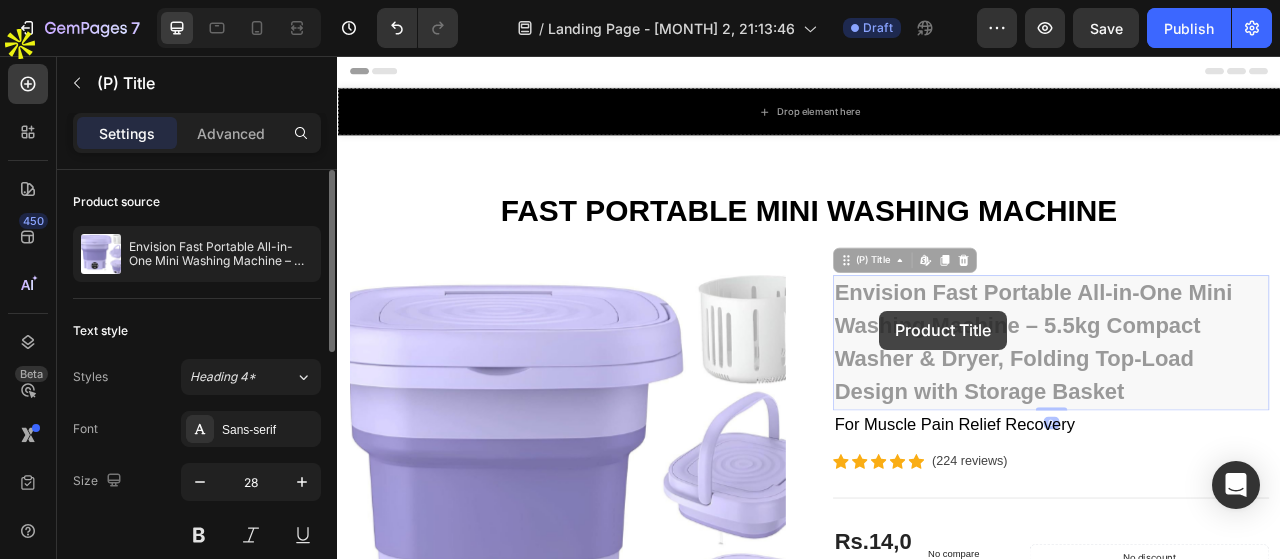 drag, startPoint x: 968, startPoint y: 350, endPoint x: 693, endPoint y: 269, distance: 286.681 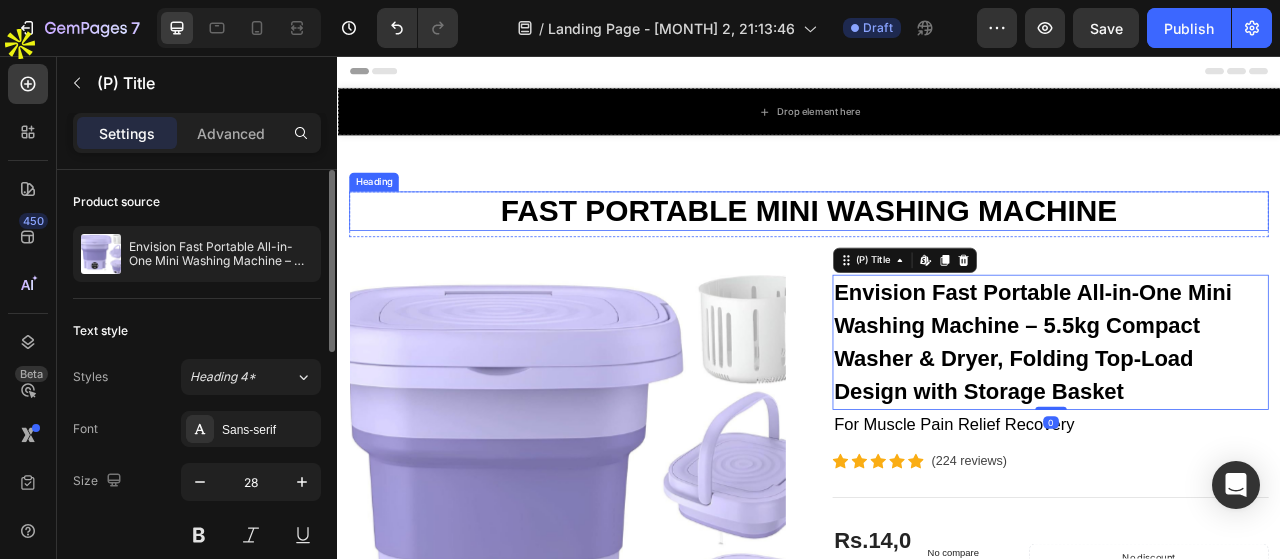 click on "FAST PORTABLE MINI WASHING MACHINE" at bounding box center [937, 254] 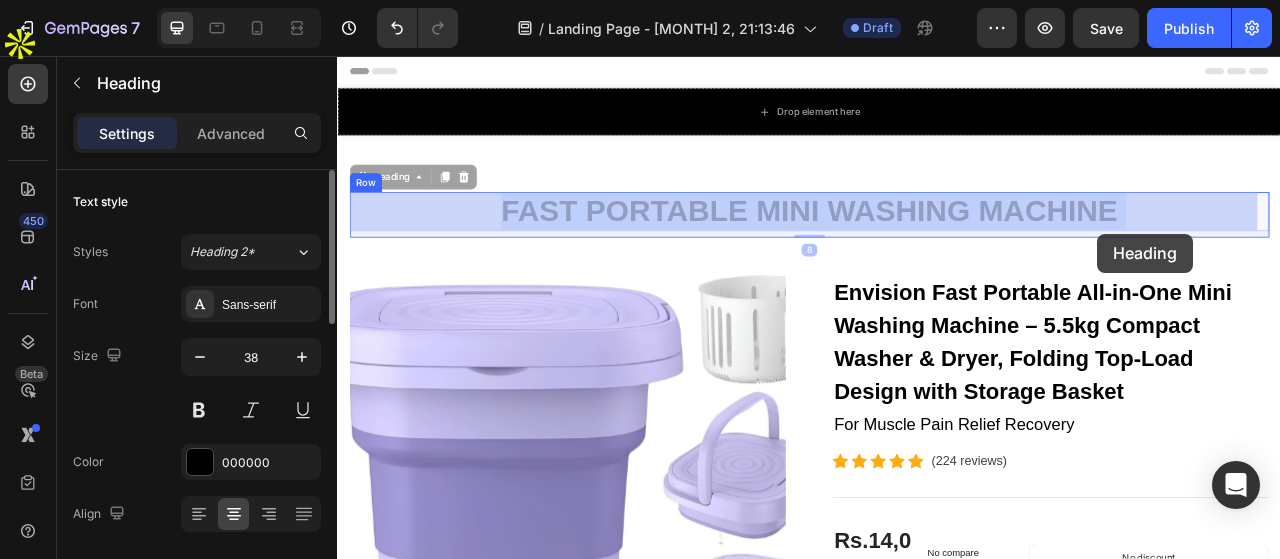 drag, startPoint x: 535, startPoint y: 242, endPoint x: 1302, endPoint y: 253, distance: 767.07886 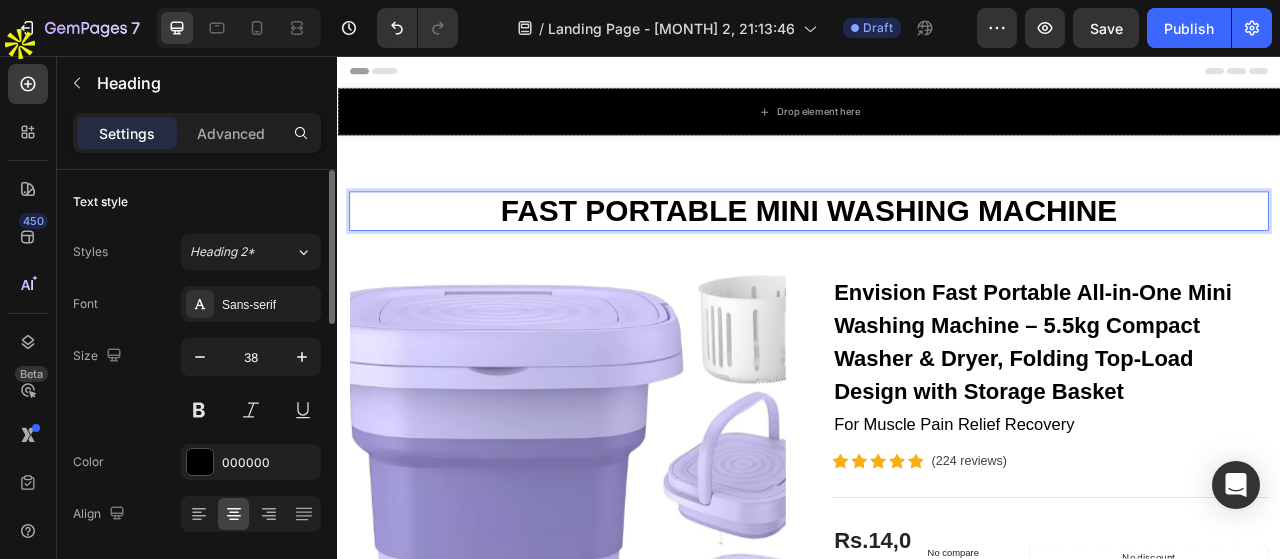 click on "FAST PORTABLE MINI WASHING MACHINE" at bounding box center [937, 254] 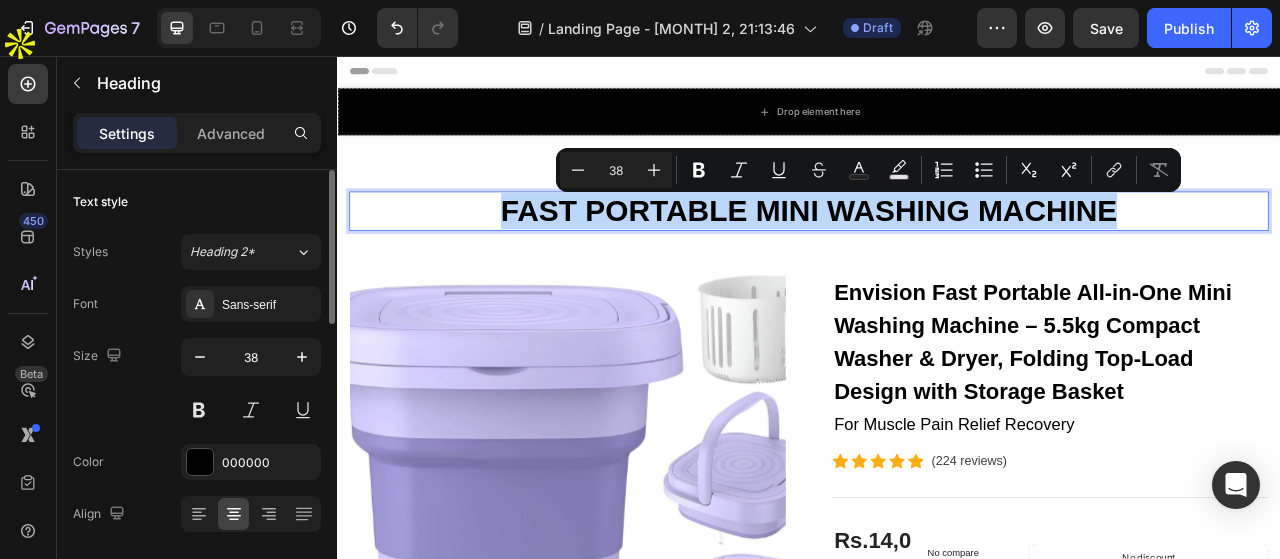 copy on "FAST PORTABLE MINI WASHING MACHINE" 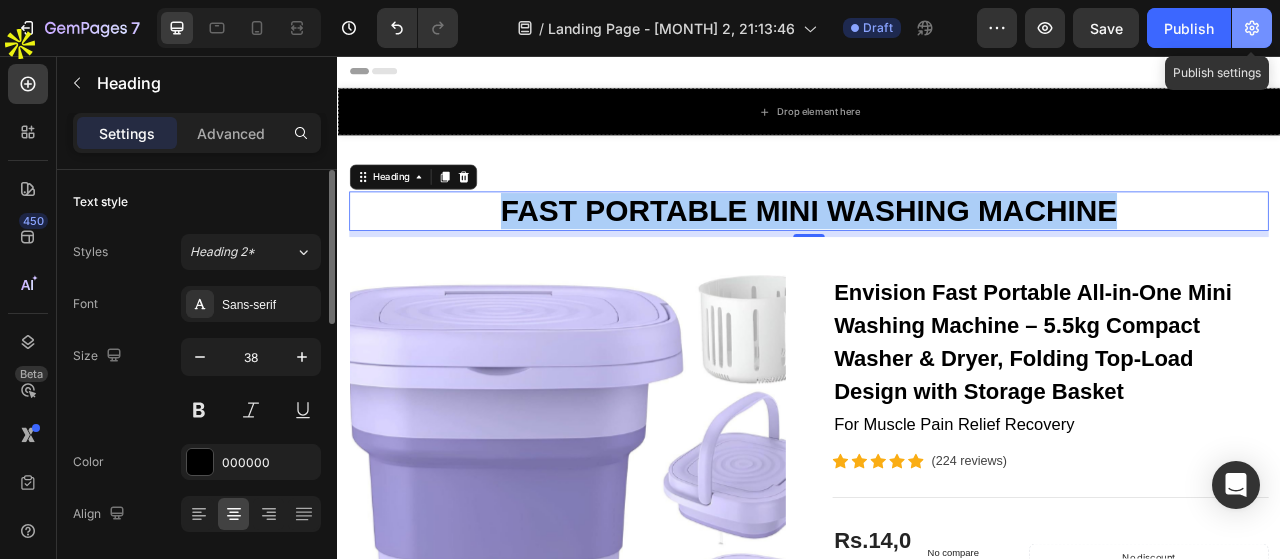 click 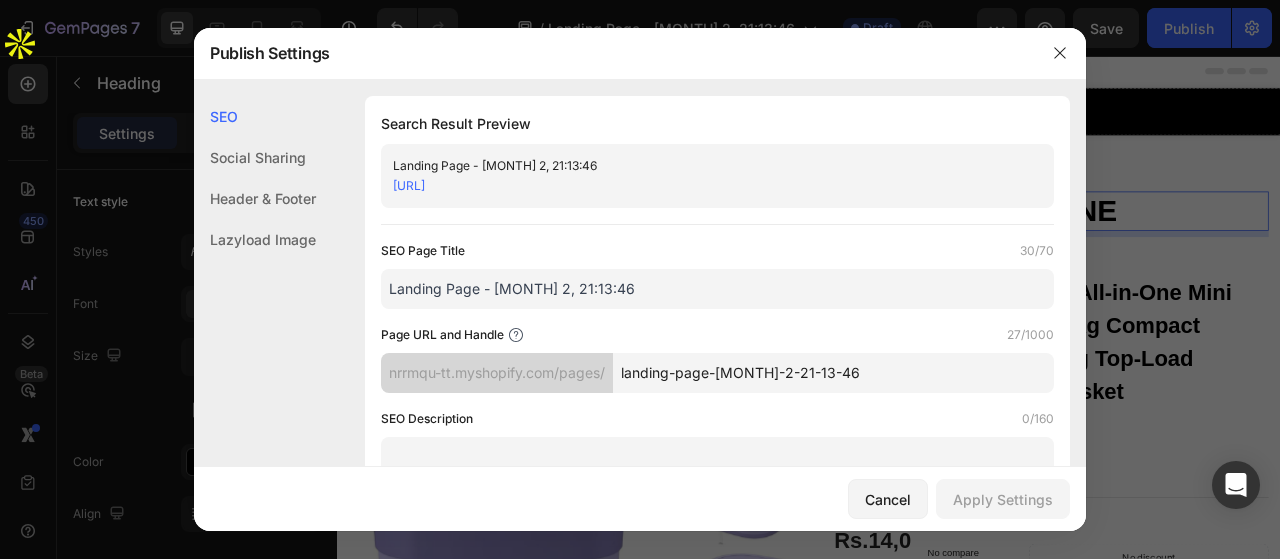 click on "Social Sharing" 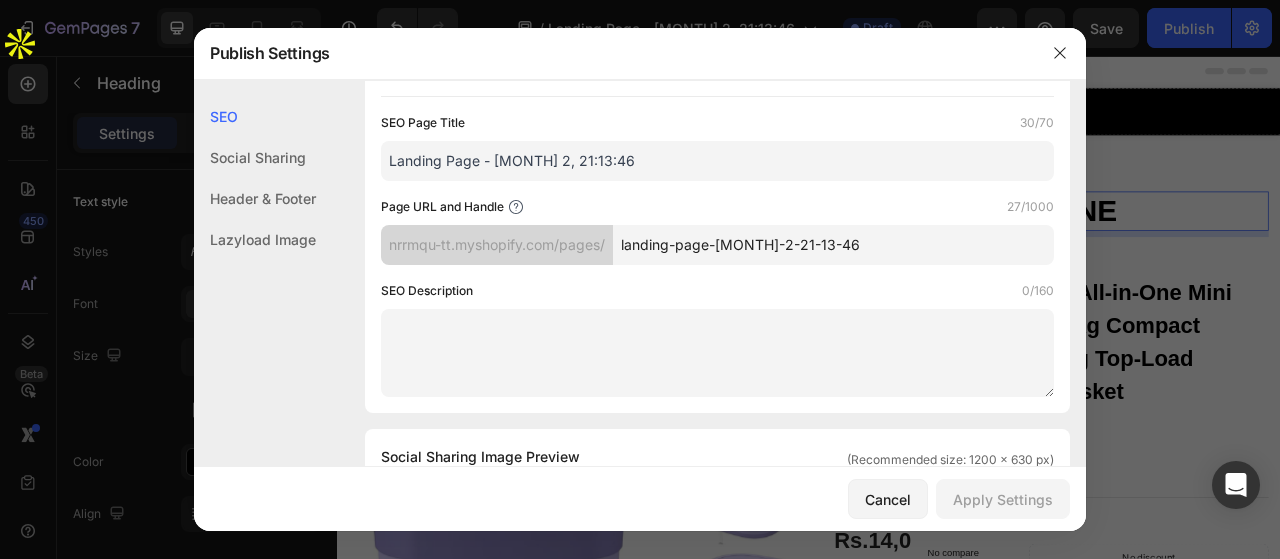 scroll, scrollTop: 57, scrollLeft: 0, axis: vertical 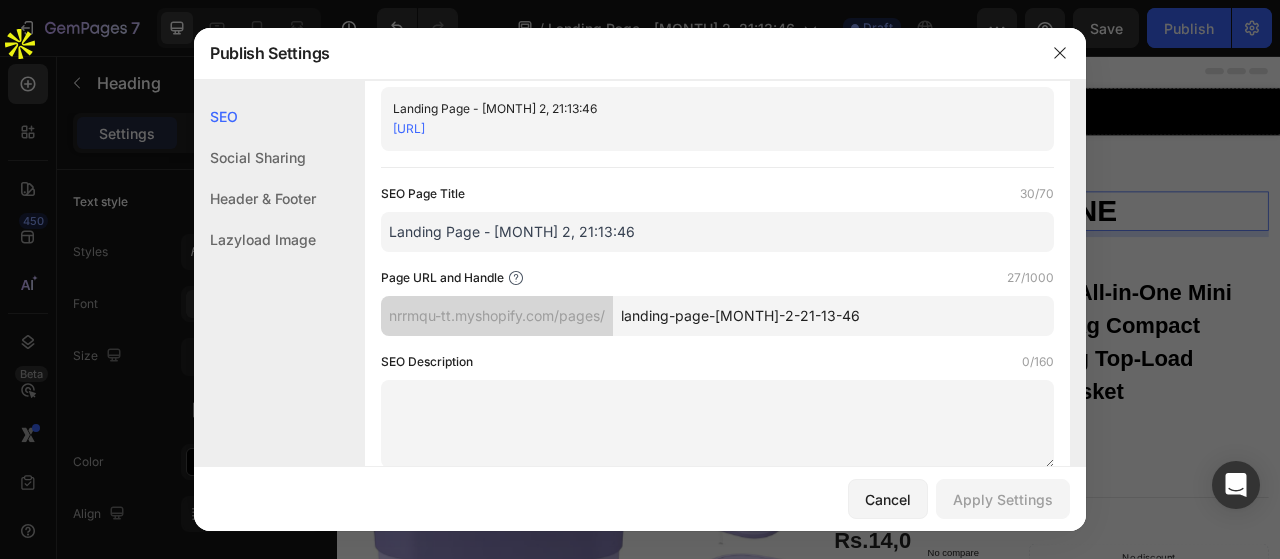 click on "Landing Page - Aug 2, 21:13:46" at bounding box center [717, 232] 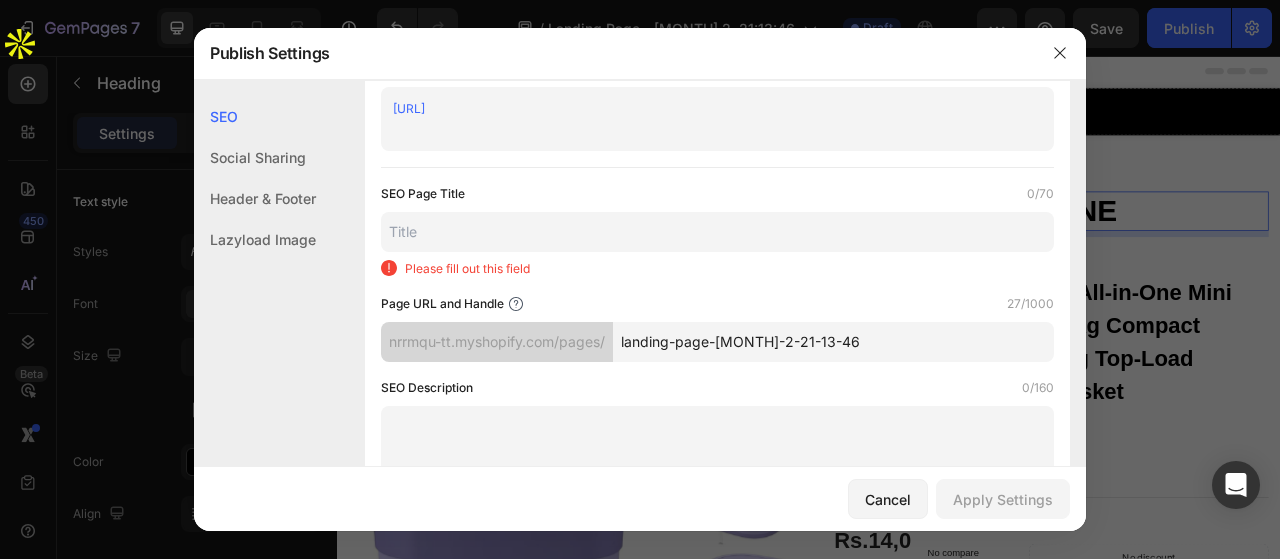 paste on "FAST PORTABLE MINI WASHING MACHINE" 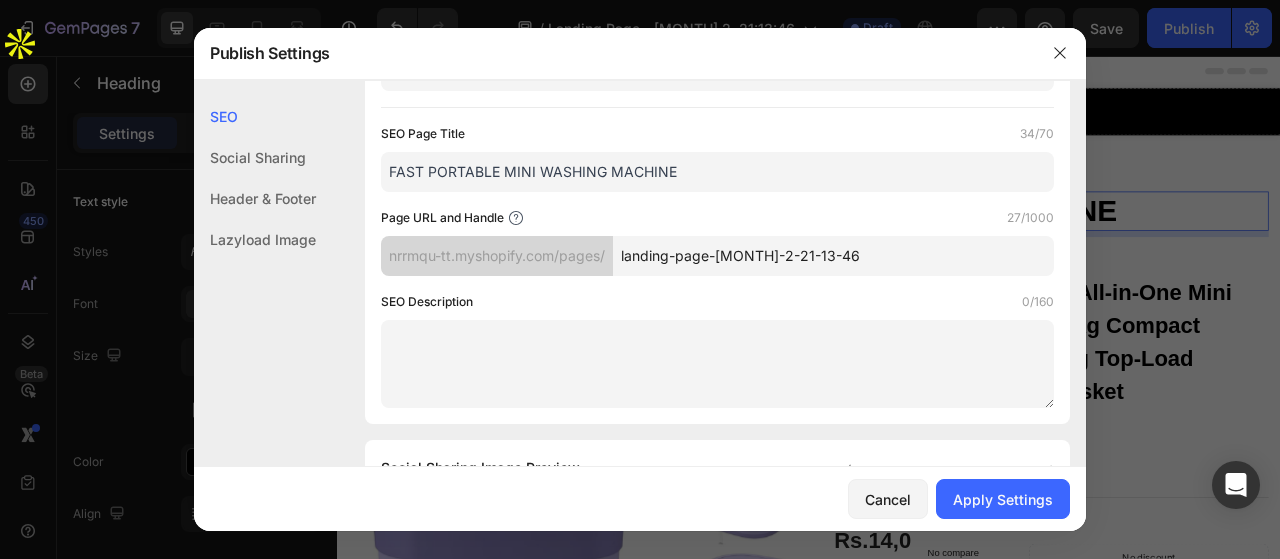 scroll, scrollTop: 157, scrollLeft: 0, axis: vertical 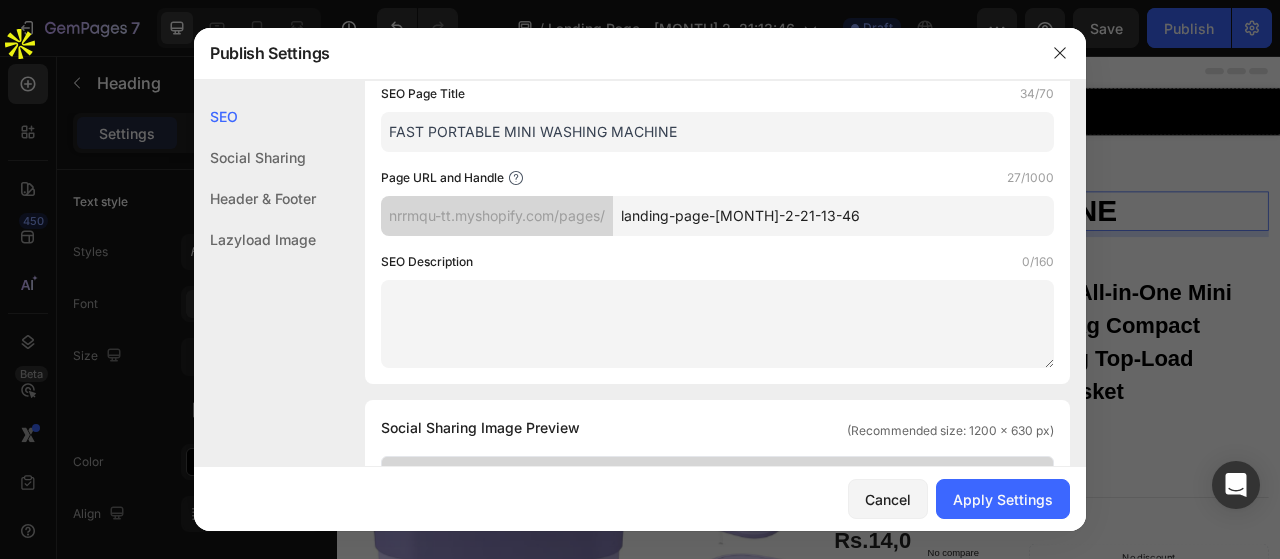 type on "FAST PORTABLE MINI WASHING MACHINE" 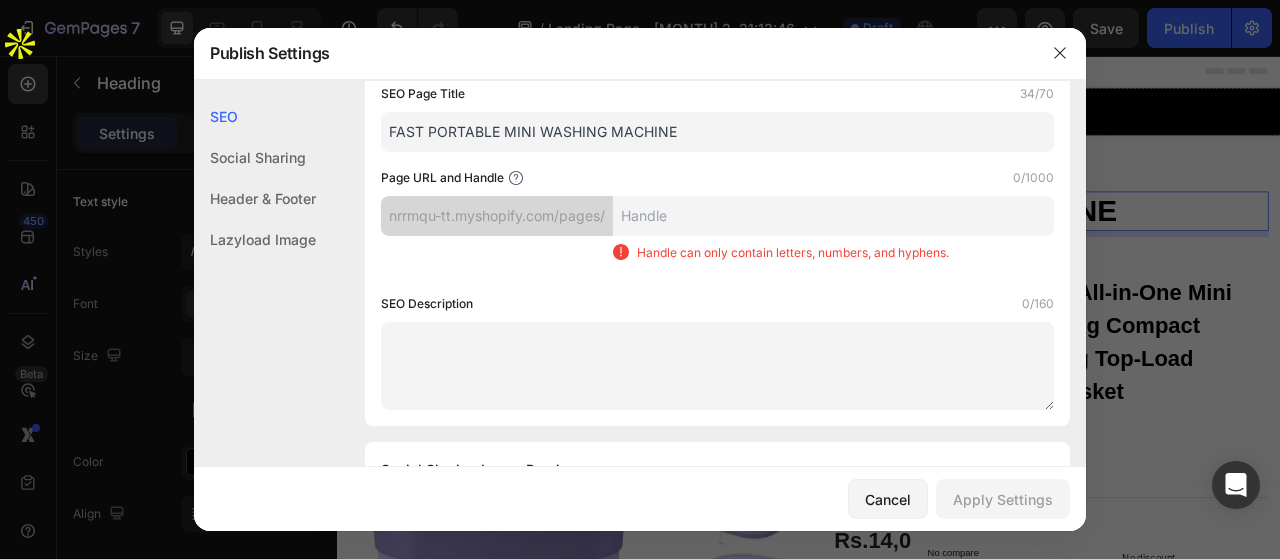 paste on "FAST PORTABLE MINI WASHING MACHINE" 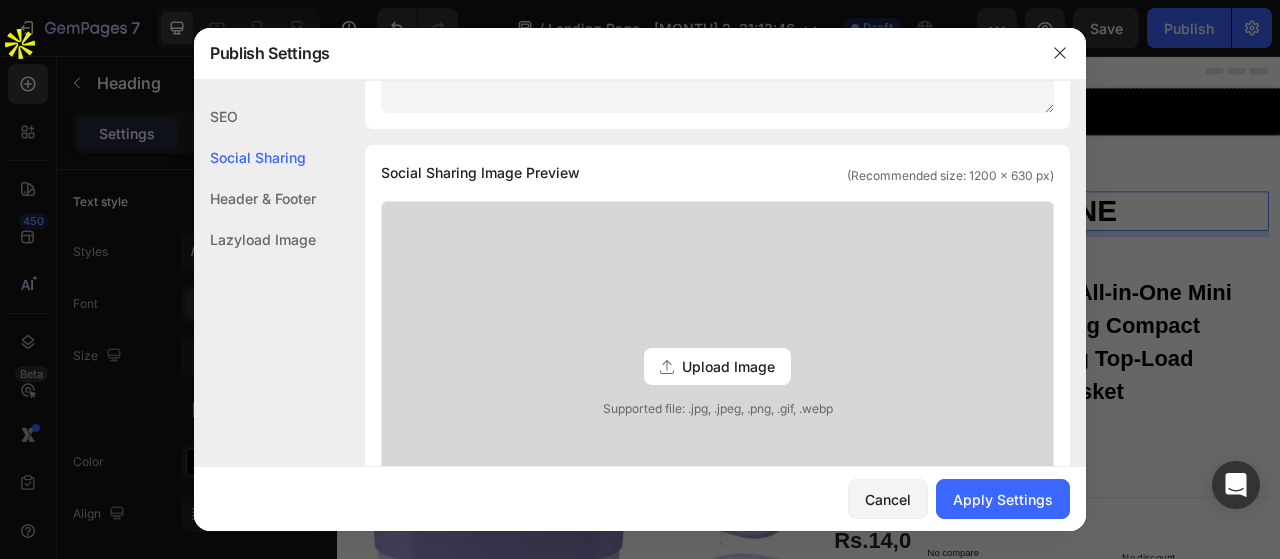 scroll, scrollTop: 457, scrollLeft: 0, axis: vertical 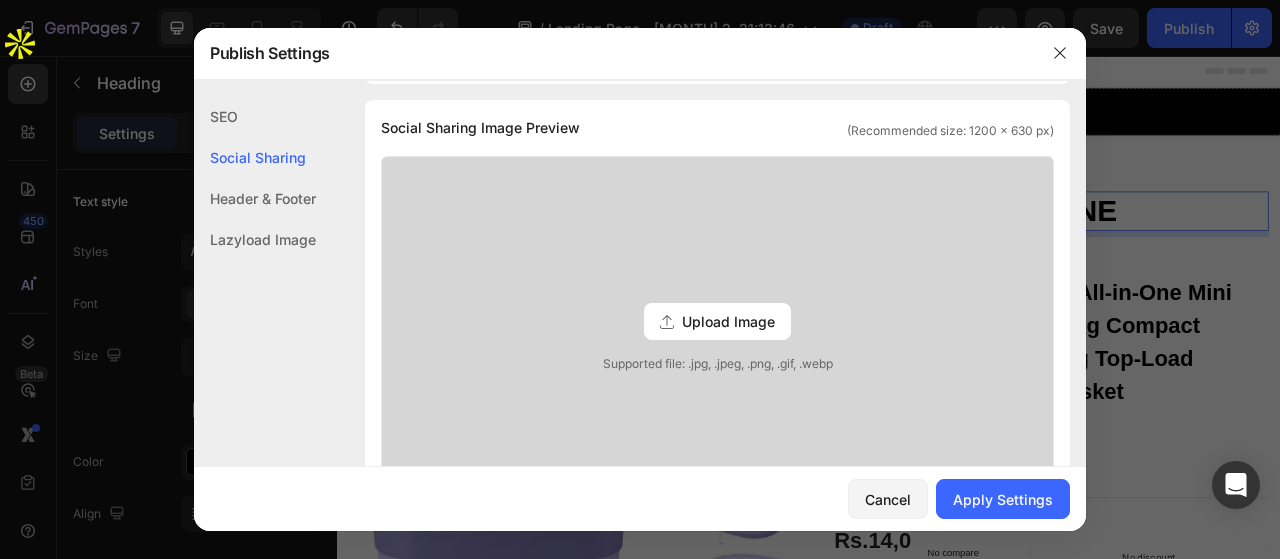 type on "FAST-PORTABLE-MINI-WASHING-MACHINE" 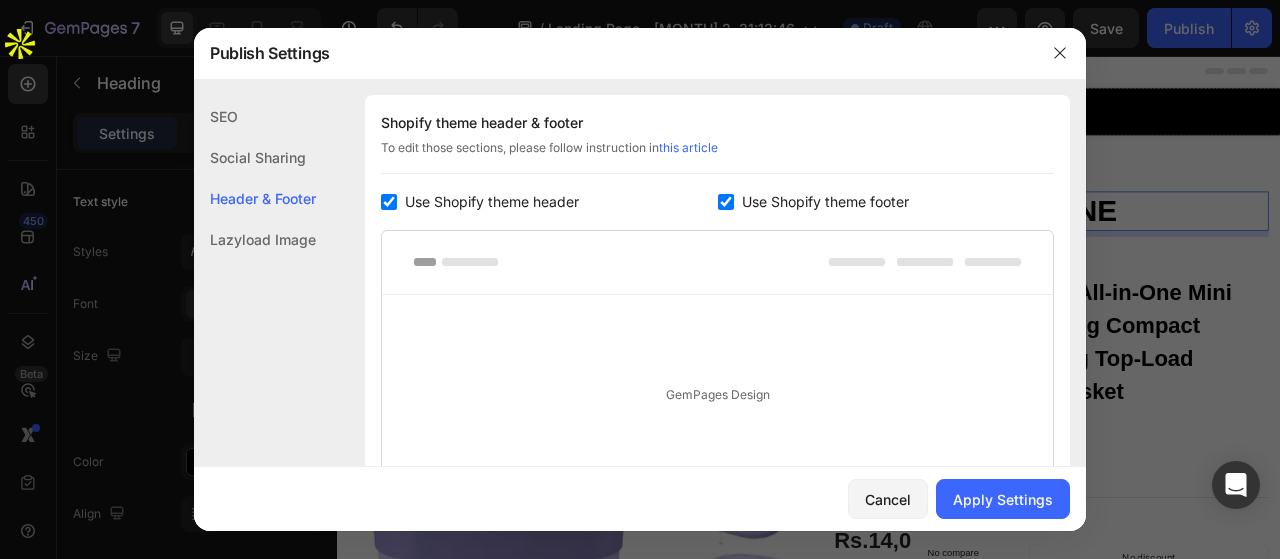 scroll, scrollTop: 1057, scrollLeft: 0, axis: vertical 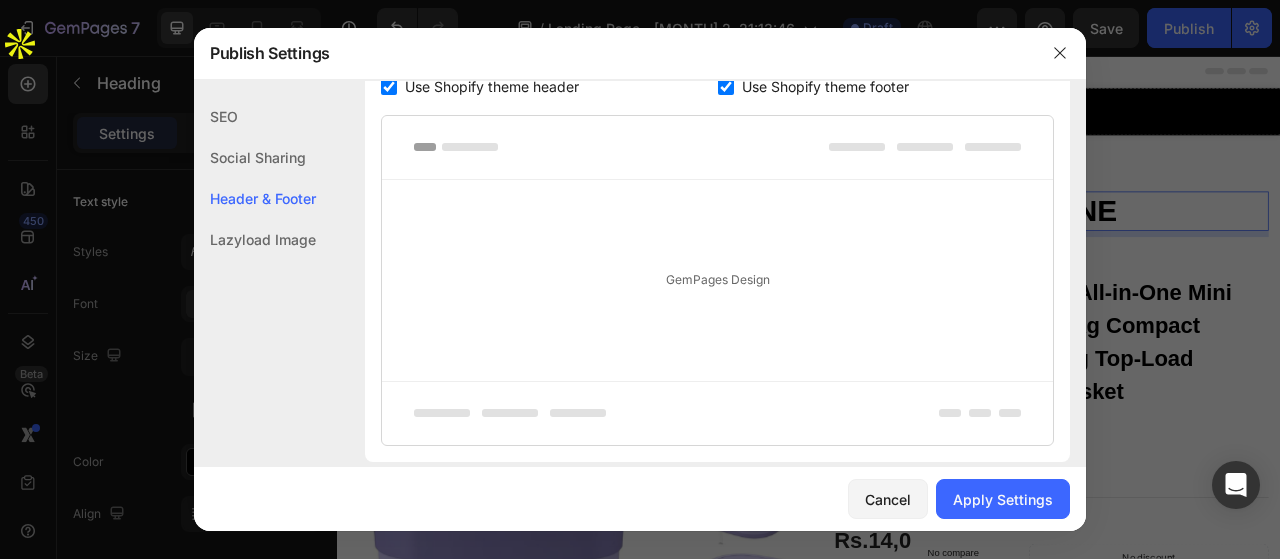click on "Lazyload Image" 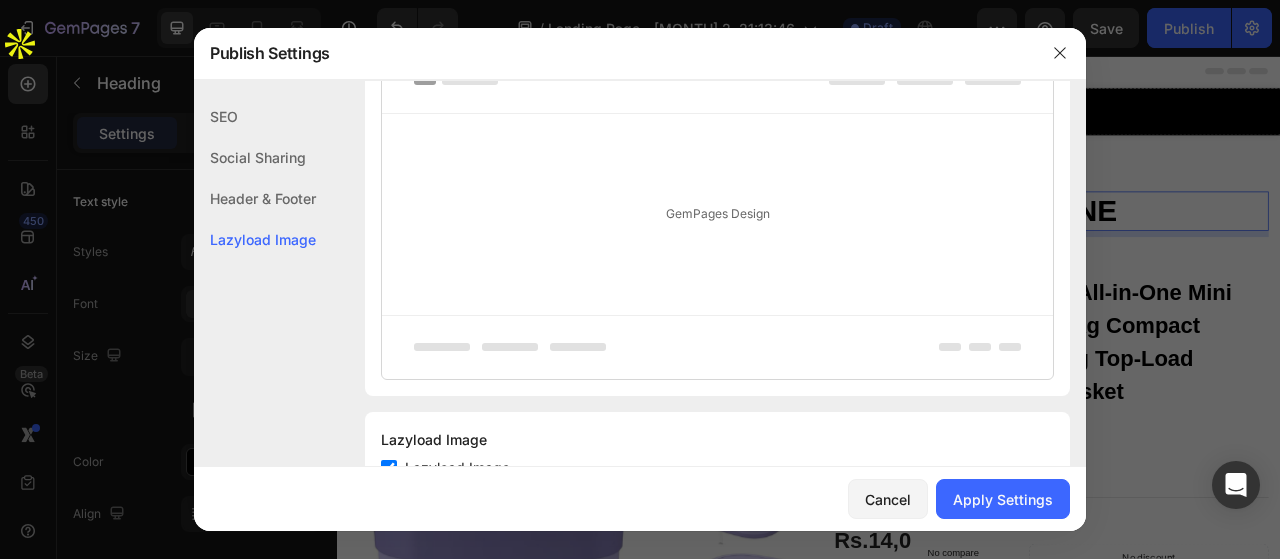 scroll, scrollTop: 1197, scrollLeft: 0, axis: vertical 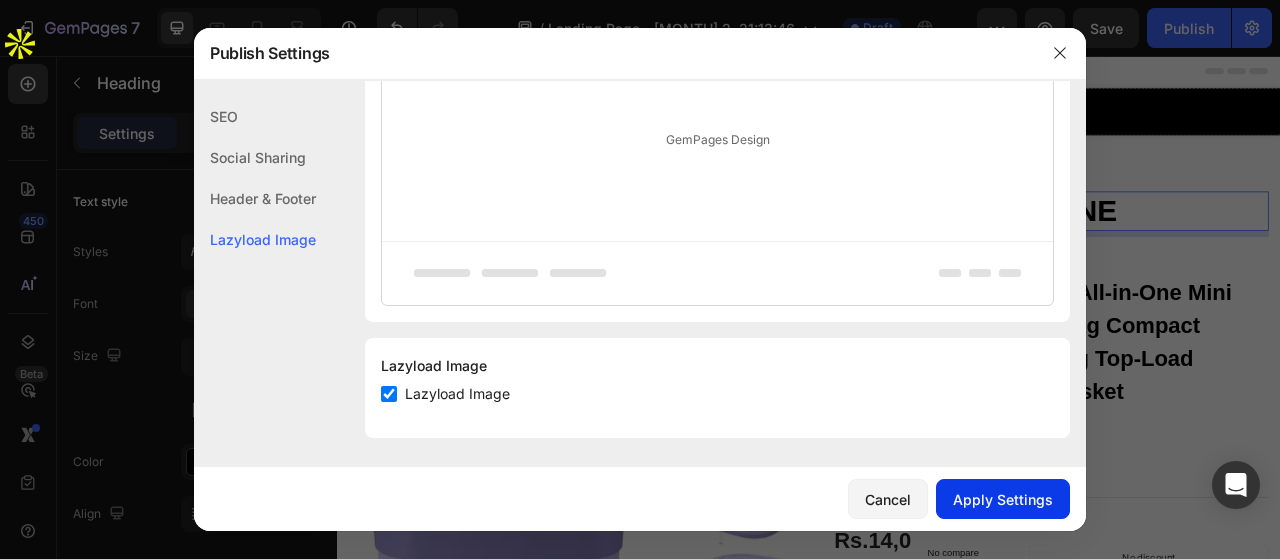 click on "Apply Settings" at bounding box center (1003, 499) 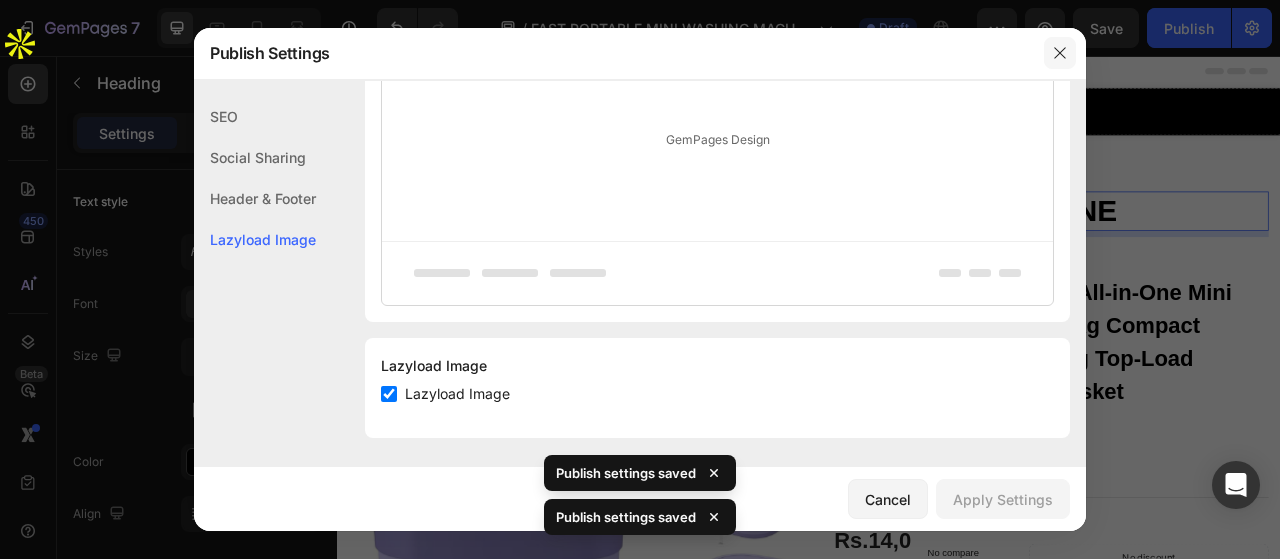 click 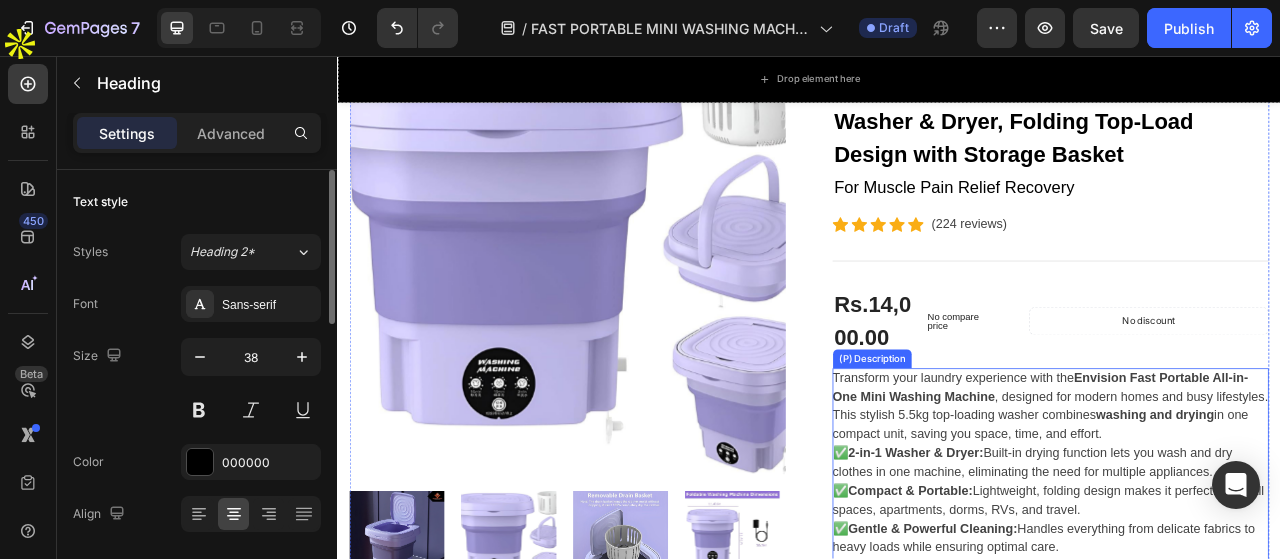 scroll, scrollTop: 400, scrollLeft: 0, axis: vertical 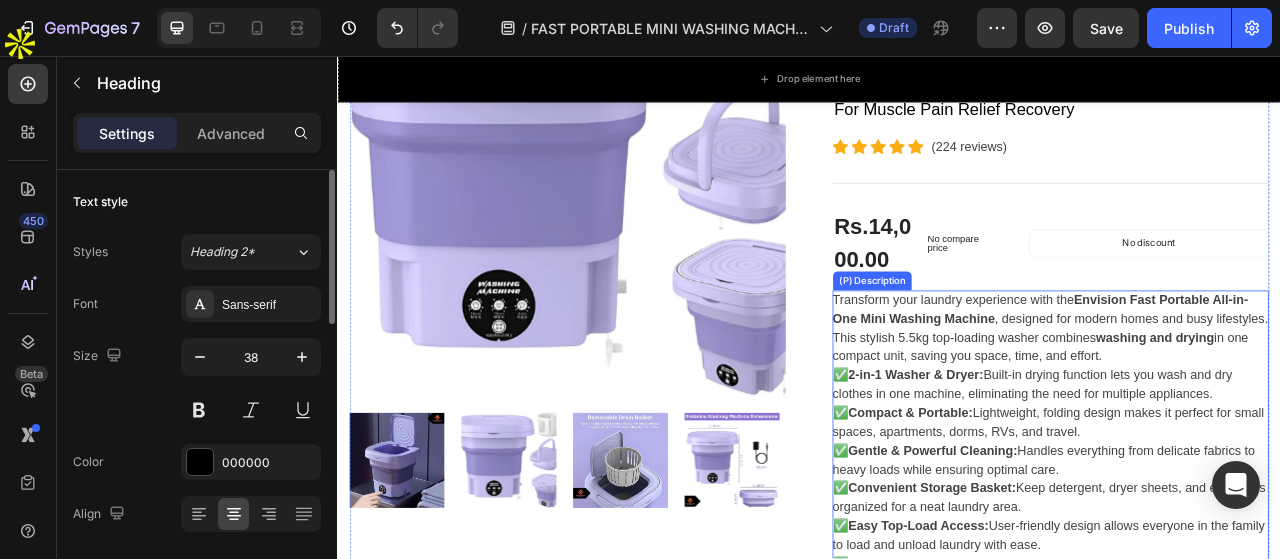 click on "Transform your laundry experience with the  Envision Fast Portable All-in-One Mini Washing Machine , designed for modern homes and busy lifestyles. This stylish 5.5kg top-loading washer combines  washing and drying  in one compact unit, saving you space, time, and effort." at bounding box center (1244, 402) 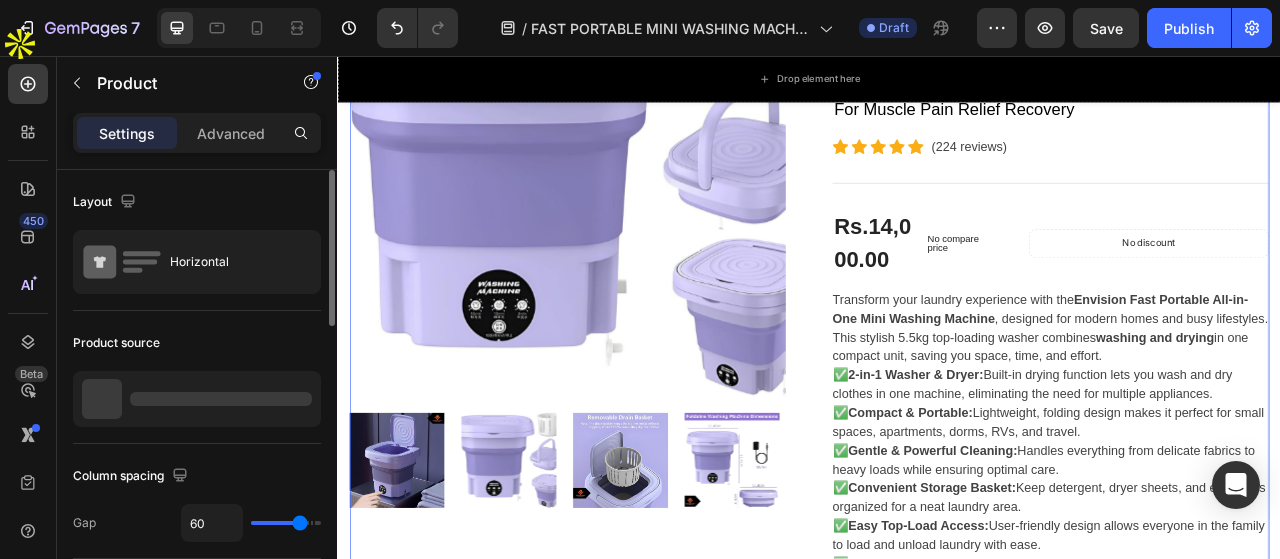 click on "Product Images Envision Fast Portable All-in-One Mini Washing Machine – 5.5kg Compact Washer & Dryer, Folding Top-Load Design with Storage Basket (P) Title For Muscle Pain Relief Recovery Text block                Icon                Icon                Icon                Icon                Icon Icon List Hoz (224 reviews) Text block Row                Title Line Rs.14,000.00 (P) Price (P) Price No compare price (P) Price Row No discount   Not be displayed when published Product Badge Row Transform your laundry experience with the  Envision Fast Portable All-in-One Mini Washing Machine , designed for modern homes and busy lifestyles. This stylish 5.5kg top-loading washer combines  washing and drying  in one compact unit, saving you space, time, and effort.
✅  2-in-1 Washer & Dryer:  Built-in drying function lets you wash and dry clothes in one machine, eliminating the need for multiple appliances. ✅  Compact & Portable: ✅  Gentle & Powerful Cleaning: ✅  Convenient Storage Basket: ✅  ✅
1" at bounding box center [937, 707] 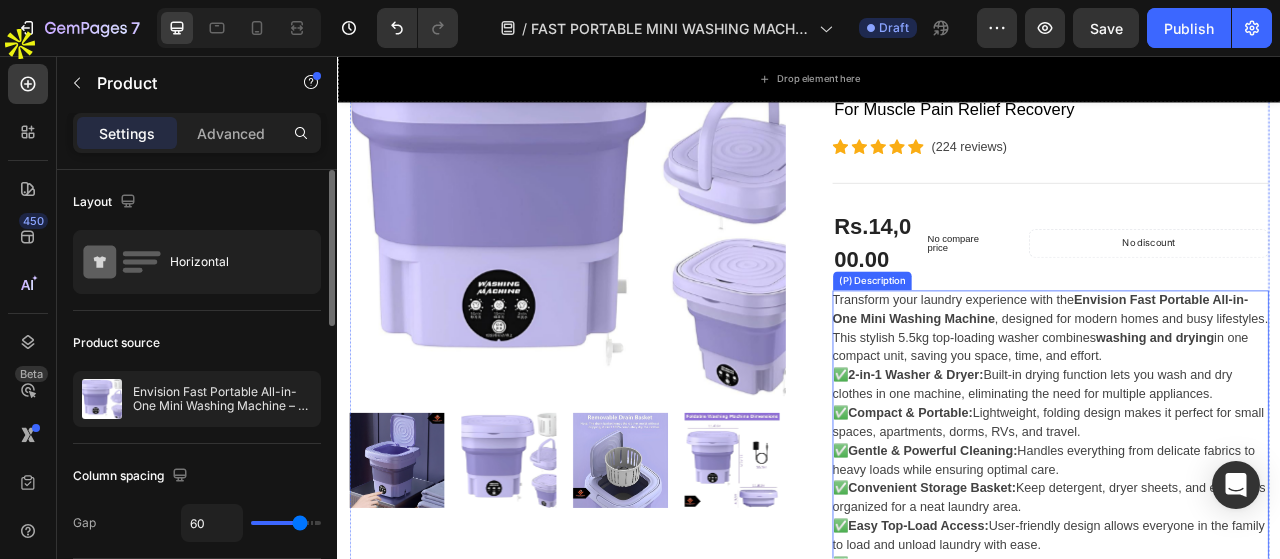 click on "Transform your laundry experience with the  Envision Fast Portable All-in-One Mini Washing Machine , designed for modern homes and busy lifestyles. This stylish 5.5kg top-loading washer combines  washing and drying  in one compact unit, saving you space, time, and effort." at bounding box center [1244, 402] 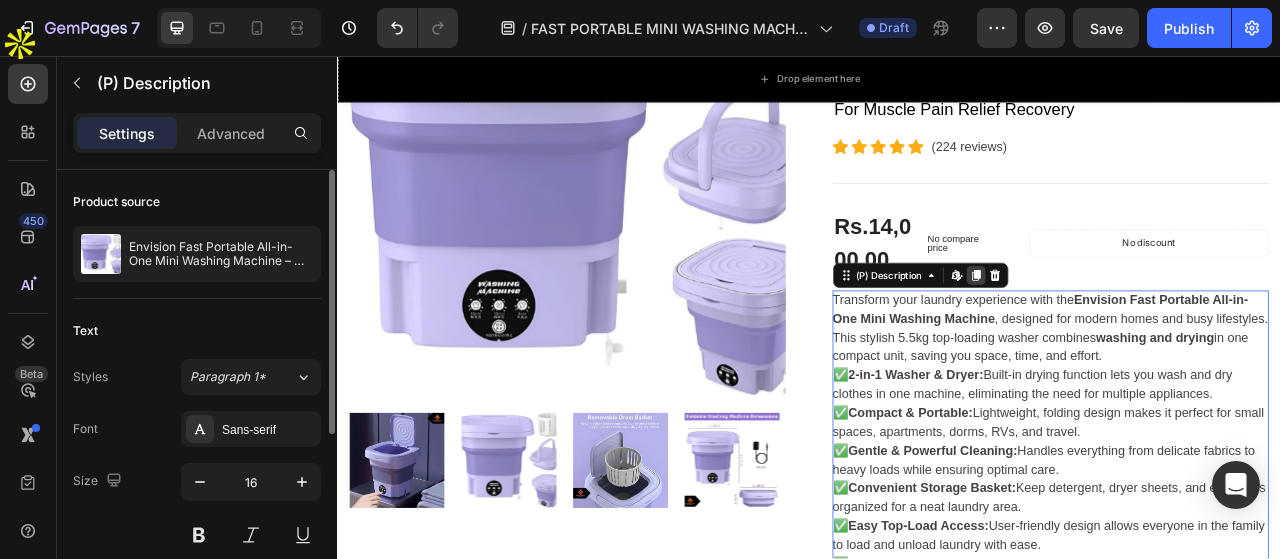 click 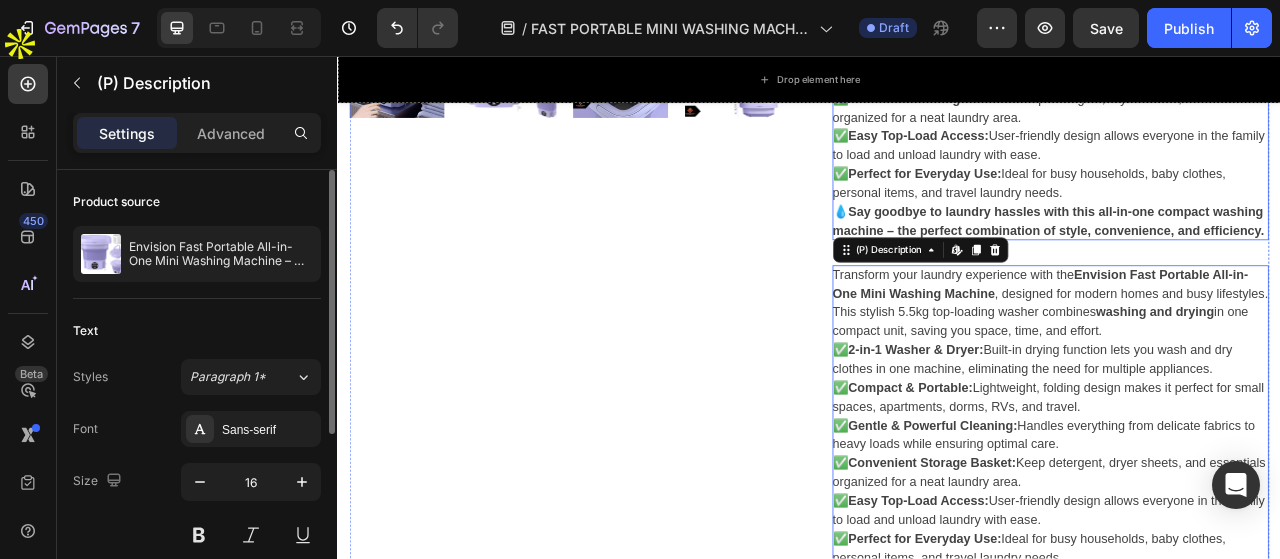scroll, scrollTop: 816, scrollLeft: 0, axis: vertical 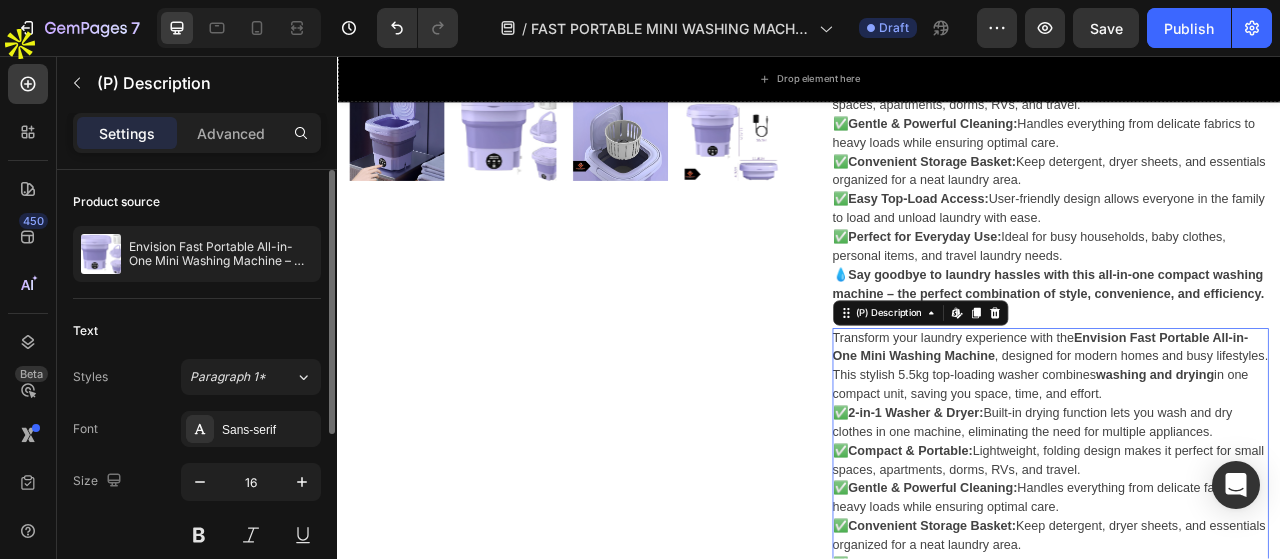 click on "Transform your laundry experience with the  Envision Fast Portable All-in-One Mini Washing Machine , designed for modern homes and busy lifestyles. This stylish 5.5kg top-loading washer combines  washing and drying  in one compact unit, saving you space, time, and effort.
✅  2-in-1 Washer & Dryer:  Built-in drying function lets you wash and dry clothes in one machine, eliminating the need for multiple appliances. ✅  Compact & Portable:  Lightweight, folding design makes it perfect for small spaces, apartments, dorms, RVs, and travel. ✅  Gentle & Powerful Cleaning:  Handles everything from delicate fabrics to heavy loads while ensuring optimal care. ✅  Convenient Storage Basket:  Keep detergent, dryer sheets, and essentials organized for a neat laundry area. ✅  Easy Top-Load Access:  User-friendly design allows everyone in the family to load and unload laundry with ease. ✅  Perfect for Everyday Use:  Ideal for busy households, baby clothes, personal items, and travel laundry needs.
💧" at bounding box center (1244, 619) 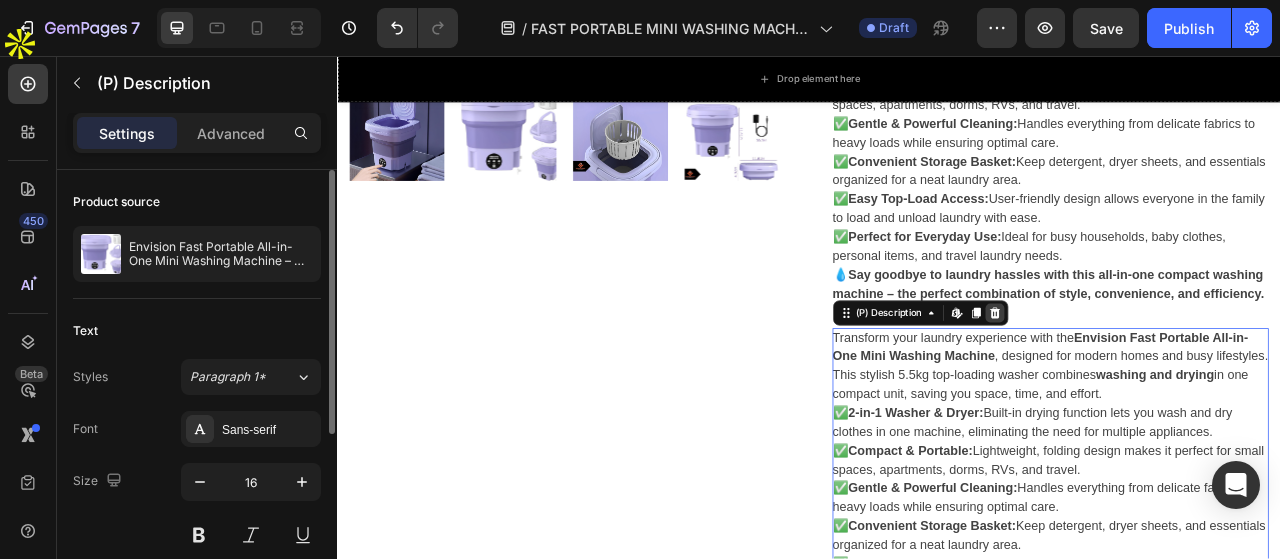 click 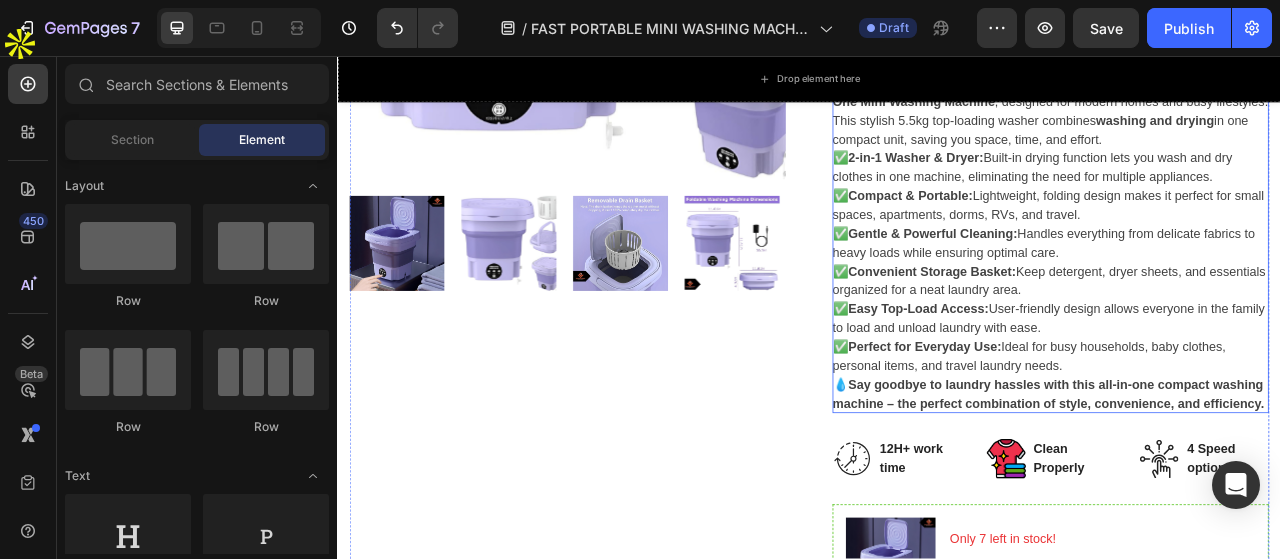 scroll, scrollTop: 616, scrollLeft: 0, axis: vertical 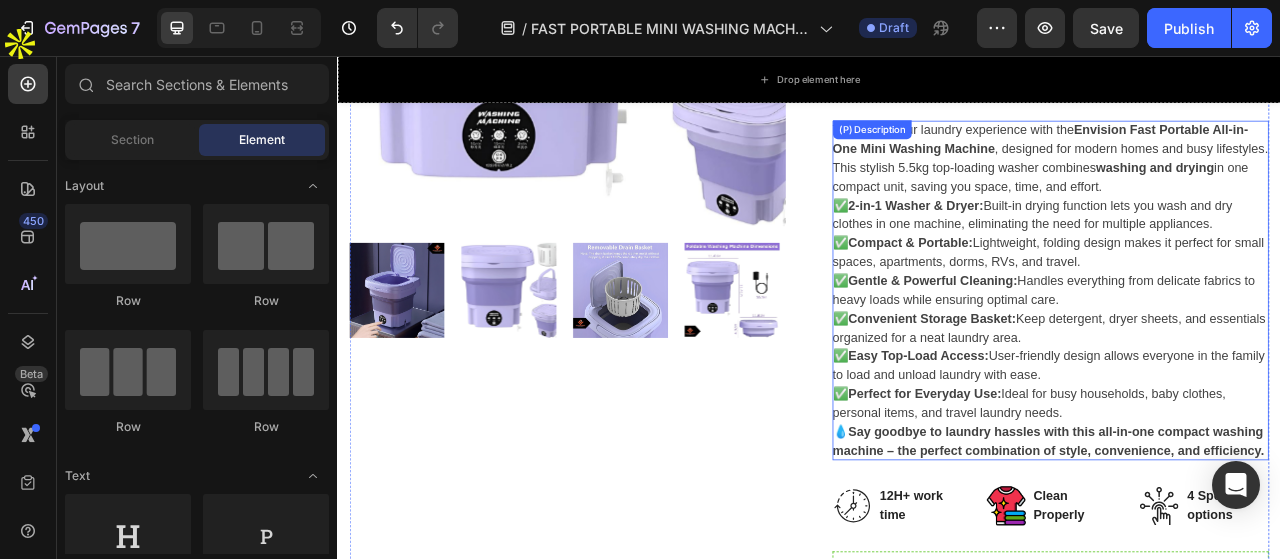 click on "Convenient Storage Basket:" at bounding box center (1093, 390) 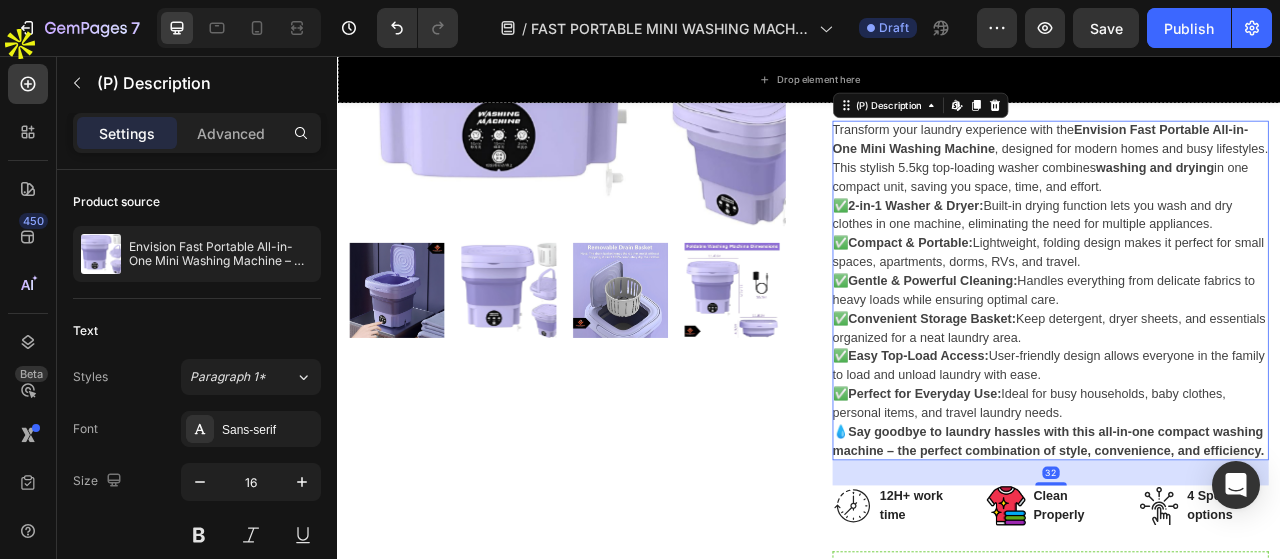 click on "Say goodbye to laundry hassles with this all-in-one compact washing machine – the perfect combination of style, convenience, and efficiency." at bounding box center [1241, 546] 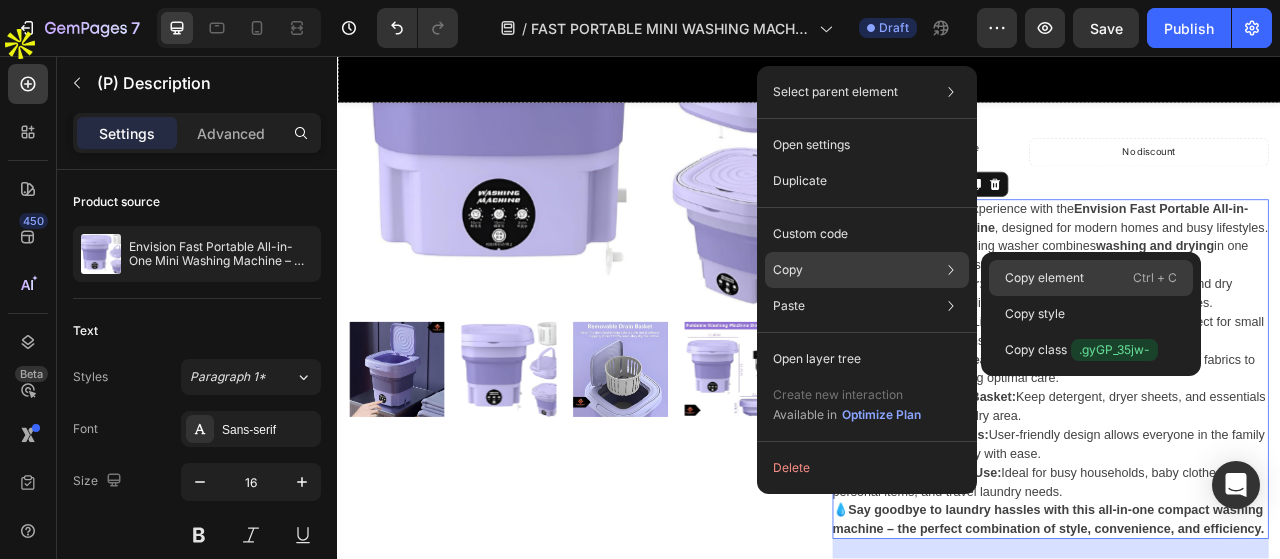 click on "Copy element" at bounding box center (1044, 278) 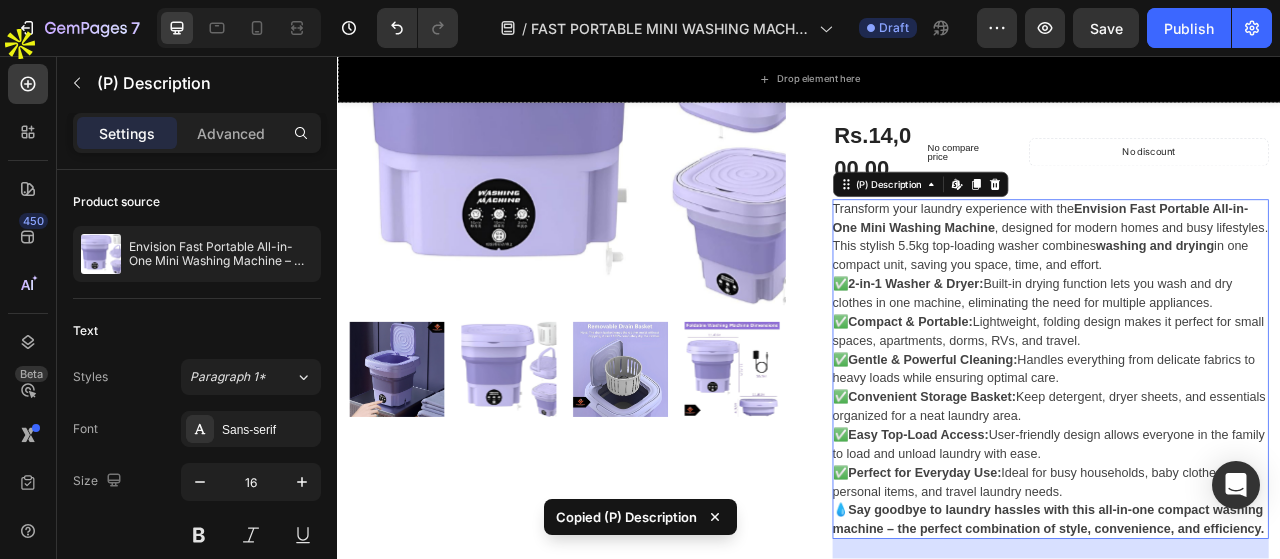 click on "Transform your laundry experience with the  Envision Fast Portable All-in-One Mini Washing Machine , designed for modern homes and busy lifestyles. This stylish 5.5kg top-loading washer combines  washing and drying  in one compact unit, saving you space, time, and effort." at bounding box center (1244, 286) 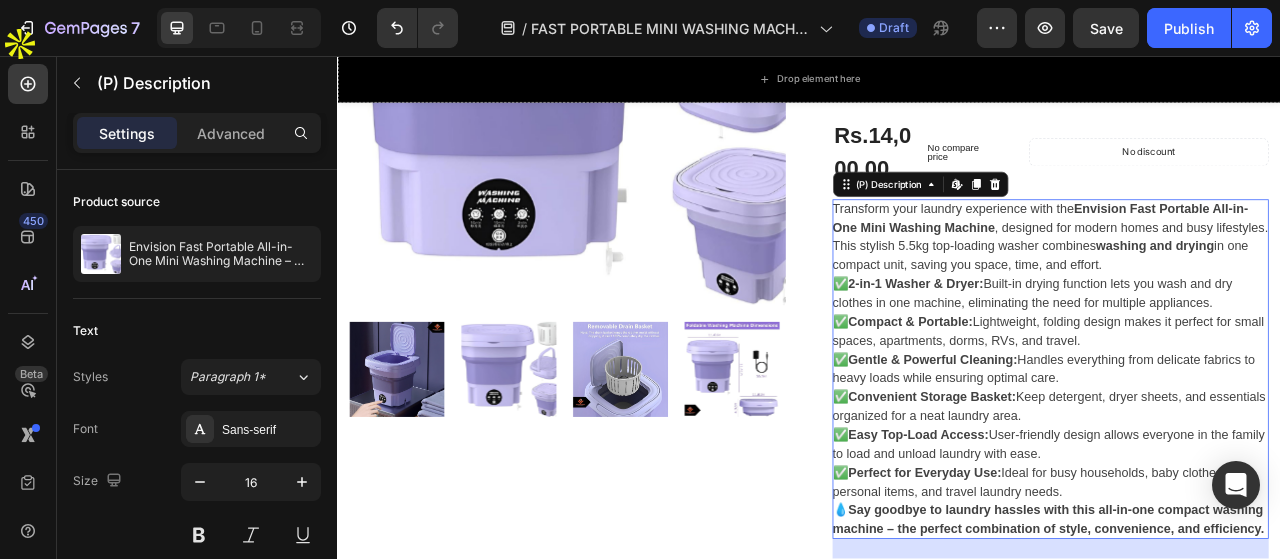 click on "Transform your laundry experience with the  Envision Fast Portable All-in-One Mini Washing Machine , designed for modern homes and busy lifestyles. This stylish 5.5kg top-loading washer combines  washing and drying  in one compact unit, saving you space, time, and effort." at bounding box center (1244, 286) 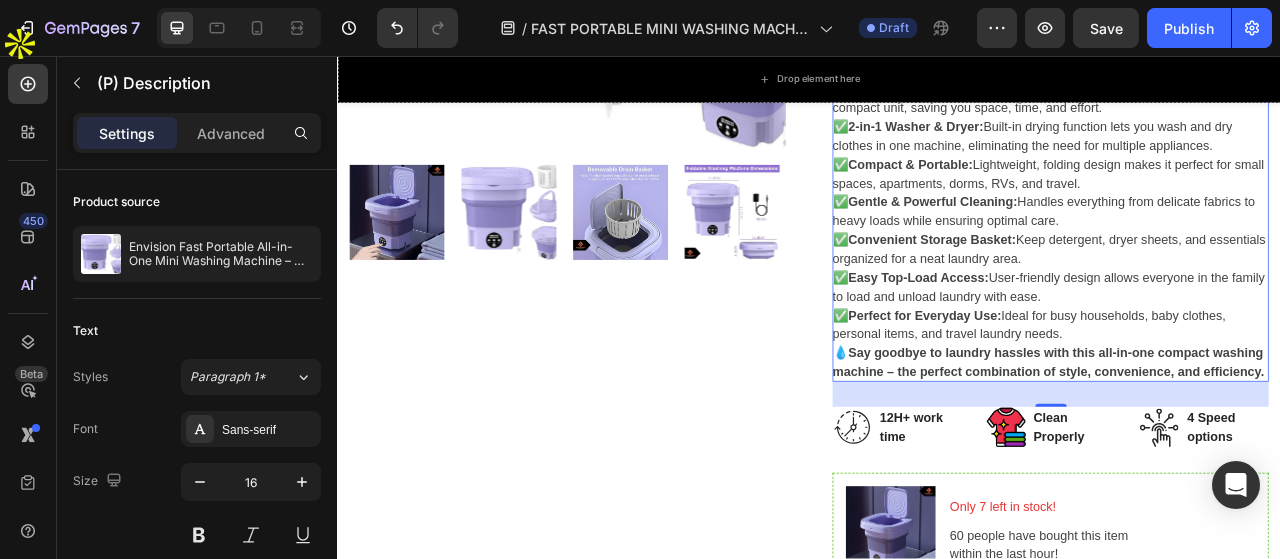 click on "Transform your laundry experience with the  Envision Fast Portable All-in-One Mini Washing Machine , designed for modern homes and busy lifestyles. This stylish 5.5kg top-loading washer combines  washing and drying  in one compact unit, saving you space, time, and effort.
✅  2-in-1 Washer & Dryer:  Built-in drying function lets you wash and dry clothes in one machine, eliminating the need for multiple appliances. ✅  Compact & Portable:  Lightweight, folding design makes it perfect for small spaces, apartments, dorms, RVs, and travel. ✅  Gentle & Powerful Cleaning:  Handles everything from delicate fabrics to heavy loads while ensuring optimal care. ✅  Convenient Storage Basket:  Keep detergent, dryer sheets, and essentials organized for a neat laundry area. ✅  Easy Top-Load Access:  User-friendly design allows everyone in the family to load and unload laundry with ease. ✅  Perfect for Everyday Use:  Ideal for busy households, baby clothes, personal items, and travel laundry needs.
💧" at bounding box center (1244, 255) 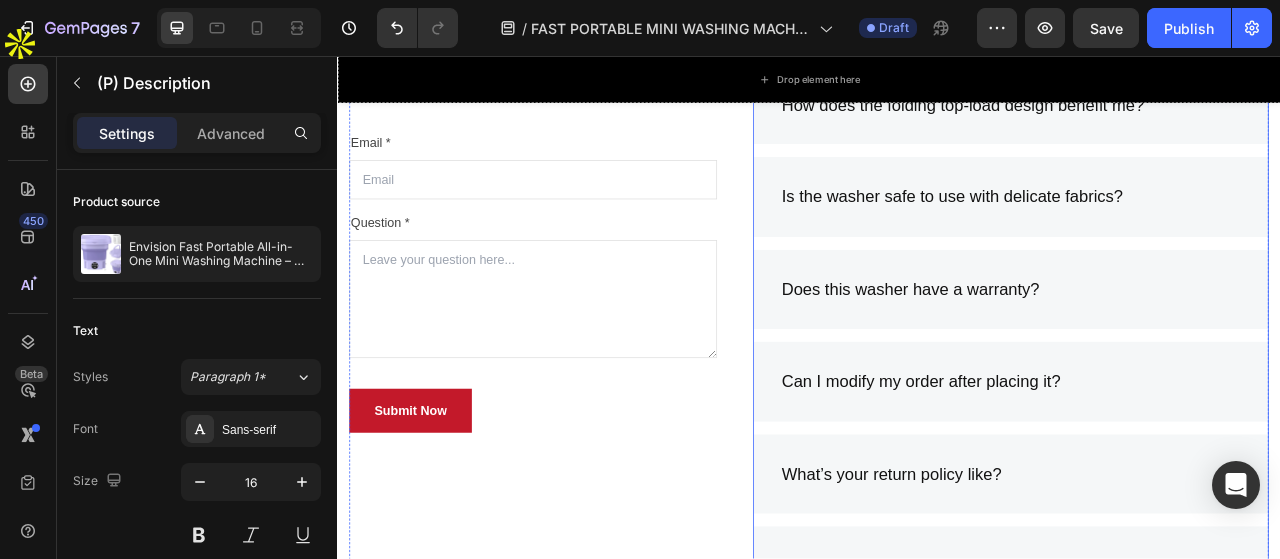 scroll, scrollTop: 8216, scrollLeft: 0, axis: vertical 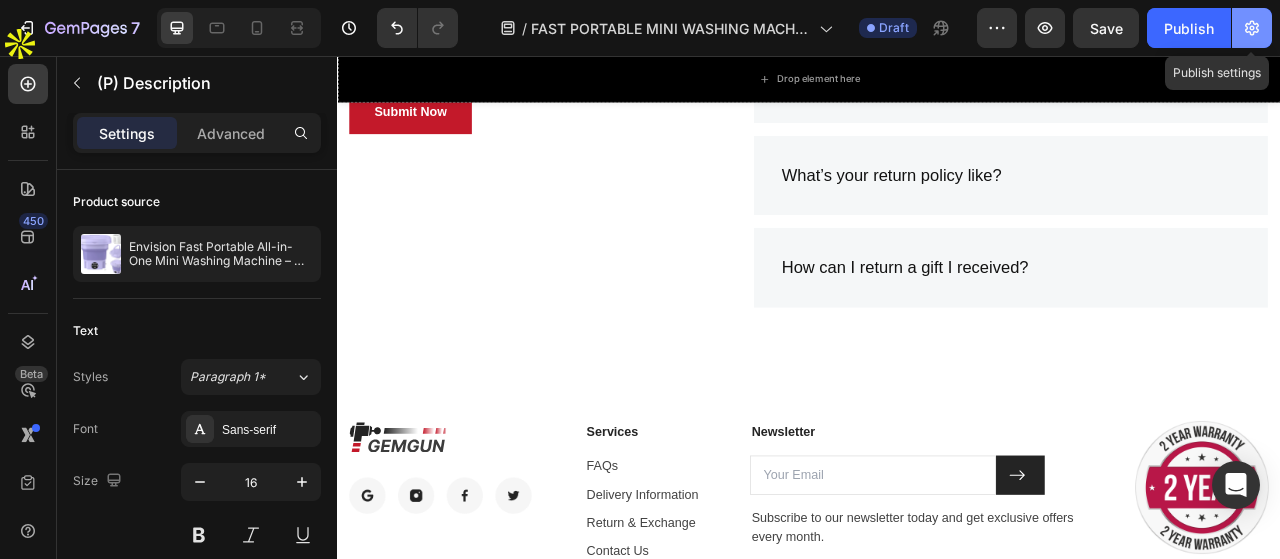 click 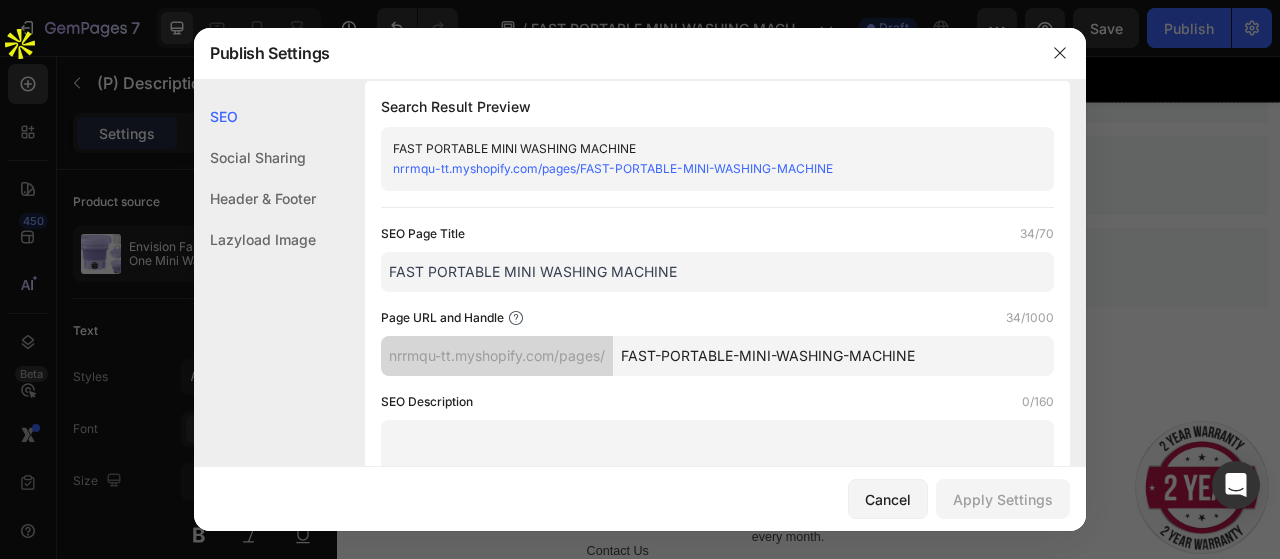 scroll, scrollTop: 0, scrollLeft: 0, axis: both 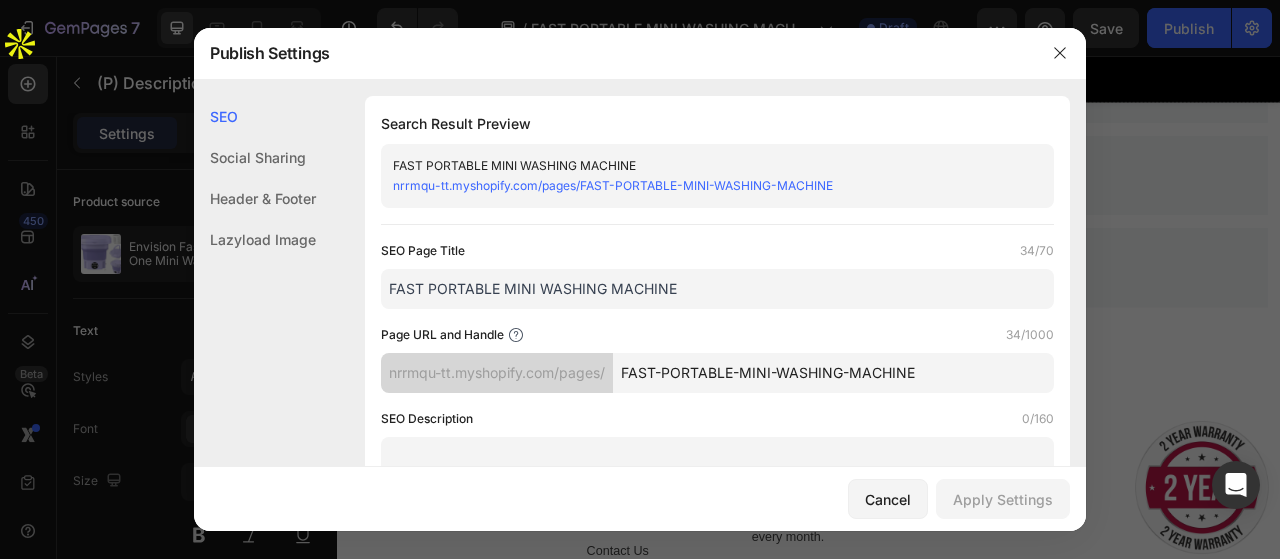 click on "nrrmqu-tt.myshopify.com/pages/FAST-PORTABLE-MINI-WASHING-MACHINE" at bounding box center (701, 186) 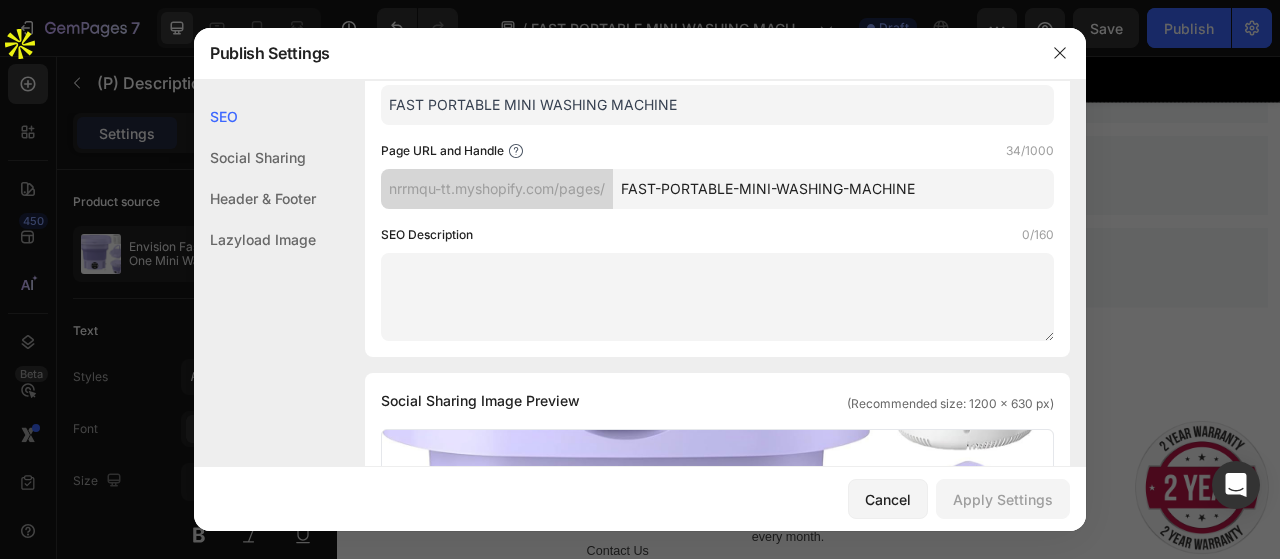 scroll, scrollTop: 200, scrollLeft: 0, axis: vertical 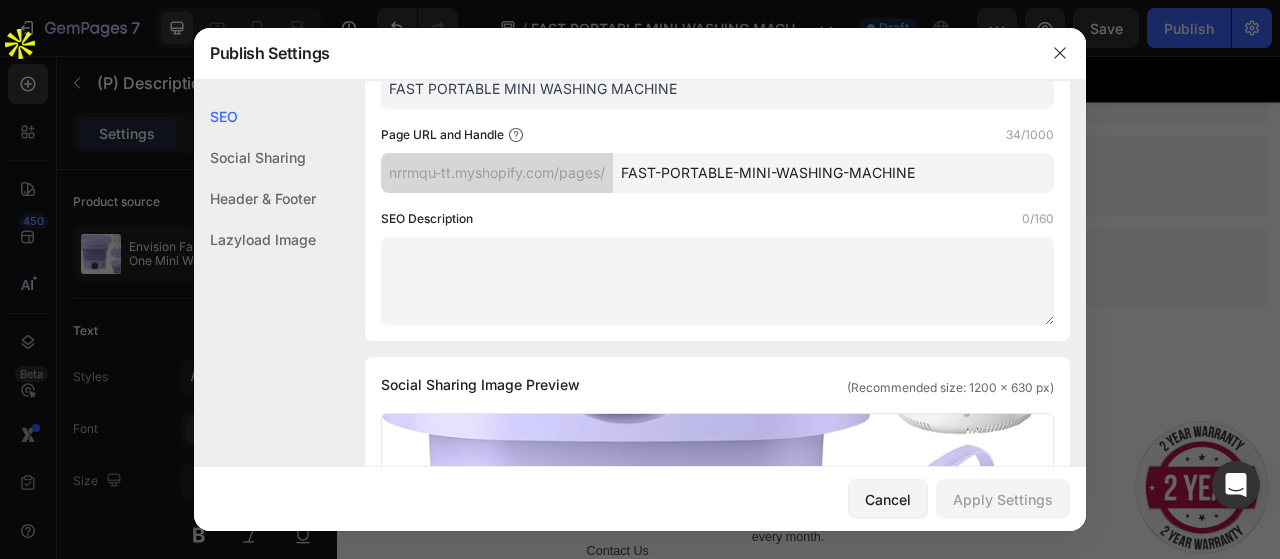click at bounding box center (717, 281) 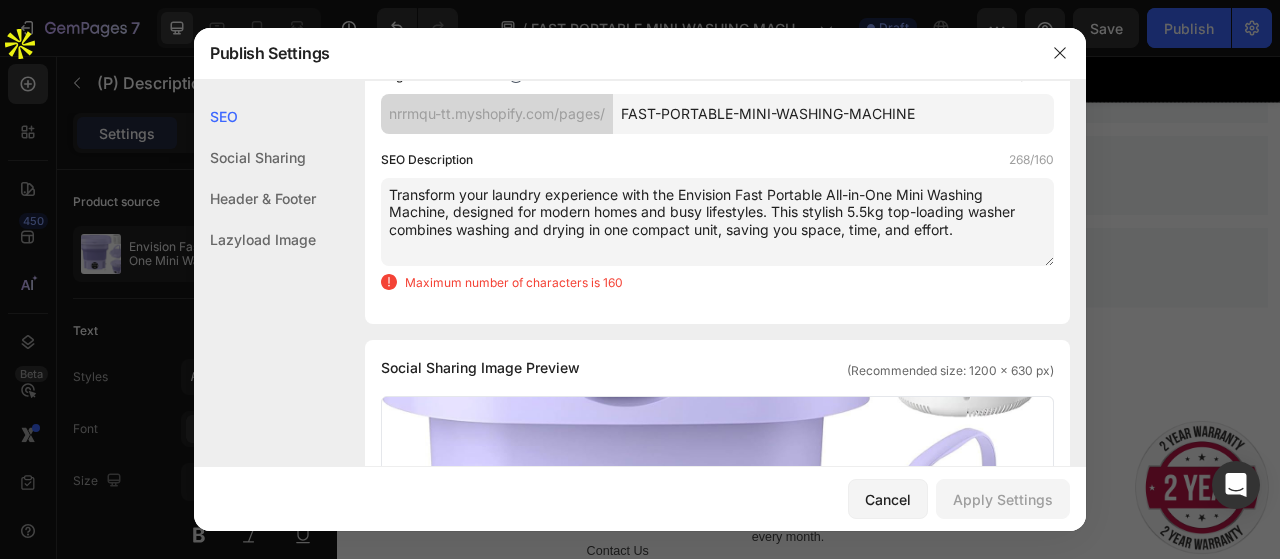 scroll, scrollTop: 360, scrollLeft: 0, axis: vertical 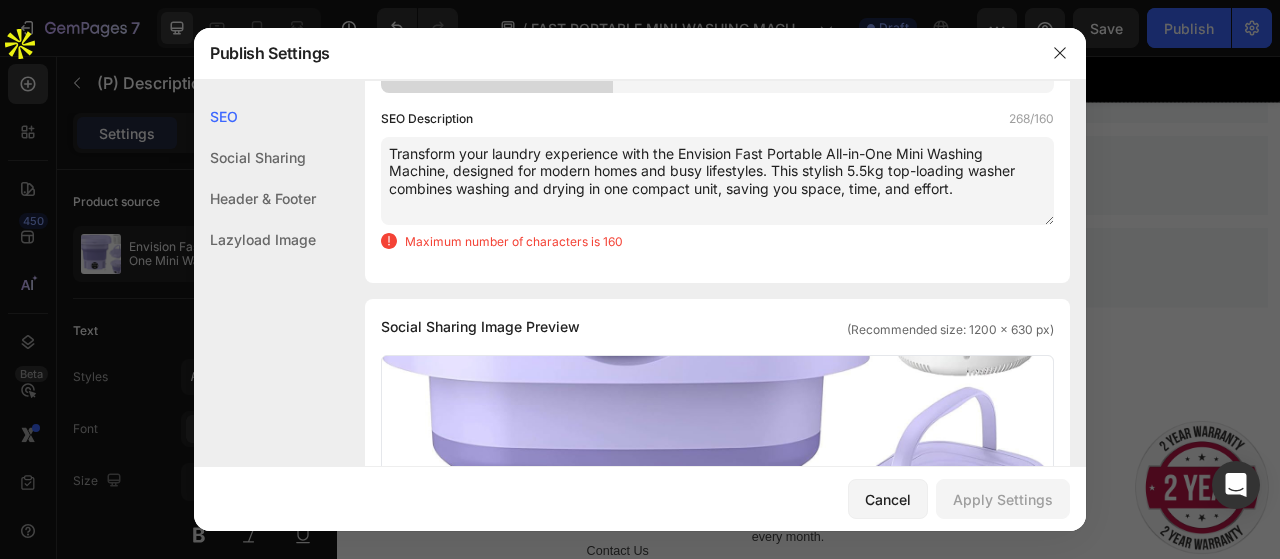 drag, startPoint x: 775, startPoint y: 171, endPoint x: 960, endPoint y: 226, distance: 193.0026 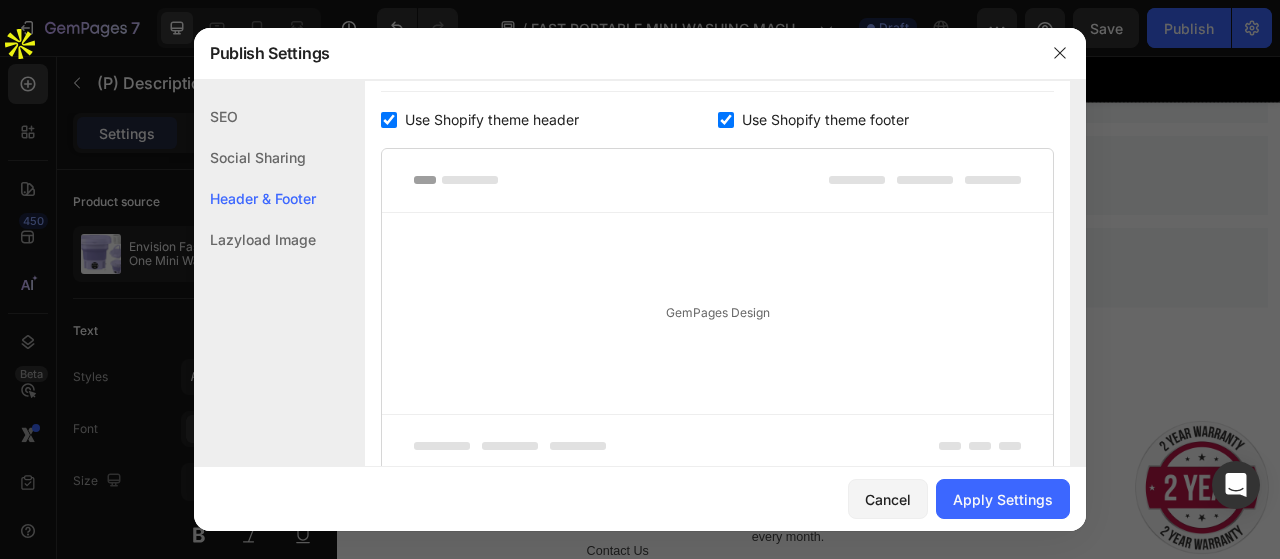 scroll, scrollTop: 1140, scrollLeft: 0, axis: vertical 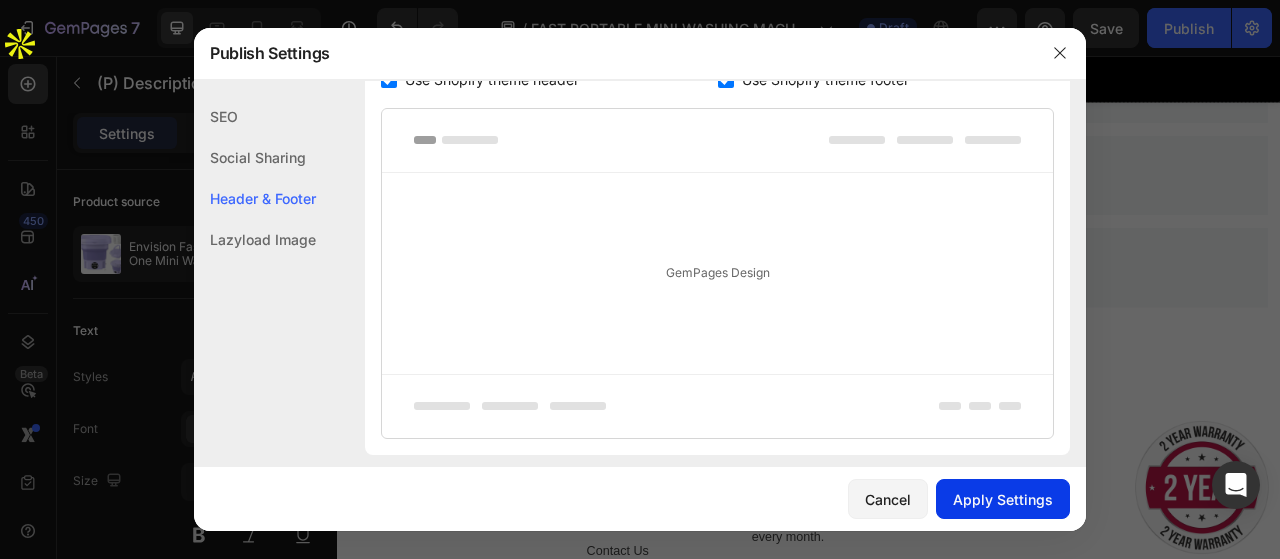 type on "Transform your laundry experience with the Envision Fast Portable All-in-One Mini Washing Machine, designed for modern homes and busy lifestyles." 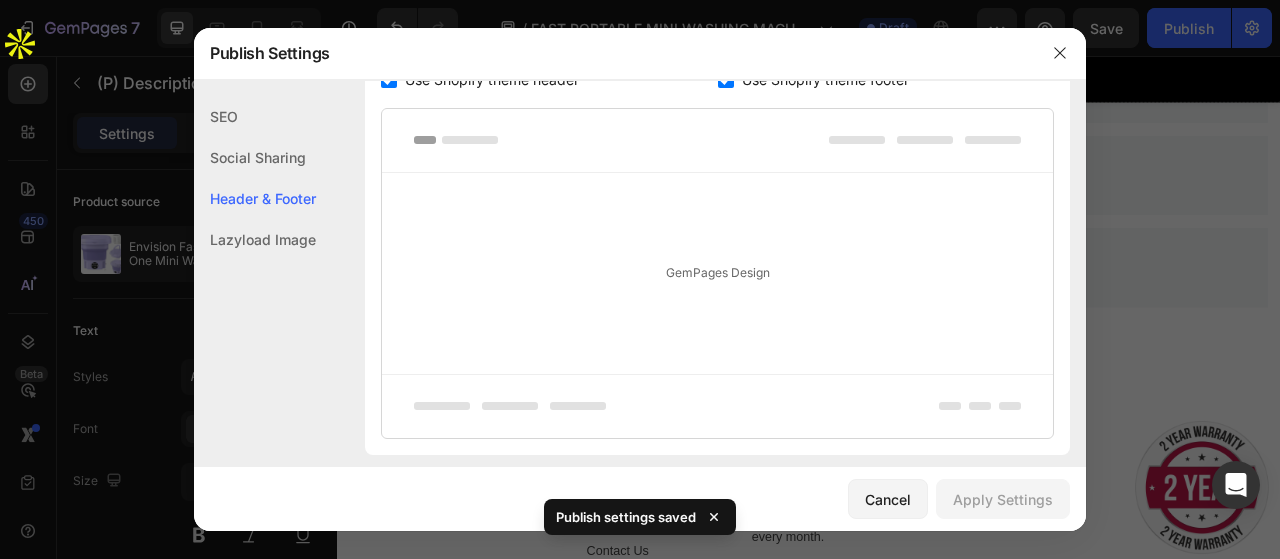 click on "SEO" 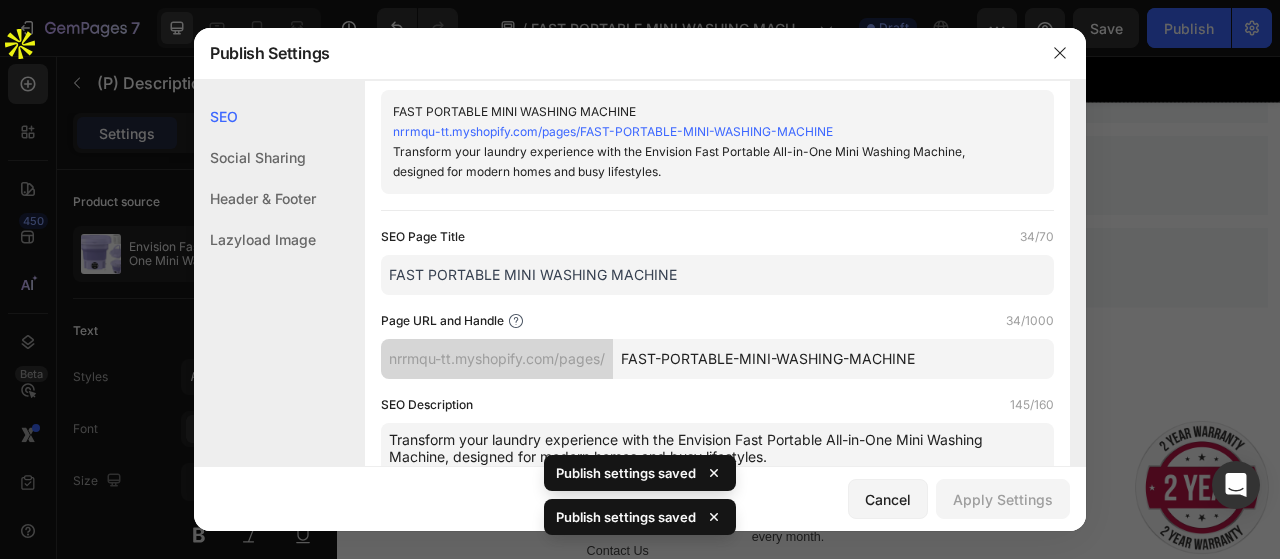 scroll, scrollTop: 0, scrollLeft: 0, axis: both 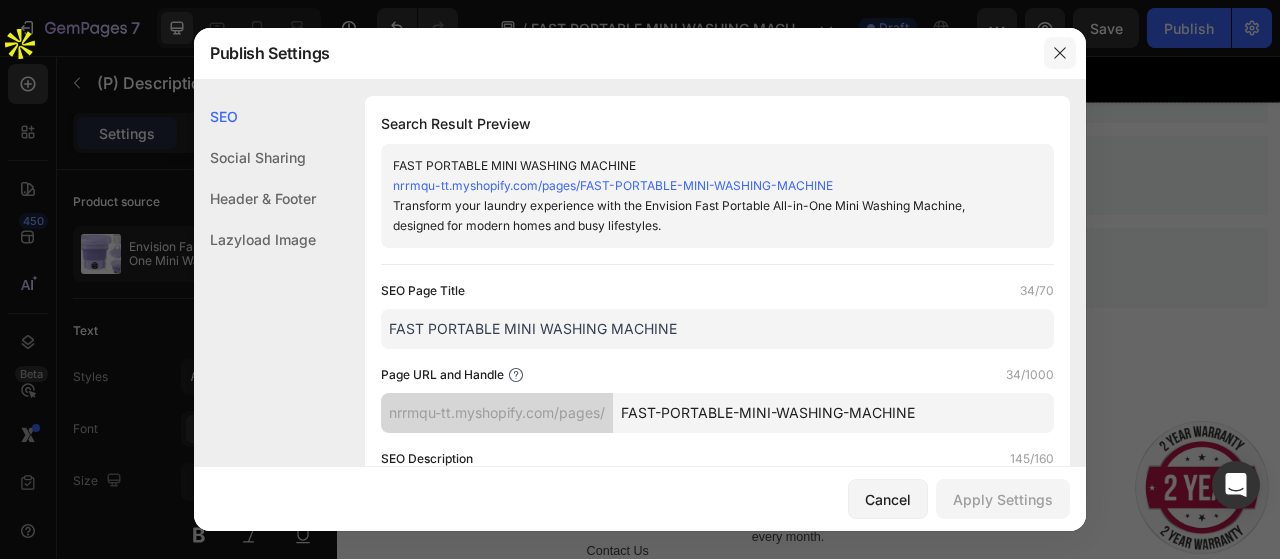 click 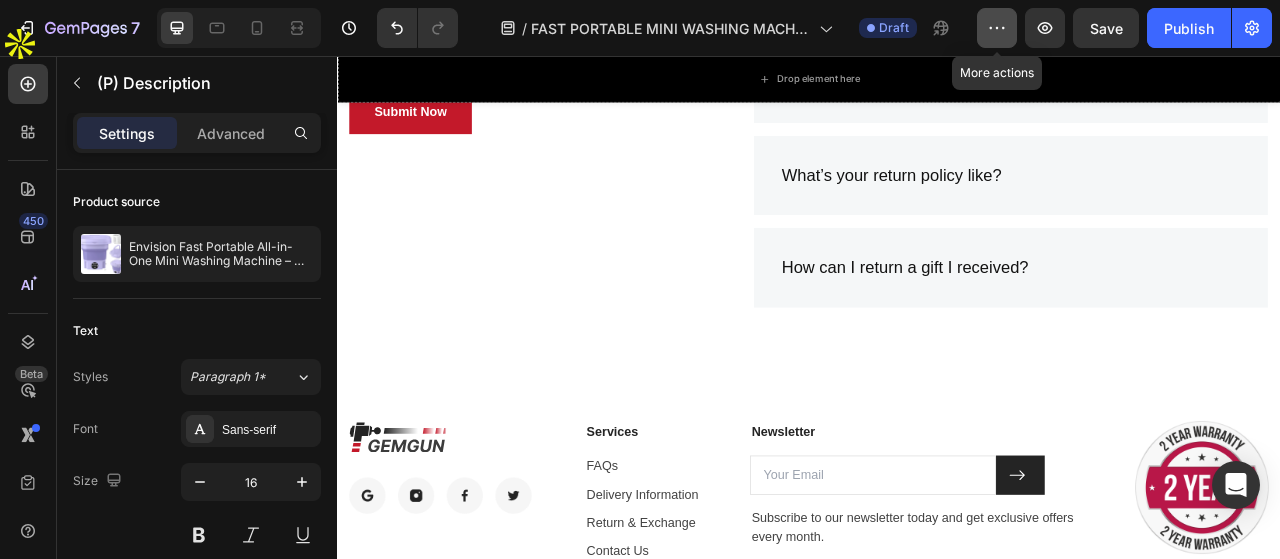 click 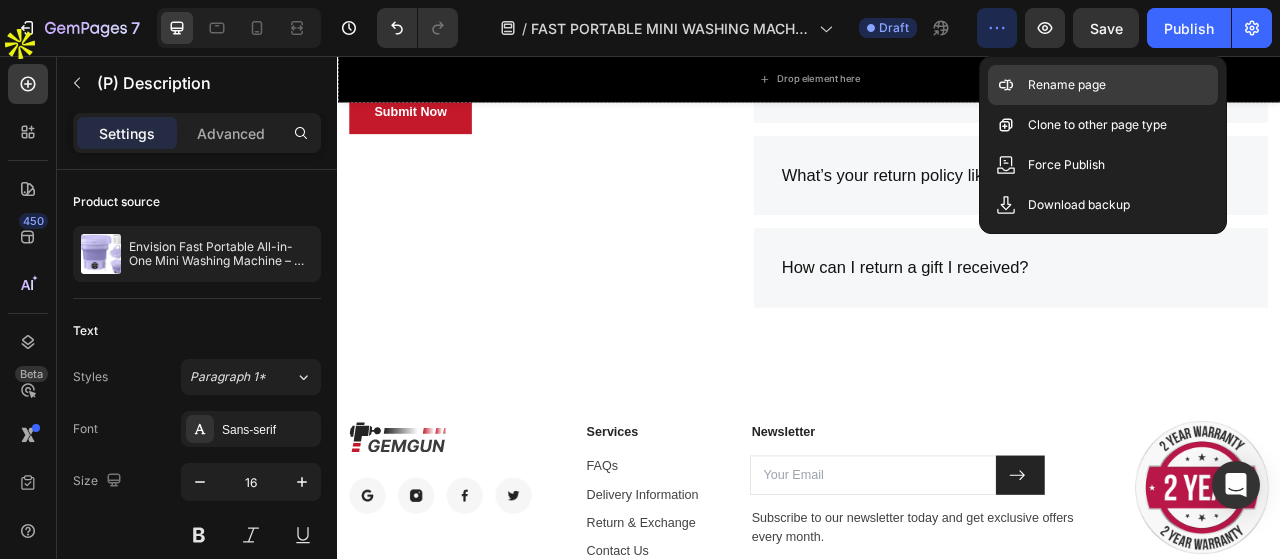 click on "Rename page" at bounding box center [1067, 85] 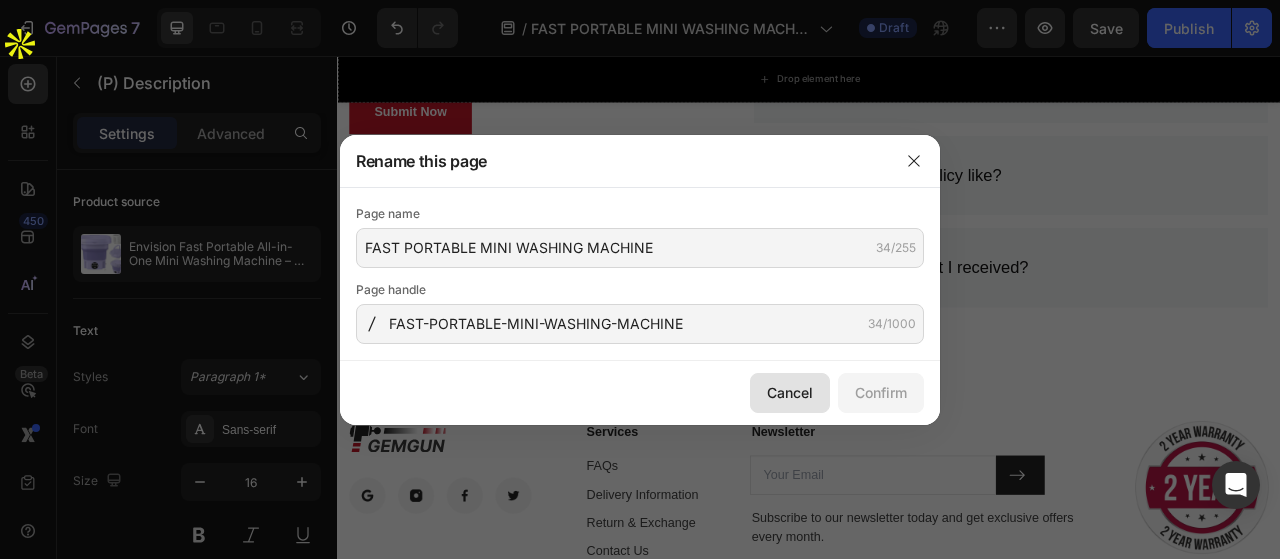 click on "Cancel" at bounding box center (790, 392) 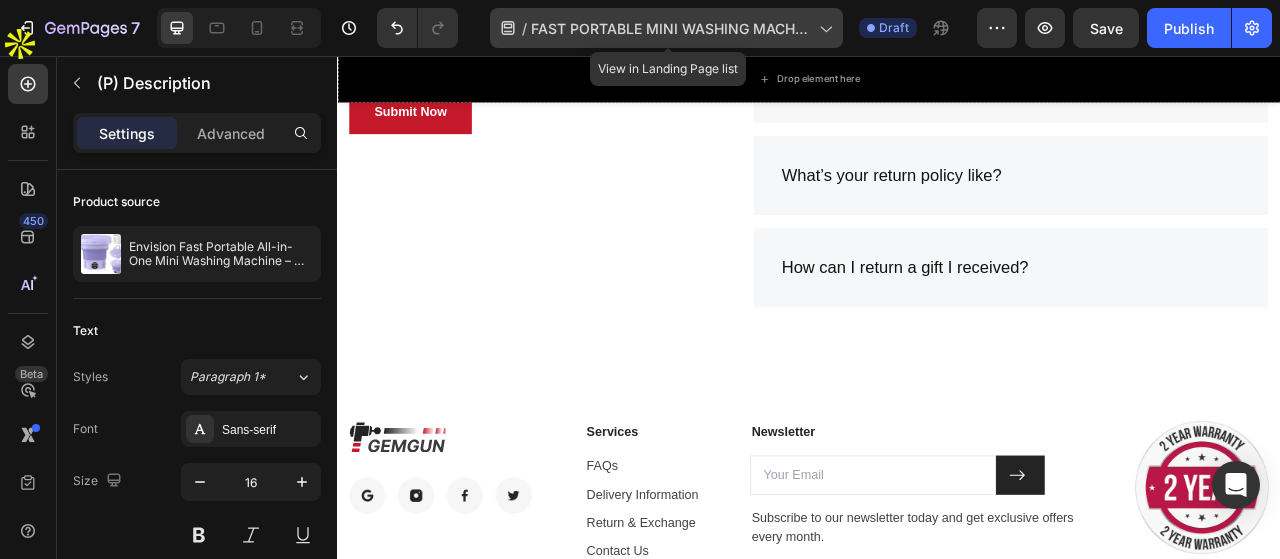 click 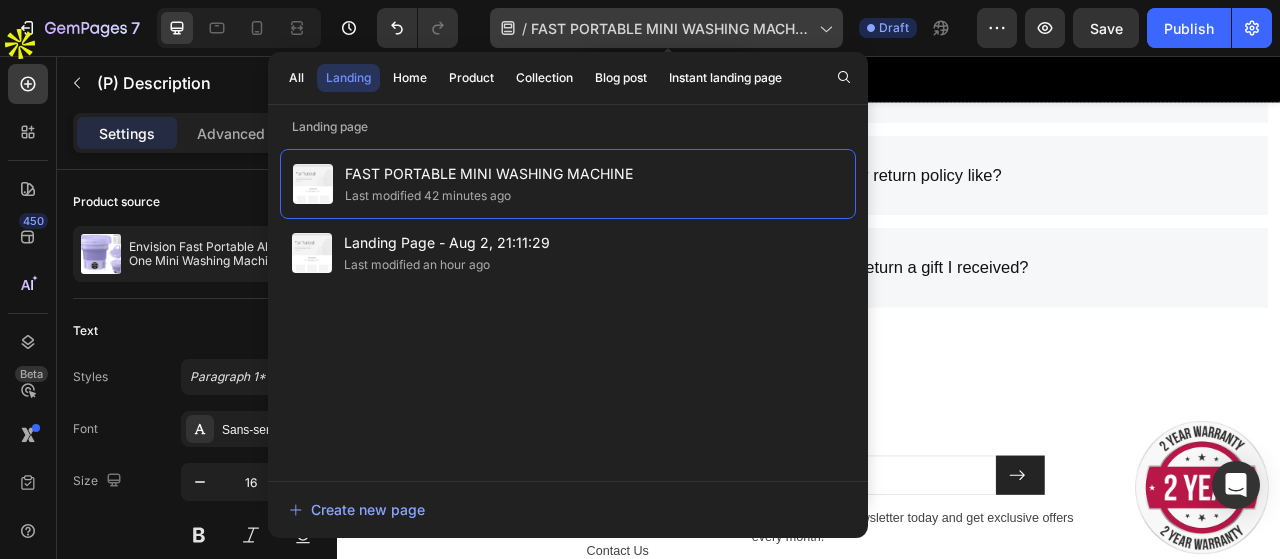 click 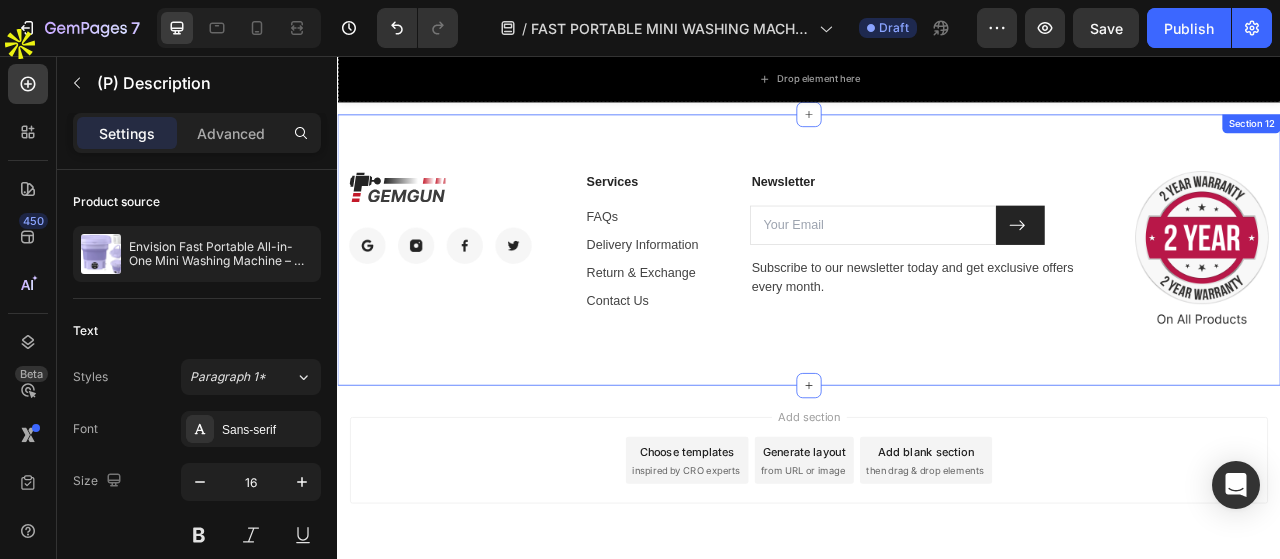 scroll, scrollTop: 8596, scrollLeft: 0, axis: vertical 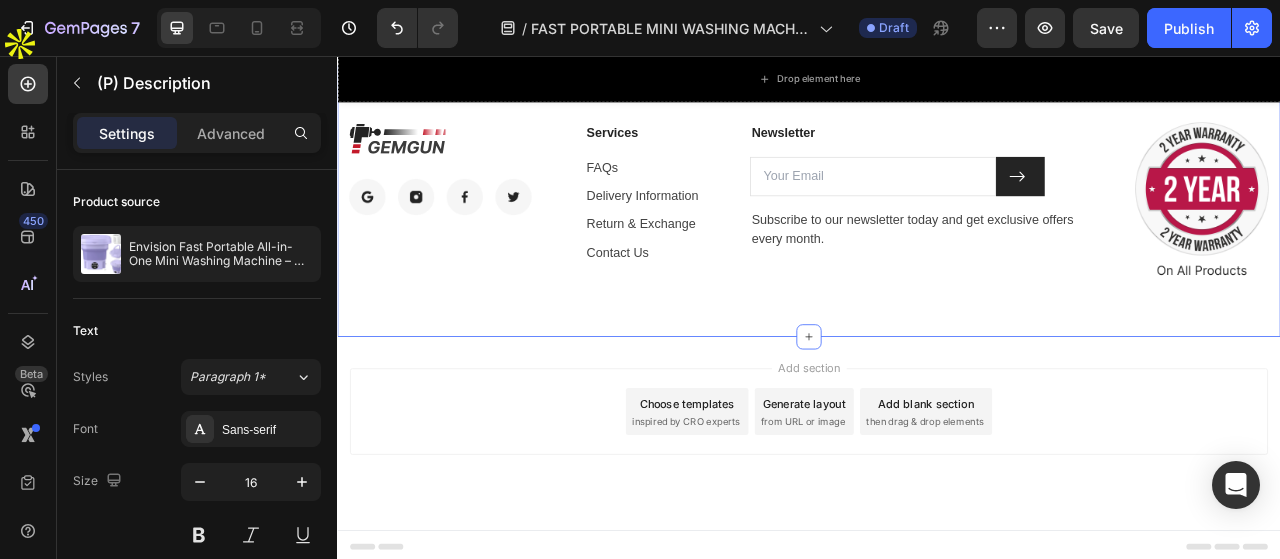 click on "Image Image Image Image Image Row Services Text block FAQs Text block Delivery Information Text block Return & Exchange  Text block Contact Us Text block Newsletter Text block Email Field
Submit Button Row Subscribe to our newsletter today and get exclusive offers every month. Text block Newsletter Image Row Section 12" at bounding box center [937, 242] 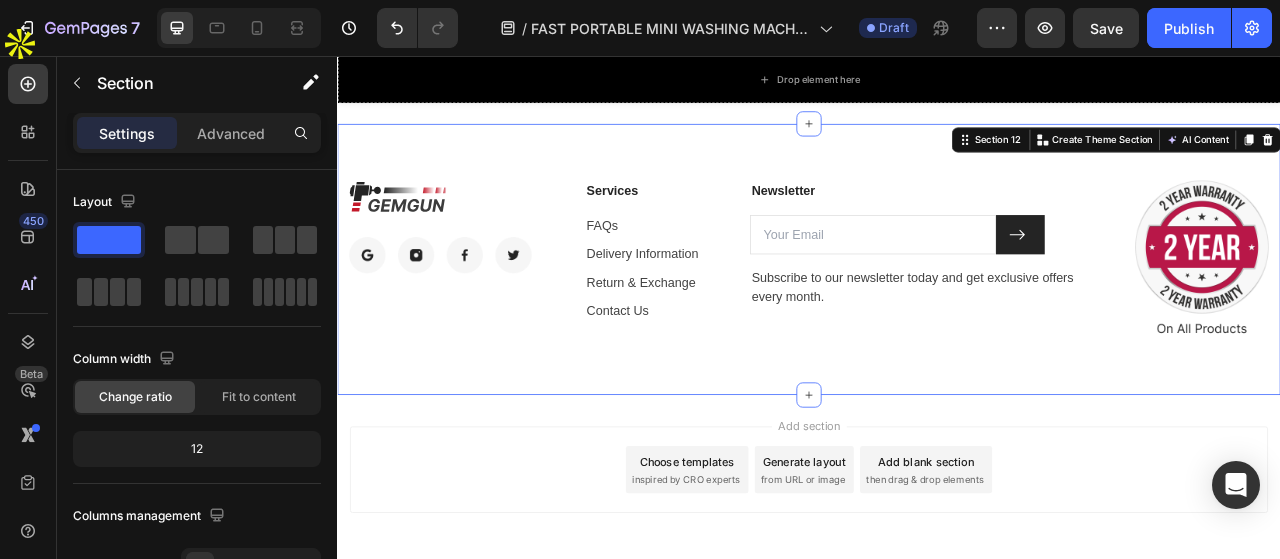 scroll, scrollTop: 8496, scrollLeft: 0, axis: vertical 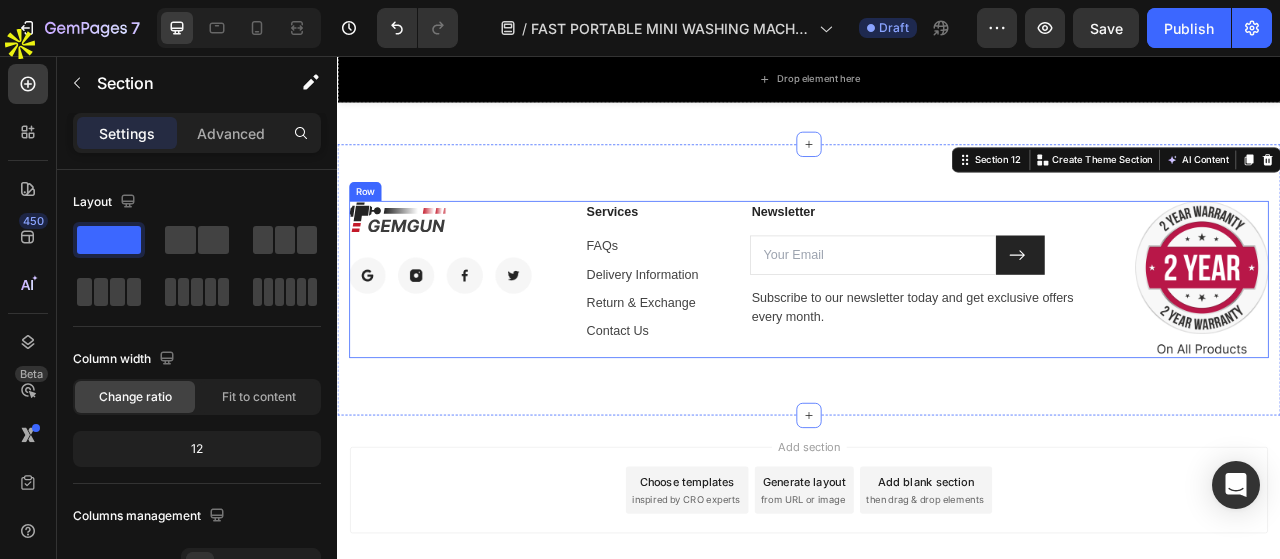 click on "Newsletter Text block Email Field
Submit Button Row Subscribe to our newsletter today and get exclusive offers every month. Text block Newsletter" at bounding box center [1087, 341] 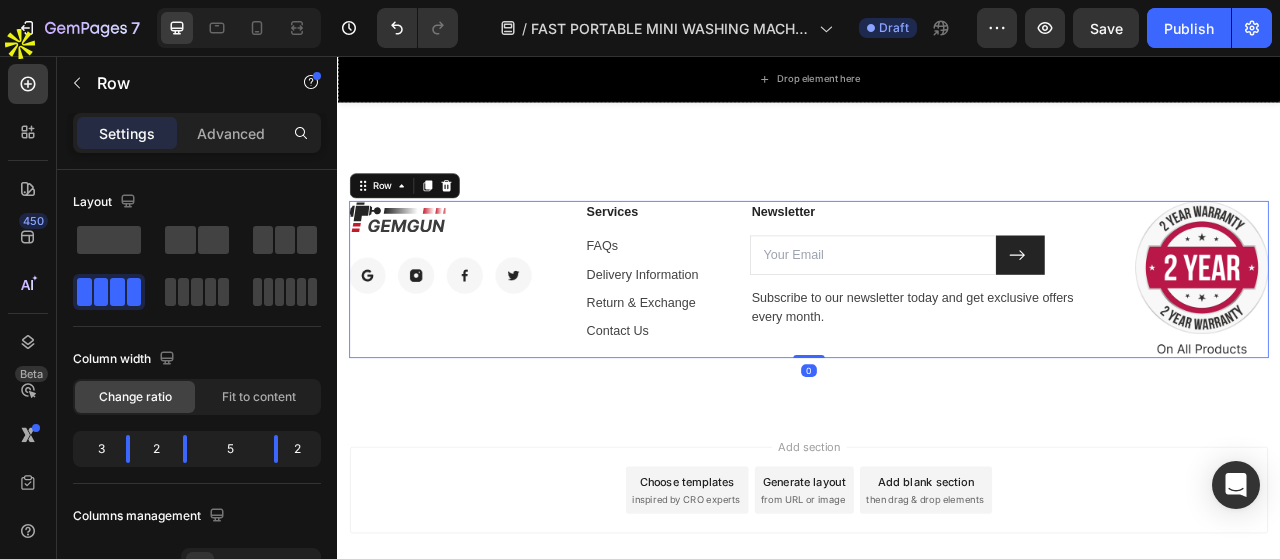 click on "Newsletter Text block Email Field
Submit Button Row Subscribe to our newsletter today and get exclusive offers every month. Text block Newsletter" at bounding box center [1087, 341] 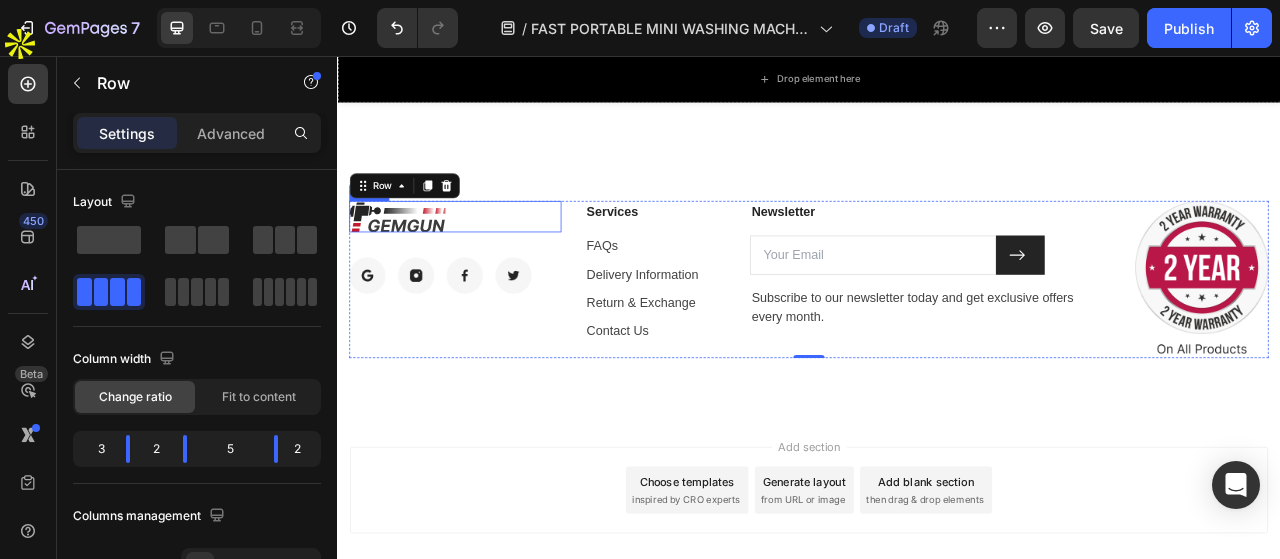 click at bounding box center [414, 261] 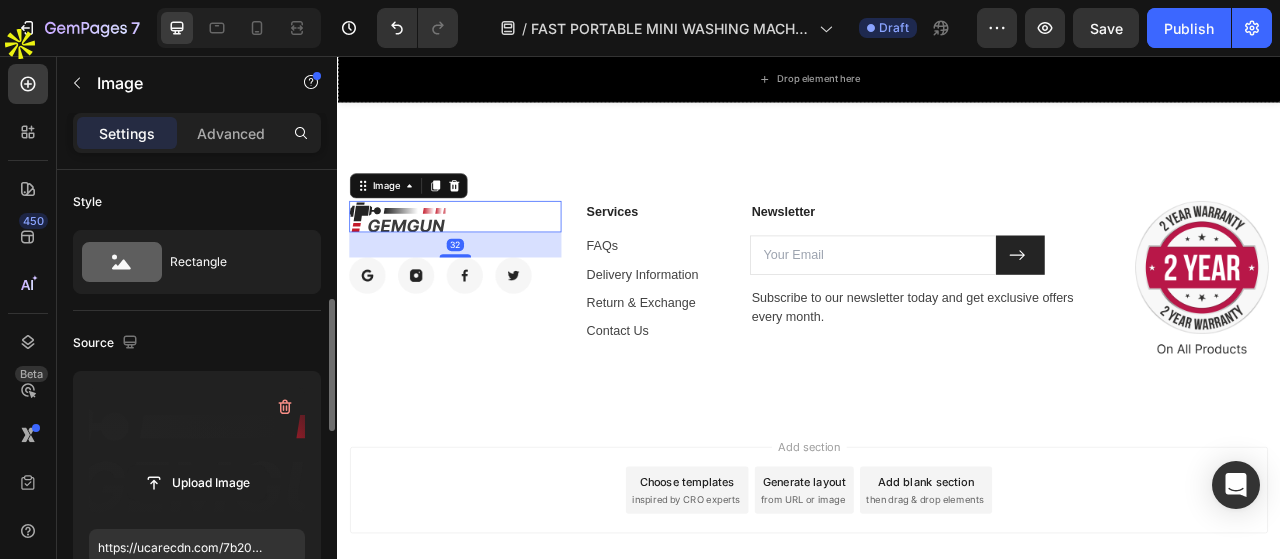 scroll, scrollTop: 100, scrollLeft: 0, axis: vertical 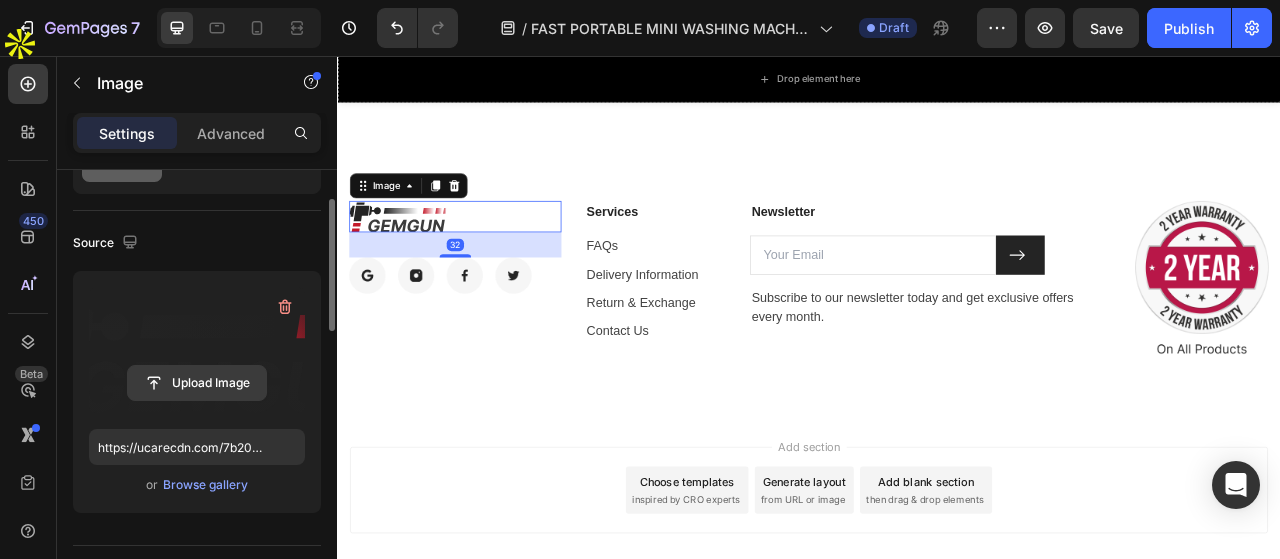 click 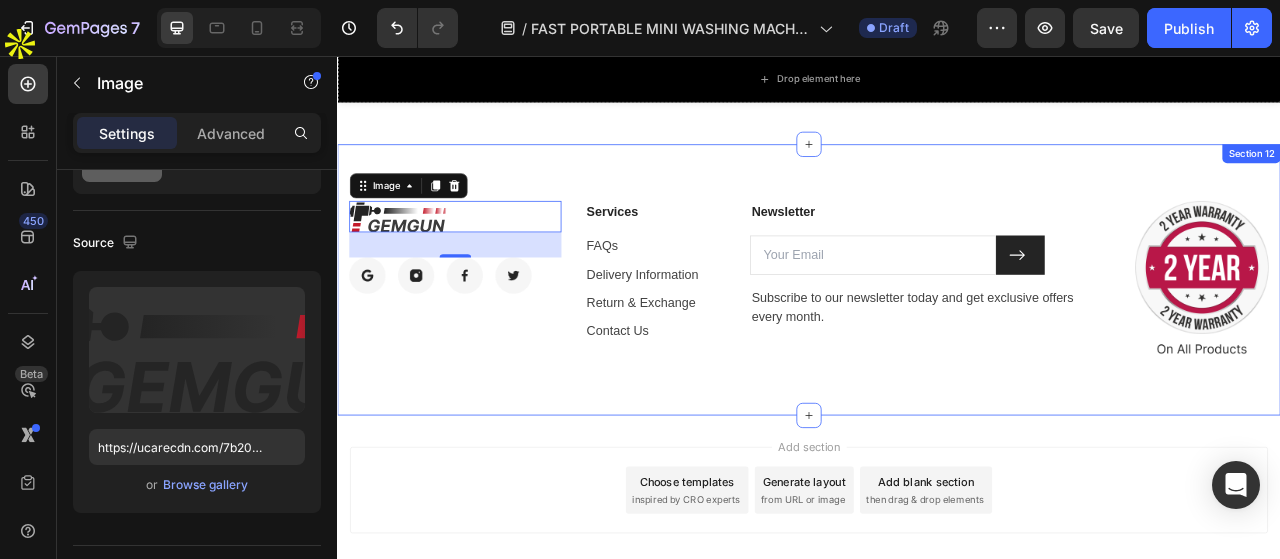 scroll, scrollTop: 8596, scrollLeft: 0, axis: vertical 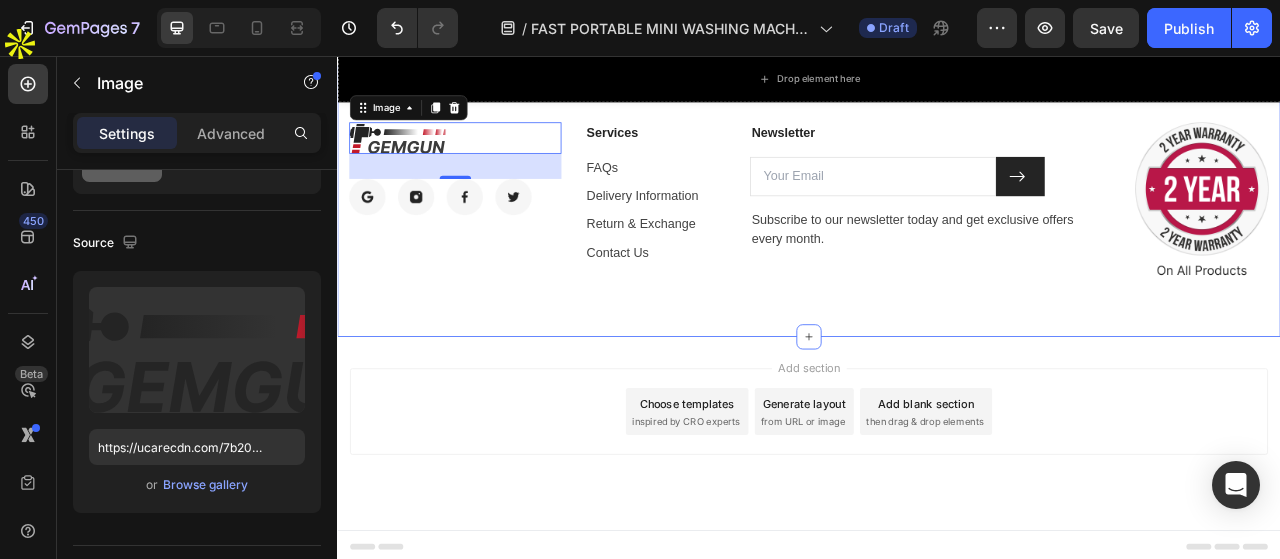 click on "Image   32 Image Image Image Image Row Services Text block FAQs Text block Delivery Information Text block Return & Exchange  Text block Contact Us Text block Newsletter Text block Email Field
Submit Button Row Subscribe to our newsletter today and get exclusive offers every month. Text block Newsletter Image Row Section 12" at bounding box center (937, 242) 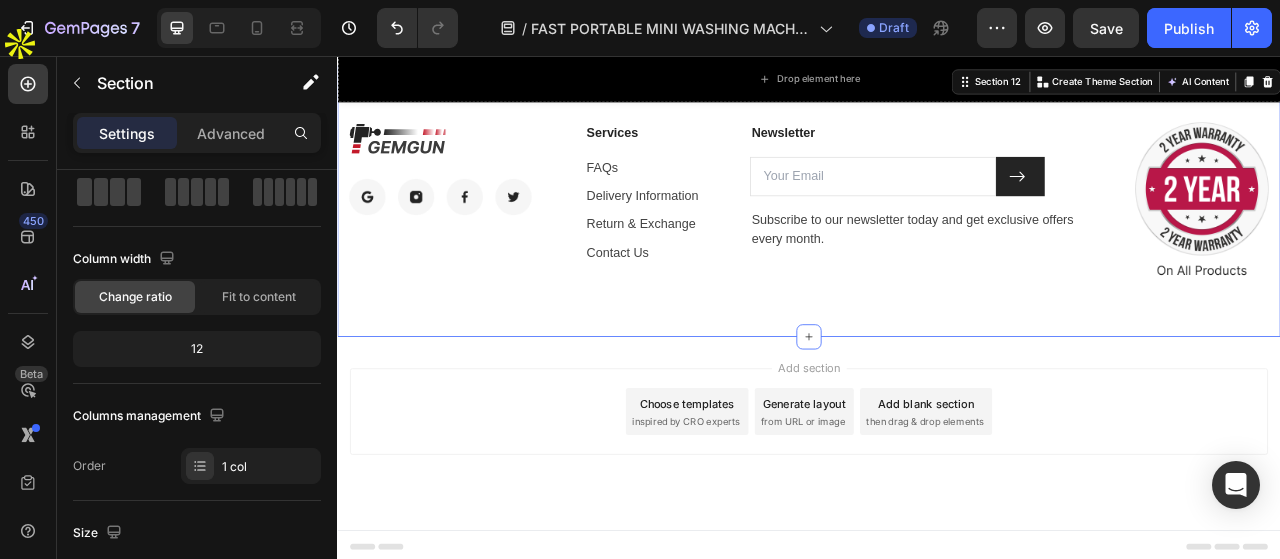 scroll, scrollTop: 0, scrollLeft: 0, axis: both 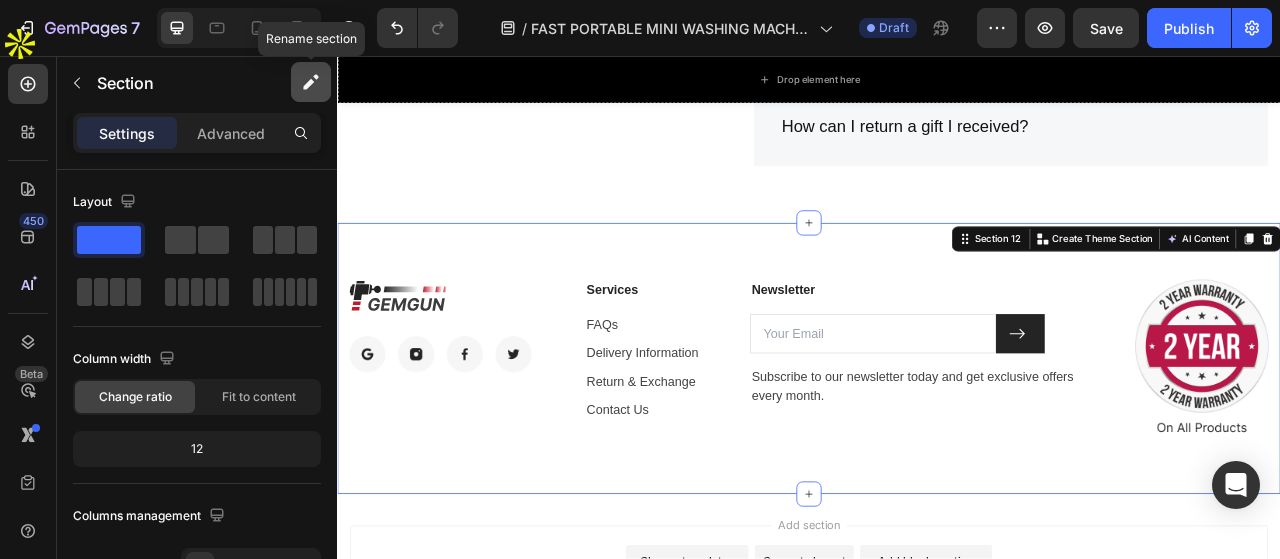 click 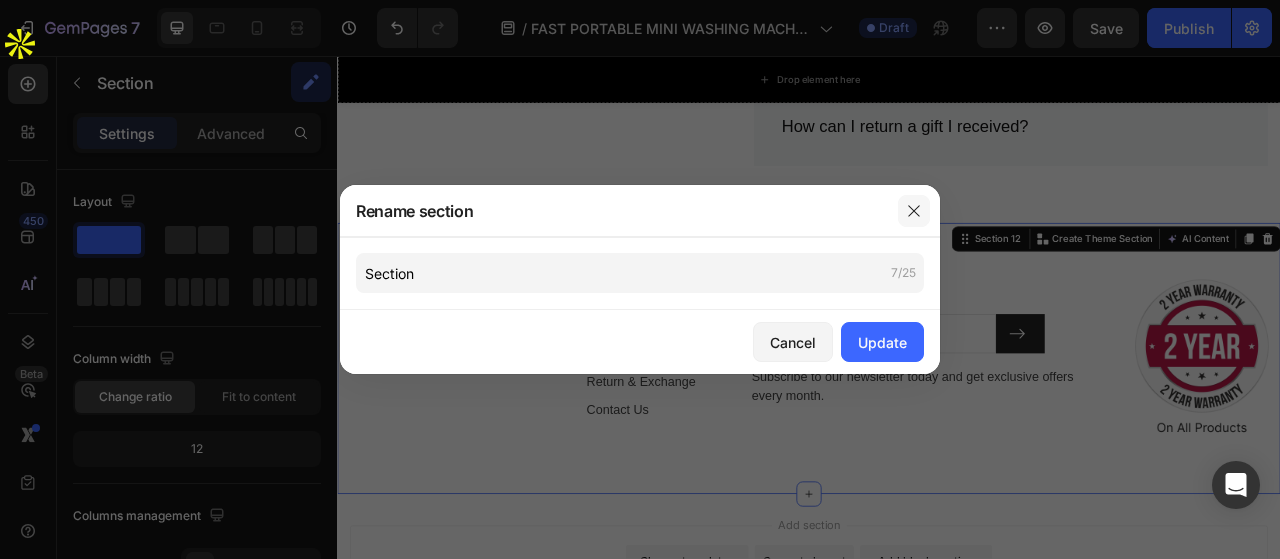 click 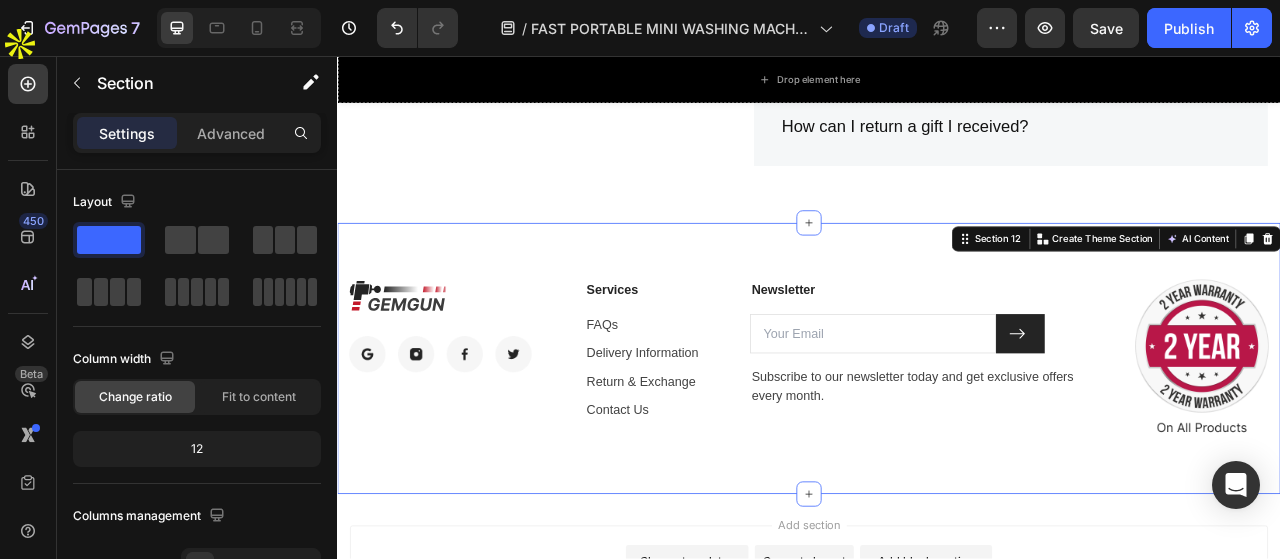 click on "Image Image Image Image Image Row Services Text block FAQs Text block Delivery Information Text block Return & Exchange  Text block Contact Us Text block Newsletter Text block Email Field
Submit Button Row Subscribe to our newsletter today and get exclusive offers every month. Text block Newsletter Image Row Section 12   You can create reusable sections Create Theme Section AI Content Write with GemAI What would you like to describe here? Tone and Voice Persuasive Product Envision Fast Portable All-in-One Mini Washing Machine – 5.5kg Compact Washer & Dryer, Folding Top-Load Design with Storage Basket Show more Generate" at bounding box center (937, 442) 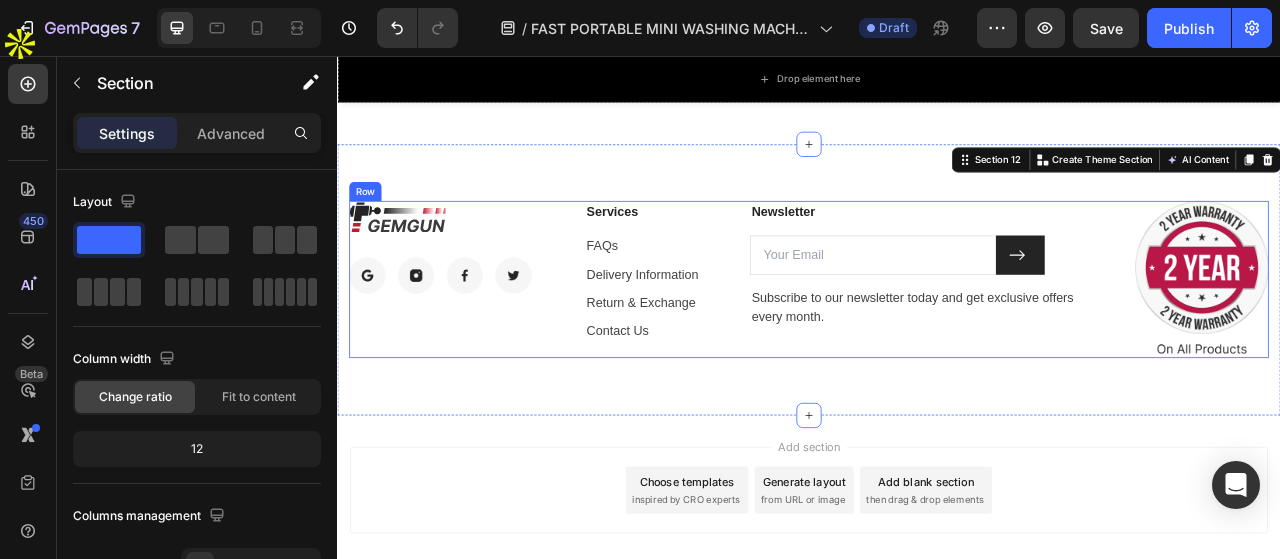 click on "Contact Us" at bounding box center (742, 407) 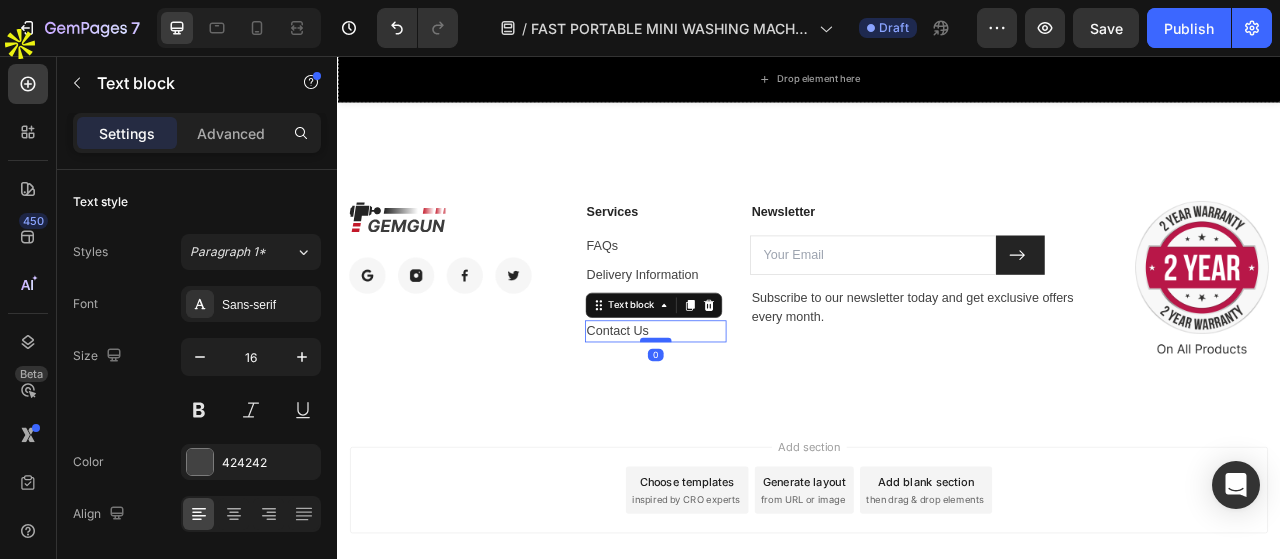 click at bounding box center [742, 418] 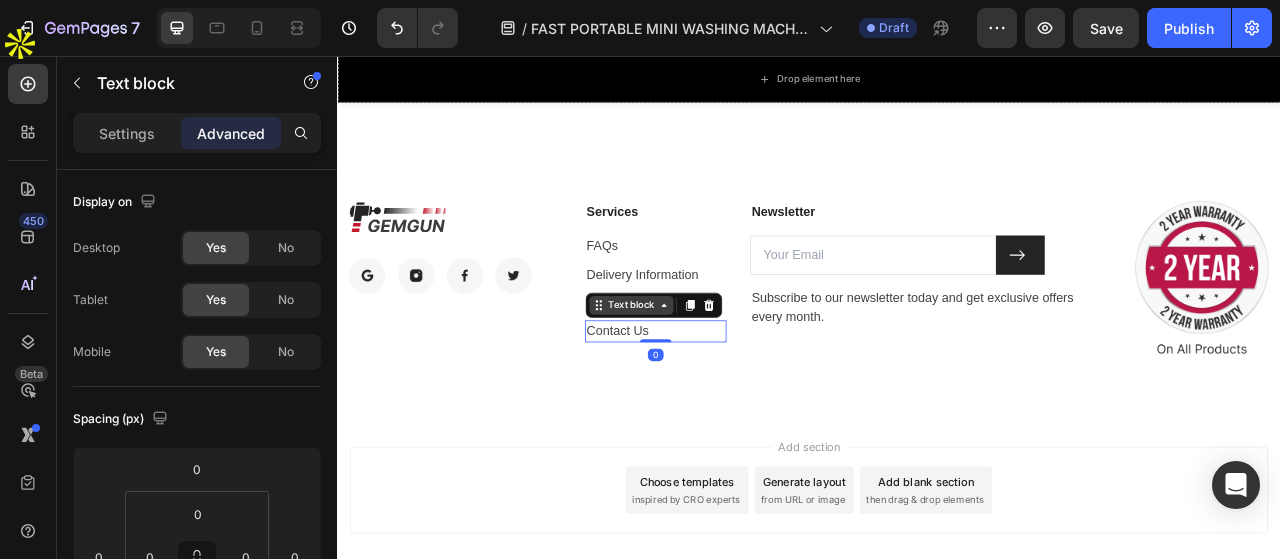 click on "Text block" at bounding box center (710, 374) 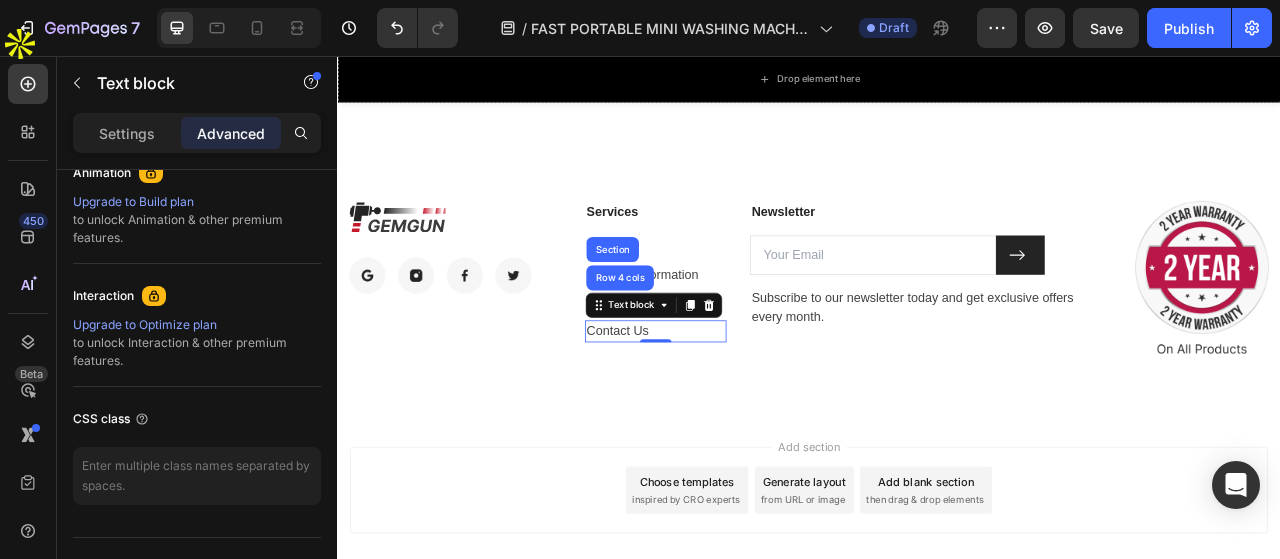 scroll, scrollTop: 400, scrollLeft: 0, axis: vertical 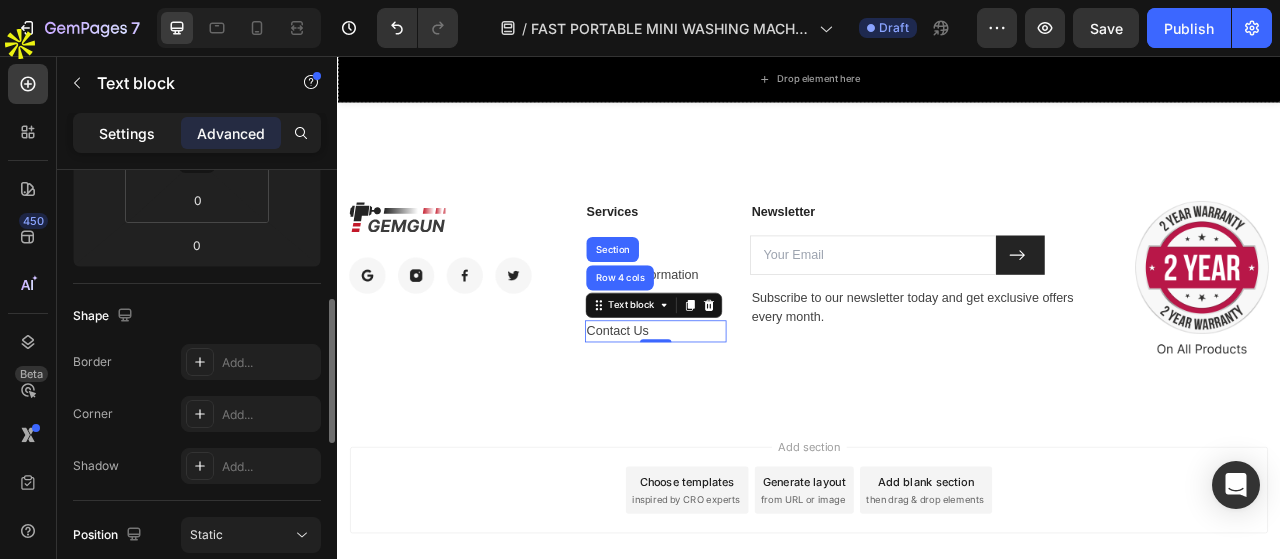 click on "Settings" 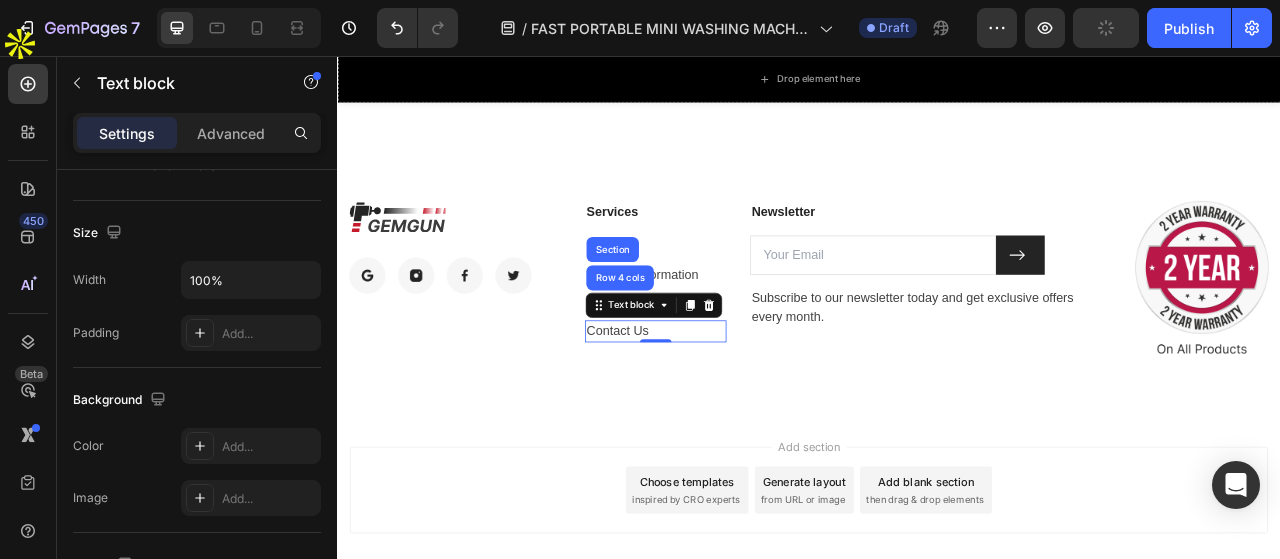 scroll, scrollTop: 700, scrollLeft: 0, axis: vertical 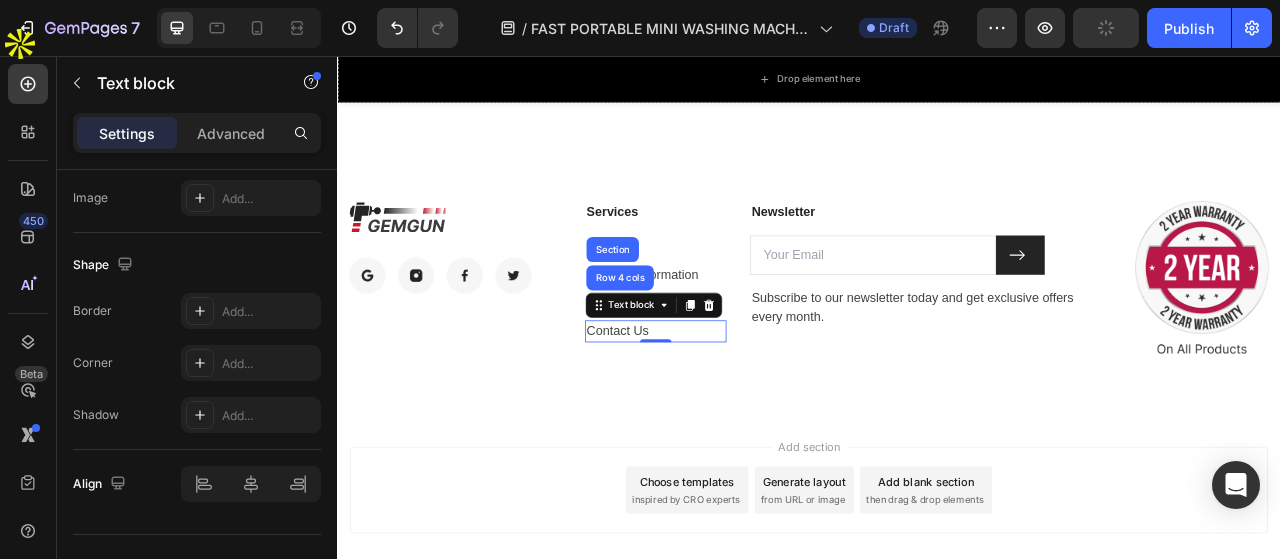 click on "Contact Us" at bounding box center [742, 407] 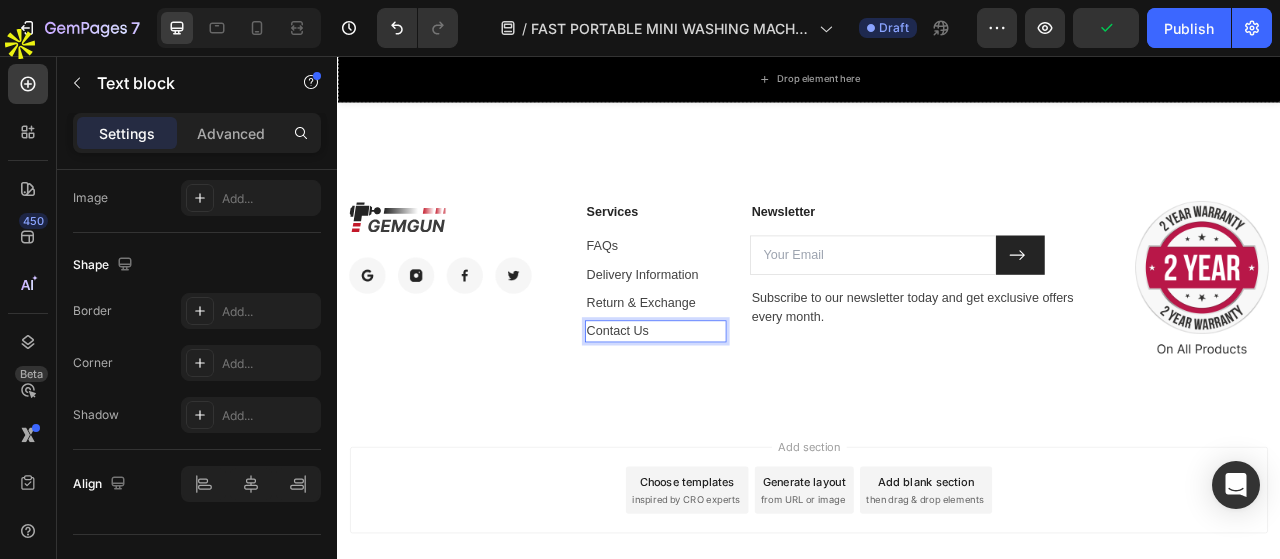 click on "Contact Us" at bounding box center [742, 407] 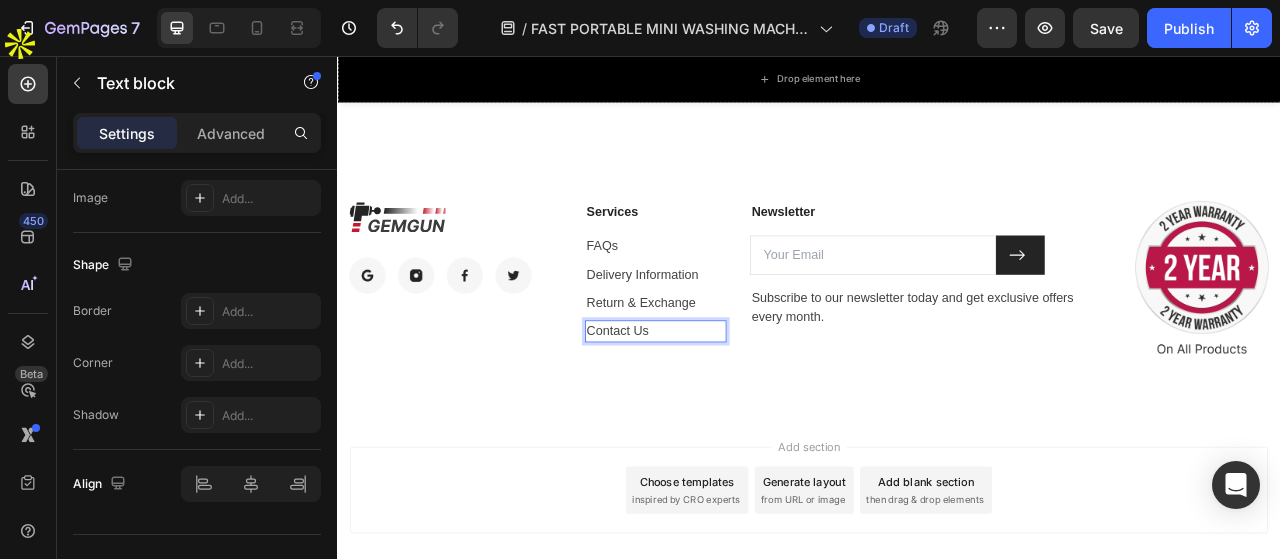 click on "Contact Us" at bounding box center [742, 407] 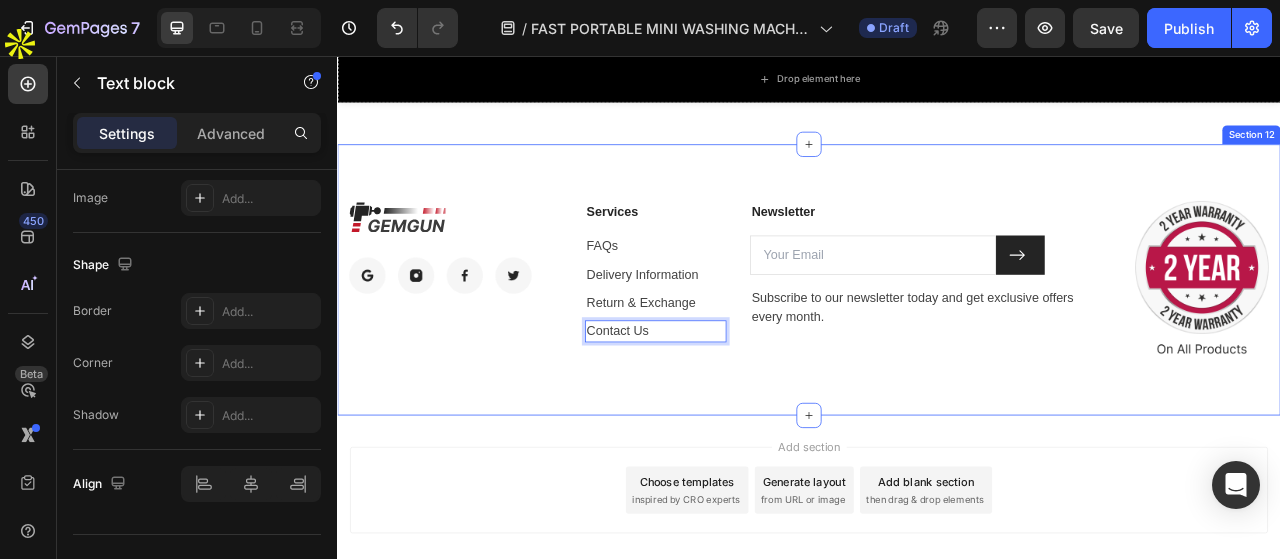 click on "Image Image Image Image Image Row Services Text block FAQs Text block Delivery Information Text block Return & Exchange  Text block Contact Us Text block Row 4 cols Section   0 Newsletter Text block Email Field
Submit Button Row Subscribe to our newsletter today and get exclusive offers every month. Text block Newsletter Image Row Section 12" at bounding box center [937, 342] 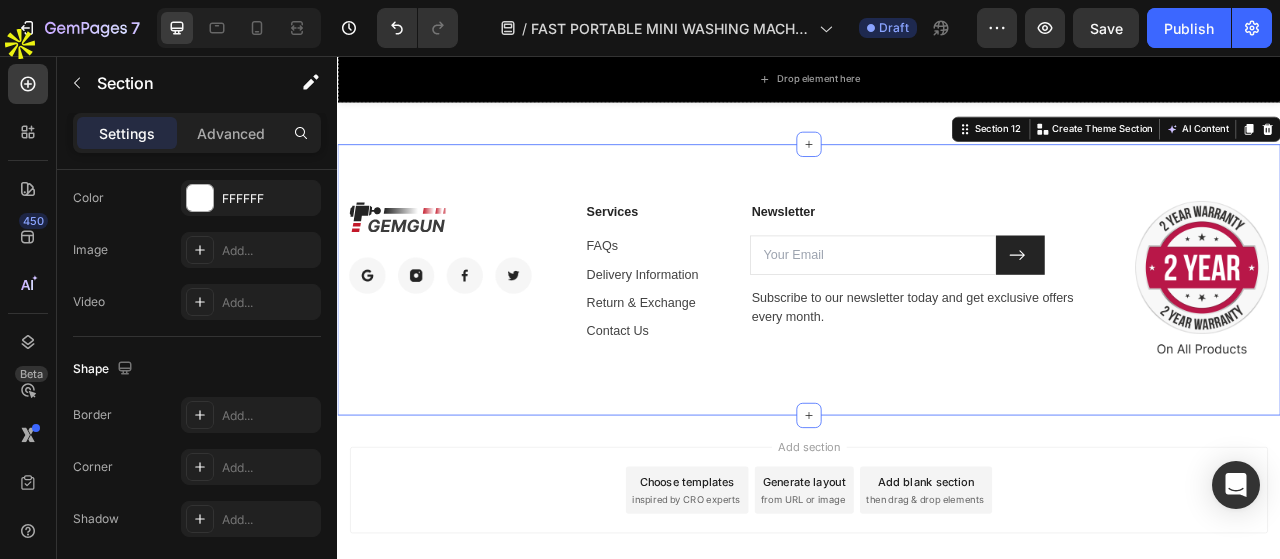 scroll, scrollTop: 0, scrollLeft: 0, axis: both 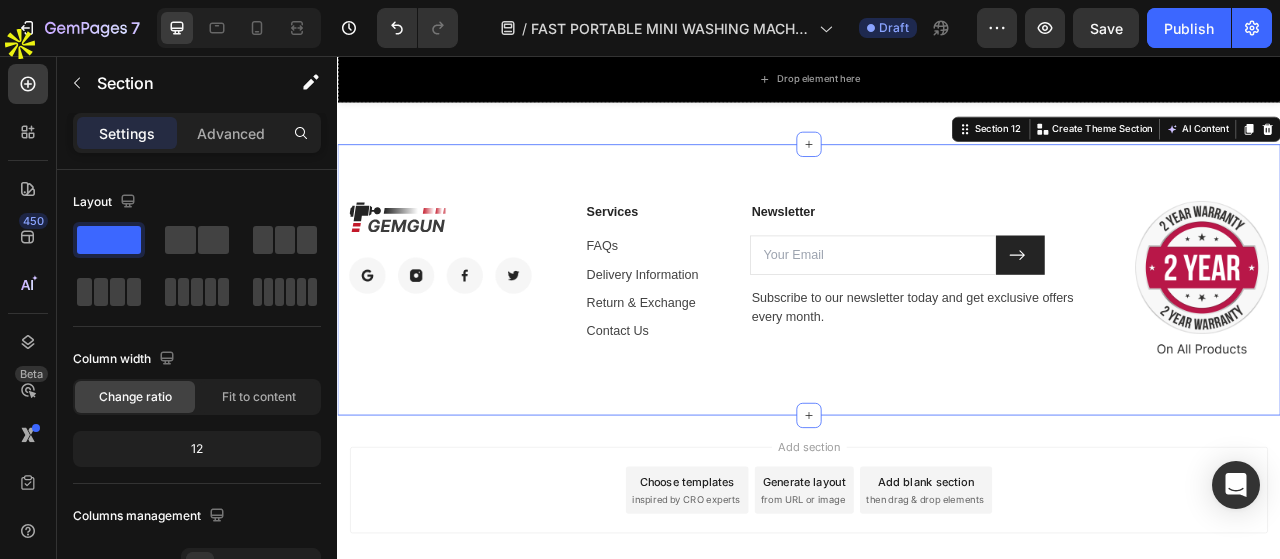 click 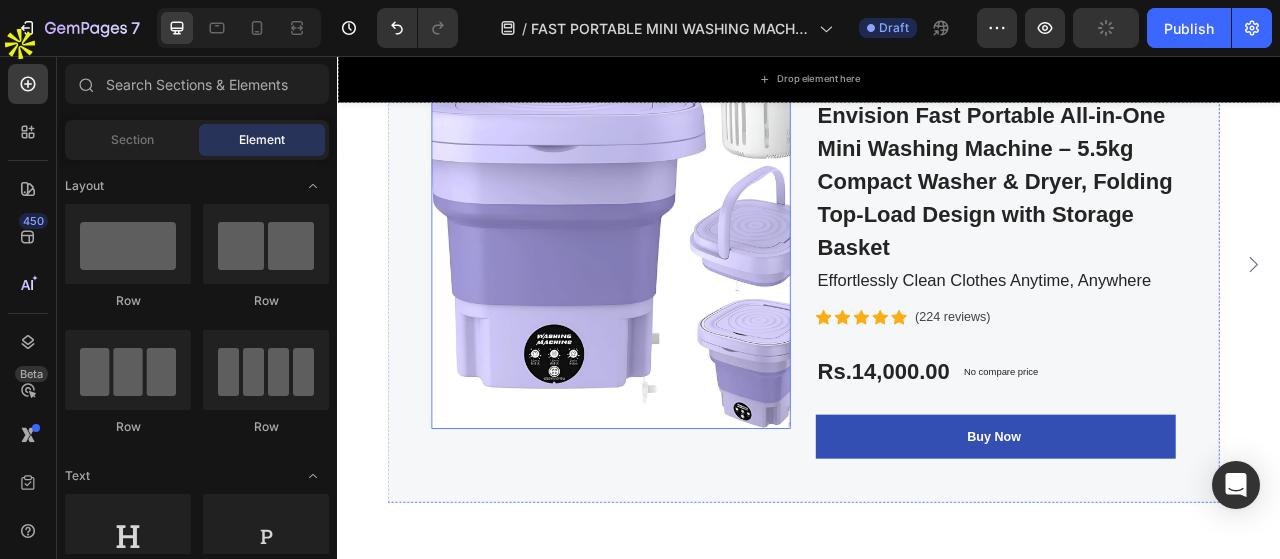 scroll, scrollTop: 6945, scrollLeft: 0, axis: vertical 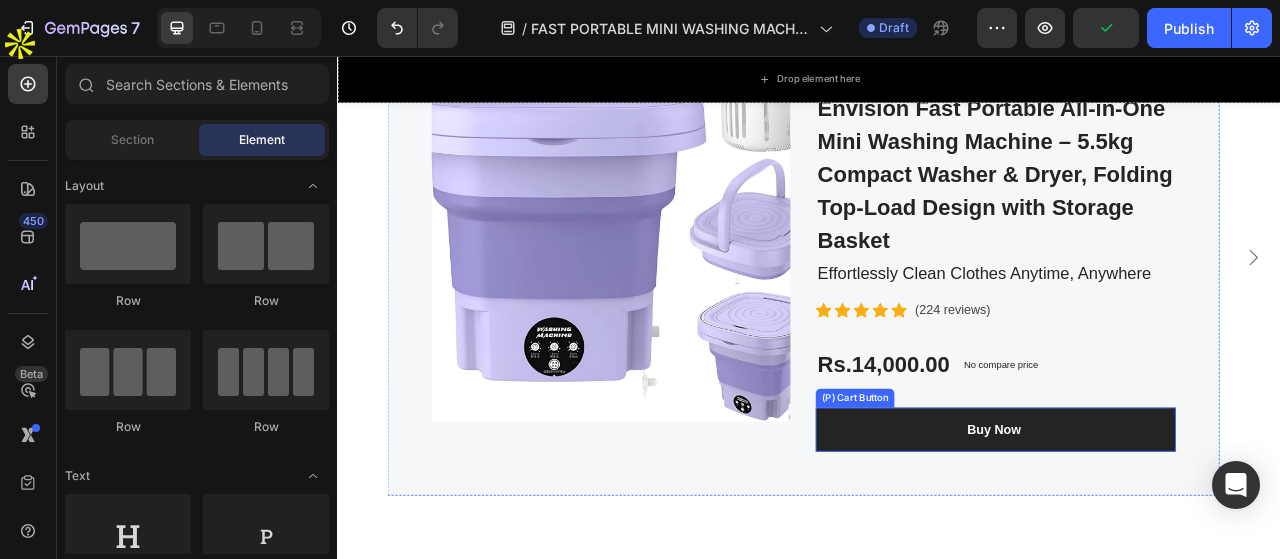 click on "Buy Now" at bounding box center (1173, 532) 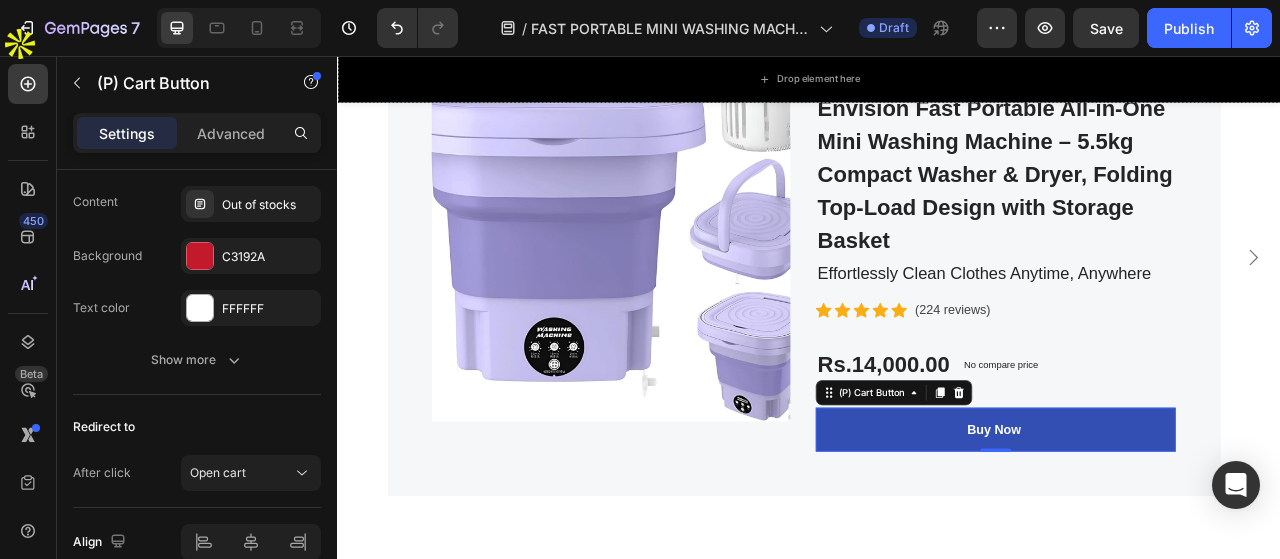 scroll, scrollTop: 1690, scrollLeft: 0, axis: vertical 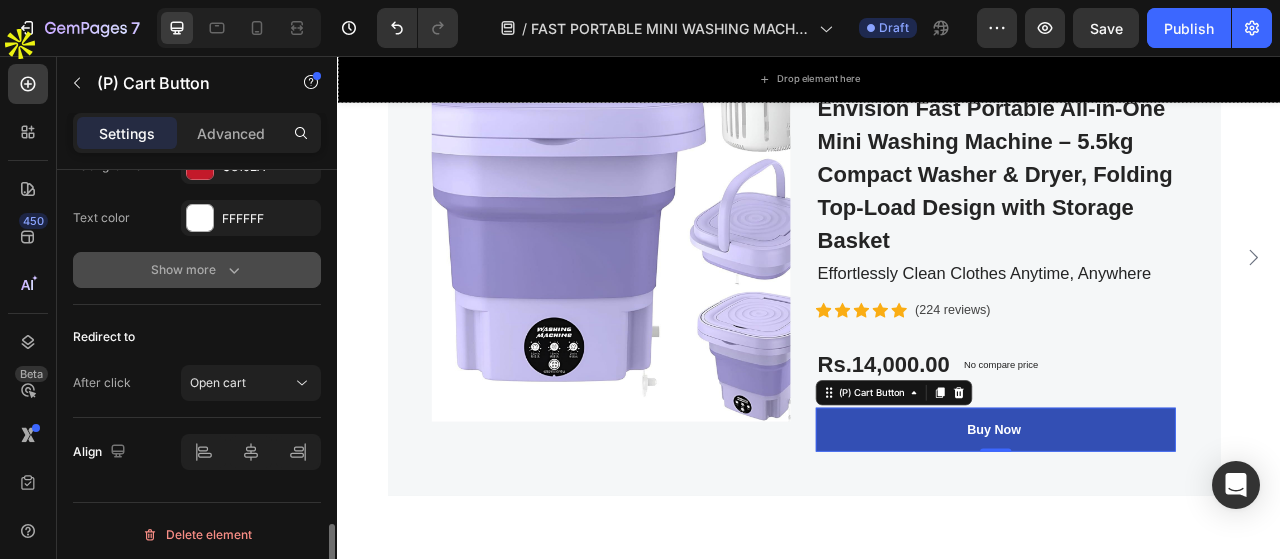 click 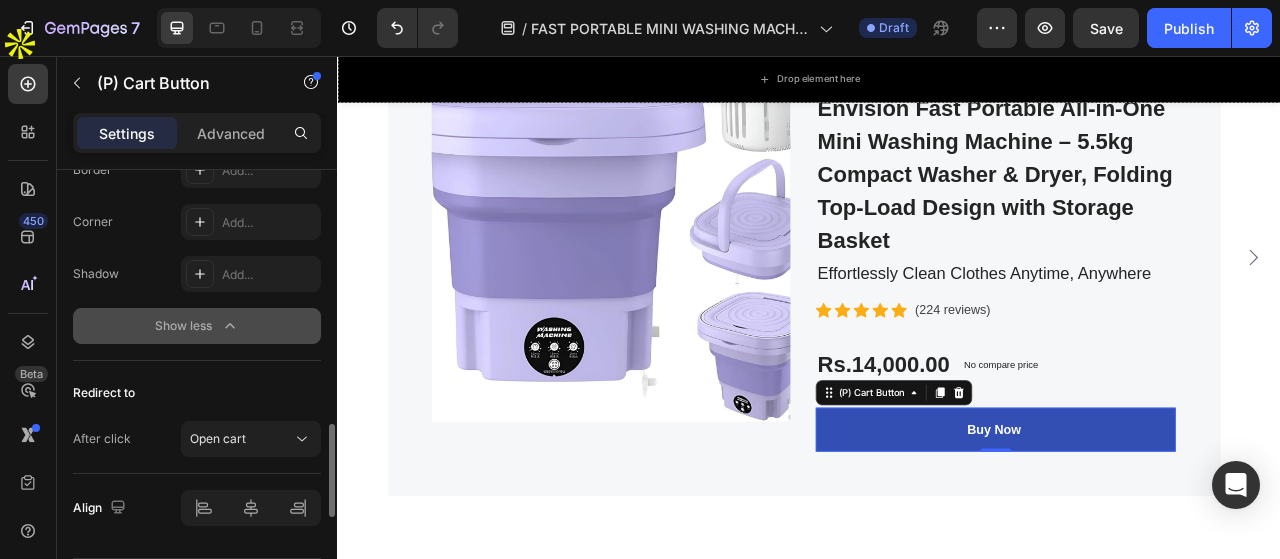 scroll, scrollTop: 1846, scrollLeft: 0, axis: vertical 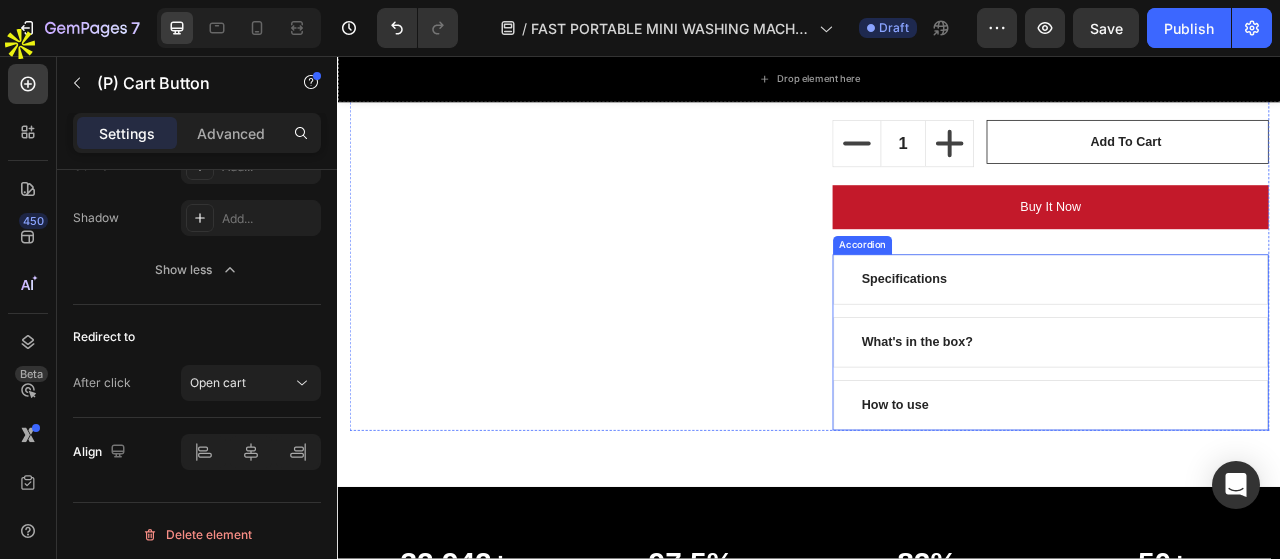 click on "Specifications" at bounding box center (1244, 341) 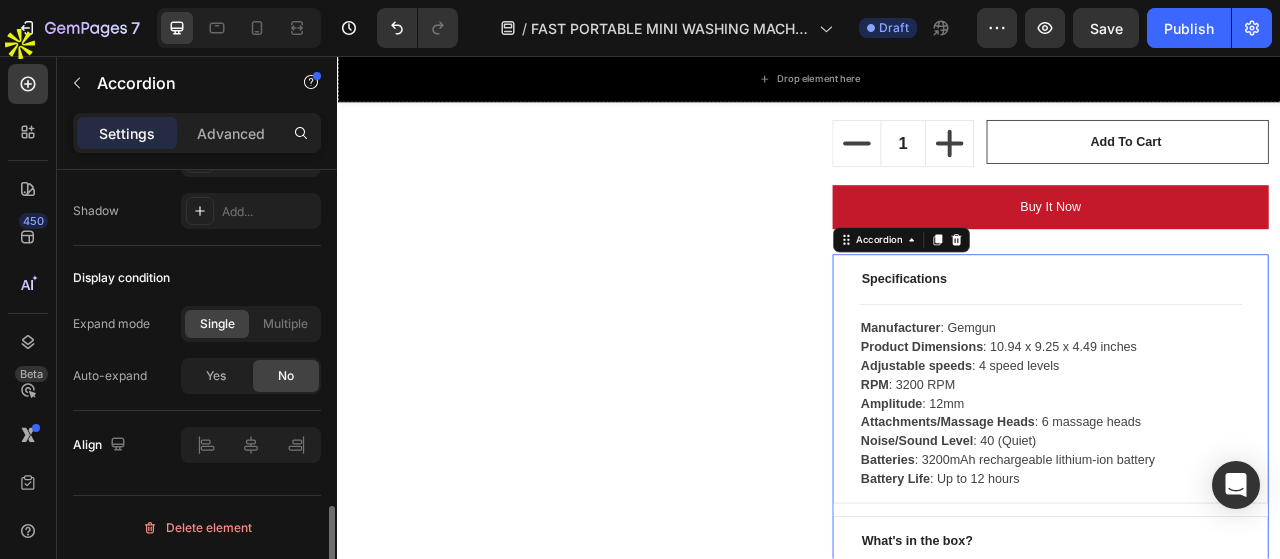 scroll, scrollTop: 0, scrollLeft: 0, axis: both 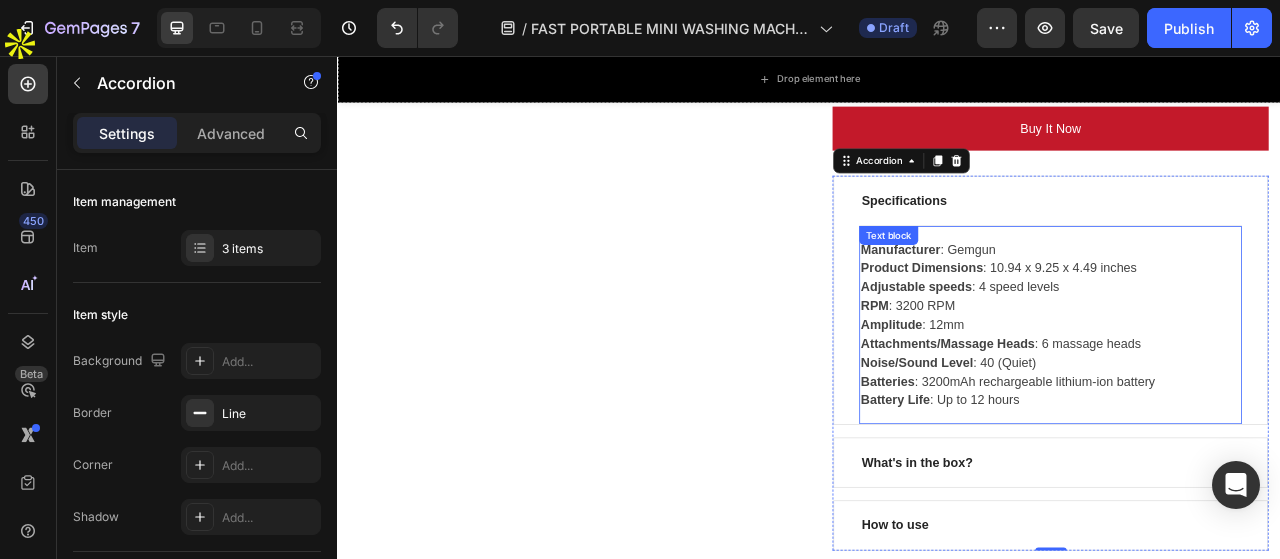 click on "Manufacturer : Gemgun Product Dimensions : 10.94 x 9.25 x 4.49 inches Adjustable speeds : 4 speed levels RPM : 3200 RPM  Amplitude : 12mm  Attachments/Massage Heads : 6 massage heads  Noise/Sound Level : 40 (Quiet)  Batteries : 3200mAh rechargeable lithium-ion battery  Battery Life : Up to 12 hours" at bounding box center (1244, 399) 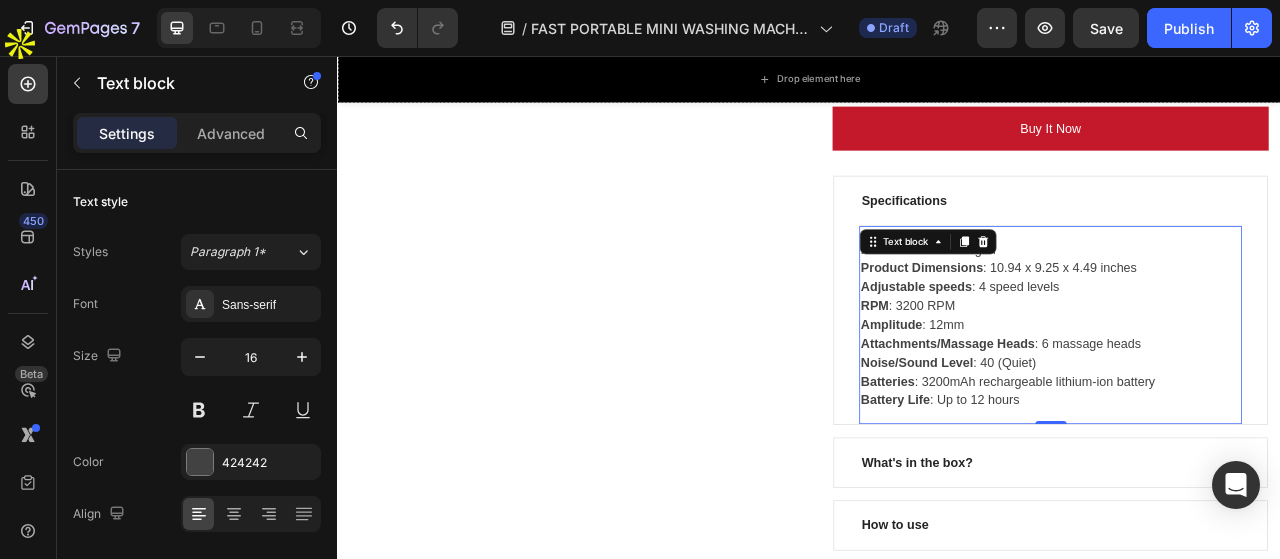 click on "Manufacturer : Gemgun Product Dimensions : 10.94 x 9.25 x 4.49 inches Adjustable speeds : 4 speed levels RPM : 3200 RPM  Amplitude : 12mm  Attachments/Massage Heads : 6 massage heads  Noise/Sound Level : 40 (Quiet)  Batteries : 3200mAh rechargeable lithium-ion battery  Battery Life : Up to 12 hours" at bounding box center (1244, 399) 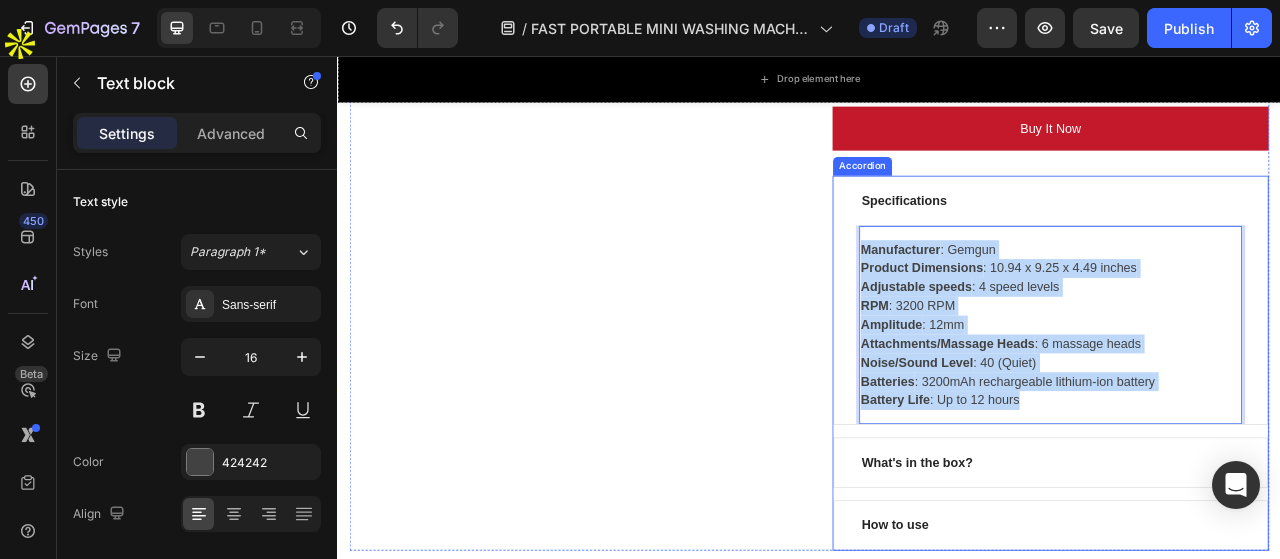 drag, startPoint x: 1206, startPoint y: 525, endPoint x: 991, endPoint y: 324, distance: 294.32294 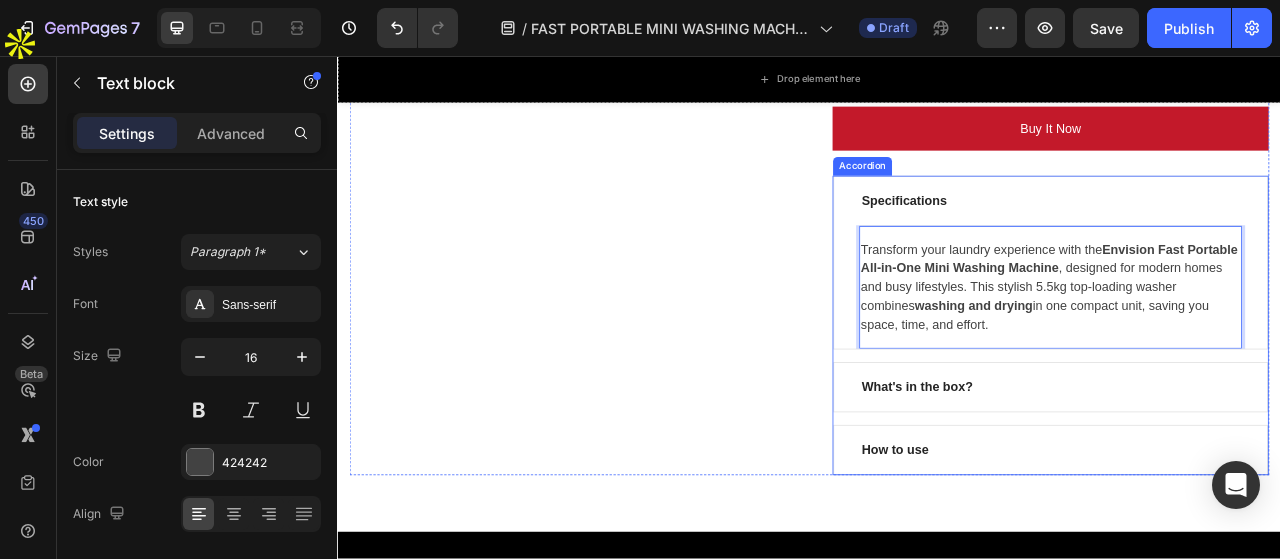 click on "What's in the box?" at bounding box center (1244, 478) 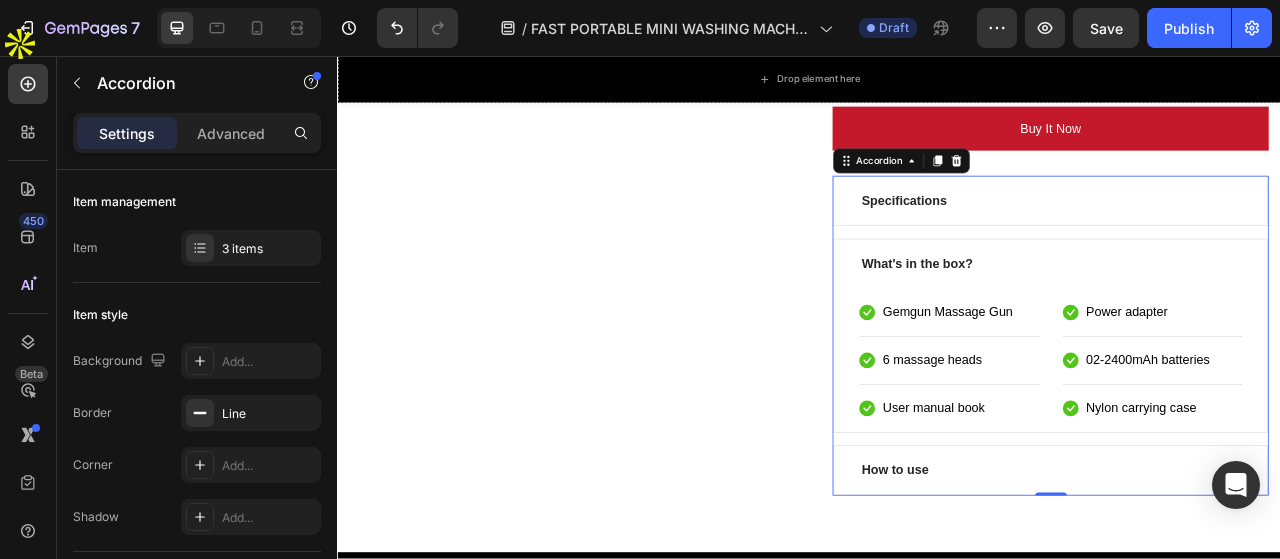 click on "What's in the box?" at bounding box center (1244, 321) 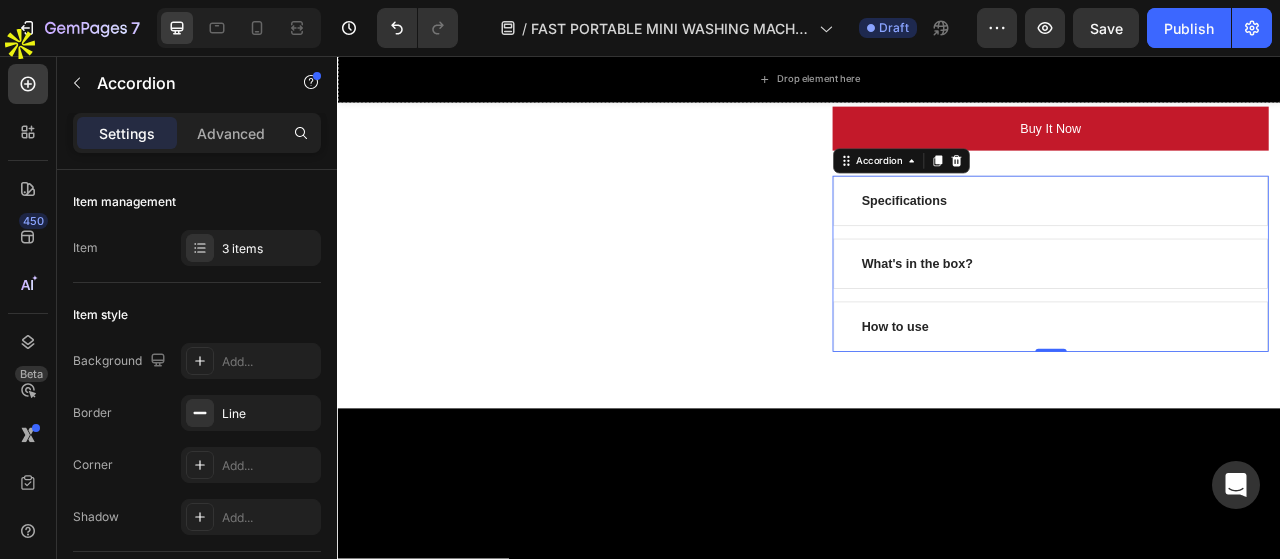 click on "What's in the box?" at bounding box center [1244, 321] 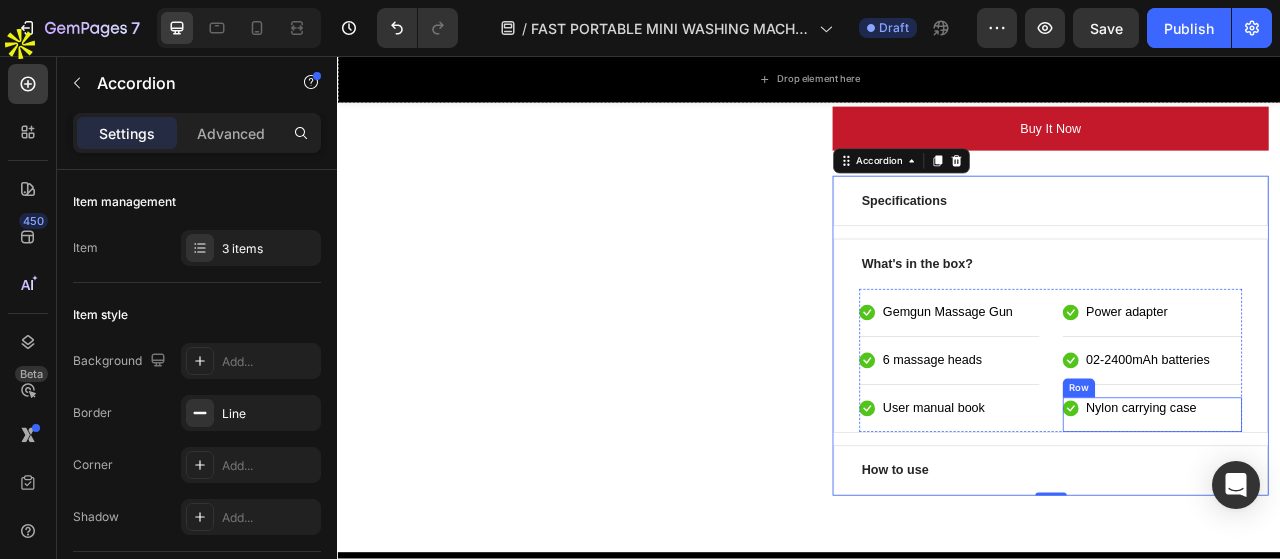 click on "Nylon carrying case" at bounding box center (1360, 505) 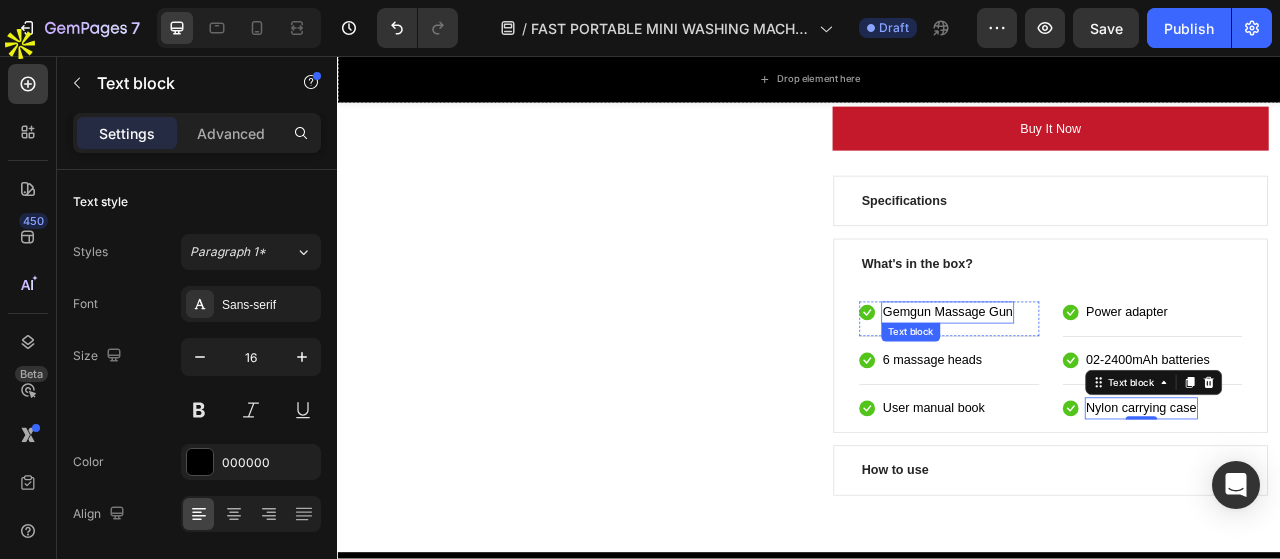 click on "Gemgun Massage Gun" at bounding box center [1113, 383] 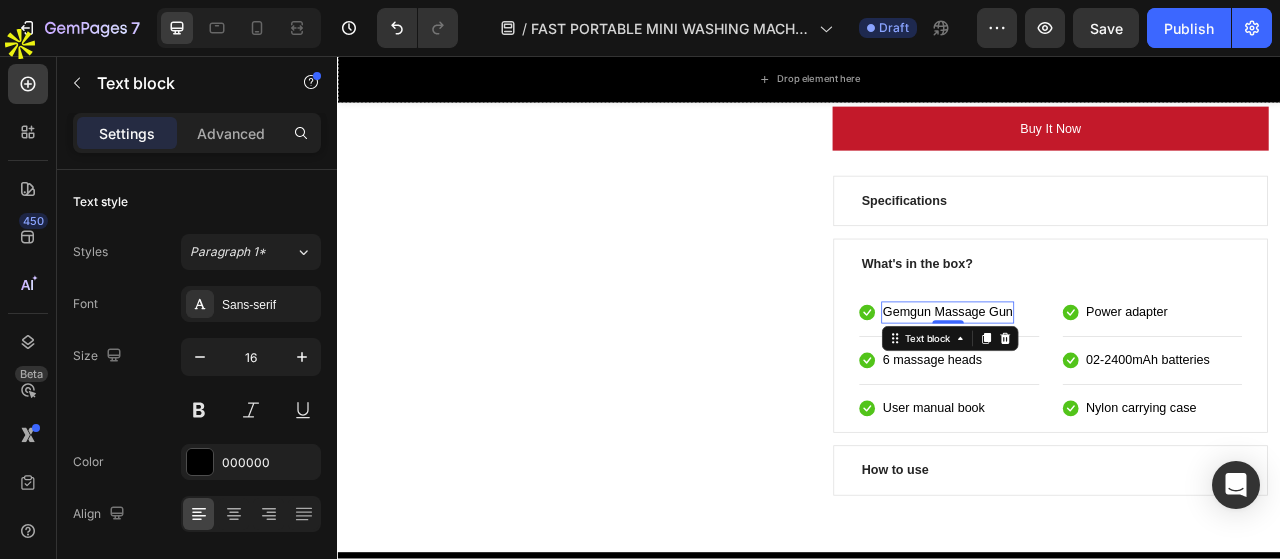 click on "Gemgun Massage Gun" at bounding box center [1113, 383] 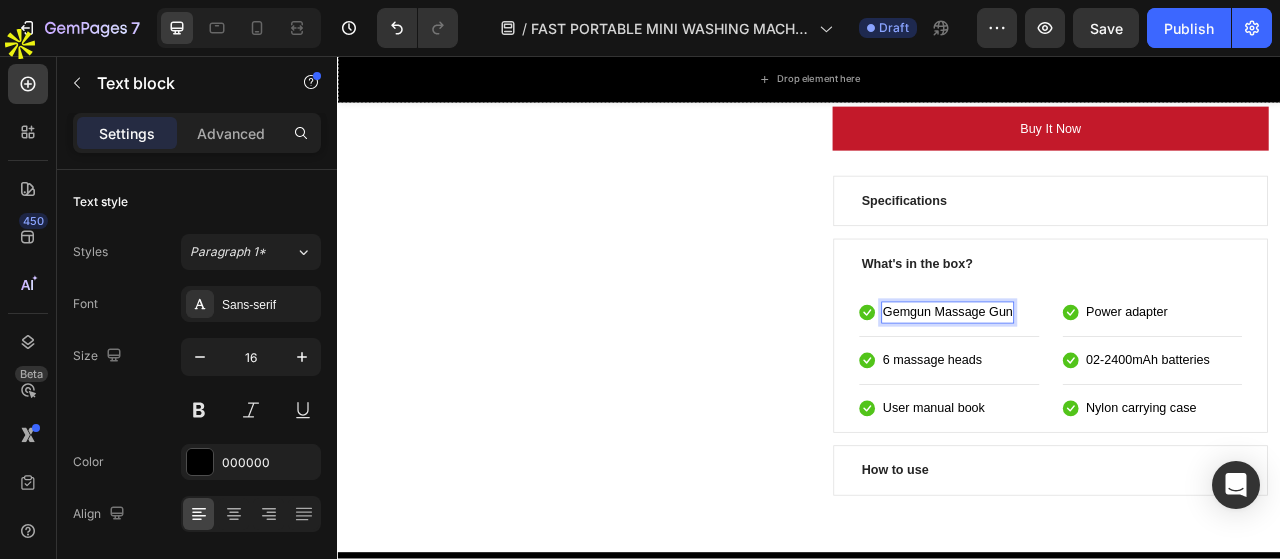 click on "Gemgun Massage Gun" at bounding box center [1113, 383] 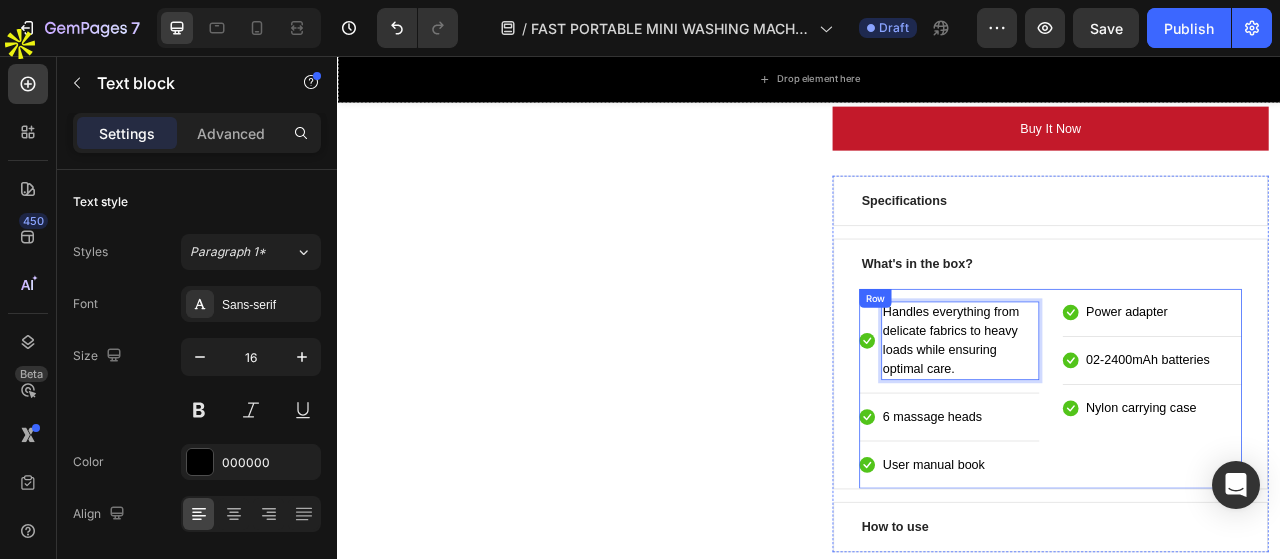 click 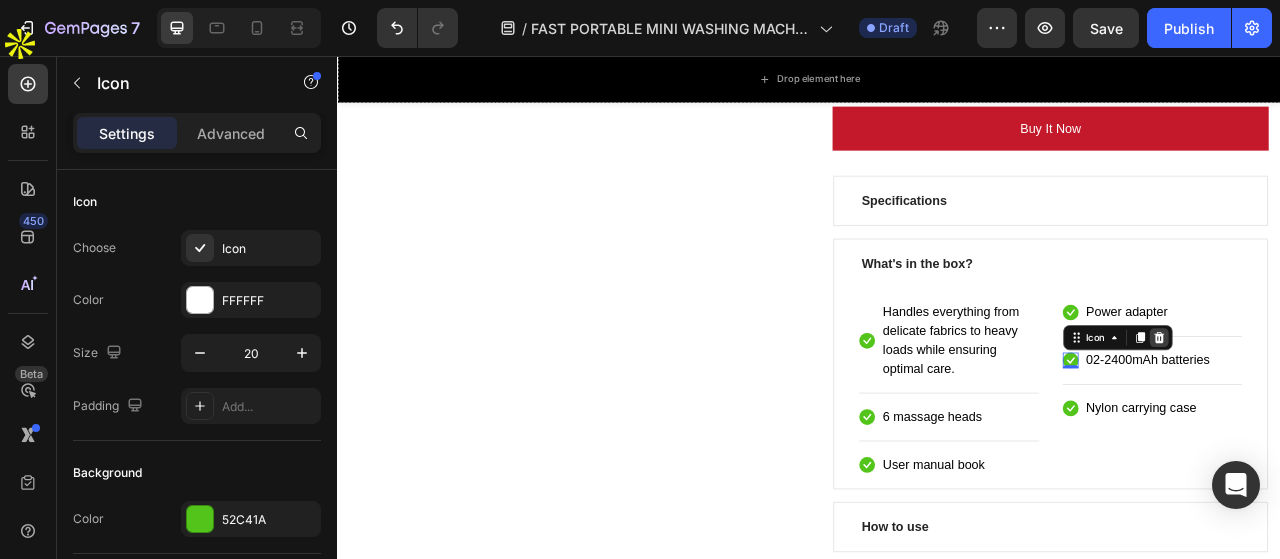 click 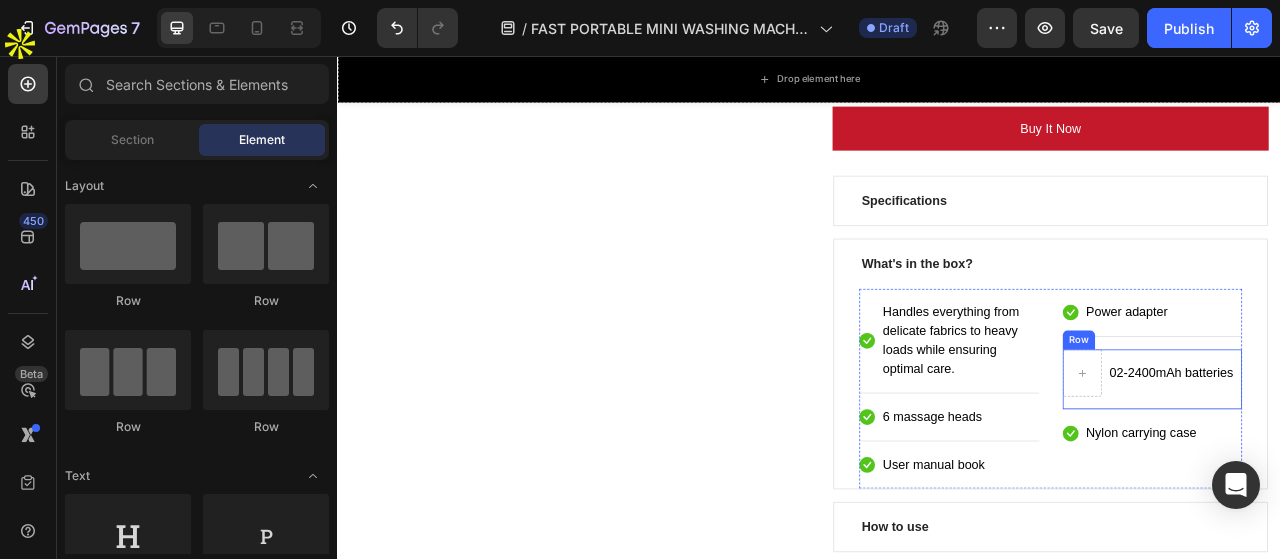click on "02-2400mAh batteries  Text block" at bounding box center (1398, 460) 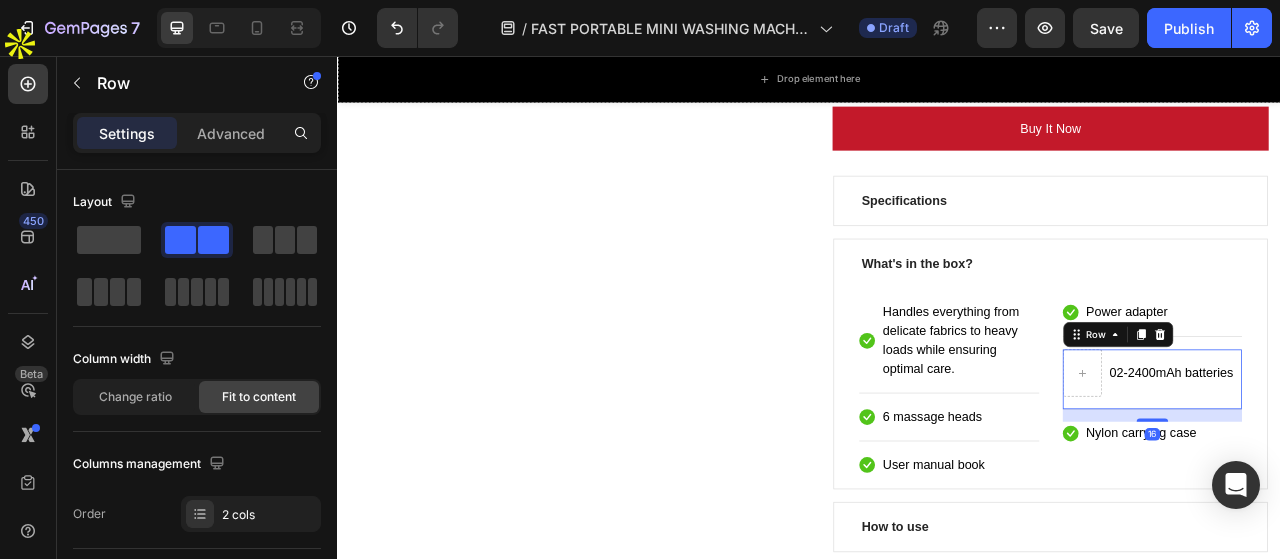 click at bounding box center [1383, 411] 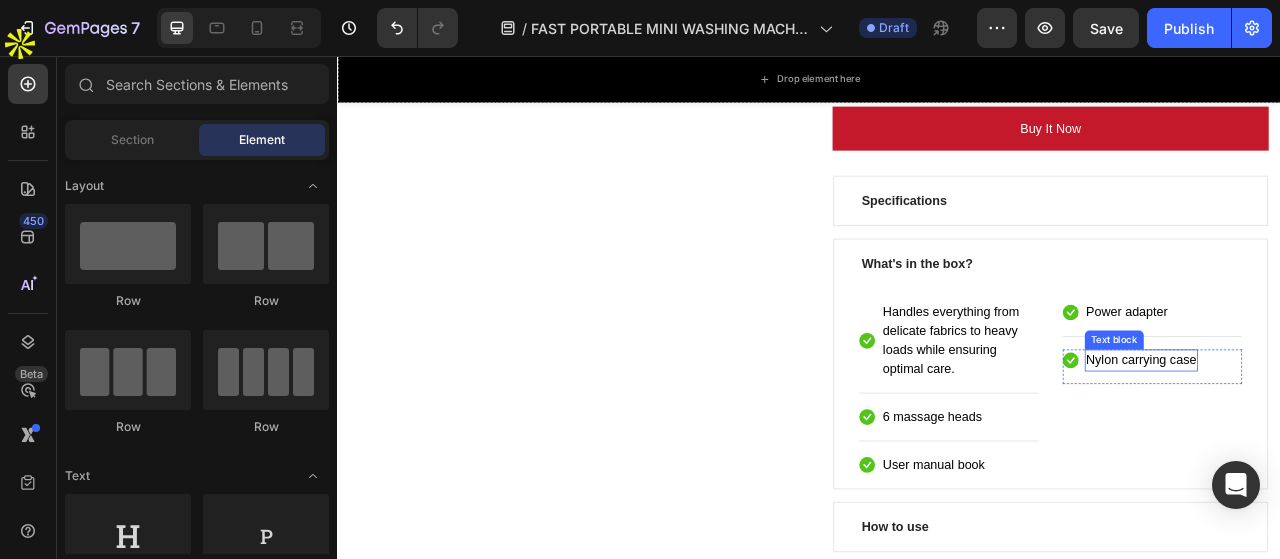 click on "Nylon carrying case" at bounding box center (1360, 444) 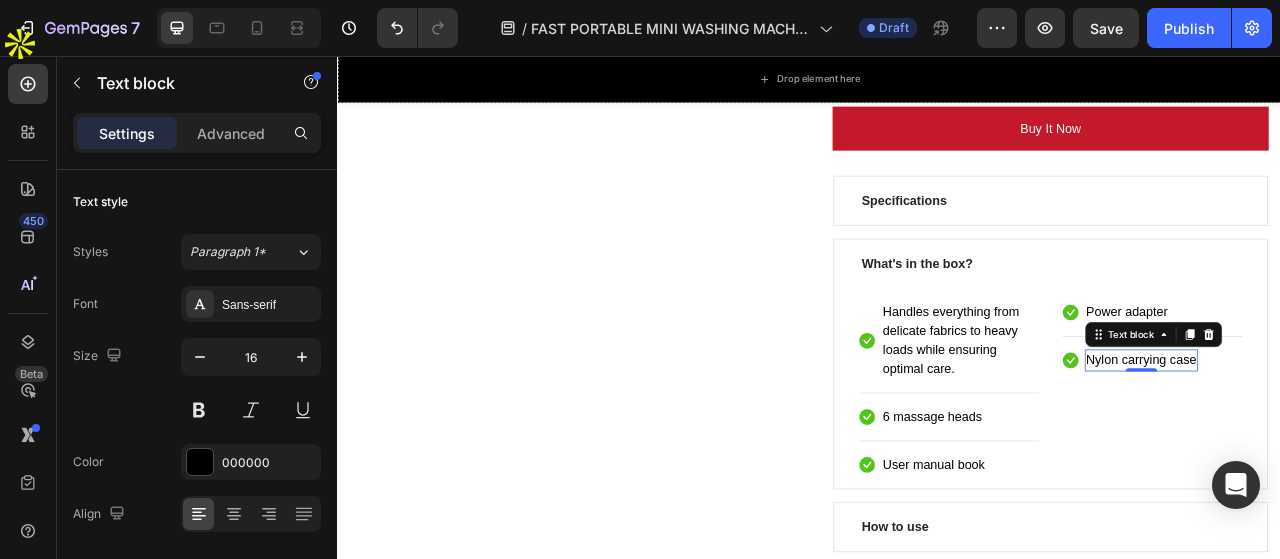 click 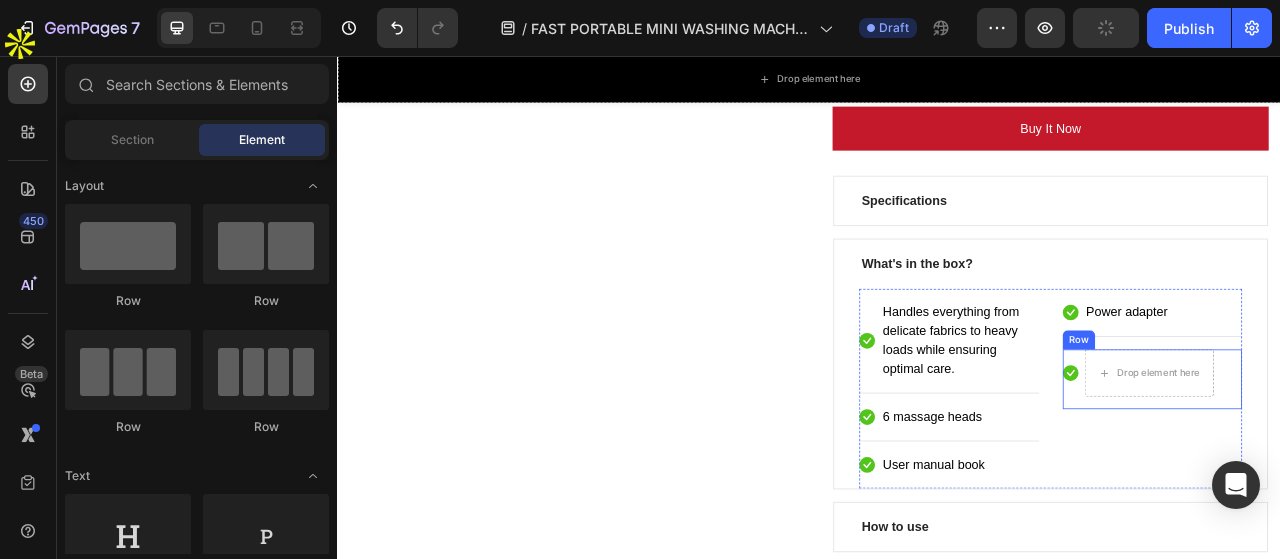click on "Icon
Drop element here Row" at bounding box center (1374, 468) 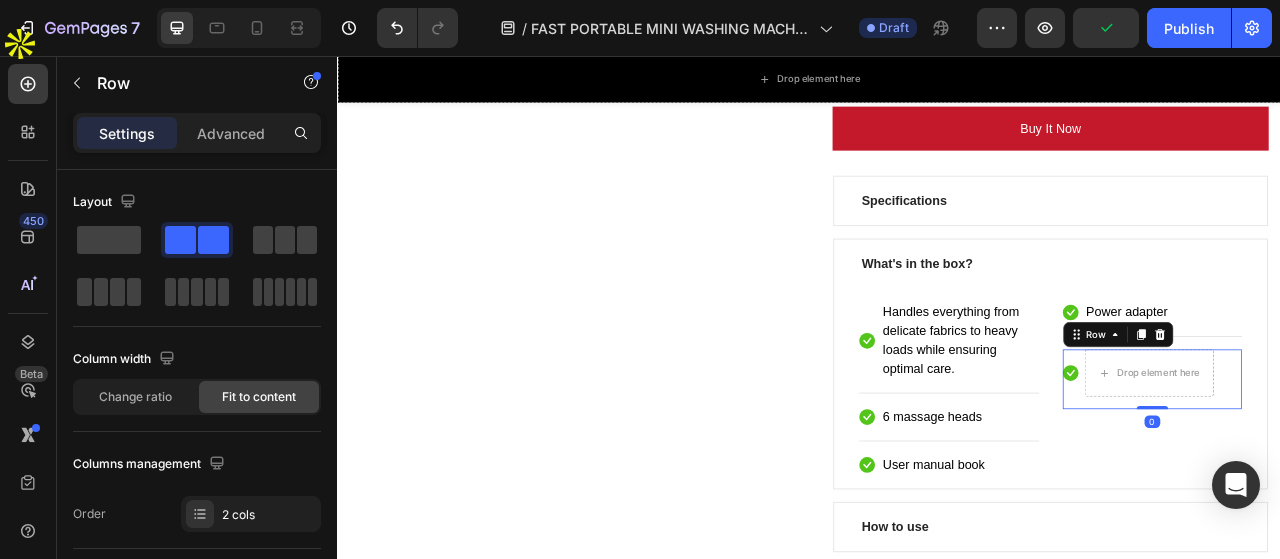 drag, startPoint x: 1374, startPoint y: 433, endPoint x: 1384, endPoint y: 430, distance: 10.440307 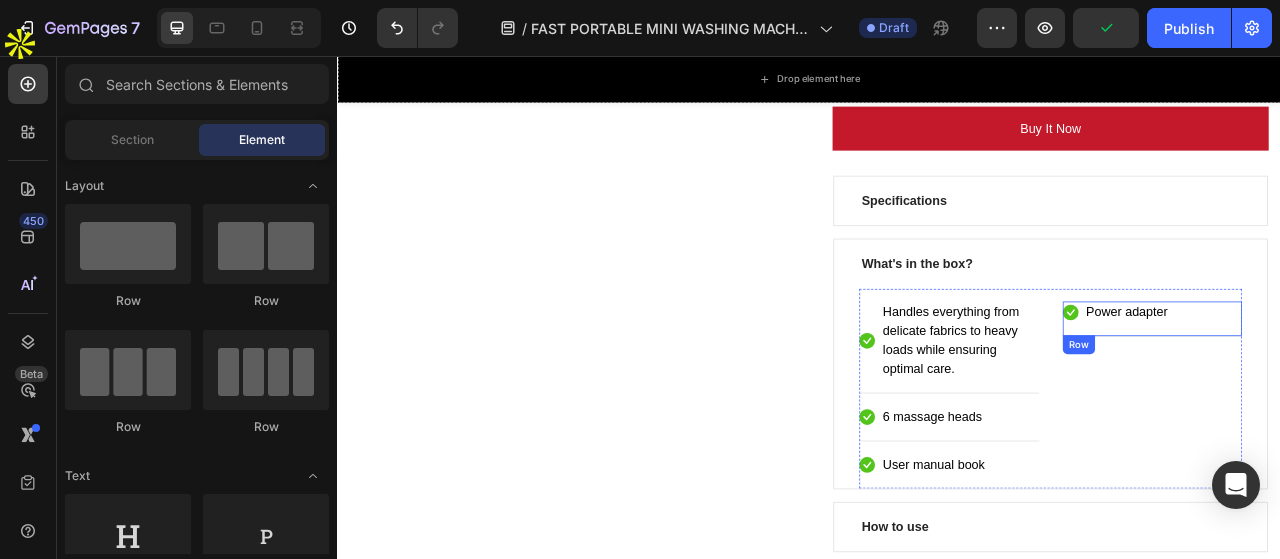 click on "Icon Power adapter Text block Row" at bounding box center (1374, 391) 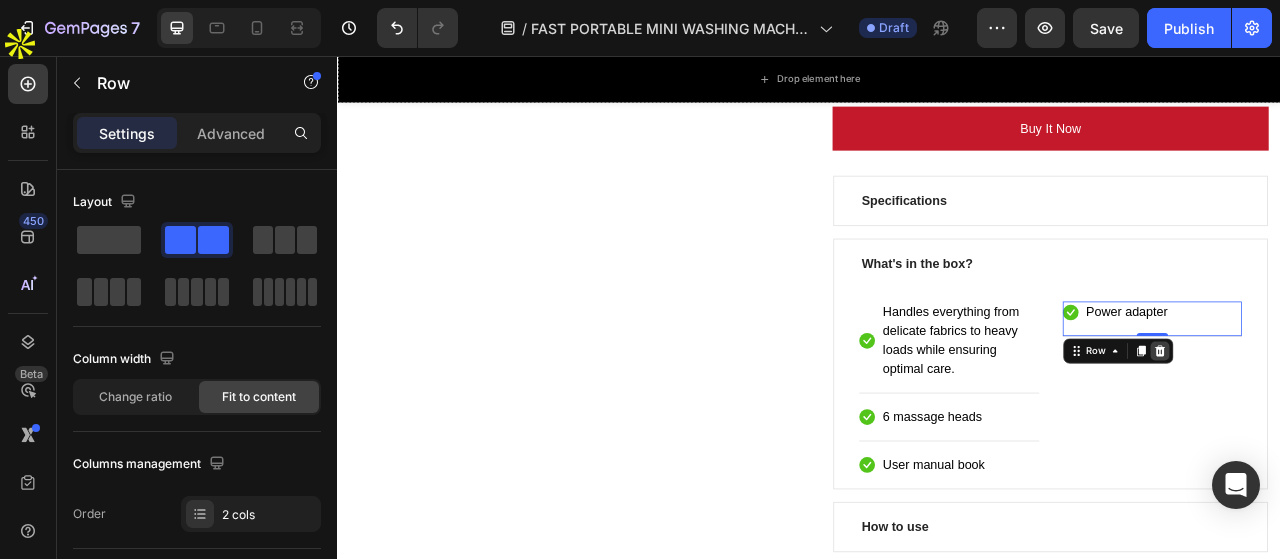 click 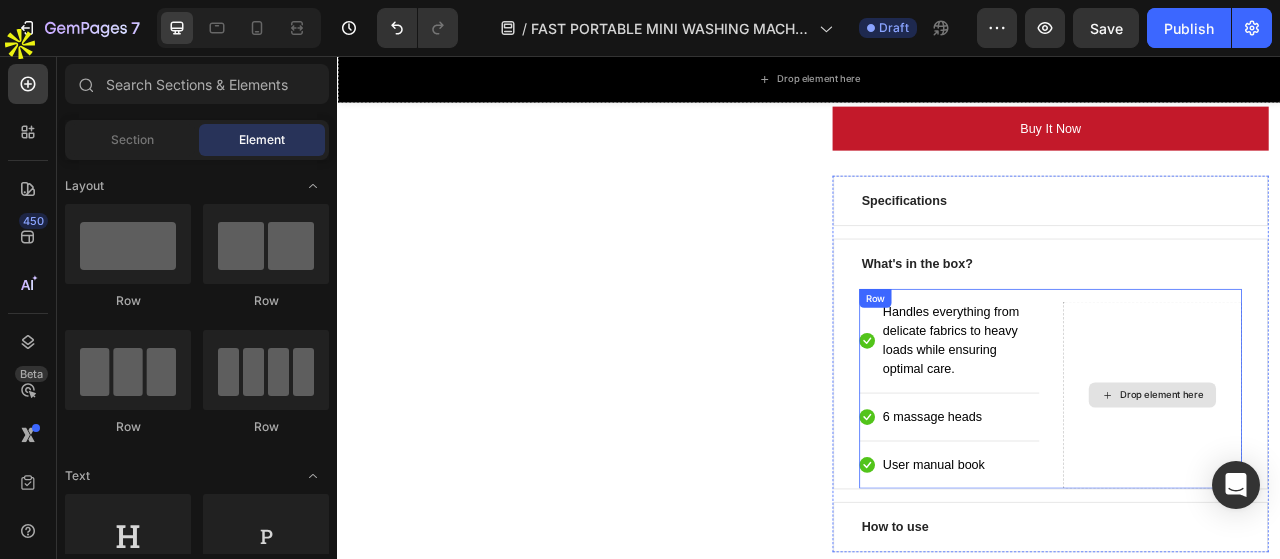 click on "Drop element here" at bounding box center (1374, 488) 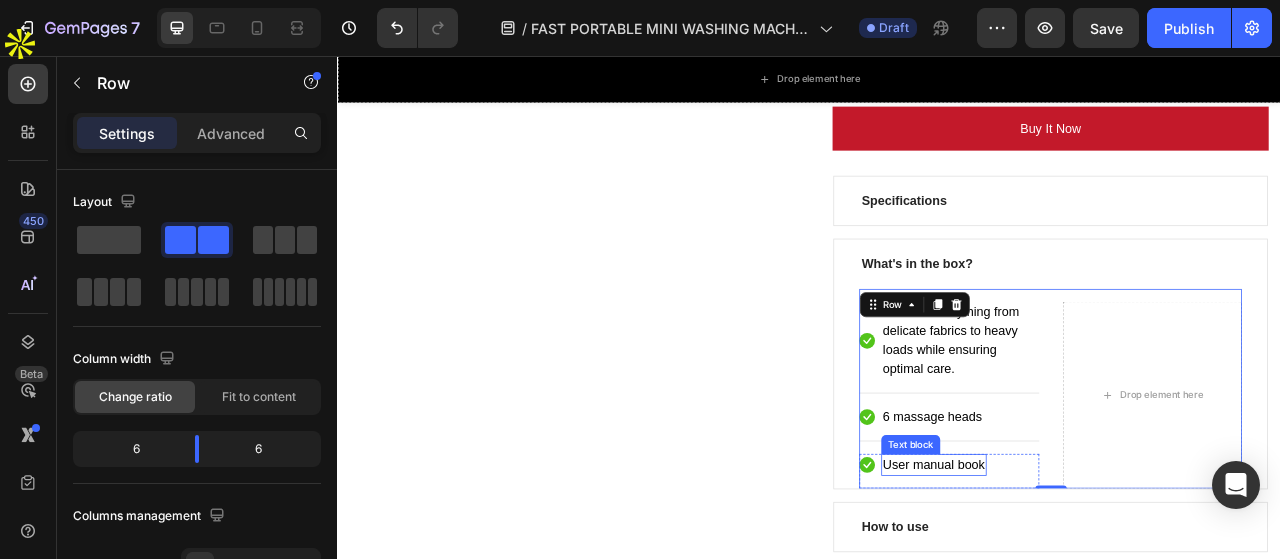 click on "User manual book" at bounding box center [1096, 577] 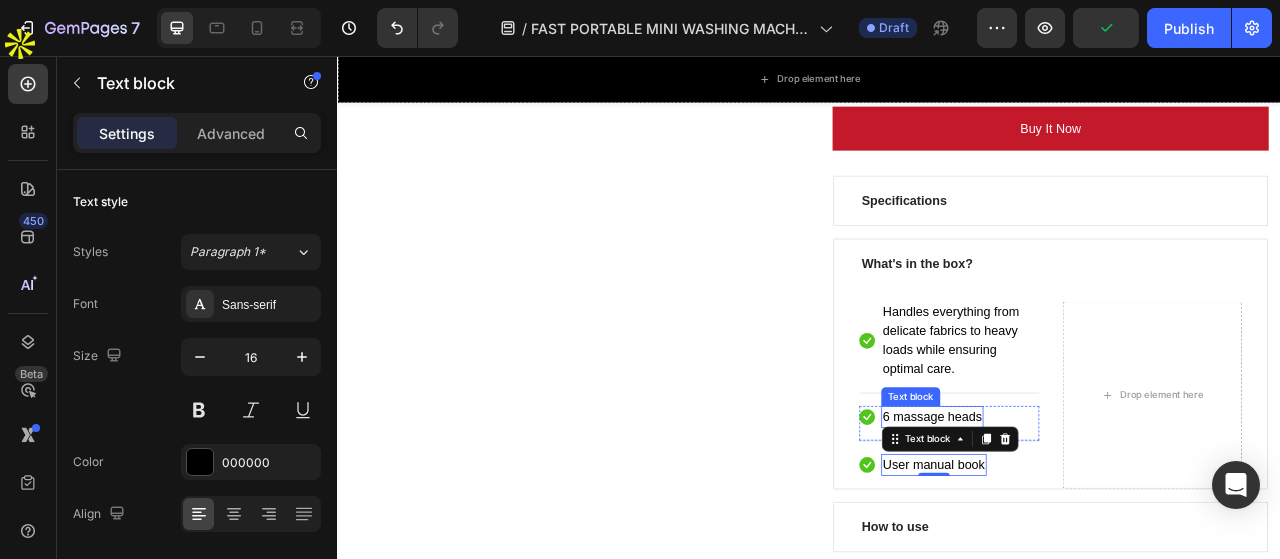 click on "6 massage heads" at bounding box center (1094, 516) 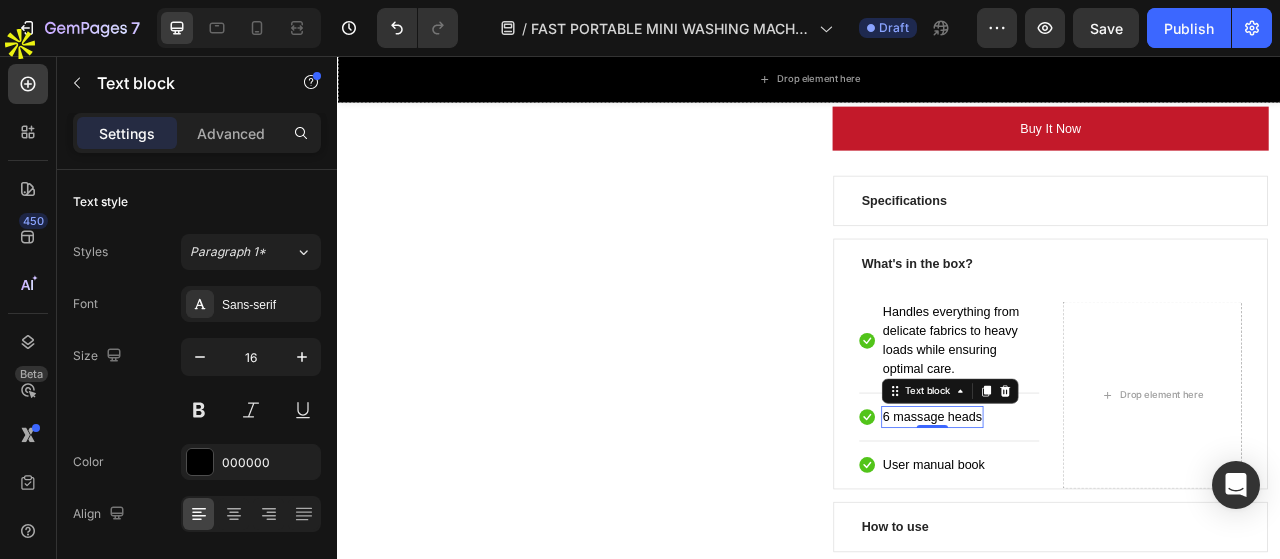 click on "6 massage heads" at bounding box center [1094, 516] 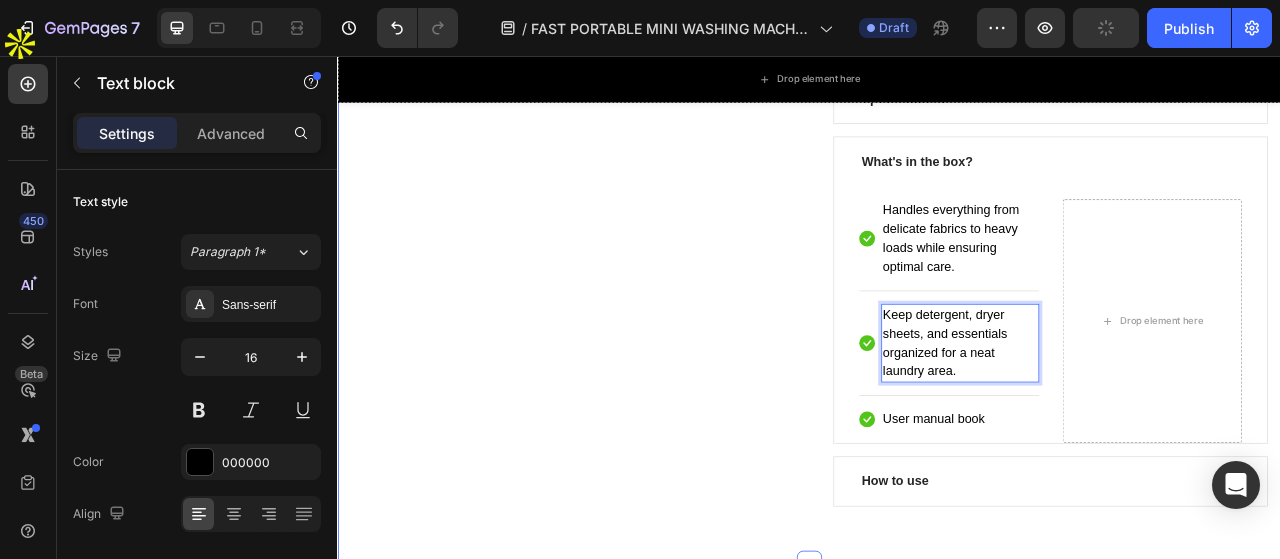 scroll, scrollTop: 1645, scrollLeft: 0, axis: vertical 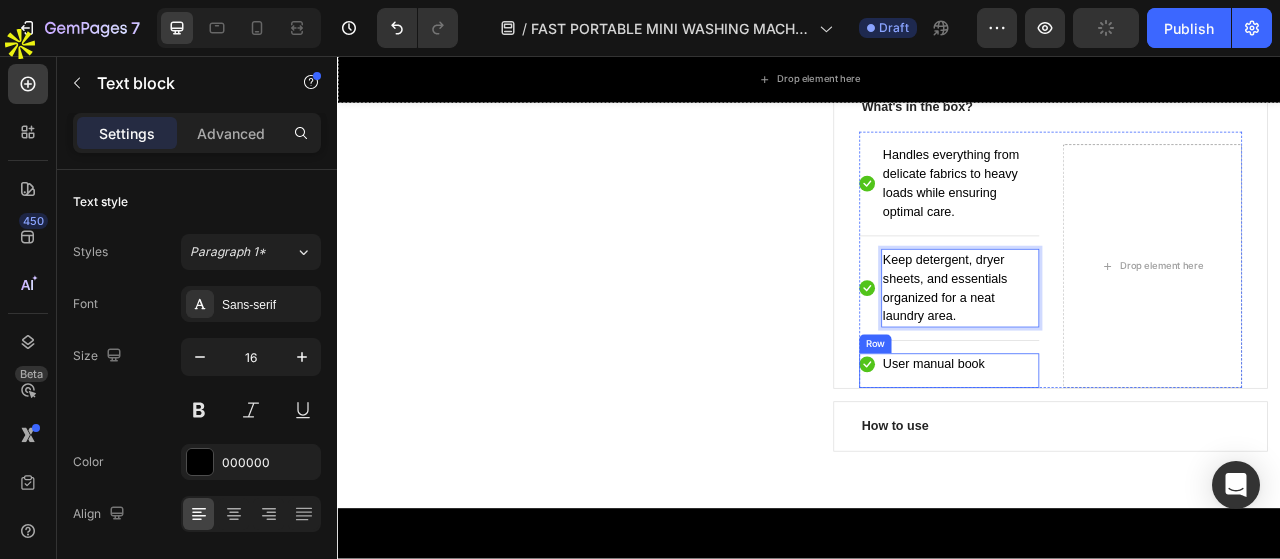 click on "Icon User manual book Text block Row" at bounding box center (1115, 457) 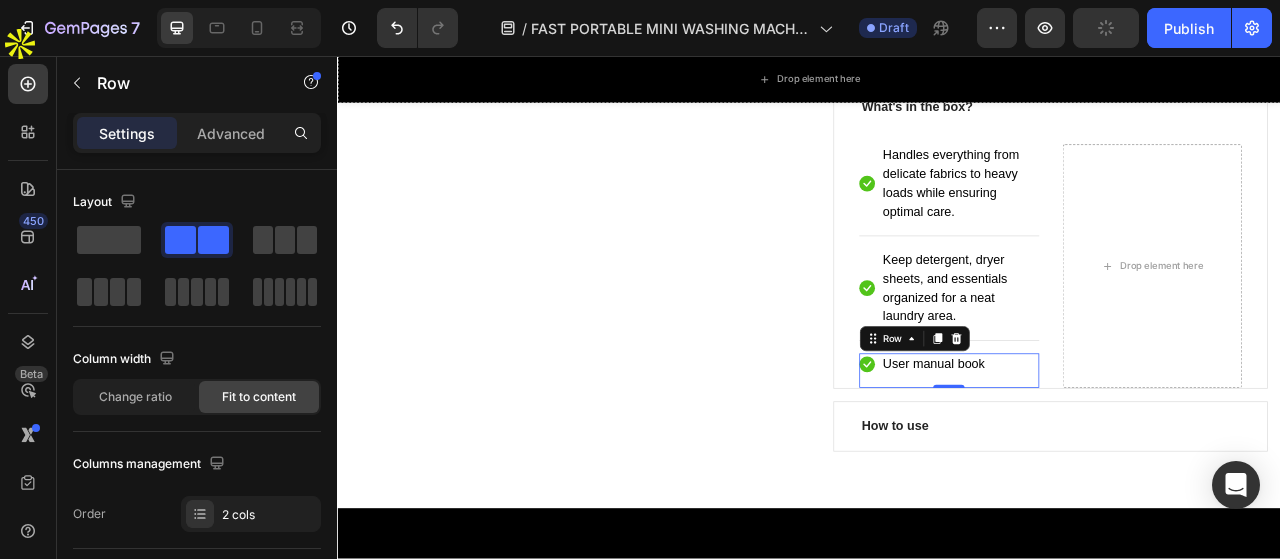 click on "Icon User manual book Text block Row   0" at bounding box center [1115, 457] 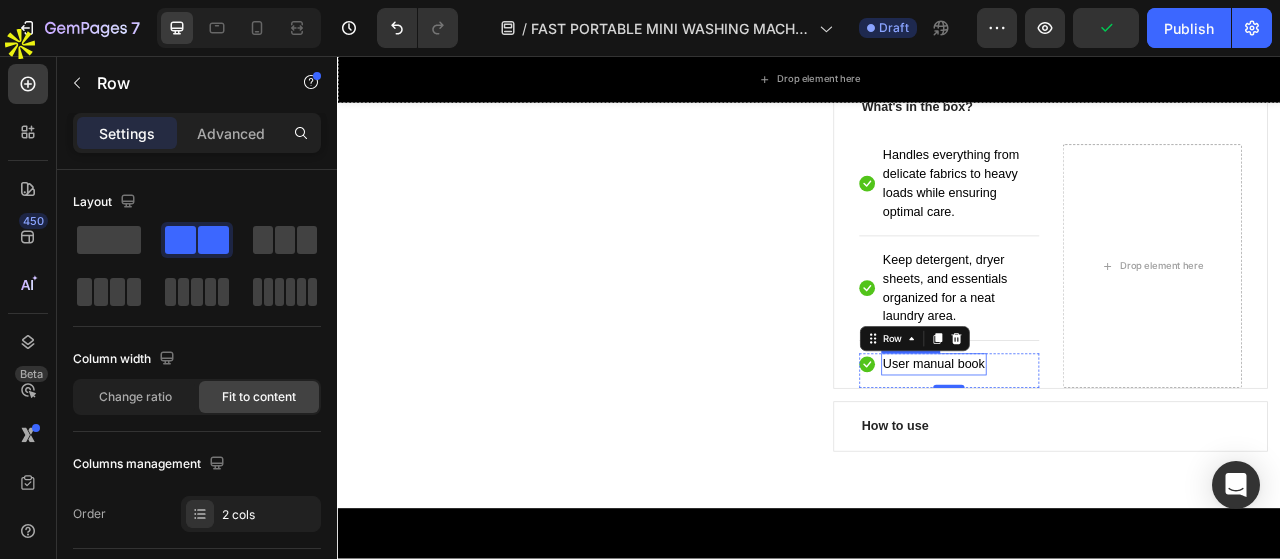 click on "User manual book" at bounding box center (1096, 449) 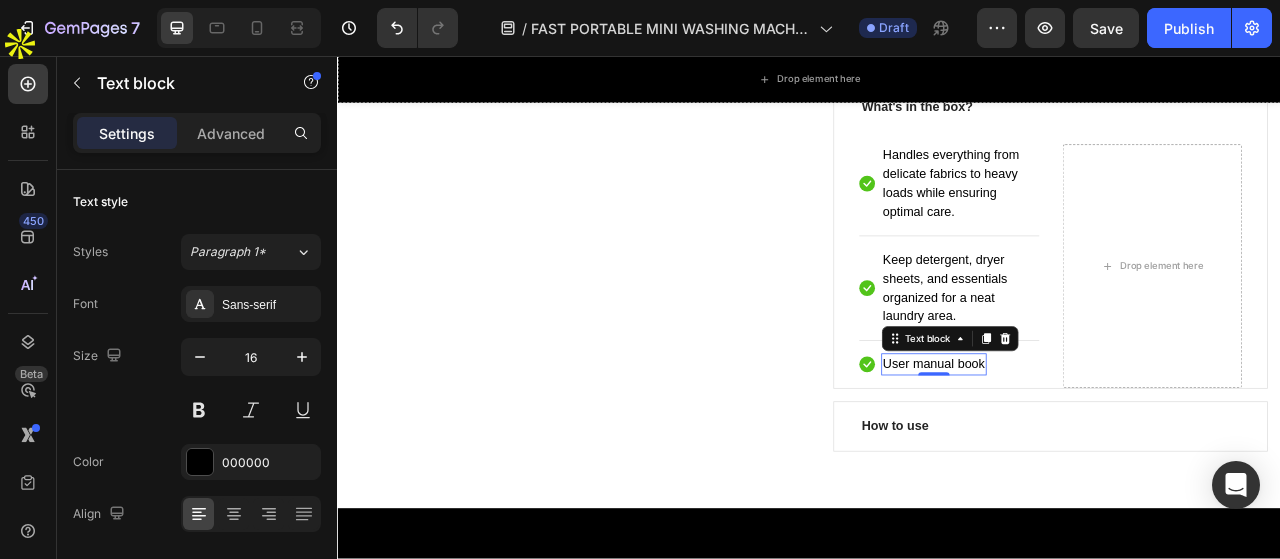 click on "User manual book" at bounding box center (1096, 449) 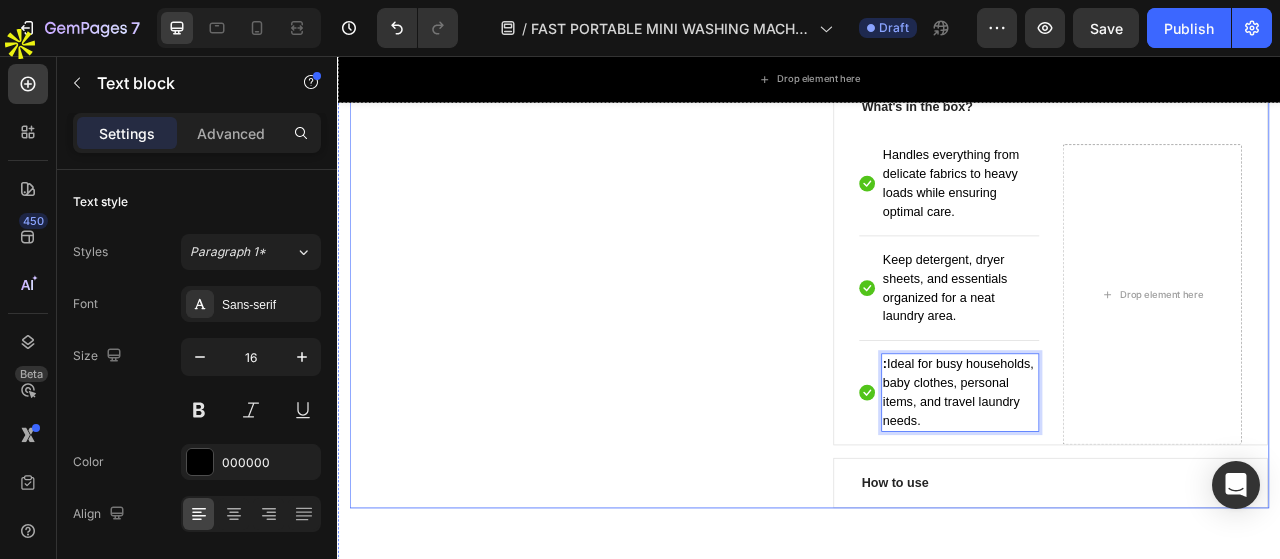 click on "Product Images Envision Fast Portable All-in-One Mini Washing Machine – 5.5kg Compact Washer & Dryer, Folding Top-Load Design with Storage Basket (P) Title For Muscle Pain Relief Recovery Text block                Icon                Icon                Icon                Icon                Icon Icon List Hoz (224 reviews) Text block Row                Title Line Rs.14,000.00 (P) Price (P) Price No compare price (P) Price Row No discount   Not be displayed when published Product Badge Row Transform your laundry experience with the  Envision Fast Portable All-in-One Mini Washing Machine , designed for modern homes and busy lifestyles. This stylish 5.5kg top-loading washer combines  washing and drying  in one compact unit, saving you space, time, and effort.
✅  2-in-1 Washer & Dryer:  Built-in drying function lets you wash and dry clothes in one machine, eliminating the need for multiple appliances. ✅  Compact & Portable: ✅  Gentle & Powerful Cleaning: ✅  Convenient Storage Basket: ✅  ✅
1" at bounding box center (937, -339) 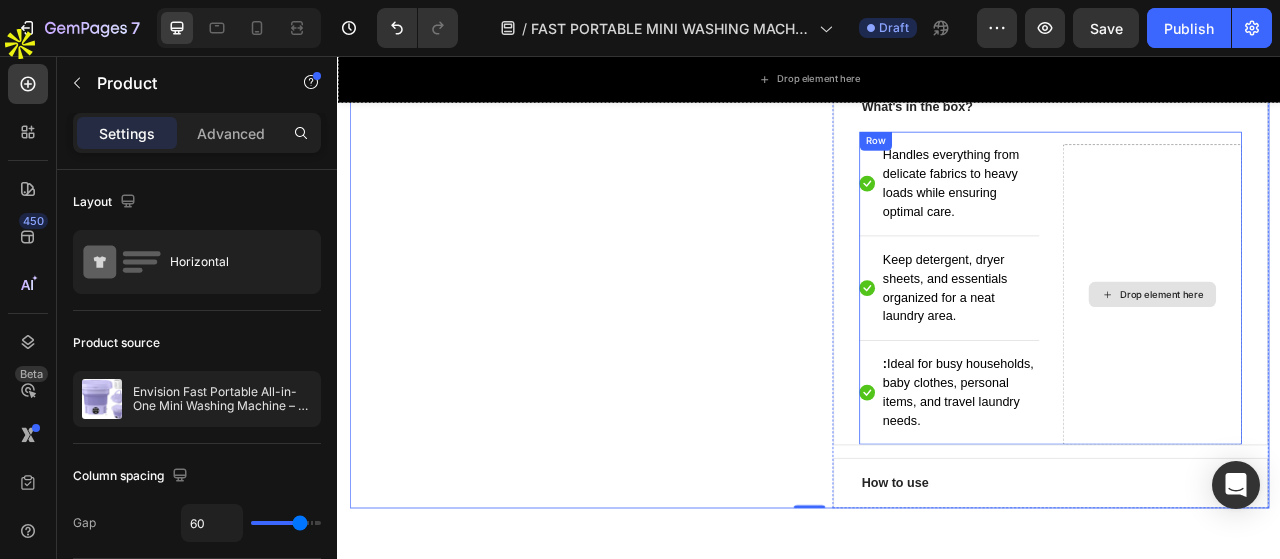 click on "Drop element here" at bounding box center [1374, 360] 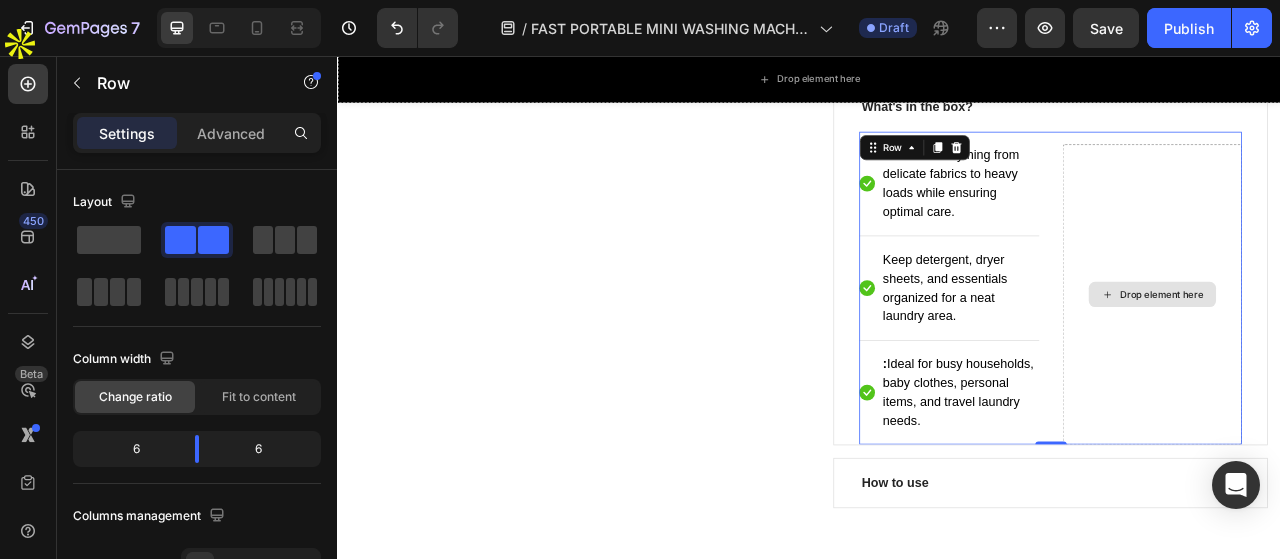 click on "Drop element here" at bounding box center (1374, 360) 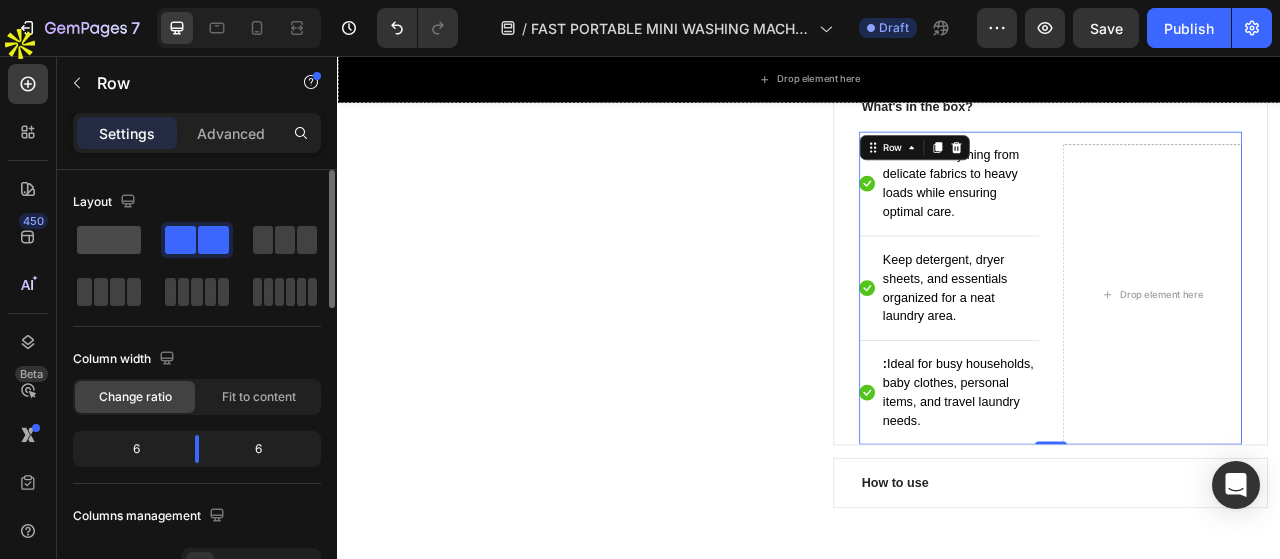 click 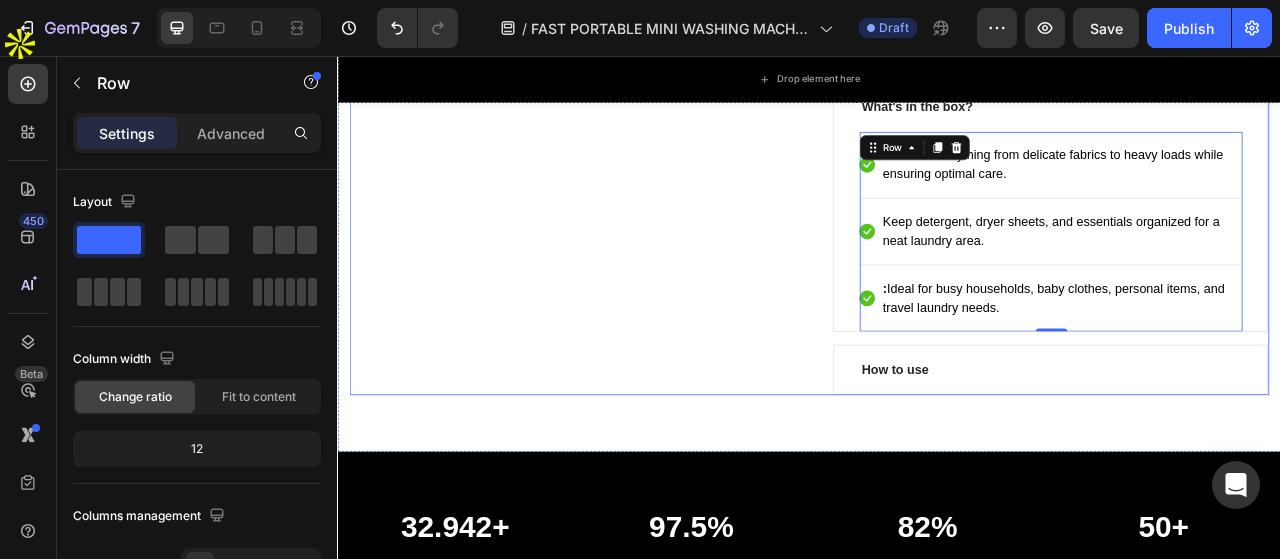 click on "Product Images" at bounding box center [629, -411] 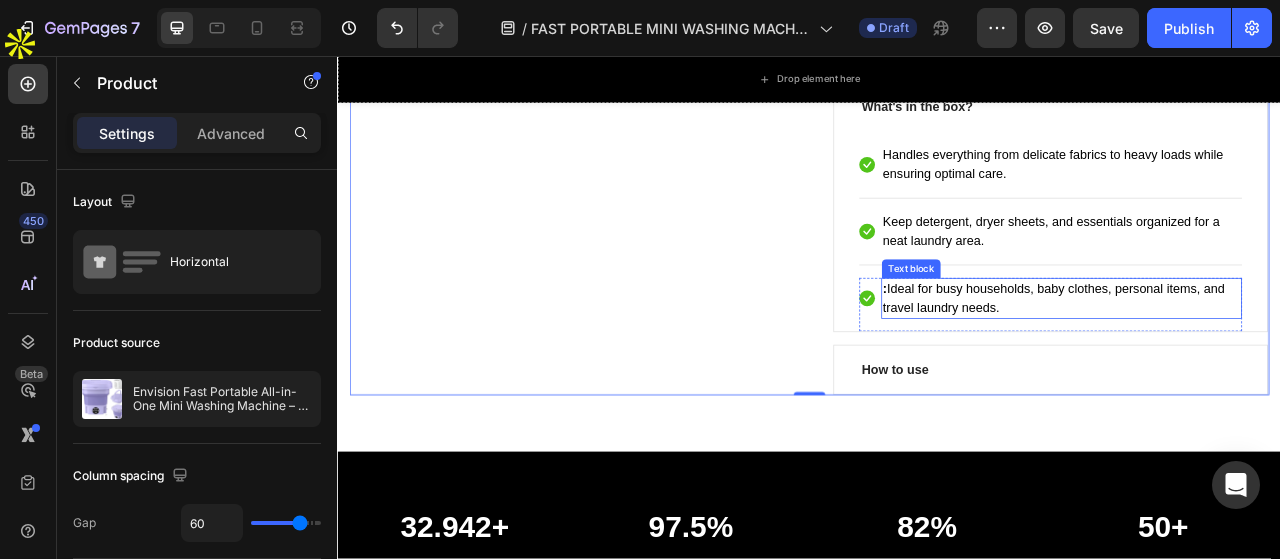 click on ":  Ideal for busy households, baby clothes, personal items, and travel laundry needs." at bounding box center (1258, 365) 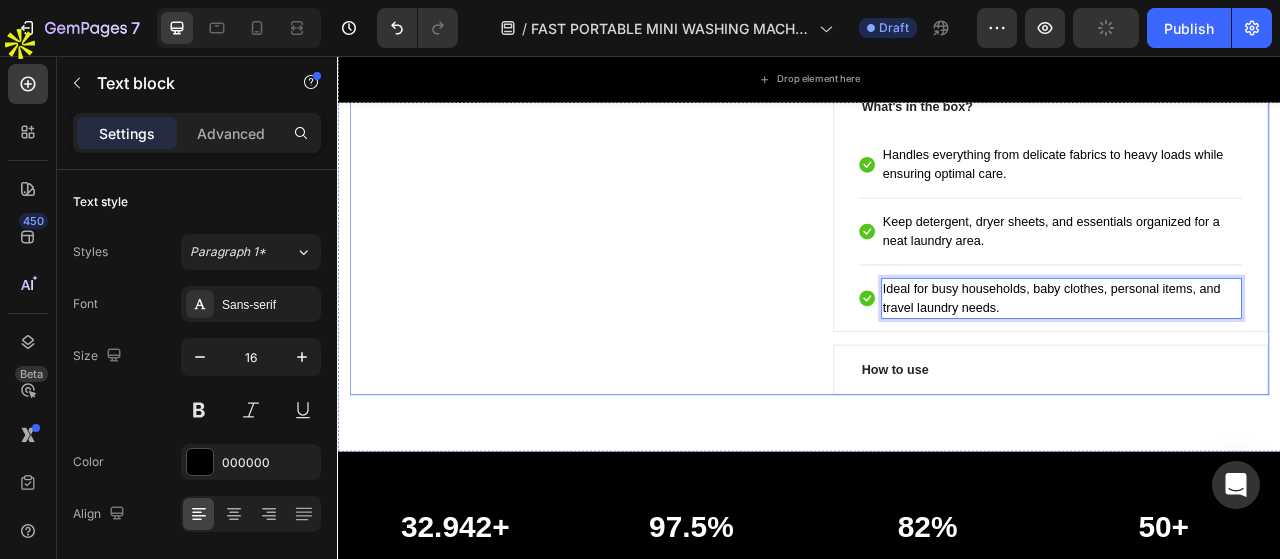 click on "Product Images" at bounding box center [629, -411] 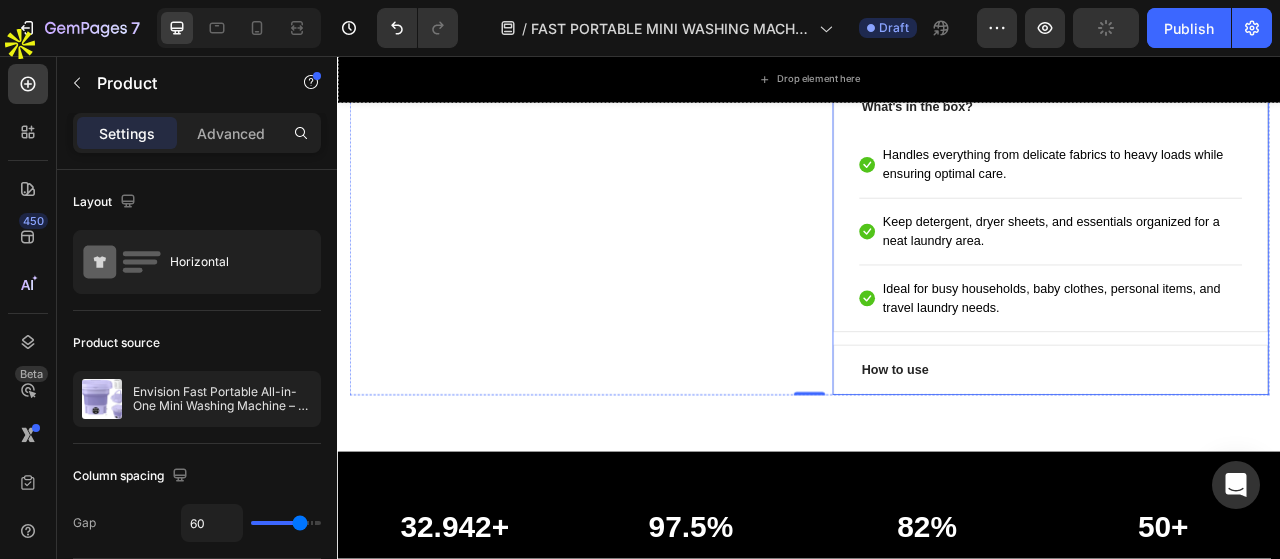 click on "How to use" at bounding box center (1244, 456) 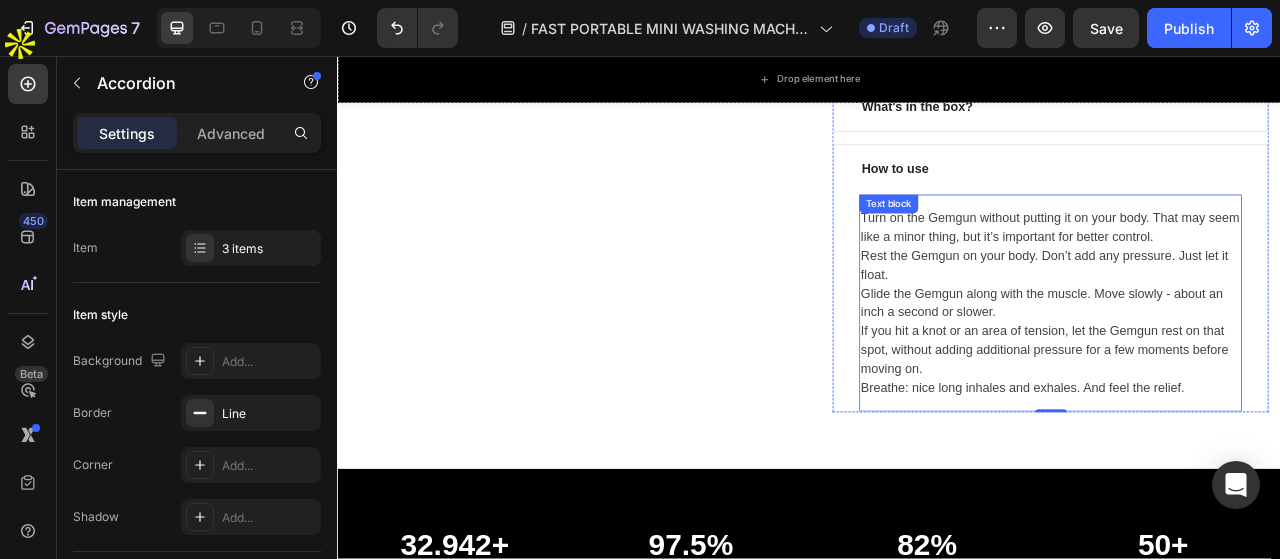 scroll, scrollTop: 1545, scrollLeft: 0, axis: vertical 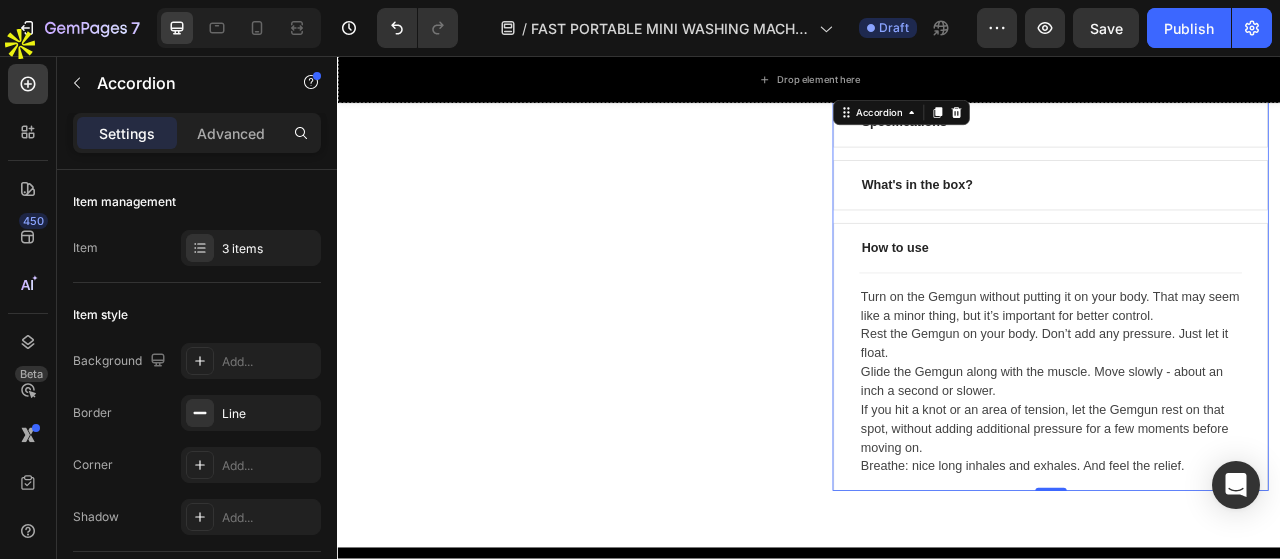 click on "How to use" at bounding box center [1244, 301] 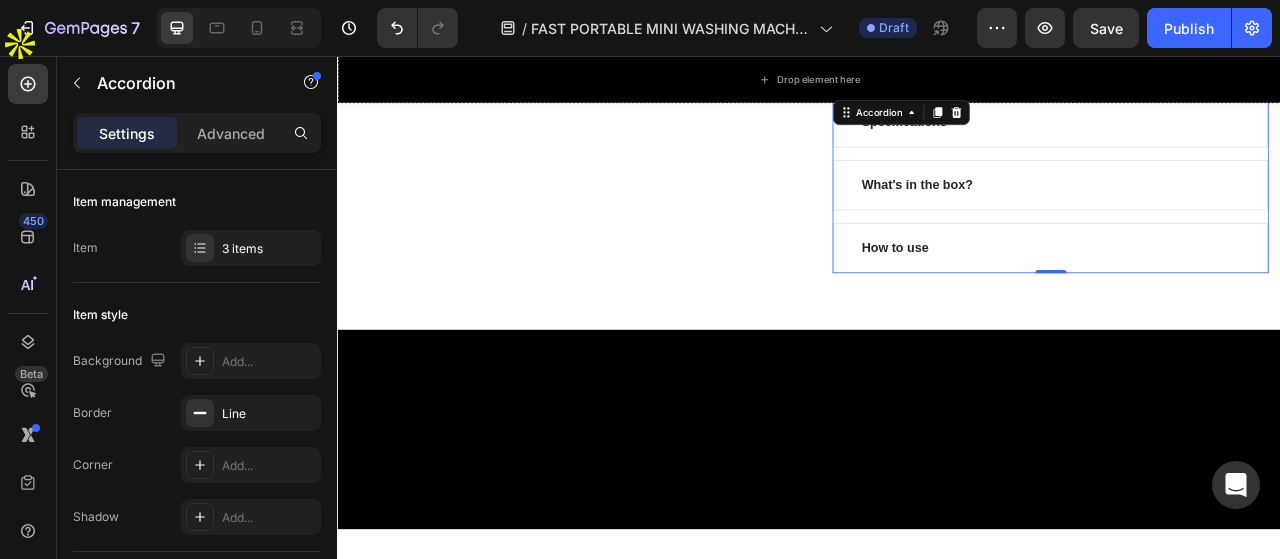 click on "How to use" at bounding box center [1244, 301] 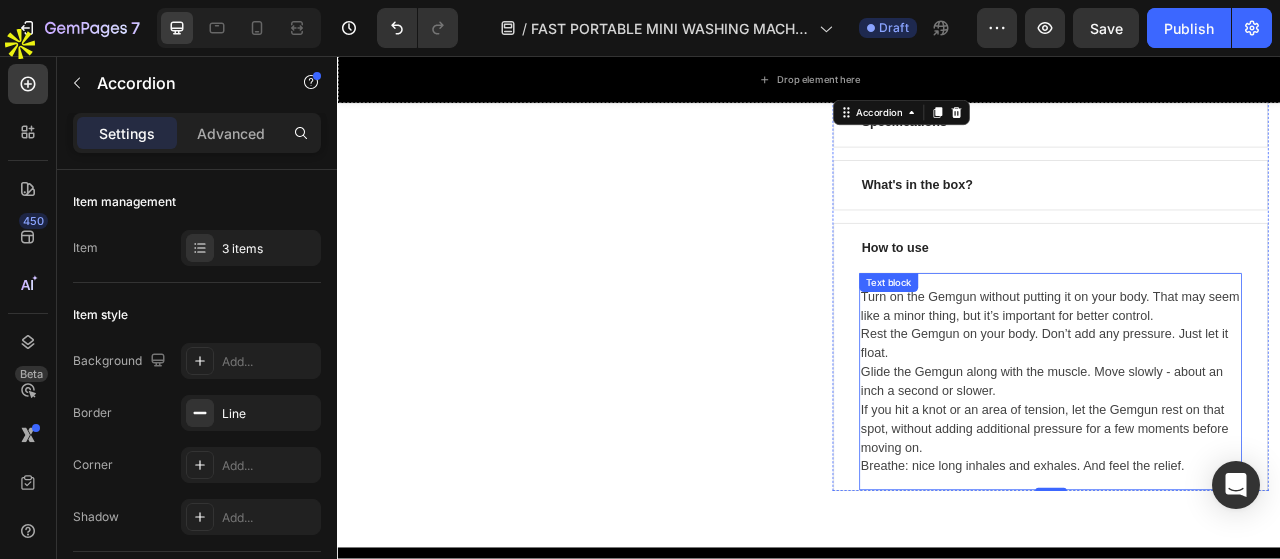 click on "Turn on the Gemgun without putting it on your body. That may seem like a minor thing, but it’s important for better control.  Rest the Gemgun on your body. Don’t add any pressure. Just let it float. Glide the Gemgun along with the muscle. Move slowly - about an inch a second or slower.  If you hit a knot or an area of tension, let the Gemgun rest on that spot, without adding additional pressure for a few moments before moving on.  Breathe: nice long inhales and exhales. And feel the relief." at bounding box center (1244, 471) 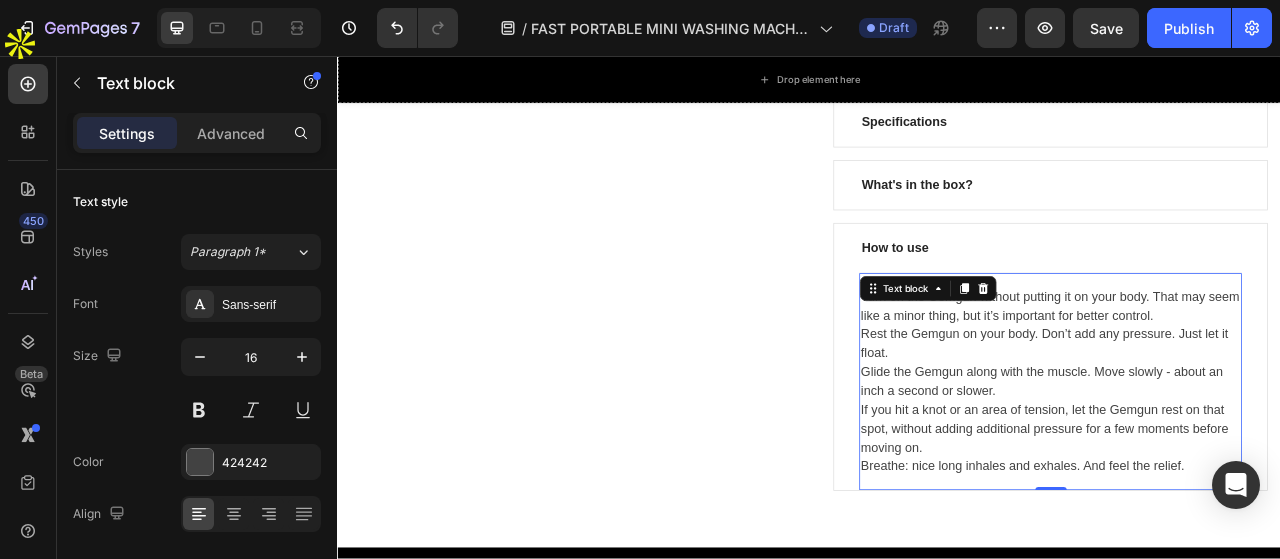 click on "Turn on the Gemgun without putting it on your body. That may seem like a minor thing, but it’s important for better control.  Rest the Gemgun on your body. Don’t add any pressure. Just let it float. Glide the Gemgun along with the muscle. Move slowly - about an inch a second or slower.  If you hit a knot or an area of tension, let the Gemgun rest on that spot, without adding additional pressure for a few moments before moving on.  Breathe: nice long inhales and exhales. And feel the relief." at bounding box center [1244, 471] 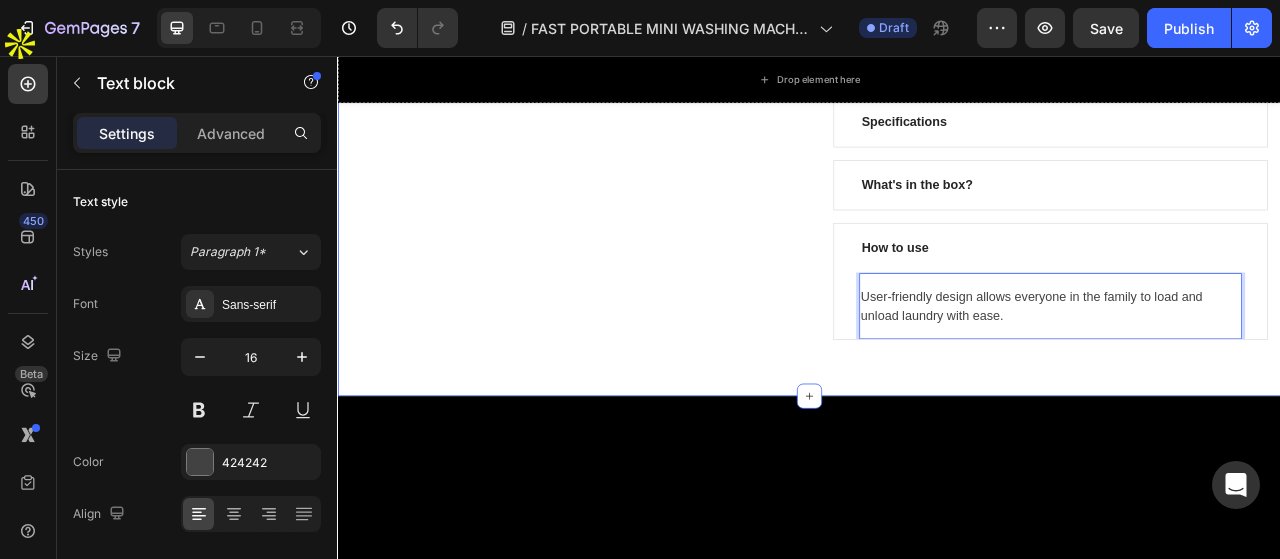 click on "FAST PORTABLE MINI WASHING MACHINE Heading Row Product Images Envision Fast Portable All-in-One Mini Washing Machine – 5.5kg Compact Washer & Dryer, Folding Top-Load Design with Storage Basket (P) Title For Muscle Pain Relief Recovery Text block                Icon                Icon                Icon                Icon                Icon Icon List Hoz (224 reviews) Text block Row                Title Line Rs.14,000.00 (P) Price (P) Price No compare price (P) Price Row No discount   Not be displayed when published Product Badge Row Transform your laundry experience with the  Envision Fast Portable All-in-One Mini Washing Machine , designed for modern homes and busy lifestyles. This stylish 5.5kg top-loading washer combines  washing and drying  in one compact unit, saving you space, time, and effort.
✅  2-in-1 Washer & Dryer:  Built-in drying function lets you wash and dry clothes in one machine, eliminating the need for multiple appliances. ✅  Compact & Portable: ✅  Gentle & Powerful Cleaning:" at bounding box center [937, -449] 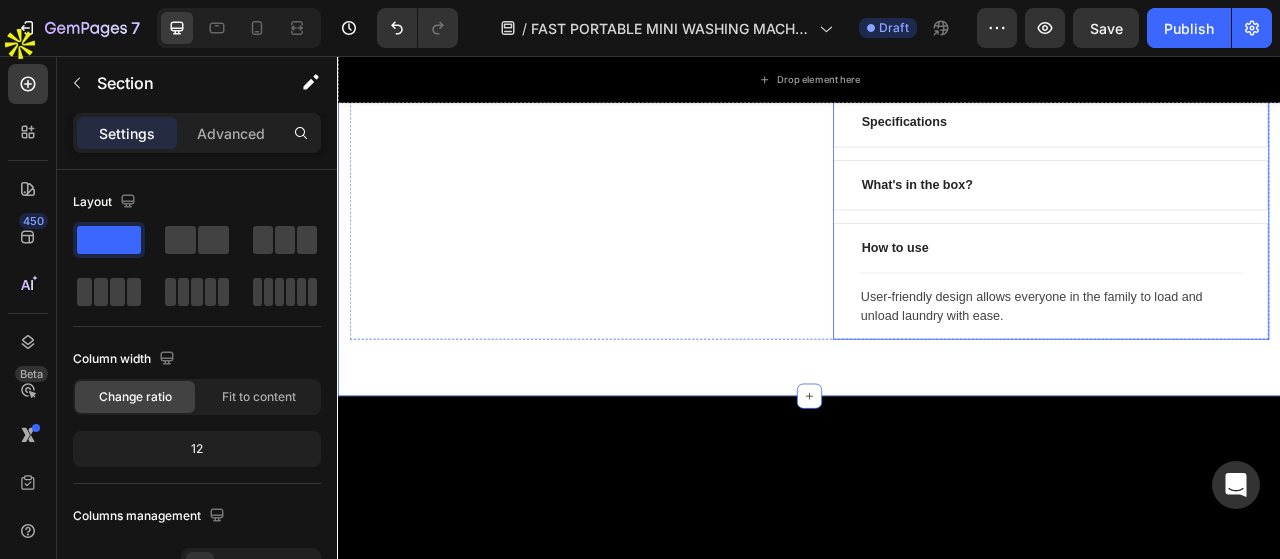 click on "How to use" at bounding box center [1244, 301] 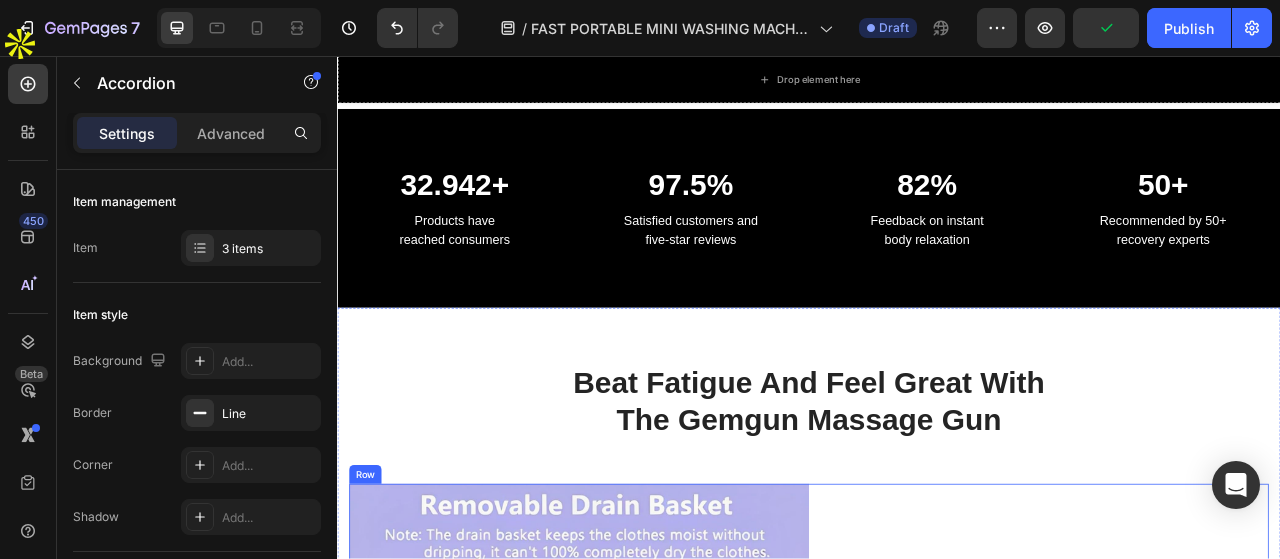 scroll, scrollTop: 2045, scrollLeft: 0, axis: vertical 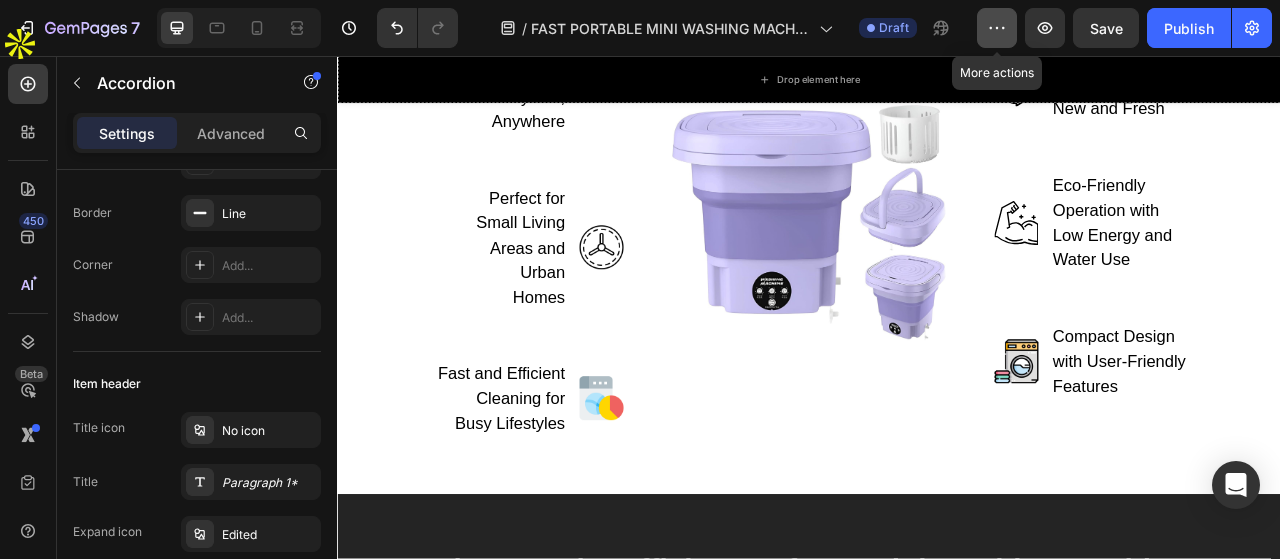 click 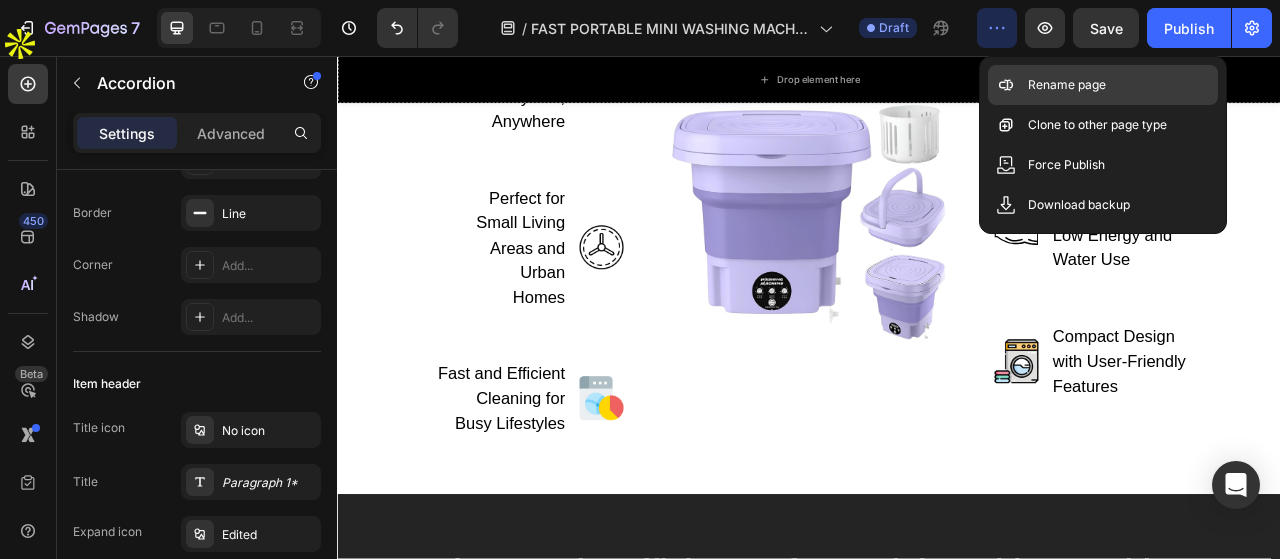 click on "Rename page" at bounding box center (1067, 85) 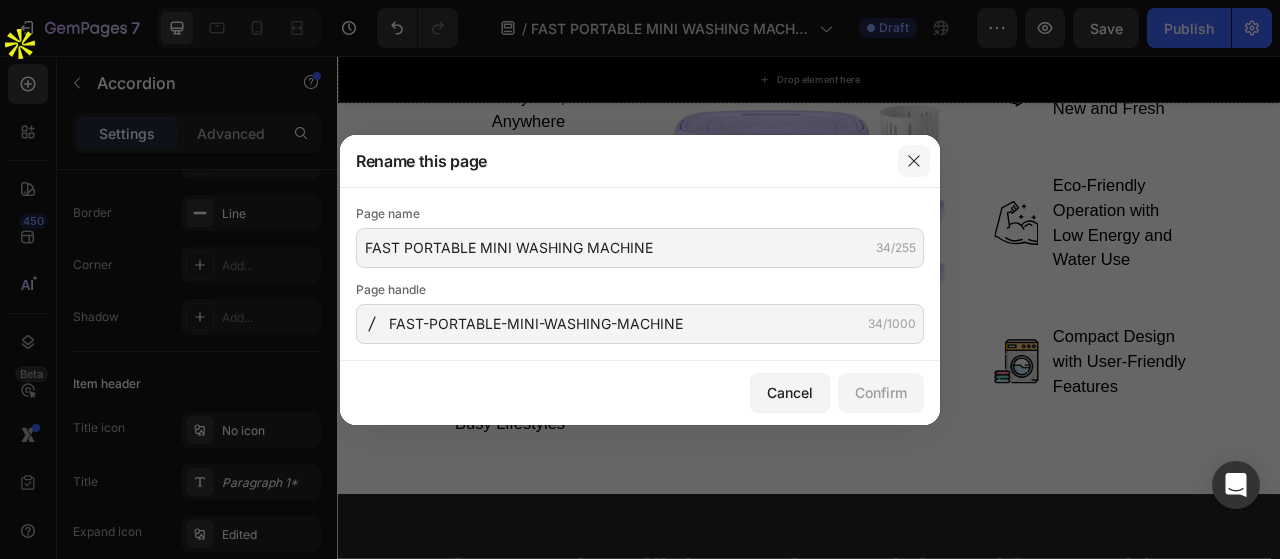 click 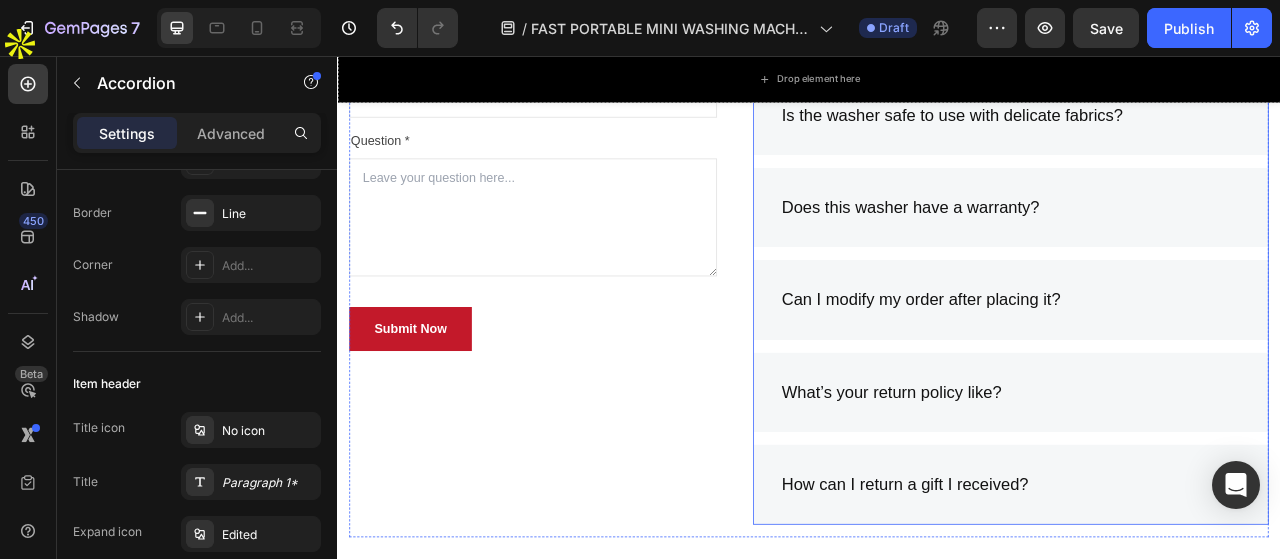 scroll, scrollTop: 8240, scrollLeft: 0, axis: vertical 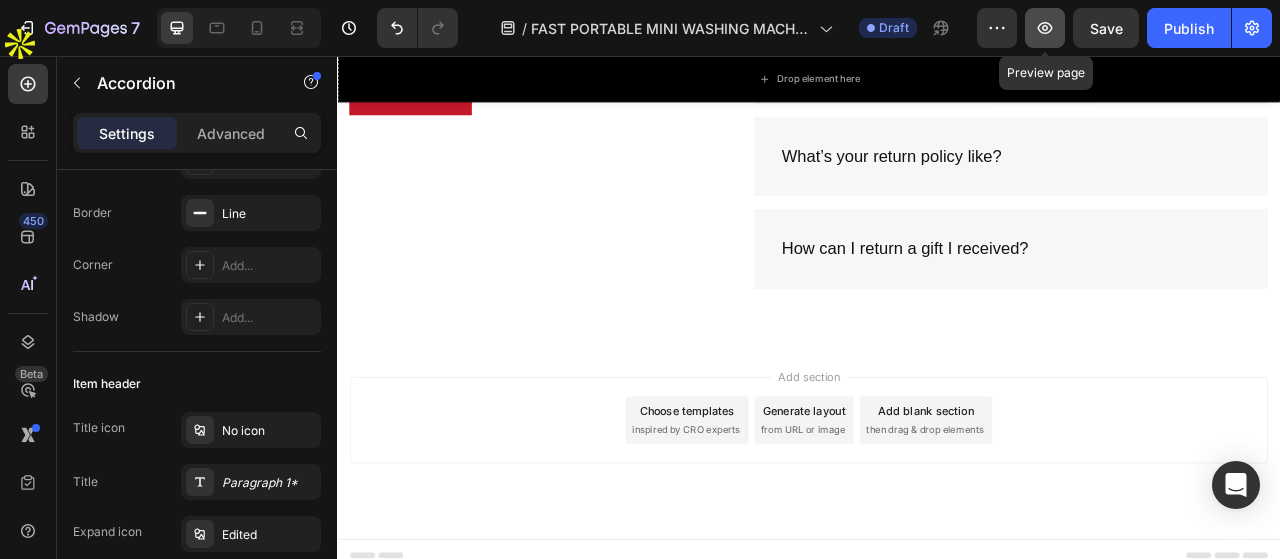 click 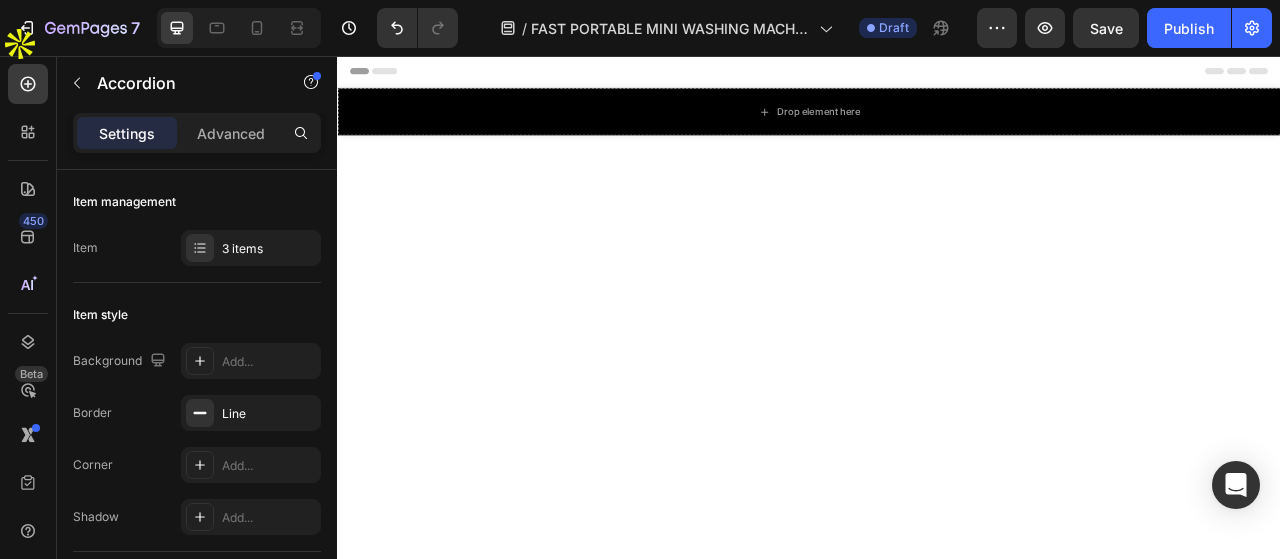 scroll, scrollTop: 0, scrollLeft: 0, axis: both 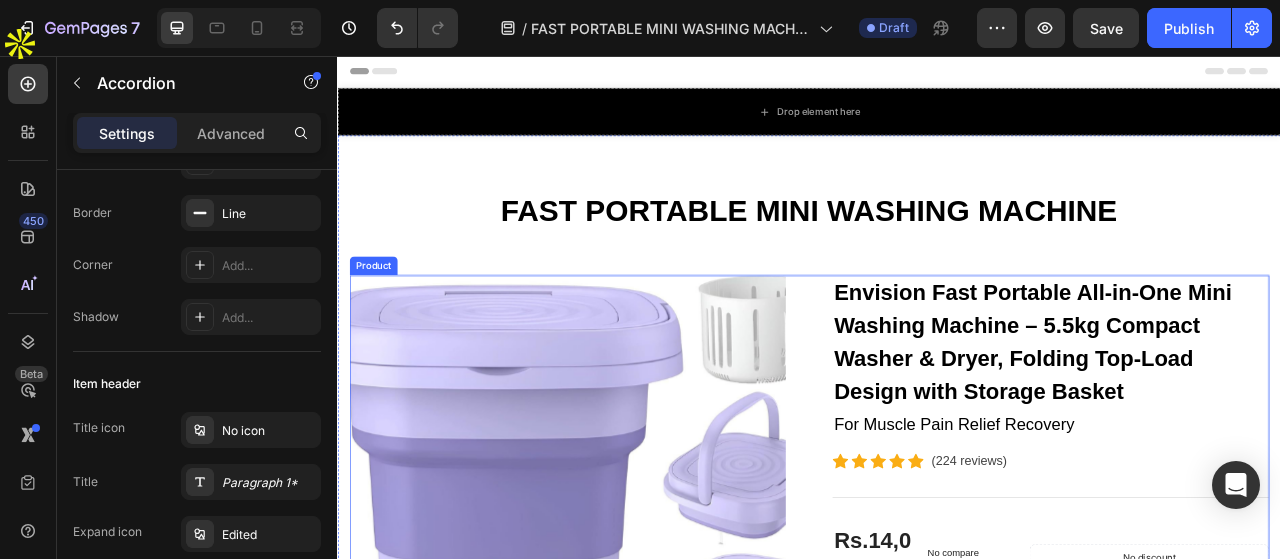 click on "Product Images Envision Fast Portable All-in-One Mini Washing Machine – 5.5kg Compact Washer & Dryer, Folding Top-Load Design with Storage Basket (P) Title For Muscle Pain Relief Recovery Text block Icon Icon Icon Icon Icon Icon List Hoz (224 reviews) Text block Row Title Line Rs.14,000.00 (P) Price (P) Price No compare price (P) Price Row No discount Not be displayed when published Product Badge Row Transform your laundry experience with the Envision Fast Portable All-in-One Mini Washing Machine , designed for modern homes and busy lifestyles. This stylish 5.5kg top-loading washer combines washing and drying in one compact unit, saving you space, time, and effort. ✅ 2-in-1 Washer & Dryer: Built-in drying function lets you wash and dry clothes in one machine, eliminating the need for multiple appliances. ✅ Compact & Portable: ✅ Gentle & Powerful Cleaning: ✅ Convenient Storage Basket: ✅ ✅ 1" at bounding box center [937, 1094] 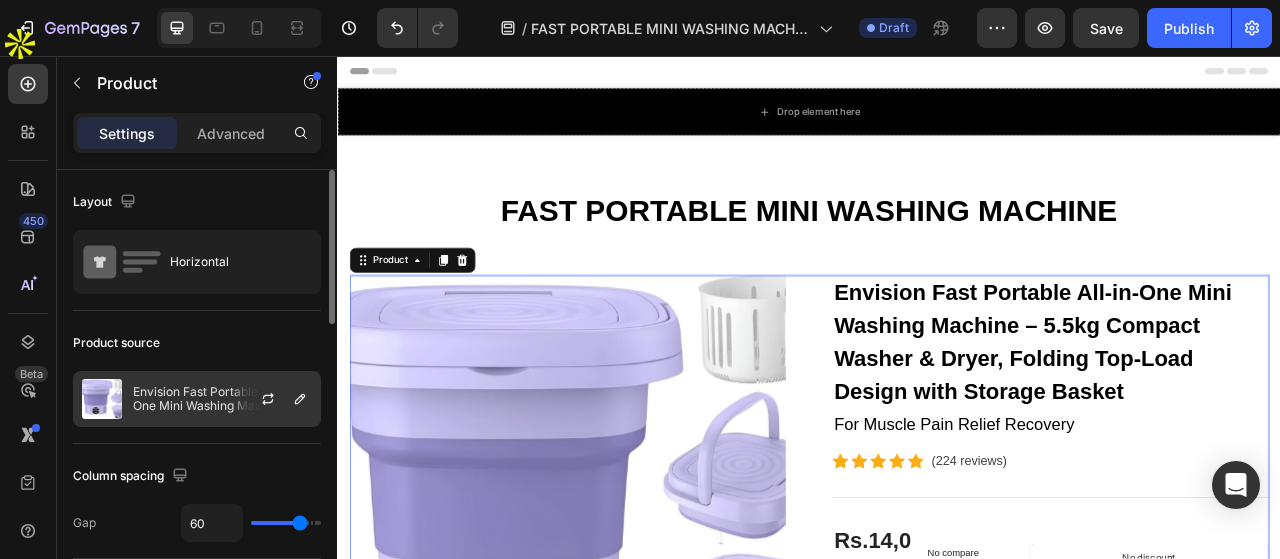scroll, scrollTop: 100, scrollLeft: 0, axis: vertical 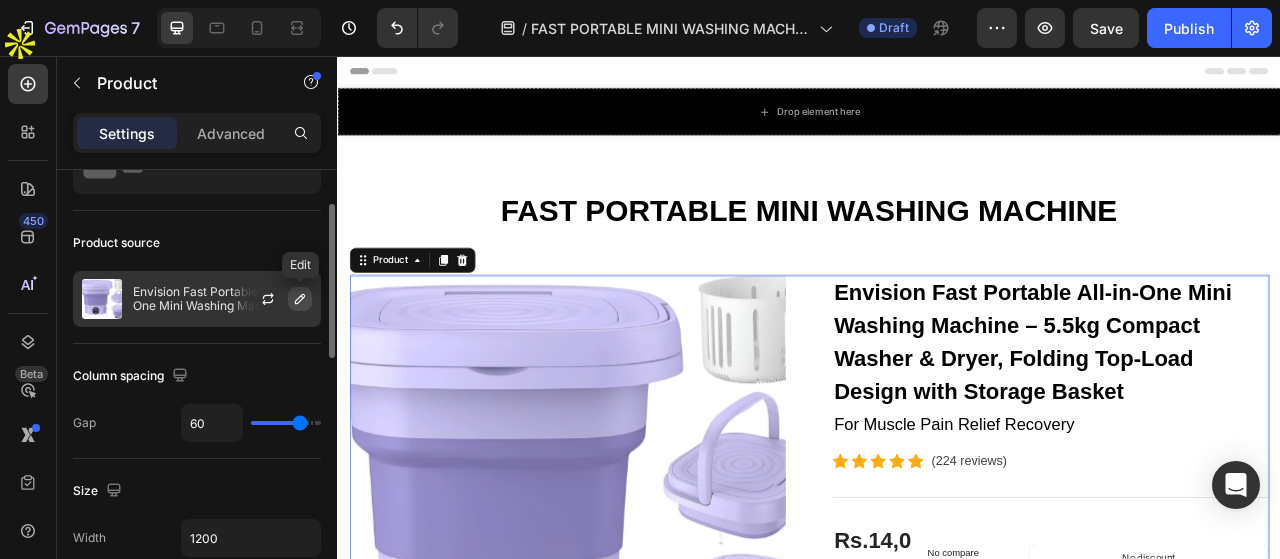 click 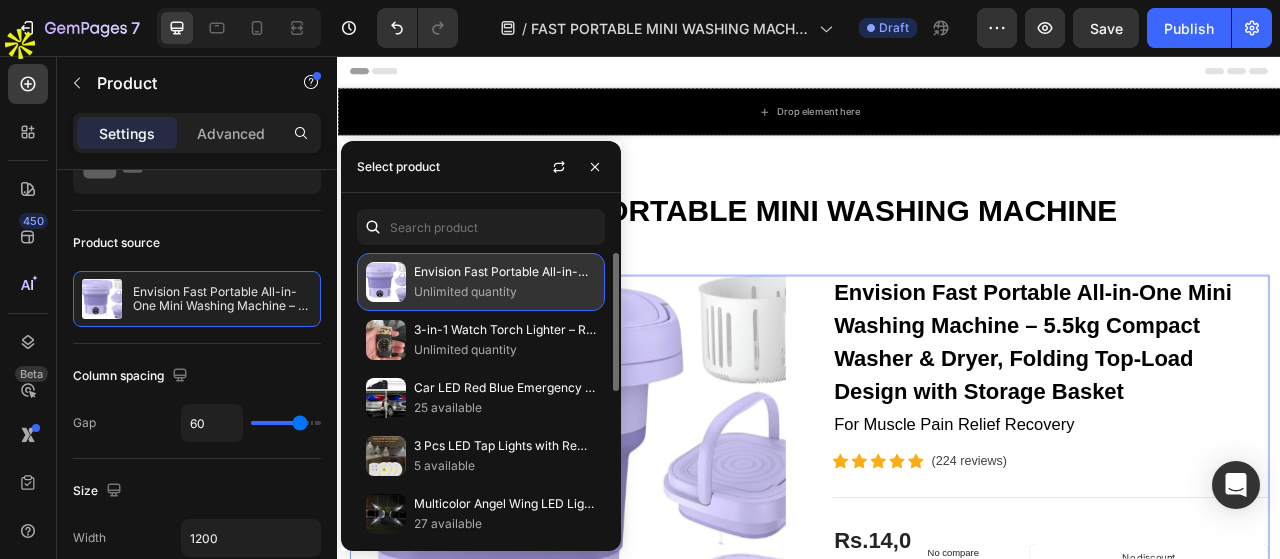 click on "Envision Fast Portable All-in-One Mini Washing Machine – 5.5kg Compact Washer & Dryer, Folding Top-Load Design with Storage Basket" at bounding box center (505, 272) 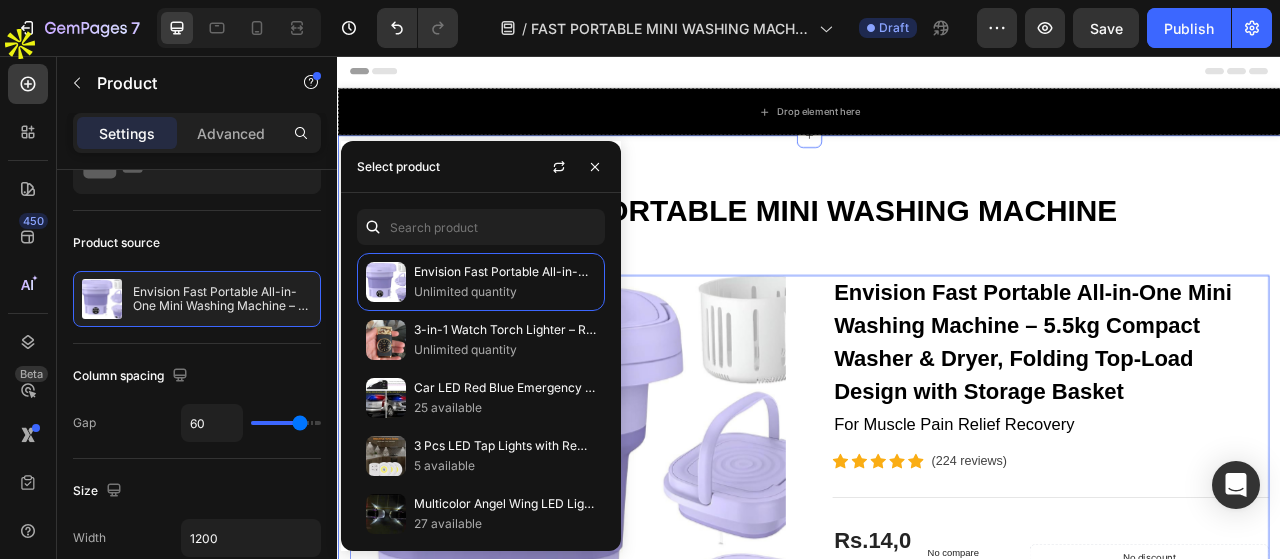 click on "FAST PORTABLE MINI WASHING MACHINE Heading Row Product Images Envision Fast Portable All-in-One Mini Washing Machine – 5.5kg Compact Washer & Dryer, Folding Top-Load Design with Storage Basket (P) Title For Muscle Pain Relief Recovery Text block                Icon                Icon                Icon                Icon                Icon Icon List Hoz (224 reviews) Text block Row                Title Line Rs.14,000.00 (P) Price (P) Price No compare price (P) Price Row No discount   Not be displayed when published Product Badge Row Transform your laundry experience with the  Envision Fast Portable All-in-One Mini Washing Machine , designed for modern homes and busy lifestyles. This stylish 5.5kg top-loading washer combines  washing and drying  in one compact unit, saving you space, time, and effort.
✅  2-in-1 Washer & Dryer:  Built-in drying function lets you wash and dry clothes in one machine, eliminating the need for multiple appliances. ✅  Compact & Portable: ✅  Gentle & Powerful Cleaning:" at bounding box center (937, 1040) 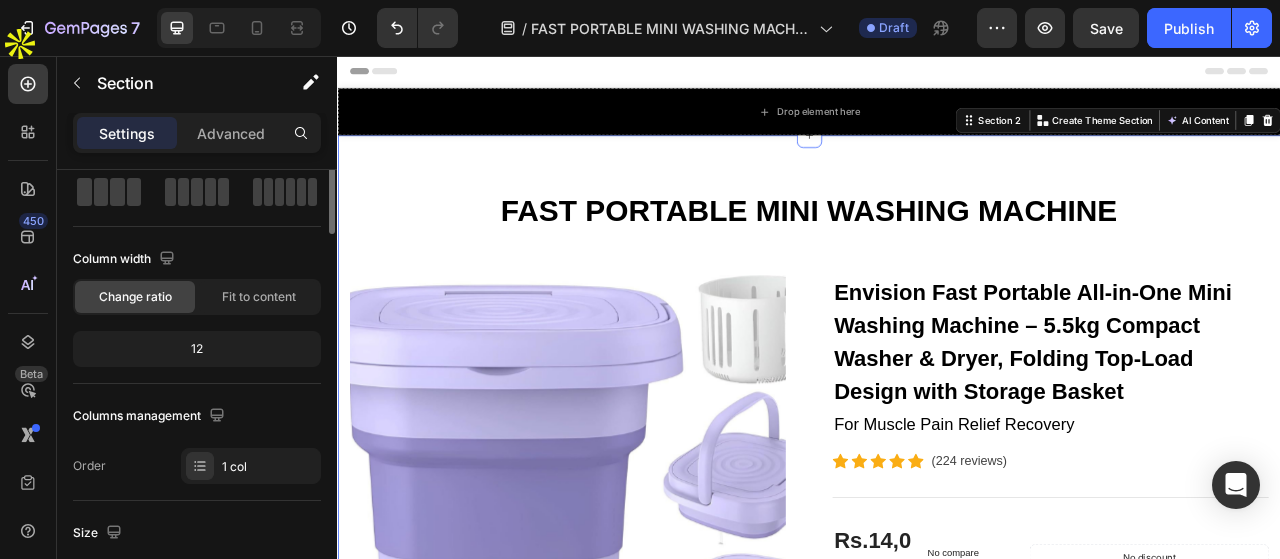 scroll, scrollTop: 0, scrollLeft: 0, axis: both 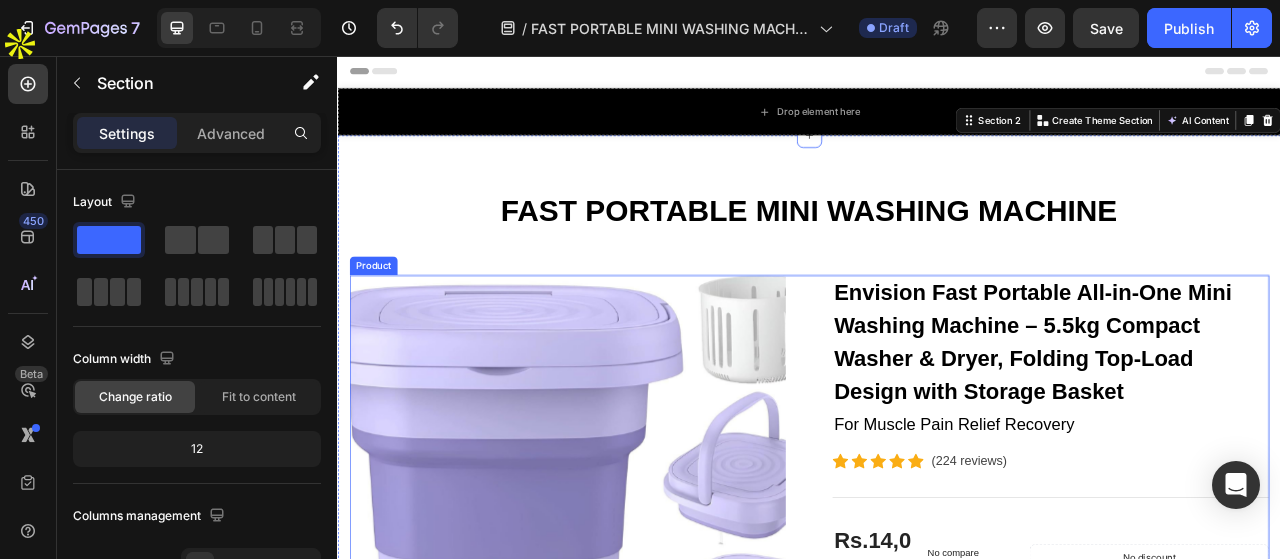 click on "Product Images Envision Fast Portable All-in-One Mini Washing Machine – 5.5kg Compact Washer & Dryer, Folding Top-Load Design with Storage Basket (P) Title For Muscle Pain Relief Recovery Text block Icon Icon Icon Icon Icon Icon List Hoz (224 reviews) Text block Row Title Line Rs.14,000.00 (P) Price (P) Price No compare price (P) Price Row No discount Not be displayed when published Product Badge Row Transform your laundry experience with the Envision Fast Portable All-in-One Mini Washing Machine , designed for modern homes and busy lifestyles. This stylish 5.5kg top-loading washer combines washing and drying in one compact unit, saving you space, time, and effort. ✅ 2-in-1 Washer & Dryer: Built-in drying function lets you wash and dry clothes in one machine, eliminating the need for multiple appliances. ✅ Compact & Portable: ✅ Gentle & Powerful Cleaning: ✅ Convenient Storage Basket: ✅ ✅ 1" at bounding box center [937, 1094] 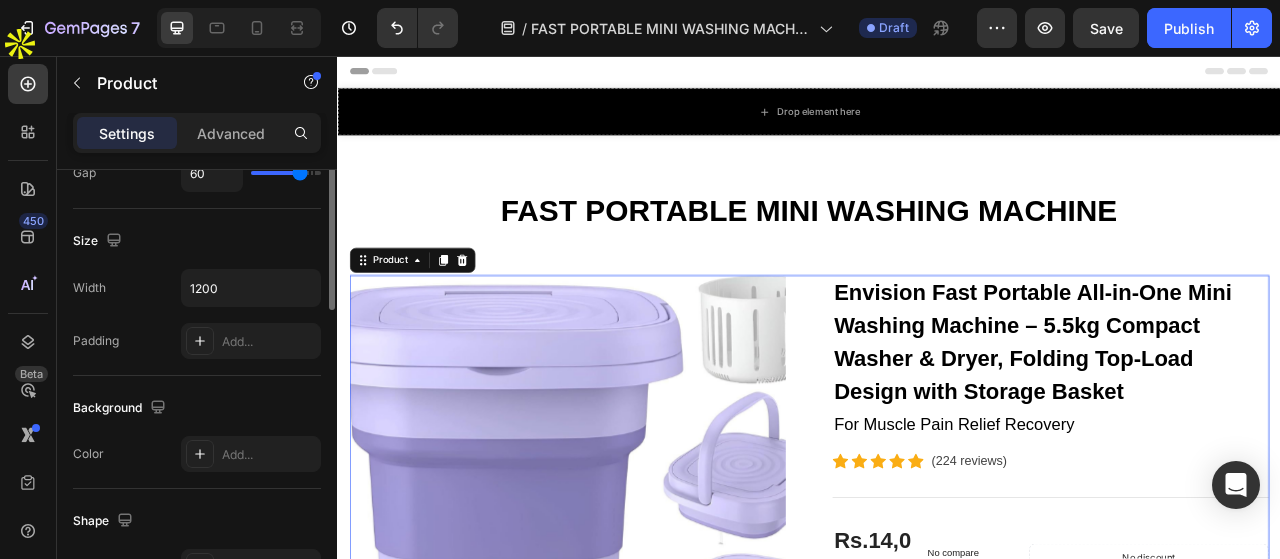 scroll, scrollTop: 250, scrollLeft: 0, axis: vertical 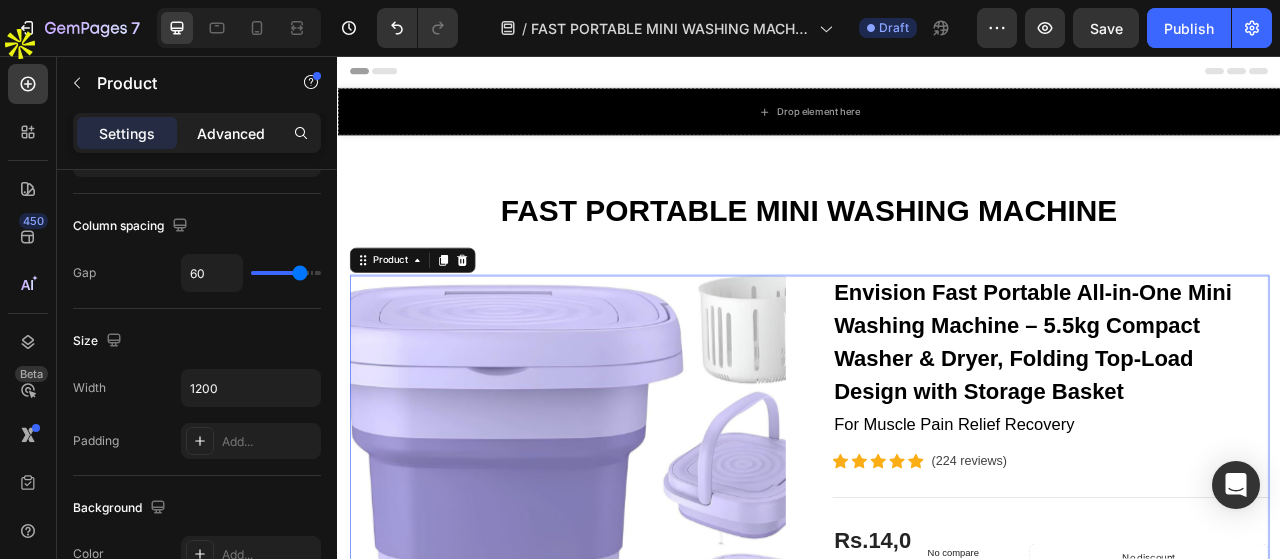 click on "Advanced" at bounding box center [231, 133] 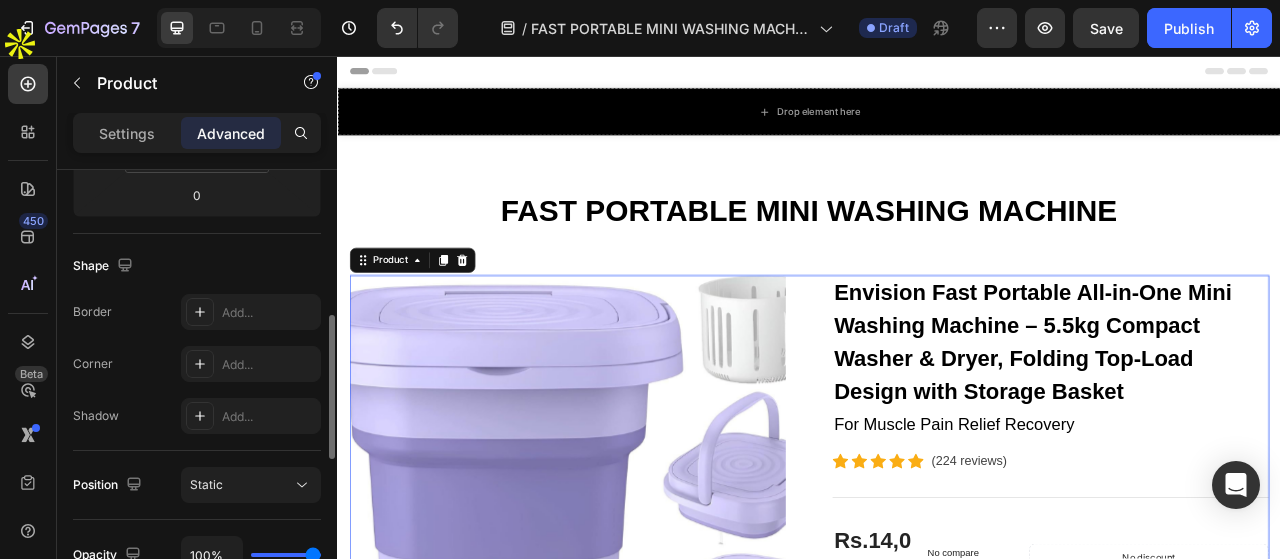 scroll, scrollTop: 550, scrollLeft: 0, axis: vertical 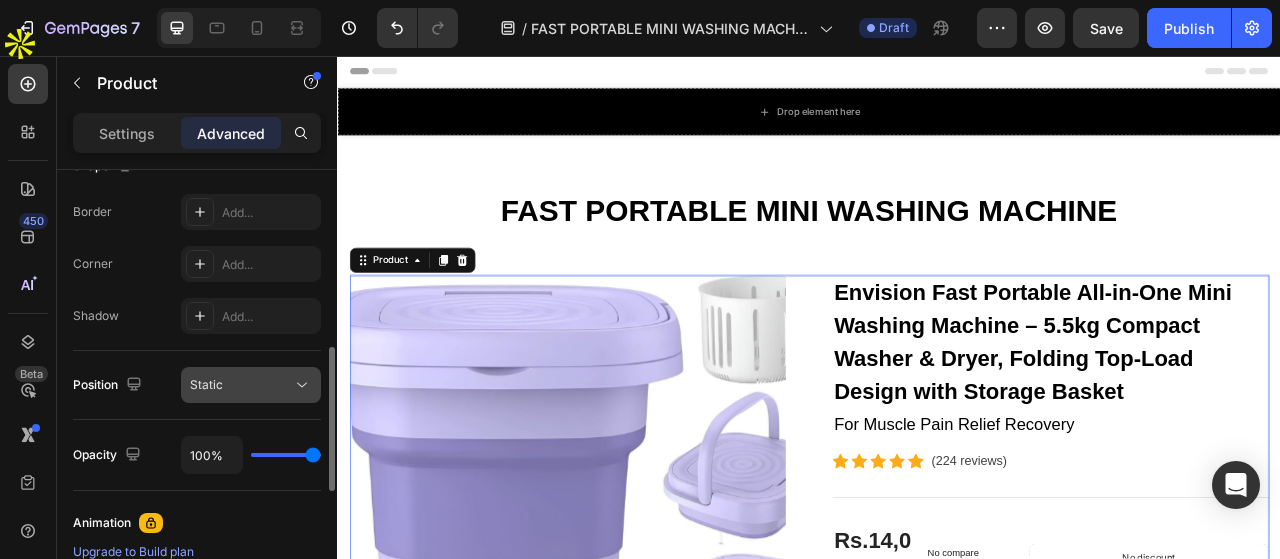 click on "Static" at bounding box center (241, 385) 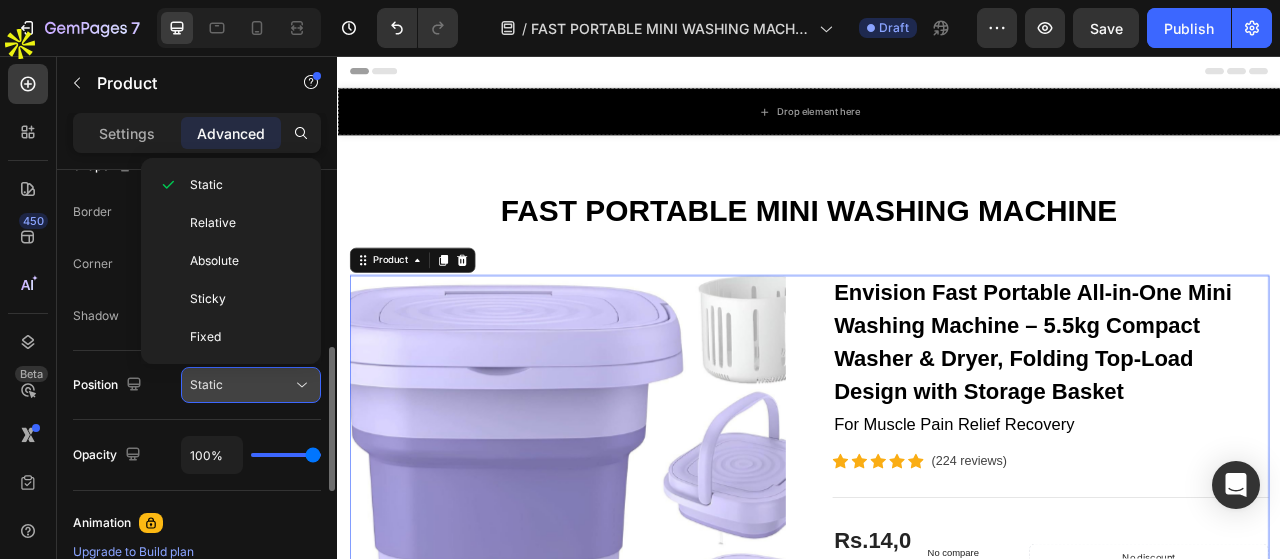 click on "Static" at bounding box center [241, 385] 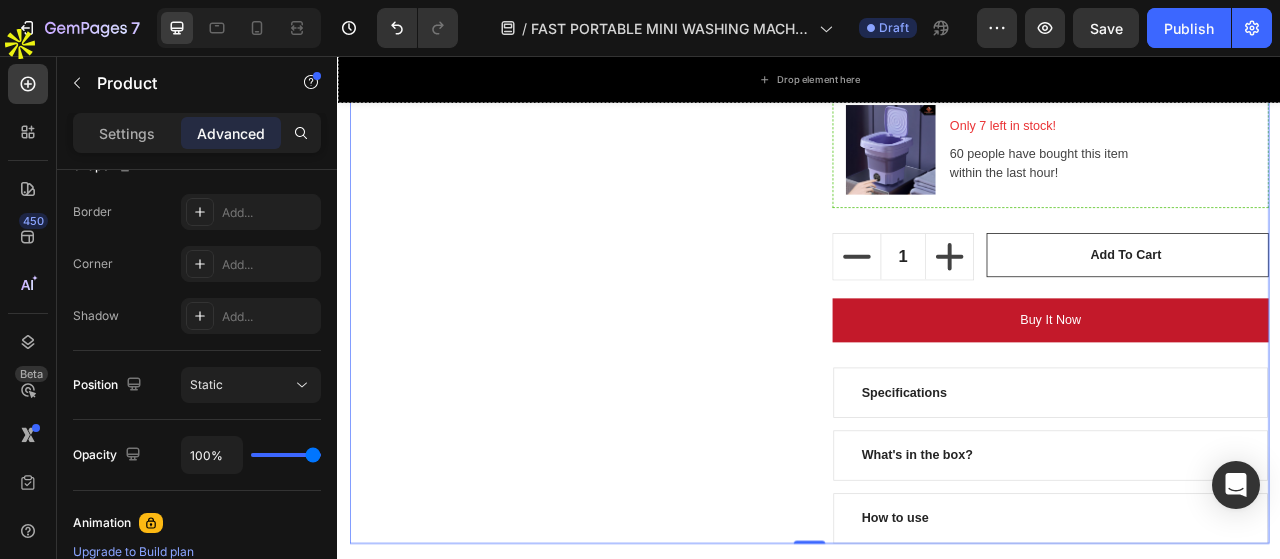 scroll, scrollTop: 1600, scrollLeft: 0, axis: vertical 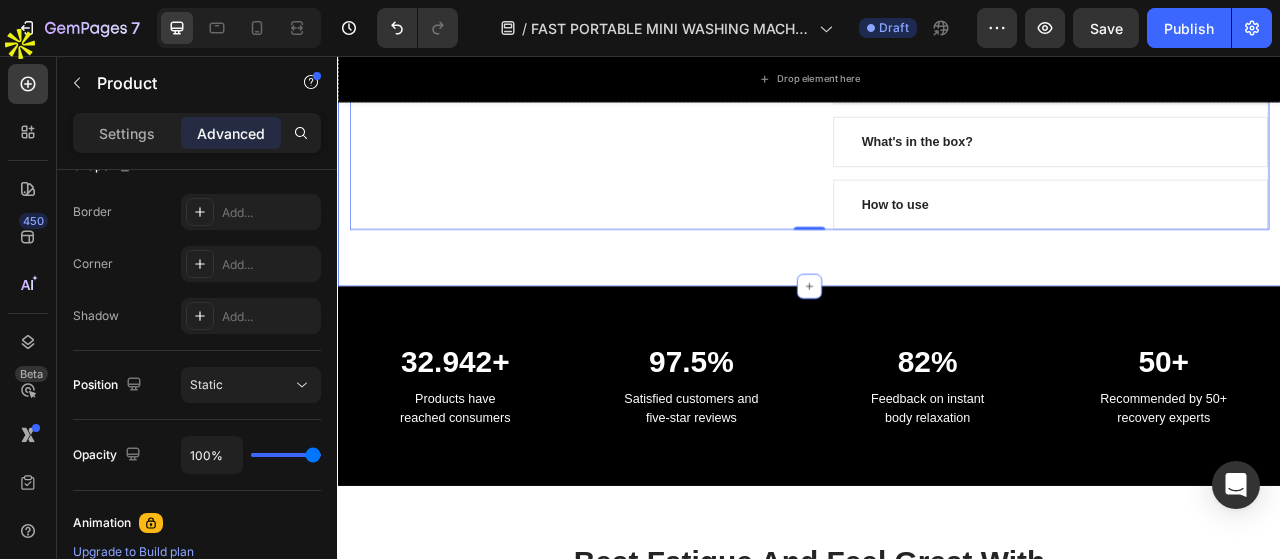 click on "FAST PORTABLE MINI WASHING MACHINE Heading Row Product Images Envision Fast Portable All-in-One Mini Washing Machine – 5.5kg Compact Washer & Dryer, Folding Top-Load Design with Storage Basket (P) Title For Muscle Pain Relief Recovery Text block                Icon                Icon                Icon                Icon                Icon Icon List Hoz (224 reviews) Text block Row                Title Line Rs.14,000.00 (P) Price (P) Price No compare price (P) Price Row No discount   Not be displayed when published Product Badge Row Transform your laundry experience with the  Envision Fast Portable All-in-One Mini Washing Machine , designed for modern homes and busy lifestyles. This stylish 5.5kg top-loading washer combines  washing and drying  in one compact unit, saving you space, time, and effort.
✅  2-in-1 Washer & Dryer:  Built-in drying function lets you wash and dry clothes in one machine, eliminating the need for multiple appliances. ✅  Compact & Portable: ✅  Gentle & Powerful Cleaning:" at bounding box center [937, -547] 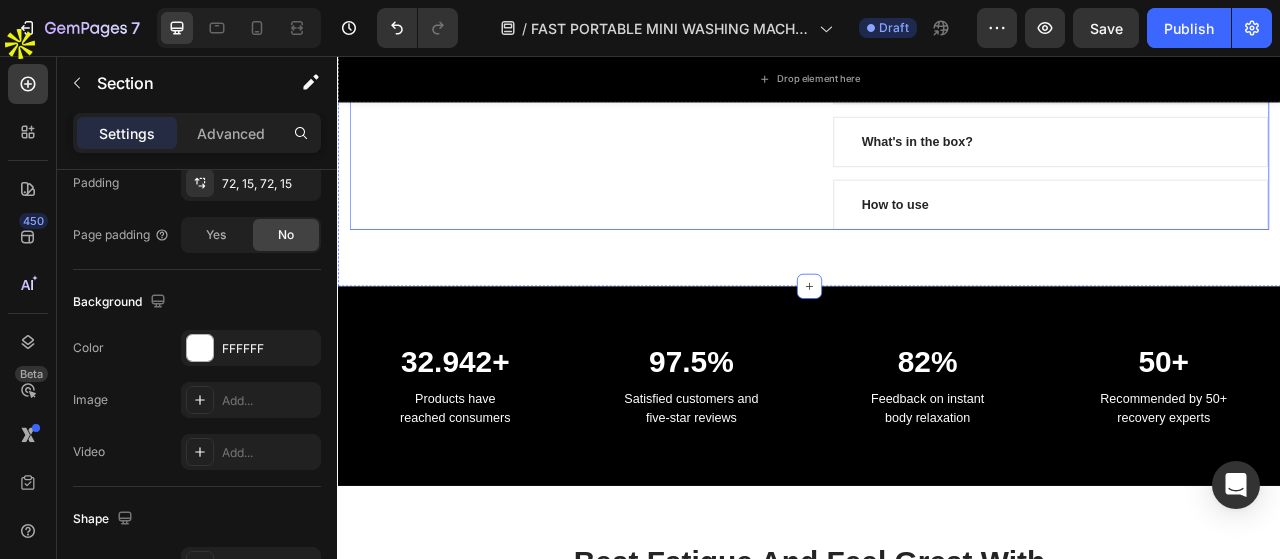 scroll, scrollTop: 1800, scrollLeft: 0, axis: vertical 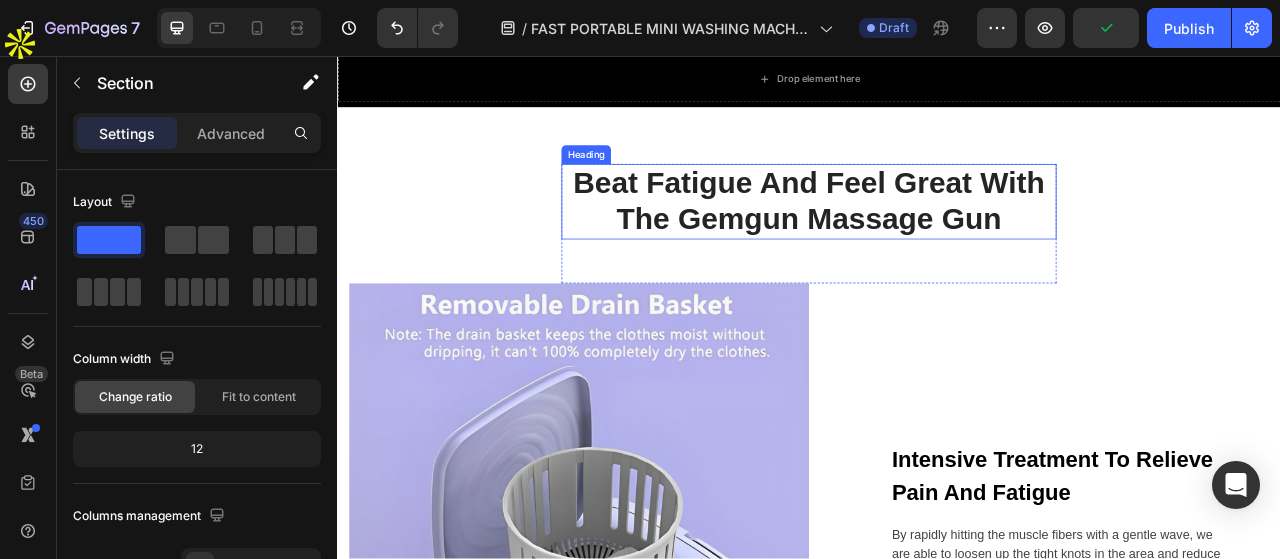 click on "Beat Fatigue And Feel Great With The Gemgun Massage Gun" at bounding box center [937, 241] 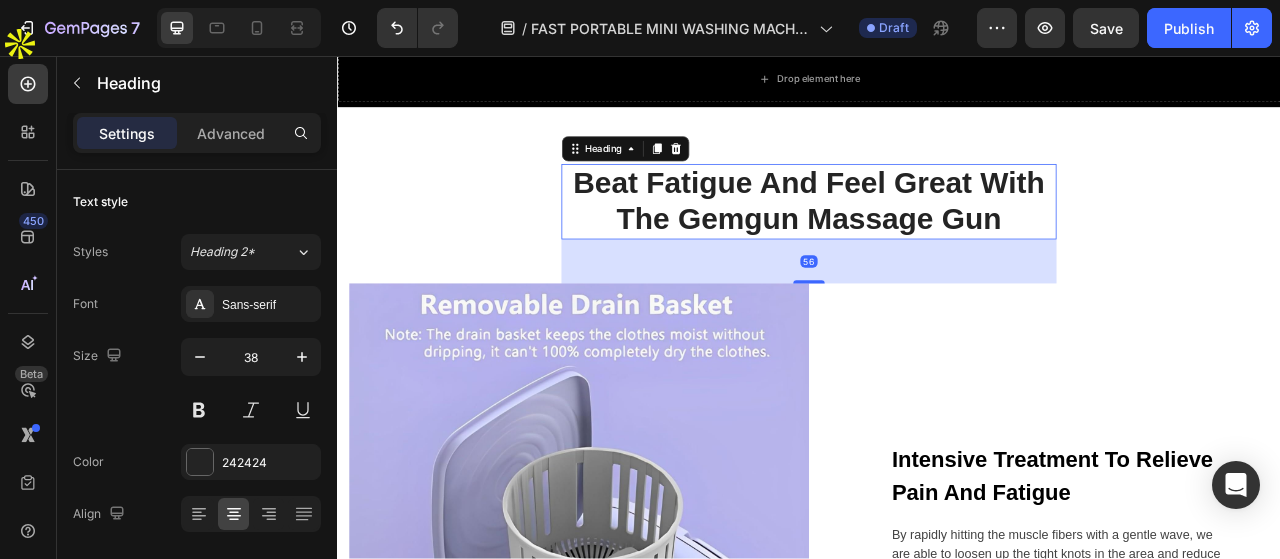 click on "Beat Fatigue And Feel Great With The Gemgun Massage Gun" at bounding box center (937, 241) 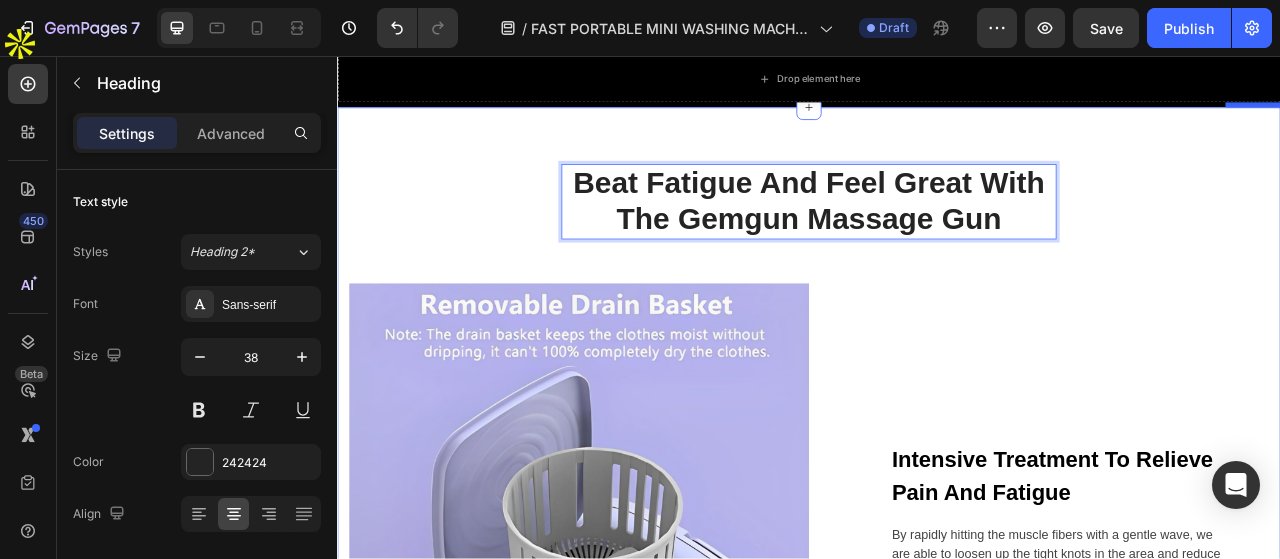 scroll, scrollTop: 2000, scrollLeft: 0, axis: vertical 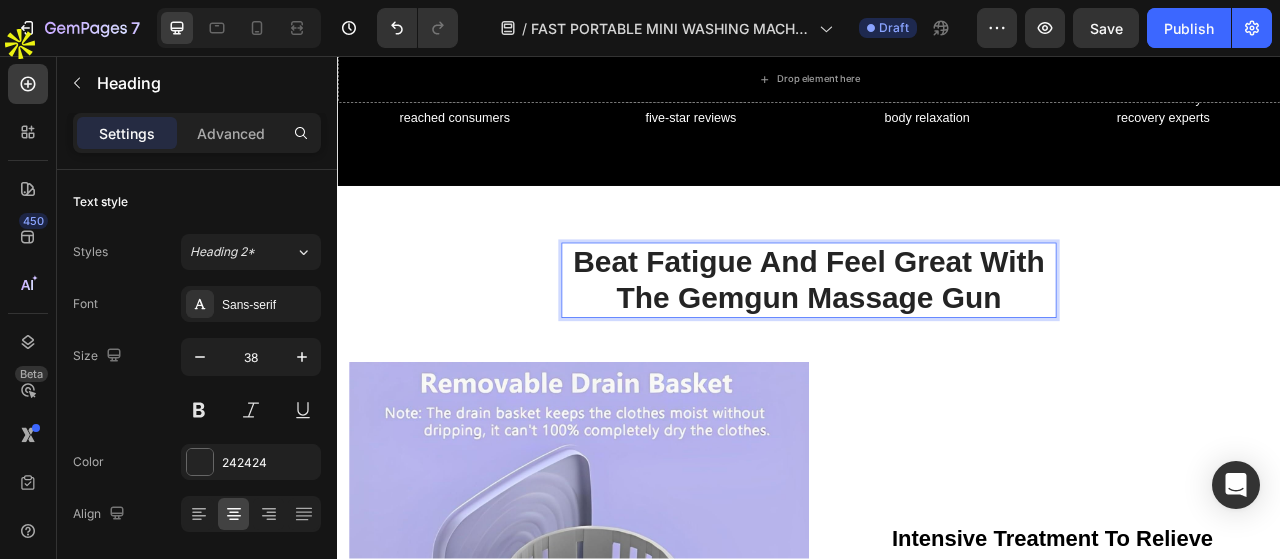 click on "Beat Fatigue And Feel Great With The Gemgun Massage Gun" at bounding box center (937, 341) 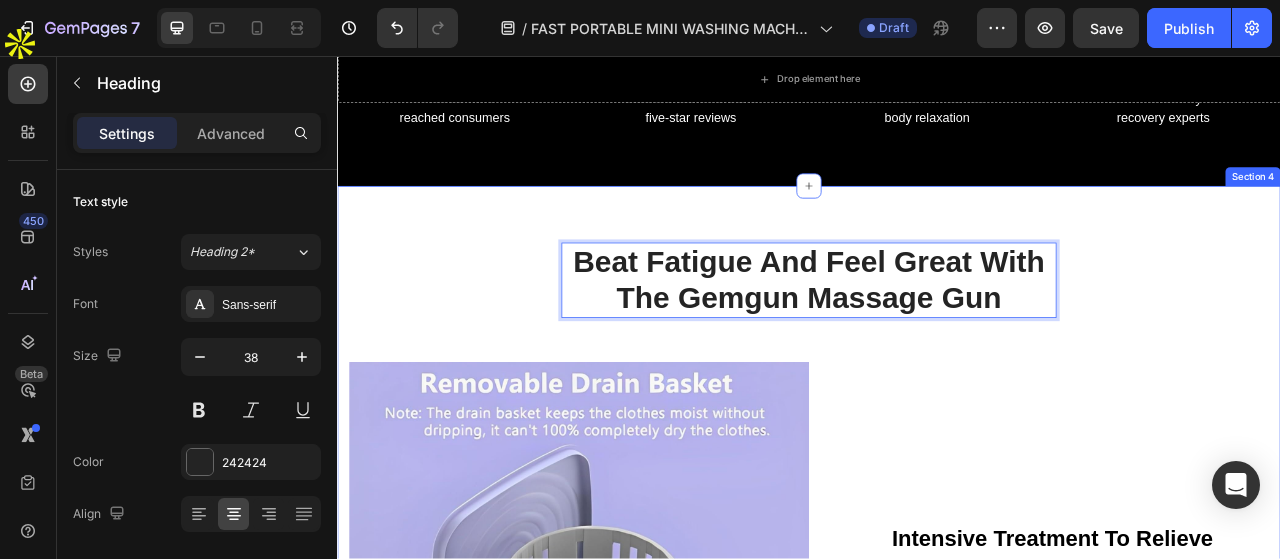 click on "Beat Fatigue And Feel Great With The Gemgun Massage Gun Heading   56 Row Image Intensive Treatment To Relieve Pain And Fatigue Text block By rapidly hitting the muscle fibers with a gentle wave, we are able to loosen up the tight knots in the area and reduce muscle soreness from the very first use. Text block Row Row Blood Circulation And Relaxation Of The Body Text block Massage guns increase blood flow, which shuttles nutrients into the muscle while also removing blood that may have pooled in the muscles - bringing a feeling of relaxation, comfort. Text block Row Image Row Section 4" at bounding box center (937, 773) 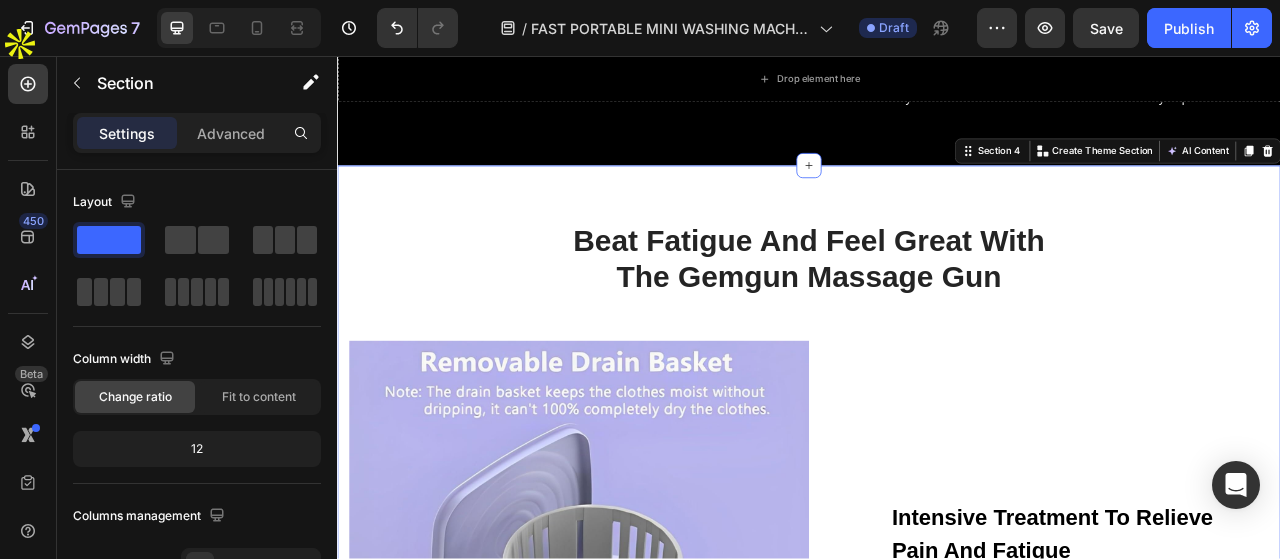scroll, scrollTop: 1900, scrollLeft: 0, axis: vertical 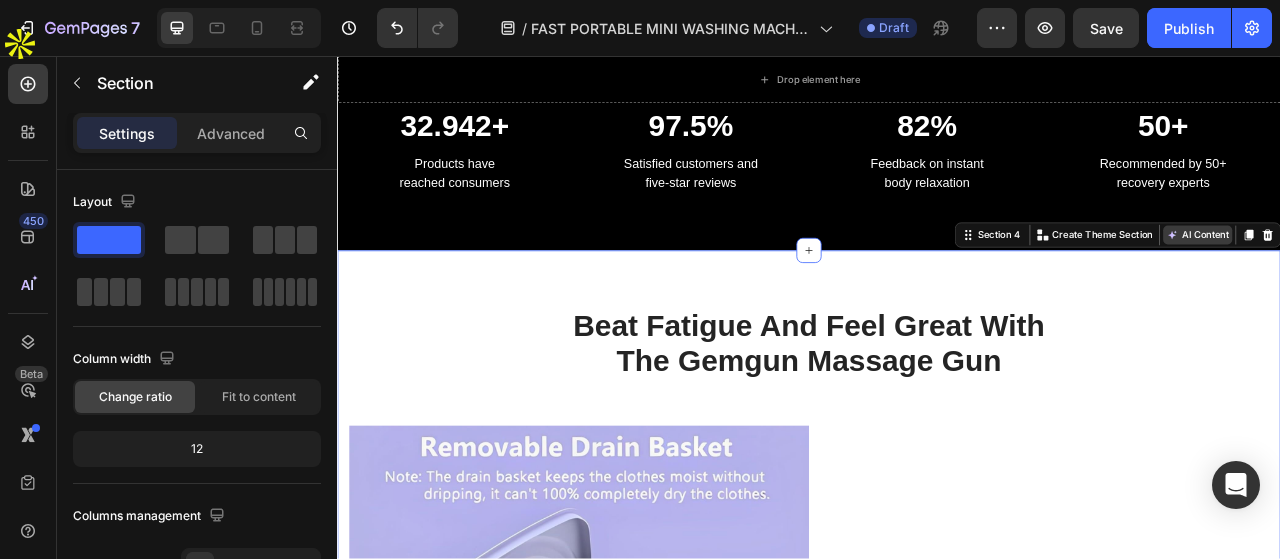 click on "AI Content" at bounding box center [1431, 285] 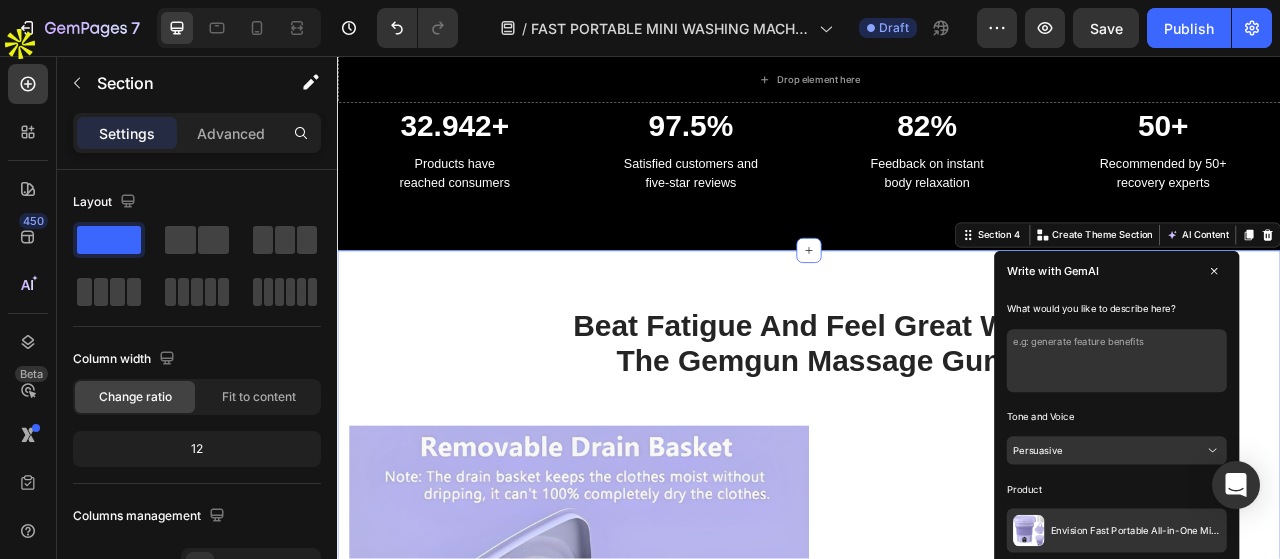 click at bounding box center (1328, 445) 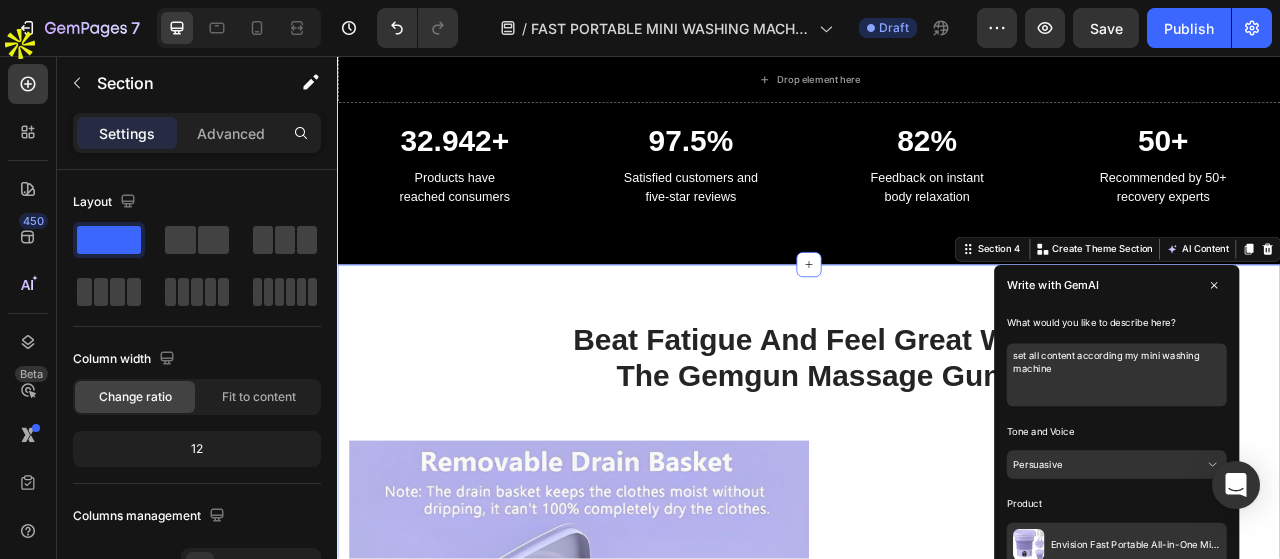 scroll, scrollTop: 2100, scrollLeft: 0, axis: vertical 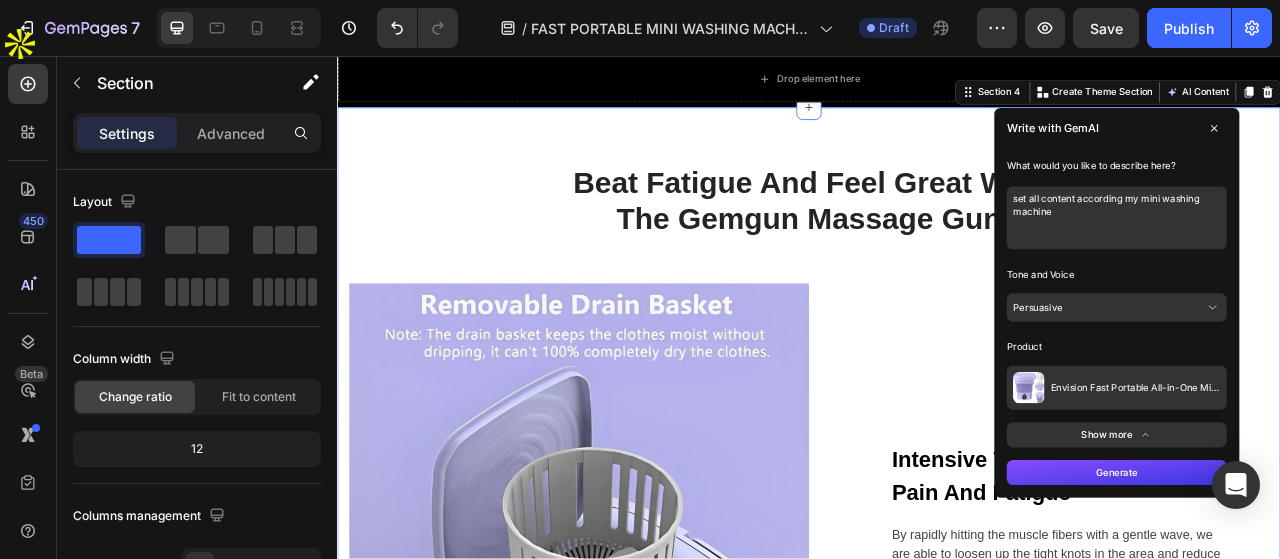 type on "set all content according my mini washing machine" 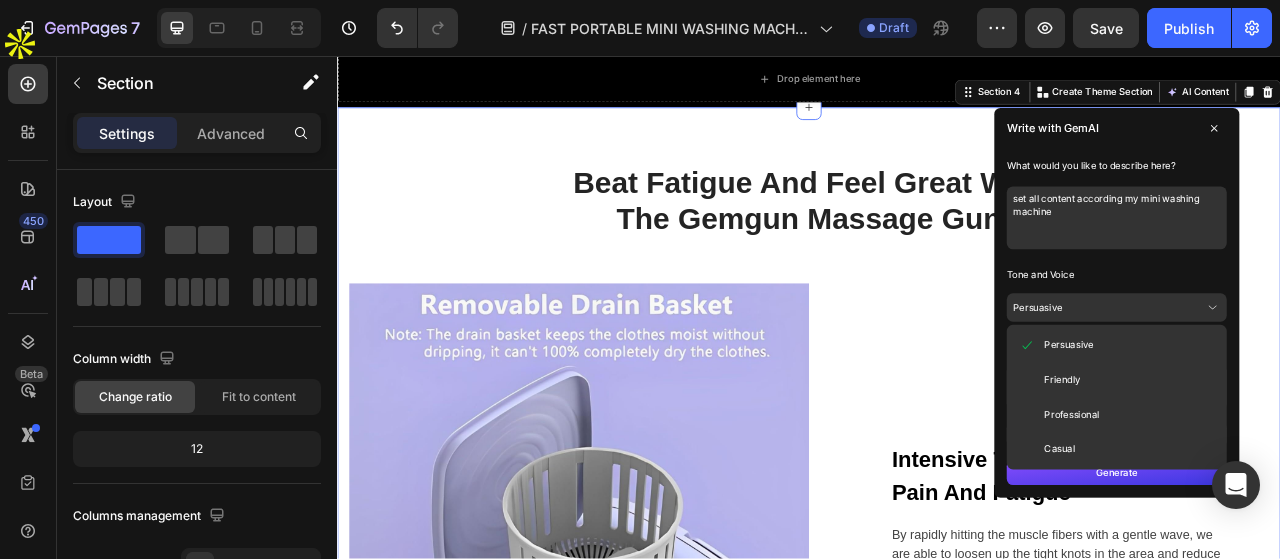 click on "Professional" at bounding box center (1271, 513) 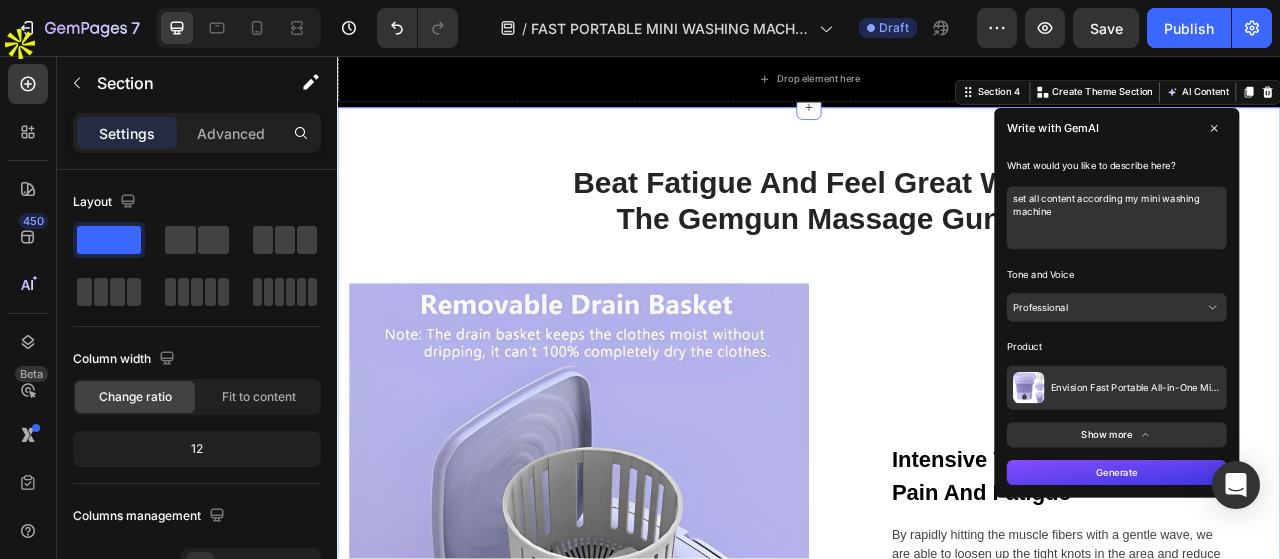 click on "Generate" at bounding box center [1328, 587] 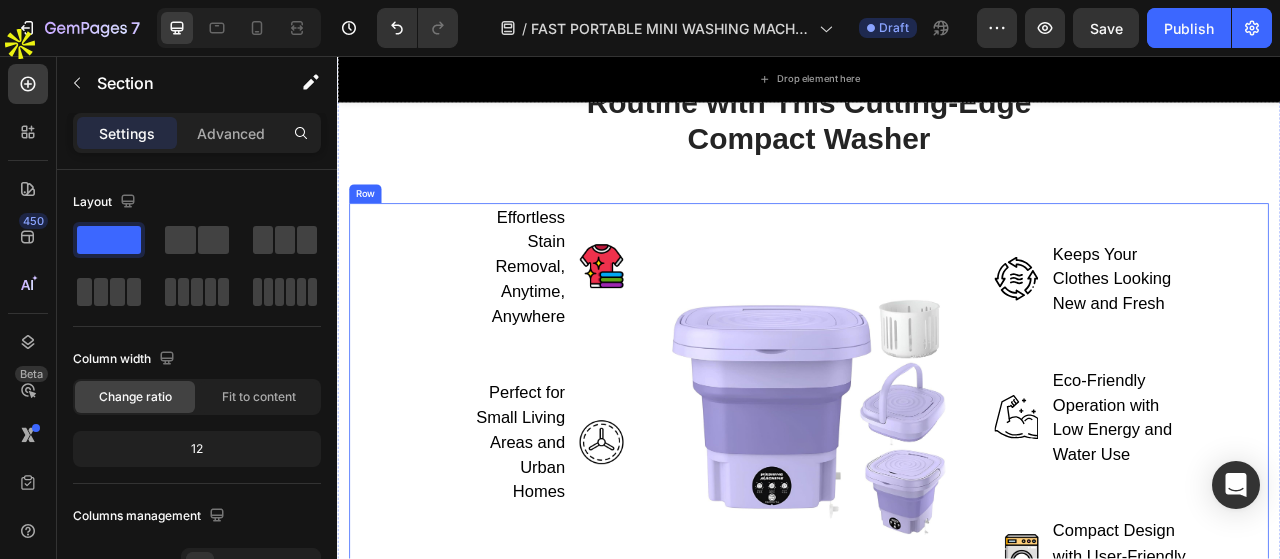 scroll, scrollTop: 3800, scrollLeft: 0, axis: vertical 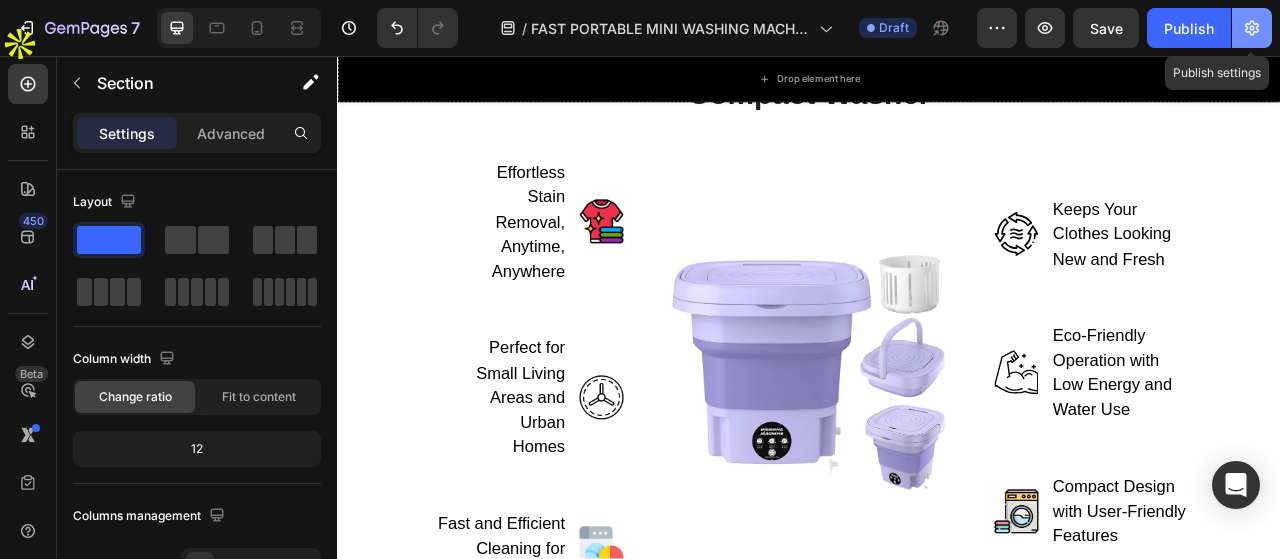 click 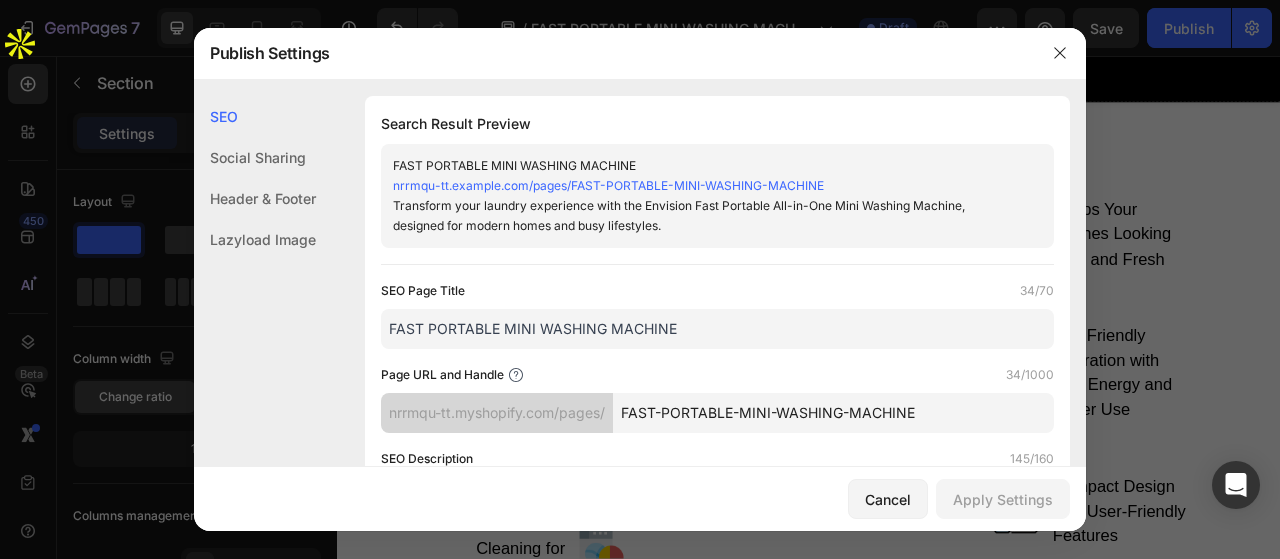 click on "Header & Footer" 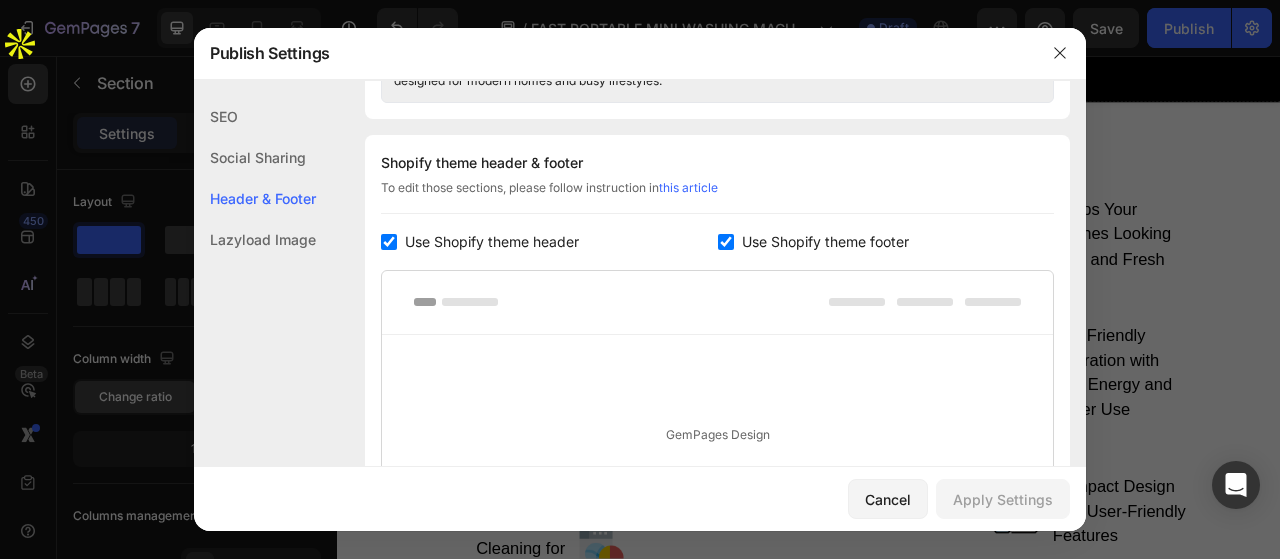 scroll, scrollTop: 1012, scrollLeft: 0, axis: vertical 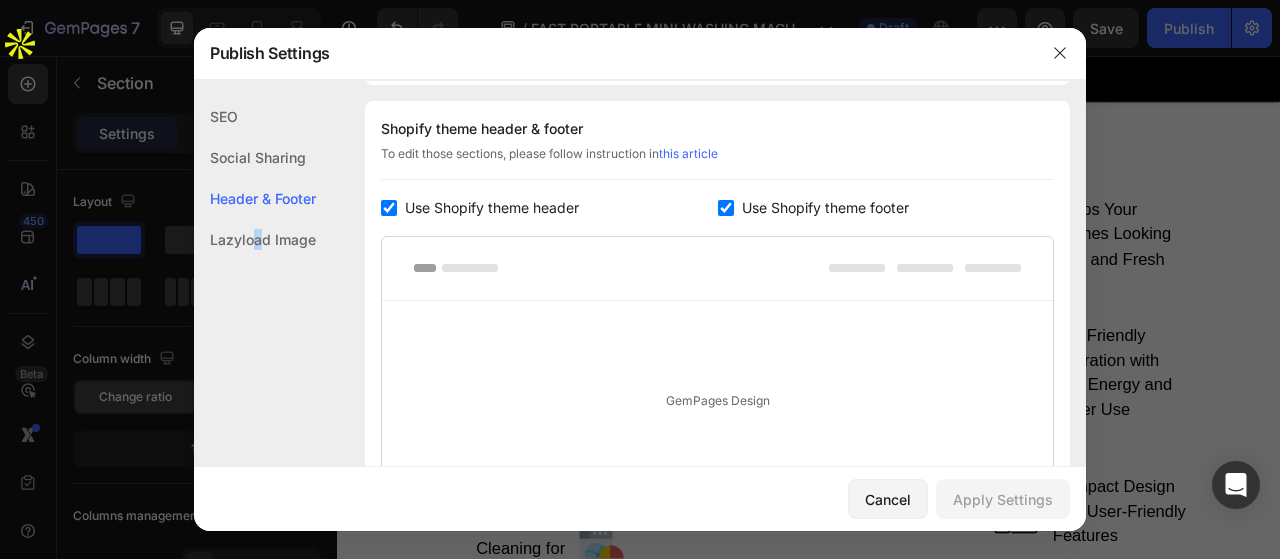click on "Lazyload Image" 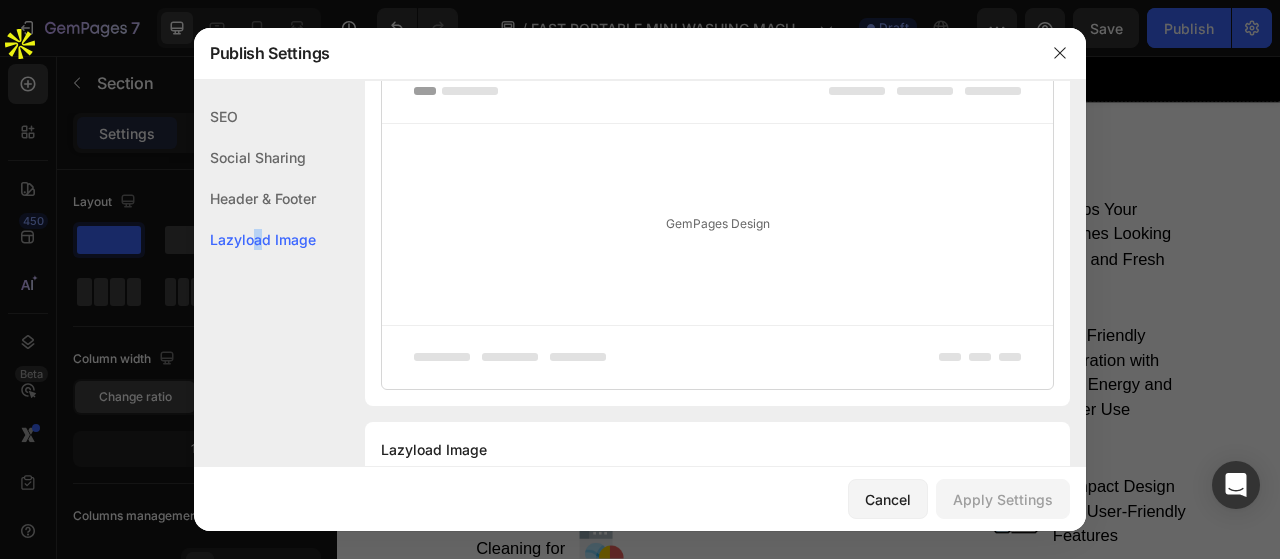 scroll, scrollTop: 1273, scrollLeft: 0, axis: vertical 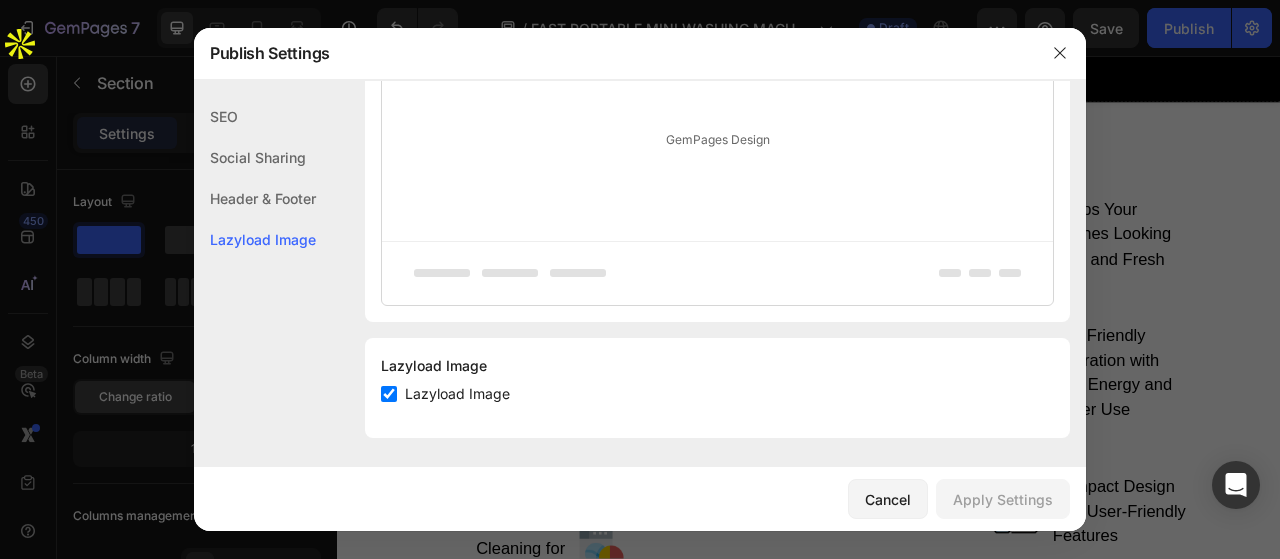 click on "SEO" 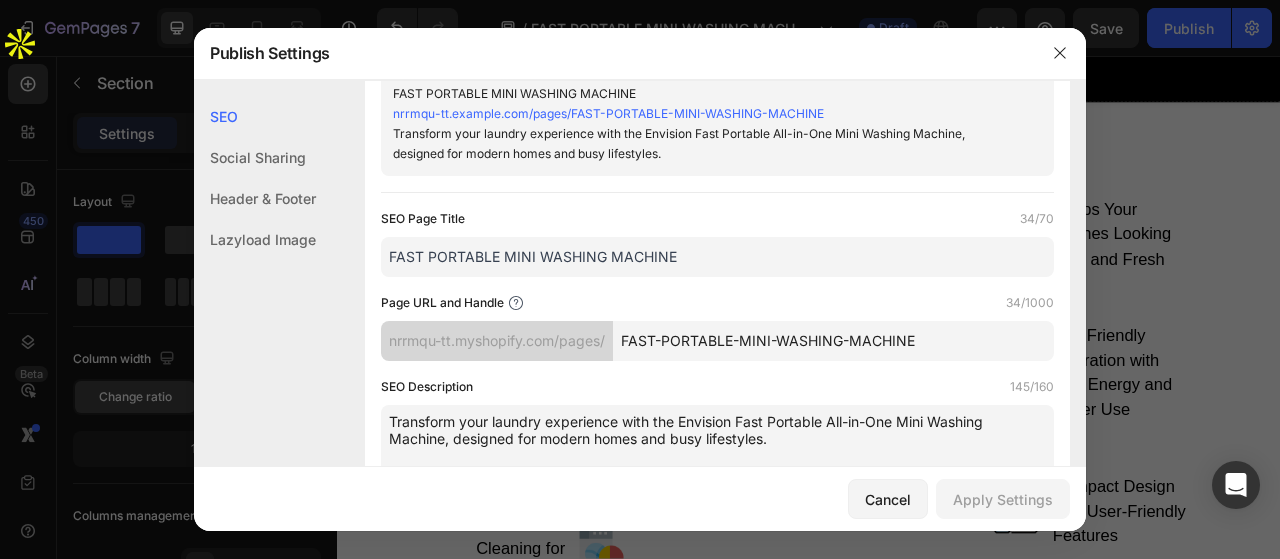 scroll, scrollTop: 0, scrollLeft: 0, axis: both 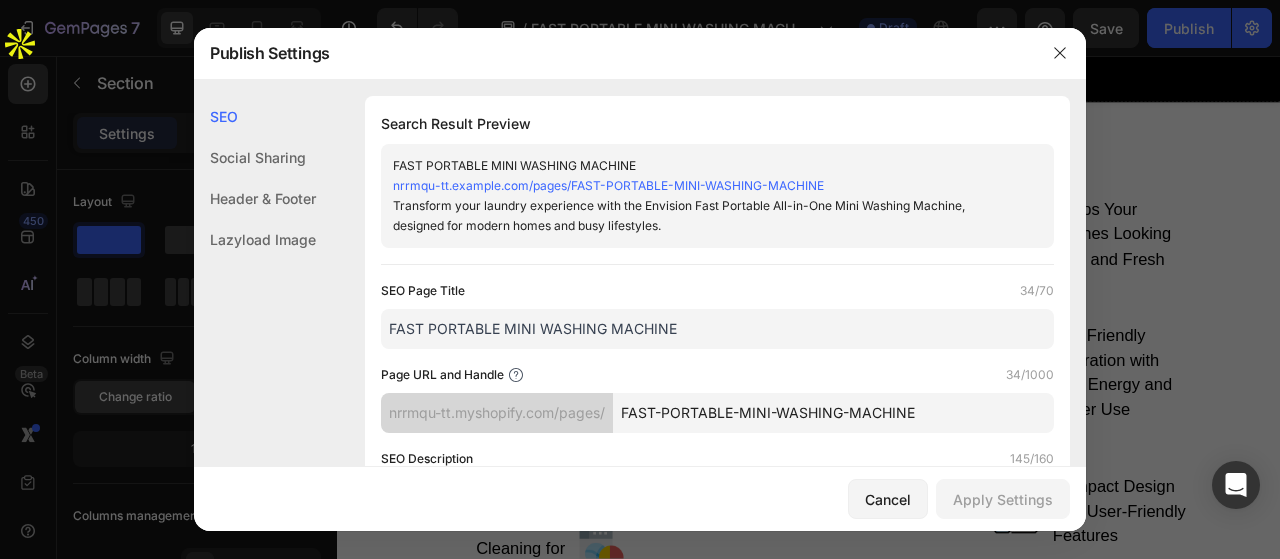 click 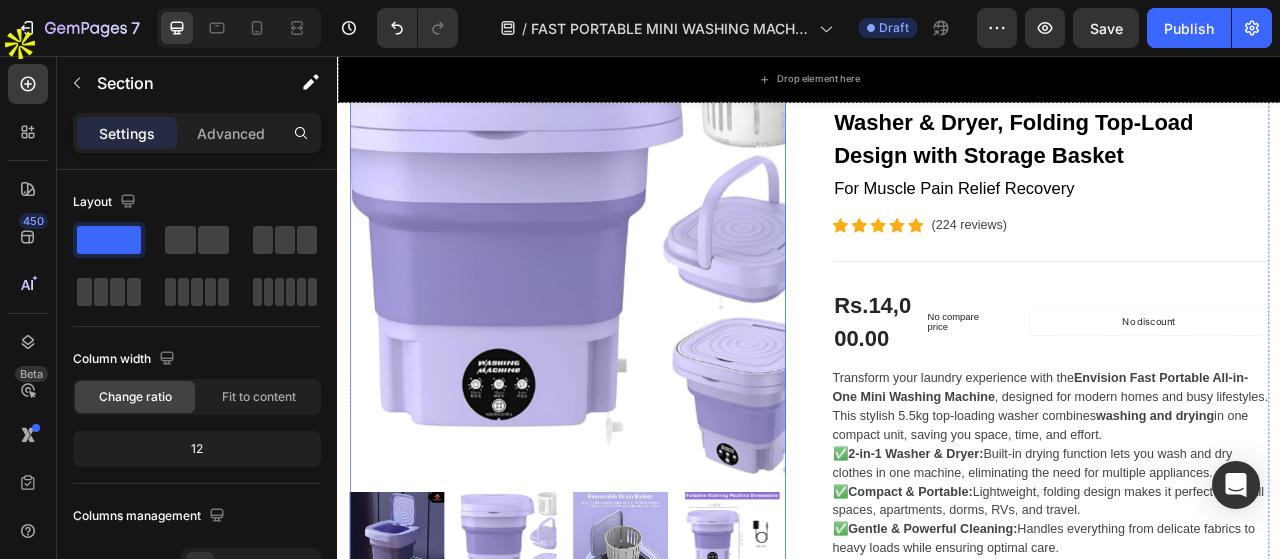 scroll, scrollTop: 0, scrollLeft: 0, axis: both 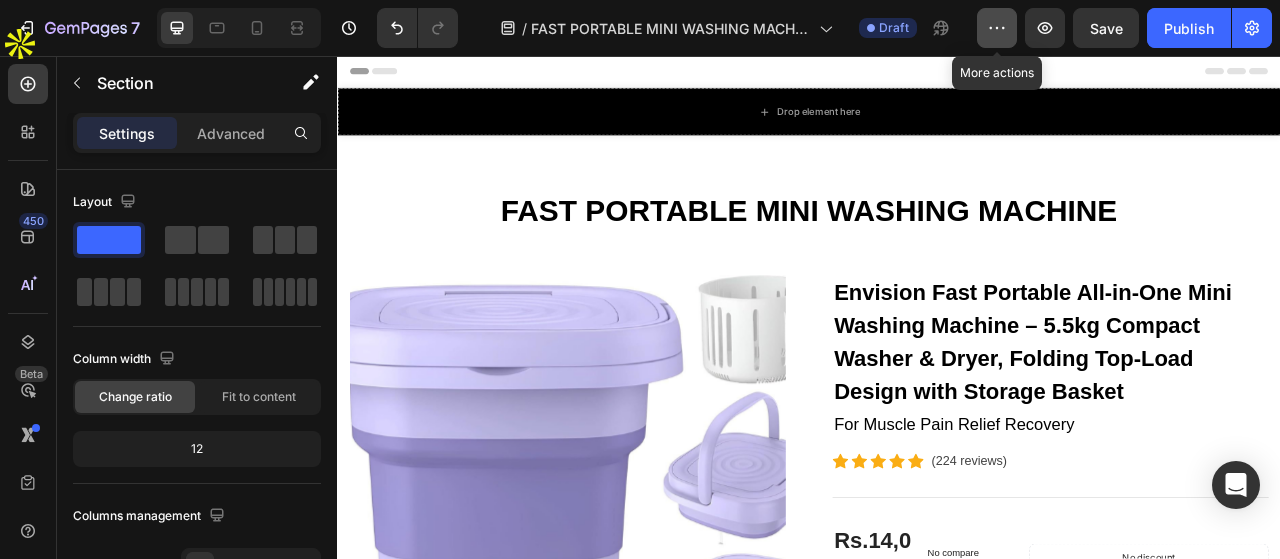 click 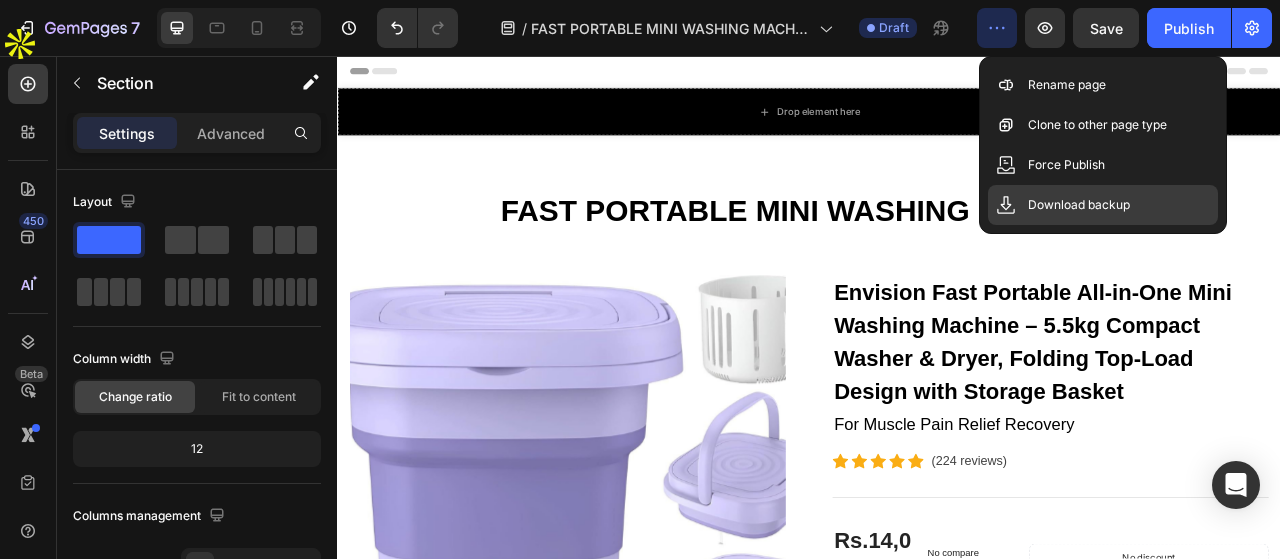 click on "Download backup" at bounding box center [1079, 205] 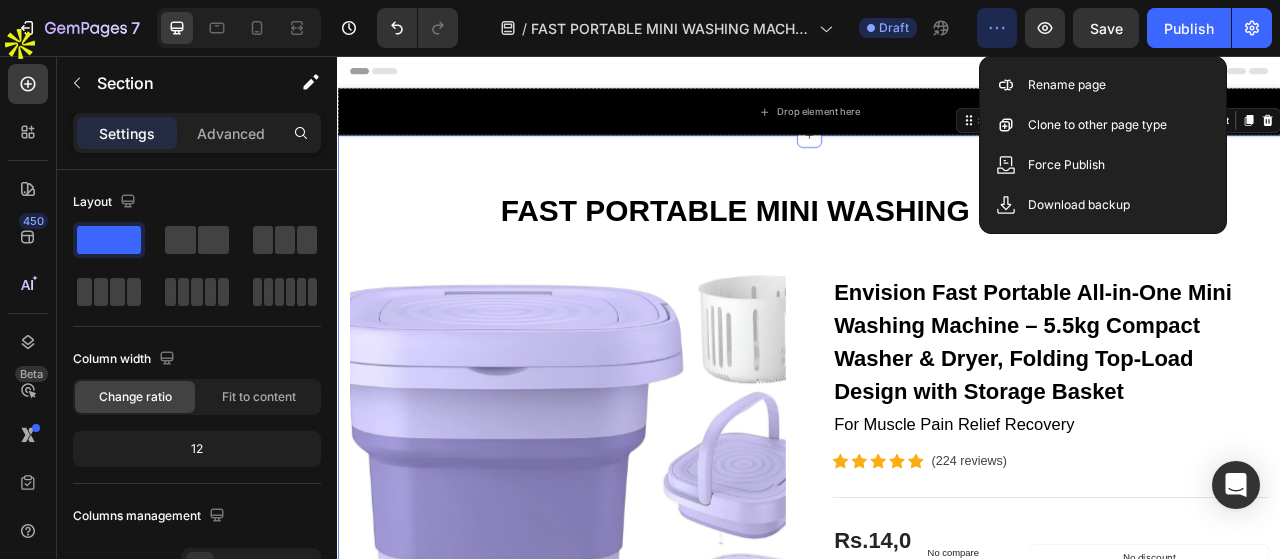 click on "FAST PORTABLE MINI WASHING MACHINE Heading Row Product Images Envision Fast Portable All-in-One Mini Washing Machine – 5.5kg Compact Washer & Dryer, Folding Top-Load Design with Storage Basket (P) Title For Muscle Pain Relief Recovery Text block                Icon                Icon                Icon                Icon                Icon Icon List Hoz (224 reviews) Text block Row                Title Line Rs.14,000.00 (P) Price (P) Price No compare price (P) Price Row No discount   Not be displayed when published Product Badge Row Transform your laundry experience with the  Envision Fast Portable All-in-One Mini Washing Machine , designed for modern homes and busy lifestyles. This stylish 5.5kg top-loading washer combines  washing and drying  in one compact unit, saving you space, time, and effort.
✅  2-in-1 Washer & Dryer:  Built-in drying function lets you wash and dry clothes in one machine, eliminating the need for multiple appliances. ✅  Compact & Portable: ✅  Gentle & Powerful Cleaning:" at bounding box center (937, 1053) 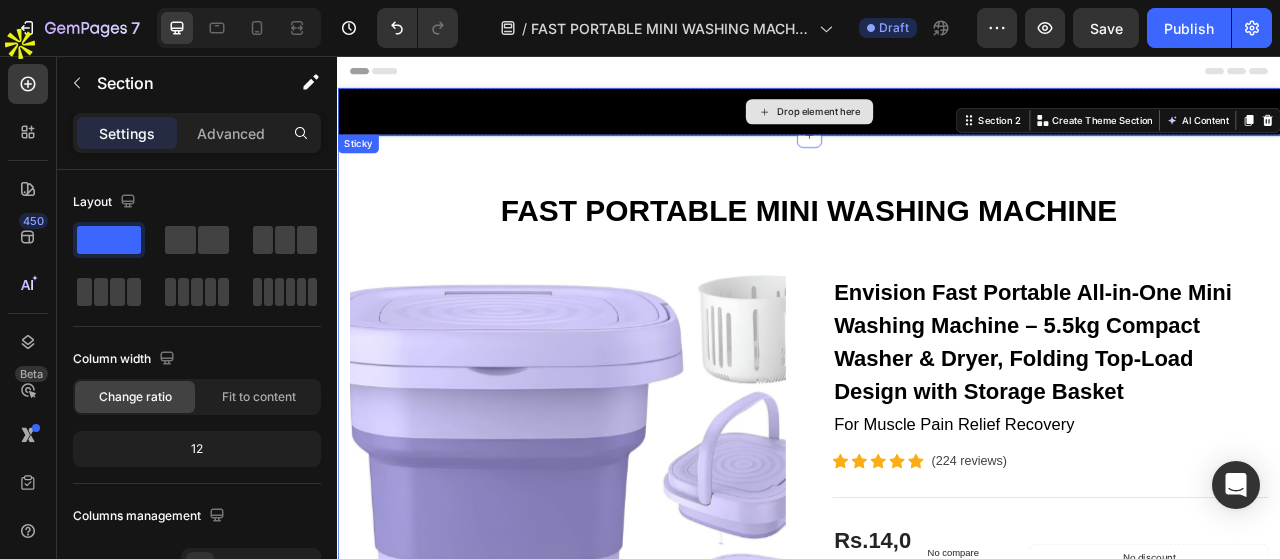 click on "Drop element here" at bounding box center [949, 127] 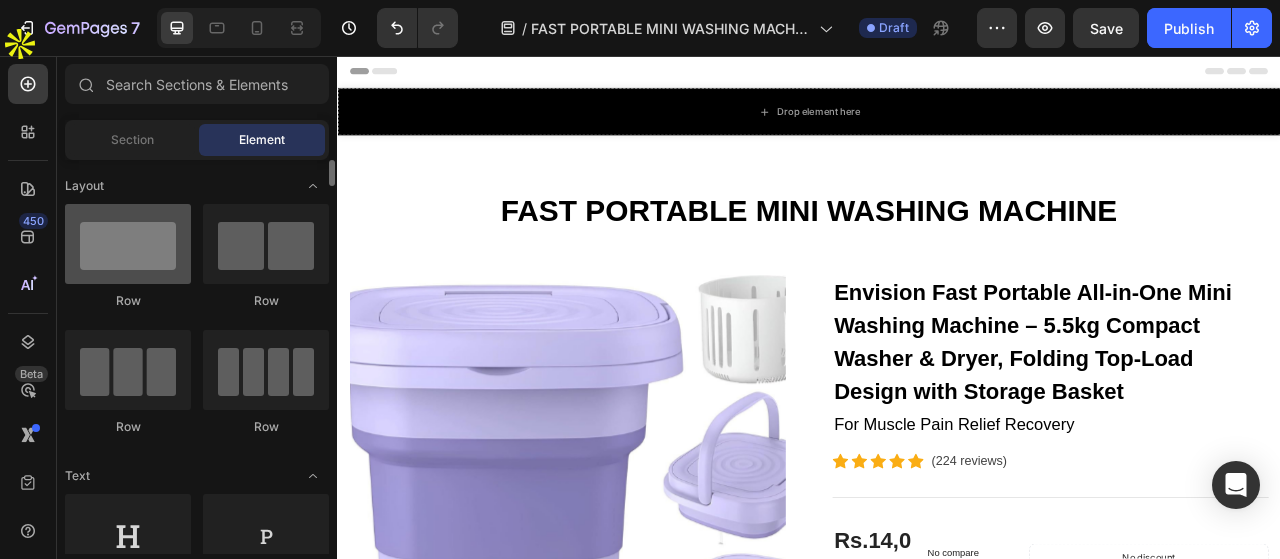 click at bounding box center [128, 244] 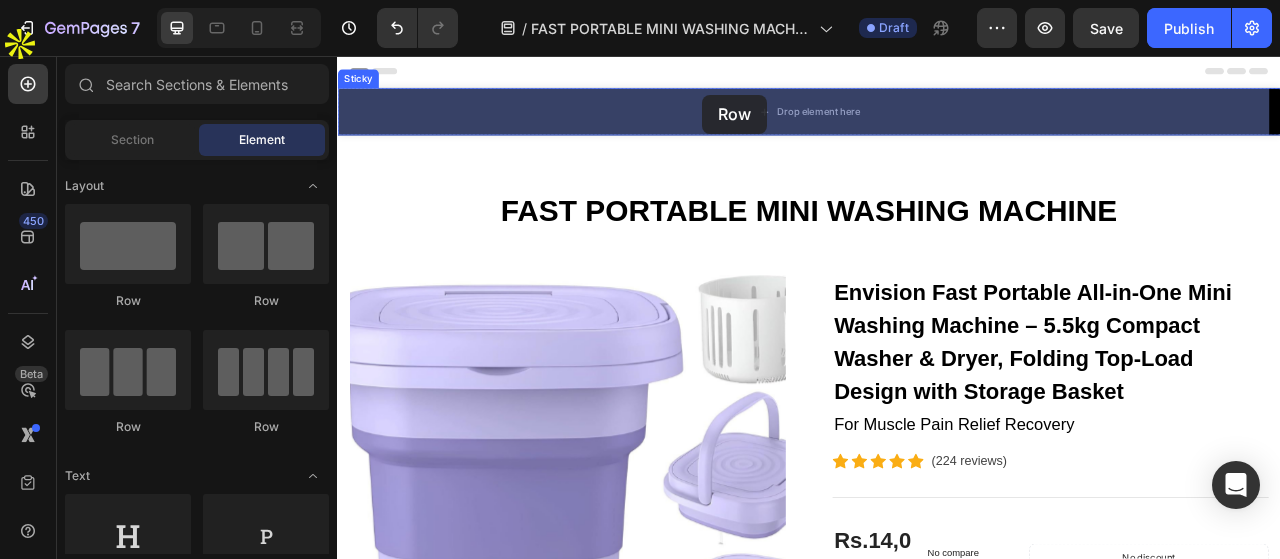 drag, startPoint x: 551, startPoint y: 289, endPoint x: 699, endPoint y: 150, distance: 203.0394 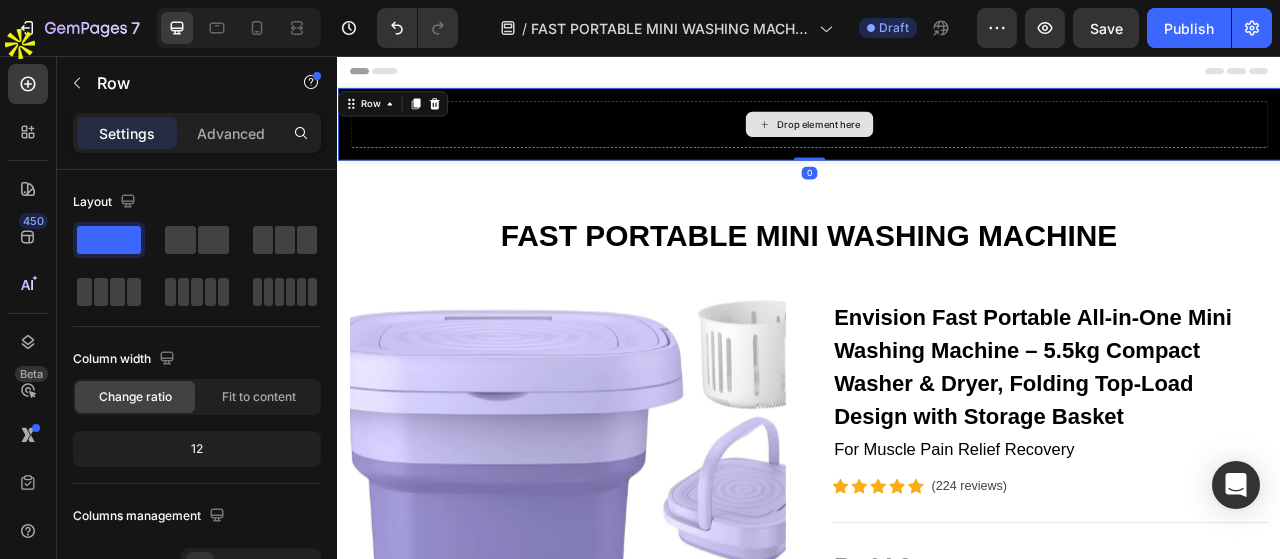 click on "Drop element here" at bounding box center (937, 143) 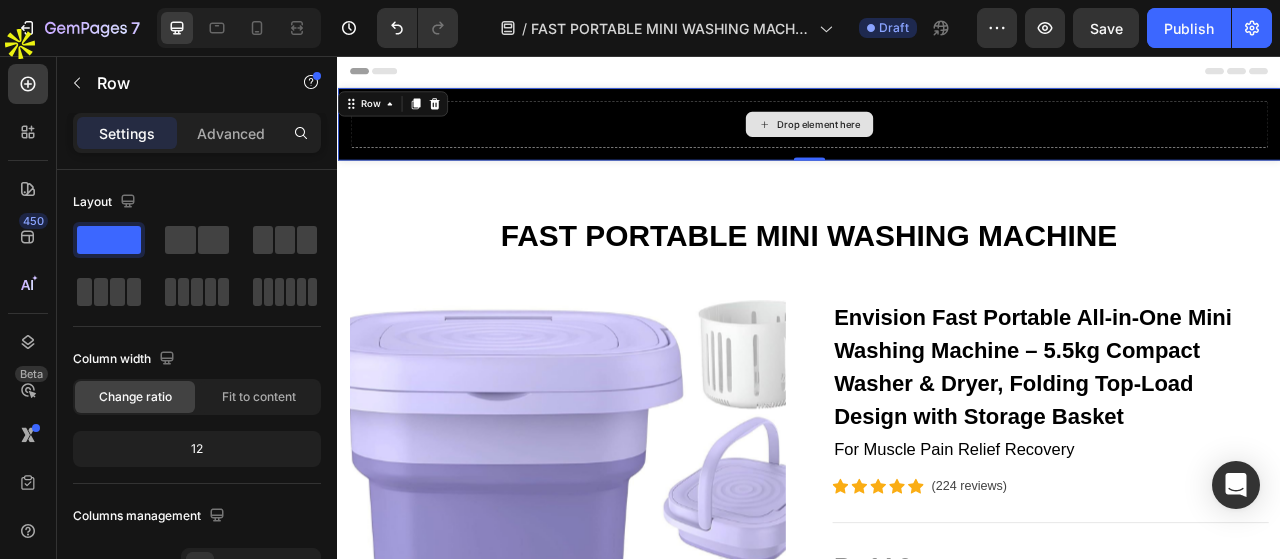 click on "Drop element here" at bounding box center [937, 143] 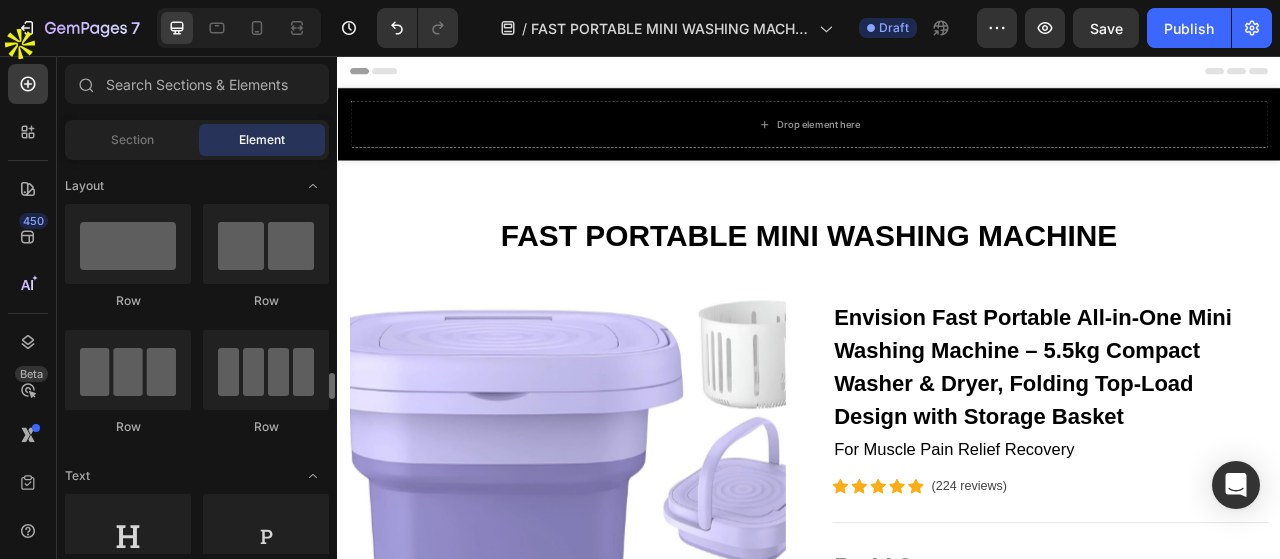 scroll, scrollTop: 200, scrollLeft: 0, axis: vertical 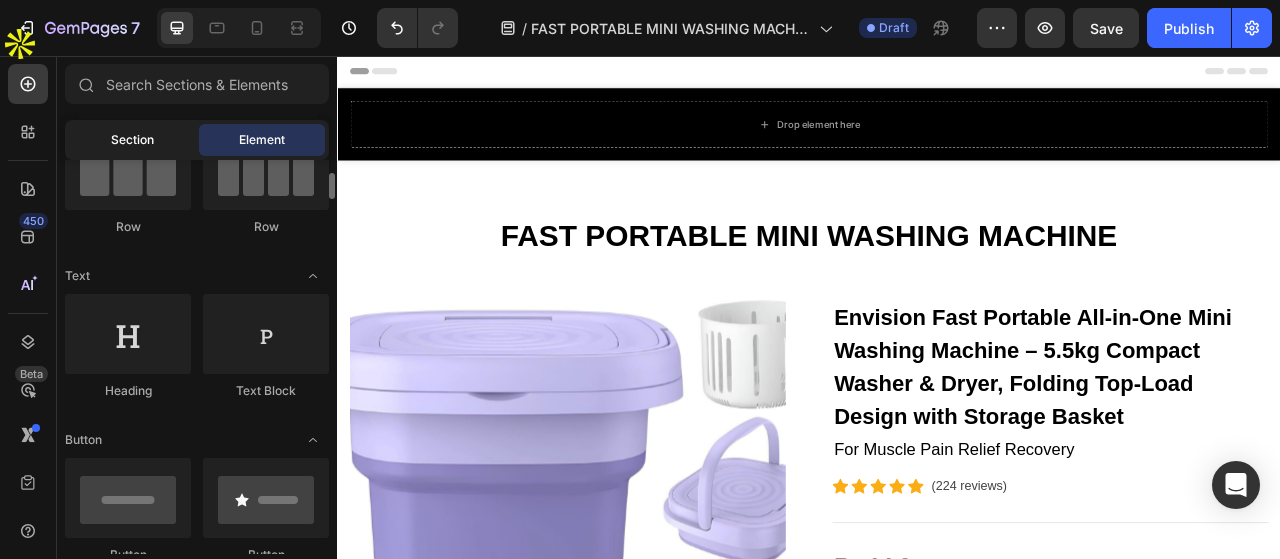 click on "Section" 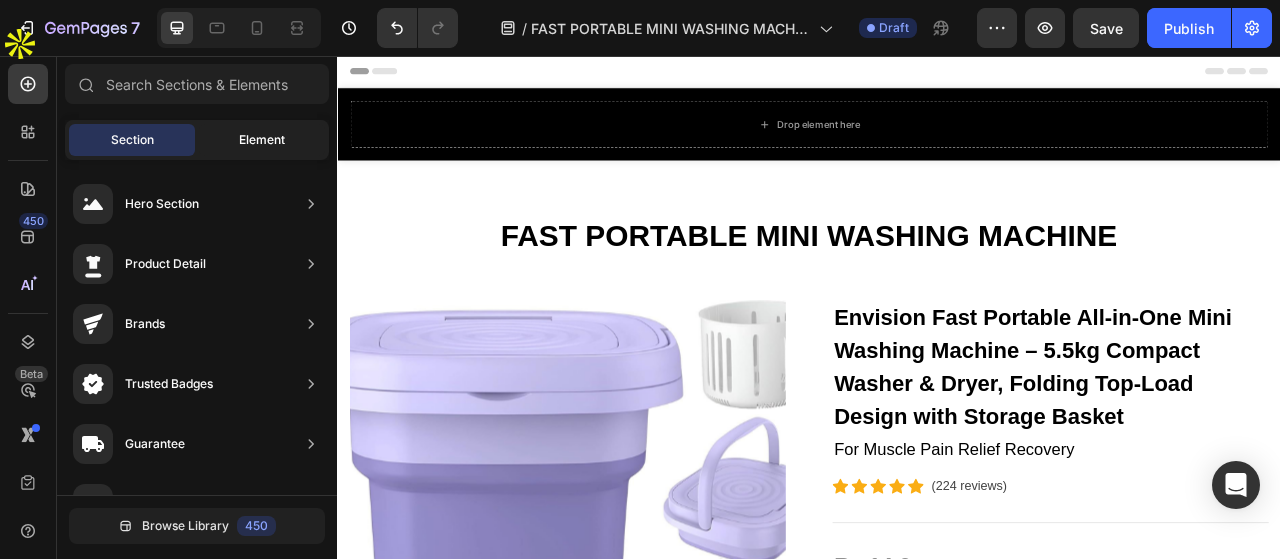 click on "Element" at bounding box center (262, 140) 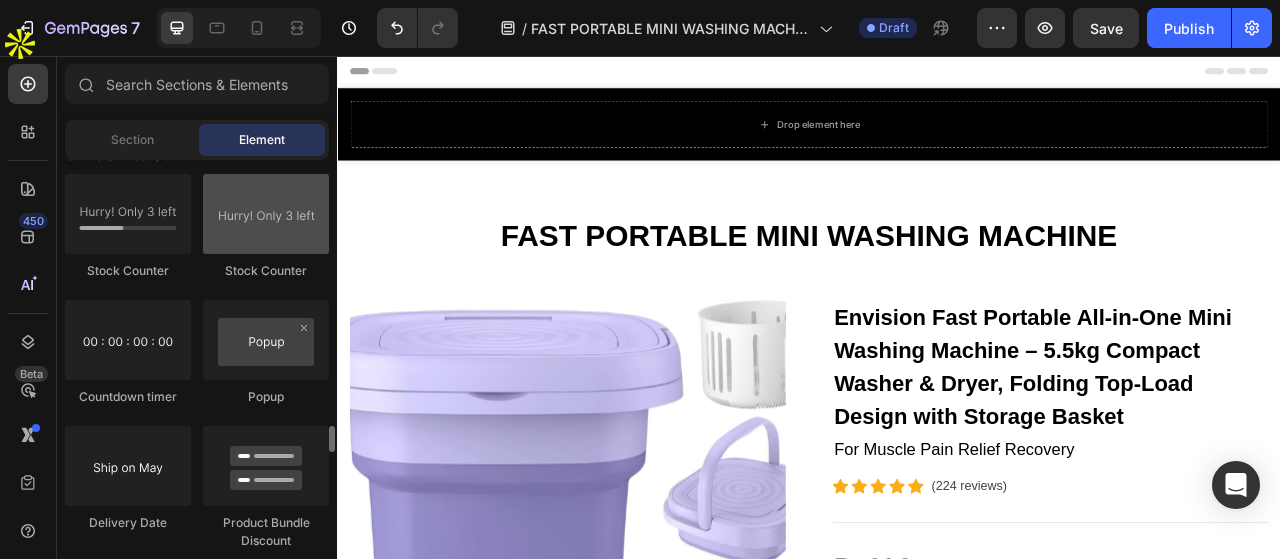 scroll, scrollTop: 3900, scrollLeft: 0, axis: vertical 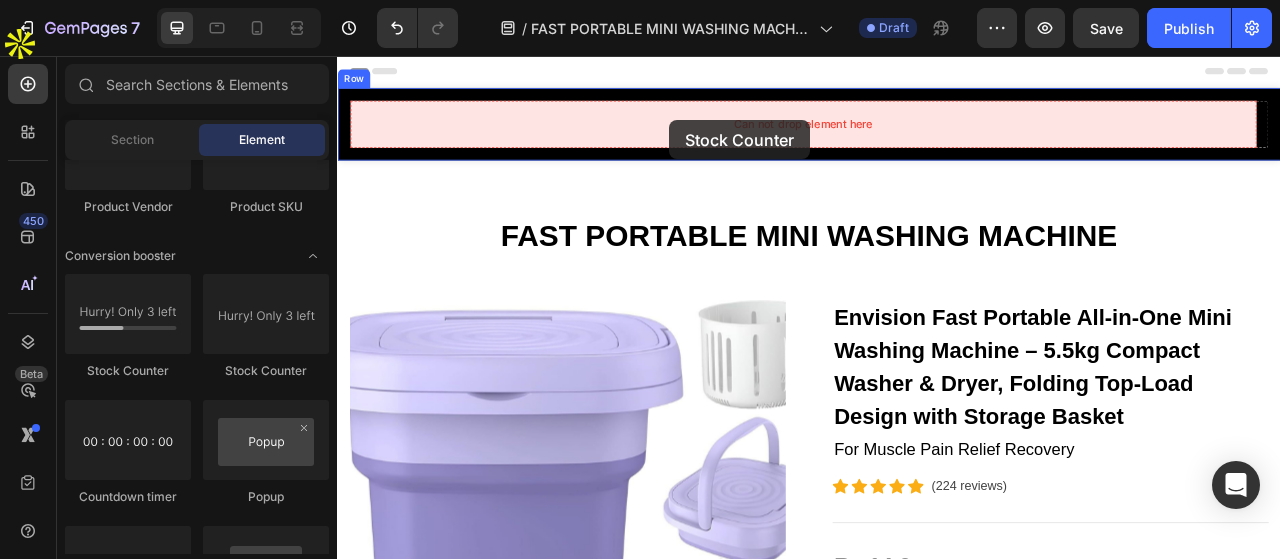 drag, startPoint x: 543, startPoint y: 377, endPoint x: 759, endPoint y: 147, distance: 315.52496 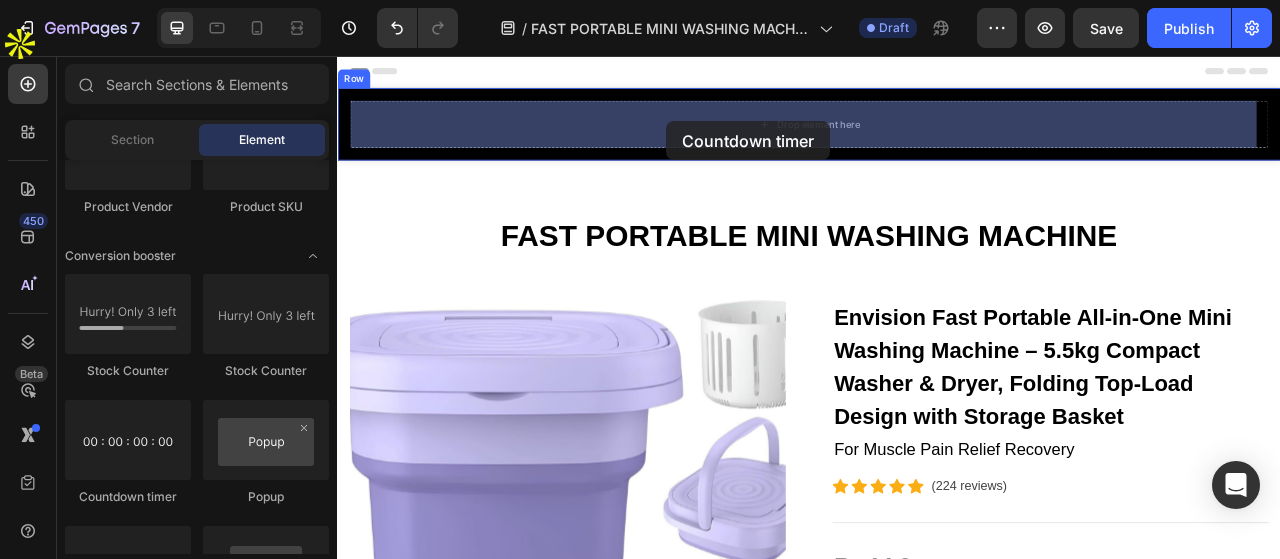 drag, startPoint x: 481, startPoint y: 493, endPoint x: 756, endPoint y: 115, distance: 467.44946 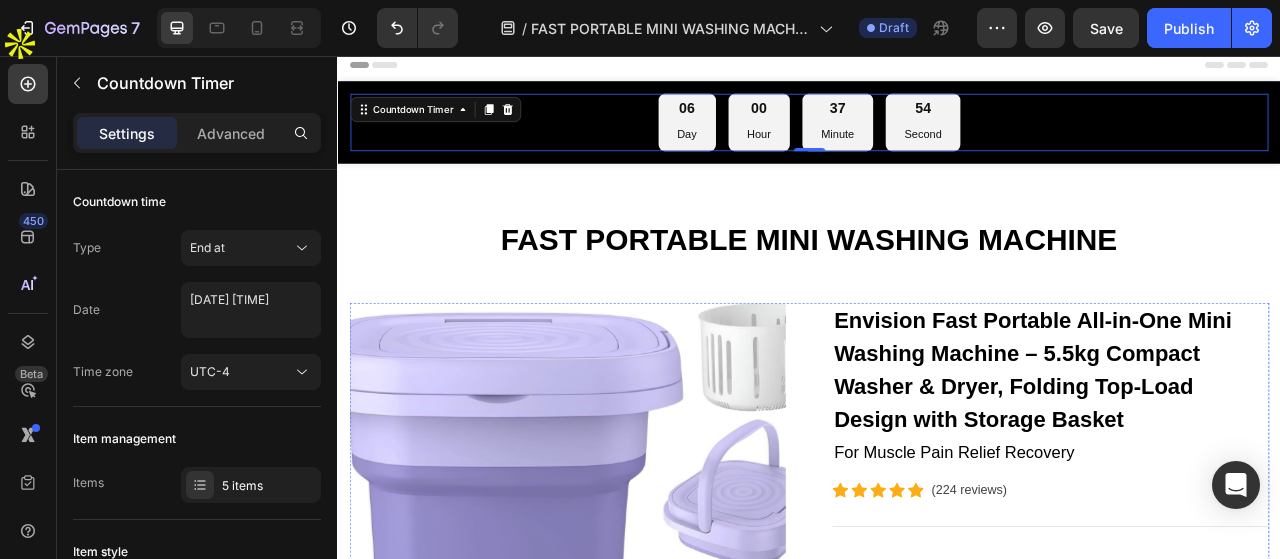 scroll, scrollTop: 0, scrollLeft: 0, axis: both 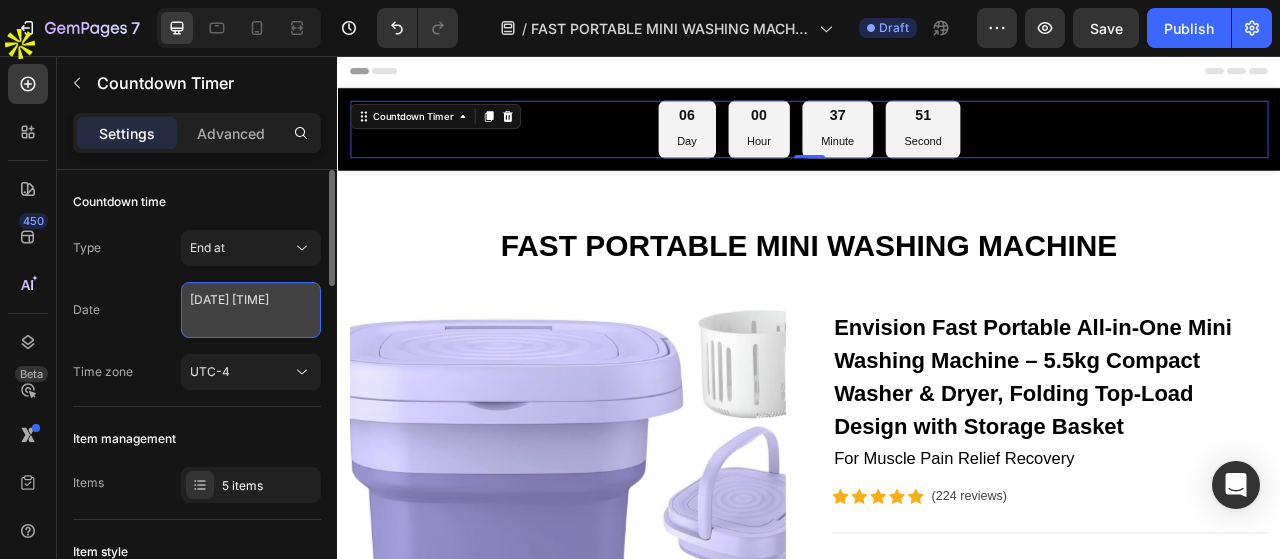 click on "August 08 2025 1:47 PM" at bounding box center (251, 310) 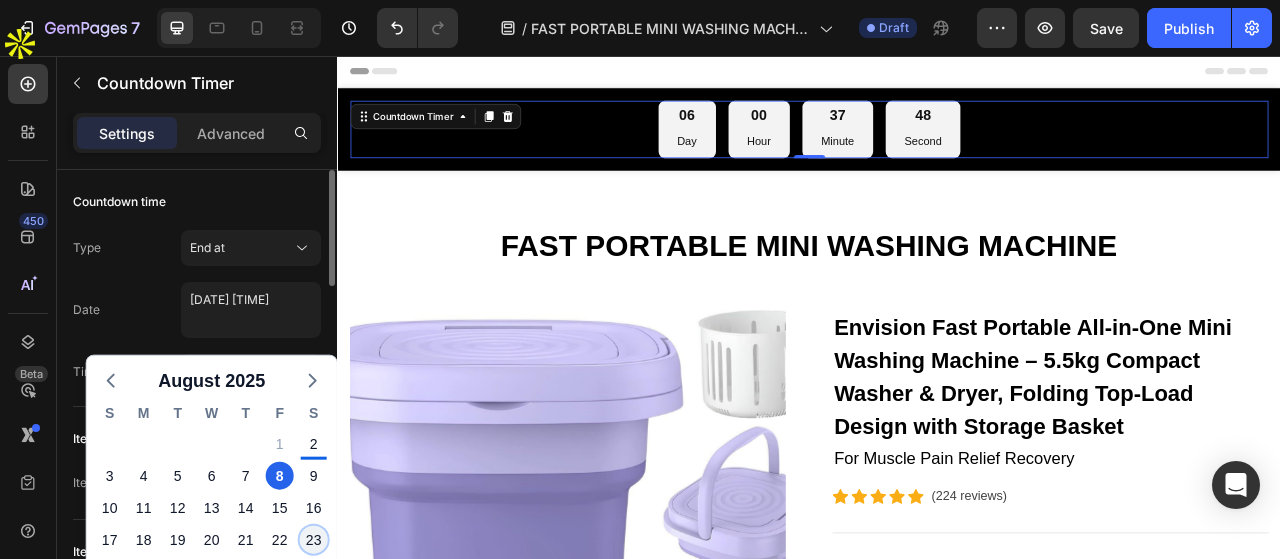 click on "23" 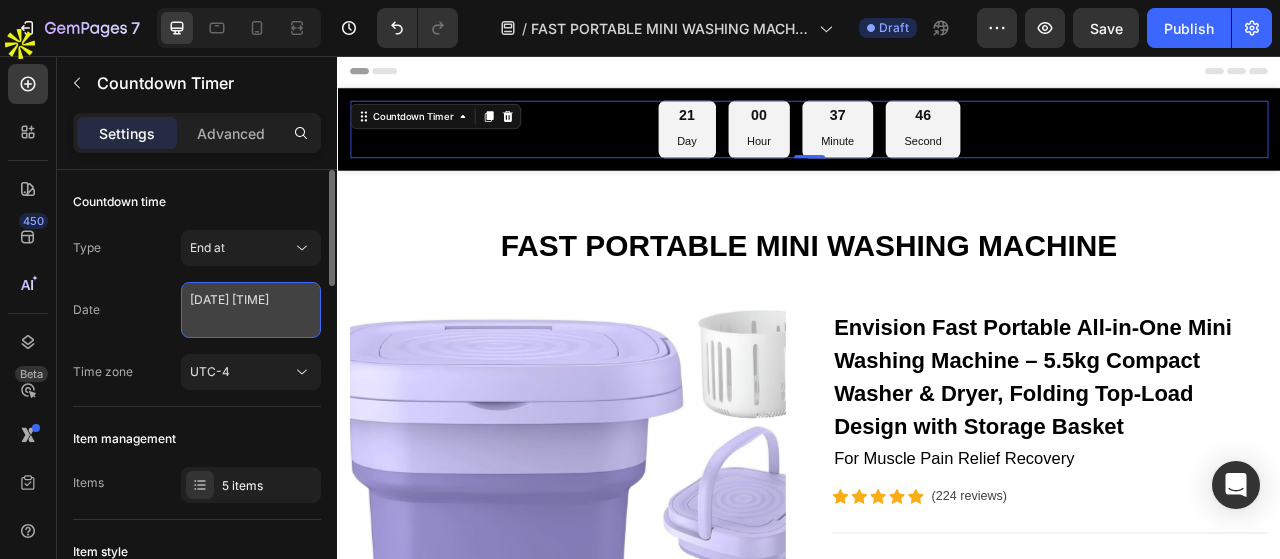click on "August 23 2025 1:47 PM" at bounding box center [251, 310] 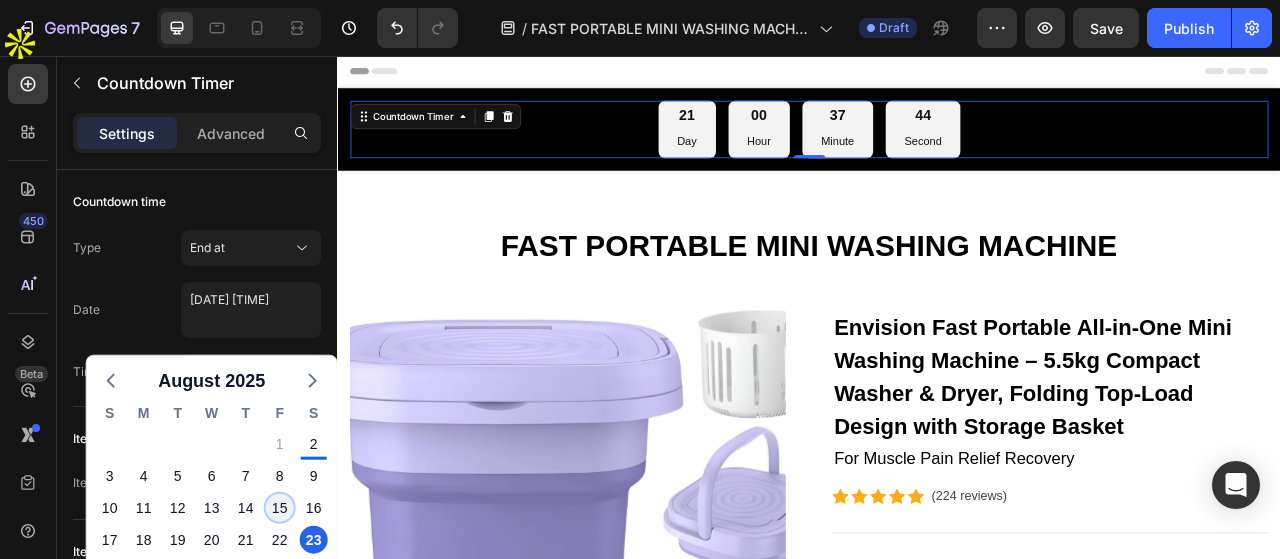 click on "15" 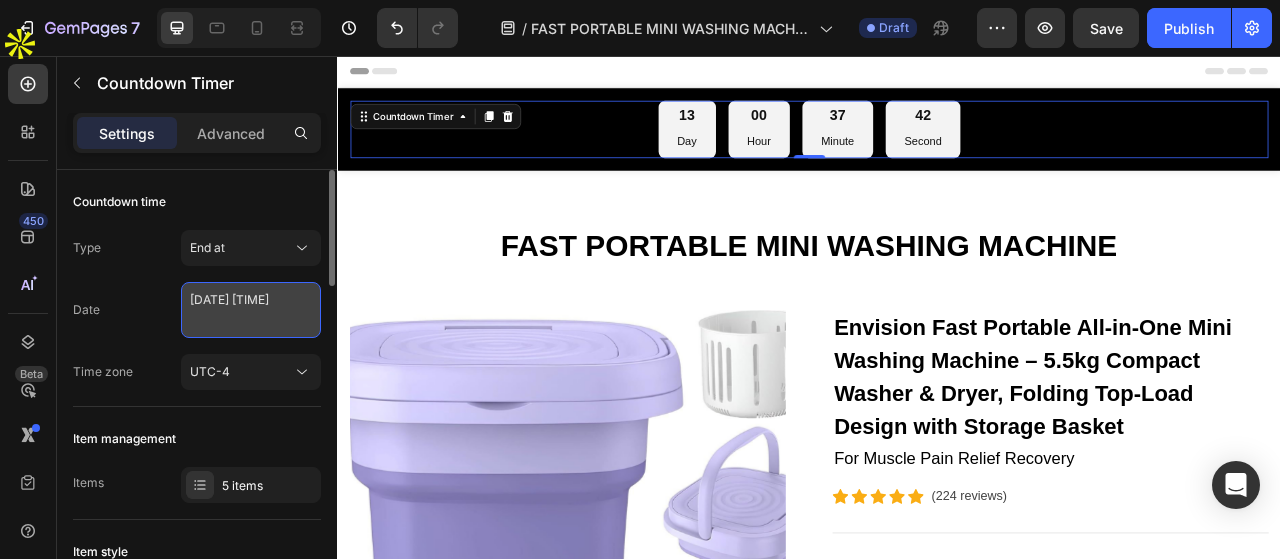 click on "August 15 2025 1:47 PM" at bounding box center (251, 310) 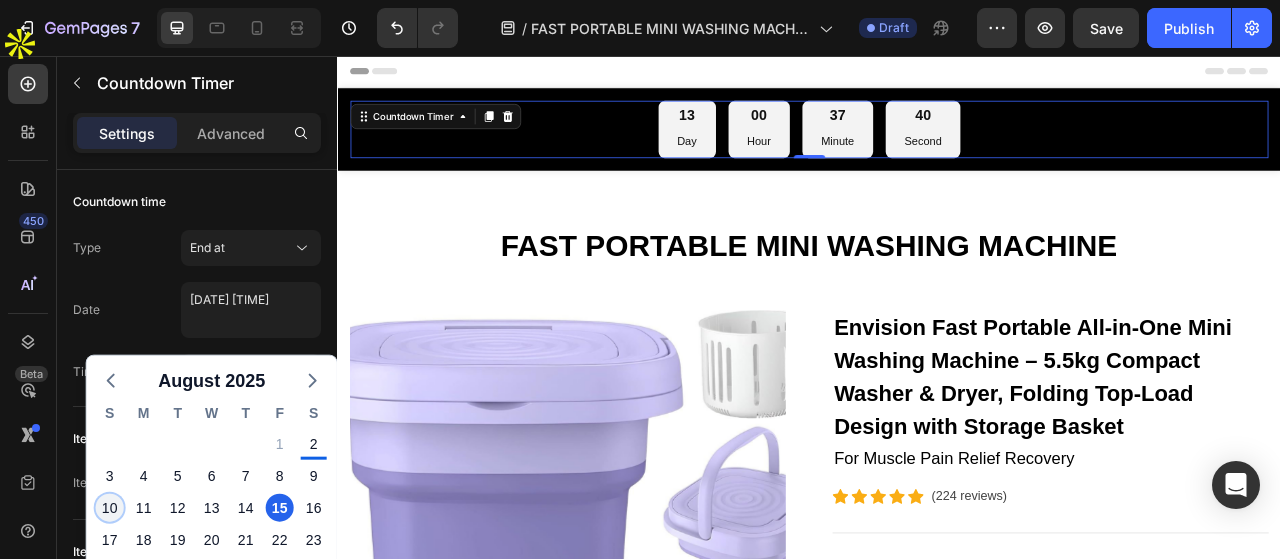 click on "10" 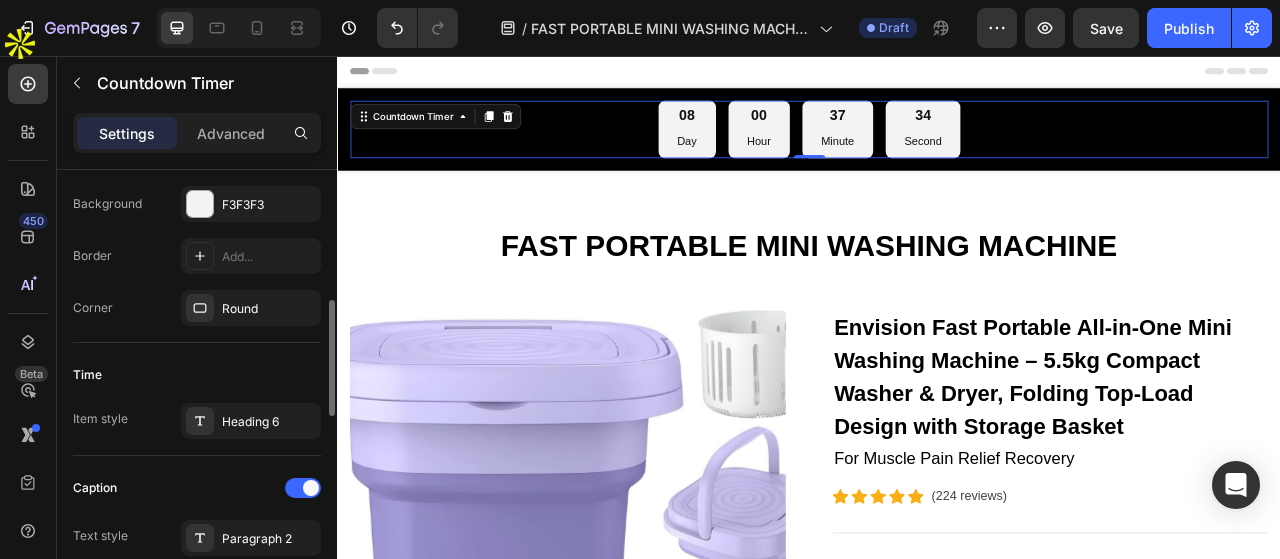 scroll, scrollTop: 900, scrollLeft: 0, axis: vertical 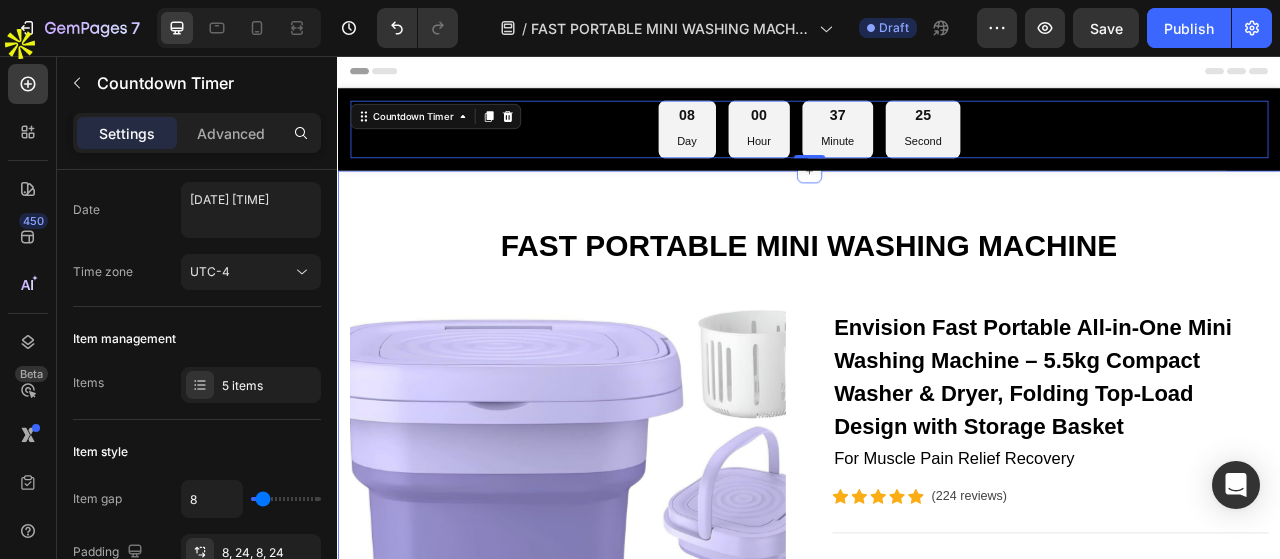 click on "FAST PORTABLE MINI WASHING MACHINE Heading Row Product Images Envision Fast Portable All-in-One Mini Washing Machine – 5.5kg Compact Washer & Dryer, Folding Top-Load Design with Storage Basket (P) Title For Muscle Pain Relief Recovery Text block                Icon                Icon                Icon                Icon                Icon Icon List Hoz (224 reviews) Text block Row                Title Line Rs.14,000.00 (P) Price (P) Price No compare price (P) Price Row No discount   Not be displayed when published Product Badge Row Transform your laundry experience with the  Envision Fast Portable All-in-One Mini Washing Machine , designed for modern homes and busy lifestyles. This stylish 5.5kg top-loading washer combines  washing and drying  in one compact unit, saving you space, time, and effort.
✅  2-in-1 Washer & Dryer:  Built-in drying function lets you wash and dry clothes in one machine, eliminating the need for multiple appliances. ✅  Compact & Portable: ✅  Gentle & Powerful Cleaning:" at bounding box center (937, 1098) 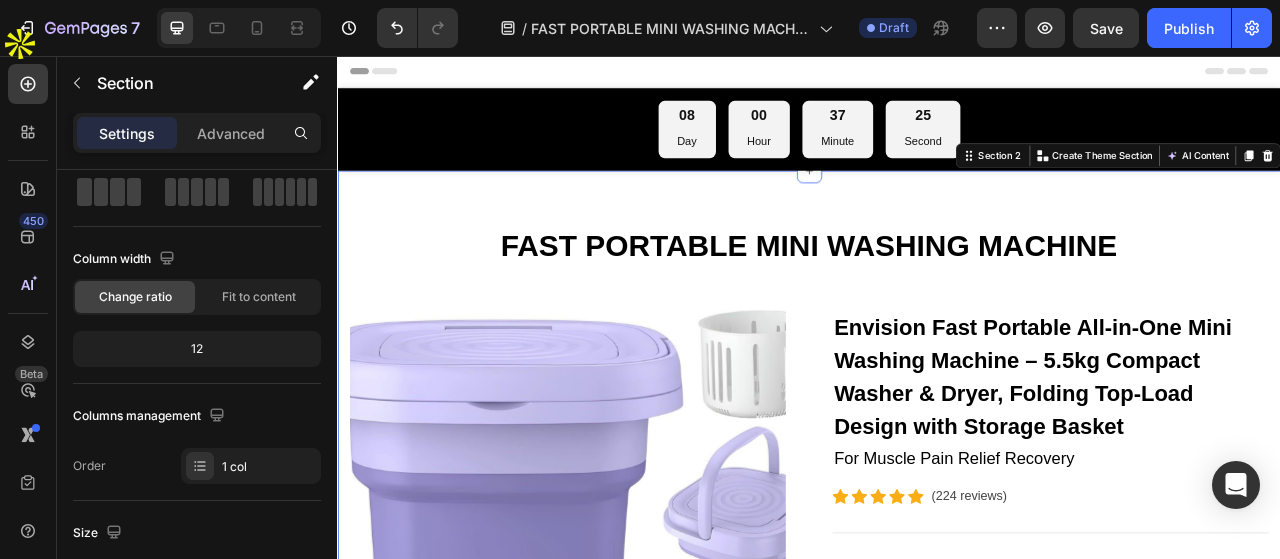 scroll, scrollTop: 0, scrollLeft: 0, axis: both 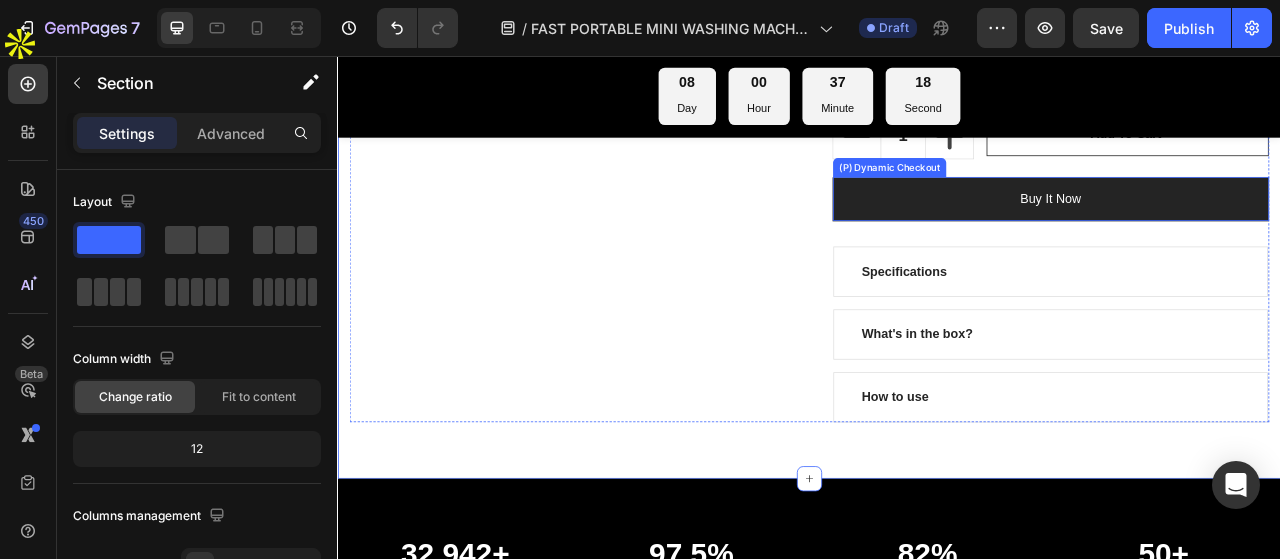 click on "Buy it now" at bounding box center [1244, 239] 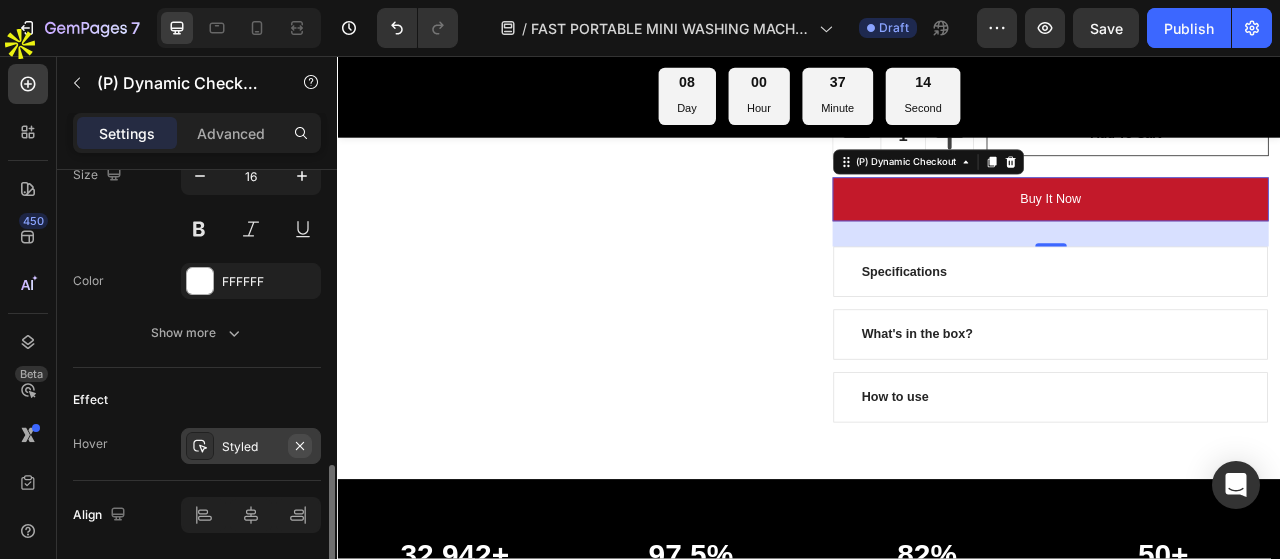 scroll, scrollTop: 1065, scrollLeft: 0, axis: vertical 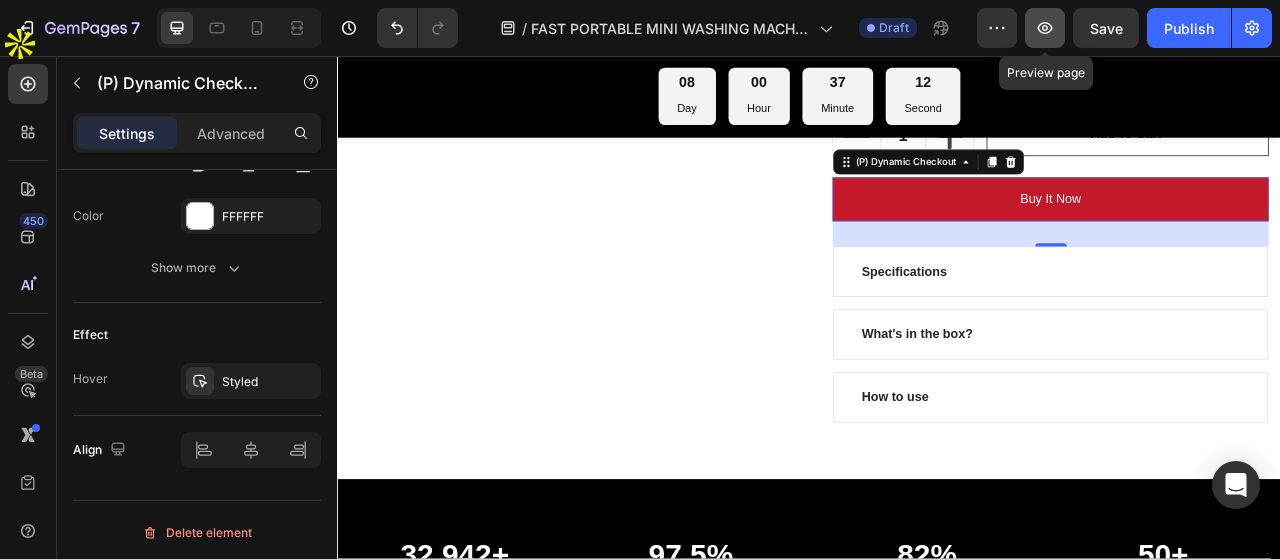 click 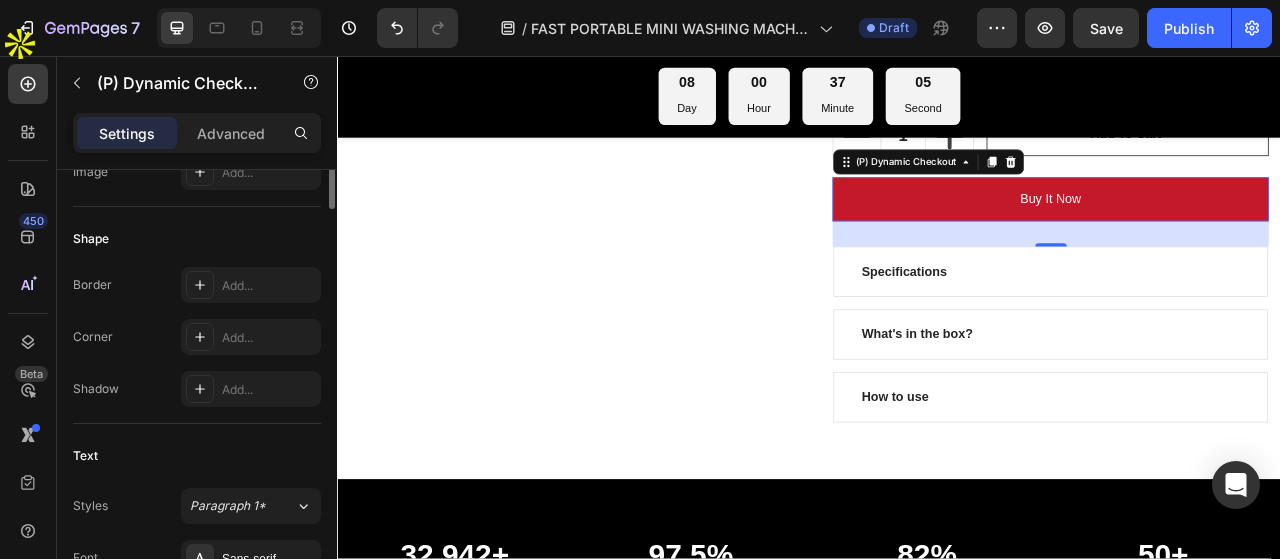 scroll, scrollTop: 0, scrollLeft: 0, axis: both 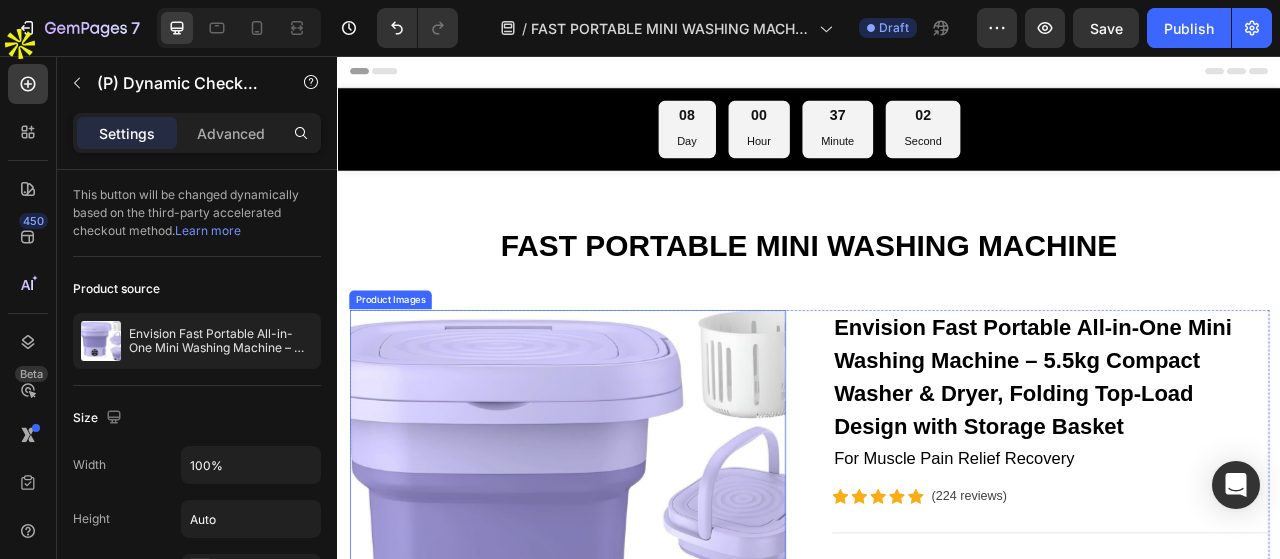 click at bounding box center (629, 656) 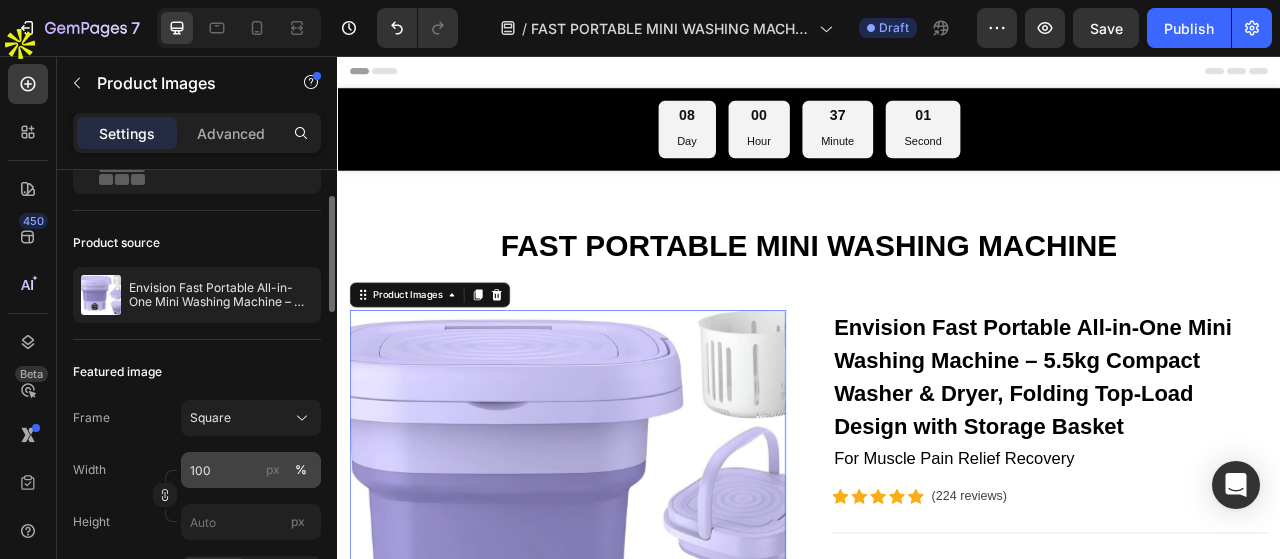 scroll, scrollTop: 200, scrollLeft: 0, axis: vertical 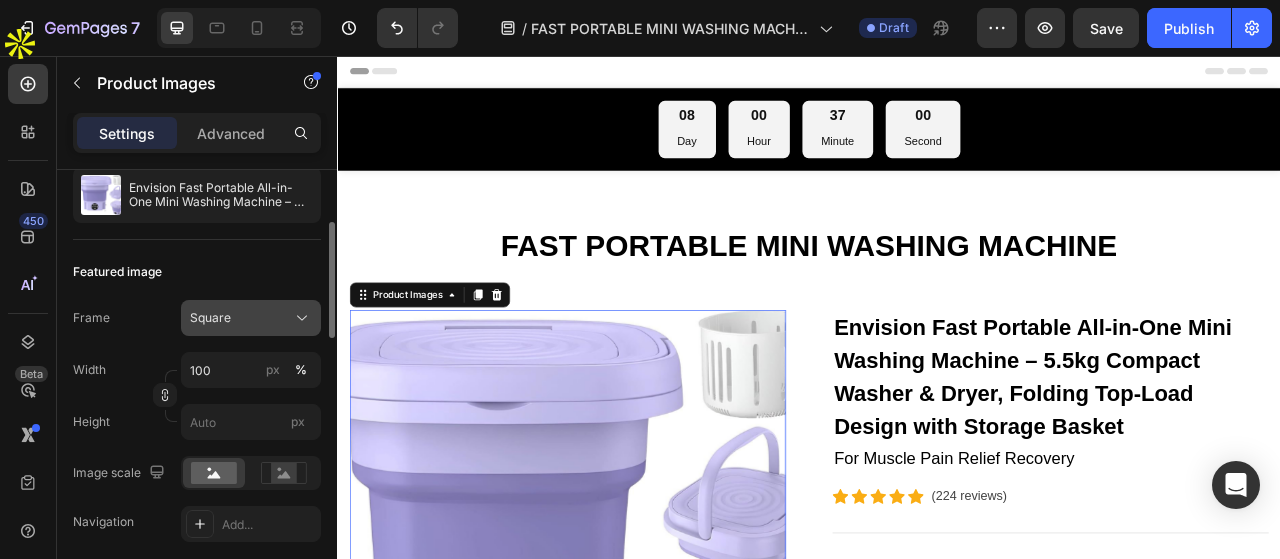 click on "Square" 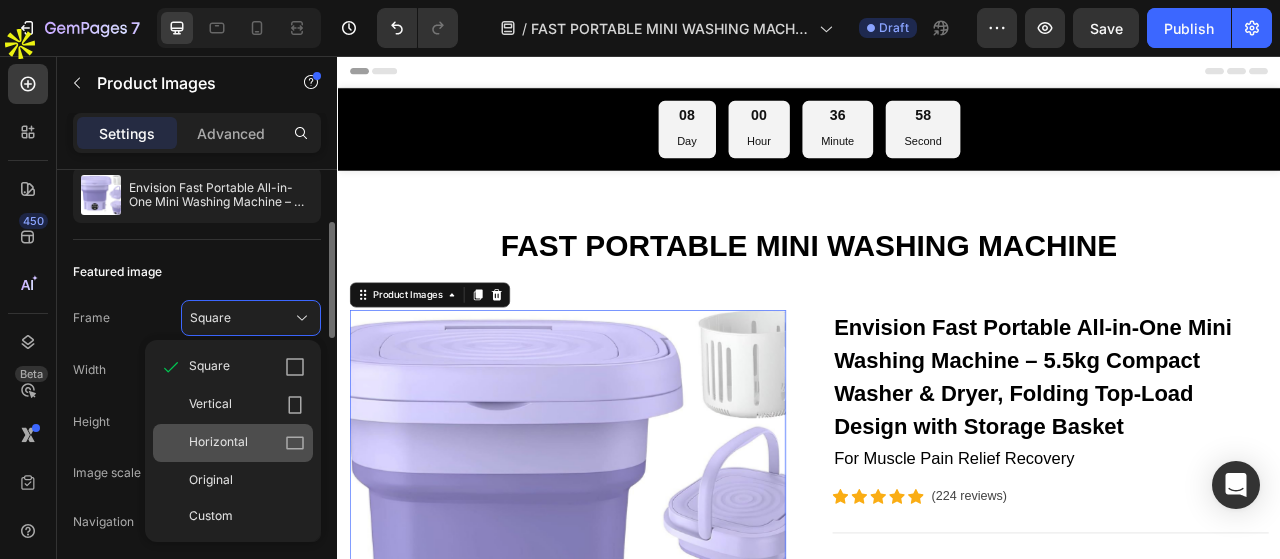 drag, startPoint x: 251, startPoint y: 429, endPoint x: 115, endPoint y: 422, distance: 136.18002 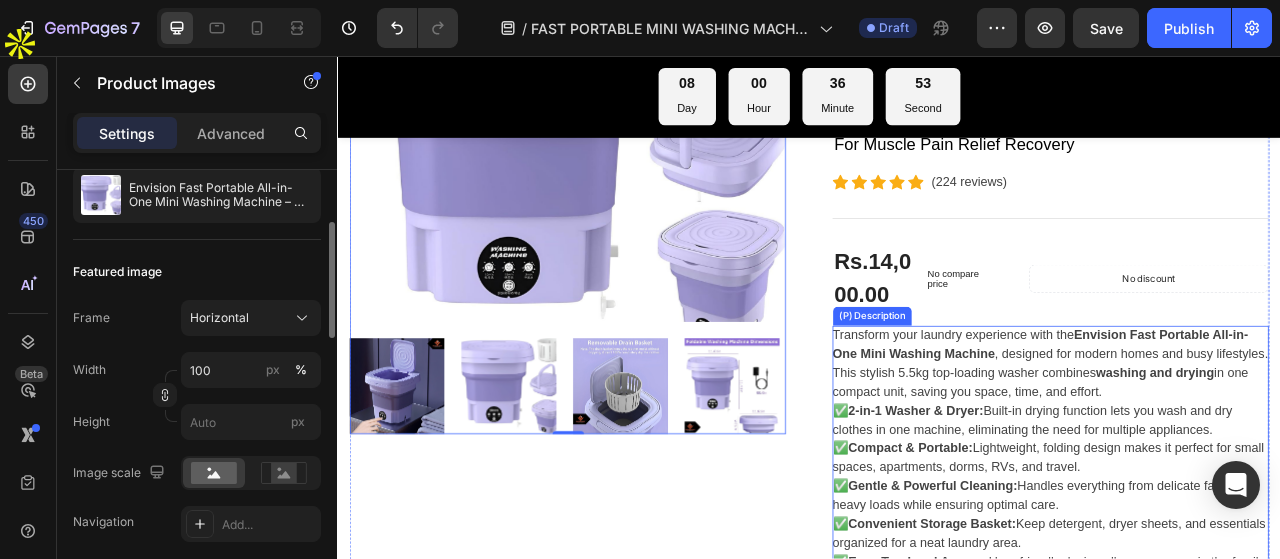 scroll, scrollTop: 300, scrollLeft: 0, axis: vertical 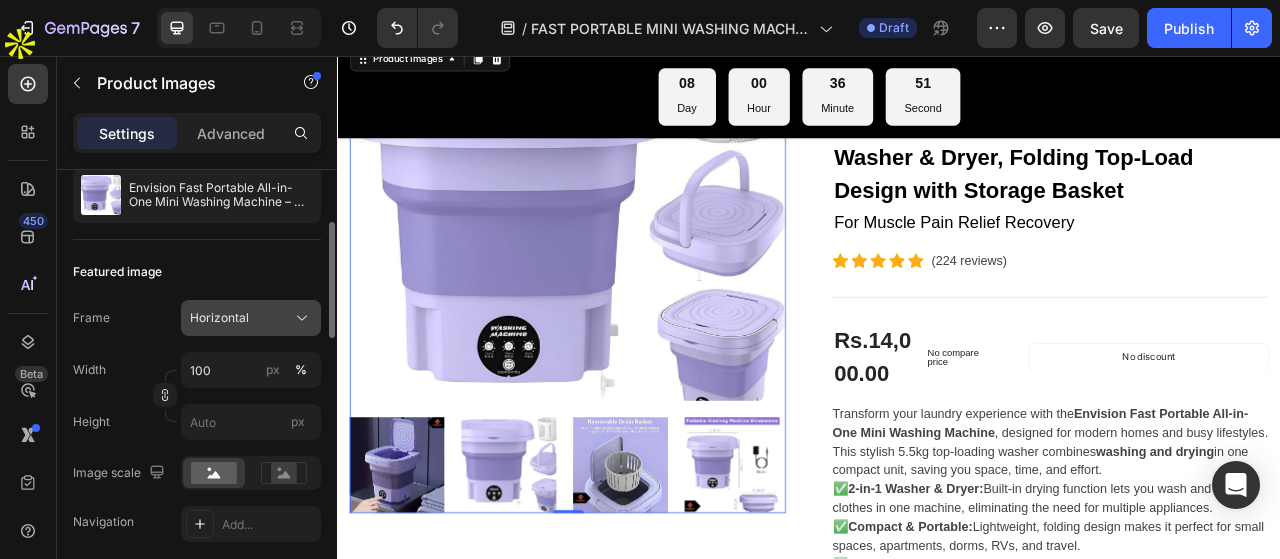 click on "Horizontal" at bounding box center [219, 318] 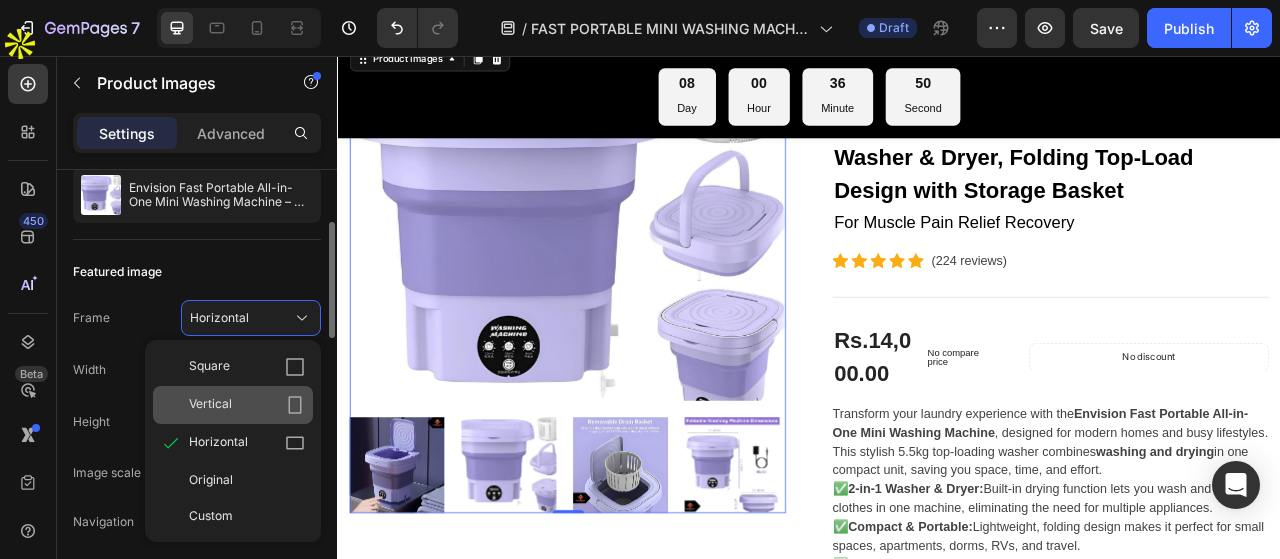 drag, startPoint x: 243, startPoint y: 395, endPoint x: 297, endPoint y: 358, distance: 65.459915 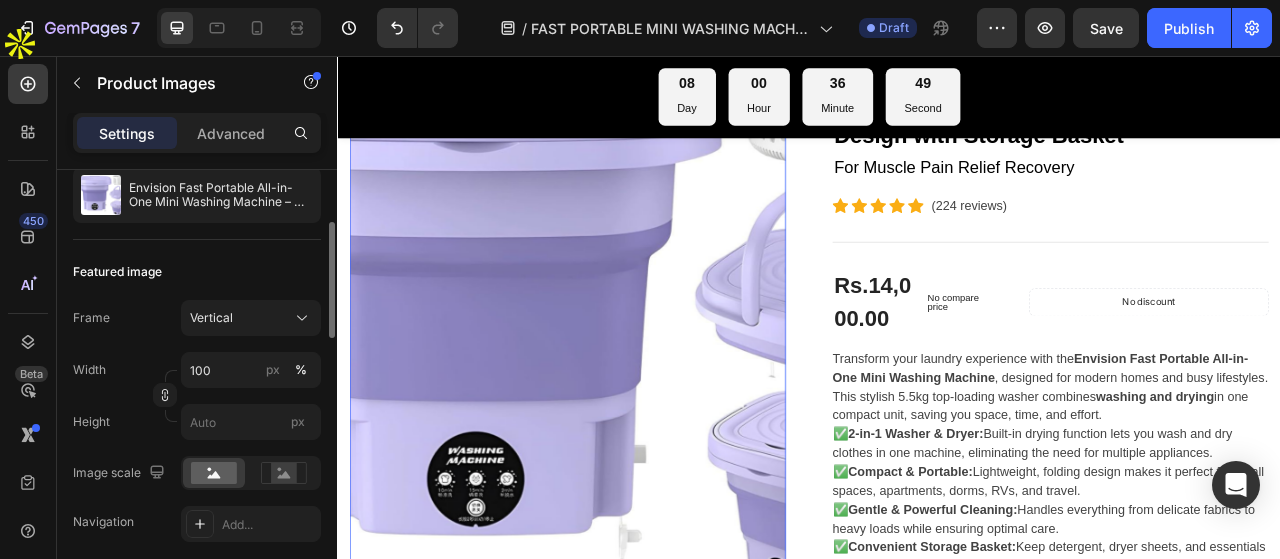 scroll, scrollTop: 500, scrollLeft: 0, axis: vertical 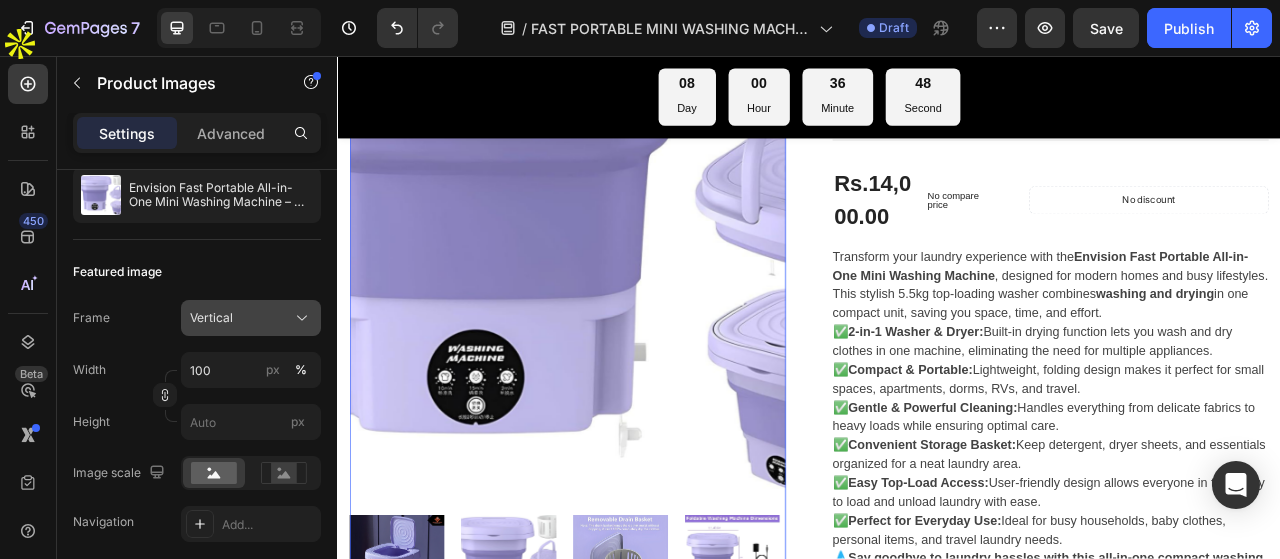 click on "Vertical" 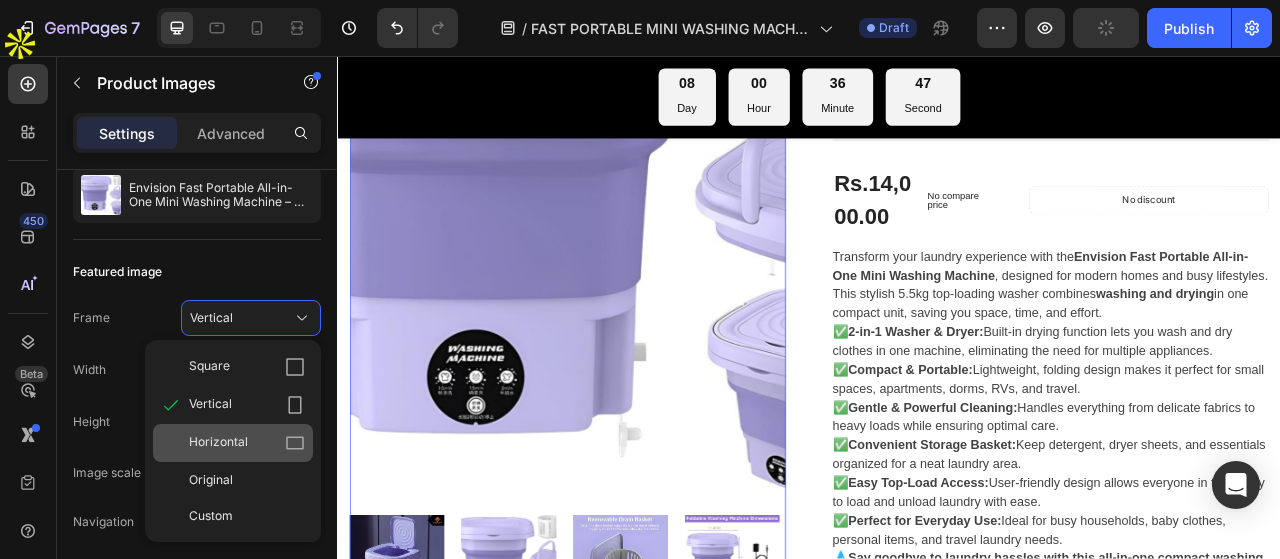 drag, startPoint x: 248, startPoint y: 449, endPoint x: 535, endPoint y: 448, distance: 287.00174 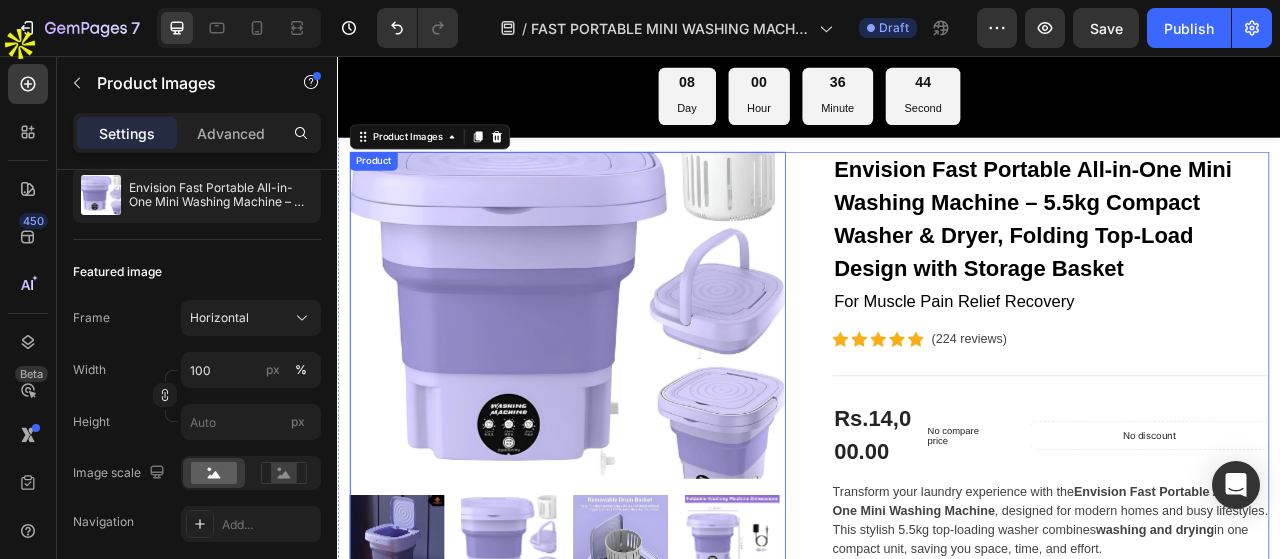 scroll, scrollTop: 100, scrollLeft: 0, axis: vertical 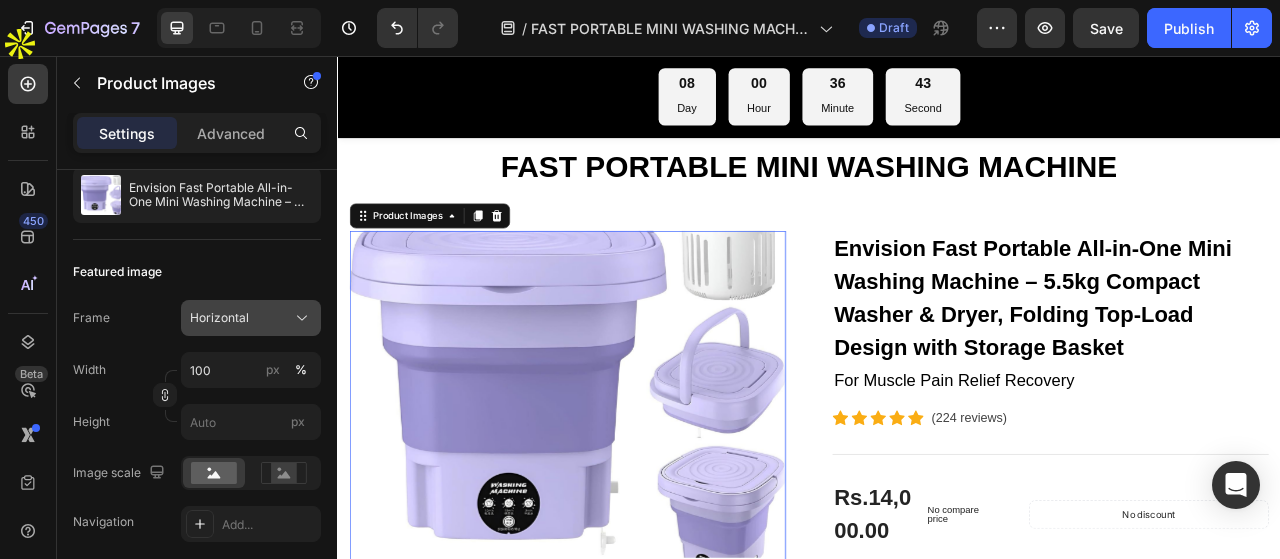 click on "Horizontal" 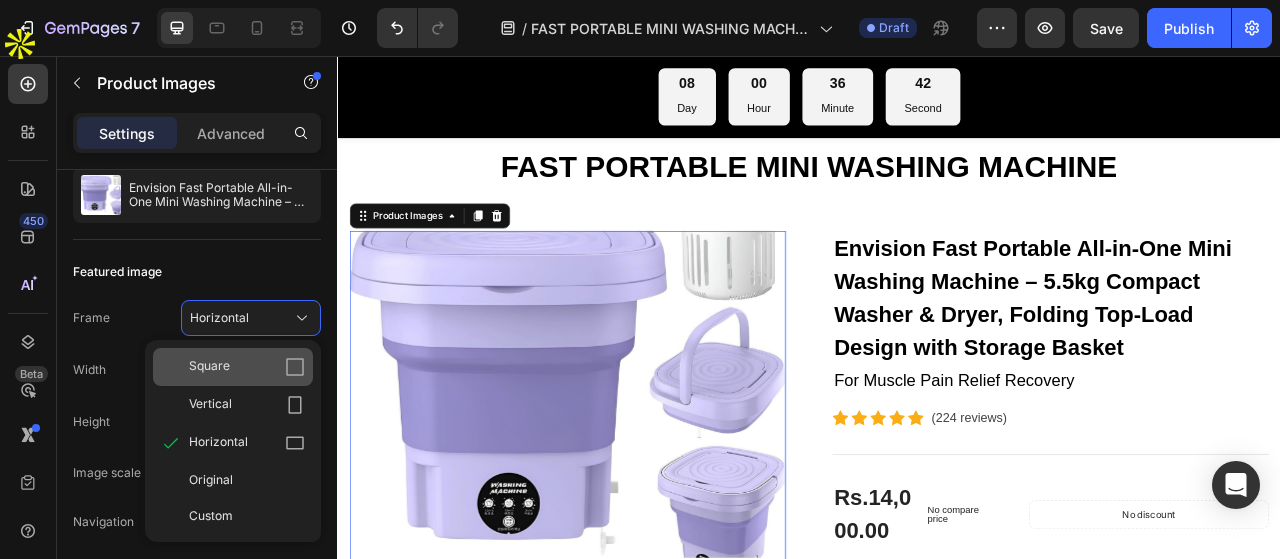 click on "Square" at bounding box center [247, 367] 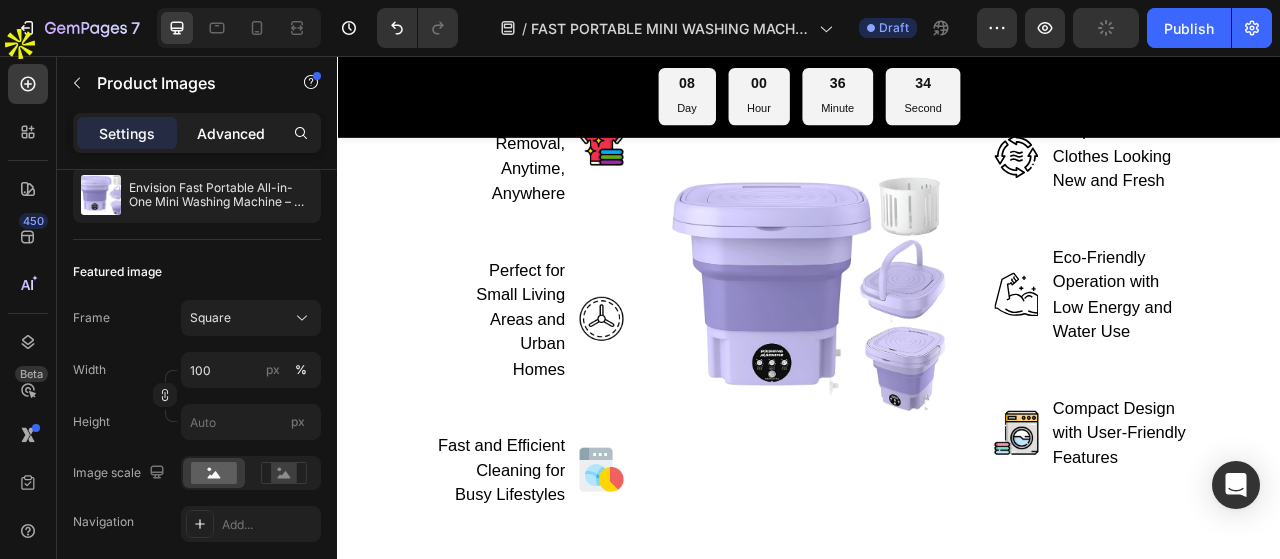 scroll, scrollTop: 4000, scrollLeft: 0, axis: vertical 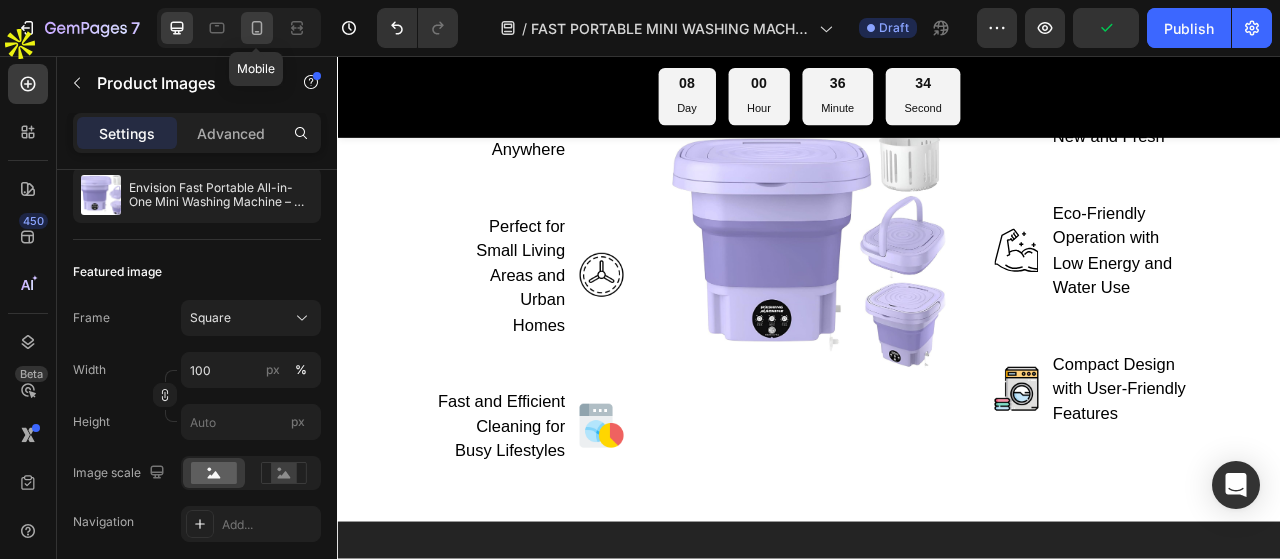 click 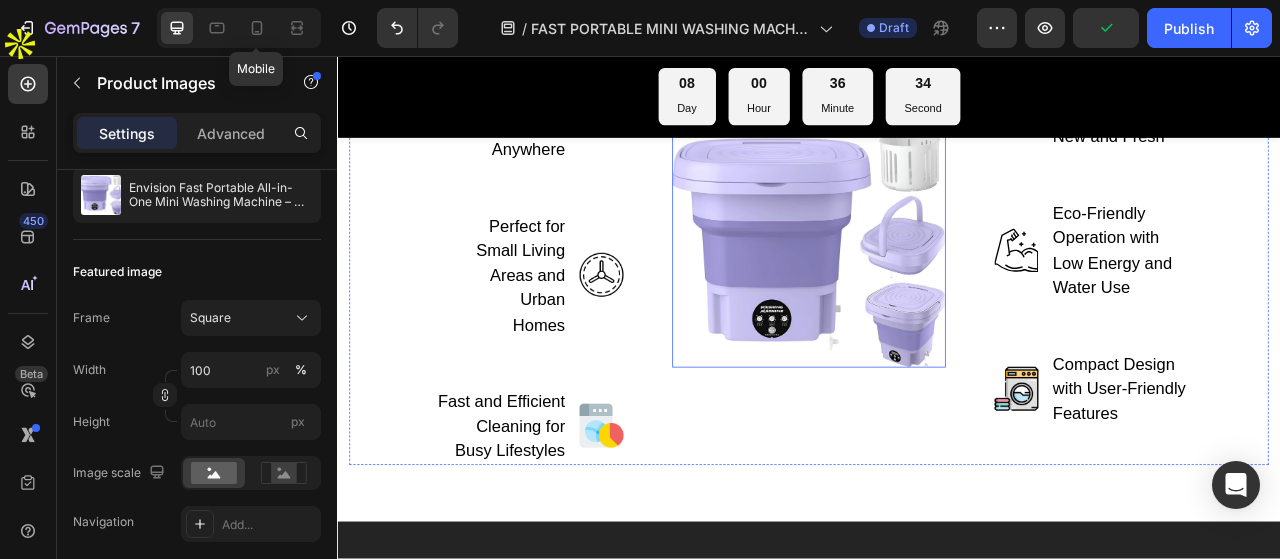 type on "12" 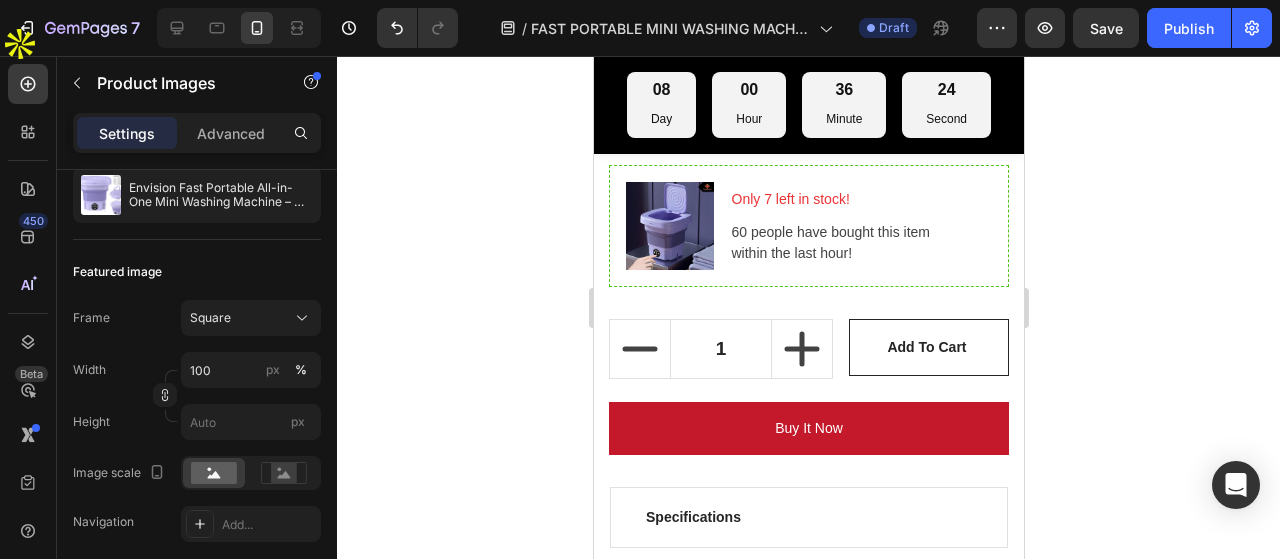 scroll, scrollTop: 1900, scrollLeft: 0, axis: vertical 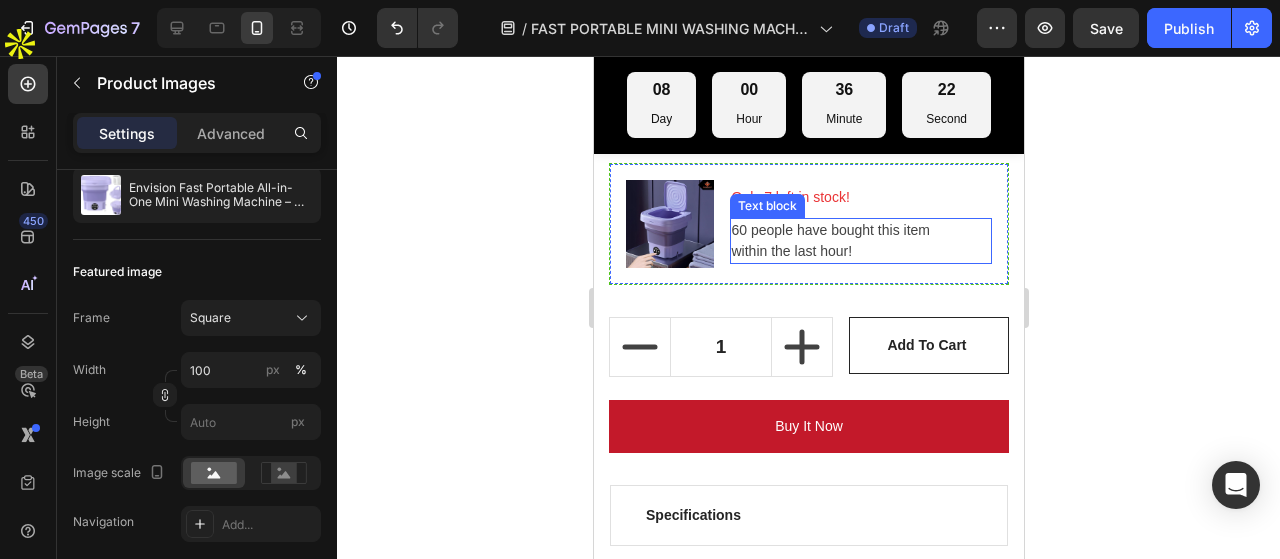click on "60 people have bought this item within the last hour!" at bounding box center (860, 241) 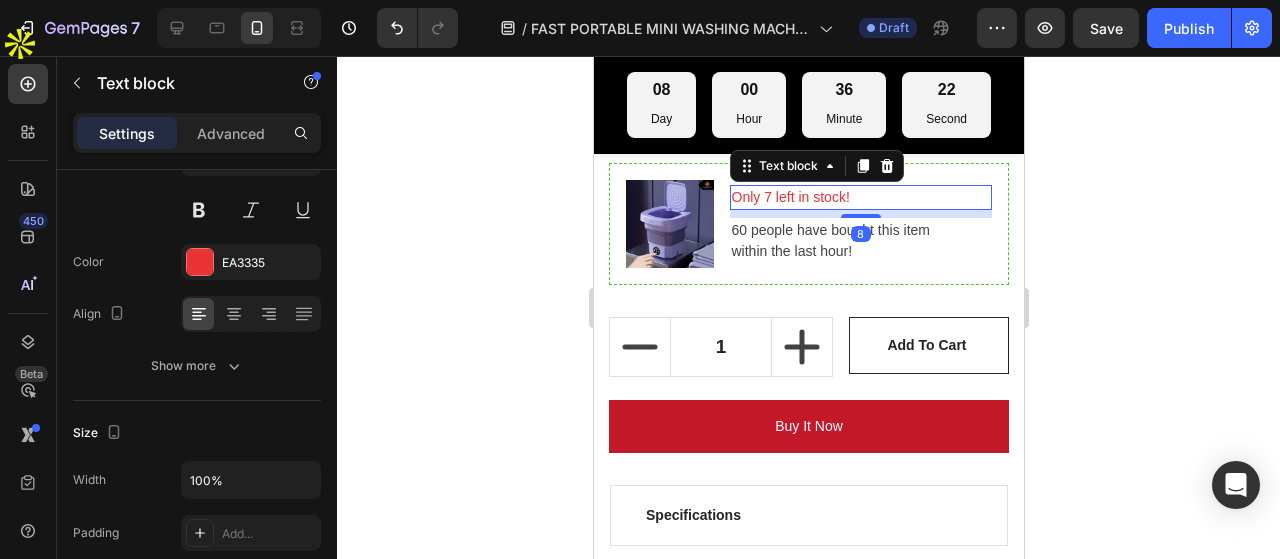 scroll, scrollTop: 0, scrollLeft: 0, axis: both 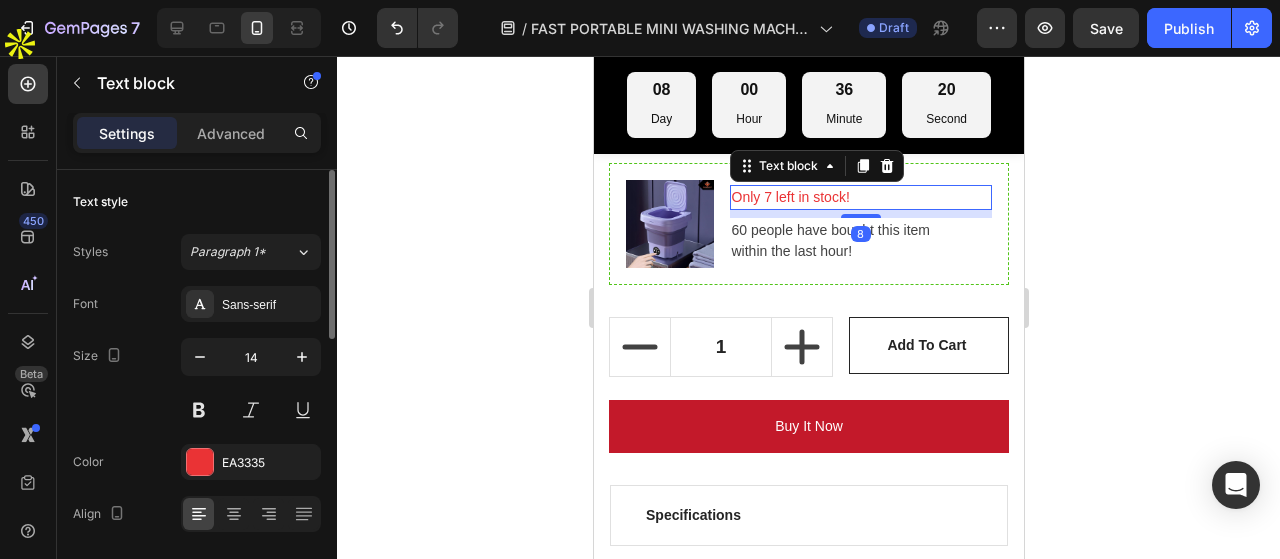 click on "Only 7 left in stock!" at bounding box center [860, 197] 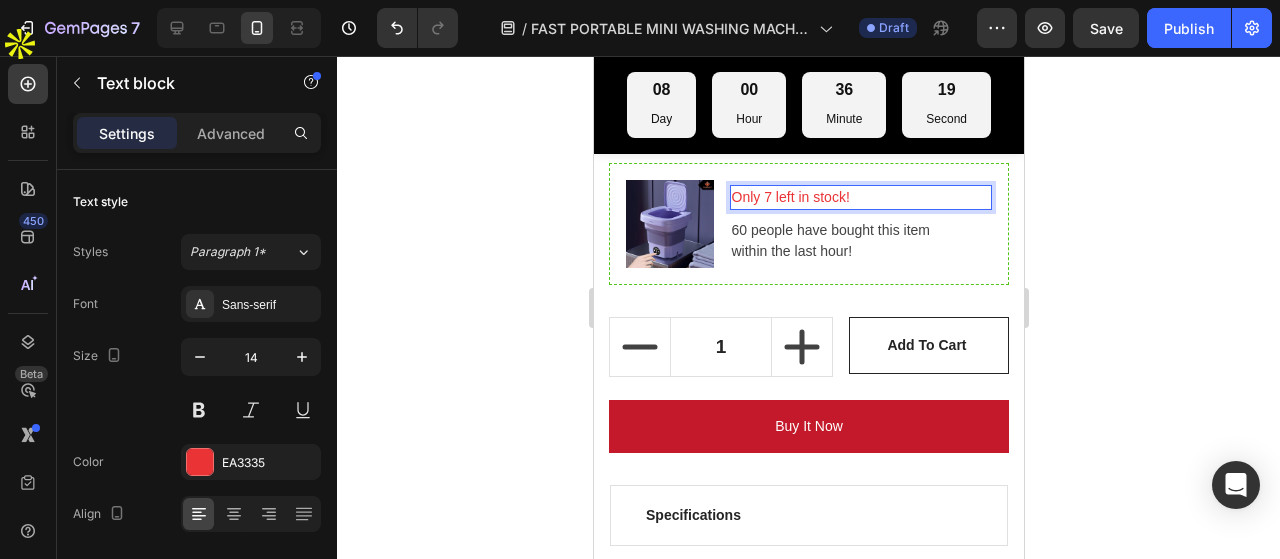 click on "Only 7 left in stock!" at bounding box center [860, 197] 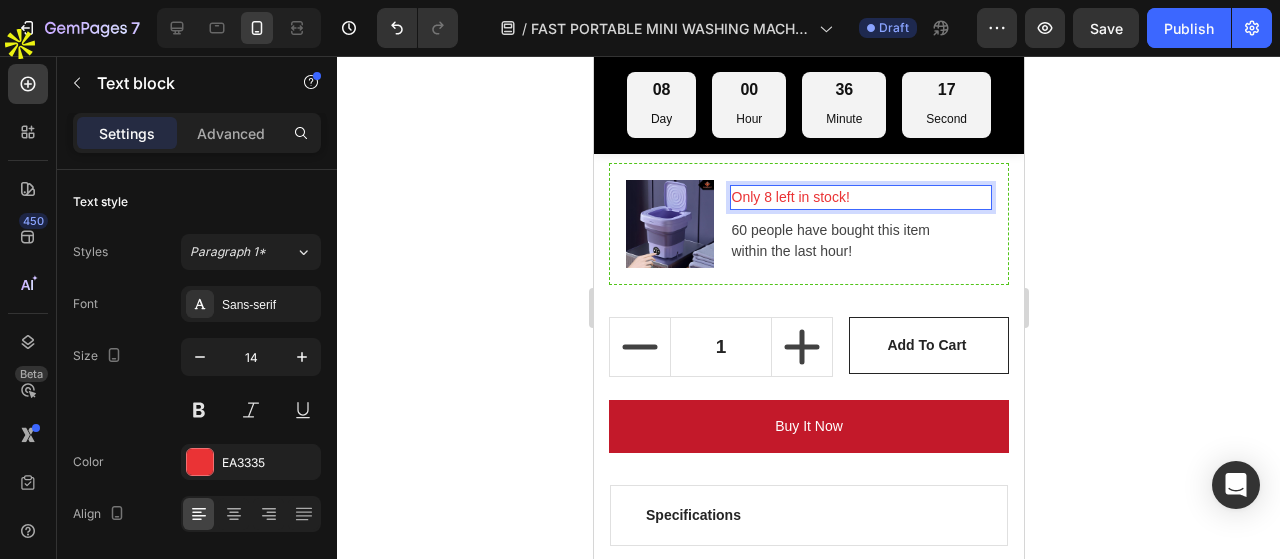 click 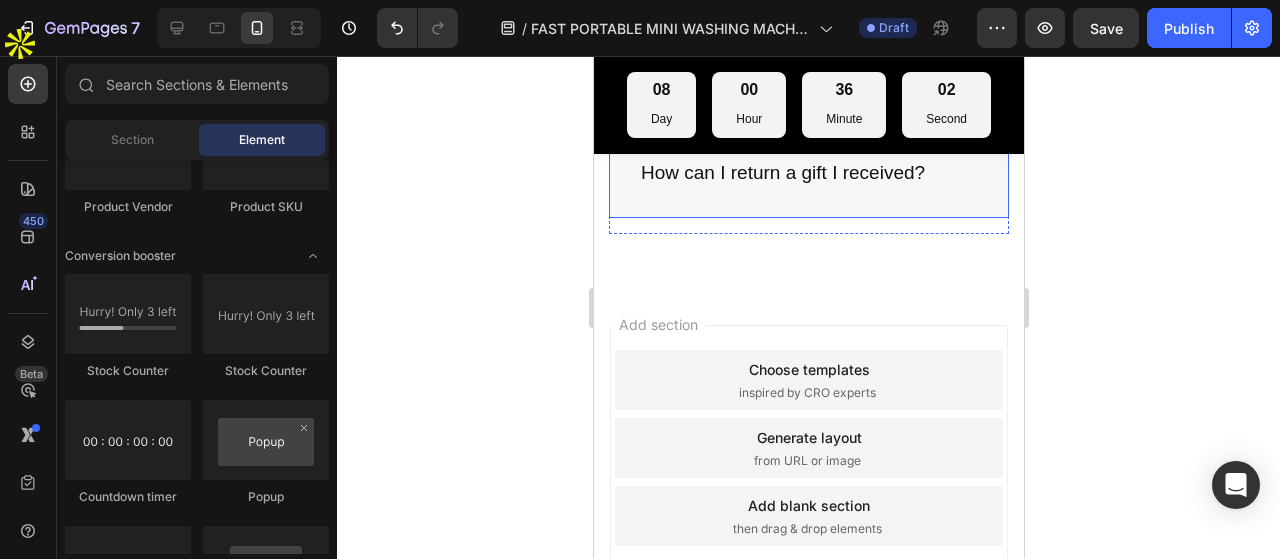 scroll, scrollTop: 12168, scrollLeft: 0, axis: vertical 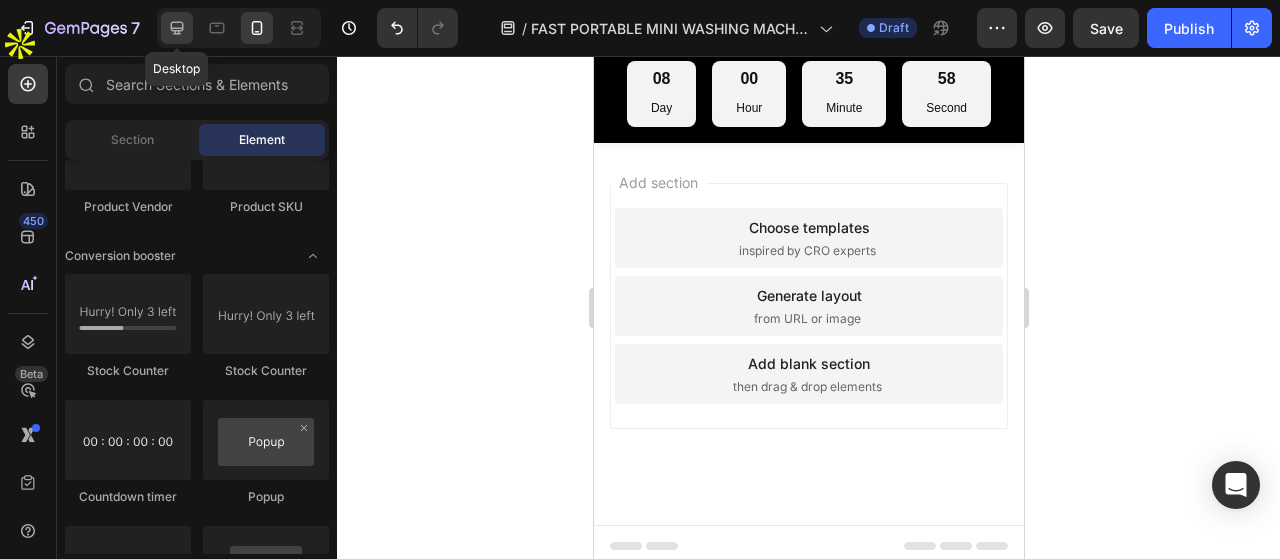 click 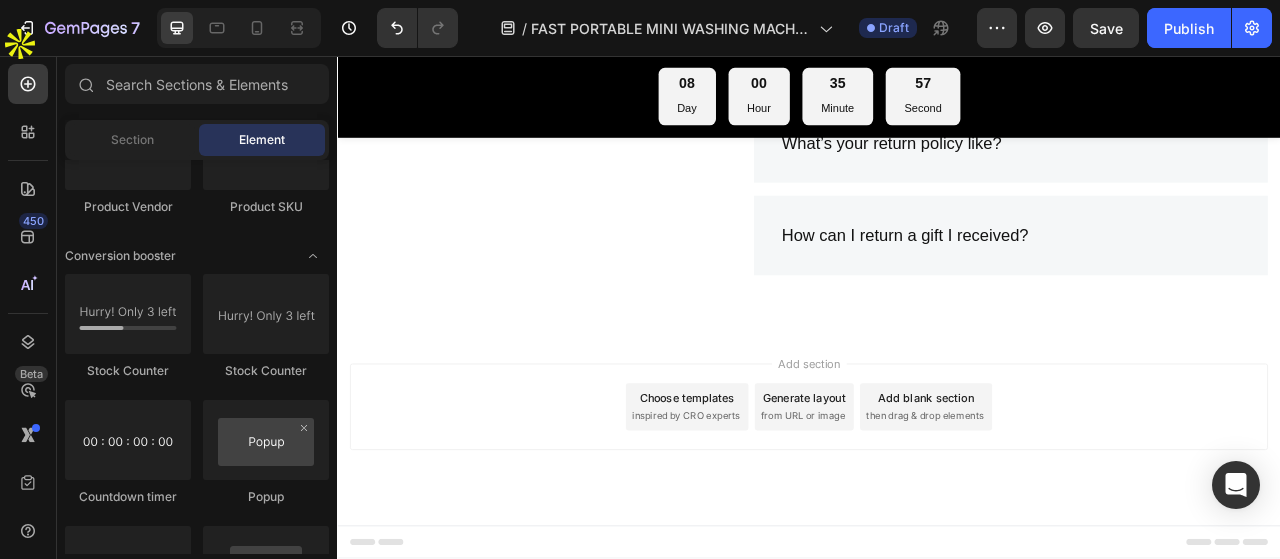 scroll, scrollTop: 11372, scrollLeft: 0, axis: vertical 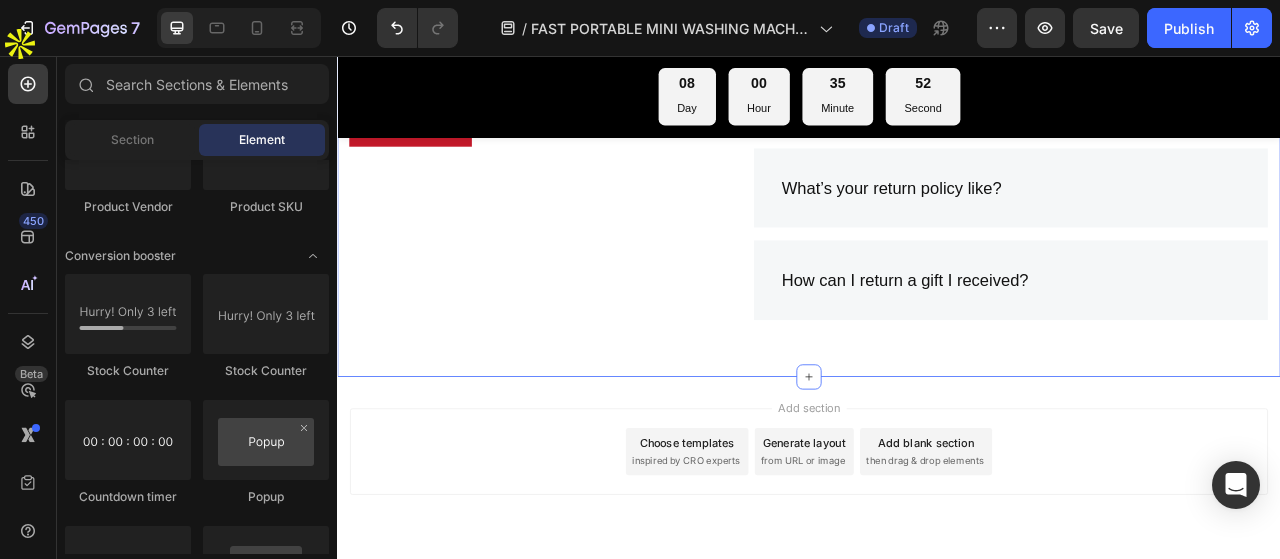 click on "Frequently Asked Questions Heading Got more questions? Drop us a message using the form below, and we'll get back to you with the info you need! Text block Email * Text block Email Field Question * Text block Text Area Submit Now Submit Button Contact Form How much laundry can I fit in the compact washer? How does the folding top-load design benefit me? Is the washer safe to use with delicate fabrics? Does this washer have a warranty? Can I modify my order after placing it? What’s your return policy like? How can I return a gift I received? Accordion Row Section 11" at bounding box center [937, -11] 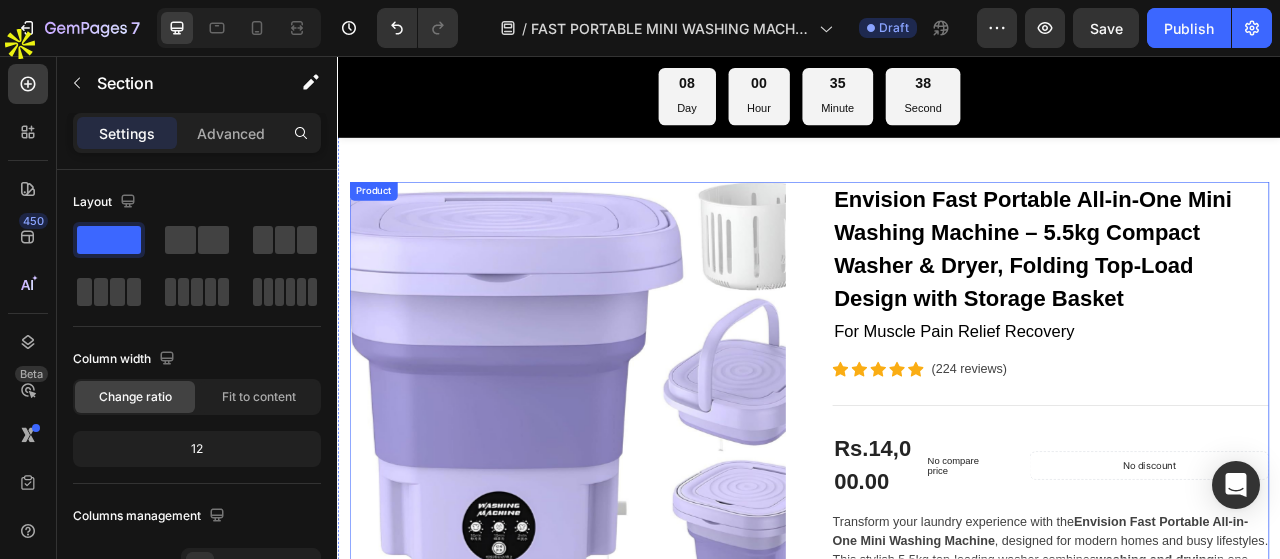scroll, scrollTop: 0, scrollLeft: 0, axis: both 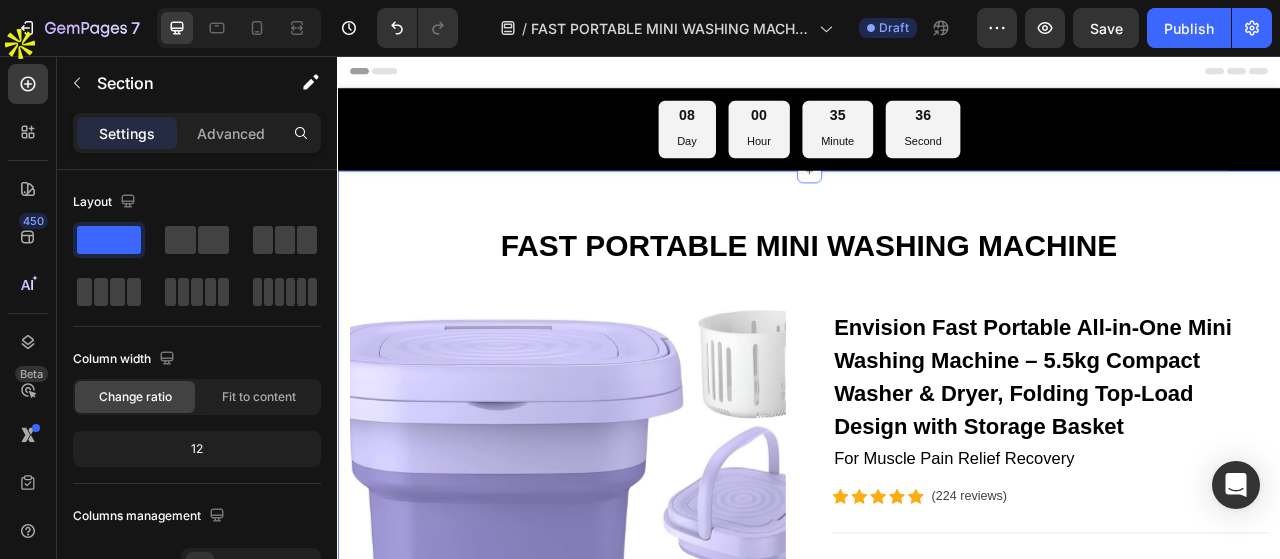 click on "FAST PORTABLE MINI WASHING MACHINE Heading Row Product Images Envision Fast Portable All-in-One Mini Washing Machine – 5.5kg Compact Washer & Dryer, Folding Top-Load Design with Storage Basket (P) Title For Muscle Pain Relief Recovery Text block                Icon                Icon                Icon                Icon                Icon Icon List Hoz (224 reviews) Text block Row                Title Line Rs.14,000.00 (P) Price (P) Price No compare price (P) Price Row No discount   Not be displayed when published Product Badge Row Transform your laundry experience with the  Envision Fast Portable All-in-One Mini Washing Machine , designed for modern homes and busy lifestyles. This stylish 5.5kg top-loading washer combines  washing and drying  in one compact unit, saving you space, time, and effort.
✅  2-in-1 Washer & Dryer:  Built-in drying function lets you wash and dry clothes in one machine, eliminating the need for multiple appliances. ✅  Compact & Portable: ✅  Gentle & Powerful Cleaning:" at bounding box center (937, 1098) 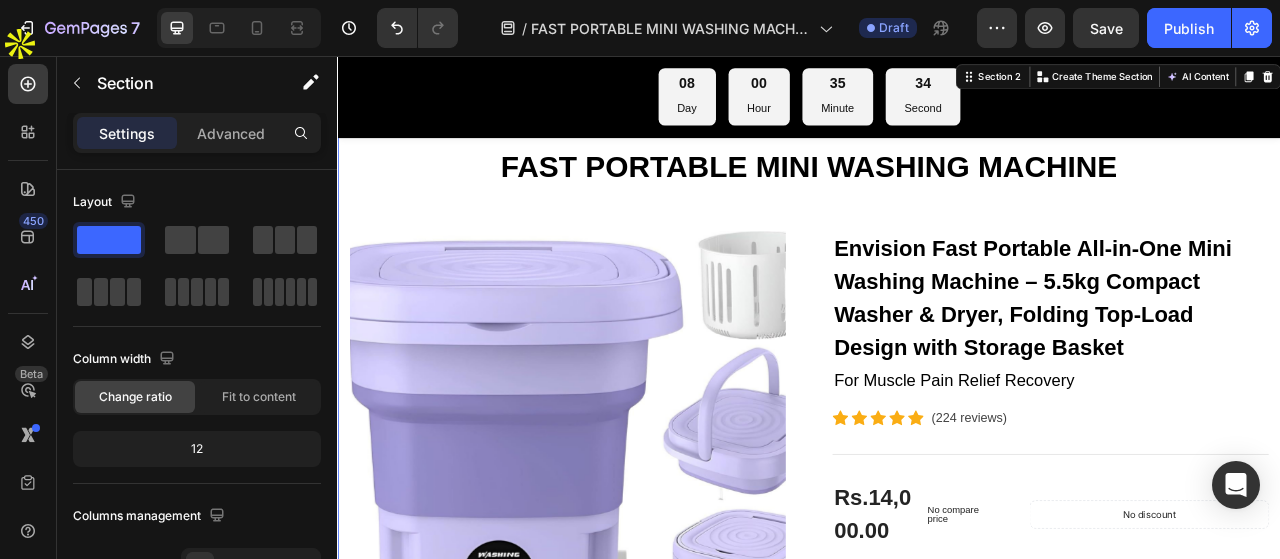scroll, scrollTop: 0, scrollLeft: 0, axis: both 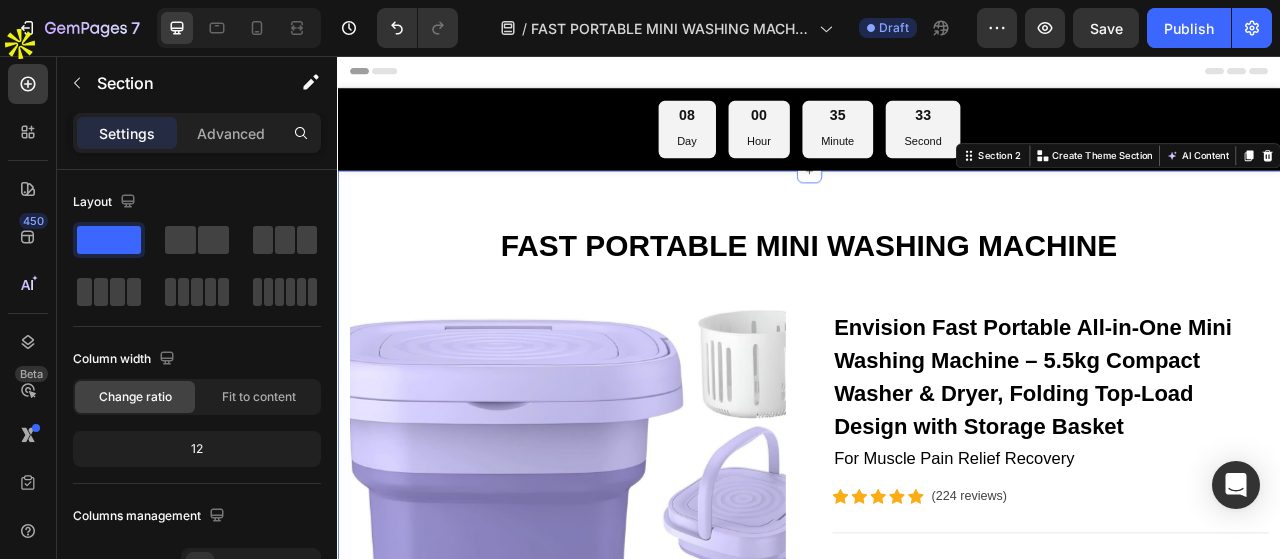click on "FAST PORTABLE MINI WASHING MACHINE Heading Row Product Images Envision Fast Portable All-in-One Mini Washing Machine – 5.5kg Compact Washer & Dryer, Folding Top-Load Design with Storage Basket (P) Title For Muscle Pain Relief Recovery Text block                Icon                Icon                Icon                Icon                Icon Icon List Hoz (224 reviews) Text block Row                Title Line Rs.14,000.00 (P) Price (P) Price No compare price (P) Price Row No discount   Not be displayed when published Product Badge Row Transform your laundry experience with the  Envision Fast Portable All-in-One Mini Washing Machine , designed for modern homes and busy lifestyles. This stylish 5.5kg top-loading washer combines  washing and drying  in one compact unit, saving you space, time, and effort.
✅  2-in-1 Washer & Dryer:  Built-in drying function lets you wash and dry clothes in one machine, eliminating the need for multiple appliances. ✅  Compact & Portable: ✅  Gentle & Powerful Cleaning:" at bounding box center (937, 1098) 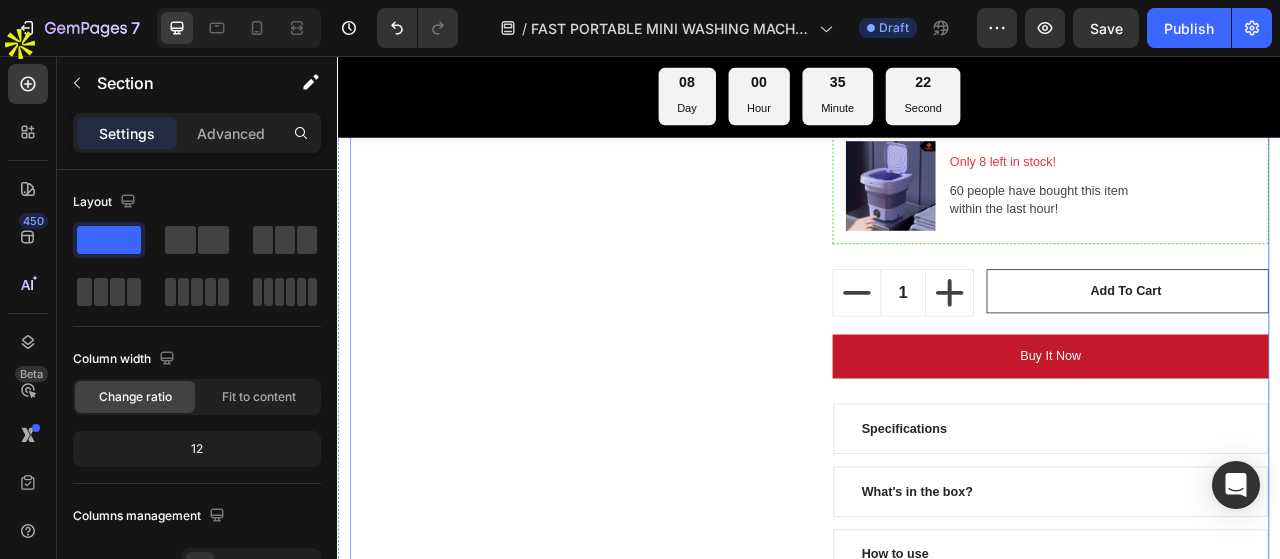 scroll, scrollTop: 1600, scrollLeft: 0, axis: vertical 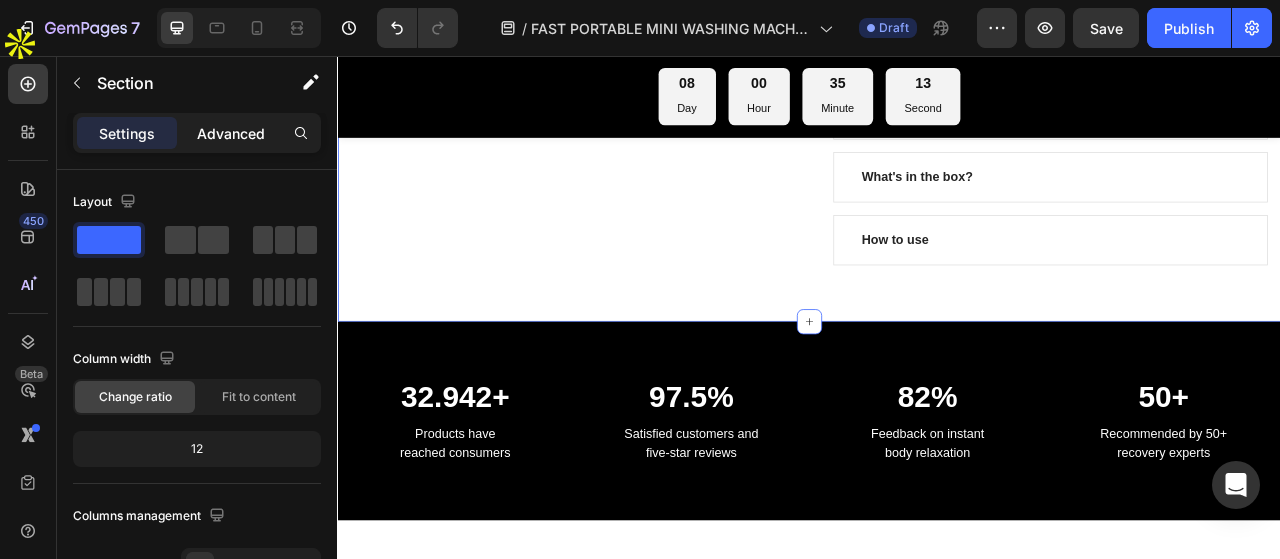 click on "Advanced" at bounding box center (231, 133) 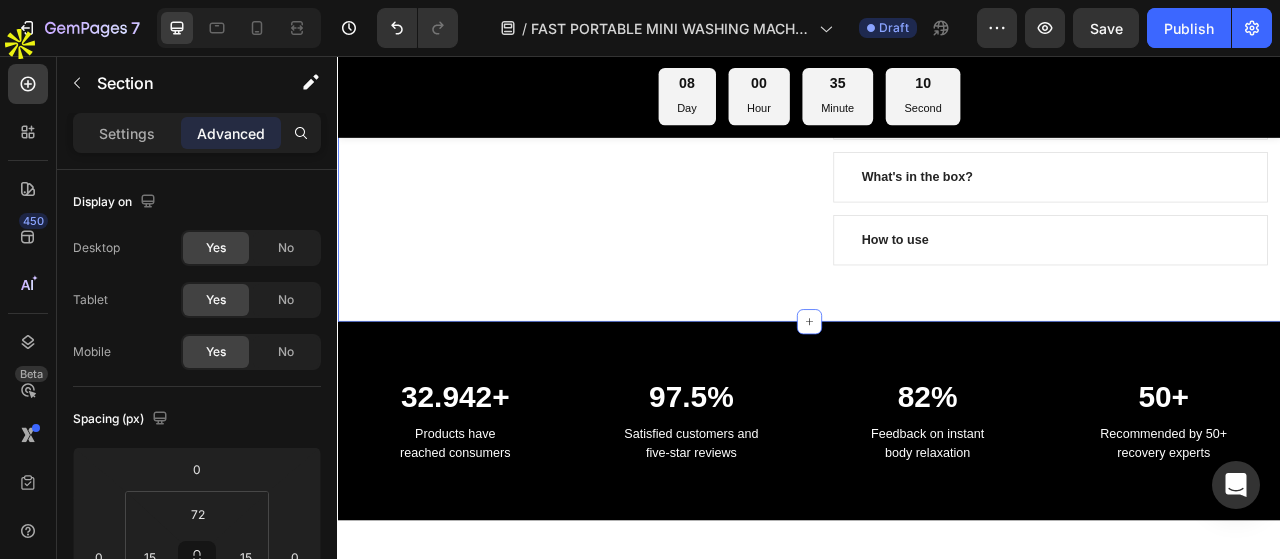 click on "FAST PORTABLE MINI WASHING MACHINE Heading Row Product Images Envision Fast Portable All-in-One Mini Washing Machine – 5.5kg Compact Washer & Dryer, Folding Top-Load Design with Storage Basket (P) Title For Muscle Pain Relief Recovery Text block                Icon                Icon                Icon                Icon                Icon Icon List Hoz (224 reviews) Text block Row                Title Line Rs.14,000.00 (P) Price (P) Price No compare price (P) Price Row No discount   Not be displayed when published Product Badge Row Transform your laundry experience with the  Envision Fast Portable All-in-One Mini Washing Machine , designed for modern homes and busy lifestyles. This stylish 5.5kg top-loading washer combines  washing and drying  in one compact unit, saving you space, time, and effort.
✅  2-in-1 Washer & Dryer:  Built-in drying function lets you wash and dry clothes in one machine, eliminating the need for multiple appliances. ✅  Compact & Portable: ✅  Gentle & Powerful Cleaning:" at bounding box center (937, -502) 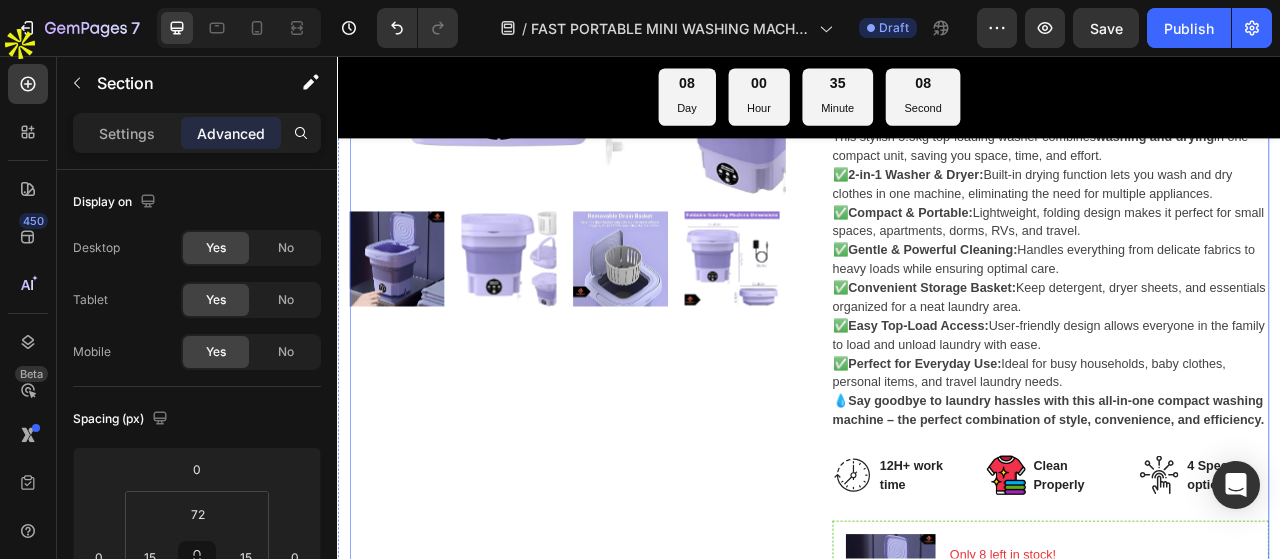 scroll, scrollTop: 300, scrollLeft: 0, axis: vertical 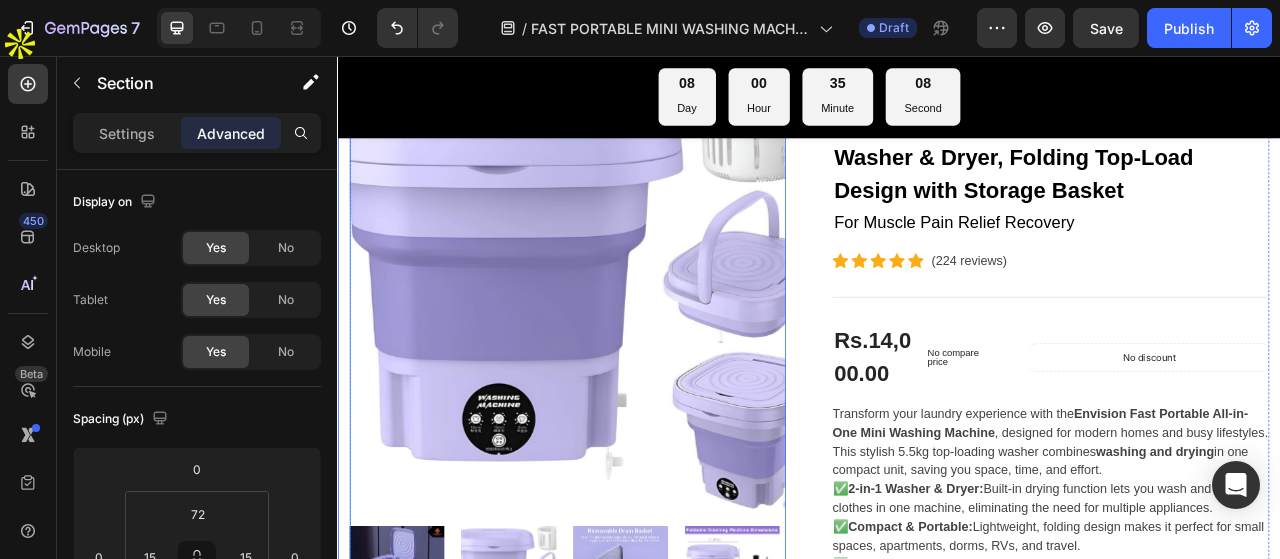 click at bounding box center (629, 356) 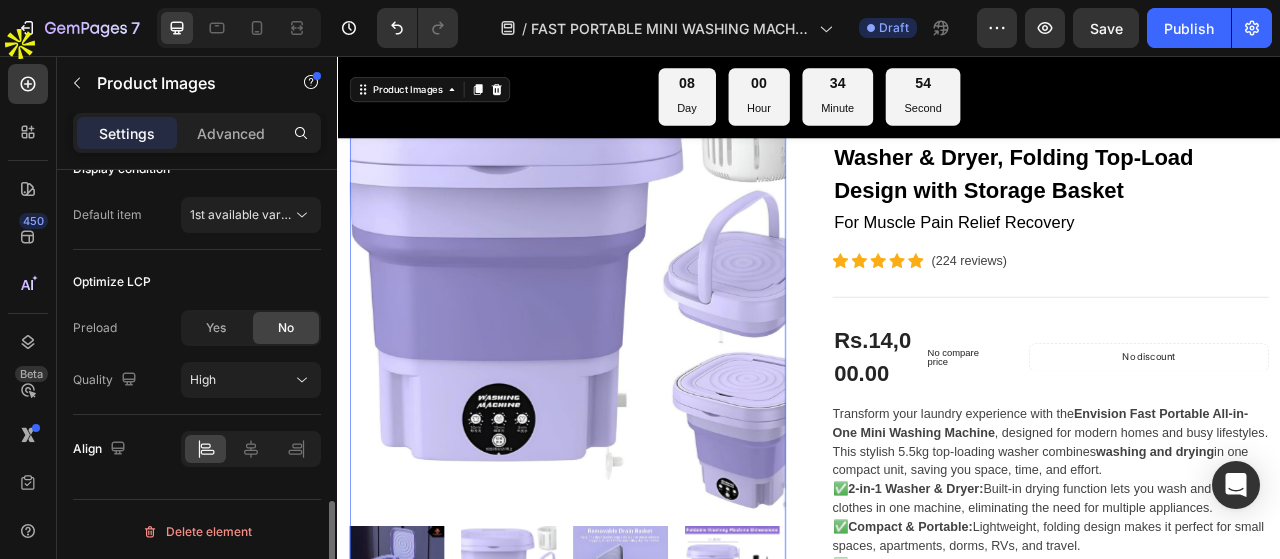 scroll, scrollTop: 1266, scrollLeft: 0, axis: vertical 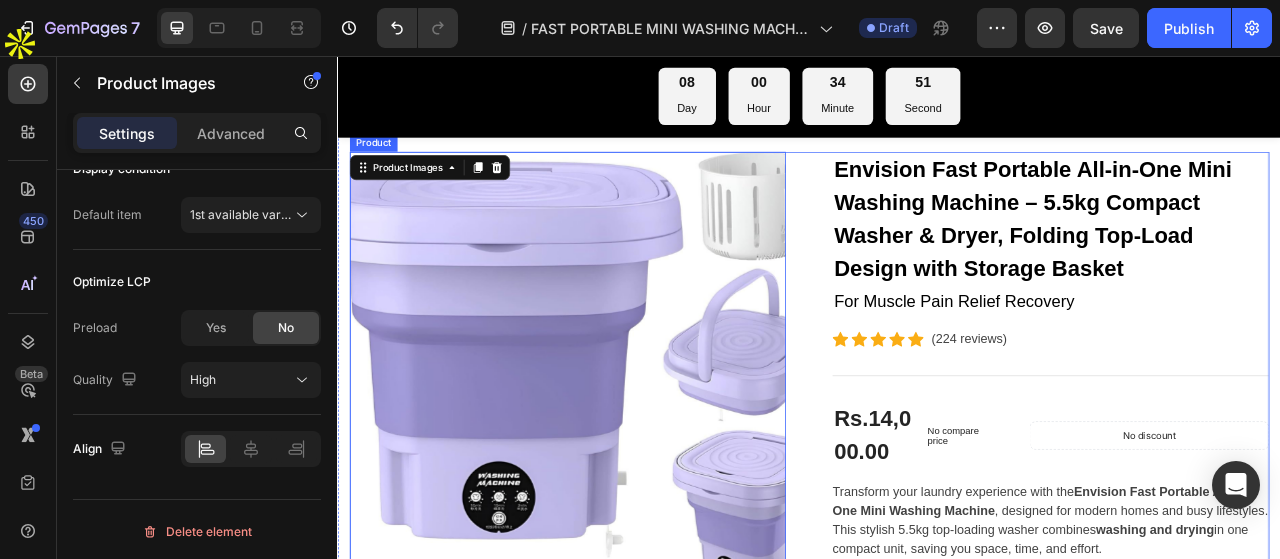 click on "Product Images   0 Envision Fast Portable All-in-One Mini Washing Machine – 5.5kg Compact Washer & Dryer, Folding Top-Load Design with Storage Basket (P) Title For Muscle Pain Relief Recovery Text block                Icon                Icon                Icon                Icon                Icon Icon List Hoz (224 reviews) Text block Row                Title Line Rs.14,000.00 (P) Price (P) Price No compare price (P) Price Row No discount   Not be displayed when published Product Badge Row Transform your laundry experience with the  Envision Fast Portable All-in-One Mini Washing Machine , designed for modern homes and busy lifestyles. This stylish 5.5kg top-loading washer combines  washing and drying  in one compact unit, saving you space, time, and effort.
✅  2-in-1 Washer & Dryer:  Built-in drying function lets you wash and dry clothes in one machine, eliminating the need for multiple appliances. ✅  Compact & Portable: ✅  Gentle & Powerful Cleaning: ✅  Convenient Storage Basket: ✅  ✅" at bounding box center [937, 951] 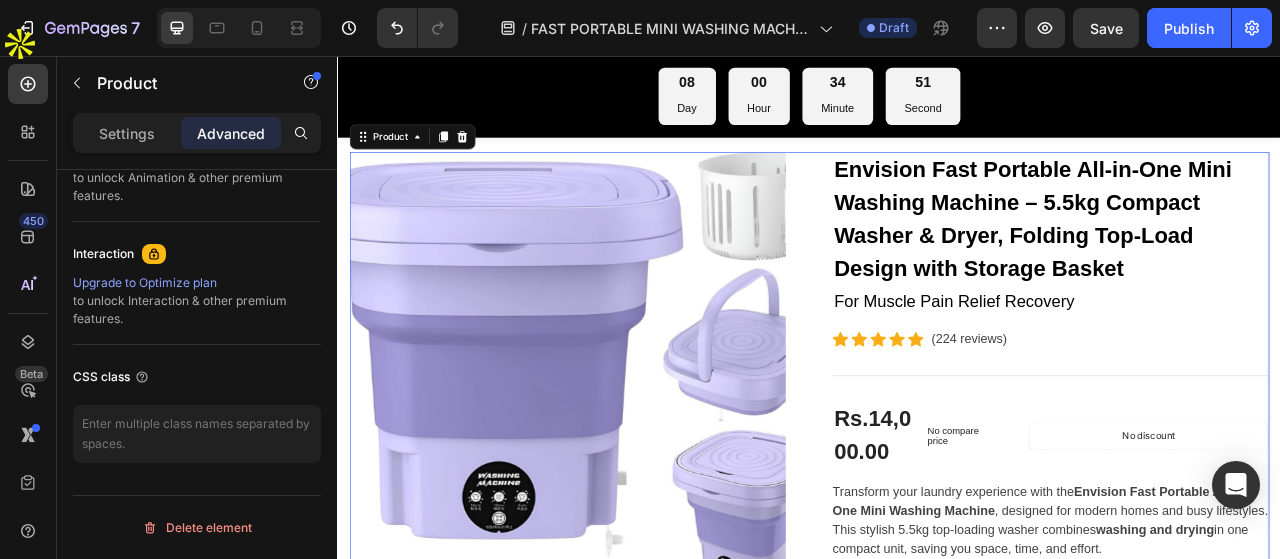 scroll, scrollTop: 0, scrollLeft: 0, axis: both 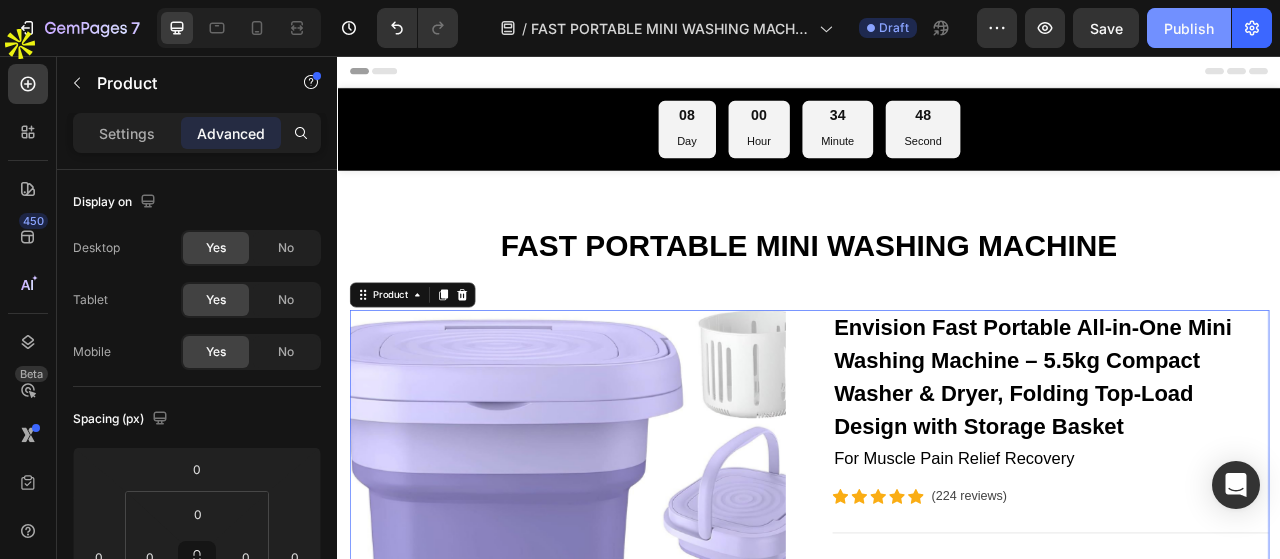 click on "Publish" at bounding box center [1189, 28] 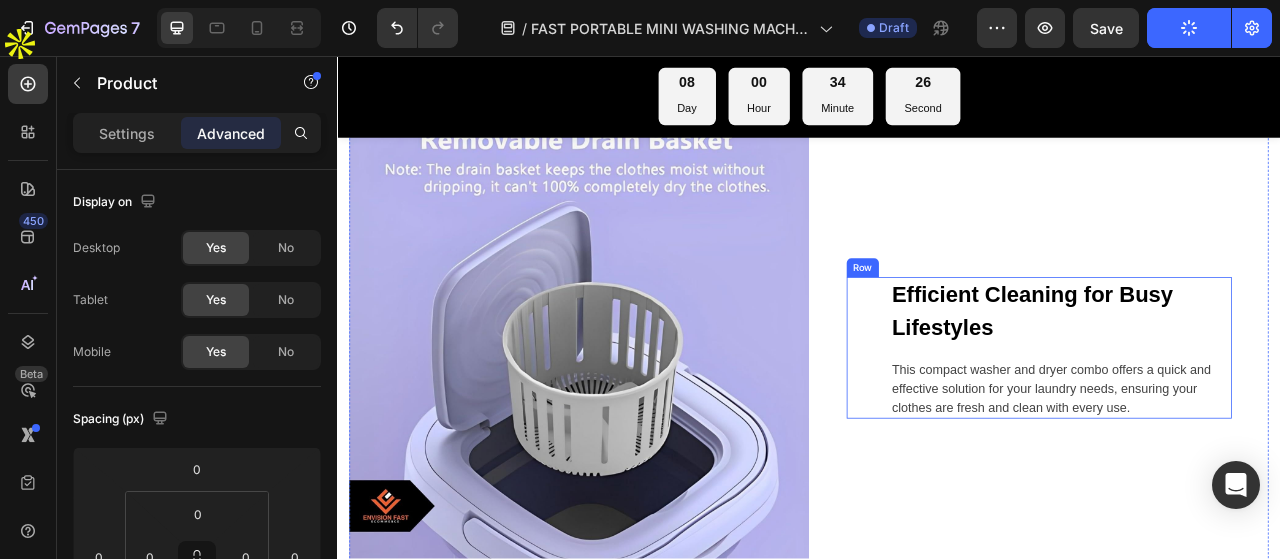 scroll, scrollTop: 2800, scrollLeft: 0, axis: vertical 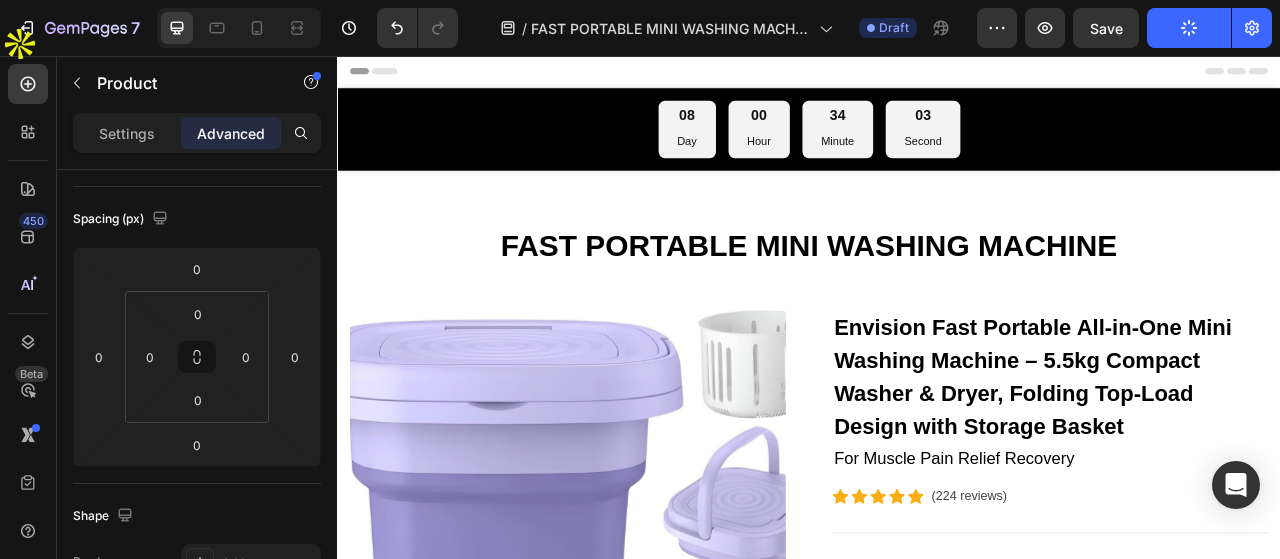 click on "Header" at bounding box center [394, 76] 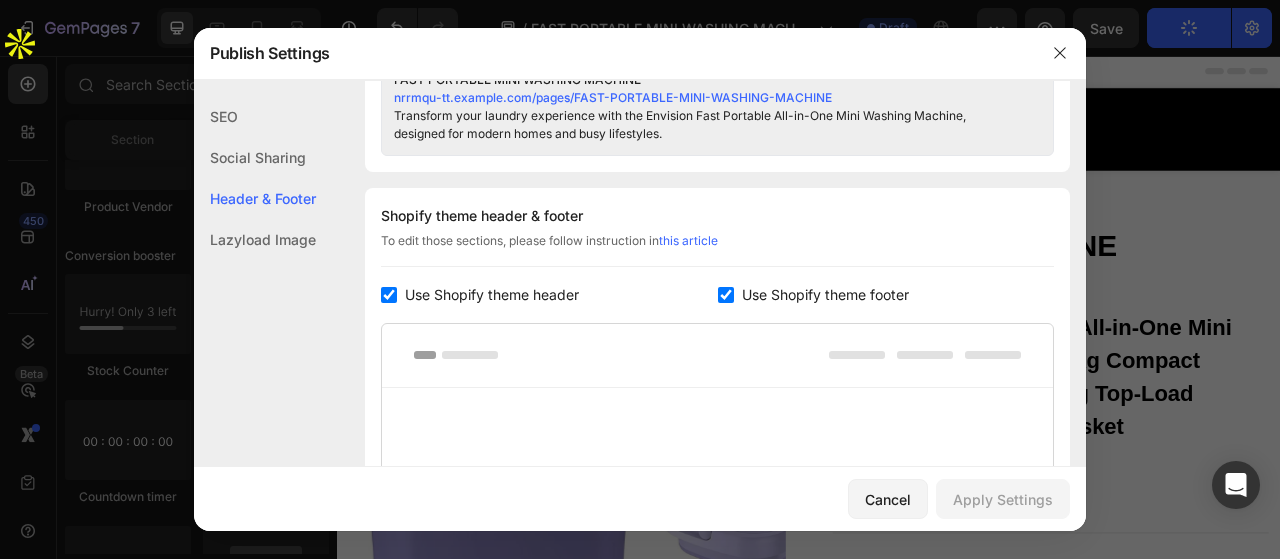 scroll, scrollTop: 1012, scrollLeft: 0, axis: vertical 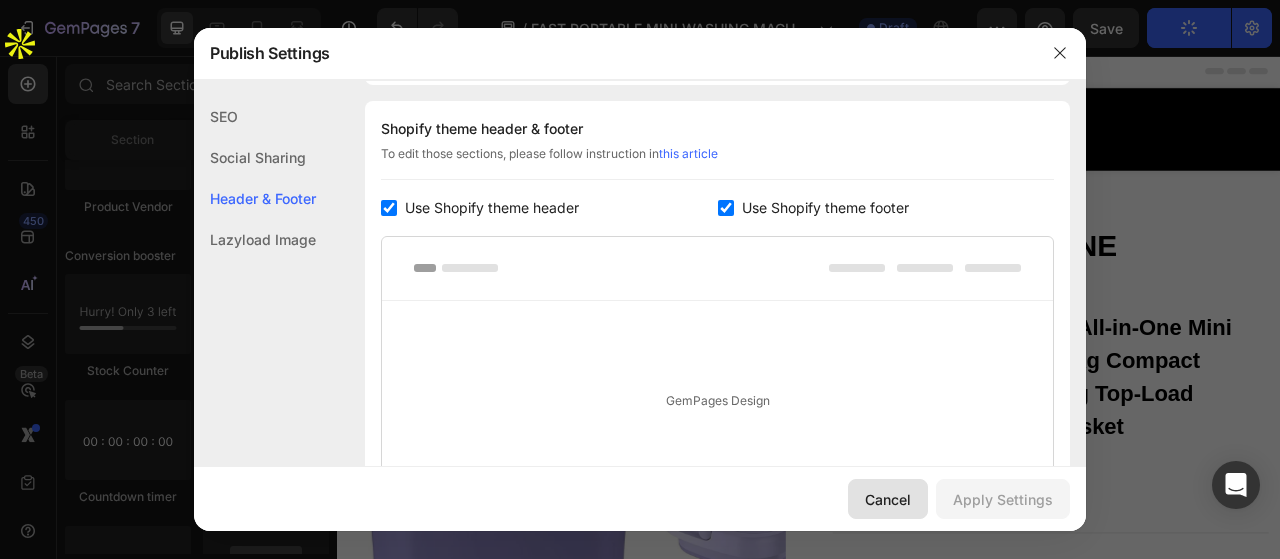 drag, startPoint x: 881, startPoint y: 491, endPoint x: 692, endPoint y: 555, distance: 199.54198 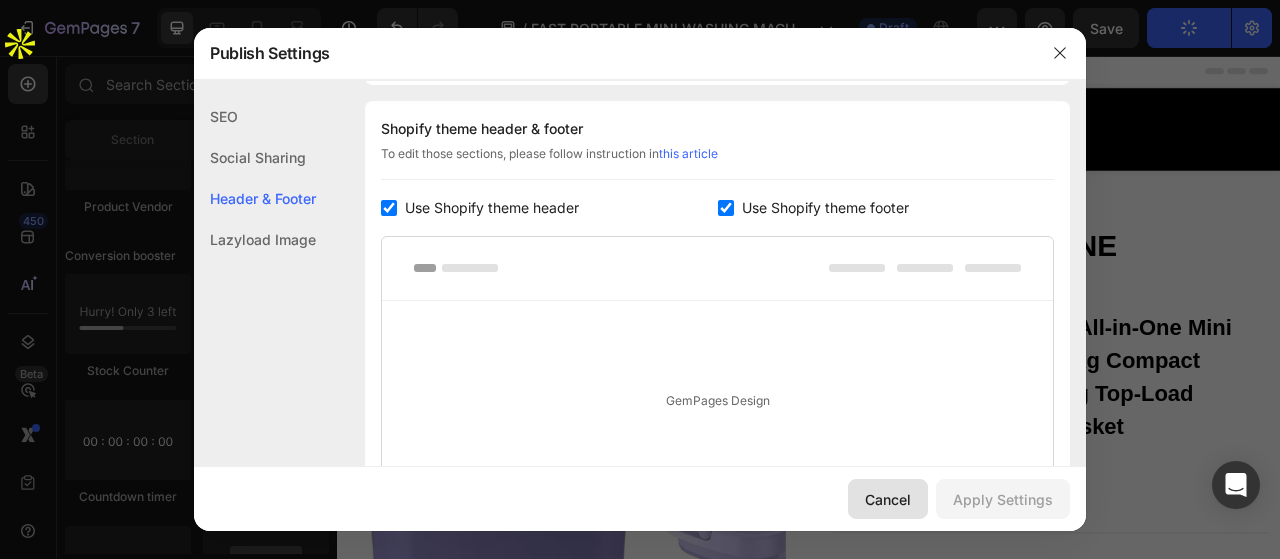 click on "Cancel" at bounding box center [888, 499] 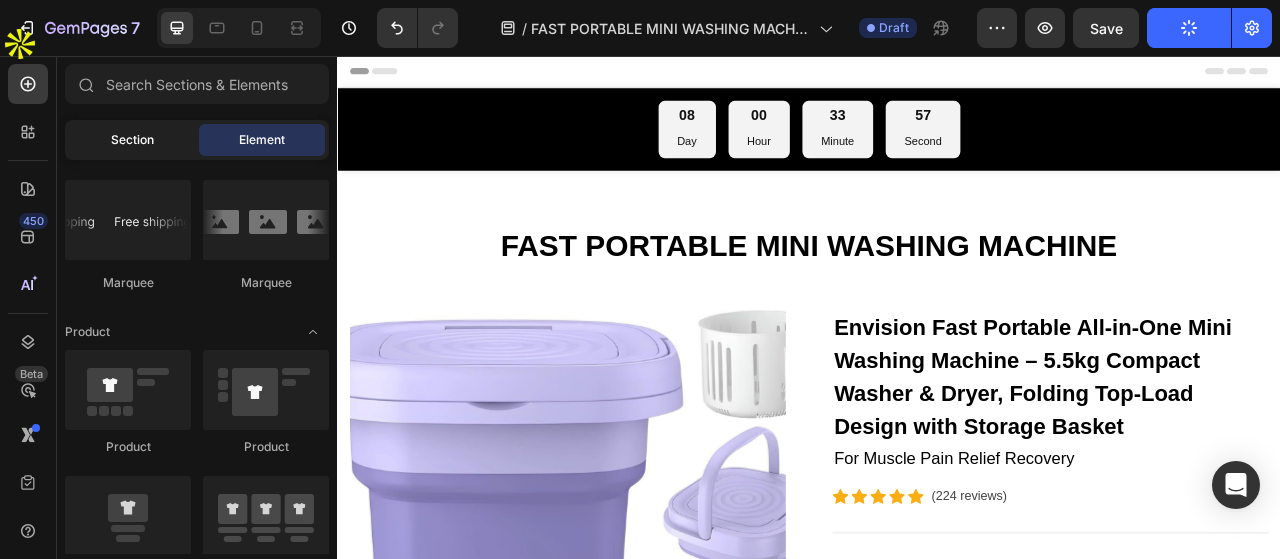 scroll, scrollTop: 1800, scrollLeft: 0, axis: vertical 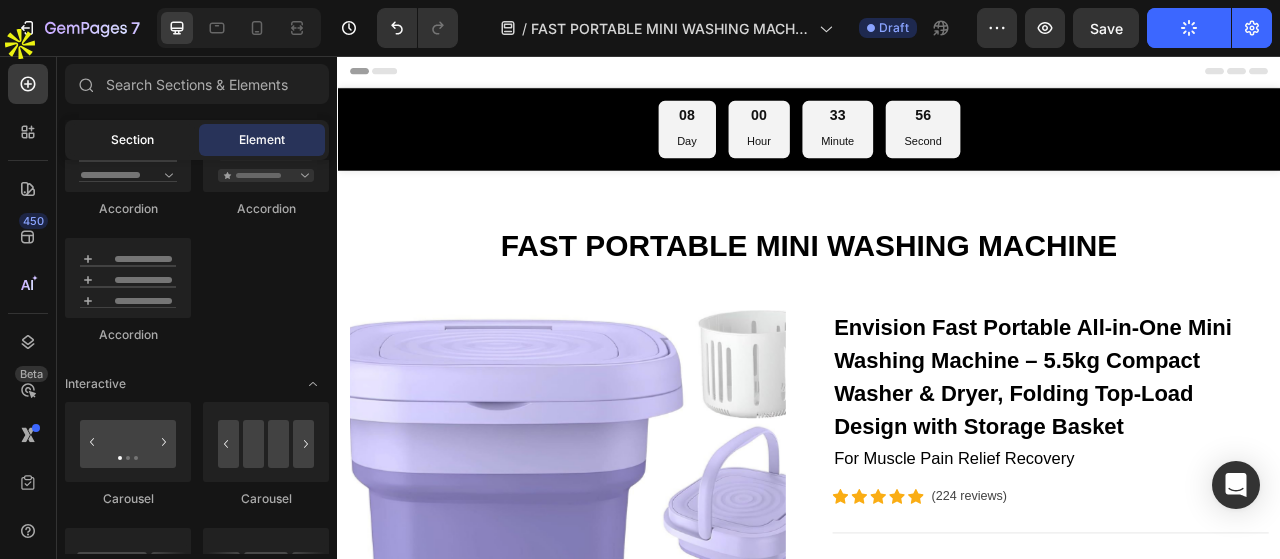 click on "Section" at bounding box center (132, 140) 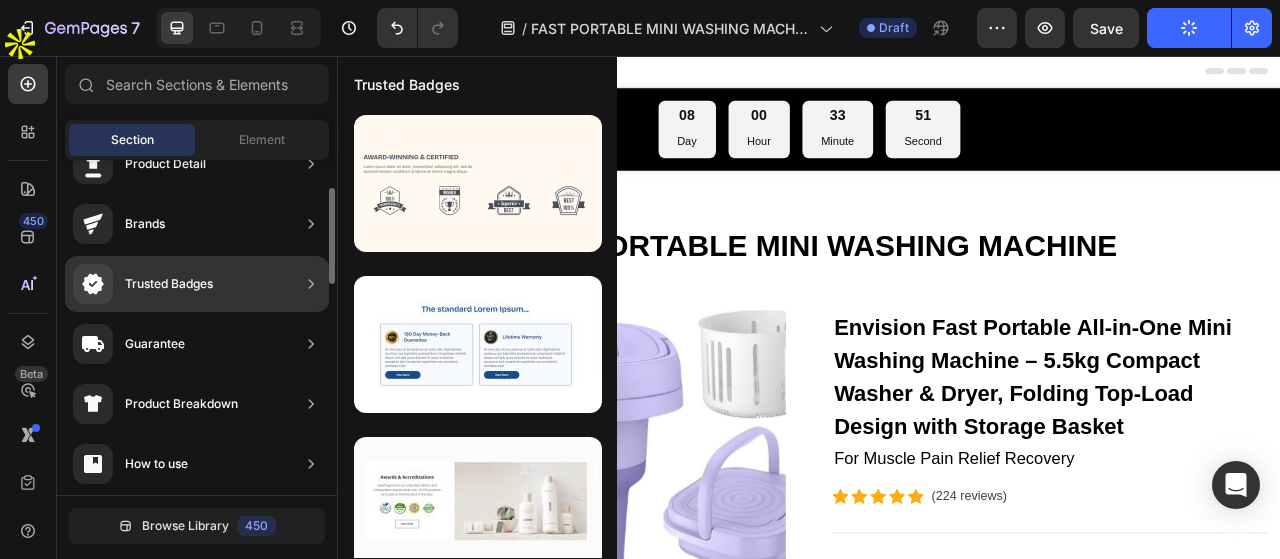 scroll, scrollTop: 200, scrollLeft: 0, axis: vertical 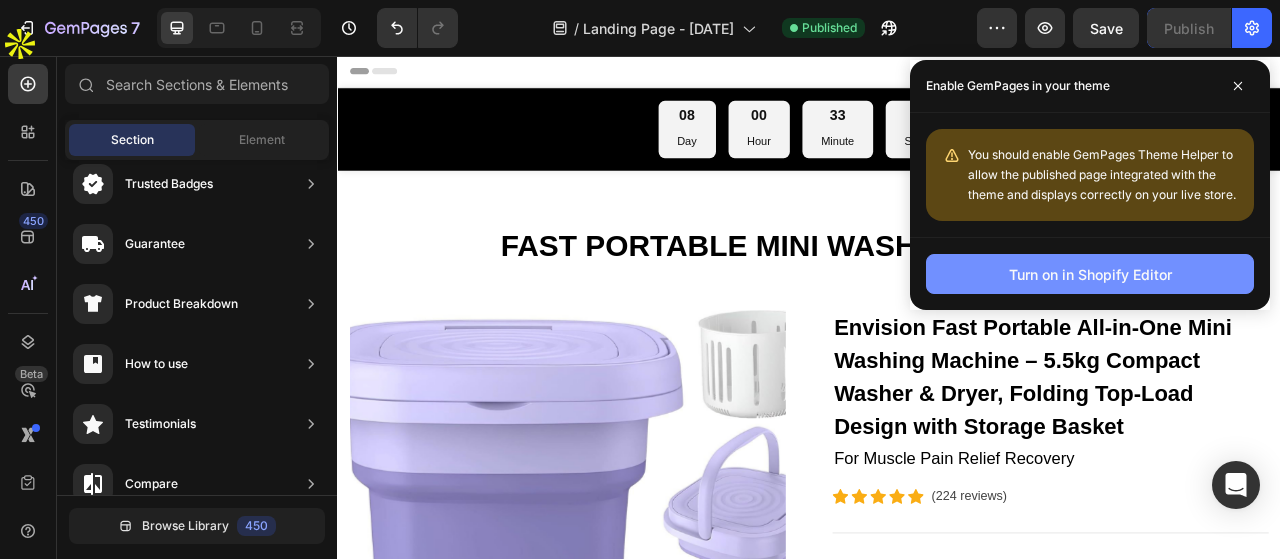 click on "Turn on in Shopify Editor" at bounding box center (1090, 274) 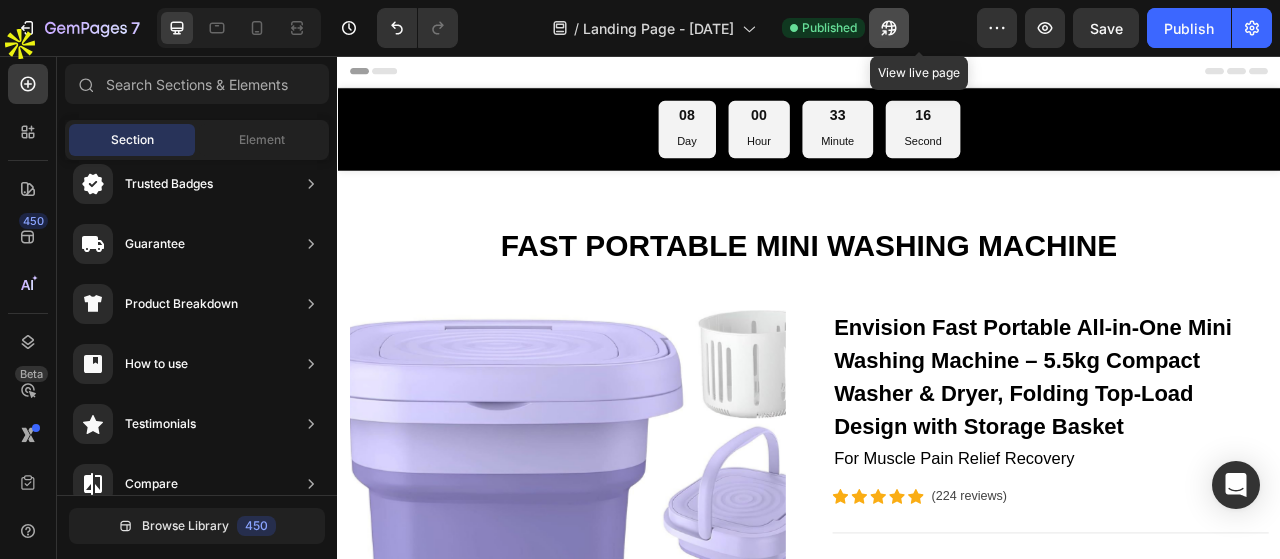 click 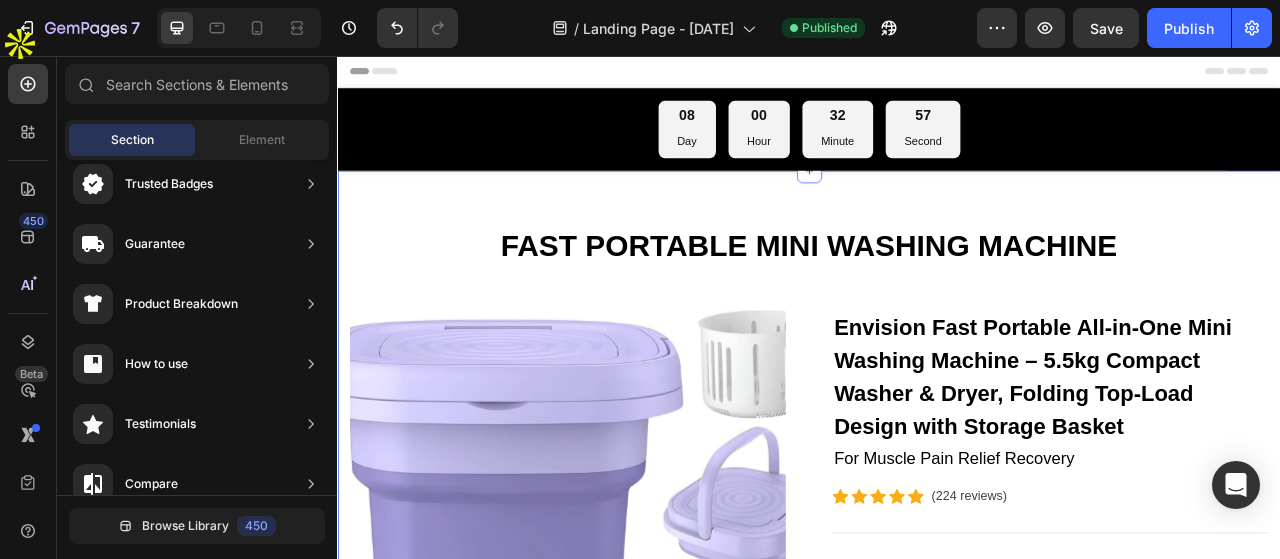 click on "FAST PORTABLE MINI WASHING MACHINE Heading Row Product Images Envision Fast Portable All-in-One Mini Washing Machine – 5.5kg Compact Washer & Dryer, Folding Top-Load Design with Storage Basket (P) Title For Muscle Pain Relief Recovery Text block                Icon                Icon                Icon                Icon                Icon Icon List Hoz (224 reviews) Text block Row                Title Line Rs.14,000.00 (P) Price (P) Price No compare price (P) Price Row No discount   Not be displayed when published Product Badge Row Transform your laundry experience with the  Envision Fast Portable All-in-One Mini Washing Machine , designed for modern homes and busy lifestyles. This stylish 5.5kg top-loading washer combines  washing and drying  in one compact unit, saving you space, time, and effort.
✅  2-in-1 Washer & Dryer:  Built-in drying function lets you wash and dry clothes in one machine, eliminating the need for multiple appliances. ✅  Compact & Portable: ✅  Gentle & Powerful Cleaning:" at bounding box center [937, 1098] 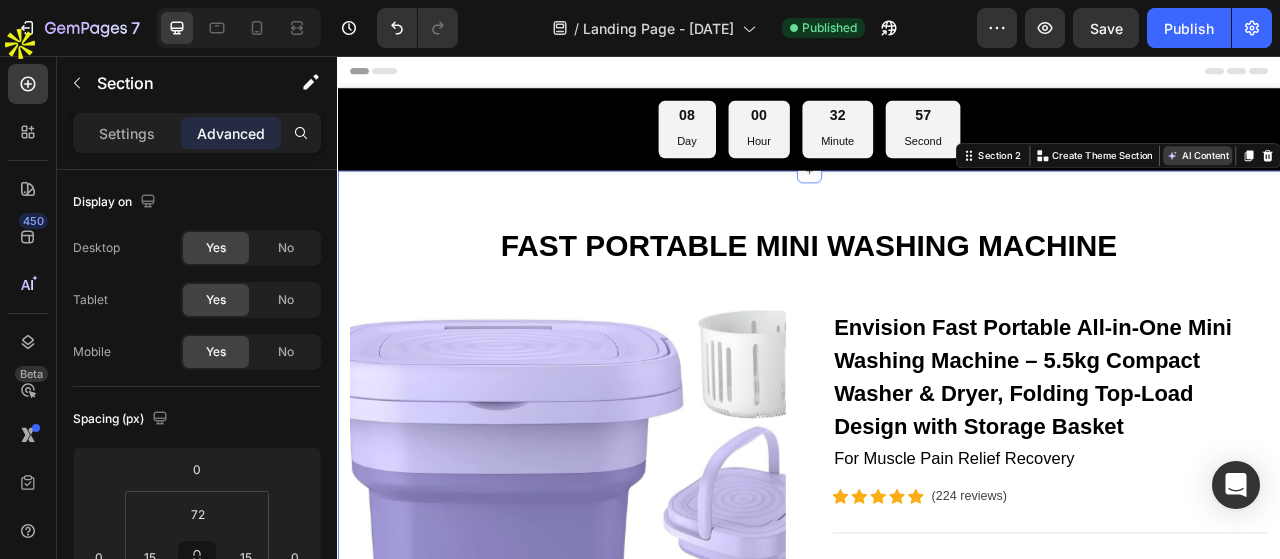 scroll, scrollTop: 100, scrollLeft: 0, axis: vertical 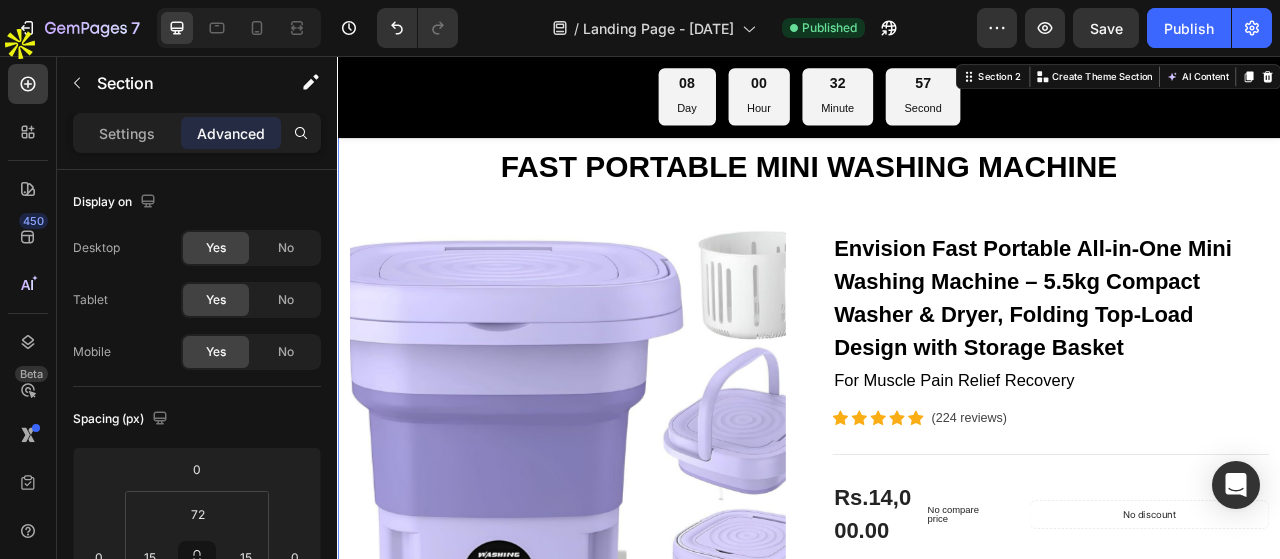 click on "AI Content" at bounding box center [1431, 83] 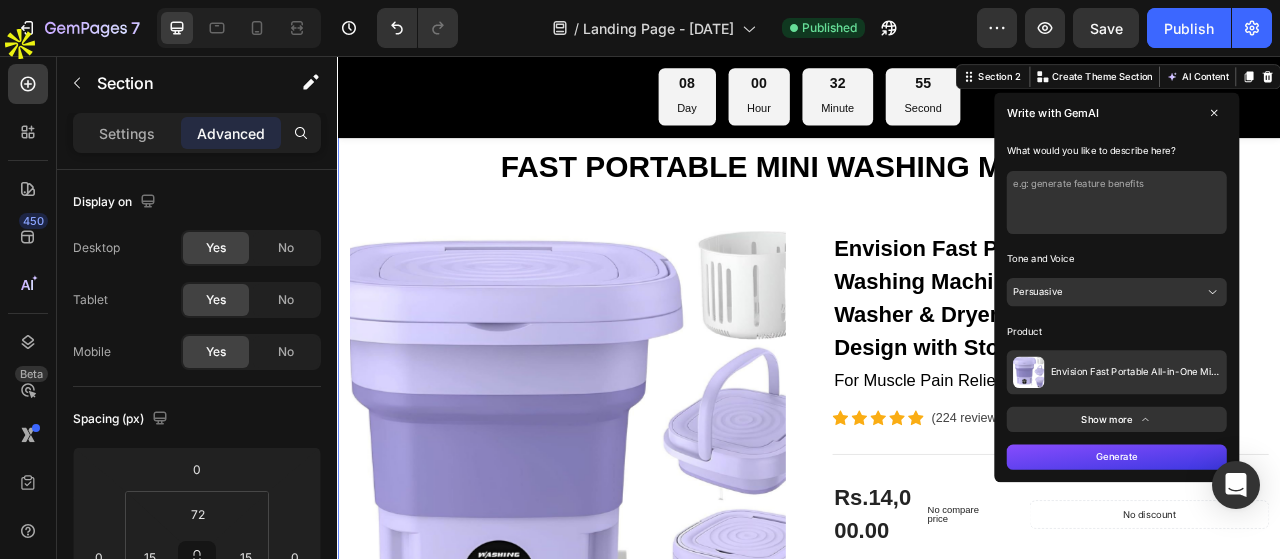 click at bounding box center (1328, 243) 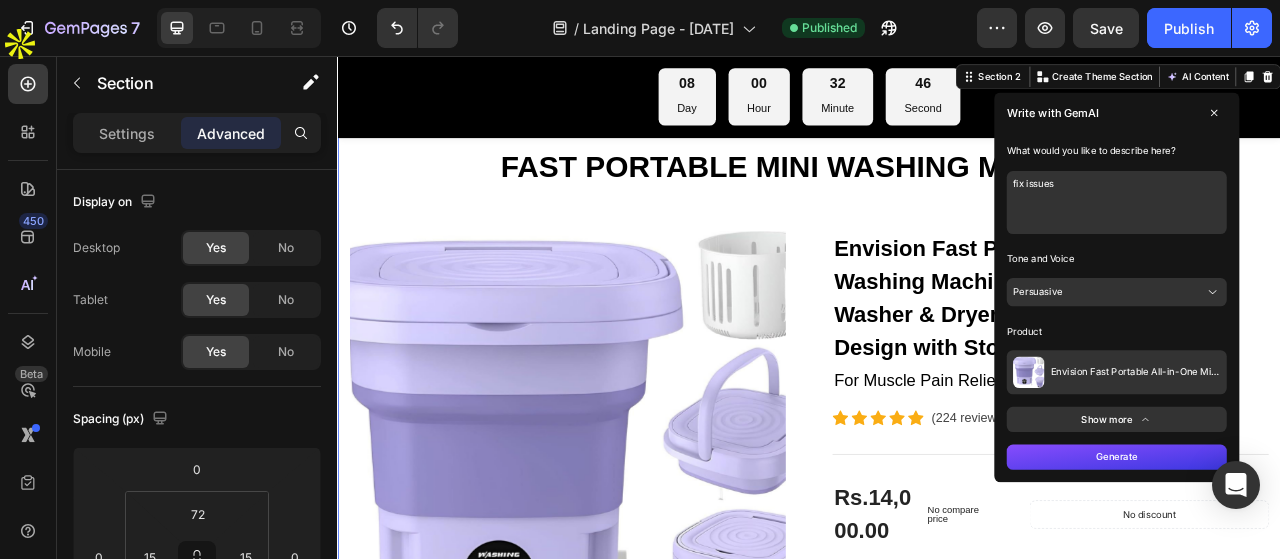 type on "fix issues" 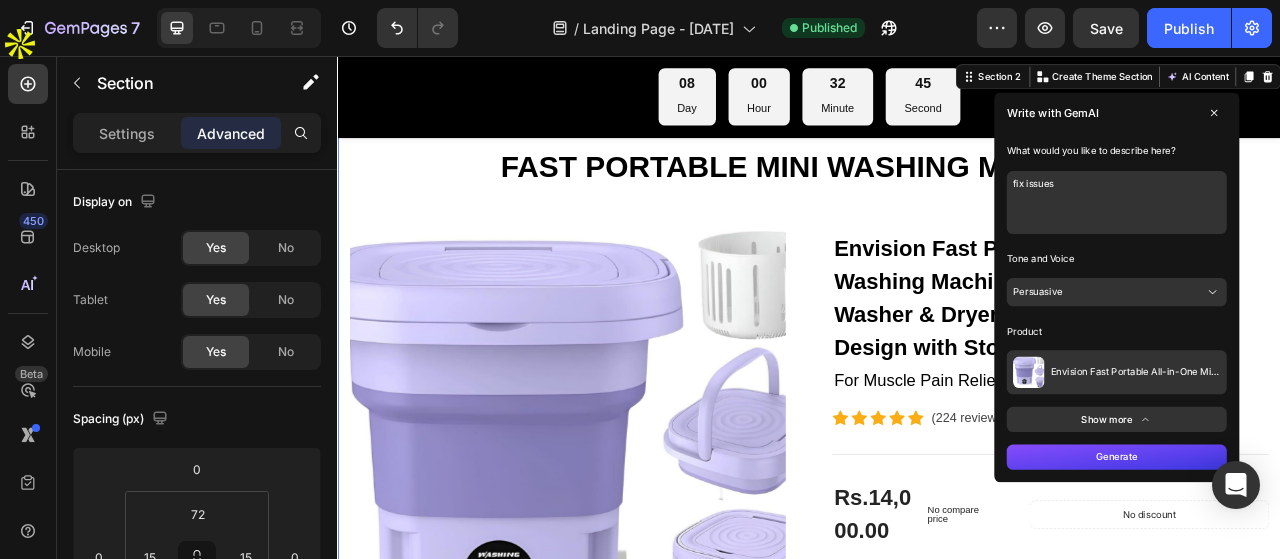 click on "Generate" at bounding box center [1328, 567] 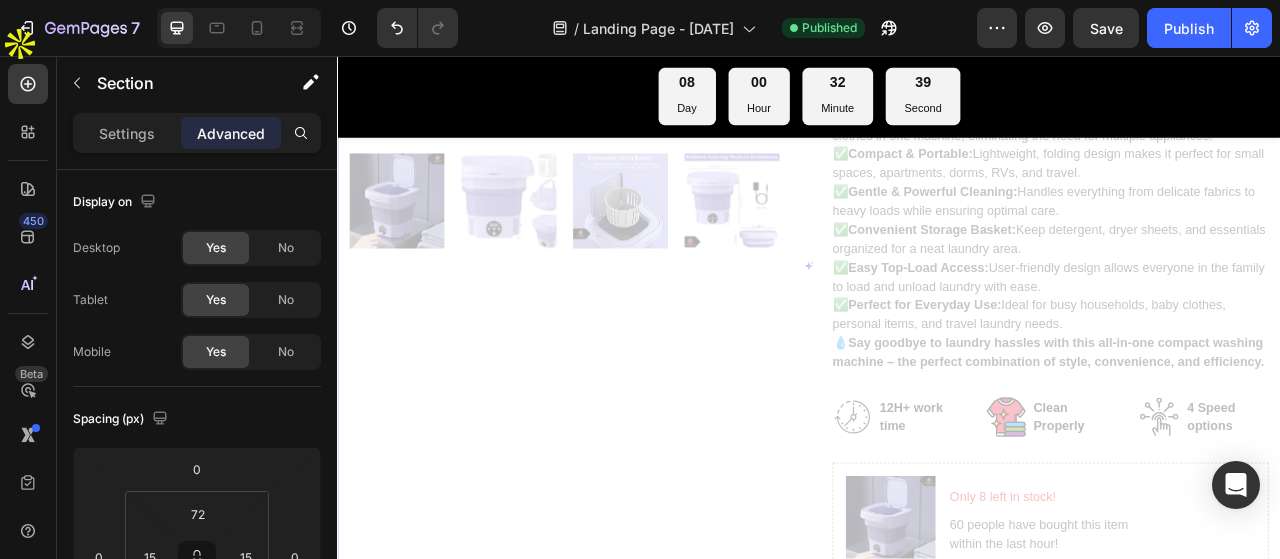 scroll, scrollTop: 900, scrollLeft: 0, axis: vertical 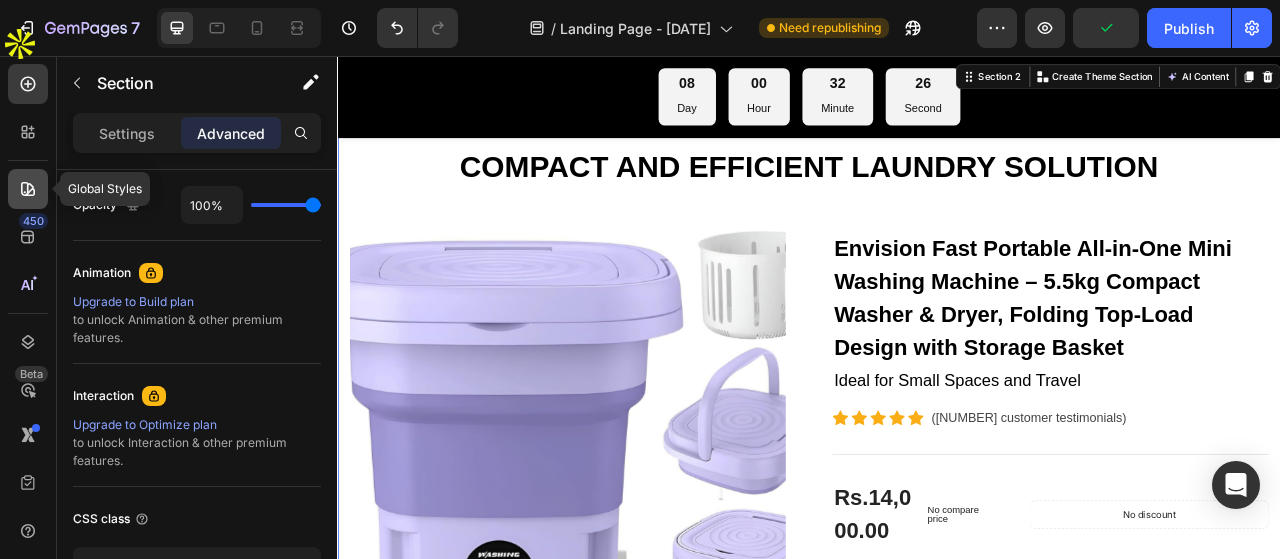 click 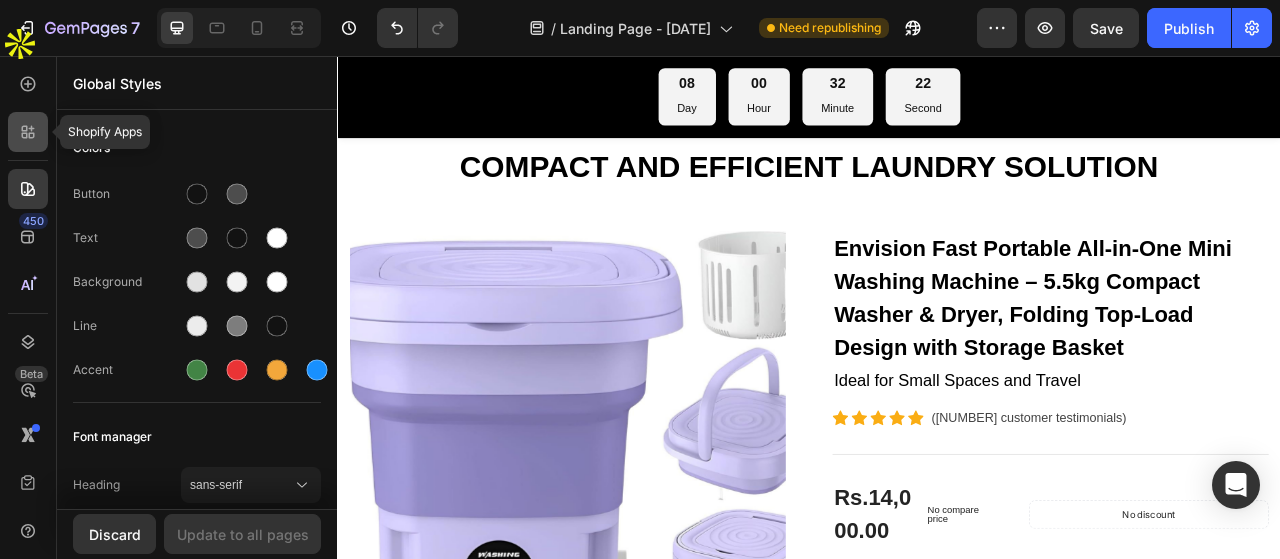 click 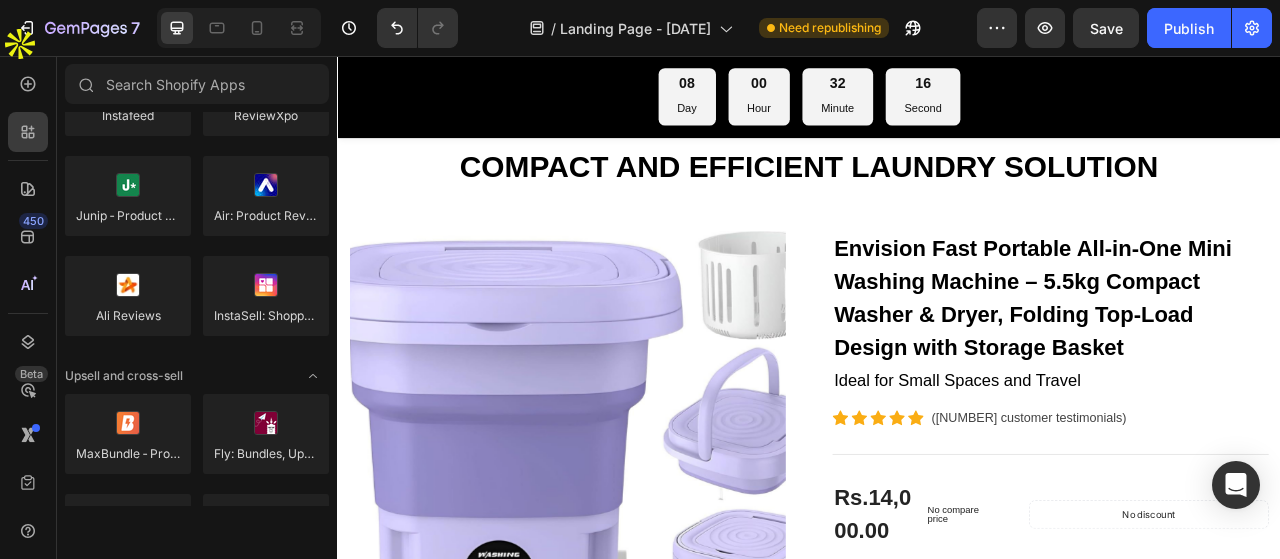 scroll, scrollTop: 0, scrollLeft: 0, axis: both 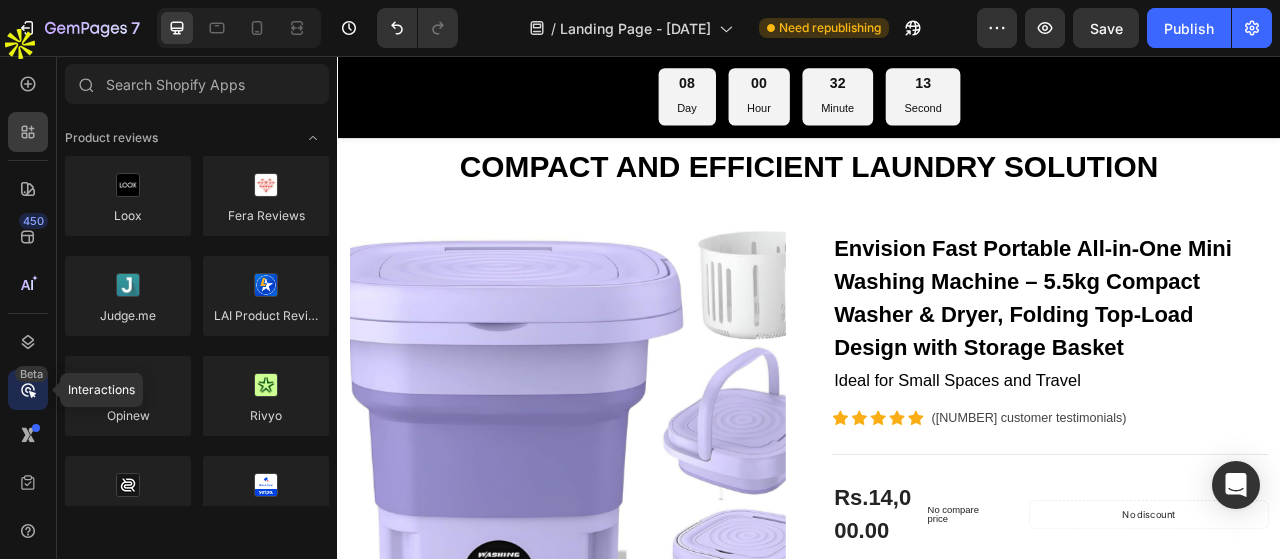 click 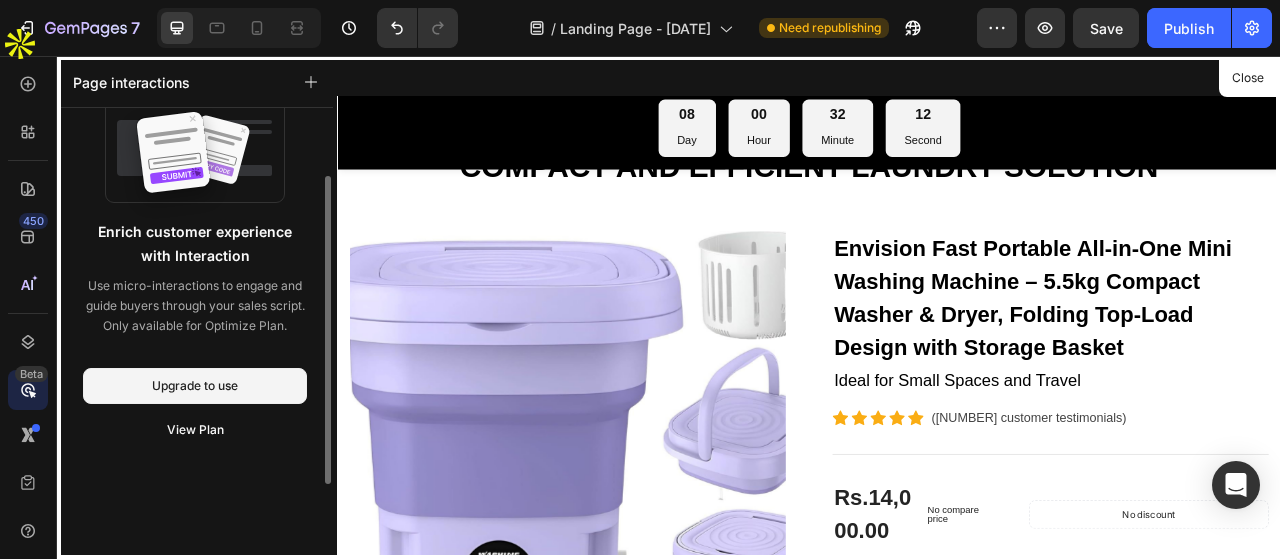 scroll, scrollTop: 200, scrollLeft: 0, axis: vertical 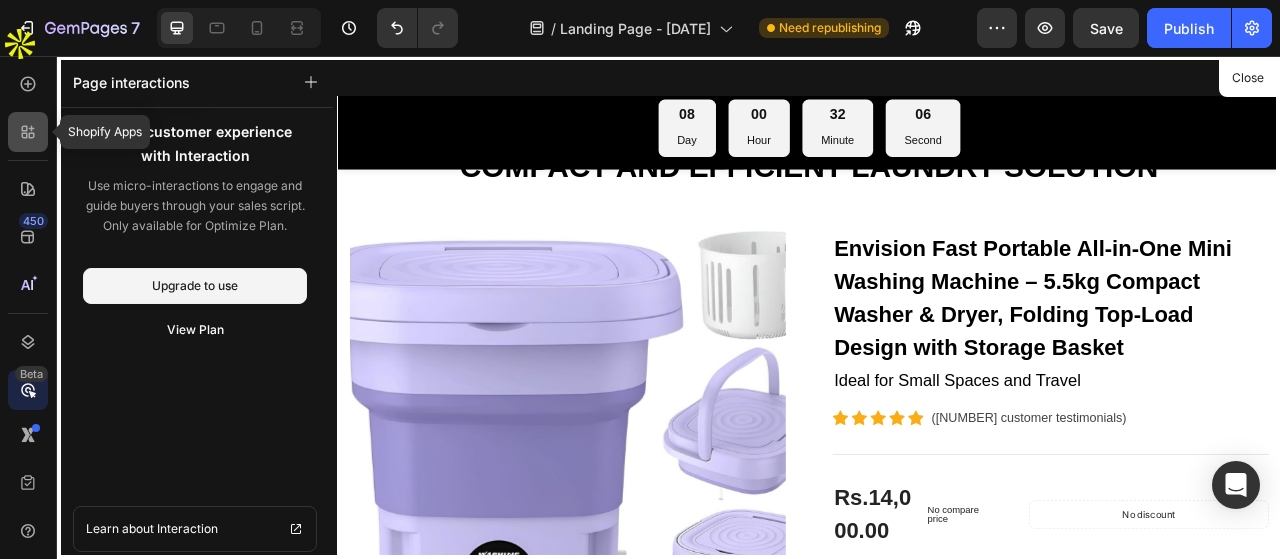 click 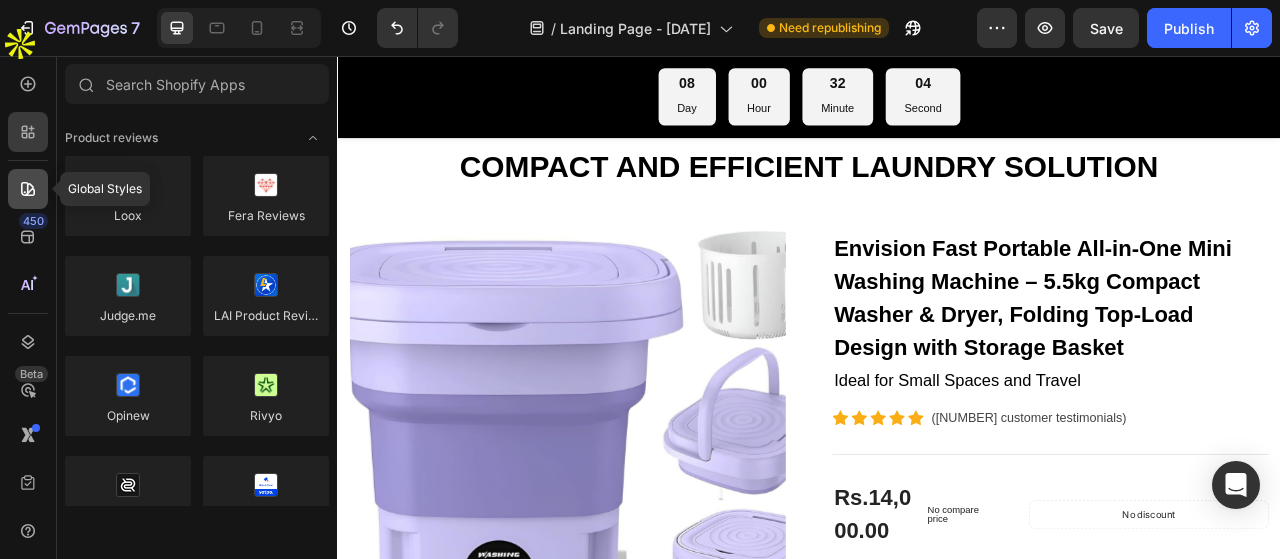 click 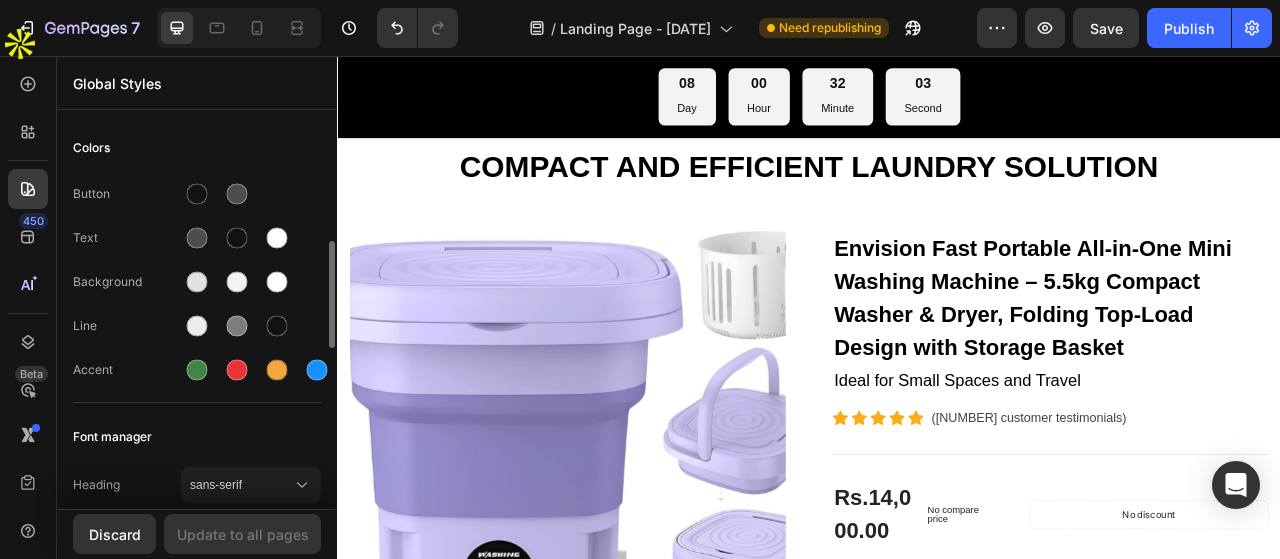 scroll, scrollTop: 100, scrollLeft: 0, axis: vertical 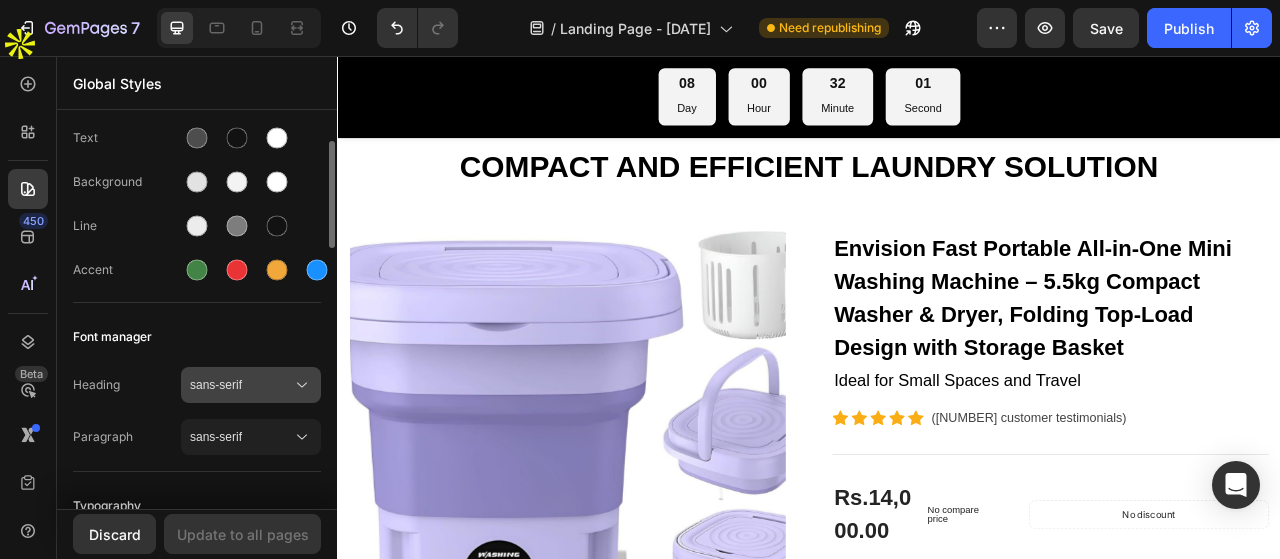 click on "sans-serif" at bounding box center (241, 385) 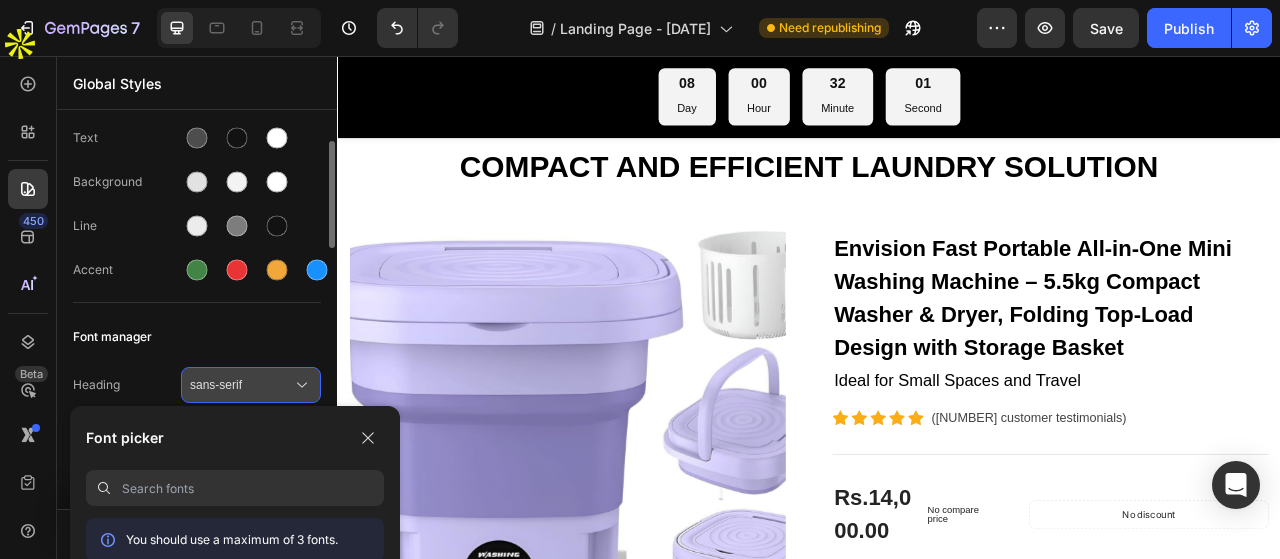click on "sans-serif" at bounding box center (241, 385) 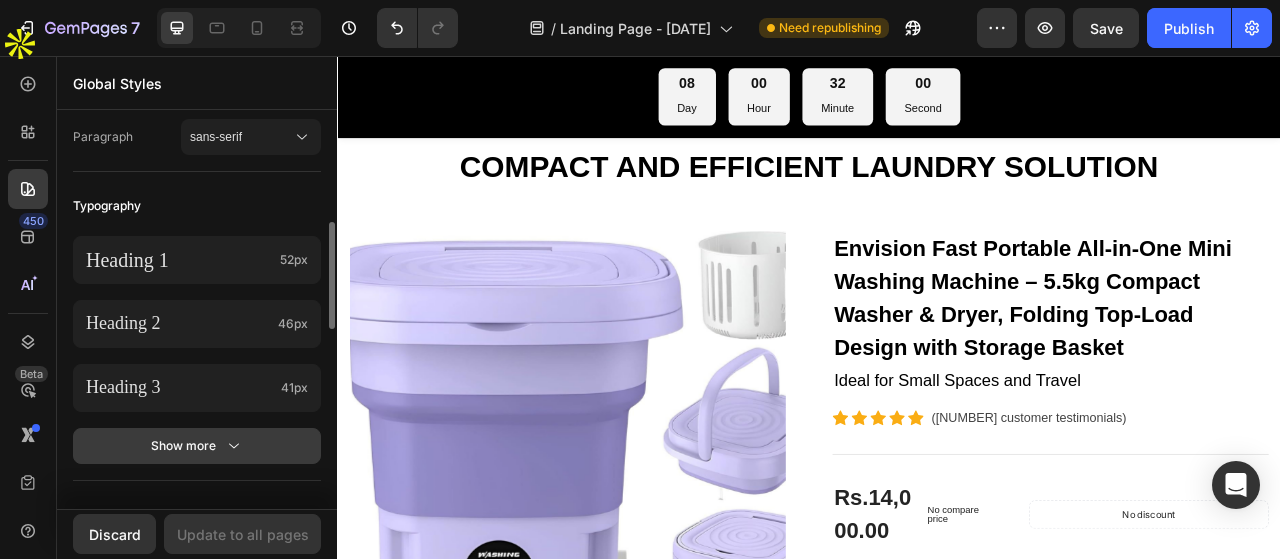 scroll, scrollTop: 500, scrollLeft: 0, axis: vertical 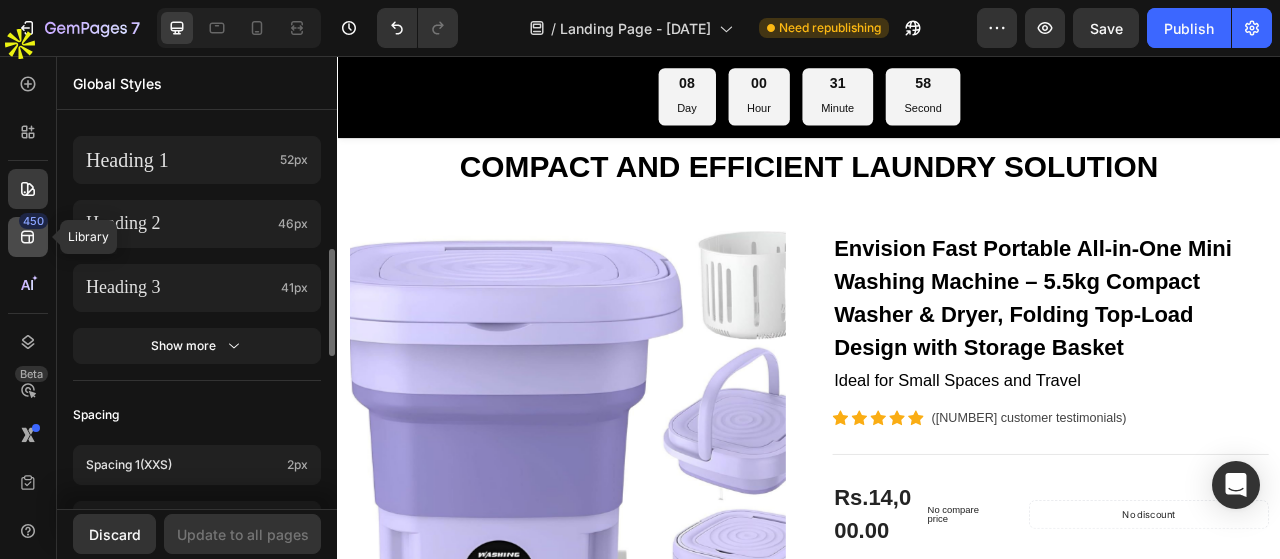 click 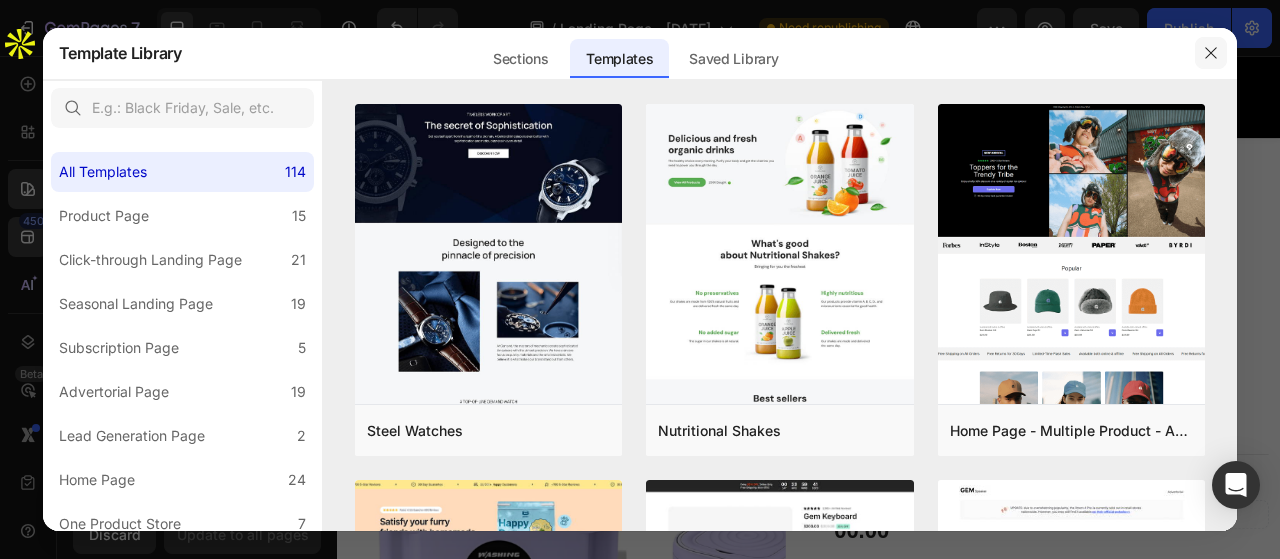 click 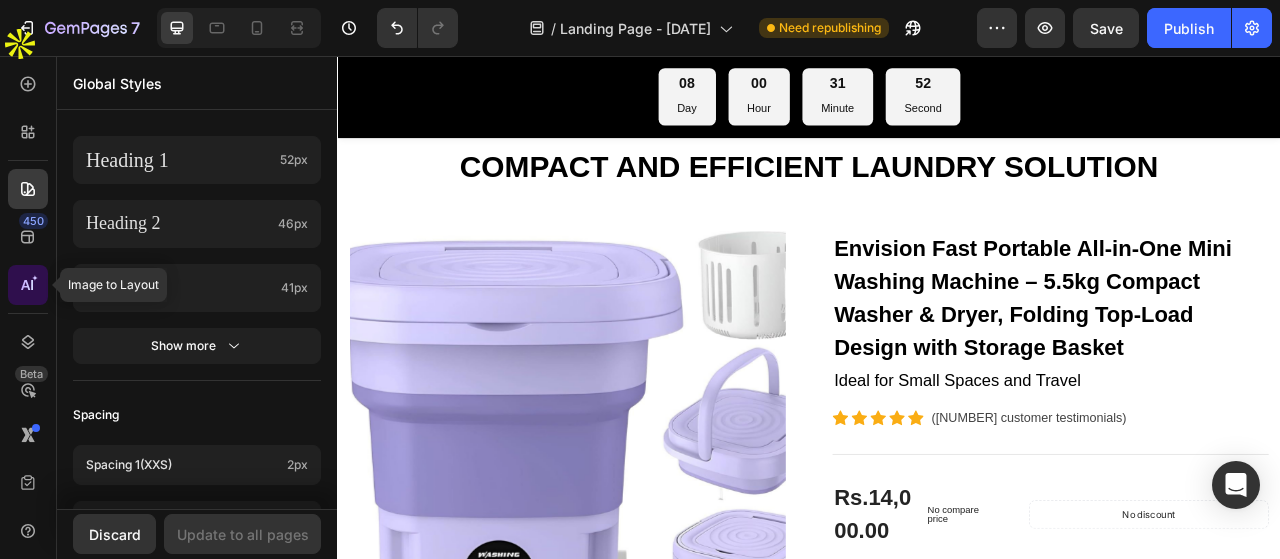 click 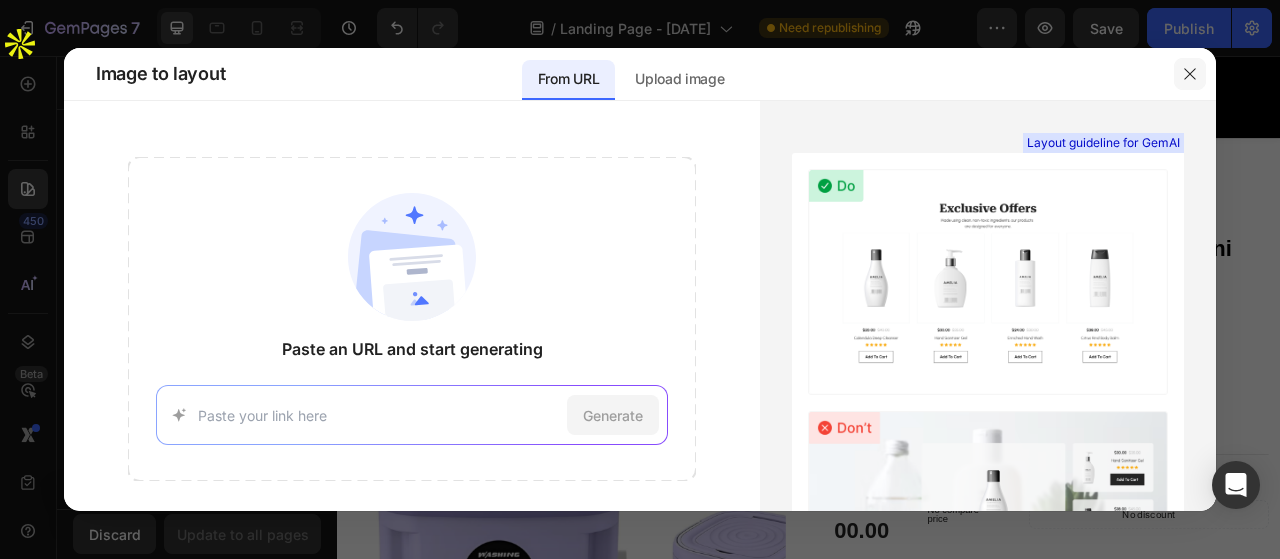 click 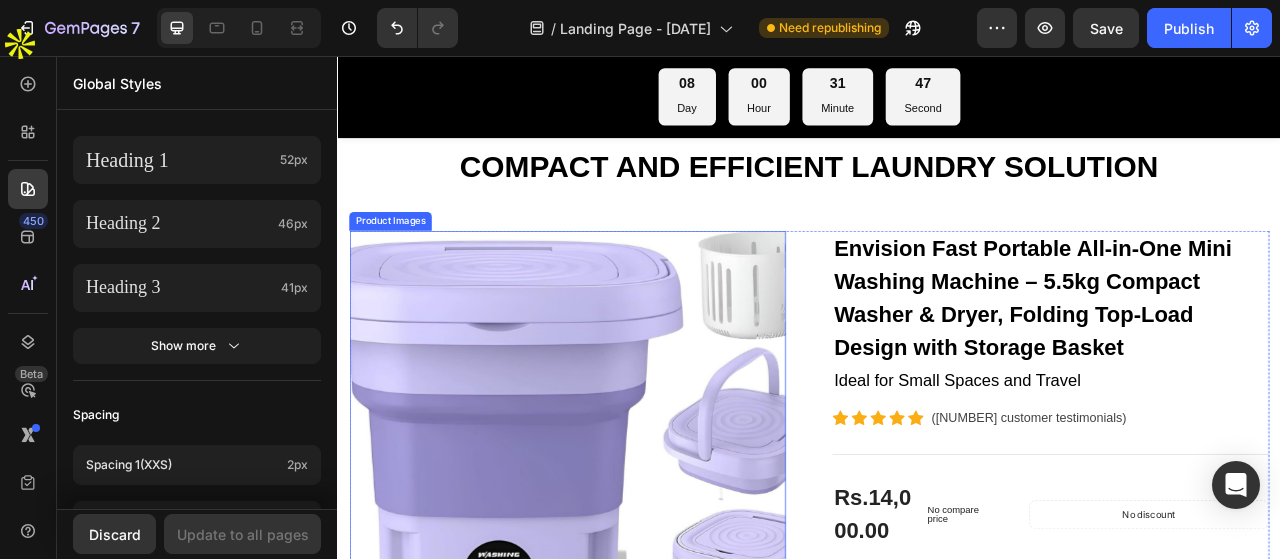 scroll, scrollTop: 0, scrollLeft: 0, axis: both 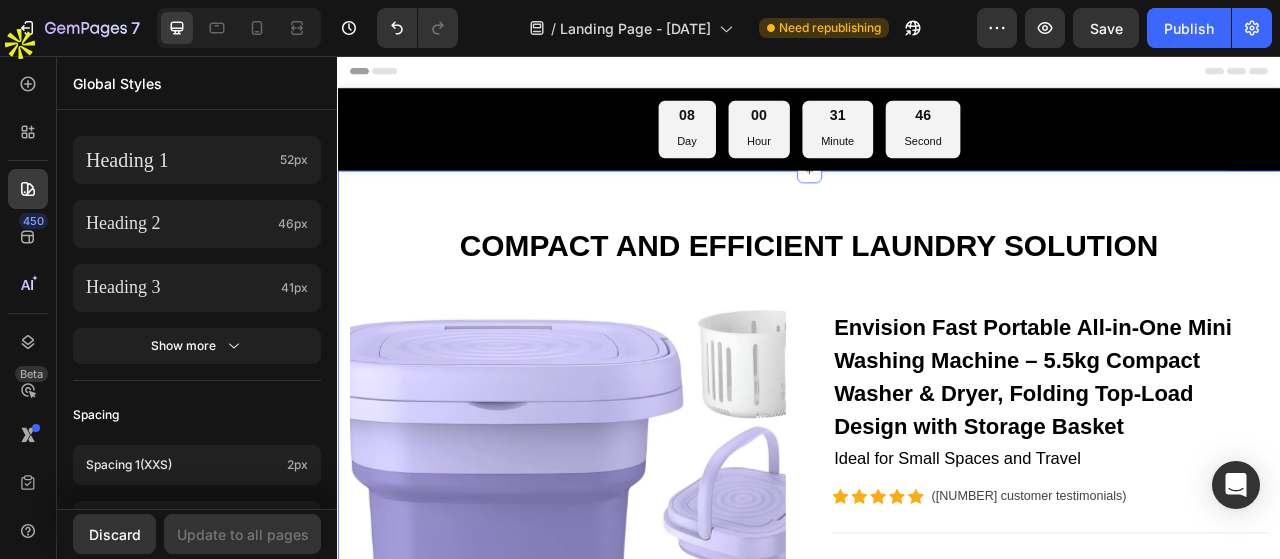 click on "COMPACT AND EFFICIENT LAUNDRY SOLUTION Heading Row Product Images Envision Fast Portable All-in-One Mini Washing Machine – 5.5kg Compact Washer & Dryer, Folding Top-Load Design with Storage Basket (P) Title Ideal for Small Spaces and Travel Text block                Icon                Icon                Icon                Icon                Icon Icon List Hoz (224 customer testimonials) Text block Row                Features Line Rs.14,000.00 (P) Price (P) Price No compare price (P) Price Row No discount   Not be displayed when published Product Badge Row Transform your laundry experience with the  Envision Fast Portable All-in-One Mini Washing Machine , designed for modern homes and busy lifestyles. This stylish 5.5kg top-loading washer combines  washing and drying  in one compact unit, saving you space, time, and effort.
✅  2-in-1 Washer & Dryer:  Built-in drying function lets you wash and dry clothes in one machine, eliminating the need for multiple appliances. ✅  Compact & Portable: ✅  ✅" at bounding box center [937, 1110] 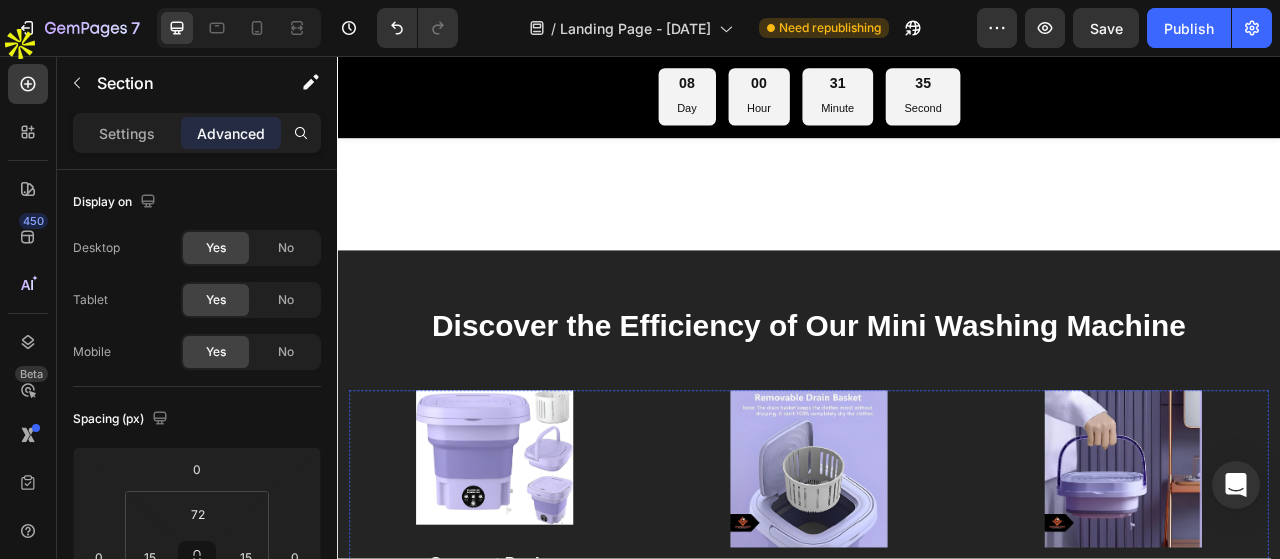 scroll, scrollTop: 4800, scrollLeft: 0, axis: vertical 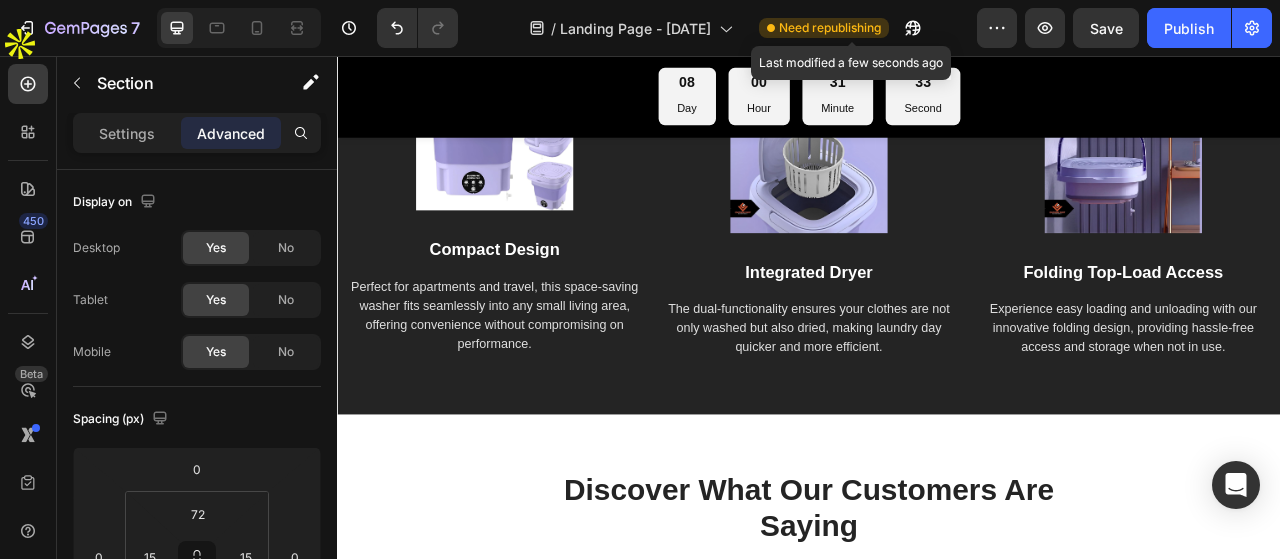 click on "Need republishing" at bounding box center [830, 28] 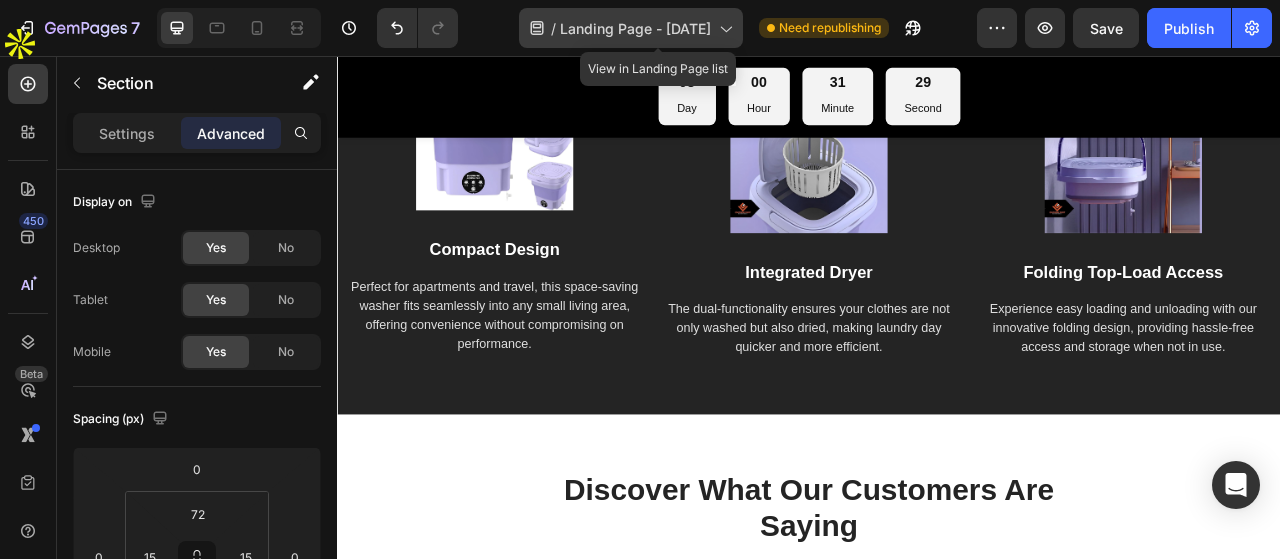 click 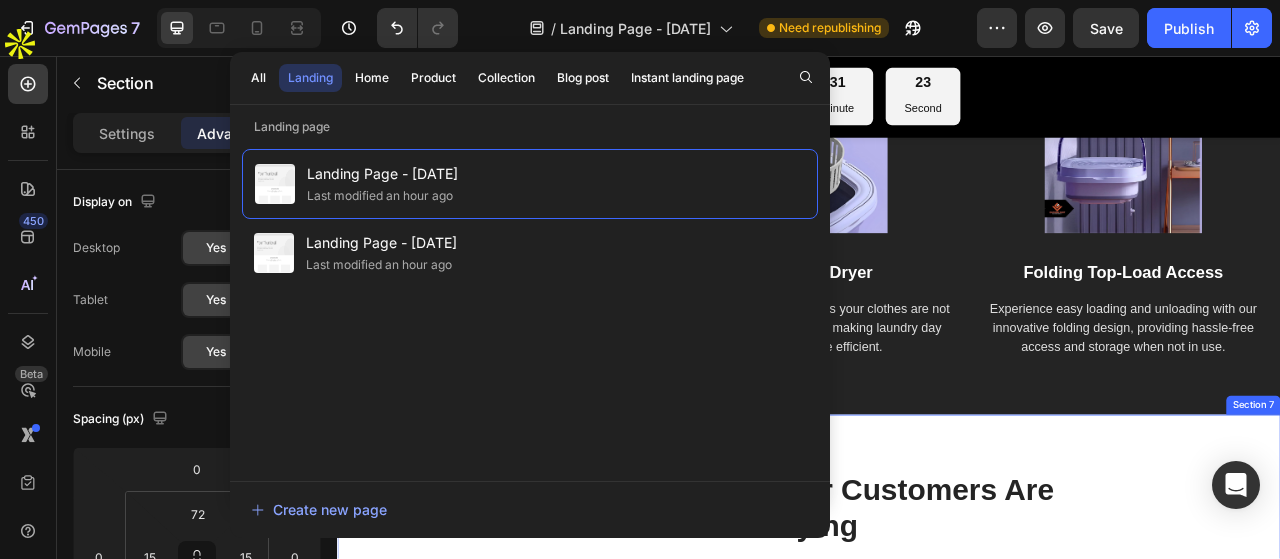 click on "Discover What Our Customers Are Saying Heading Row Image                Icon                Icon                Icon                Icon                Icon Icon List Hoz Row Row Image Jamie Lee Text block Image Row I bought this compact washer for my small apartment, and it has been a lifesaver! It fits perfectly in my closet and handles my laundry with ease. The foldable design is a great space-saver. Highly recommend it! Text block
Icon 150 Text block Icon List
Icon 2 Text block Icon List Row Apr 15, 2023 Text block Row Row Row Image                Icon                Icon                Icon                Icon                Icon Icon List Hoz Row Row Image Alex Turner Text block Image Row This little washer is perfect for my RV trips. It's quiet and efficient, letting me do laundry on the go without any hassle. The best part is how gentle it is on my clothes. Great purchase! Text block
Icon 85 Text block Icon List
Icon 1 Text block Row Row" at bounding box center [937, 949] 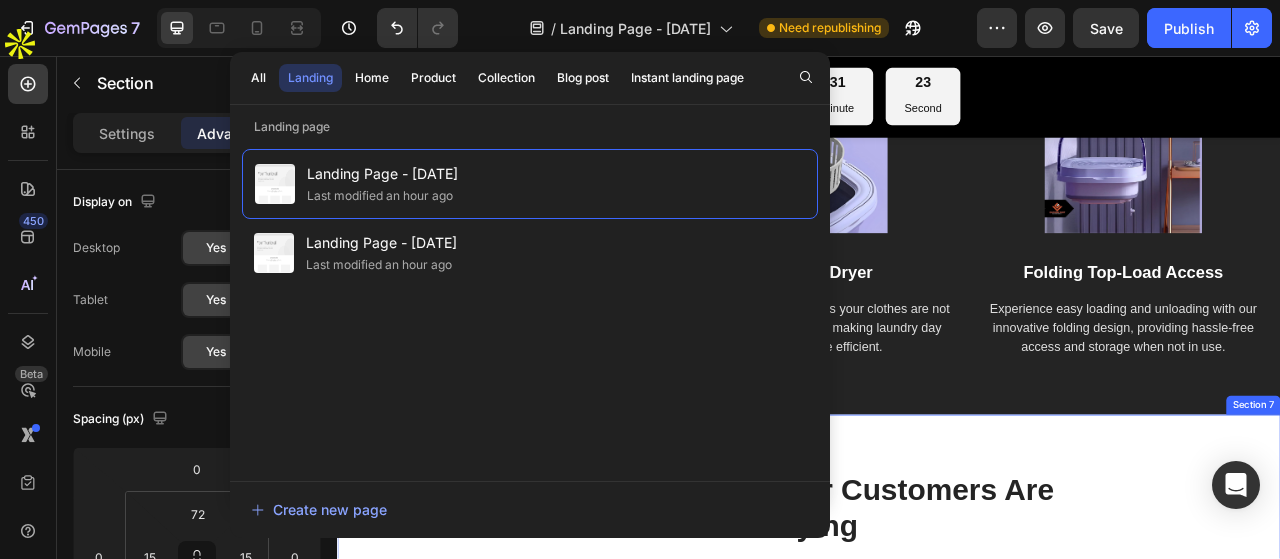 scroll, scrollTop: 800, scrollLeft: 0, axis: vertical 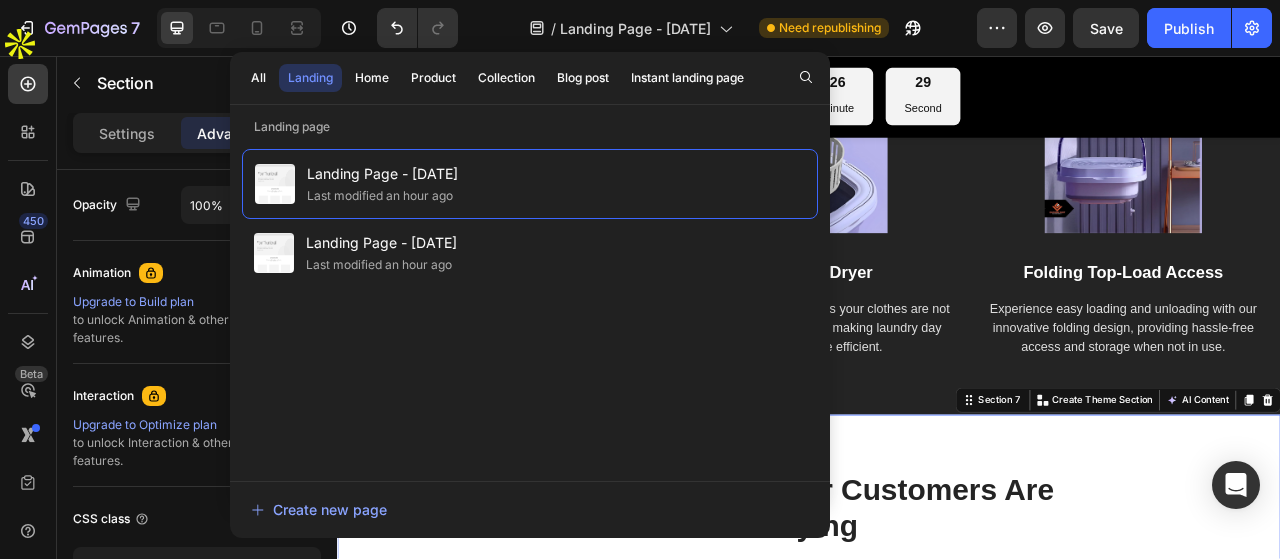 click on "Discover What Our Customers Are Saying Heading Row Image                Icon                Icon                Icon                Icon                Icon Icon List Hoz Row Row Image Jamie Lee Text block Image Row I bought this compact washer for my small apartment, and it has been a lifesaver! It fits perfectly in my closet and handles my laundry with ease. The foldable design is a great space-saver. Highly recommend it! Text block
Icon 150 Text block Icon List
Icon 2 Text block Icon List Row Apr 15, 2023 Text block Row Row Row Image                Icon                Icon                Icon                Icon                Icon Icon List Hoz Row Row Image Alex Turner Text block Image Row This little washer is perfect for my RV trips. It's quiet and efficient, letting me do laundry on the go without any hassle. The best part is how gentle it is on my clothes. Great purchase! Text block
Icon 85 Text block Icon List
Icon 1 Text block Row Row" at bounding box center [937, 949] 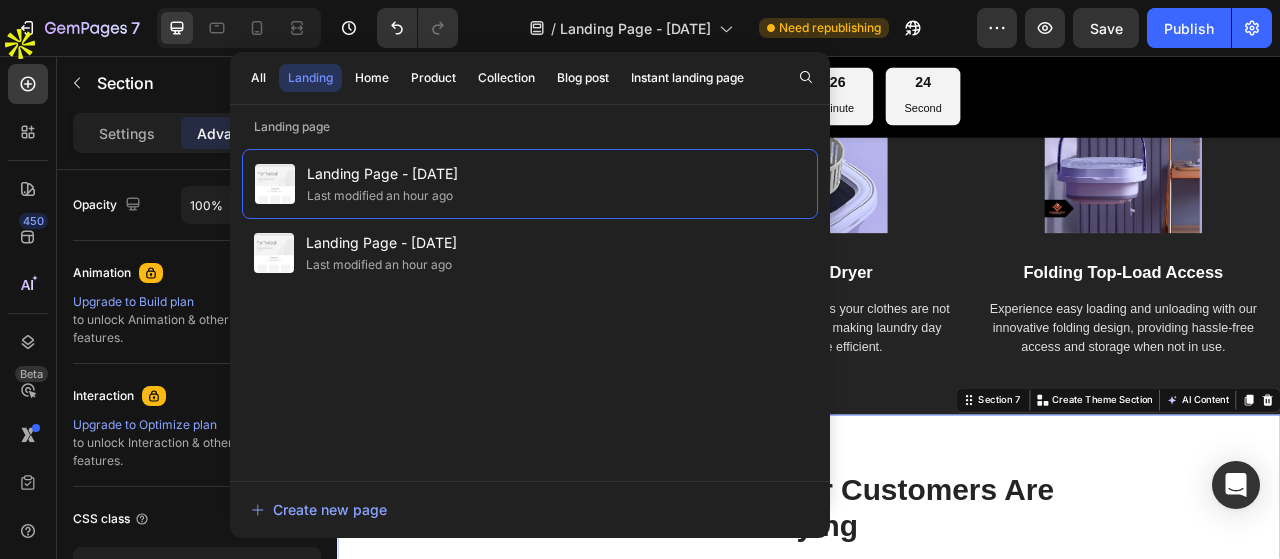 click on "Discover What Our Customers Are Saying Heading Row Image                Icon                Icon                Icon                Icon                Icon Icon List Hoz Row Row Image Jamie Lee Text block Image Row I bought this compact washer for my small apartment, and it has been a lifesaver! It fits perfectly in my closet and handles my laundry with ease. The foldable design is a great space-saver. Highly recommend it! Text block
Icon 150 Text block Icon List
Icon 2 Text block Icon List Row Apr 15, 2023 Text block Row Row Row Image                Icon                Icon                Icon                Icon                Icon Icon List Hoz Row Row Image Alex Turner Text block Image Row This little washer is perfect for my RV trips. It's quiet and efficient, letting me do laundry on the go without any hassle. The best part is how gentle it is on my clothes. Great purchase! Text block
Icon 85 Text block Icon List
Icon 1 Text block Row Row" at bounding box center (937, 949) 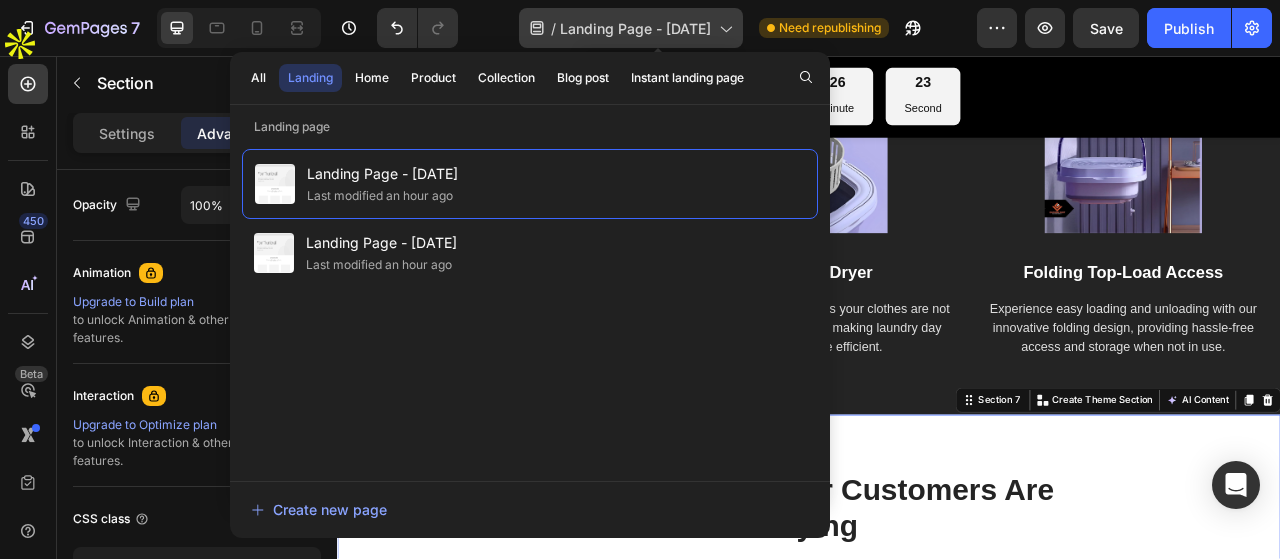 click on "Landing Page - [MONTH] 2, 21:13:46" at bounding box center [635, 28] 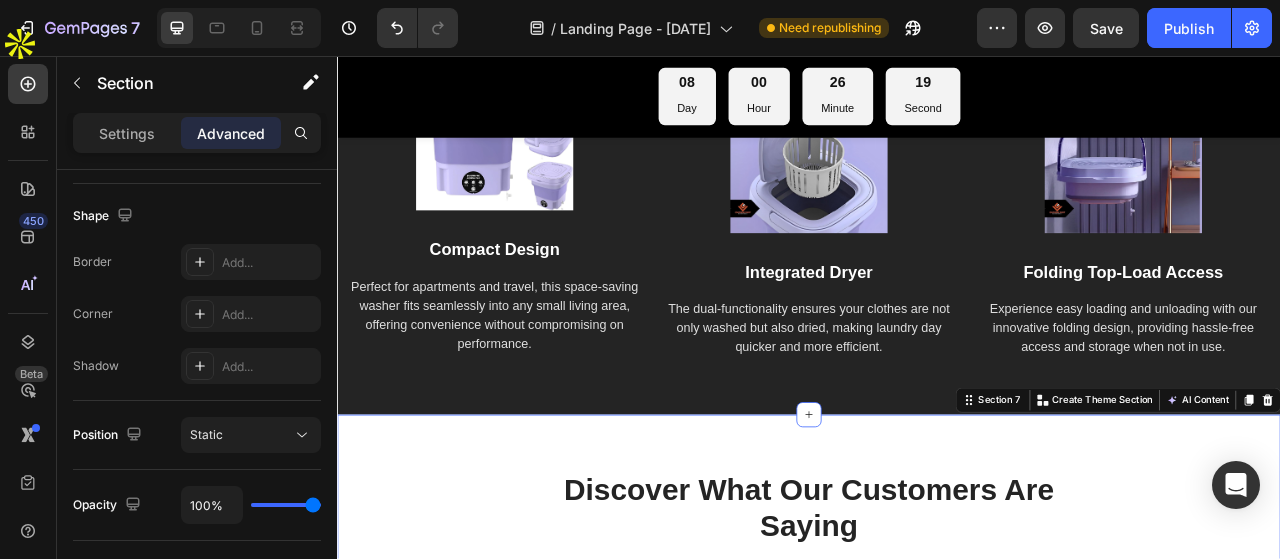 scroll, scrollTop: 100, scrollLeft: 0, axis: vertical 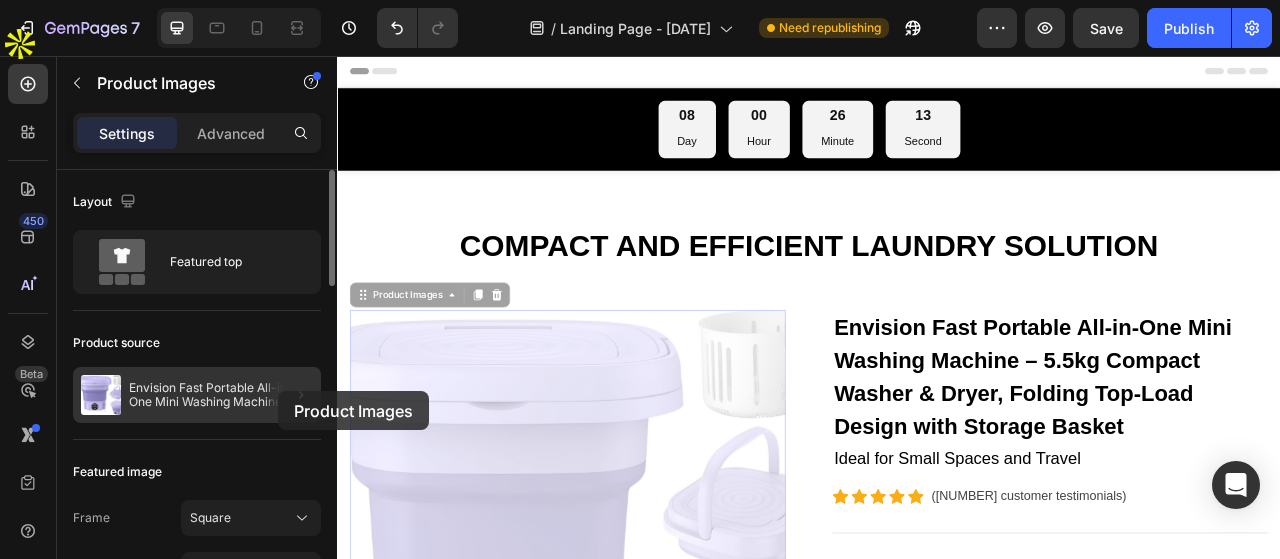 click 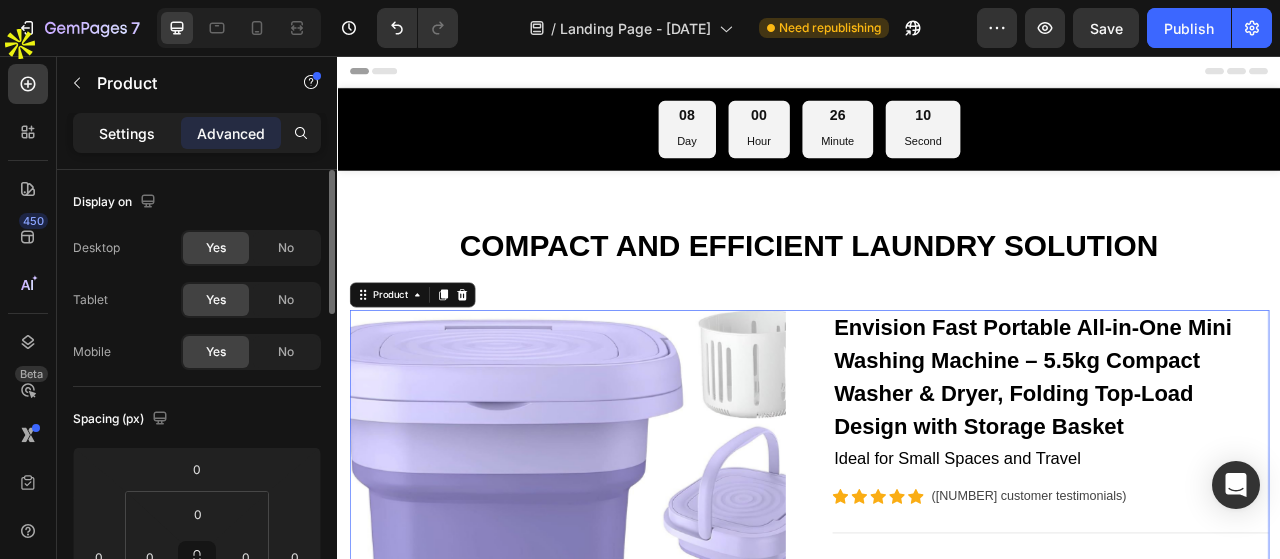 click on "Settings" at bounding box center (127, 133) 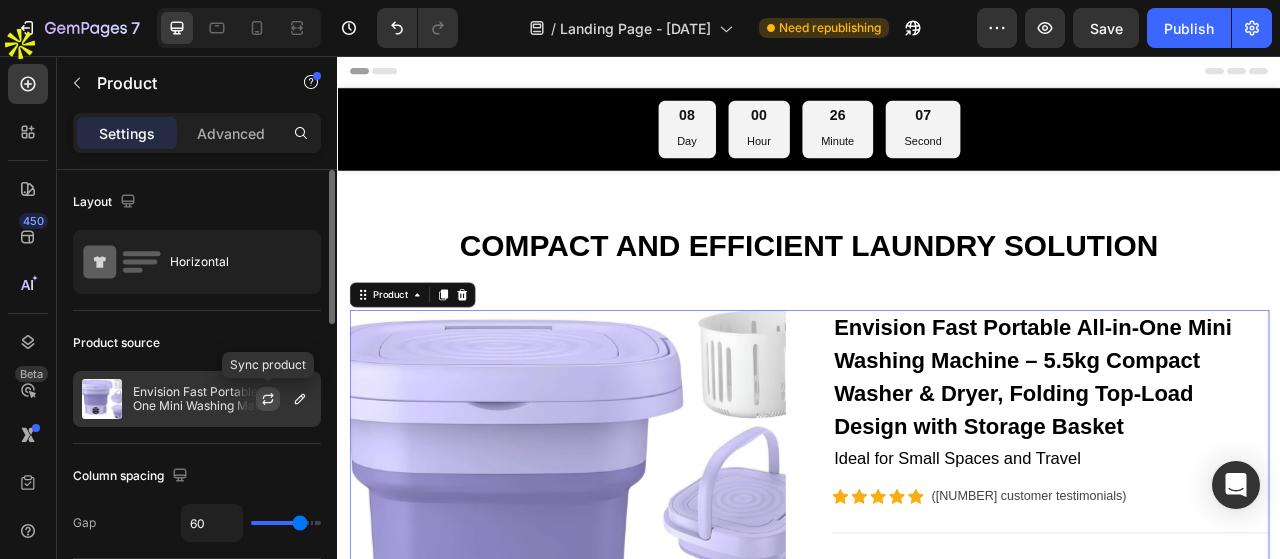 click 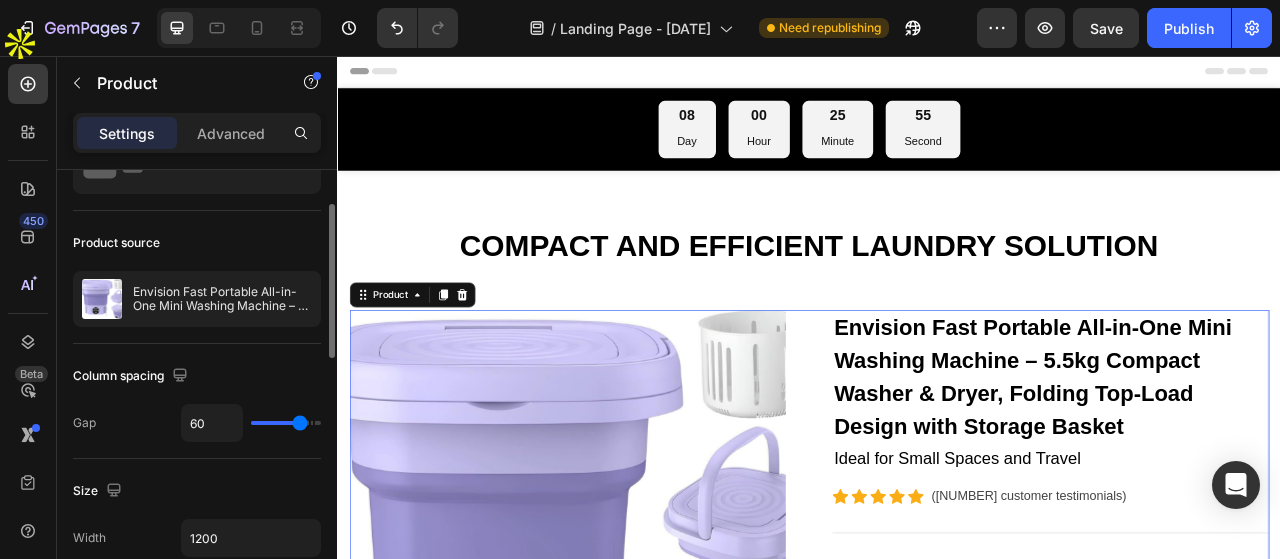 scroll, scrollTop: 400, scrollLeft: 0, axis: vertical 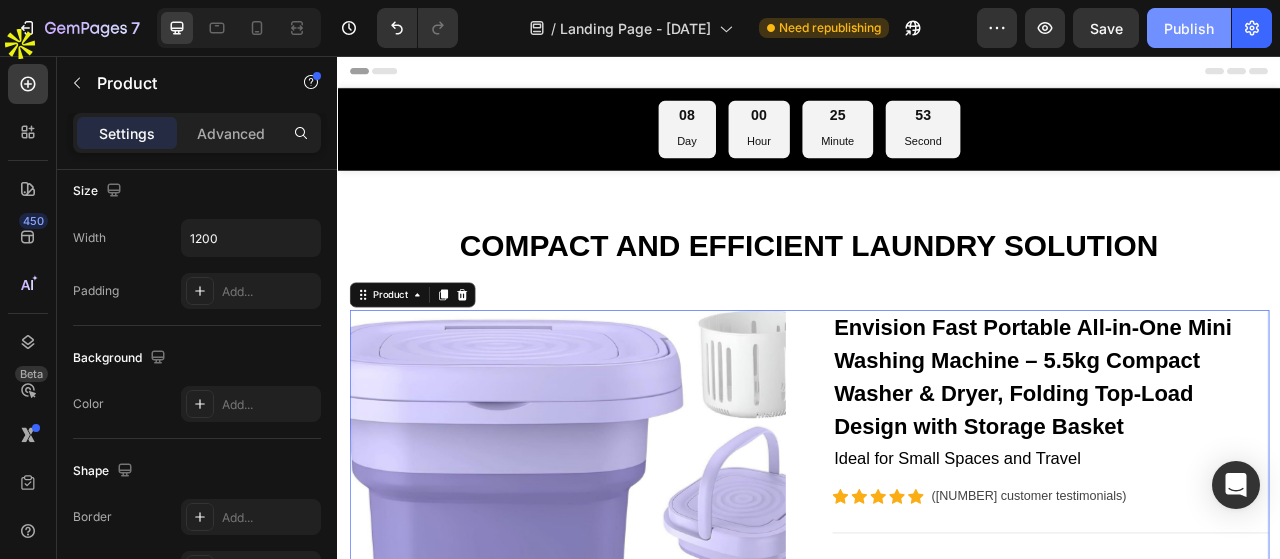 click on "Publish" at bounding box center (1189, 28) 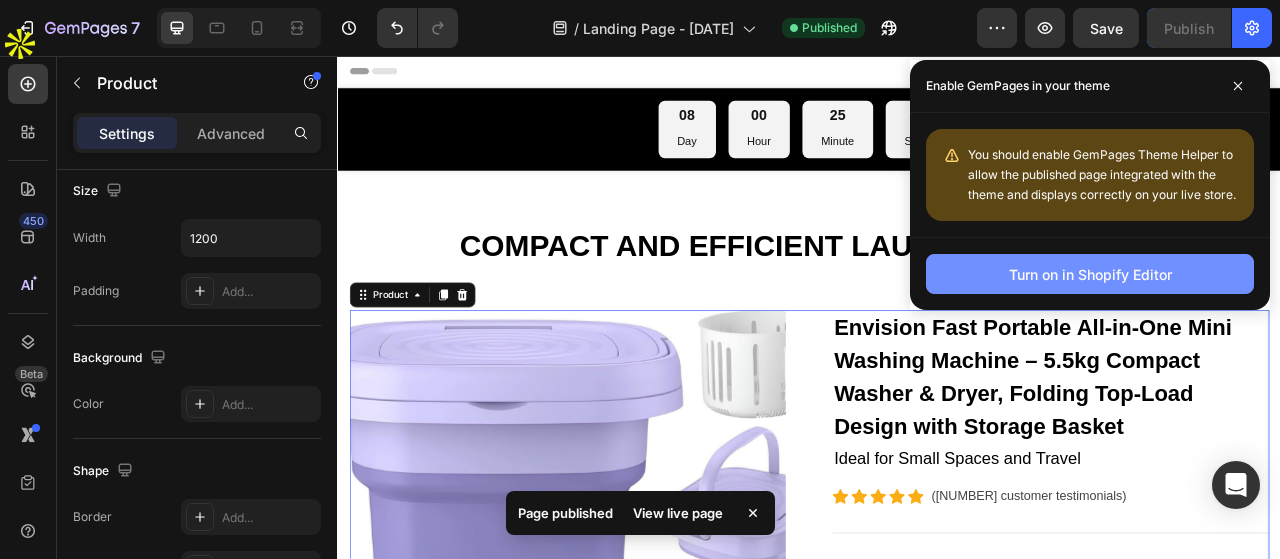 click on "Turn on in Shopify Editor" at bounding box center [1090, 274] 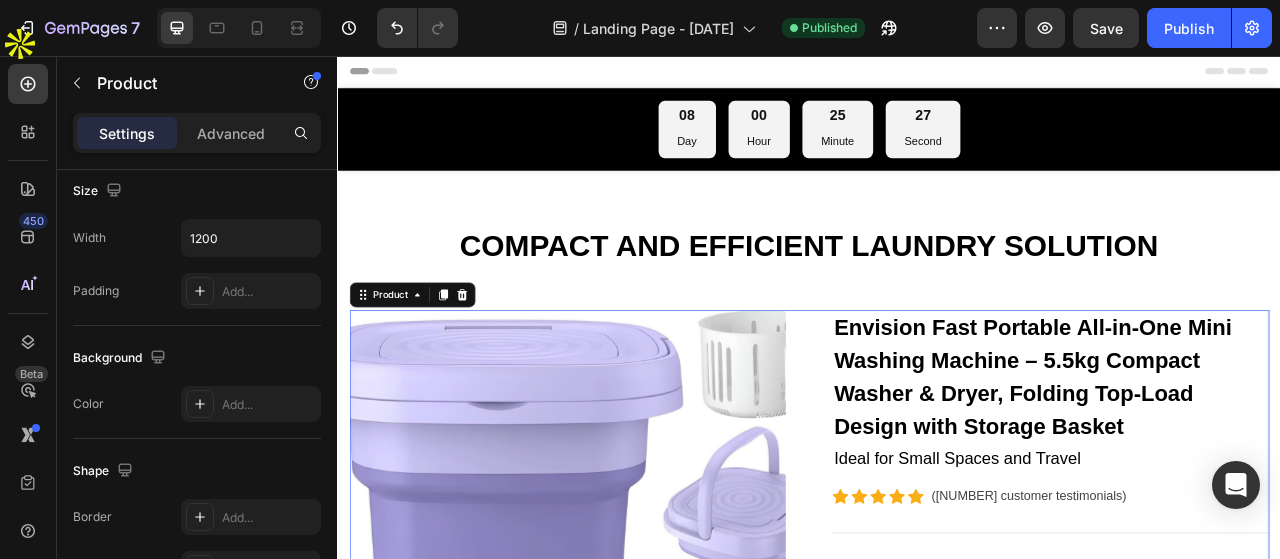 click on "Header" at bounding box center [937, 76] 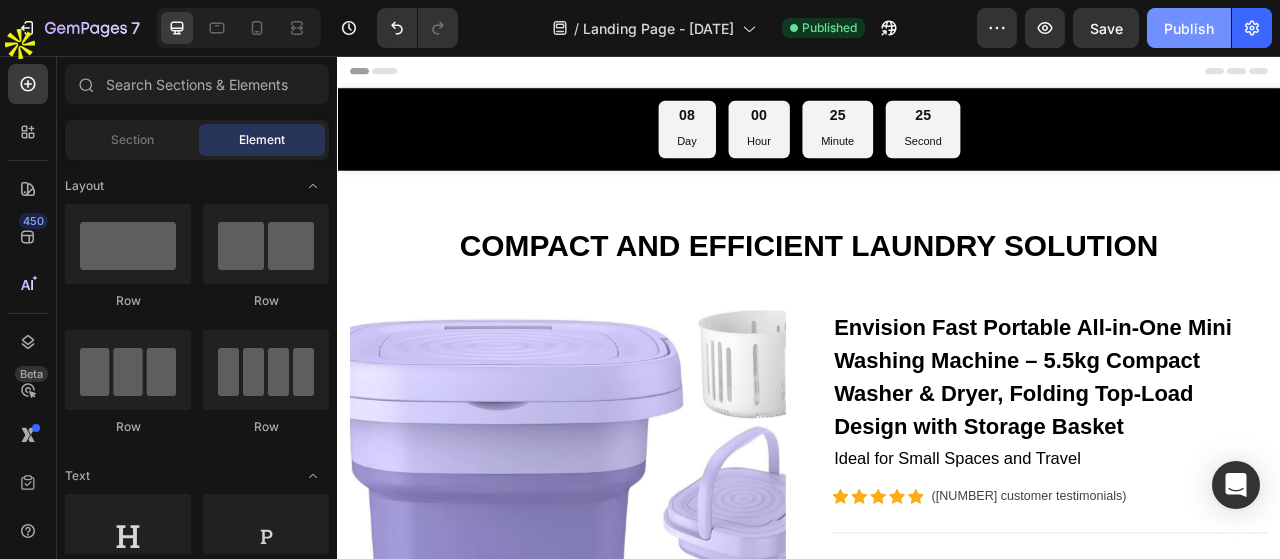 click on "Publish" at bounding box center (1189, 28) 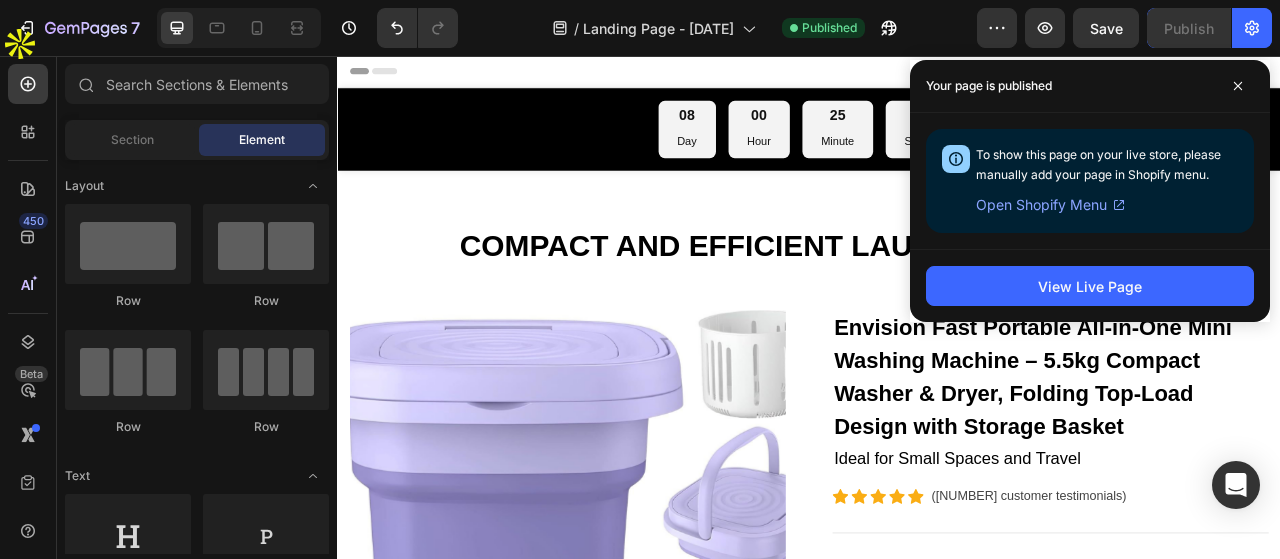 click on "Open Shopify Menu" at bounding box center (1041, 205) 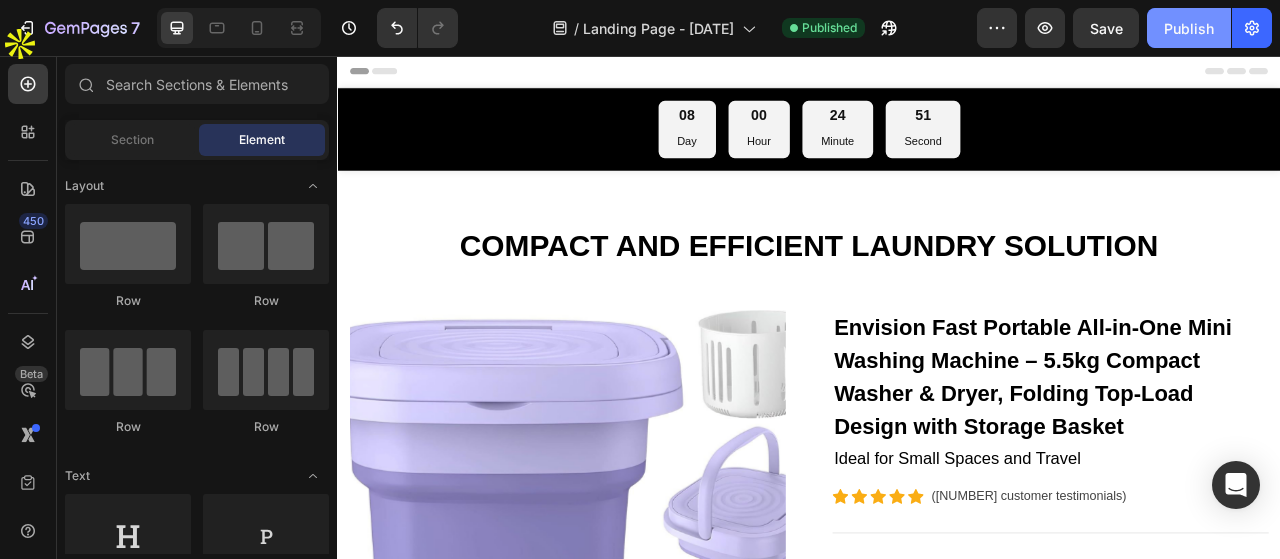 click on "Publish" at bounding box center [1189, 28] 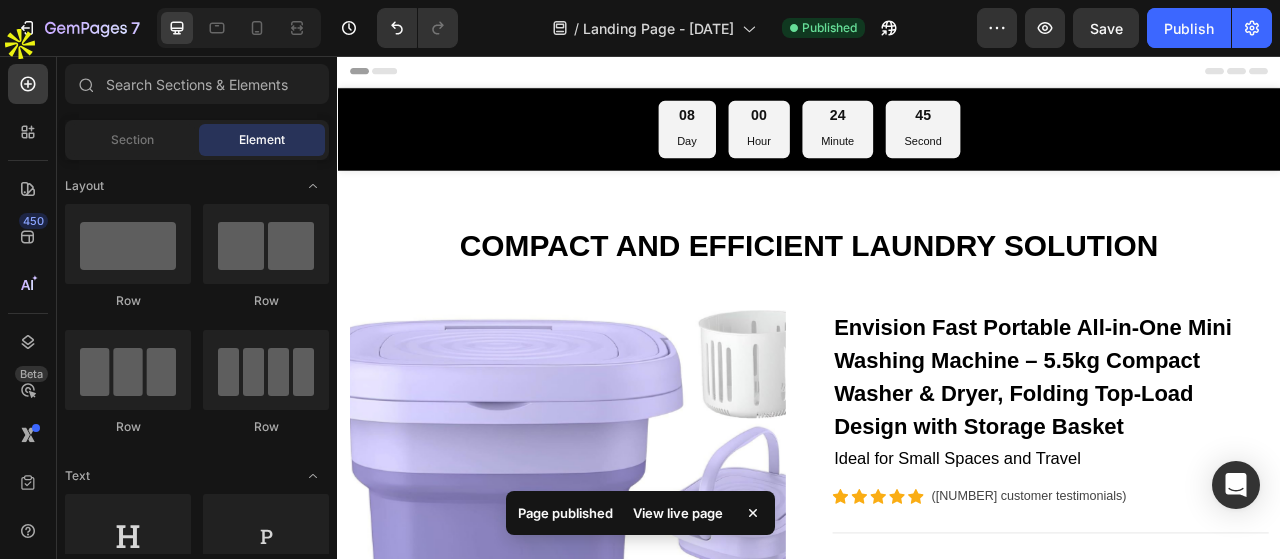 click on "View live page" at bounding box center [678, 513] 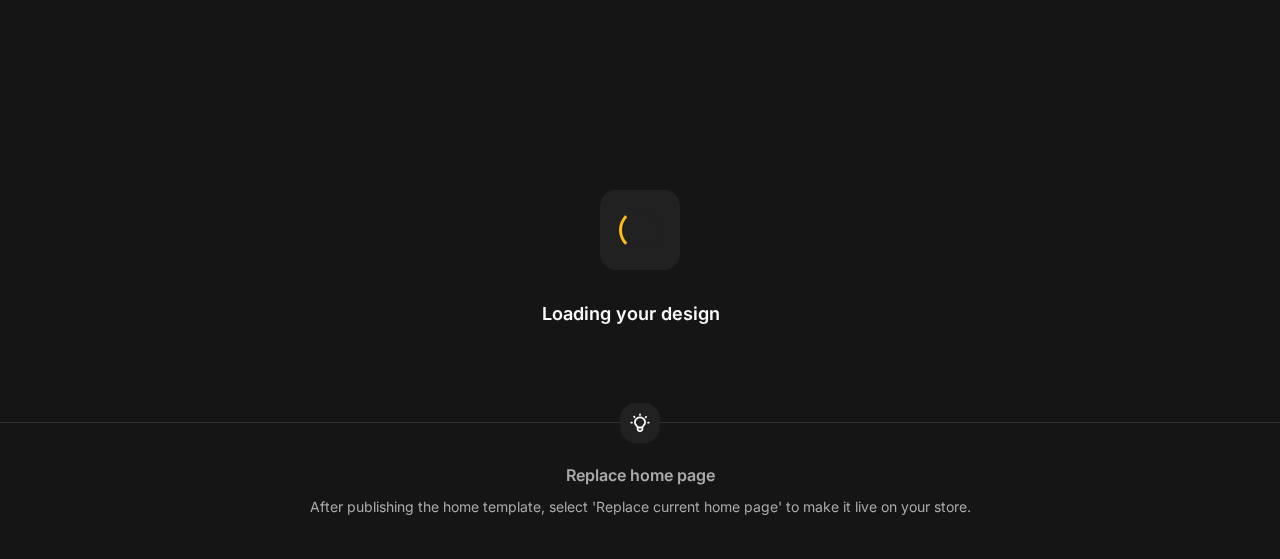 scroll, scrollTop: 0, scrollLeft: 0, axis: both 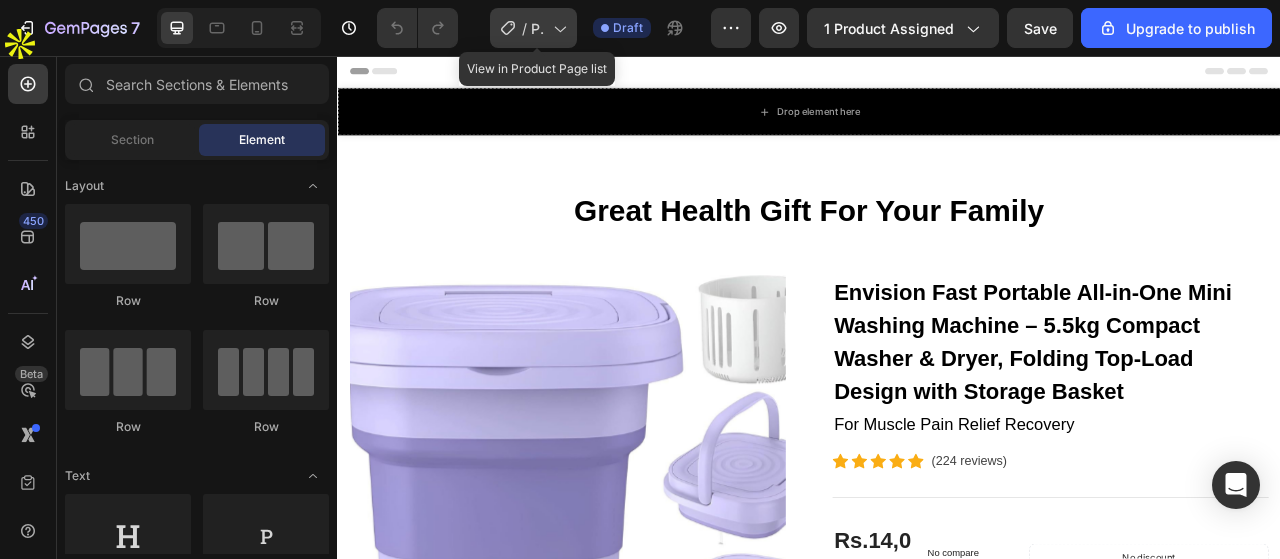 click on "Product Page - Aug 2, 21:04:35" at bounding box center (538, 28) 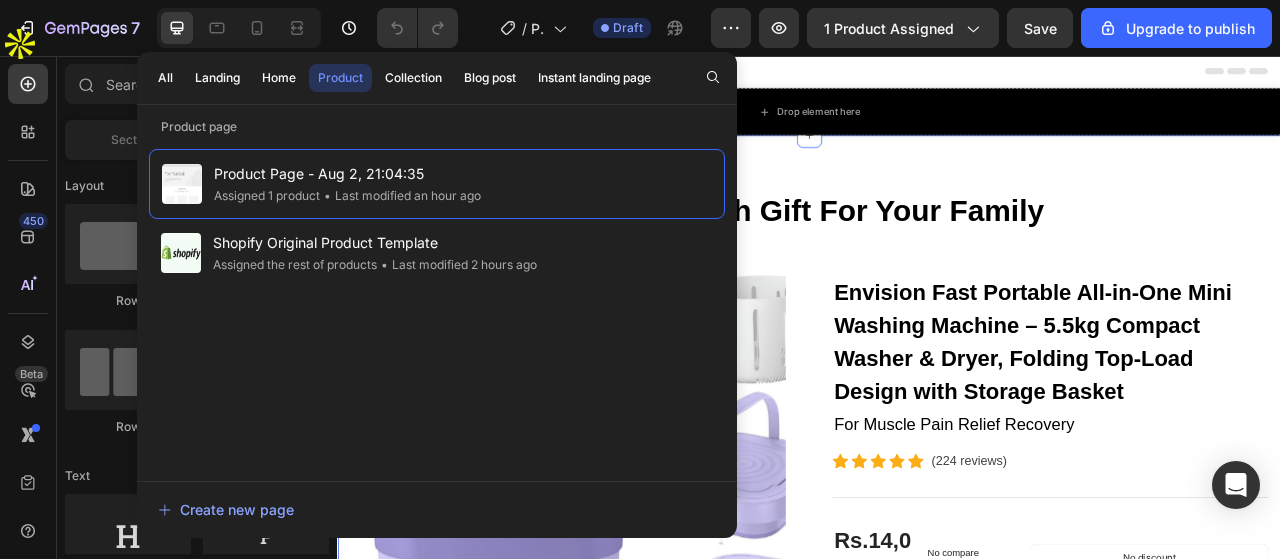 click on "Great Health Gift For Your Family Heading Row Product Images Envision Fast Portable All-in-One Mini Washing Machine – 5.5kg Compact Washer & Dryer, Folding Top-Load Design with Storage Basket (P) Title For Muscle Pain Relief Recovery Text block                Icon                Icon                Icon                Icon                Icon Icon List Hoz (224 reviews) Text block Row                Title Line Rs.14,000.00 (P) Price (P) Price No compare price (P) Price Row No discount   Not be displayed when published Product Badge Row Transform your laundry experience with the  Envision Fast Portable All-in-One Mini Washing Machine , designed for modern homes and busy lifestyles. This stylish 5.5kg top-loading washer combines  washing and drying  in one compact unit, saving you space, time, and effort.
✅  2-in-1 Washer & Dryer:  Built-in drying function lets you wash and dry clothes in one machine, eliminating the need for multiple appliances. ✅  Compact & Portable: ✅  Gentle & Powerful Cleaning:" at bounding box center (937, 1040) 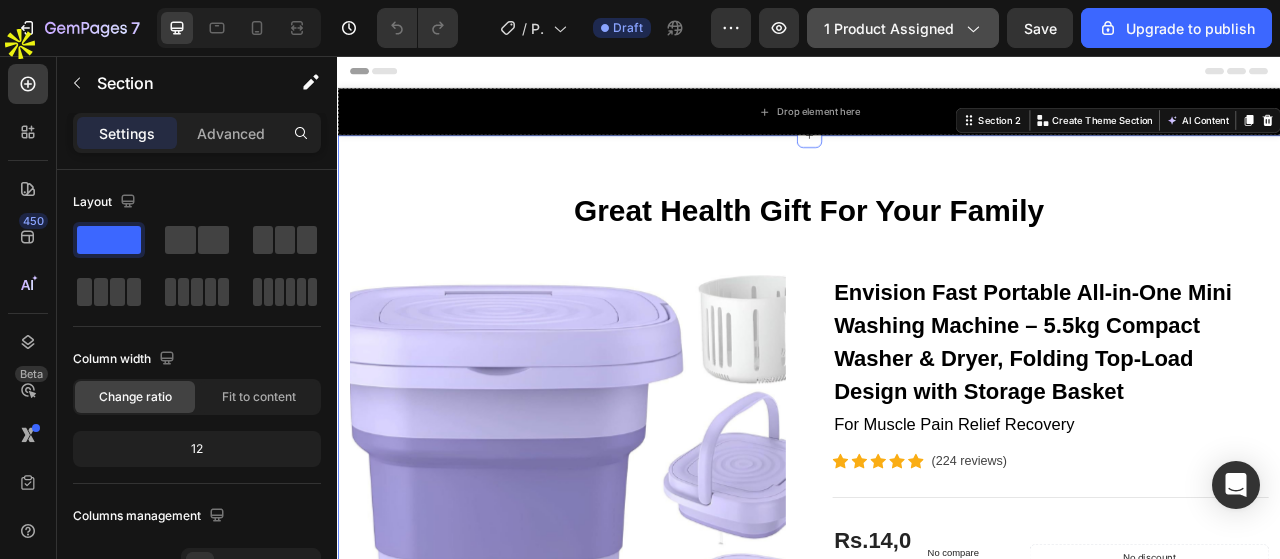 click on "1 product assigned" at bounding box center [903, 28] 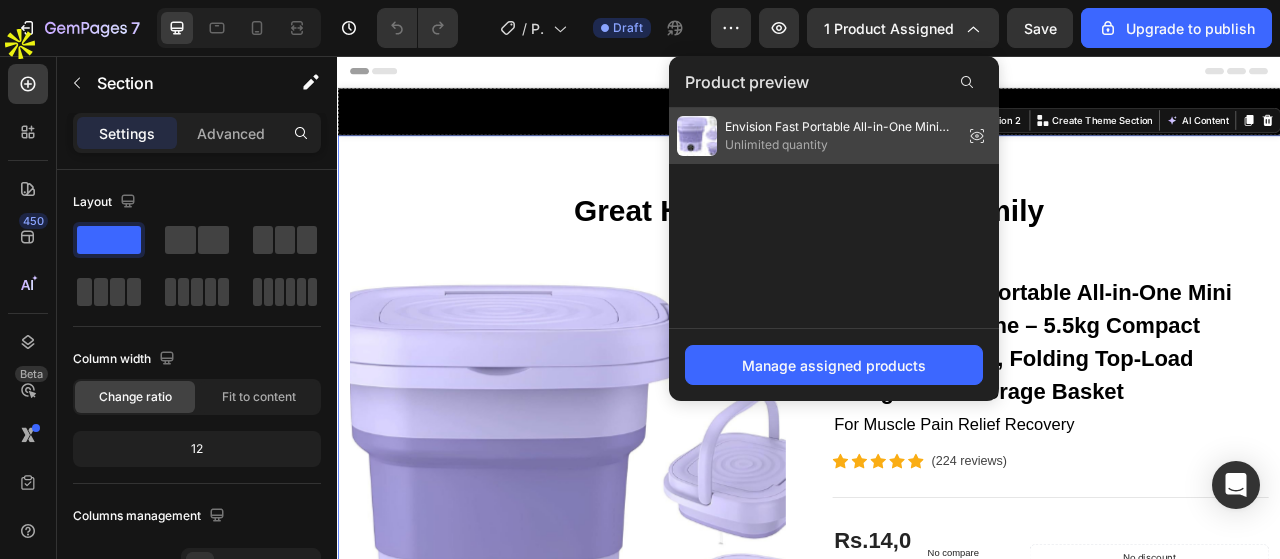 click on "Unlimited quantity" at bounding box center [840, 145] 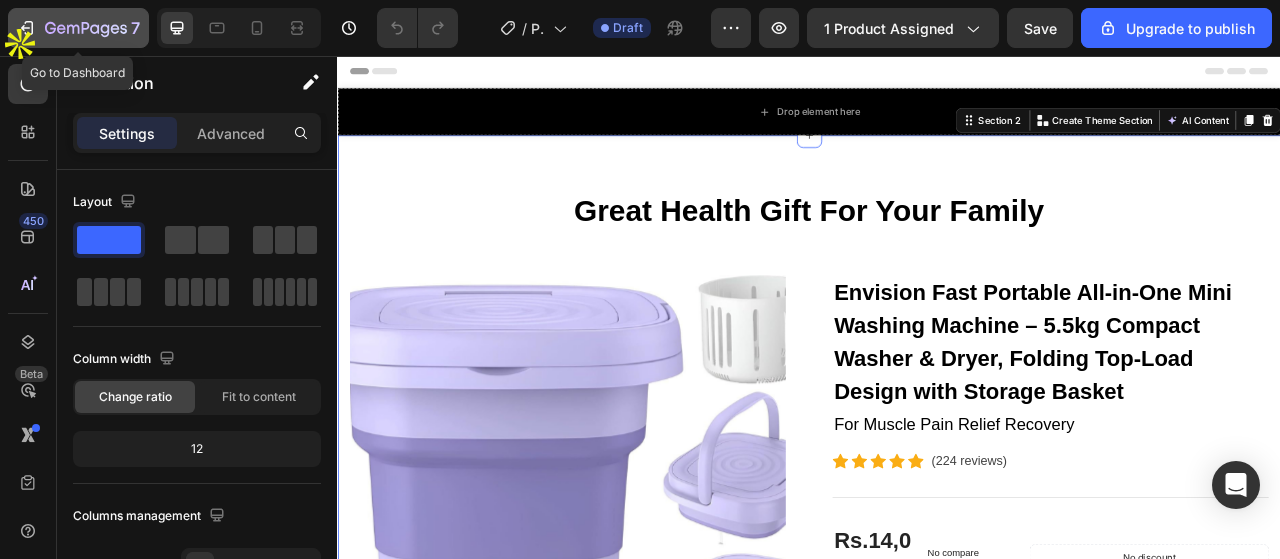 click 